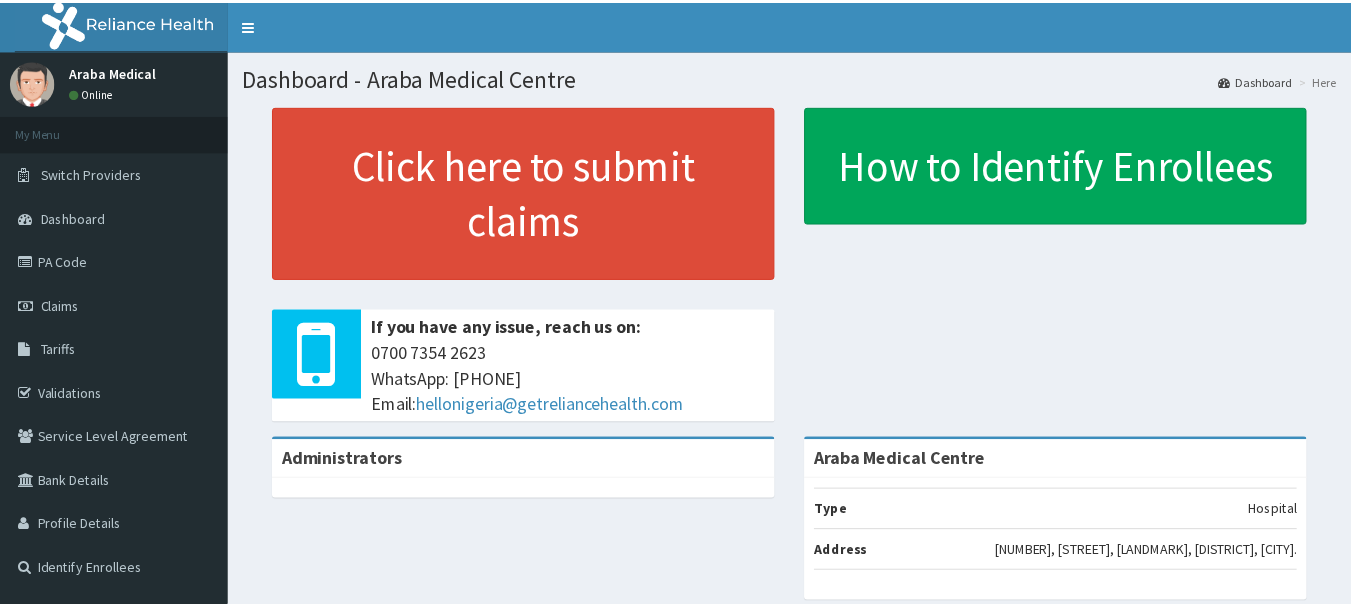 scroll, scrollTop: 0, scrollLeft: 0, axis: both 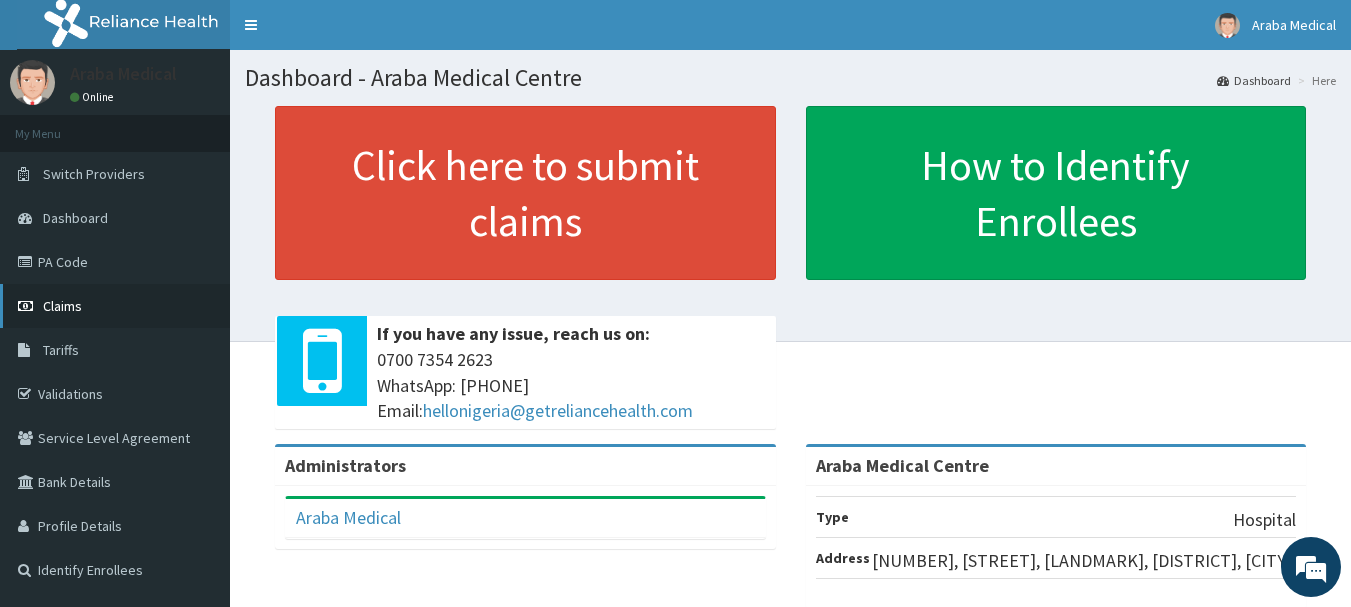click on "Claims" at bounding box center [62, 306] 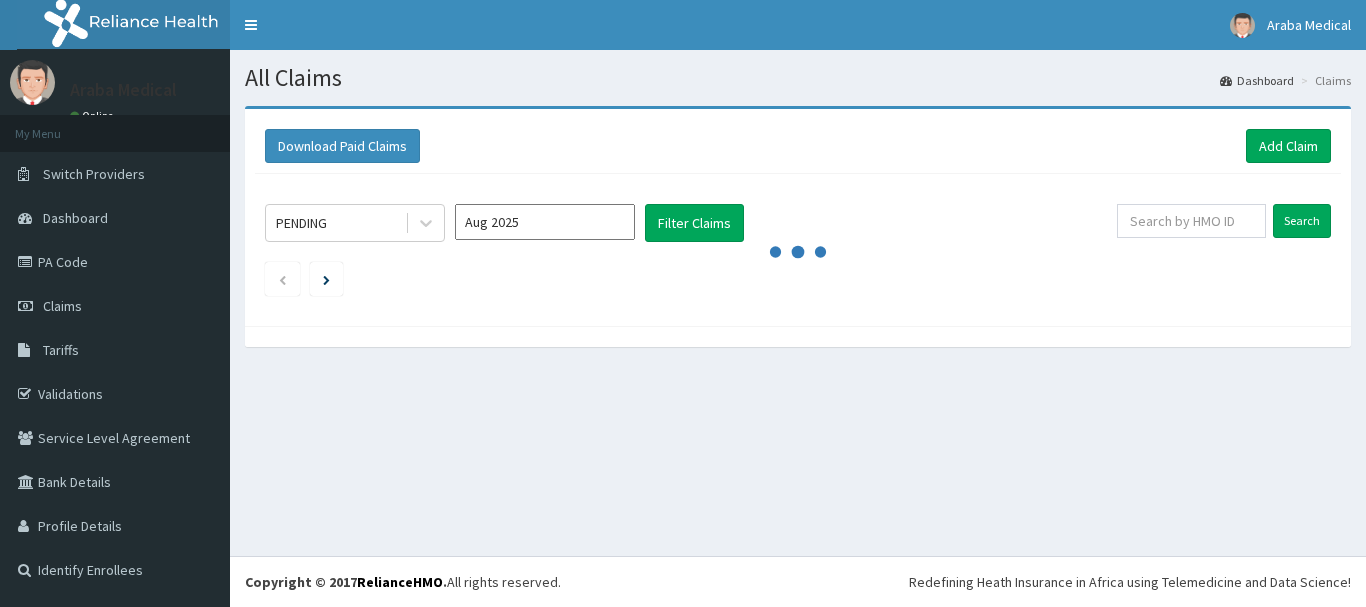 scroll, scrollTop: 0, scrollLeft: 0, axis: both 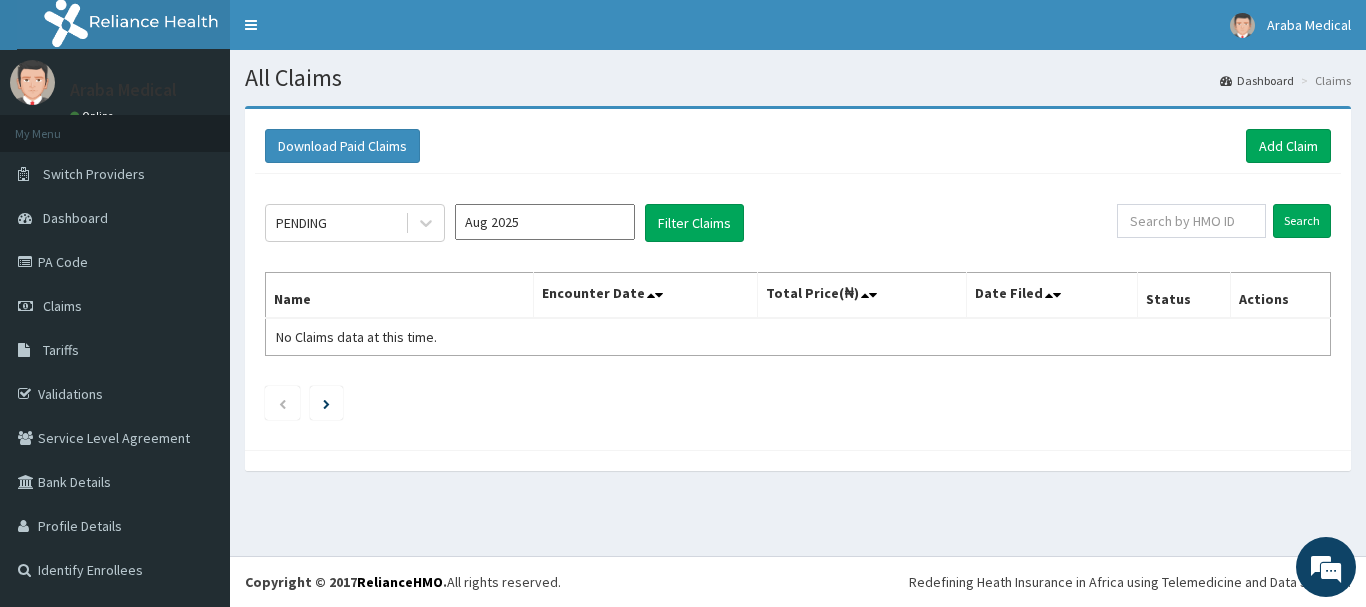 click on "Download Paid Claims Add Claim" at bounding box center (798, 146) 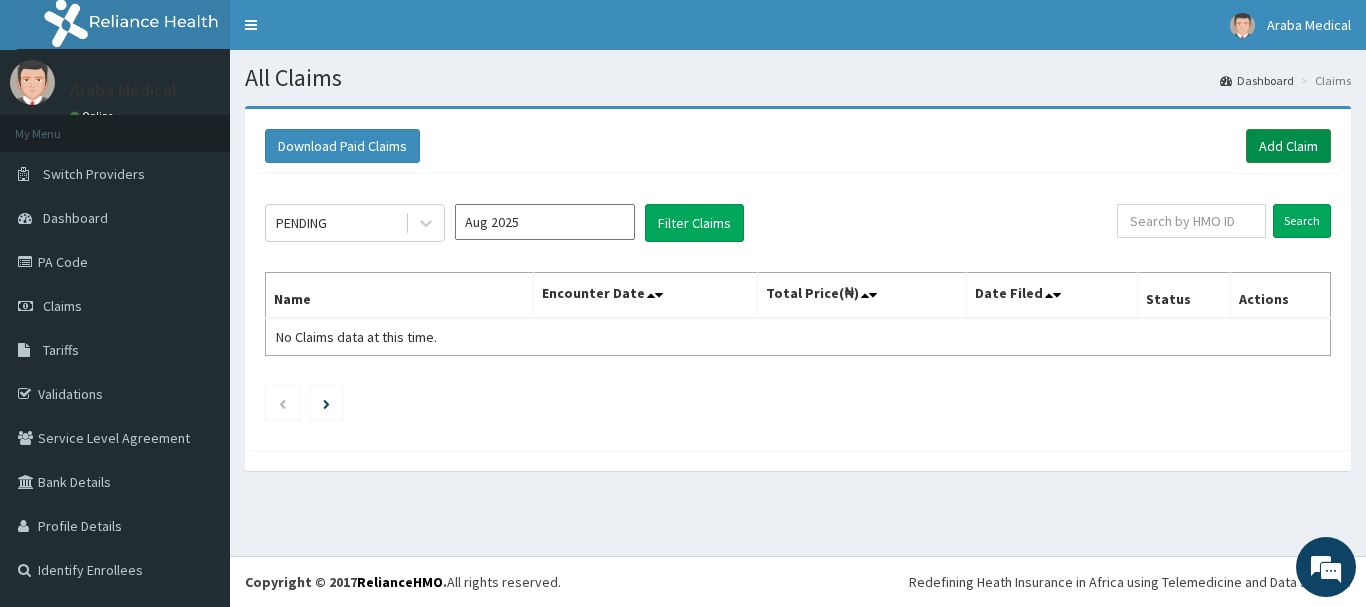 click on "Add Claim" at bounding box center (1288, 146) 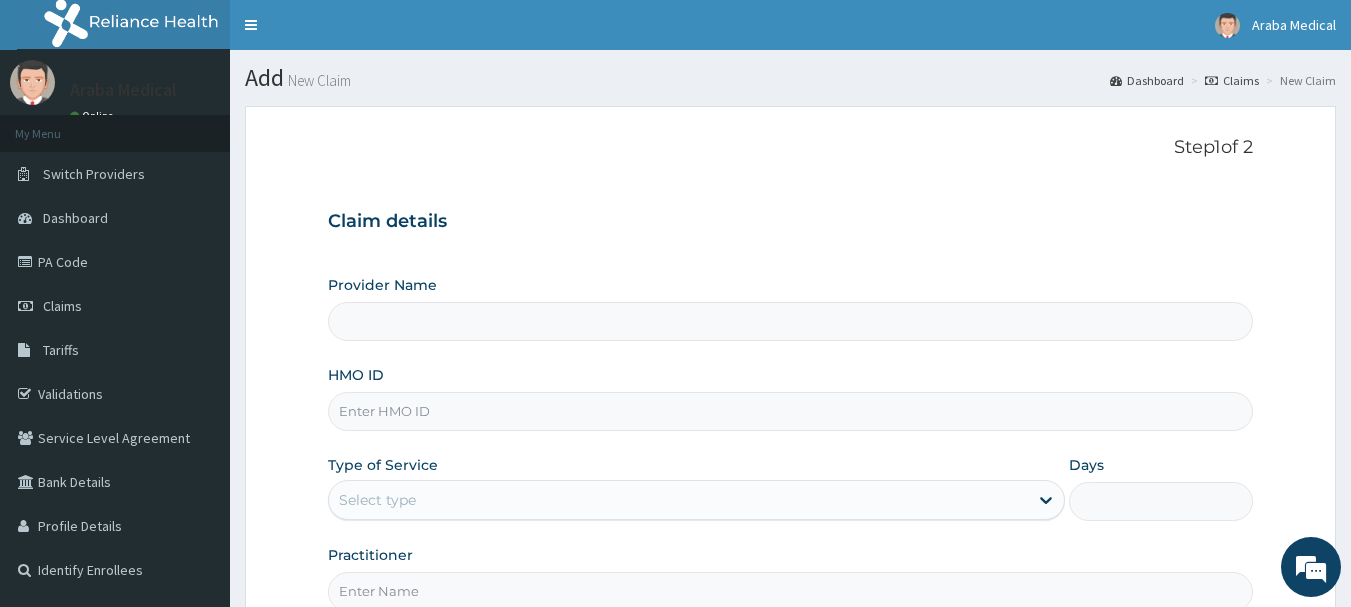 scroll, scrollTop: 0, scrollLeft: 0, axis: both 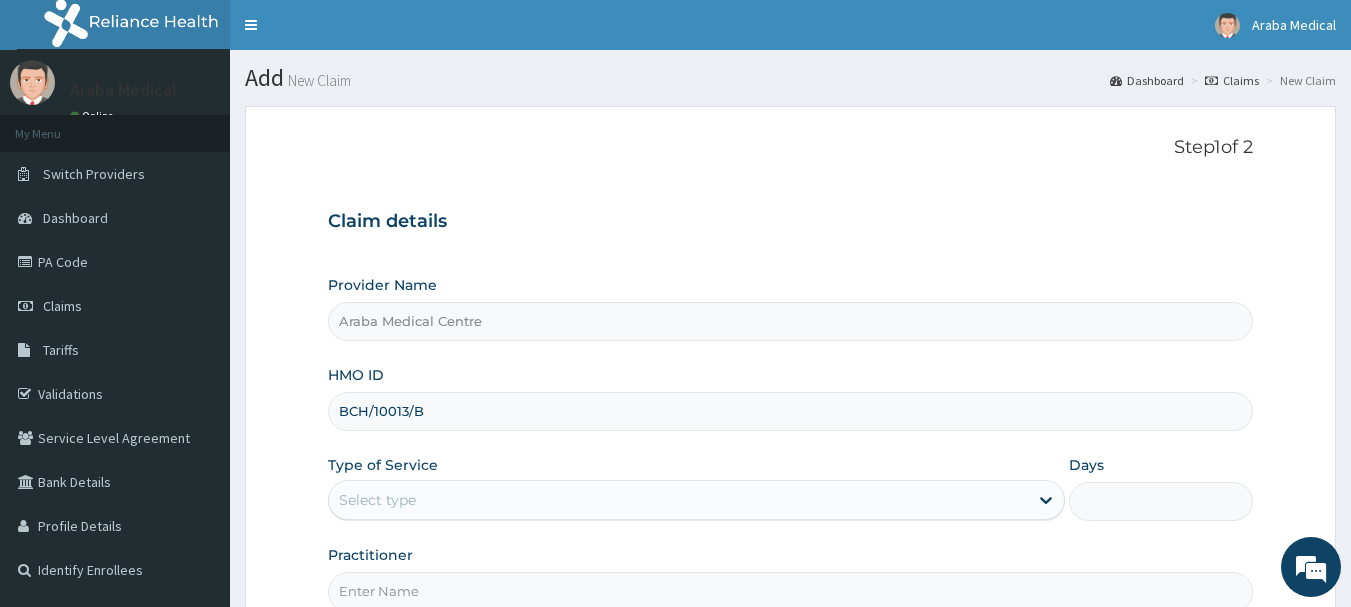type on "BCH/10013/B" 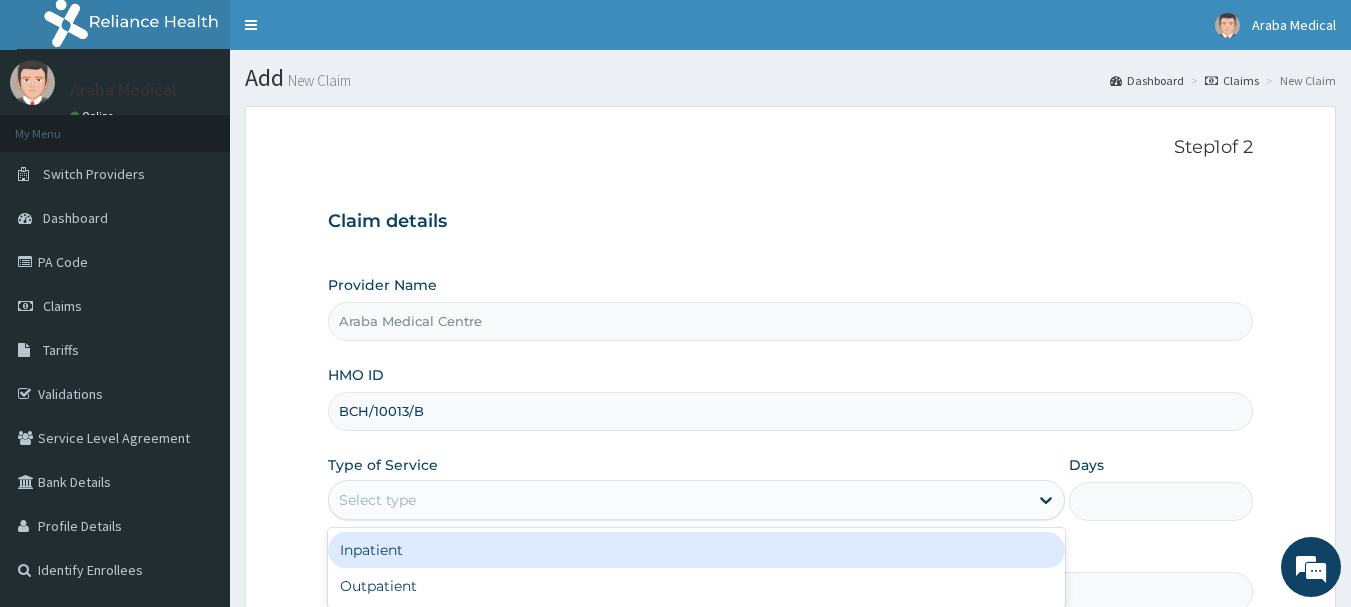 click on "Select type" at bounding box center (678, 500) 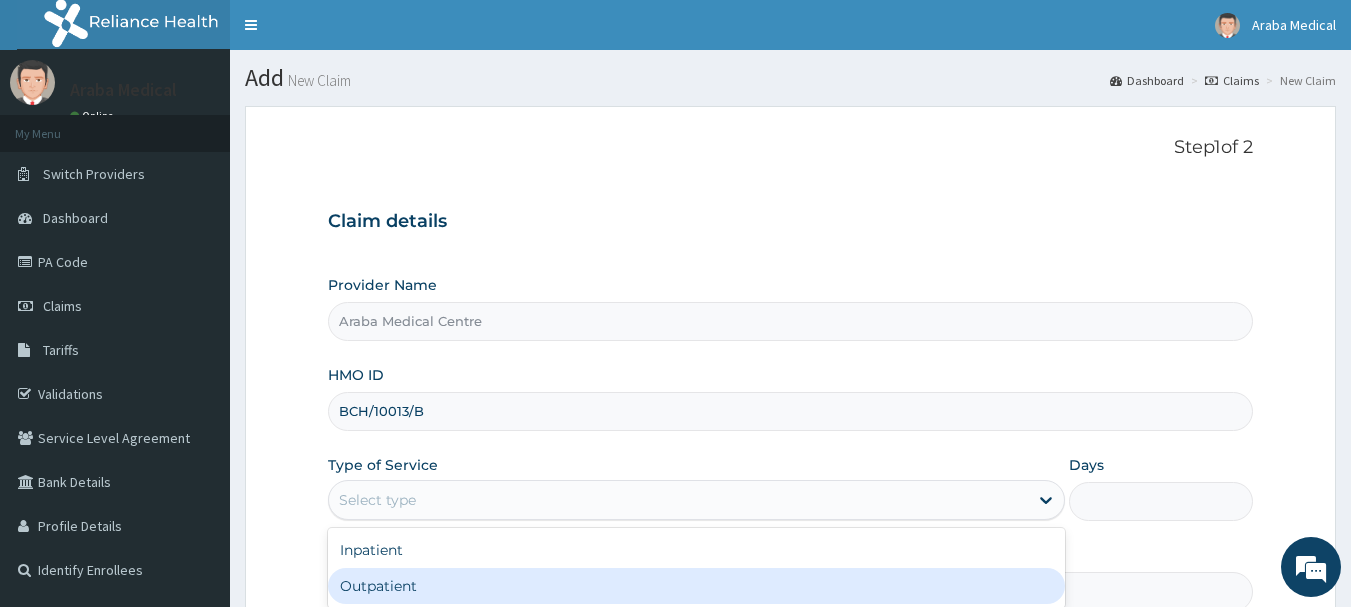 click on "Outpatient" at bounding box center [696, 586] 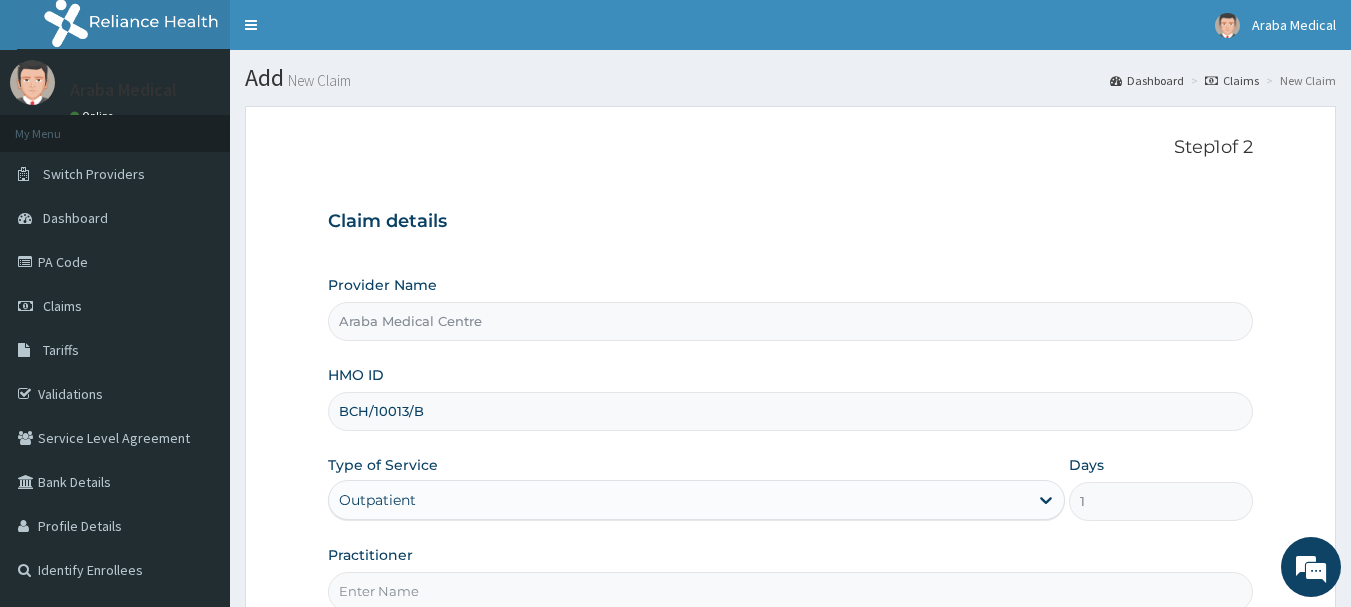 click on "Practitioner" at bounding box center [791, 591] 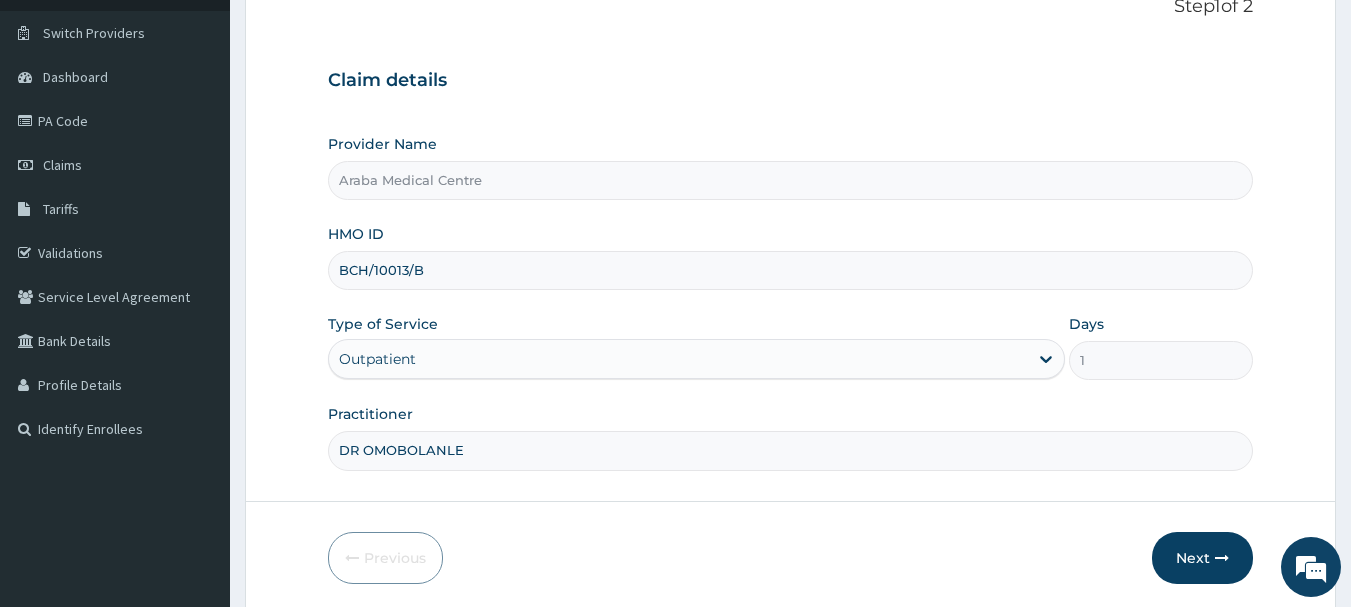 scroll, scrollTop: 215, scrollLeft: 0, axis: vertical 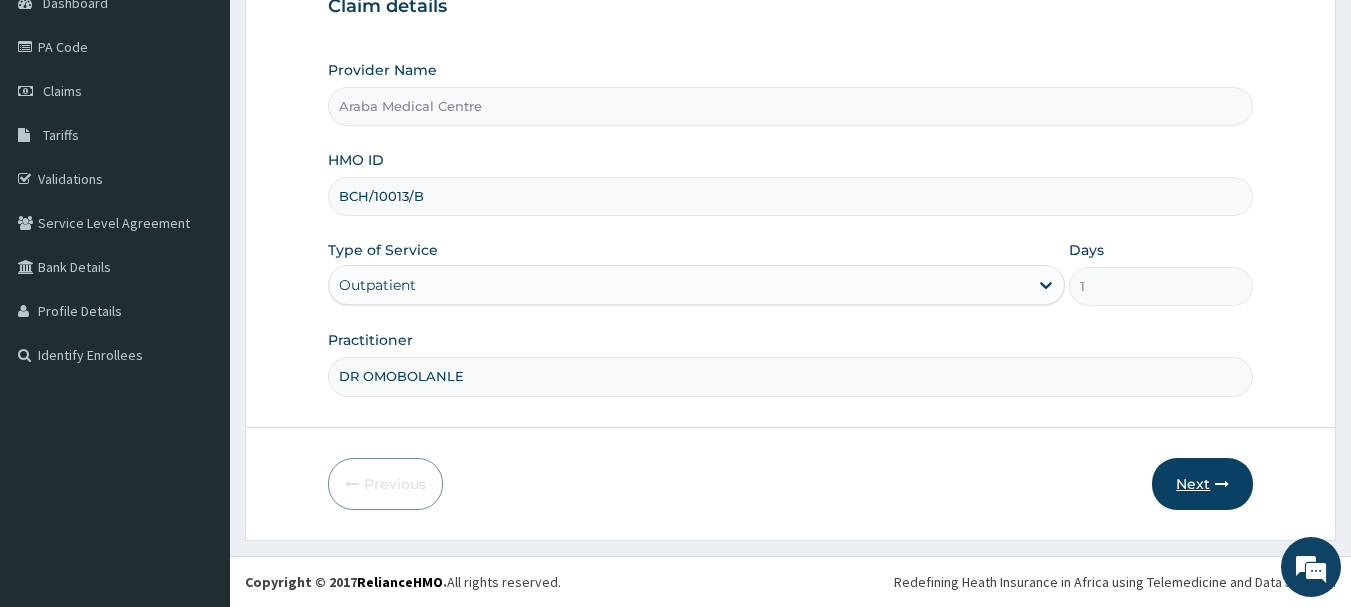 click on "Next" at bounding box center (1202, 484) 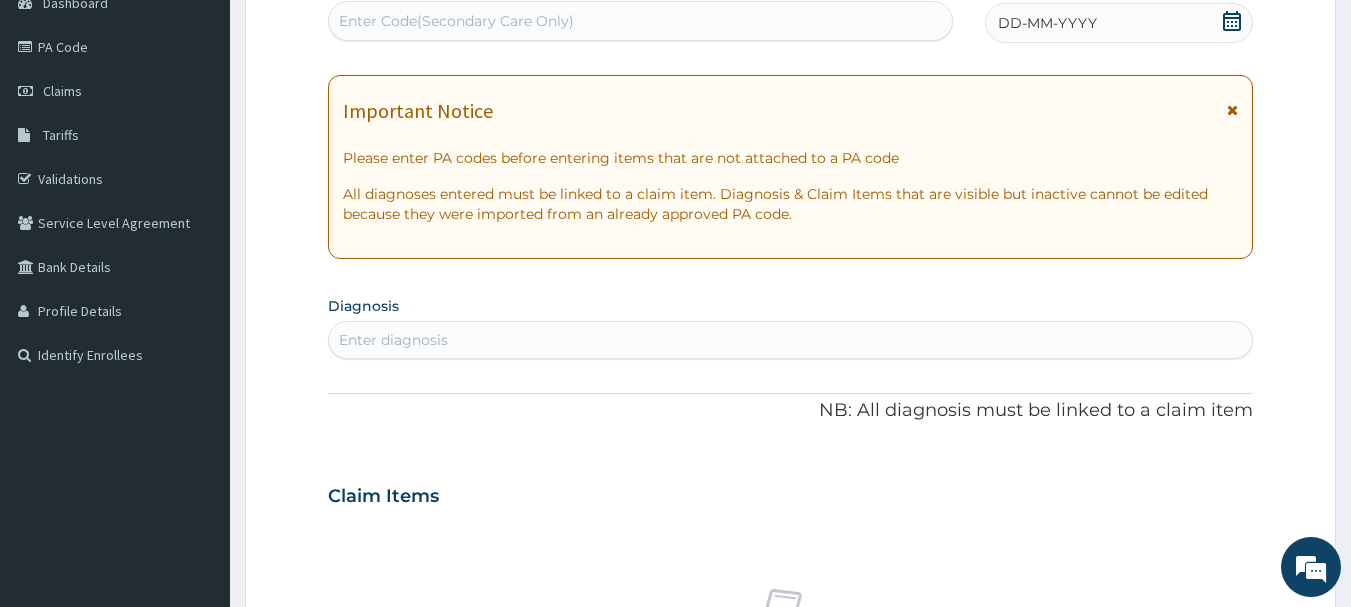 click on "DD-MM-YYYY" at bounding box center (1119, 23) 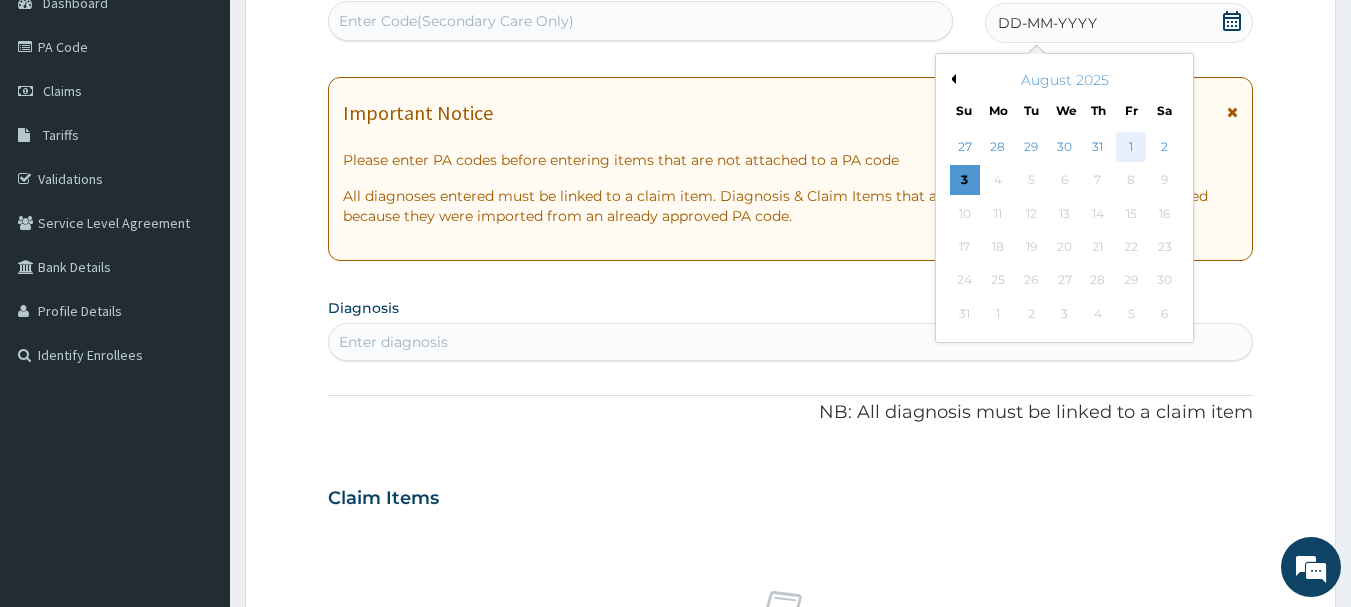 click on "1" at bounding box center (1131, 147) 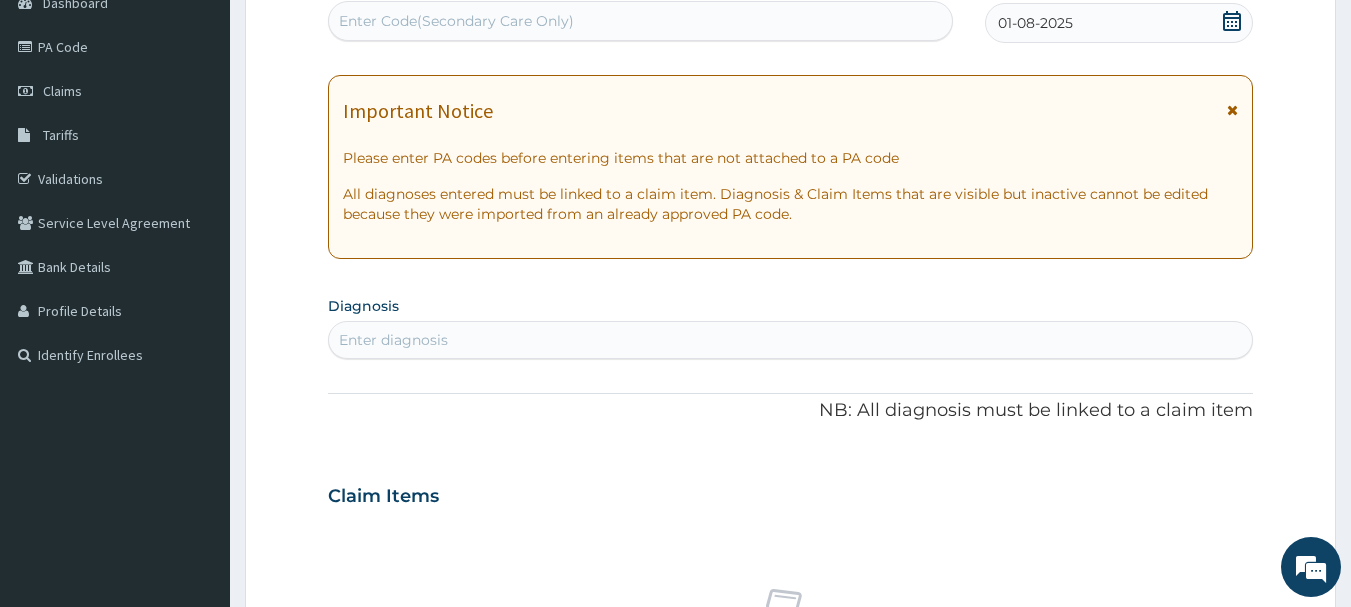click on "Enter diagnosis" at bounding box center (791, 340) 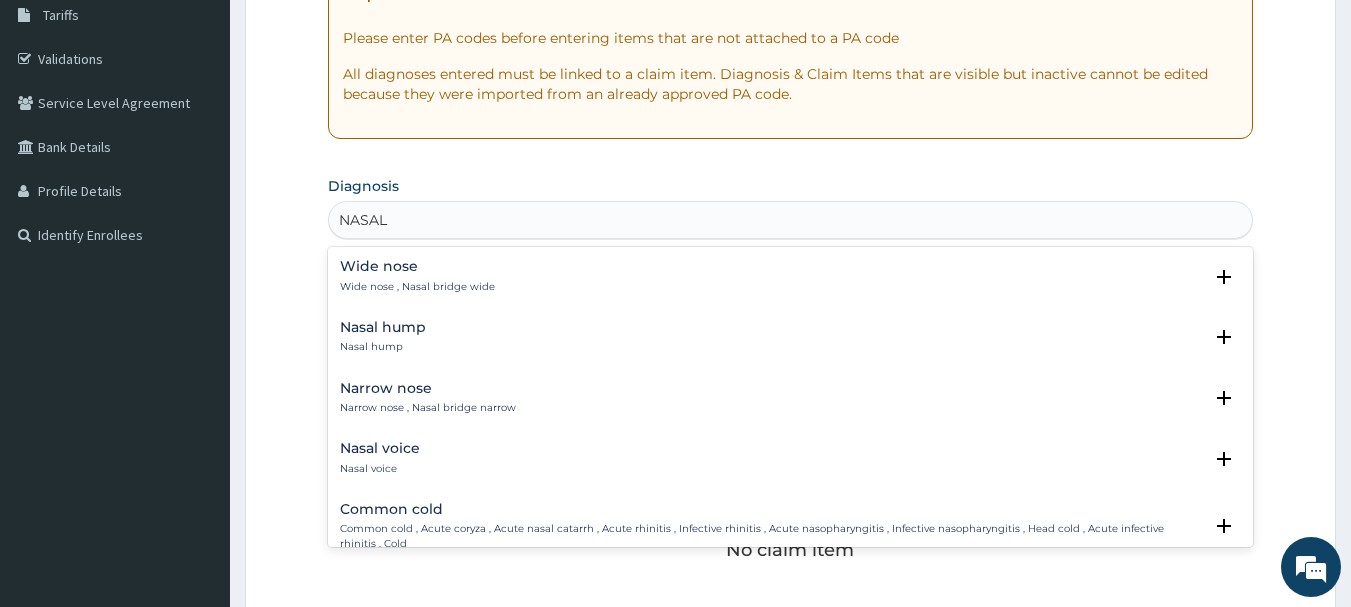 scroll, scrollTop: 362, scrollLeft: 0, axis: vertical 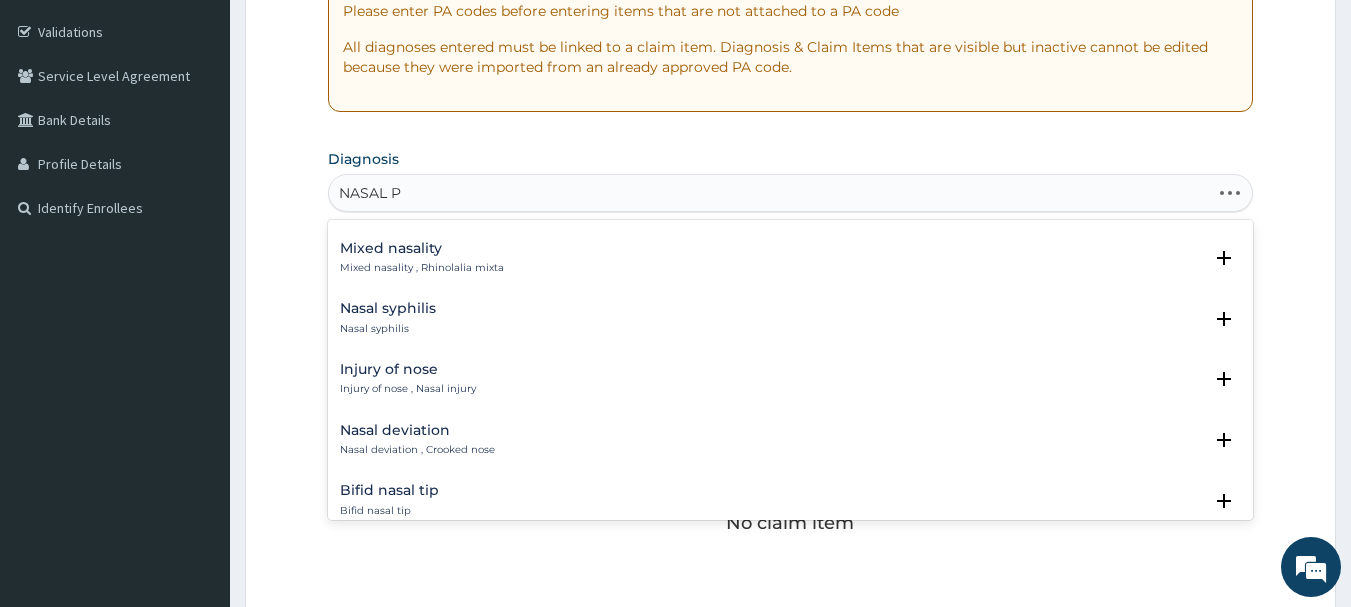 type on "NASAL PO" 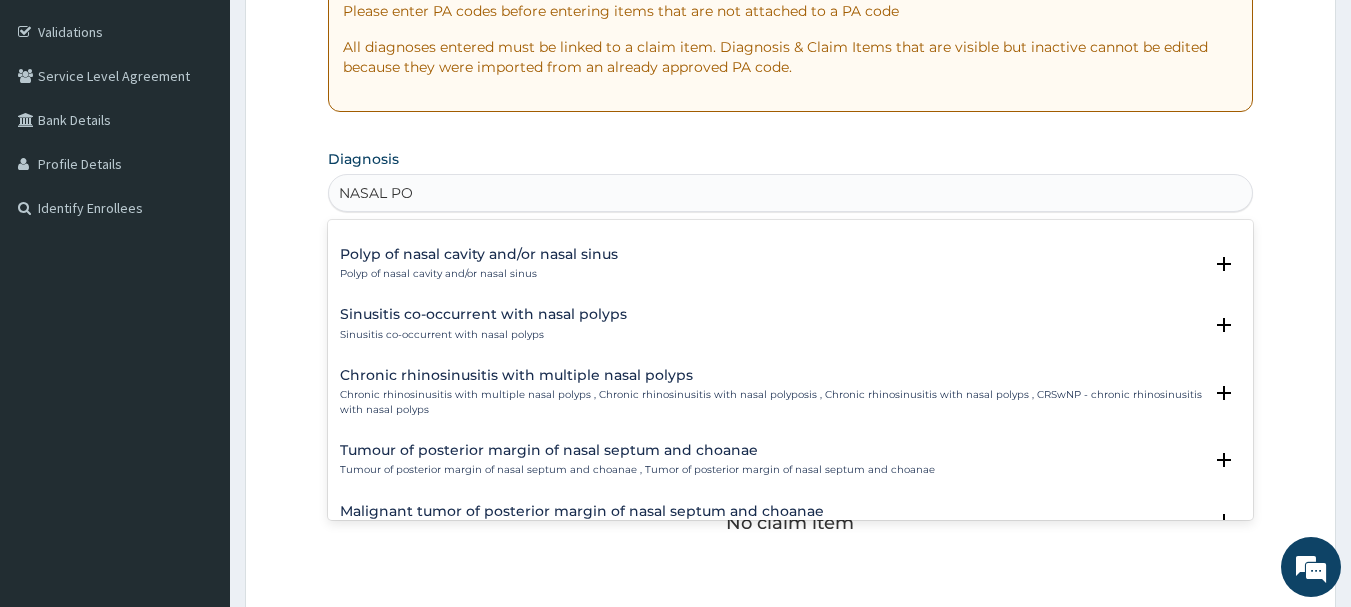 scroll, scrollTop: 377, scrollLeft: 0, axis: vertical 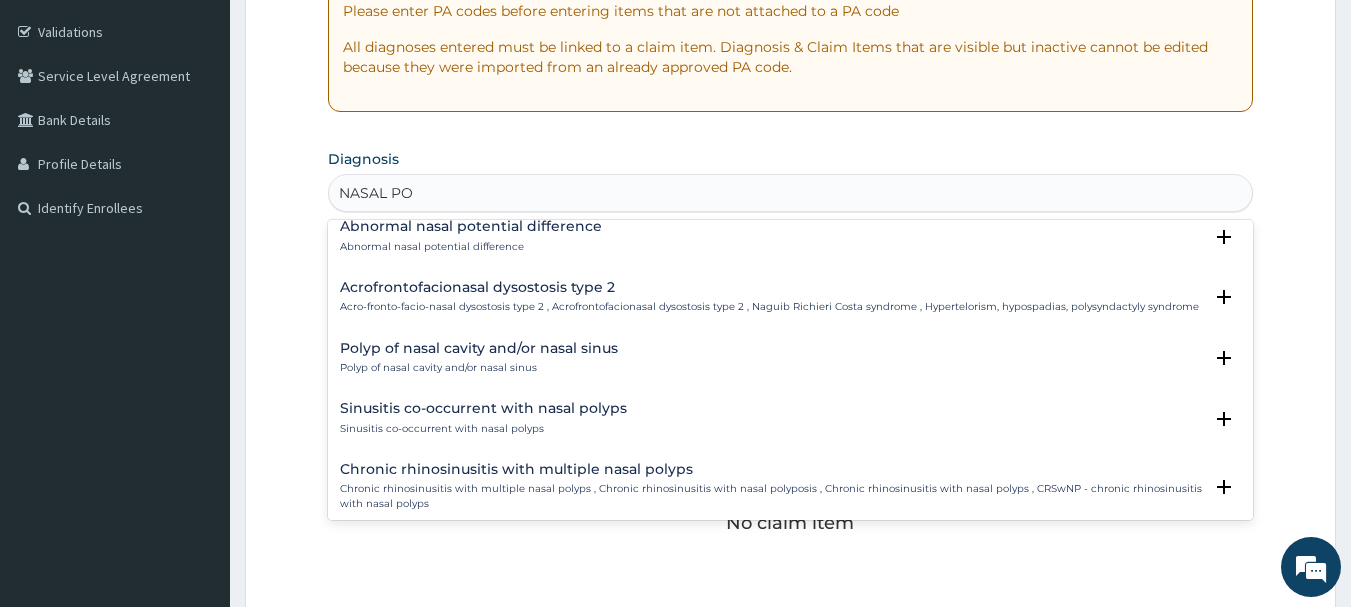 click on "Sinusitis co-occurrent with nasal polyps" at bounding box center [483, 408] 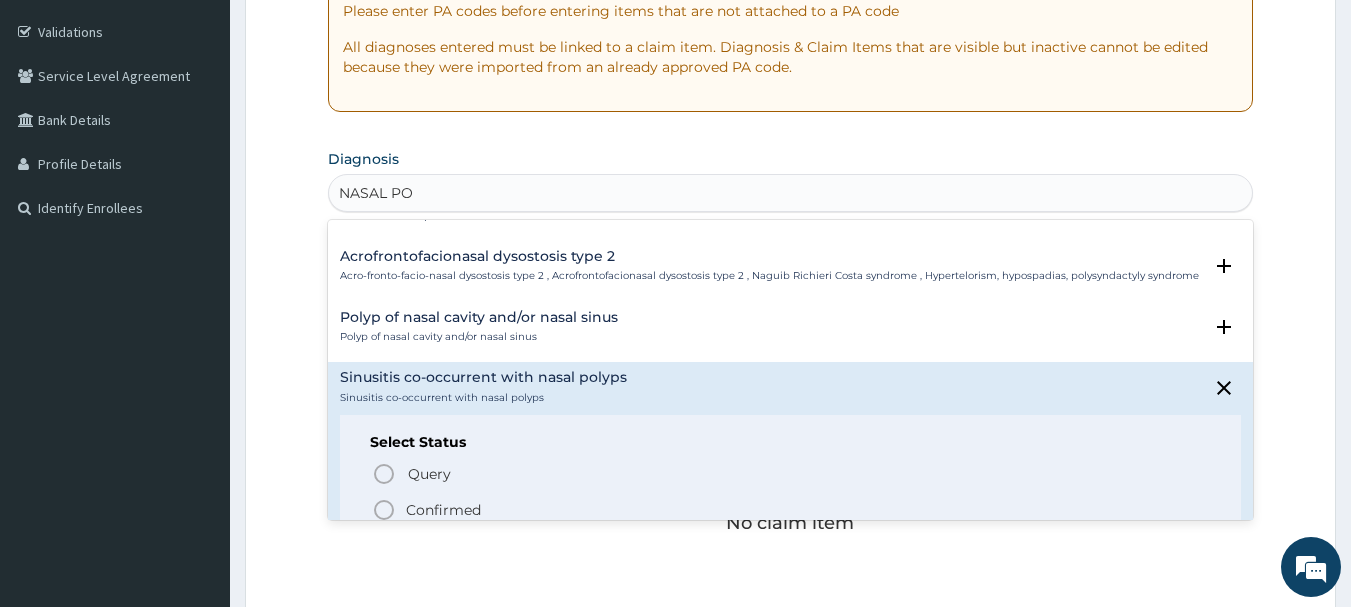 scroll, scrollTop: 417, scrollLeft: 0, axis: vertical 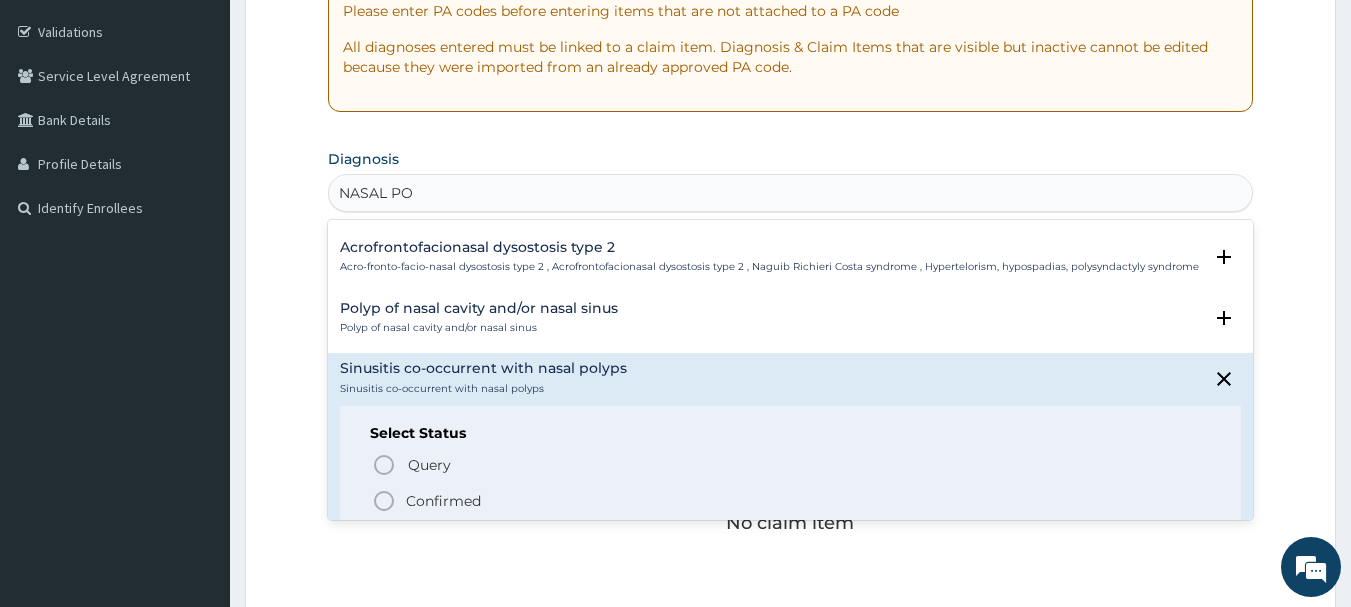 click 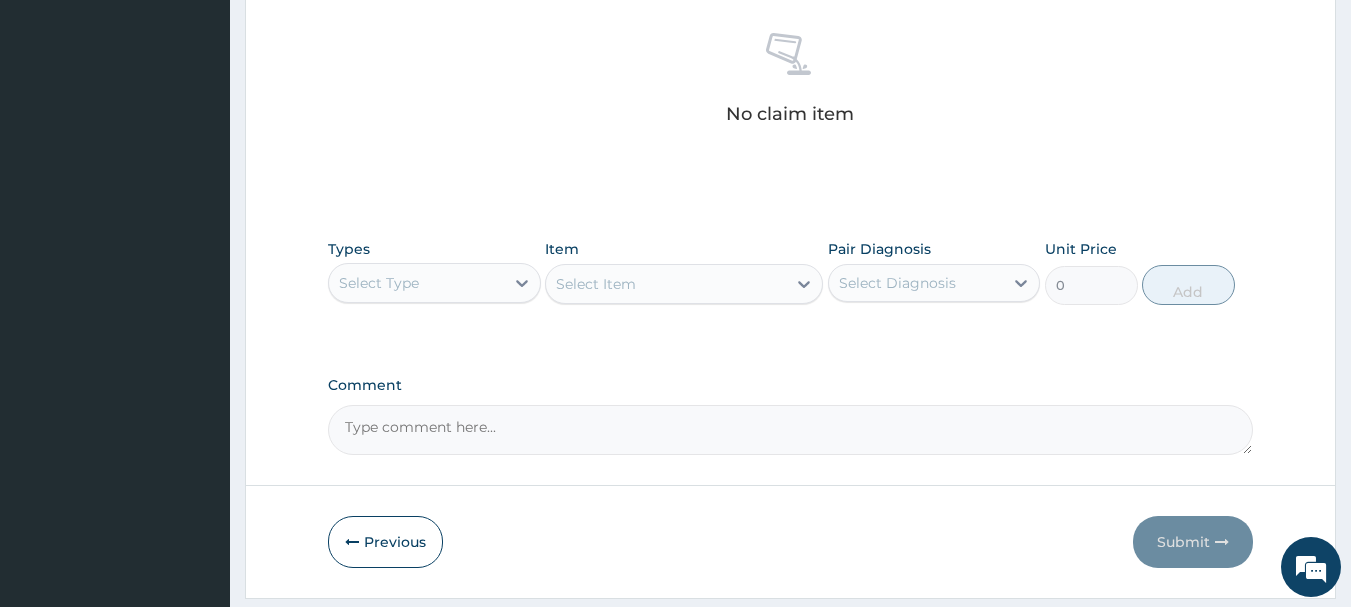 scroll, scrollTop: 835, scrollLeft: 0, axis: vertical 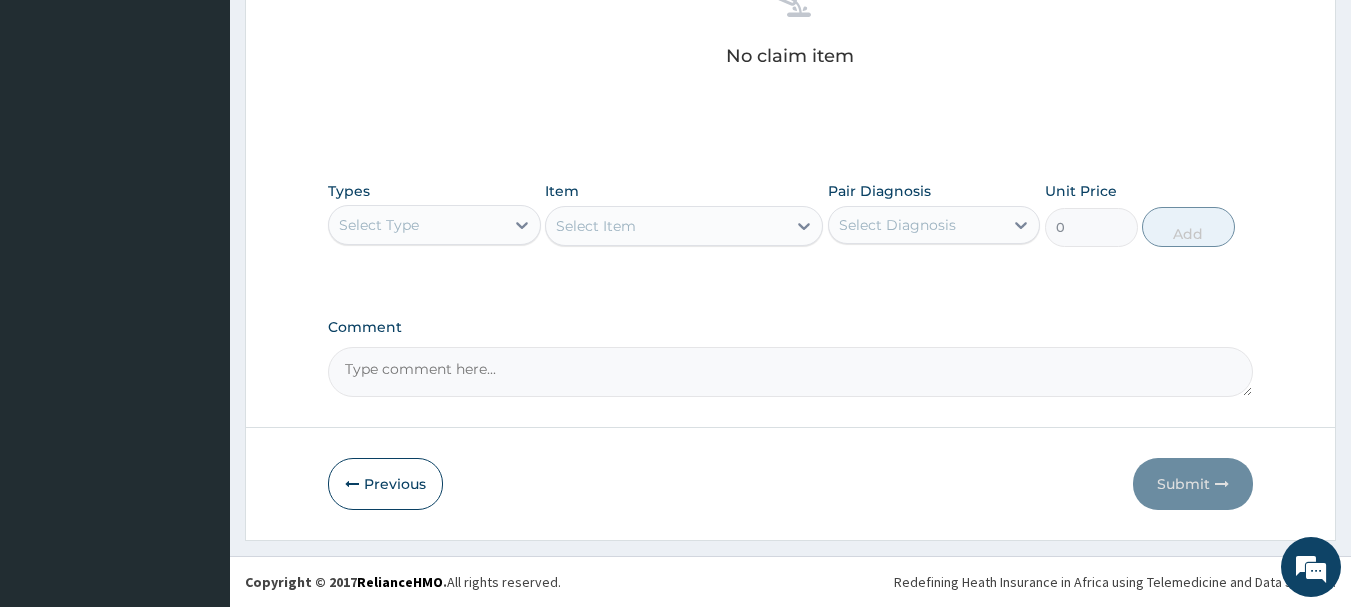 click on "Select Type" at bounding box center [416, 225] 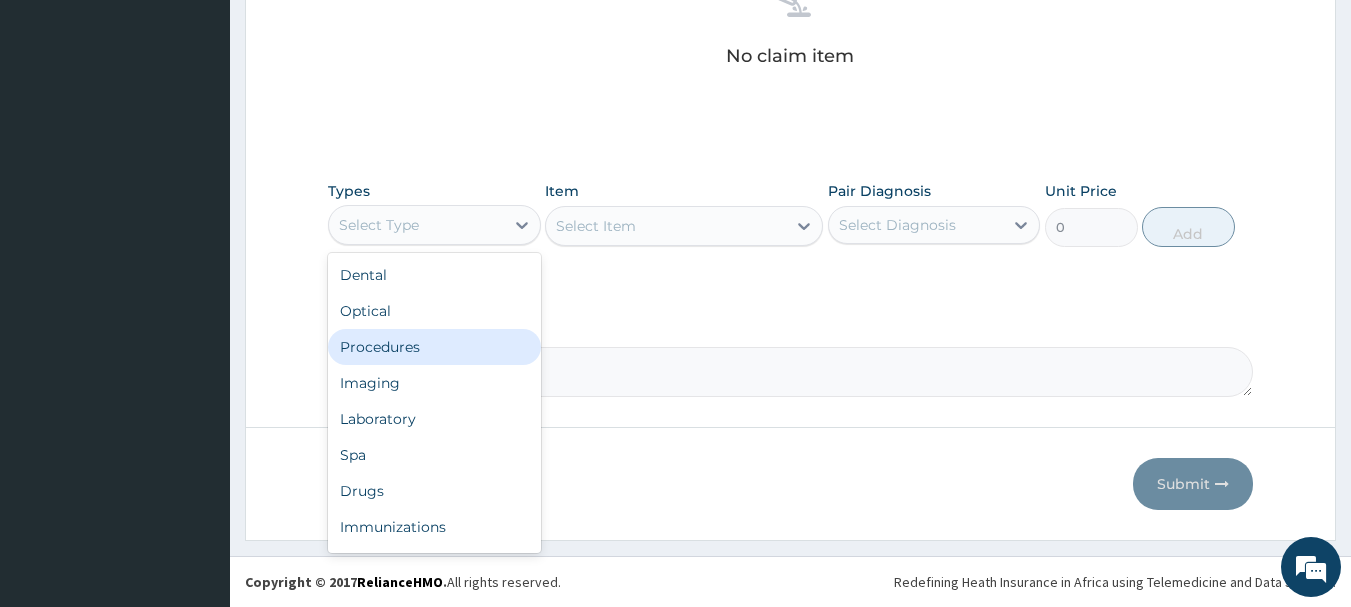 click on "Procedures" at bounding box center [434, 347] 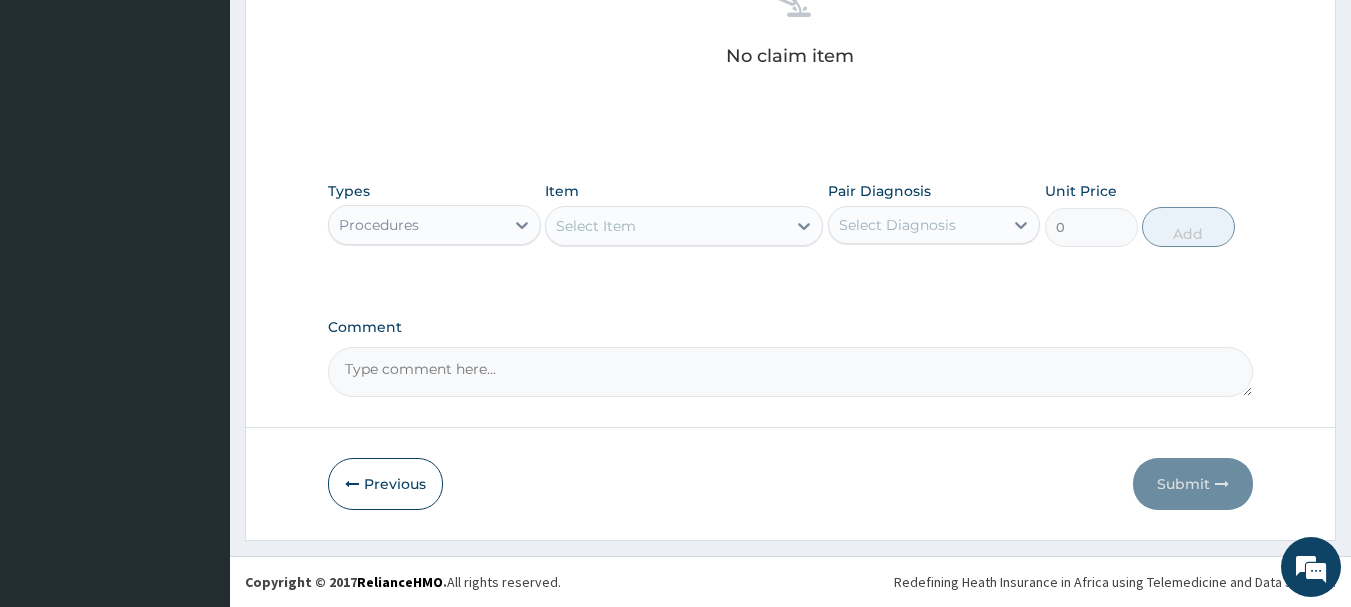drag, startPoint x: 746, startPoint y: 223, endPoint x: 735, endPoint y: 232, distance: 14.21267 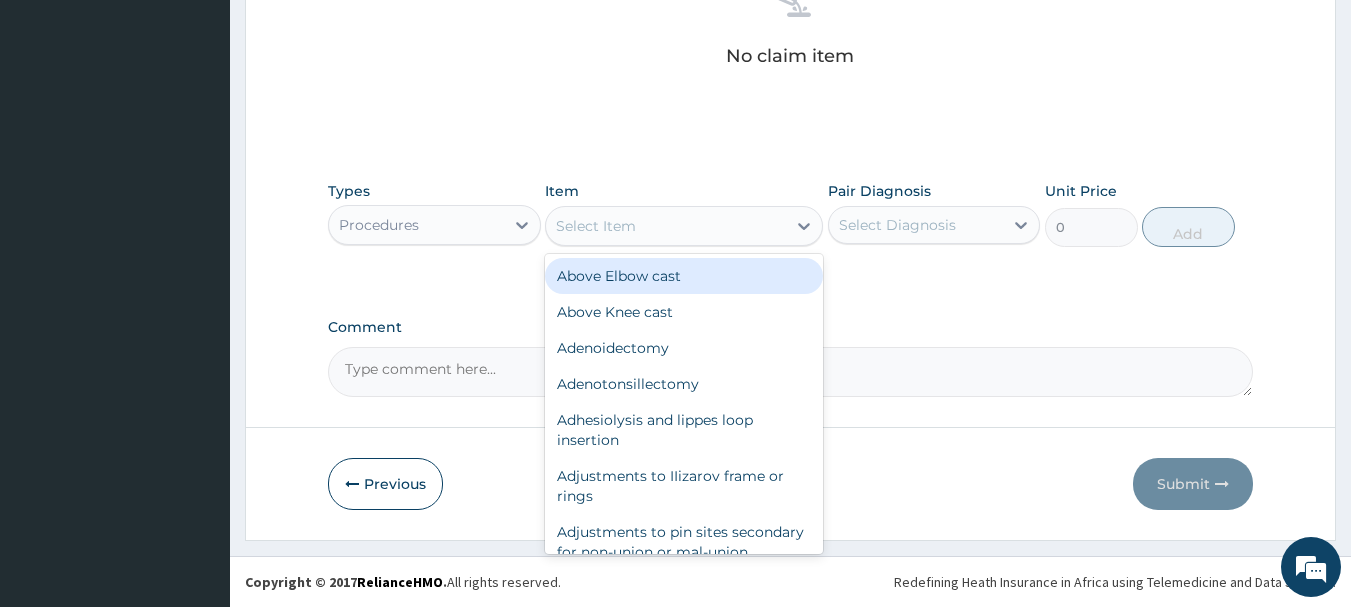 click on "Select Item" at bounding box center [666, 226] 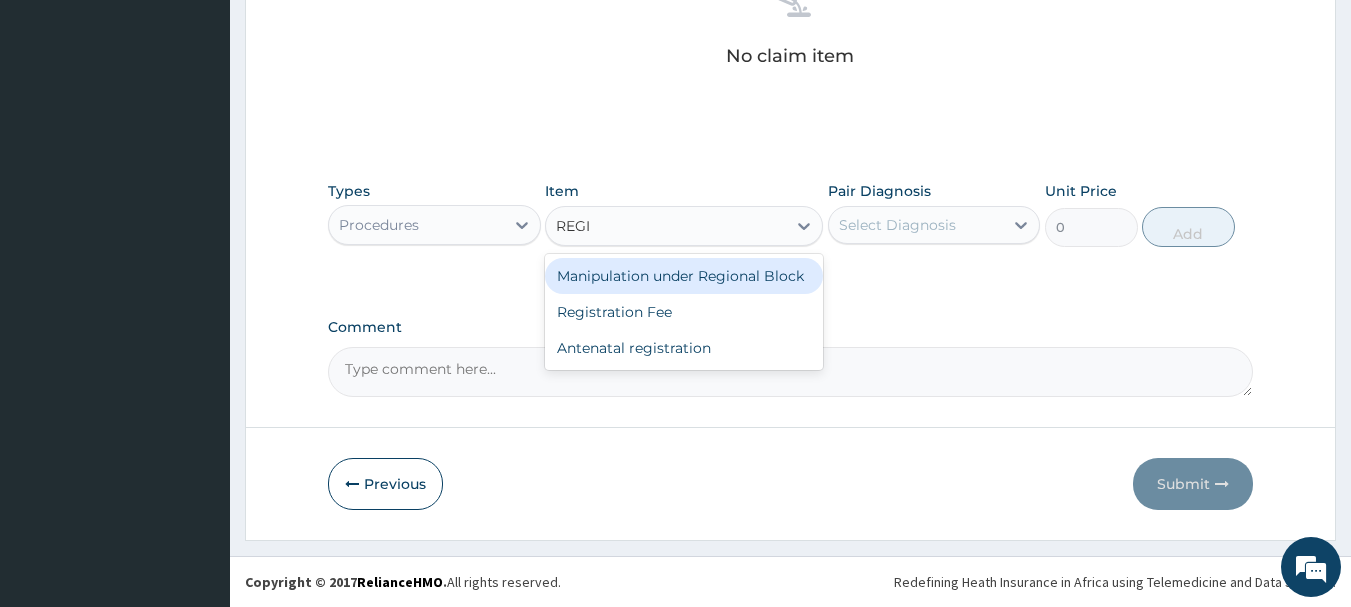 type on "REGIS" 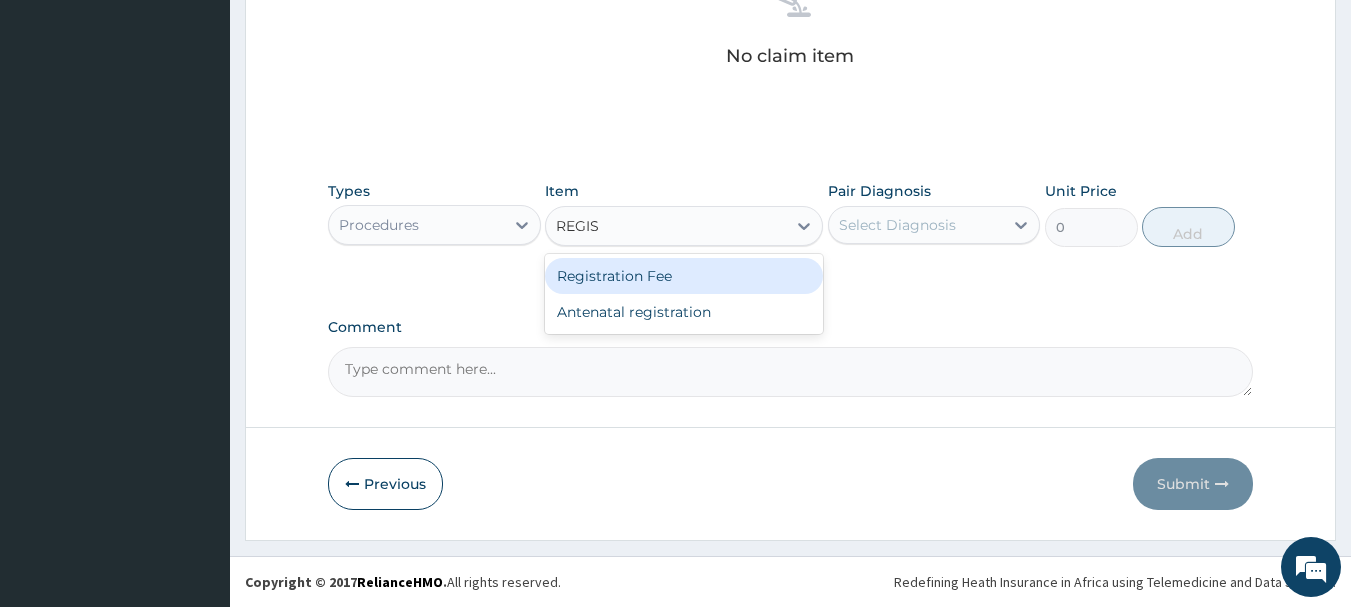 click on "Registration Fee" at bounding box center [684, 276] 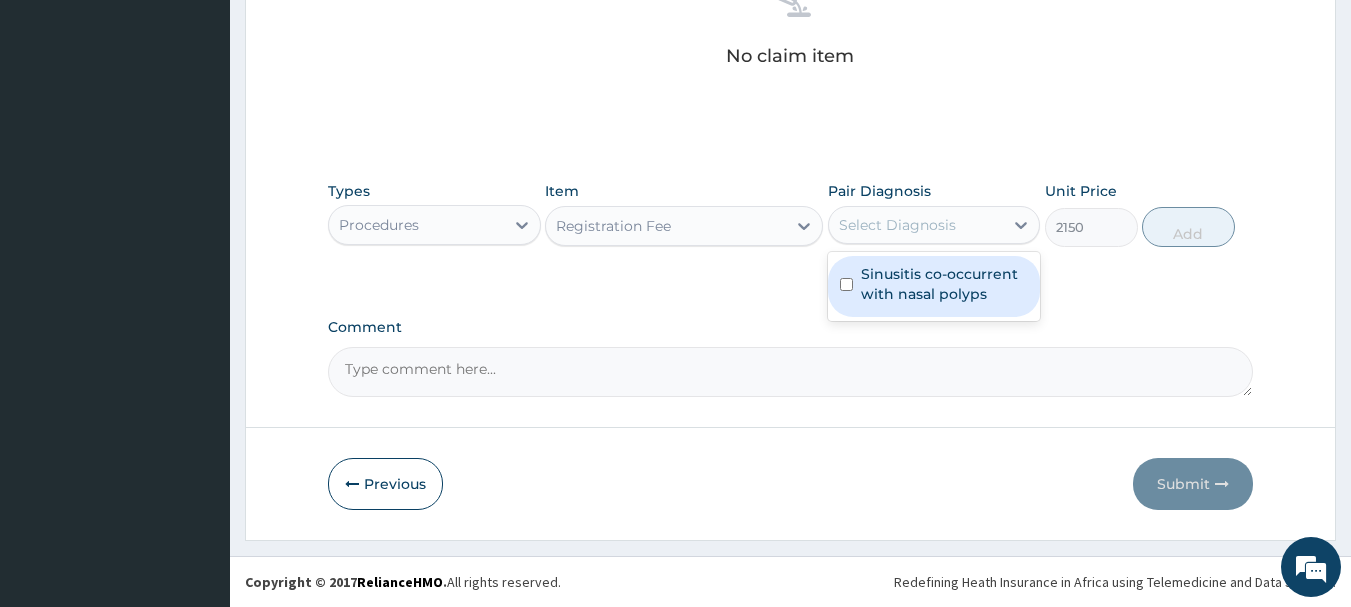 click on "Select Diagnosis" at bounding box center (897, 225) 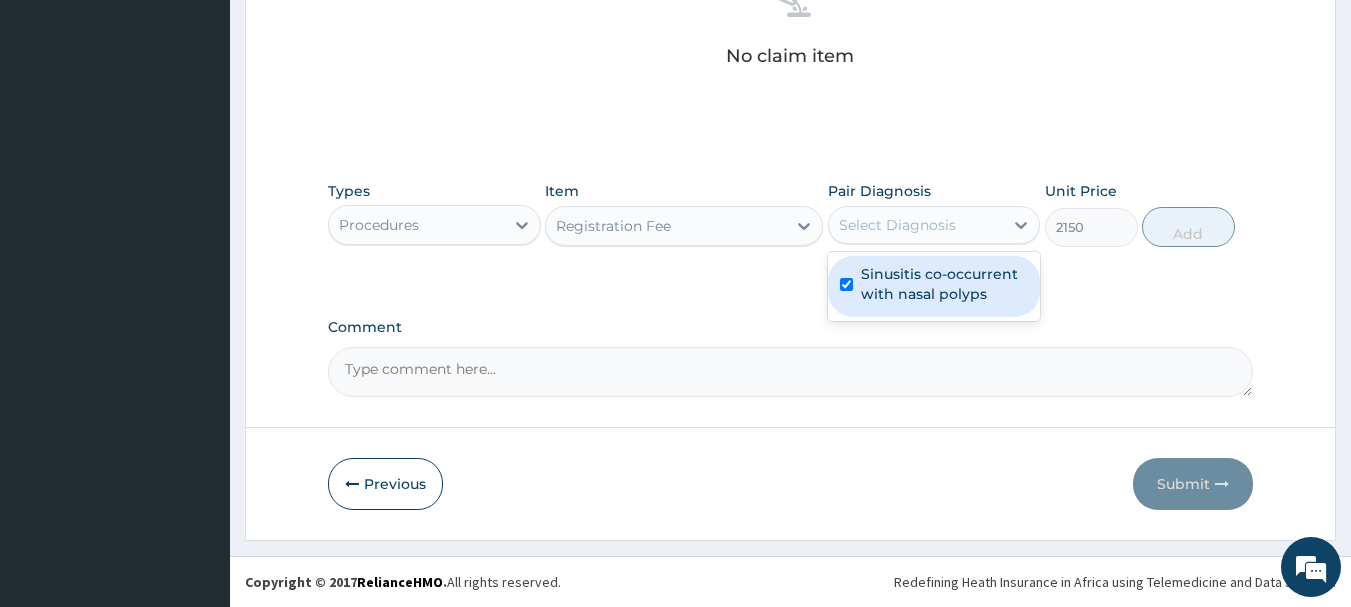 checkbox on "true" 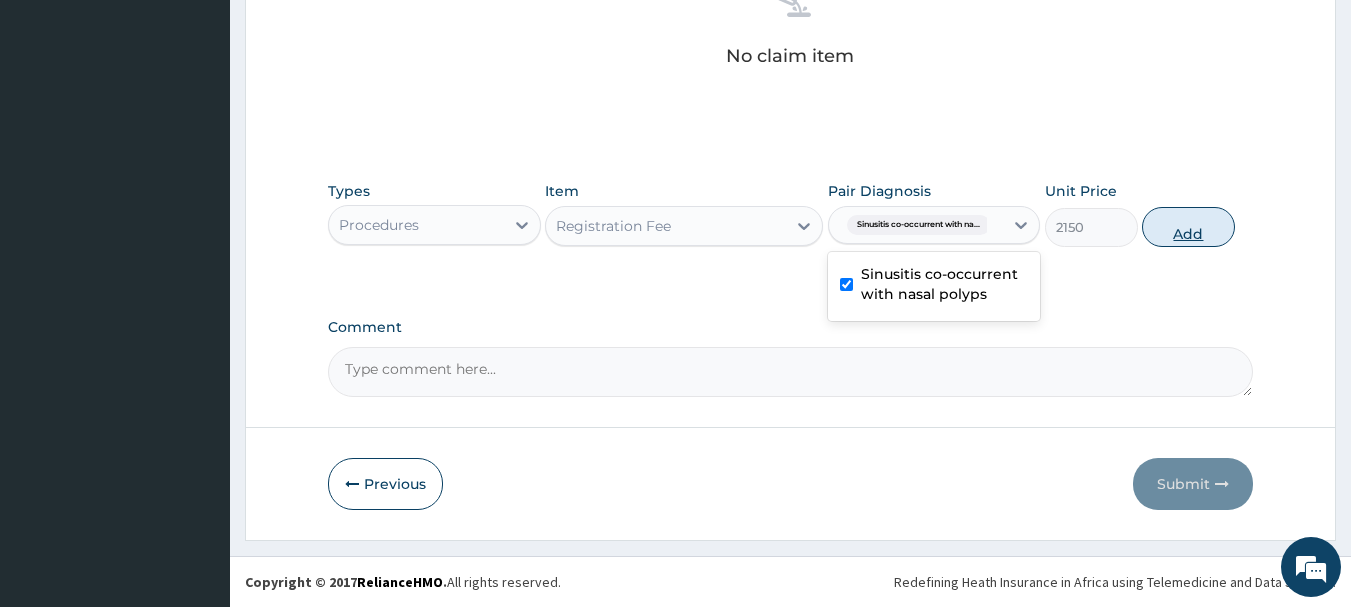click on "Add" at bounding box center [1188, 227] 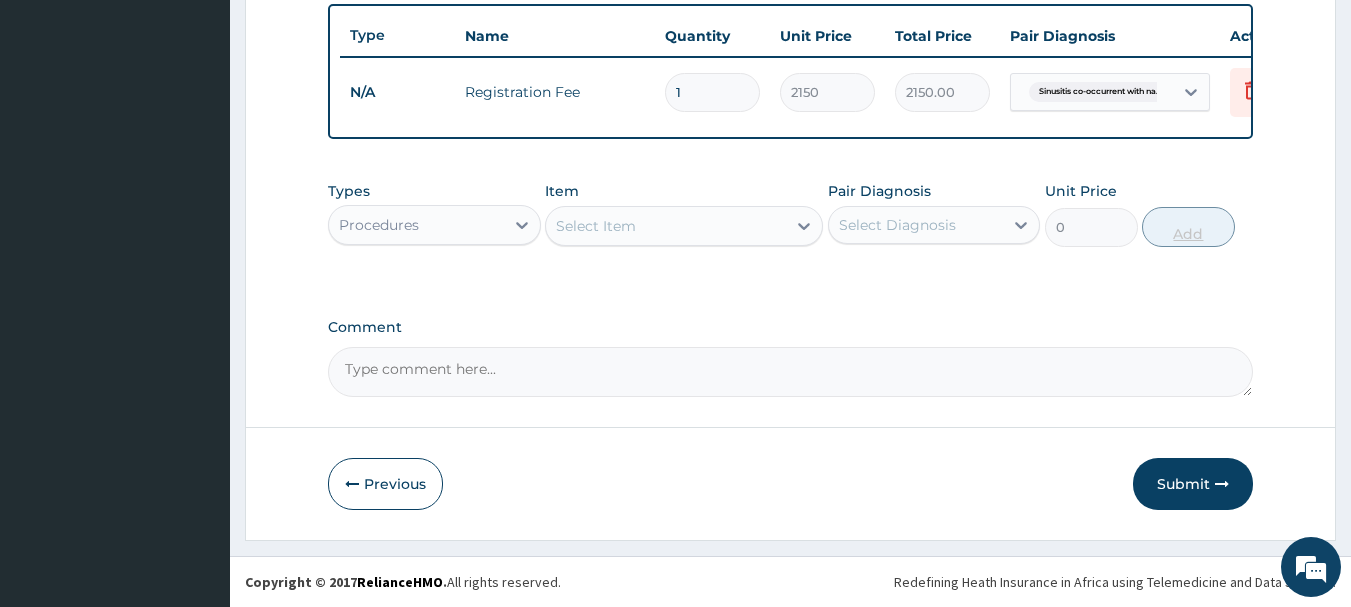 scroll, scrollTop: 755, scrollLeft: 0, axis: vertical 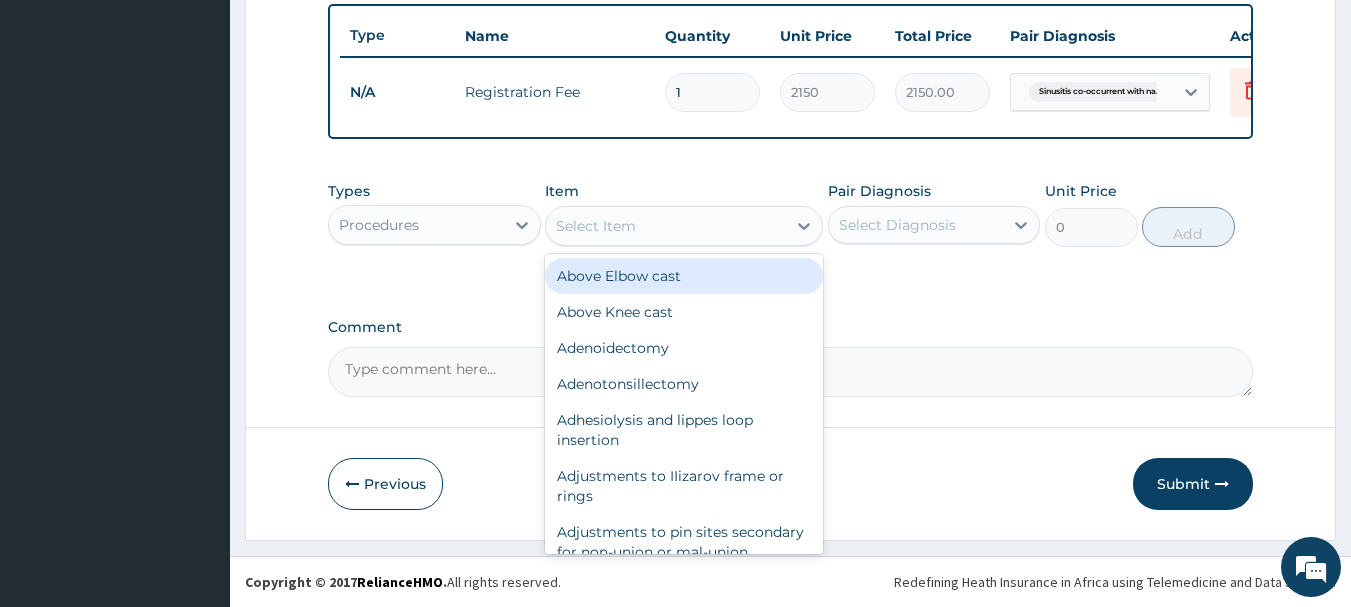 click on "Select Item" at bounding box center [666, 226] 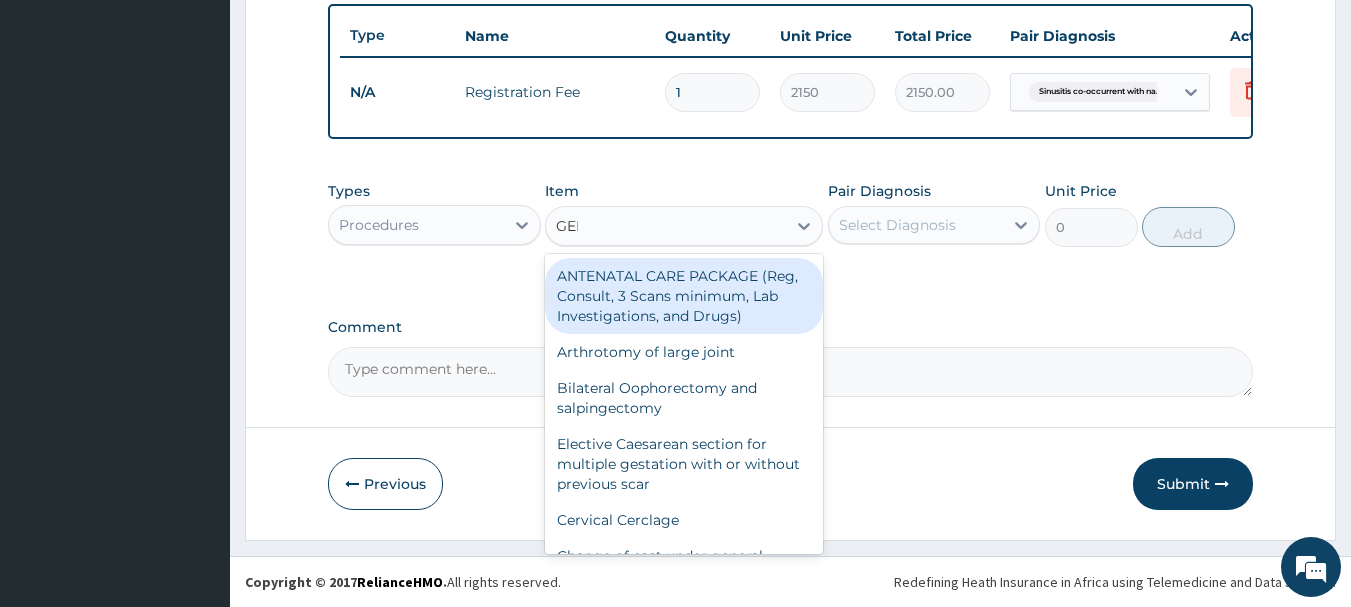 type on "GENE" 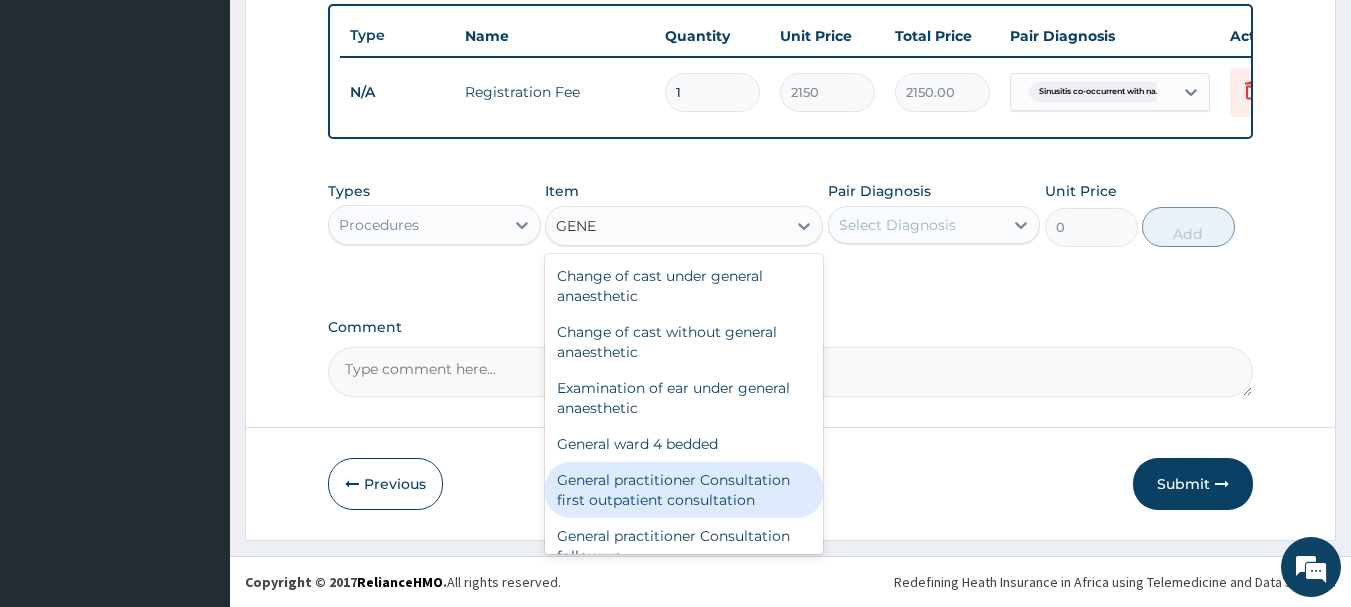 click on "General practitioner Consultation first outpatient consultation" at bounding box center [684, 490] 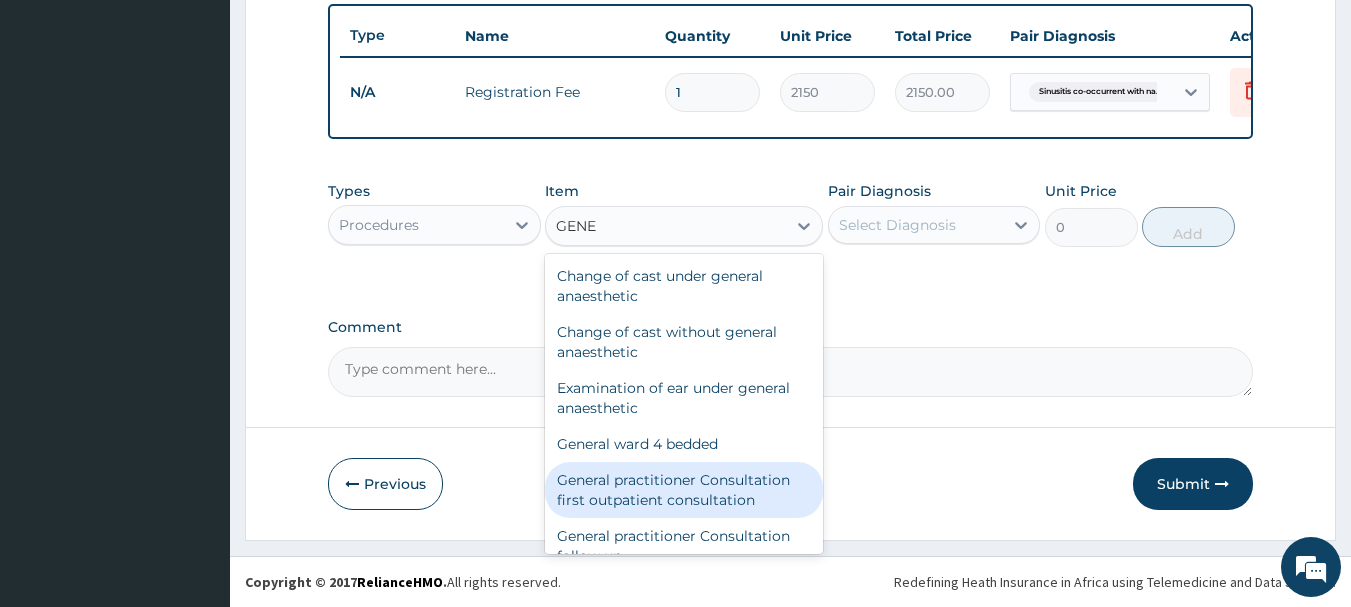 type 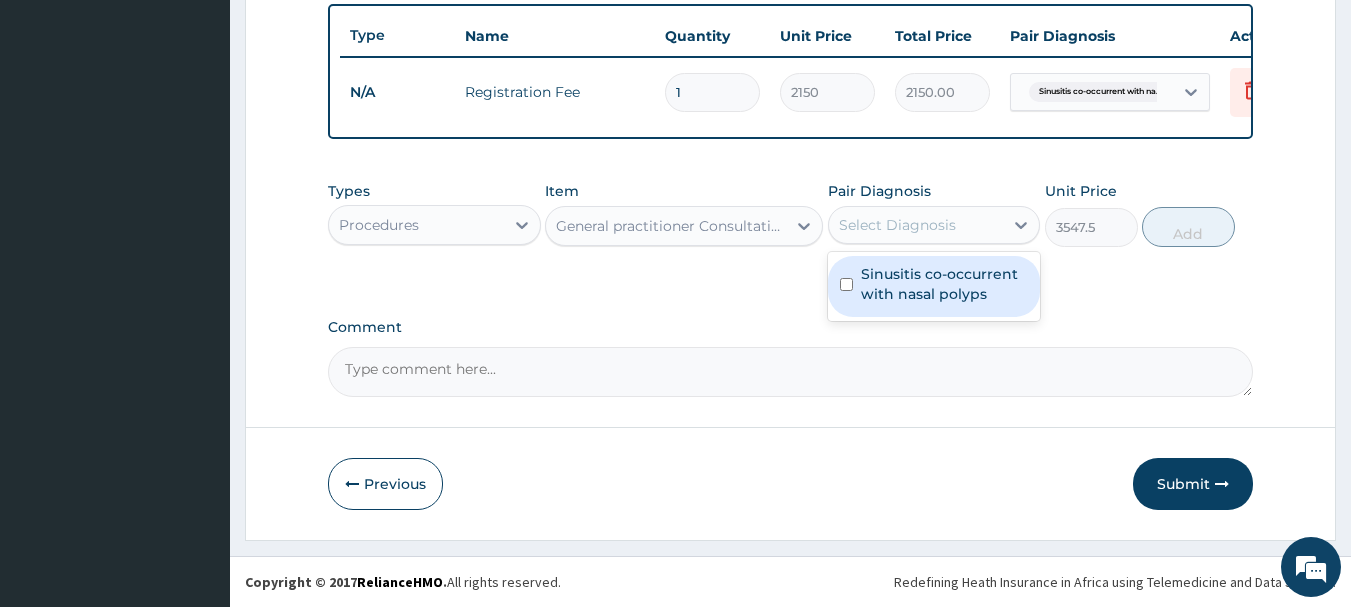 click on "Select Diagnosis" at bounding box center (897, 225) 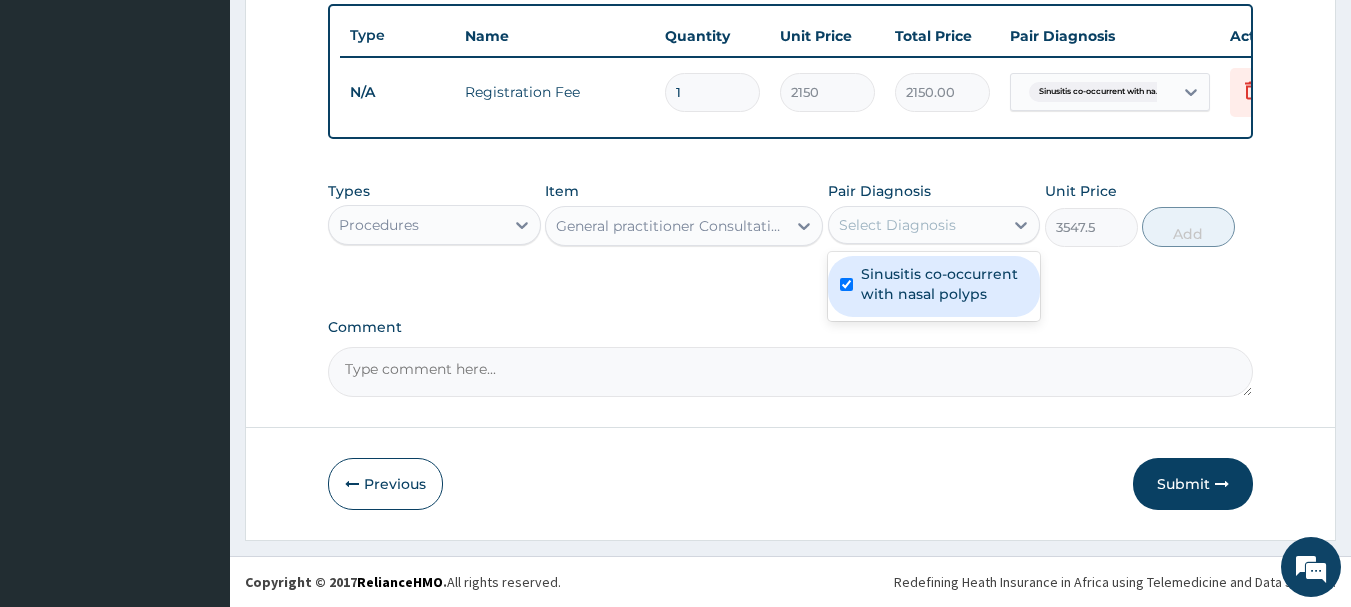 checkbox on "true" 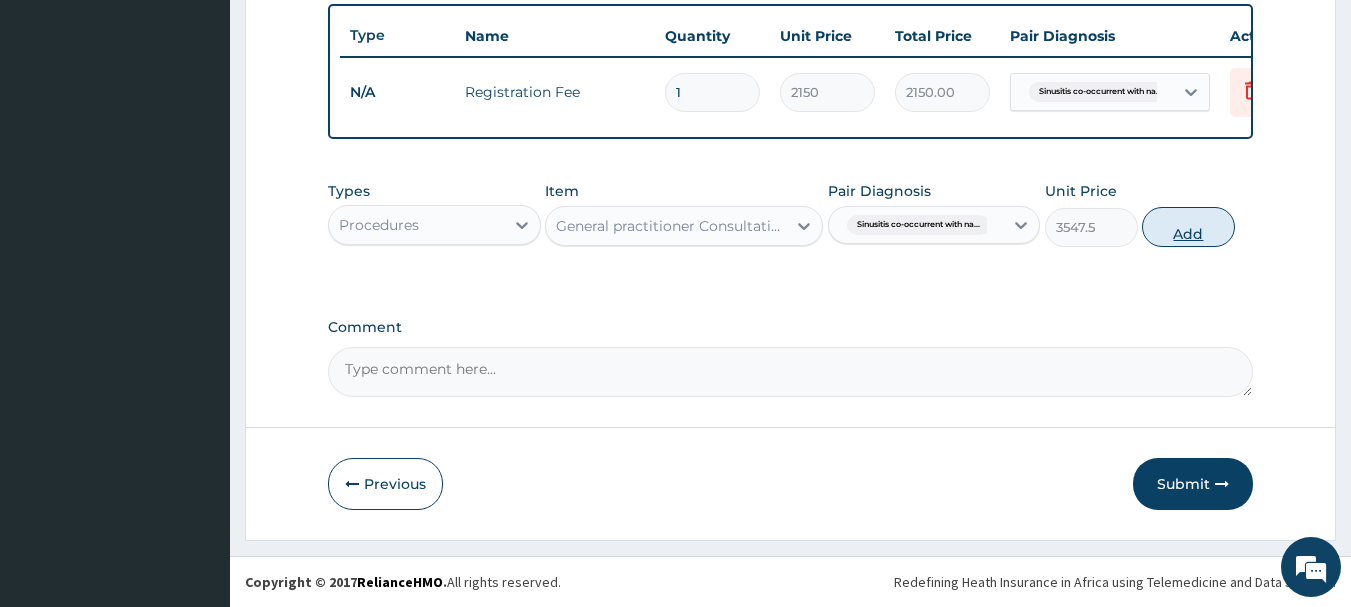 click on "Add" at bounding box center (1188, 227) 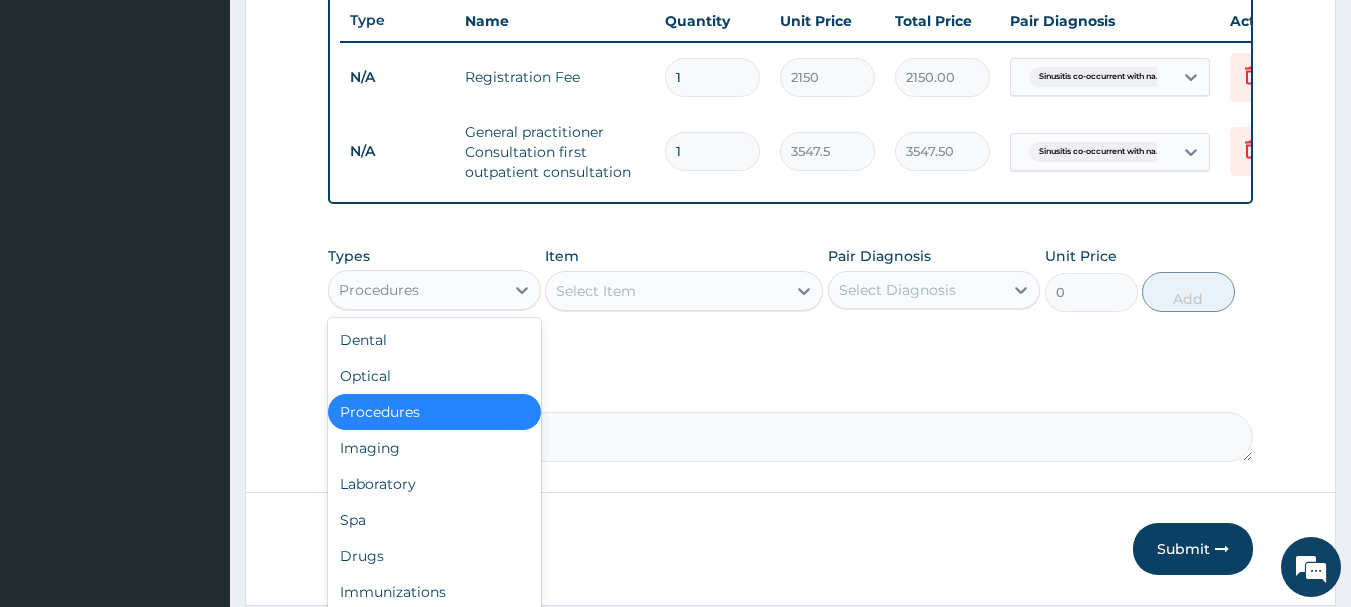 click on "Procedures" at bounding box center [416, 290] 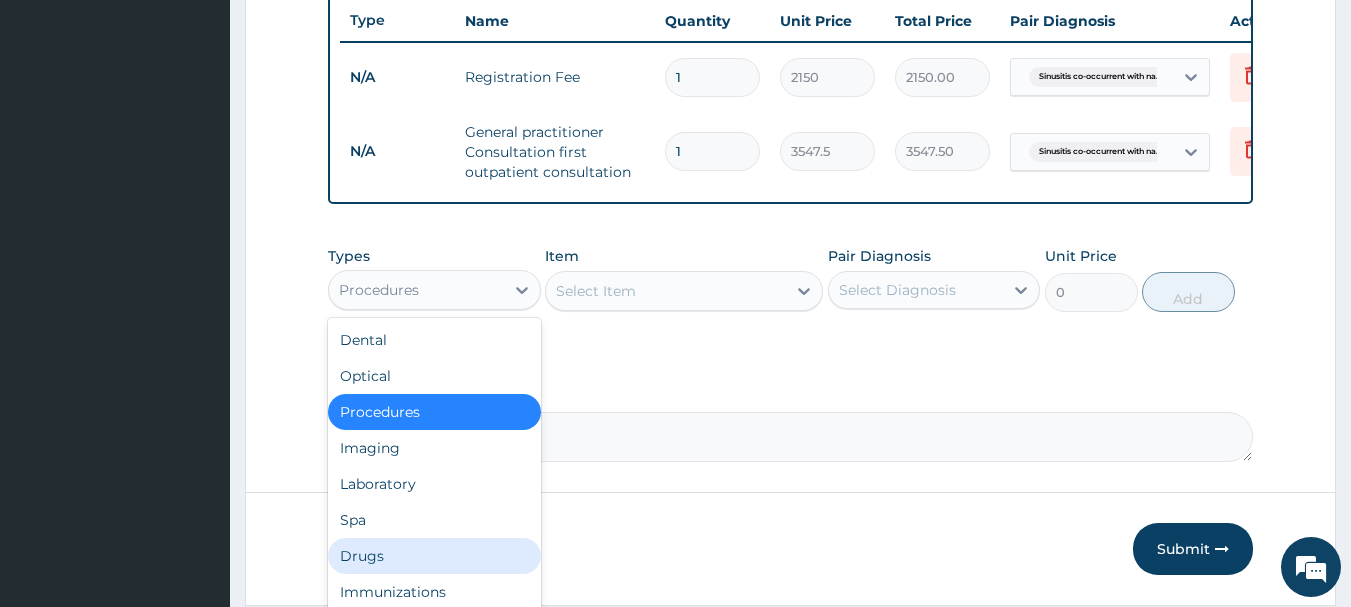 click on "Drugs" at bounding box center (434, 556) 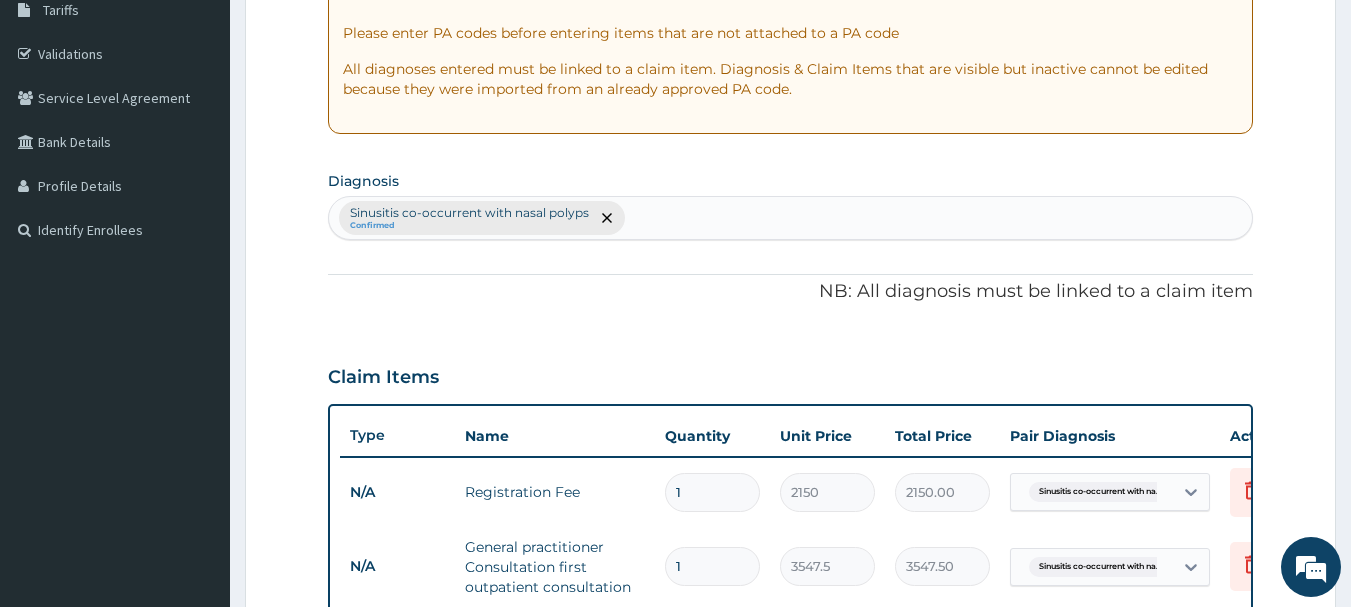 scroll, scrollTop: 287, scrollLeft: 0, axis: vertical 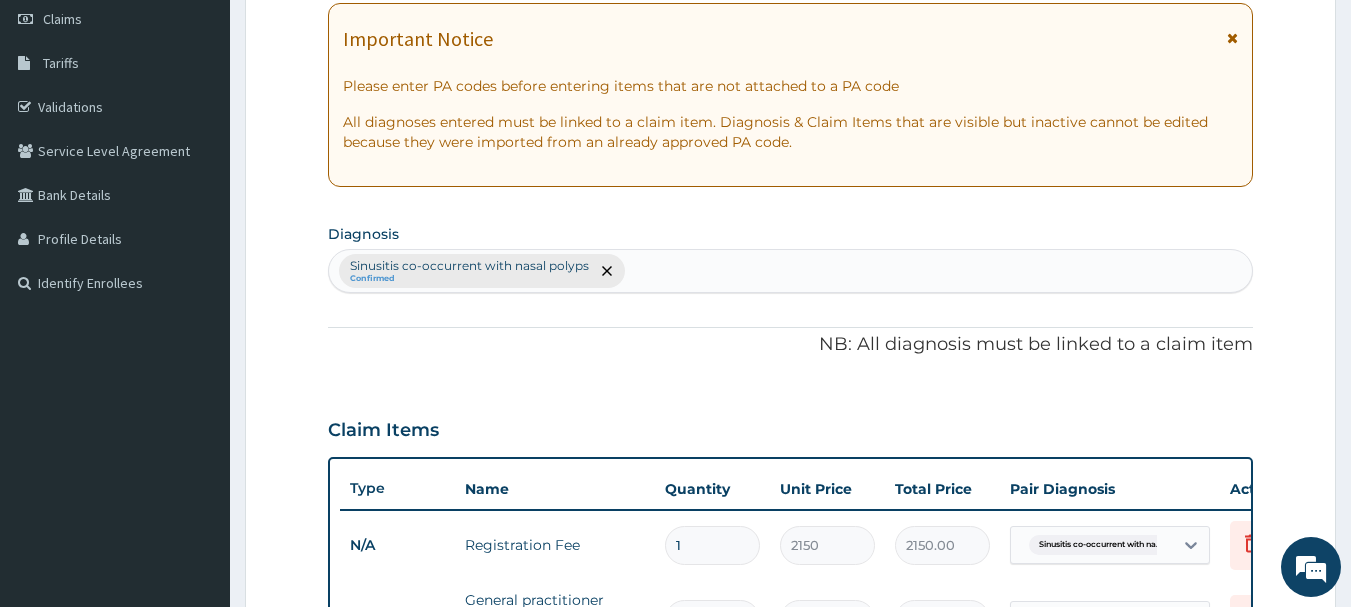 click on "Sinusitis co-occurrent with nasal polyps Confirmed" at bounding box center [791, 271] 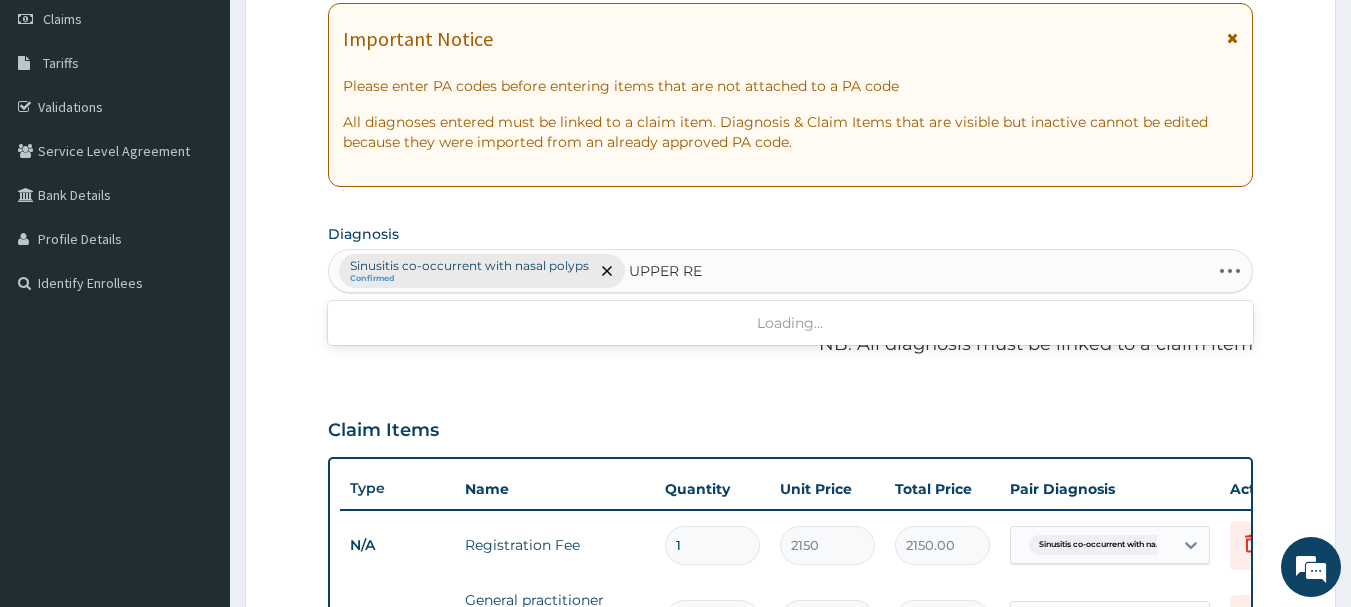 type on "UPPER RES" 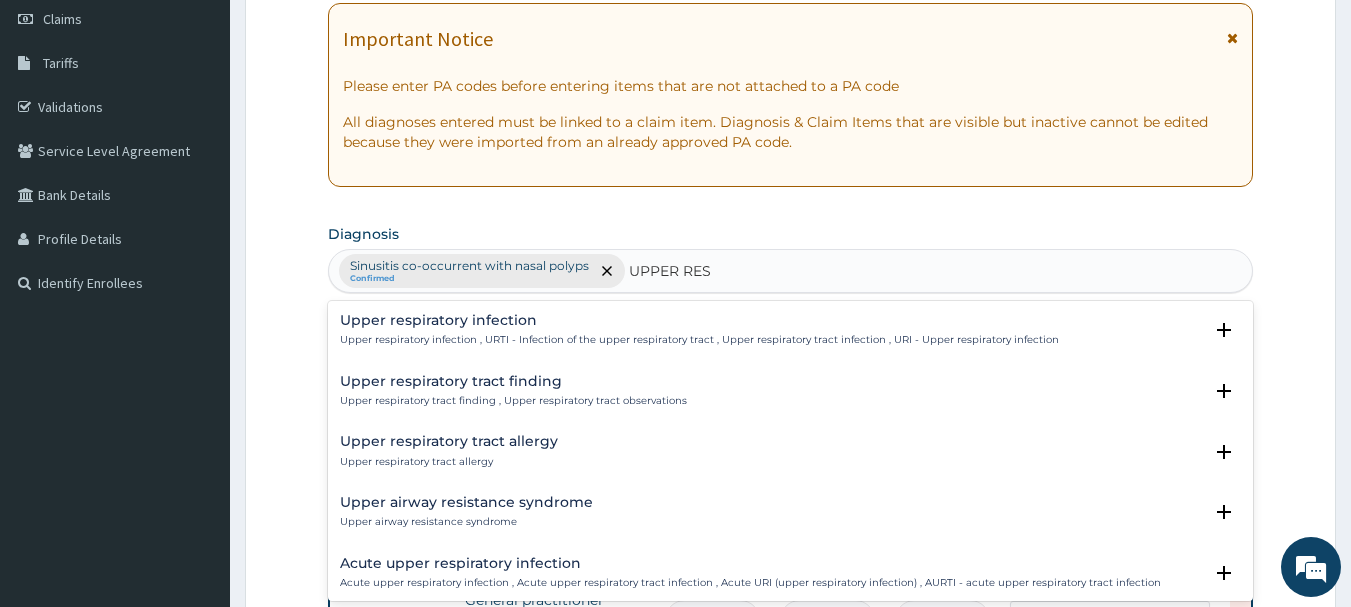 click on "Upper respiratory infection" at bounding box center [699, 320] 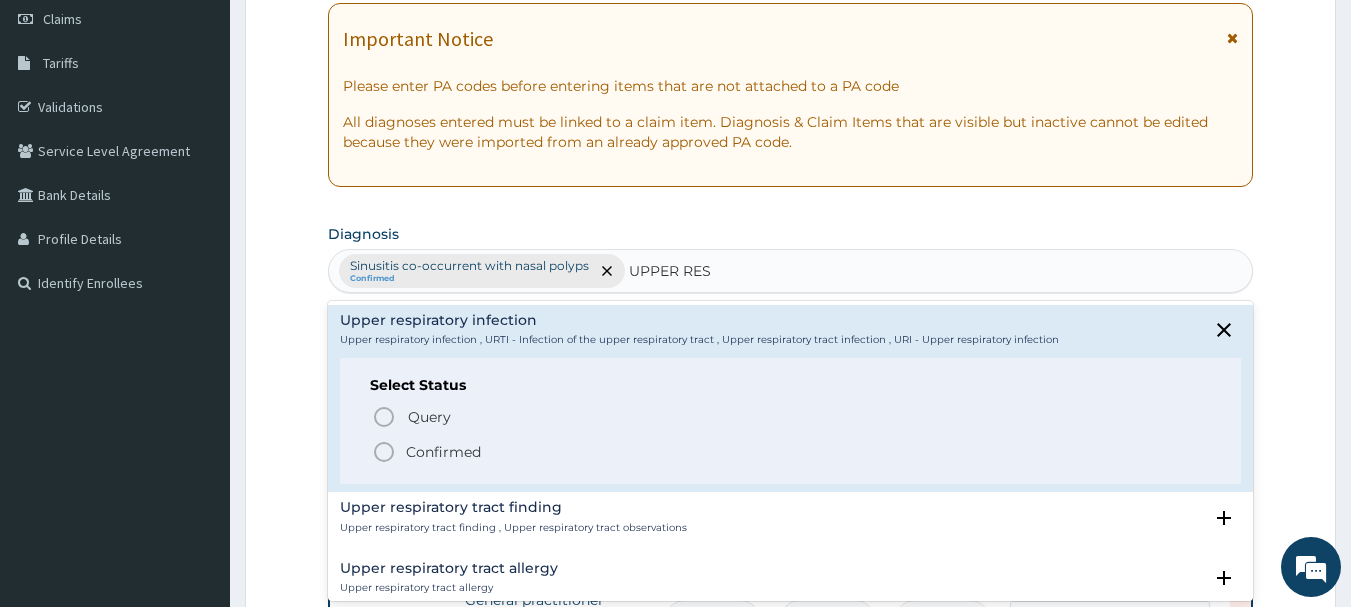 click 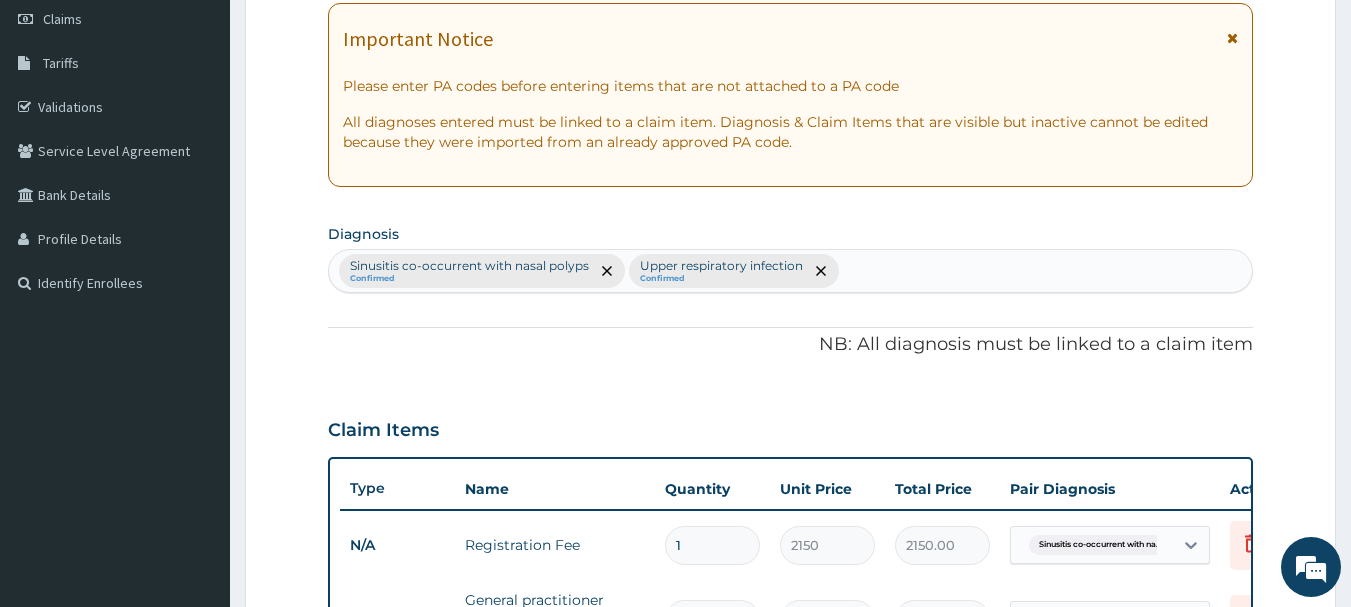 scroll, scrollTop: 818, scrollLeft: 0, axis: vertical 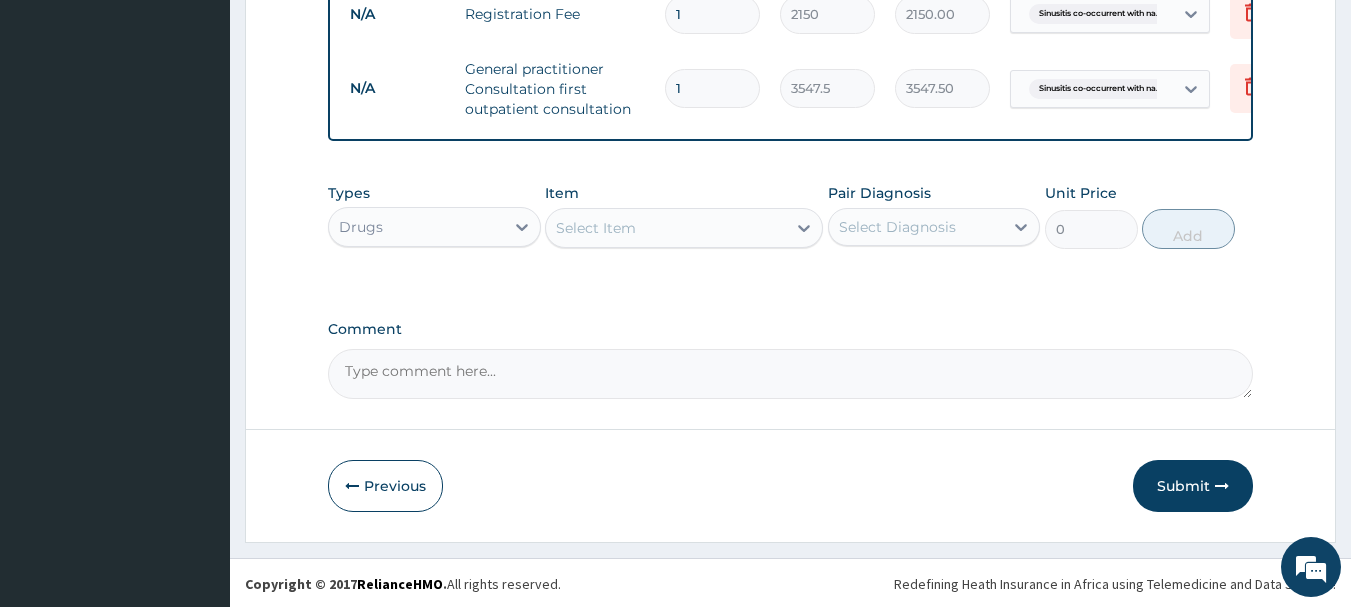 click on "Select Item" at bounding box center (666, 228) 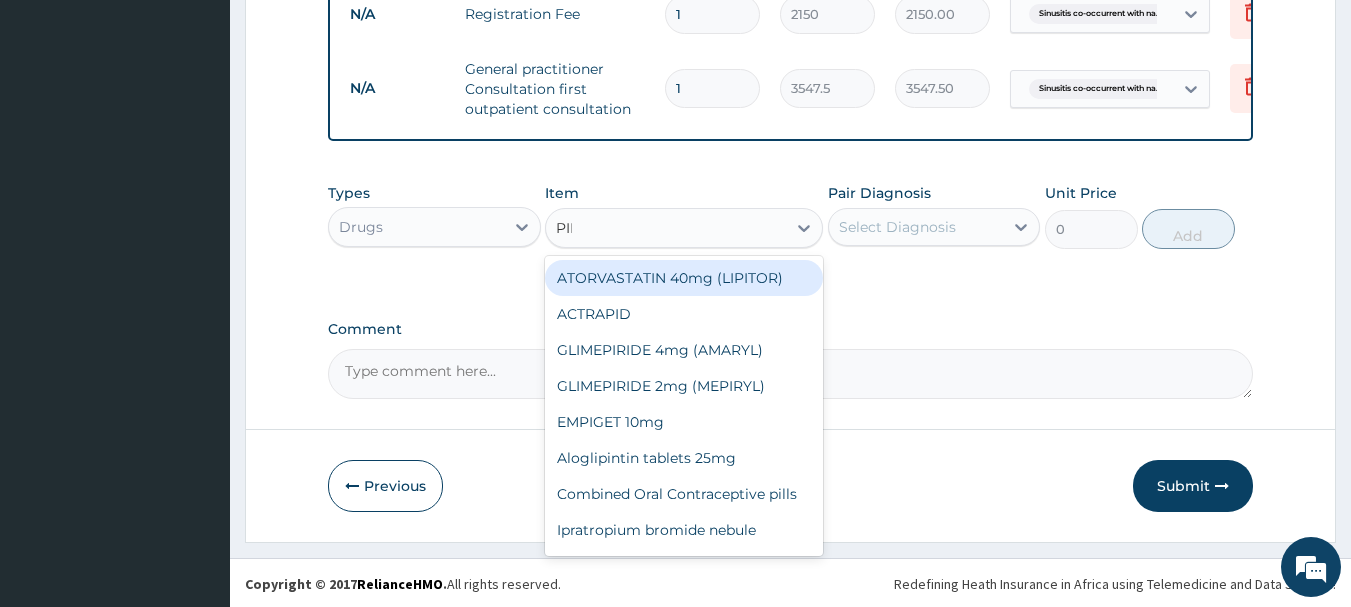 type on "PIRI" 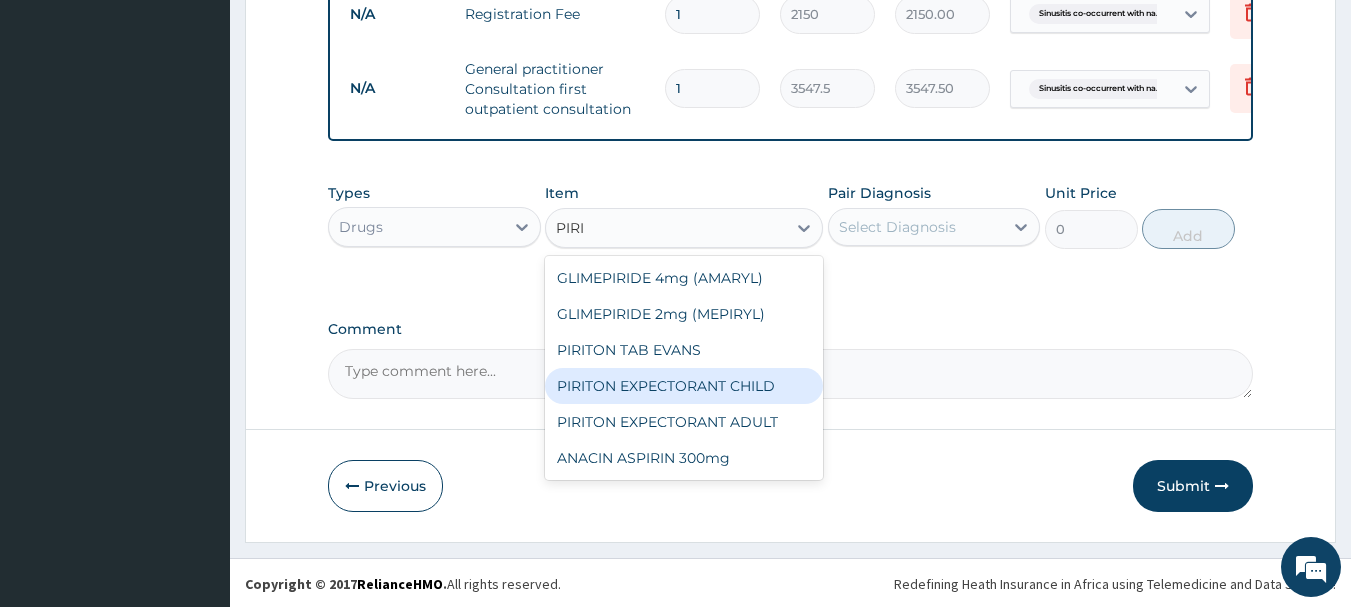 click on "PIRITON EXPECTORANT CHILD" at bounding box center (684, 386) 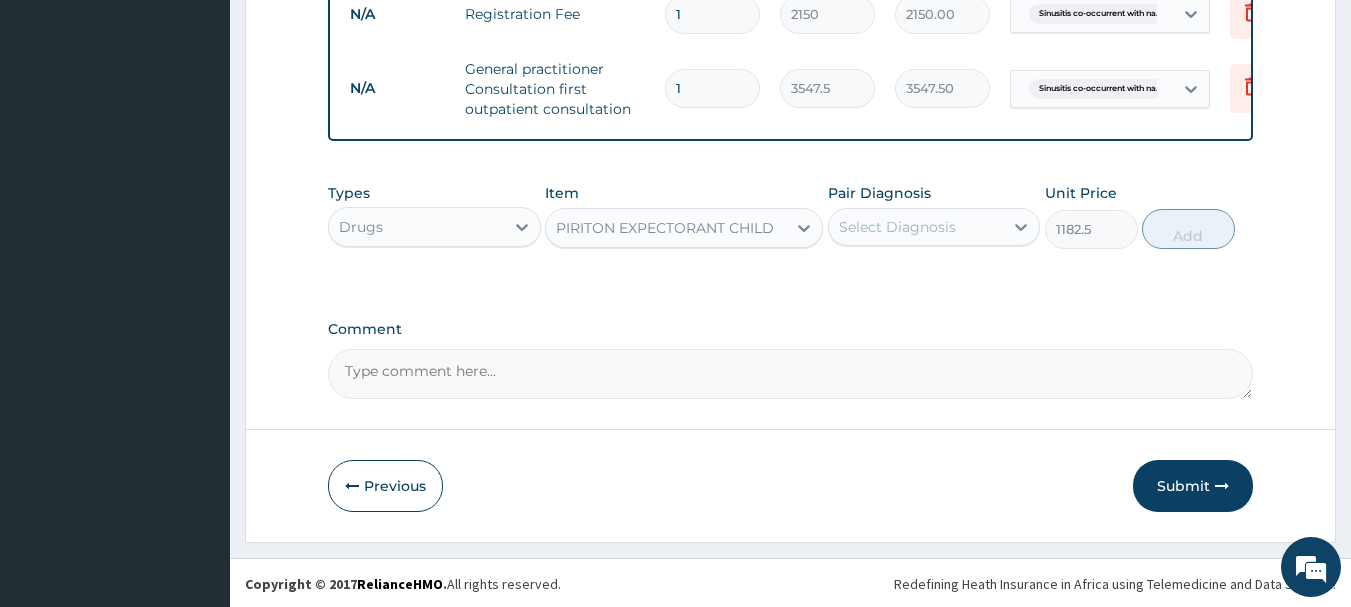click on "Select Diagnosis" at bounding box center [897, 227] 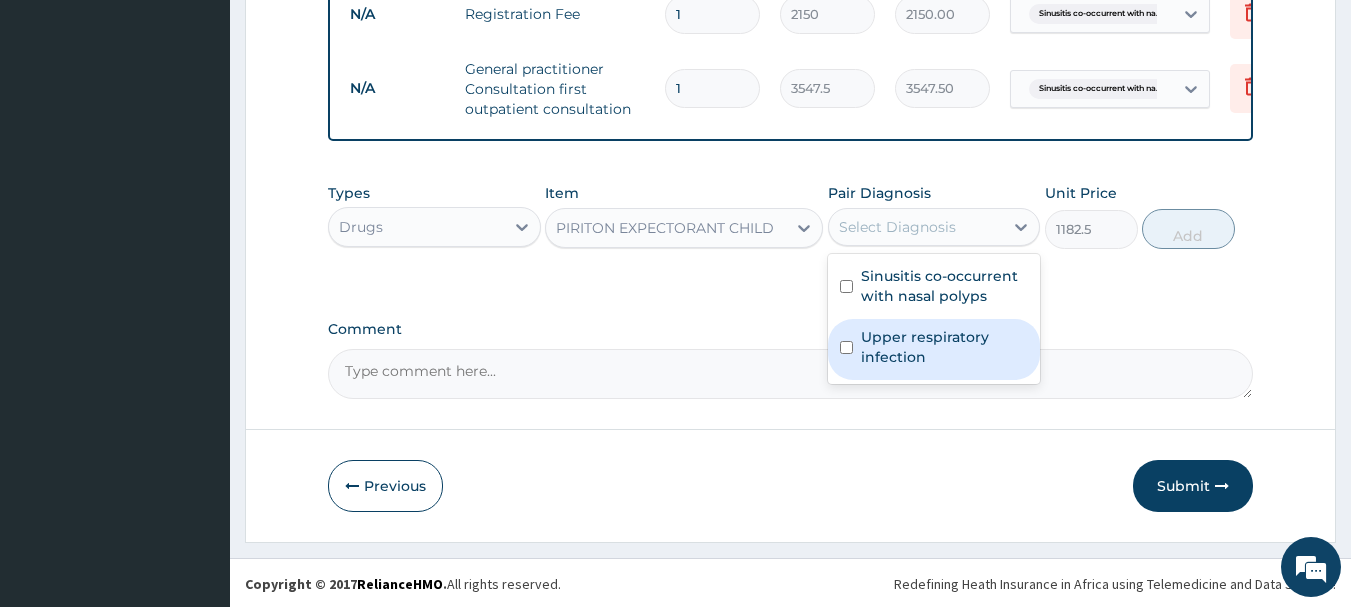 click on "Upper respiratory infection" at bounding box center (945, 347) 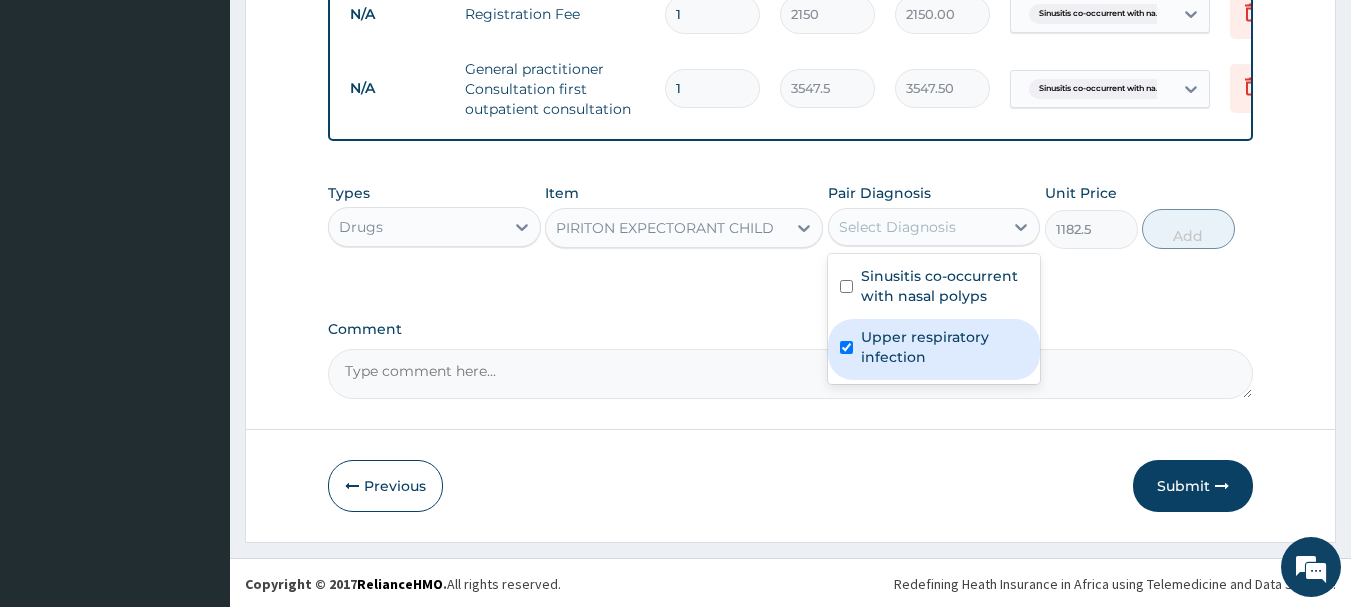 checkbox on "true" 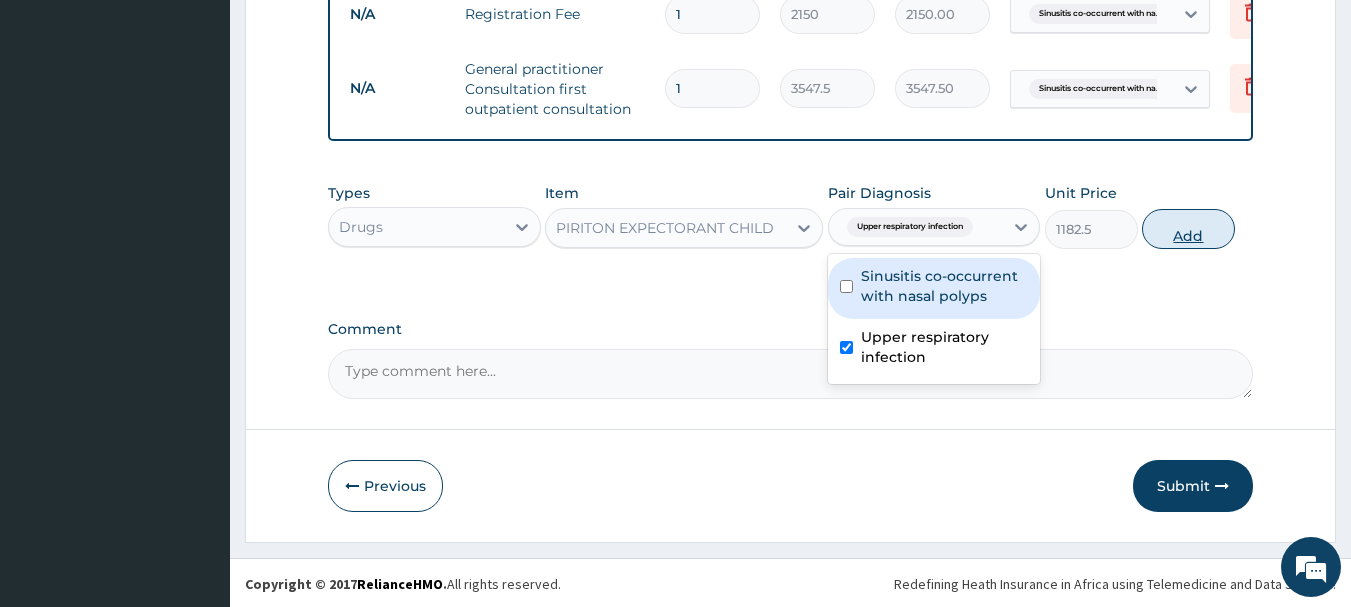 click on "Add" at bounding box center [1188, 229] 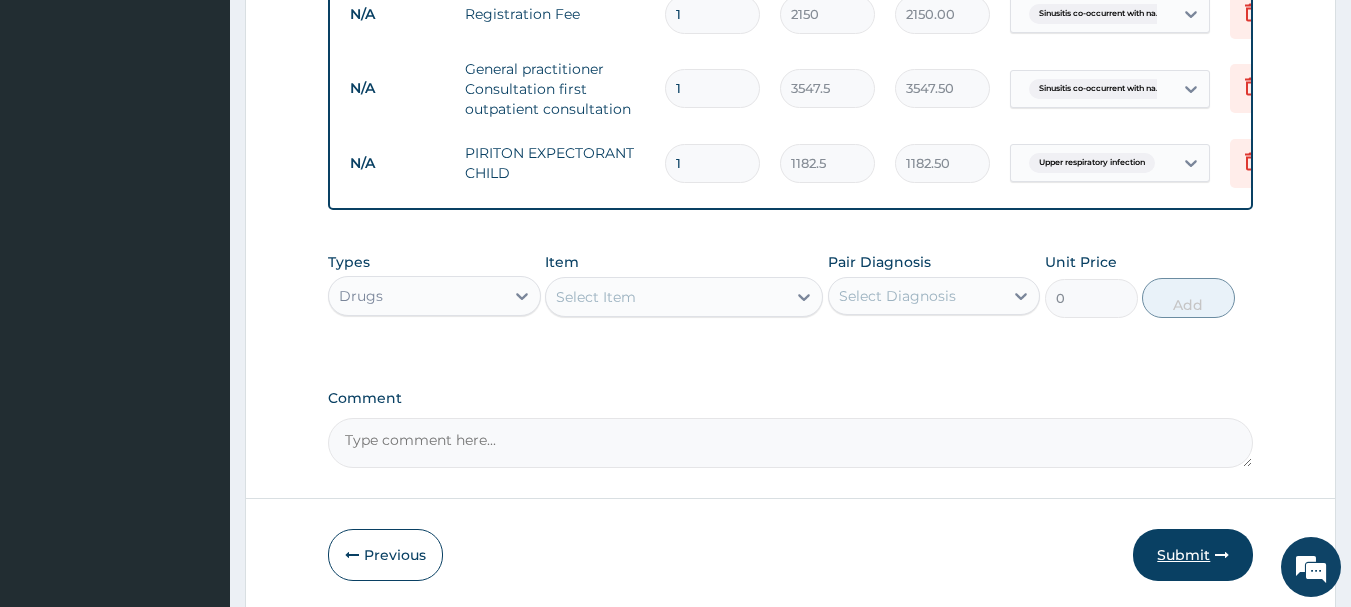 click on "Submit" at bounding box center [1193, 555] 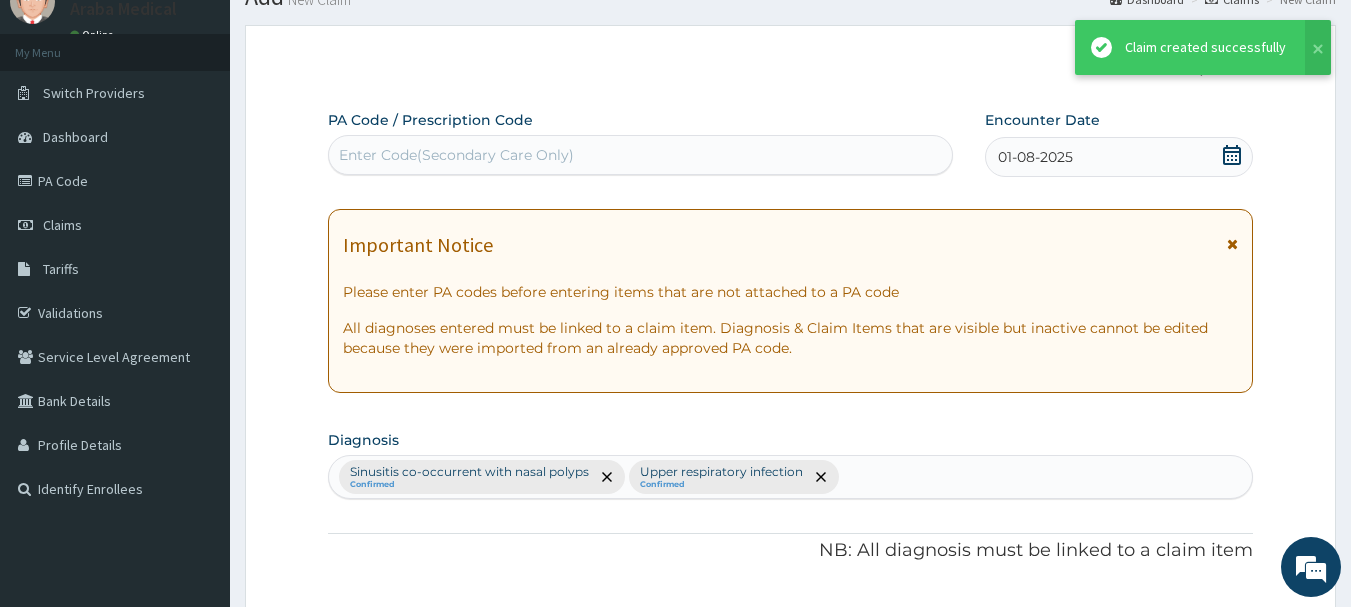 scroll, scrollTop: 818, scrollLeft: 0, axis: vertical 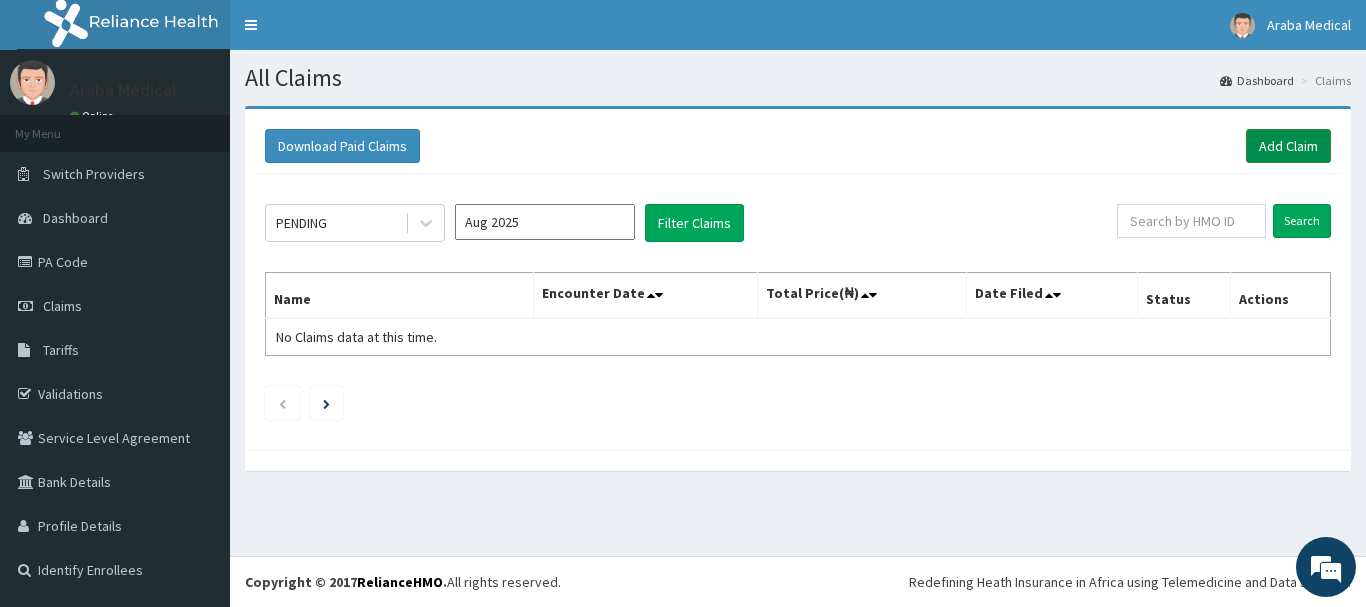 click on "Add Claim" at bounding box center (1288, 146) 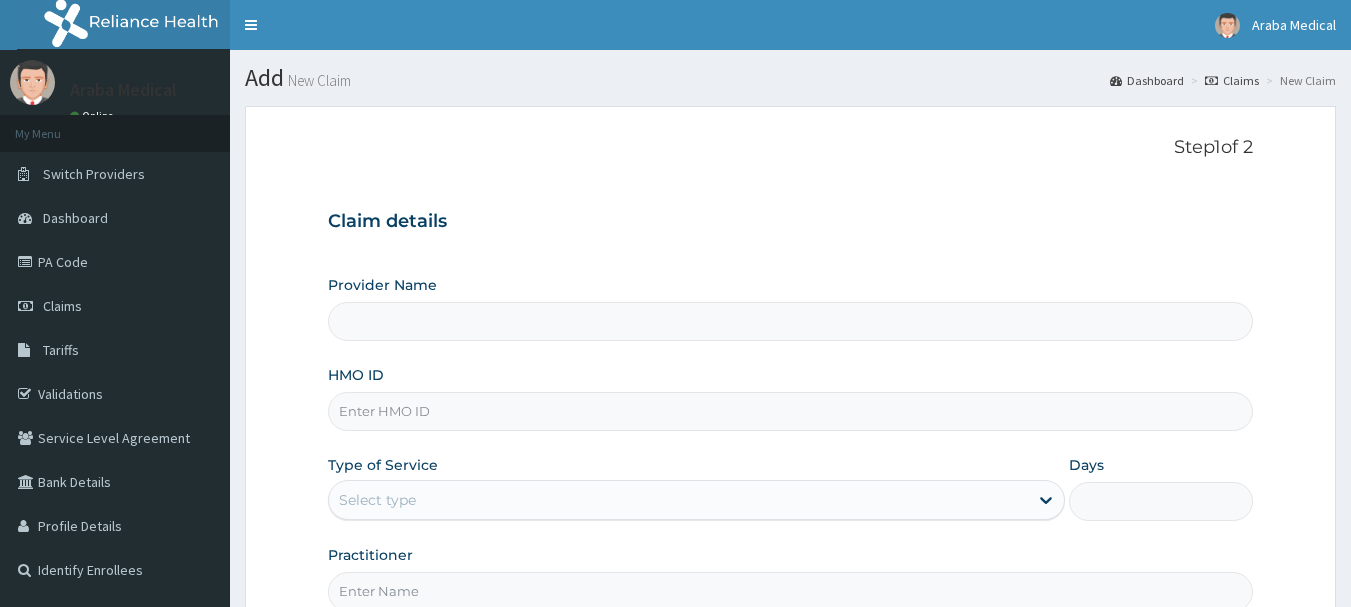 scroll, scrollTop: 0, scrollLeft: 0, axis: both 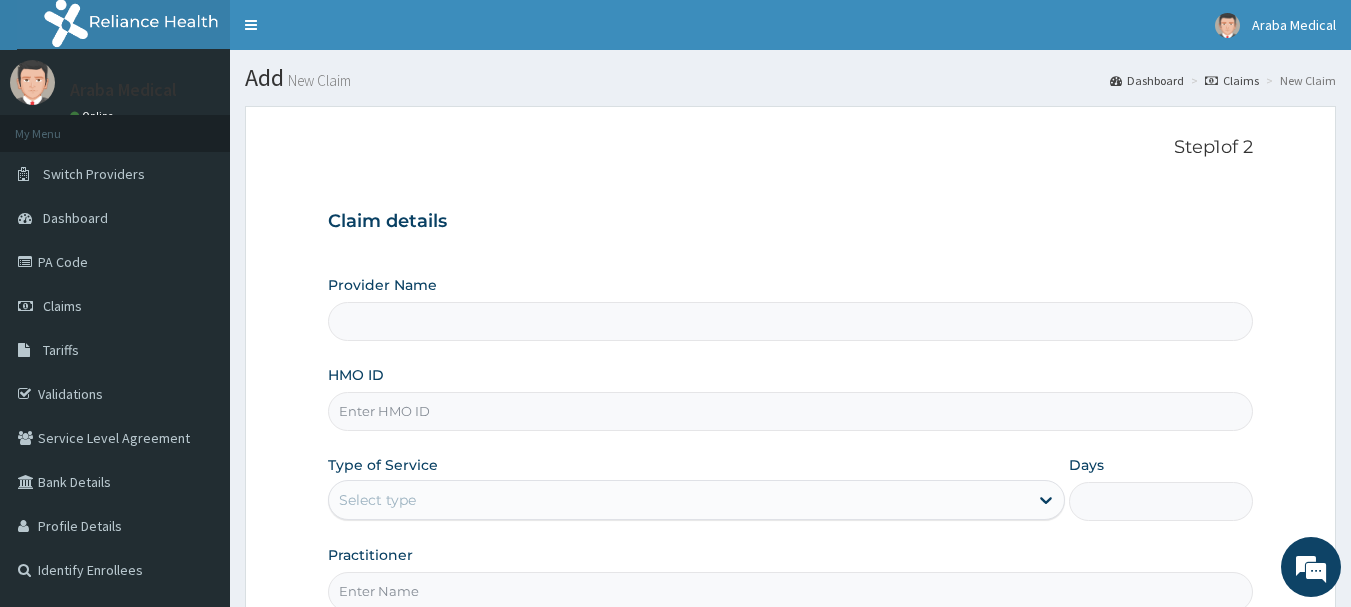 click on "HMO ID" at bounding box center [791, 411] 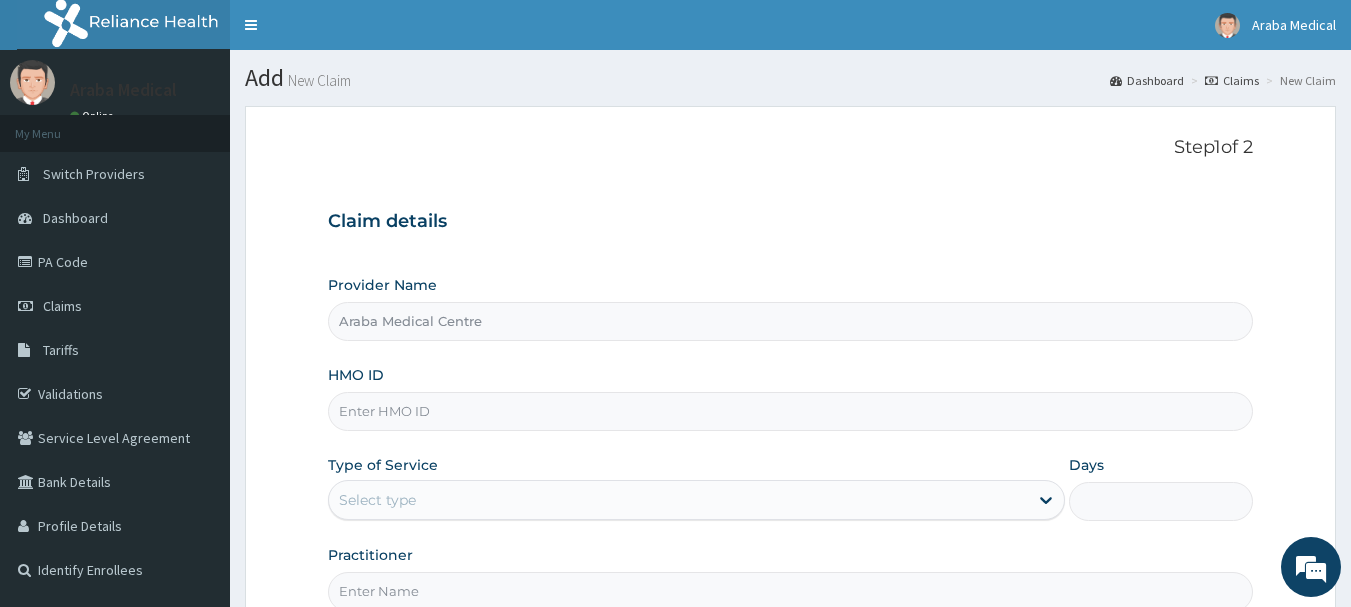 type on "Araba Medical Centre" 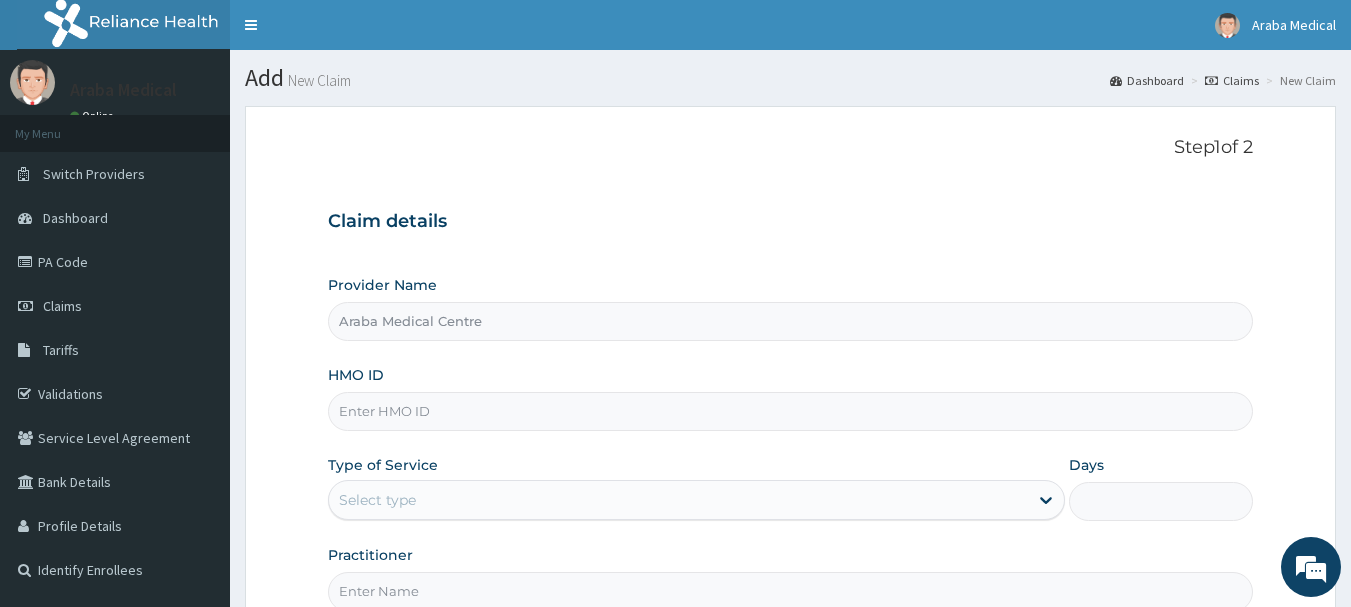 scroll, scrollTop: 0, scrollLeft: 0, axis: both 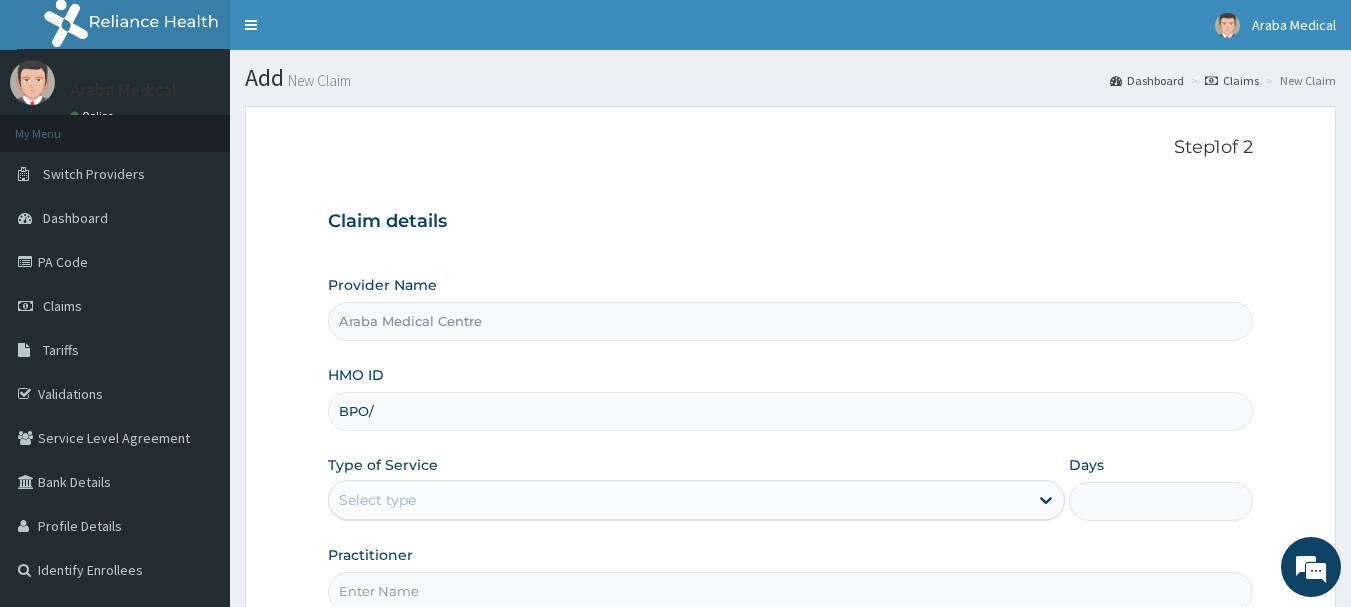 type on "BPO/10020/A" 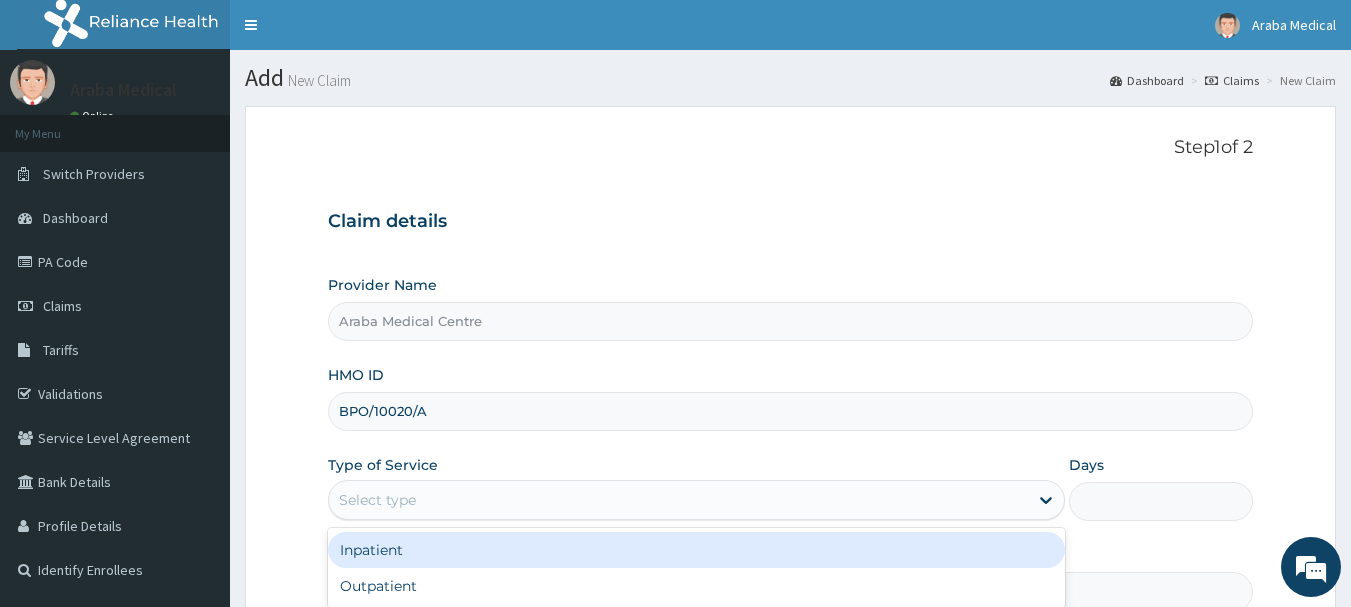 click on "Select type" at bounding box center [678, 500] 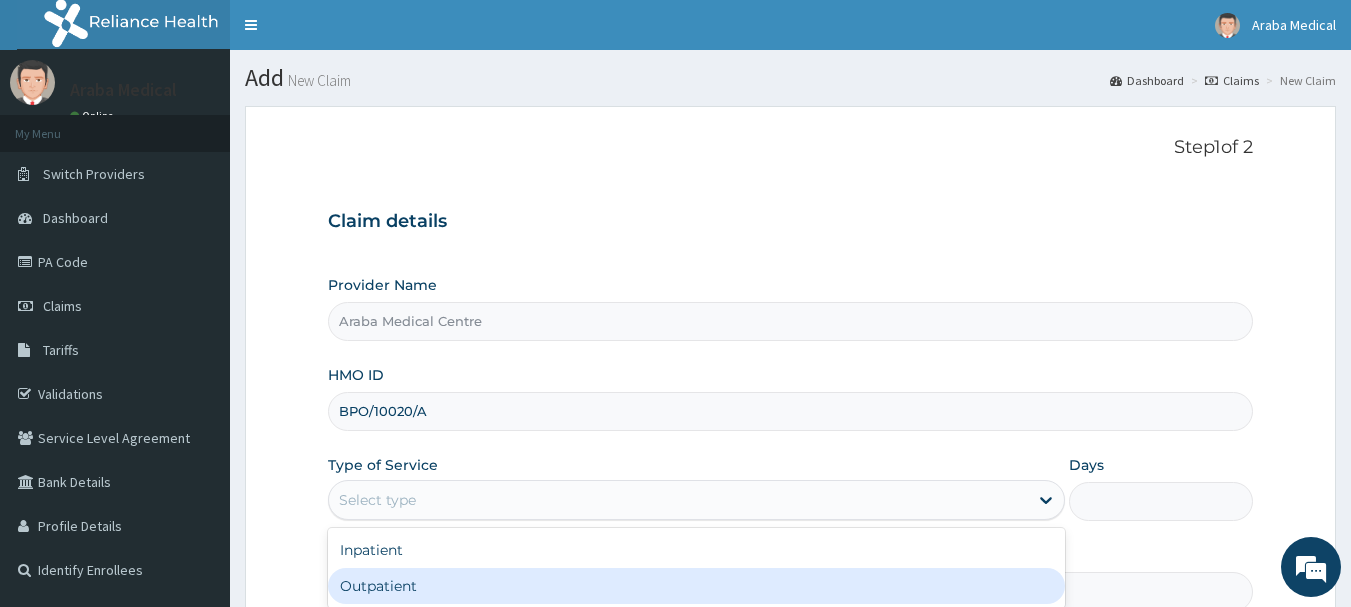 click on "Outpatient" at bounding box center [696, 586] 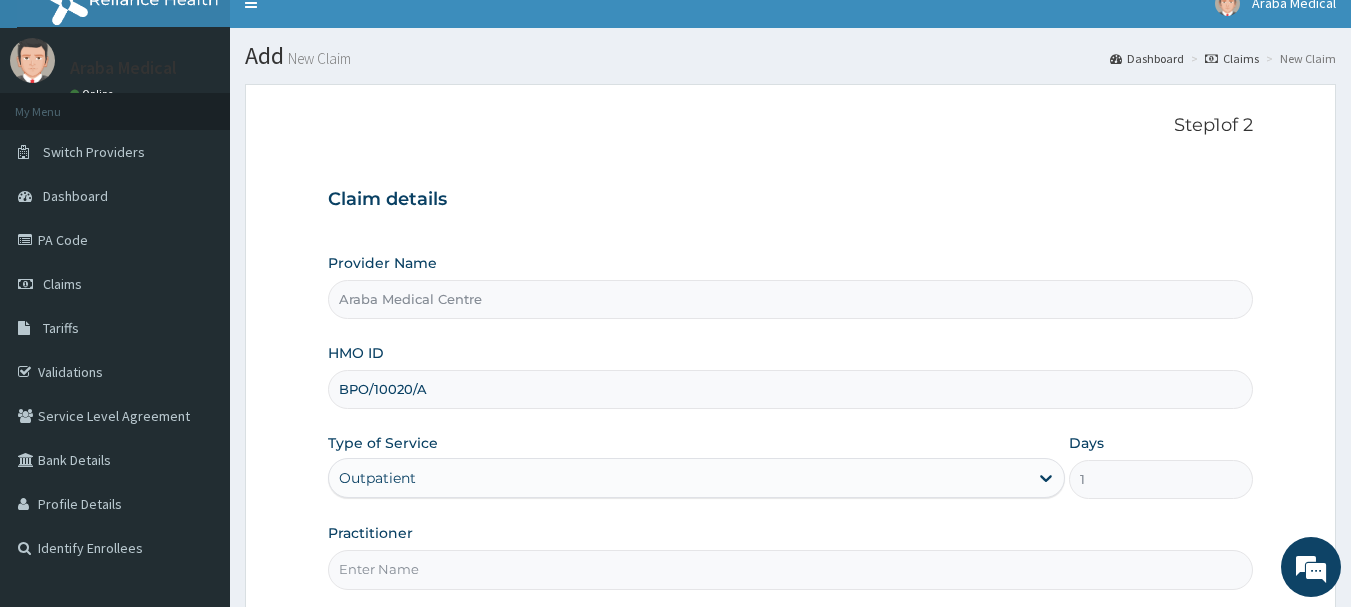 scroll, scrollTop: 121, scrollLeft: 0, axis: vertical 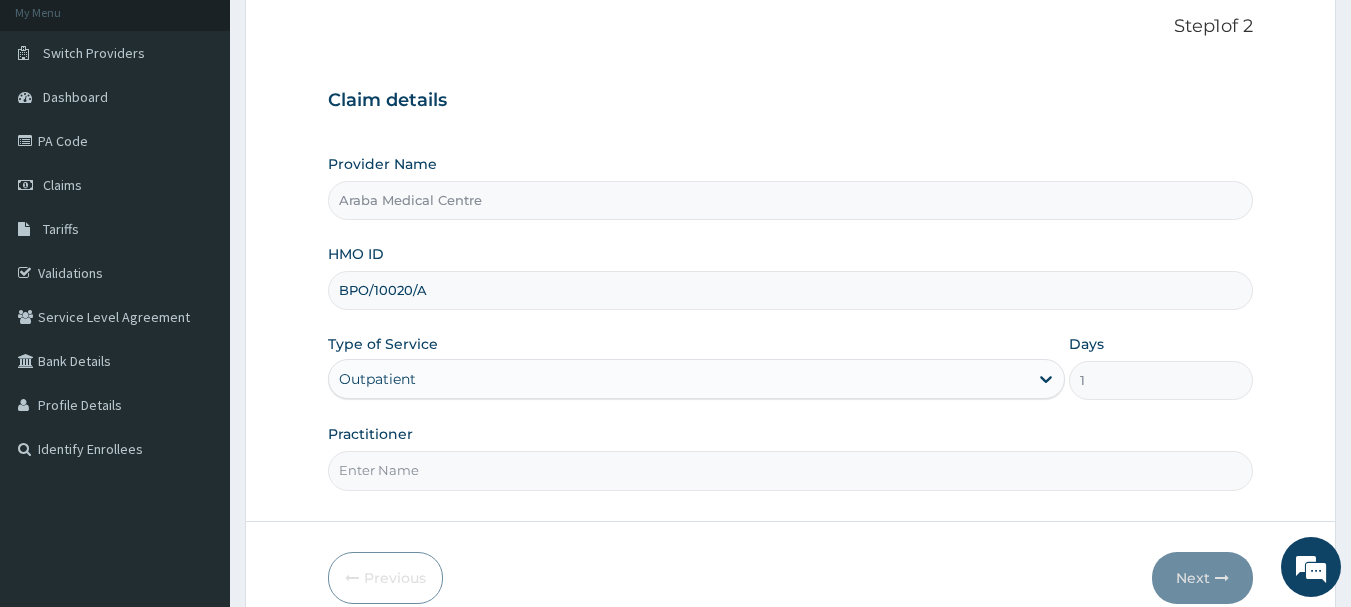 click on "Practitioner" at bounding box center [791, 470] 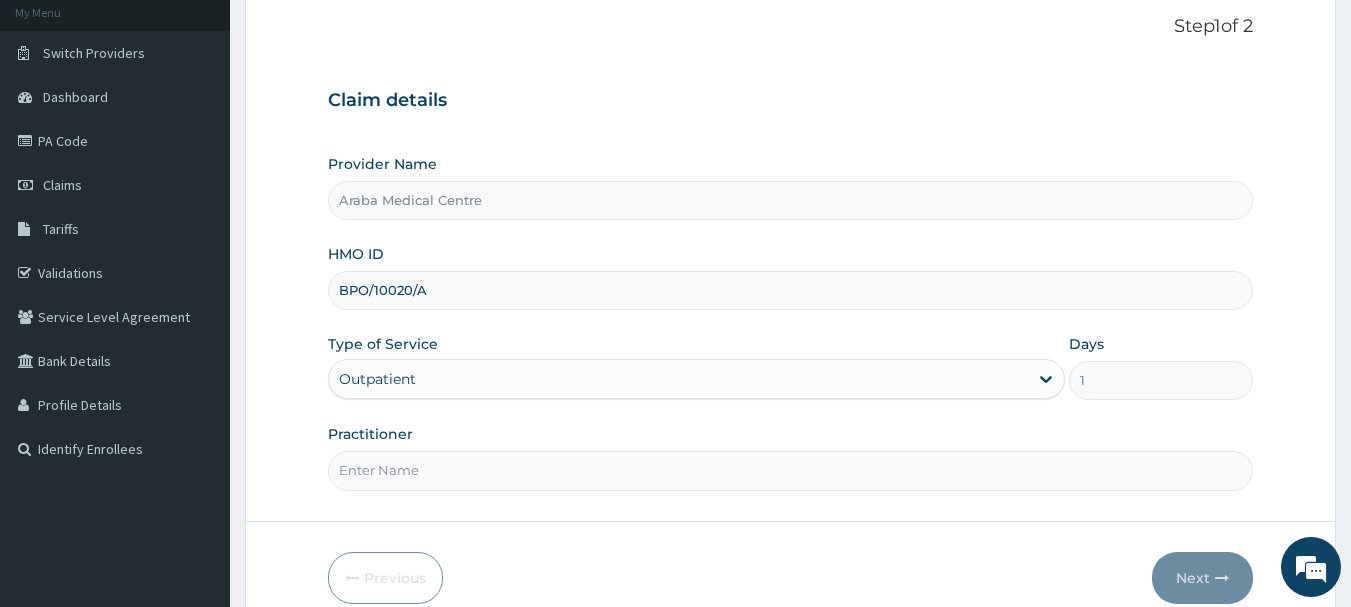 type on "DR OMOBOLANLE" 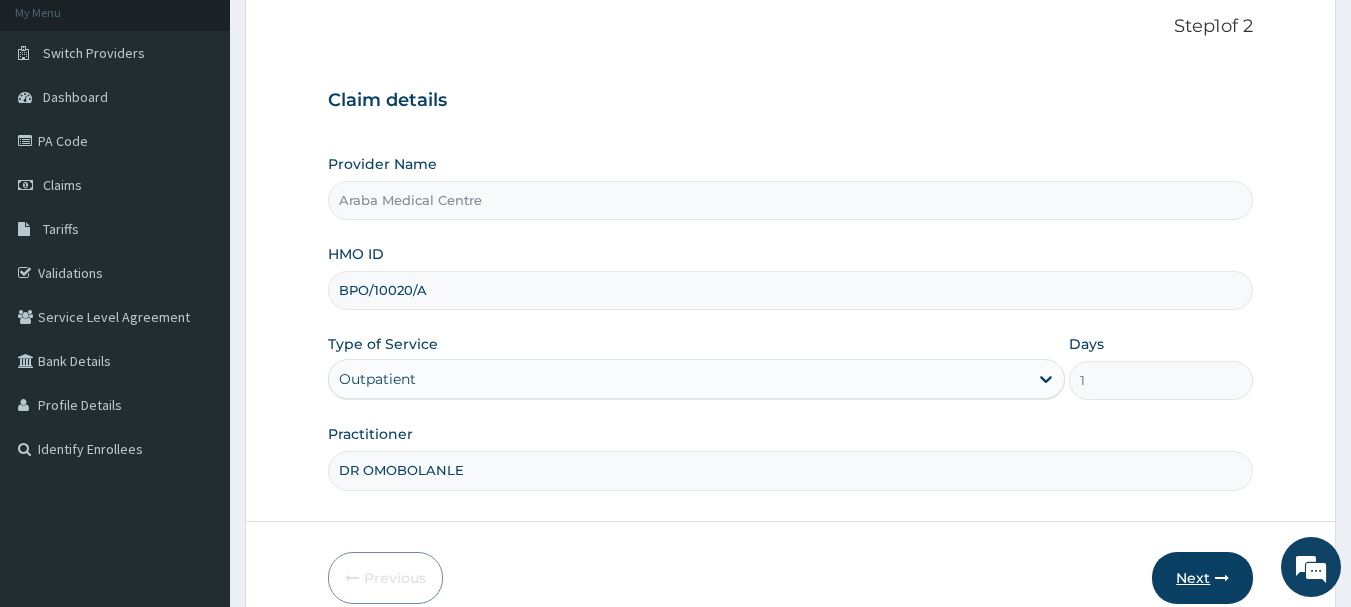 click on "Next" at bounding box center (1202, 578) 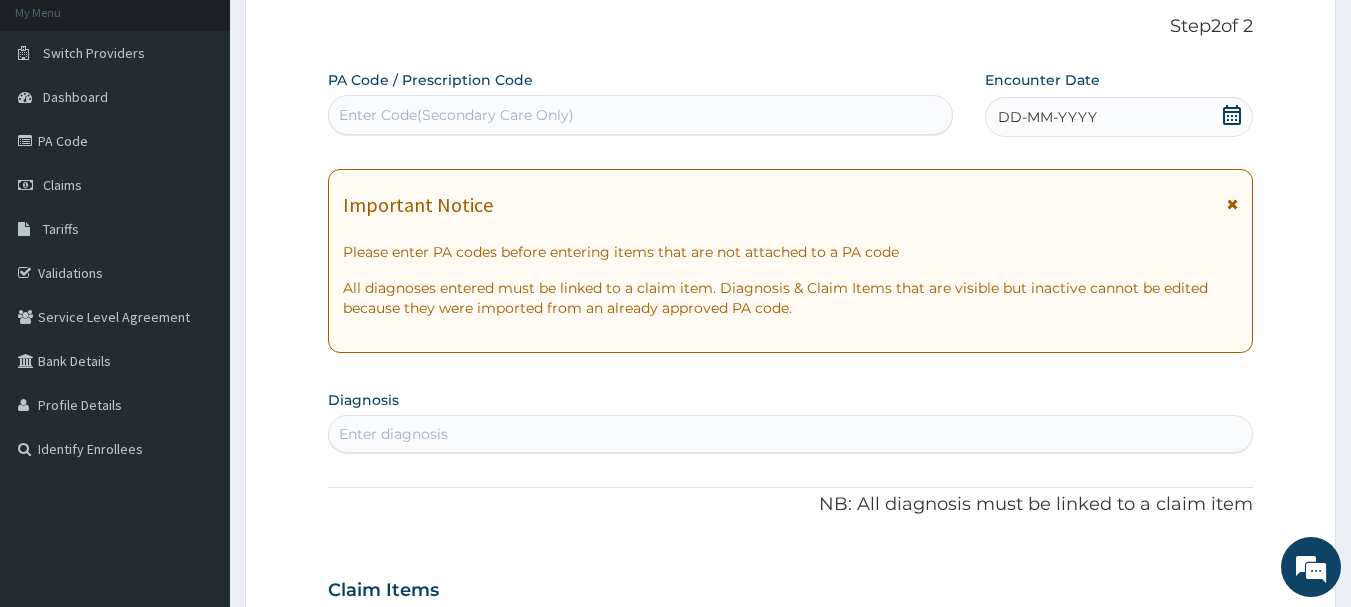click 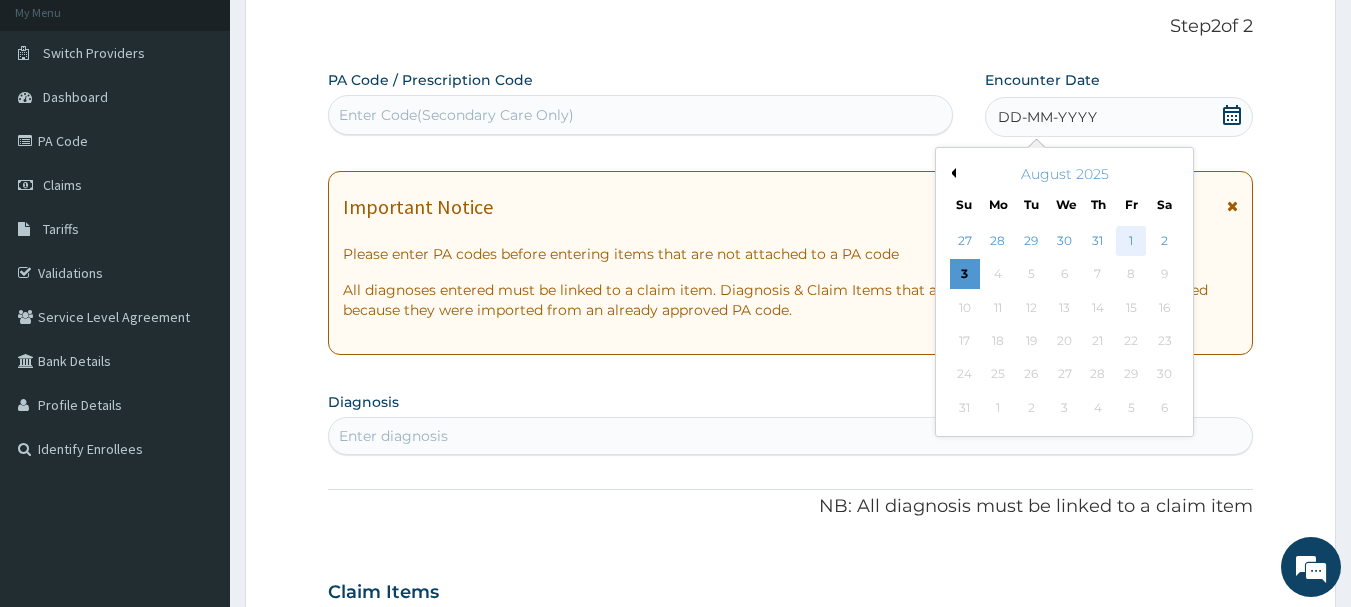 click on "1" at bounding box center (1131, 241) 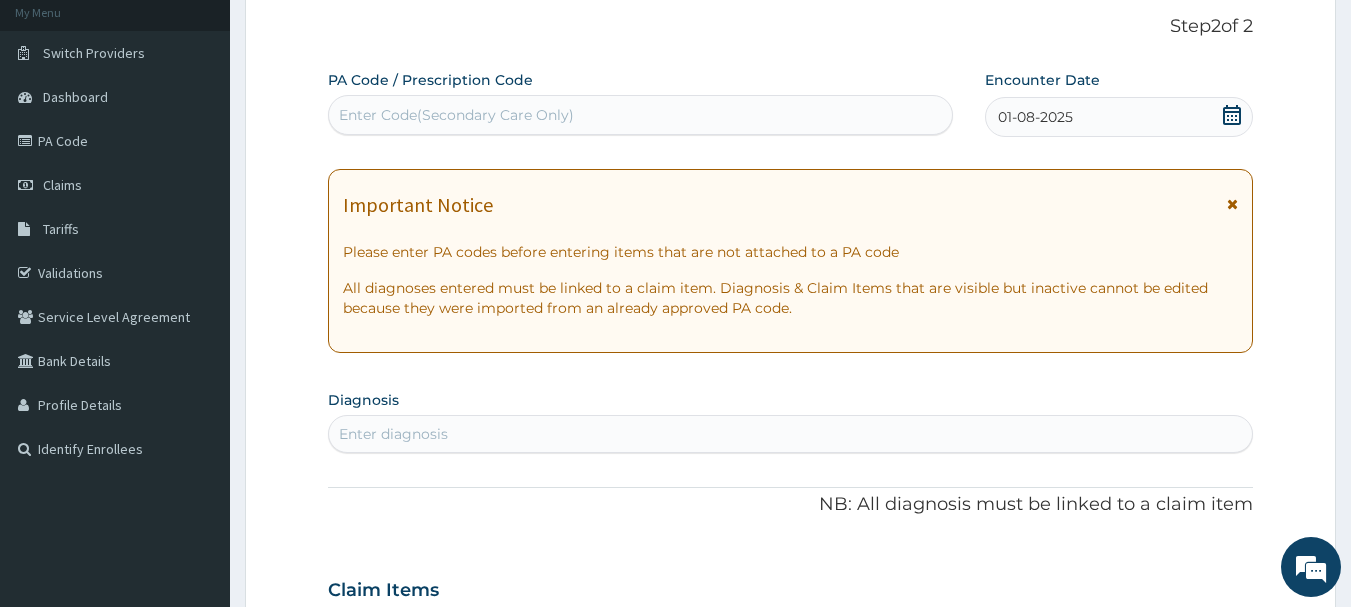 click on "Enter diagnosis" at bounding box center [791, 434] 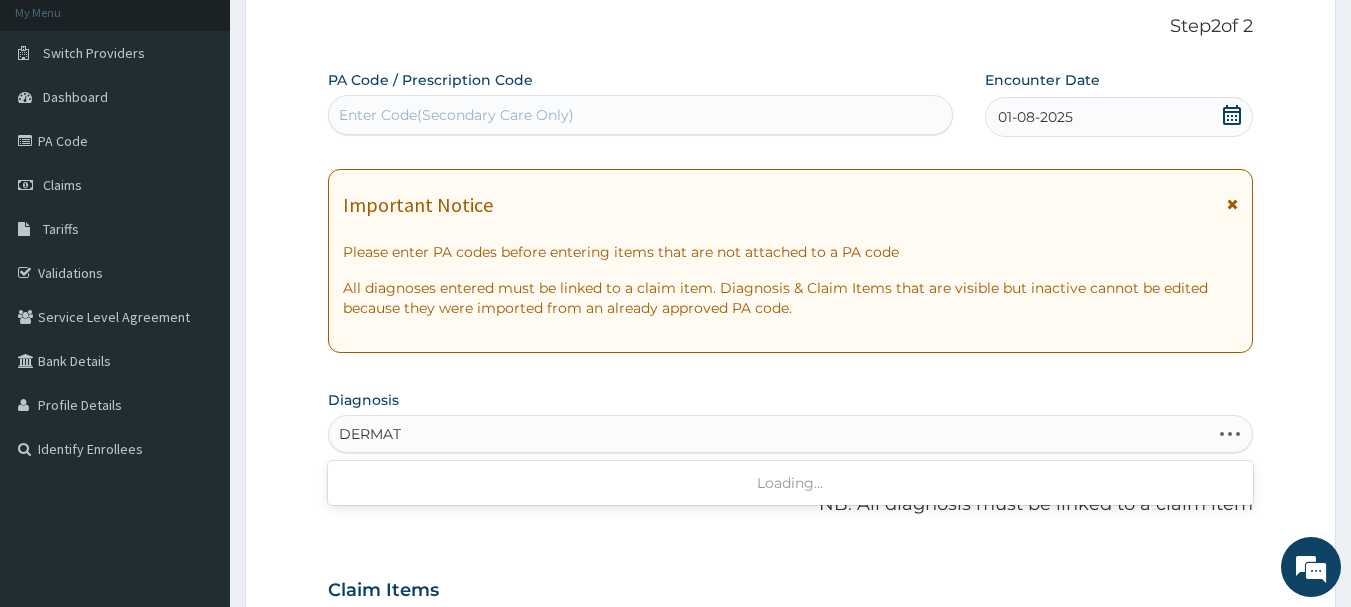 type on "DERMATI" 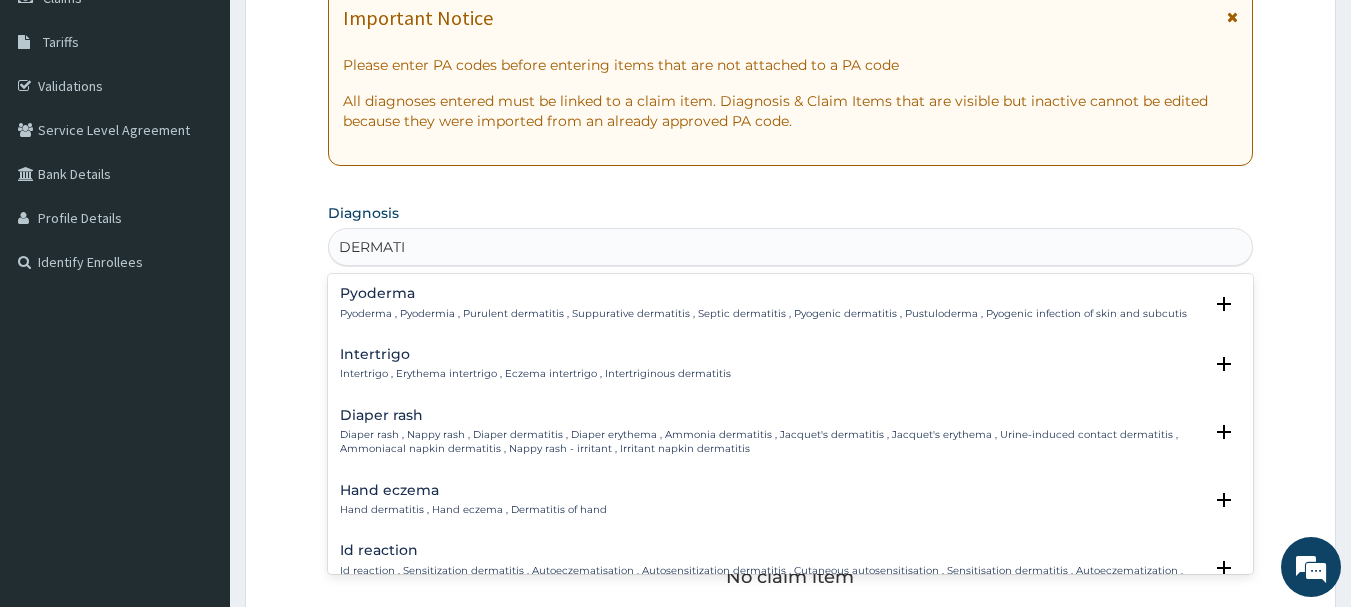 scroll, scrollTop: 389, scrollLeft: 0, axis: vertical 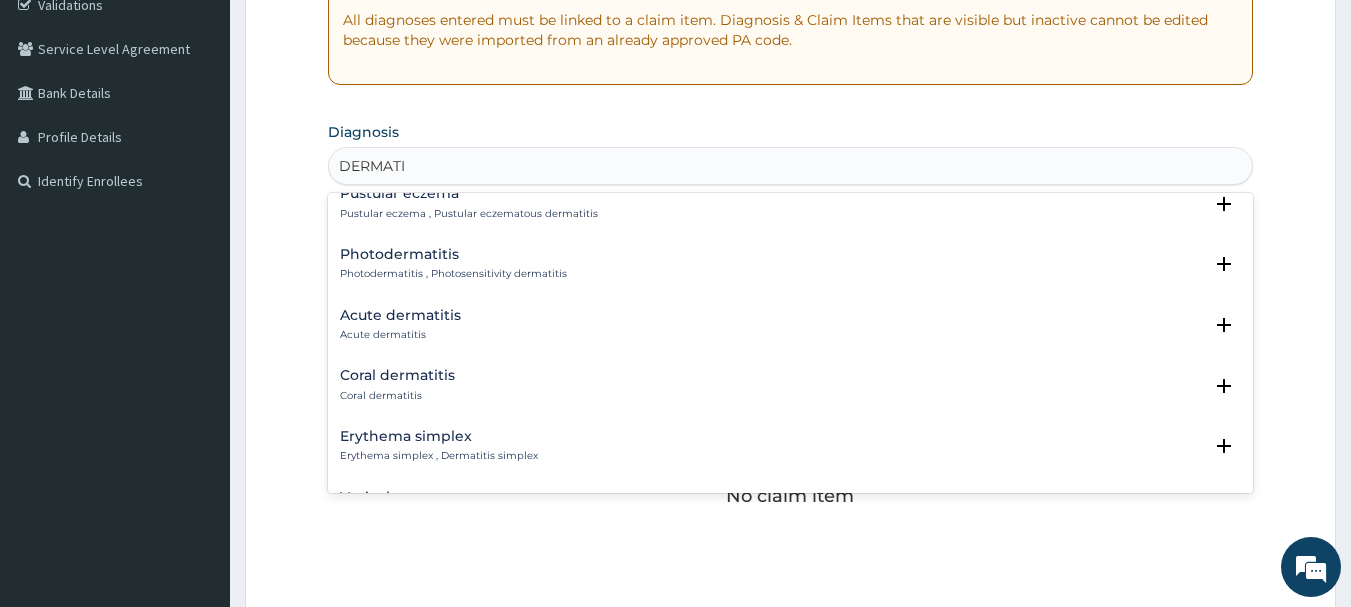 click on "Acute dermatitis Acute dermatitis" at bounding box center (400, 325) 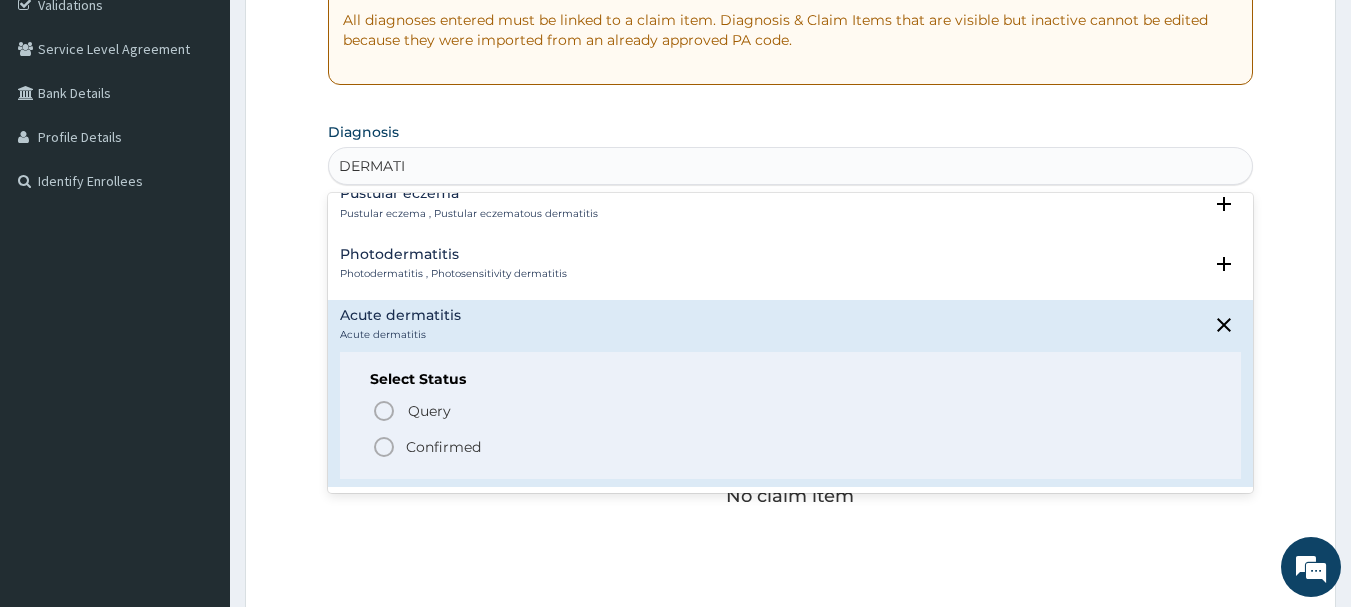 click 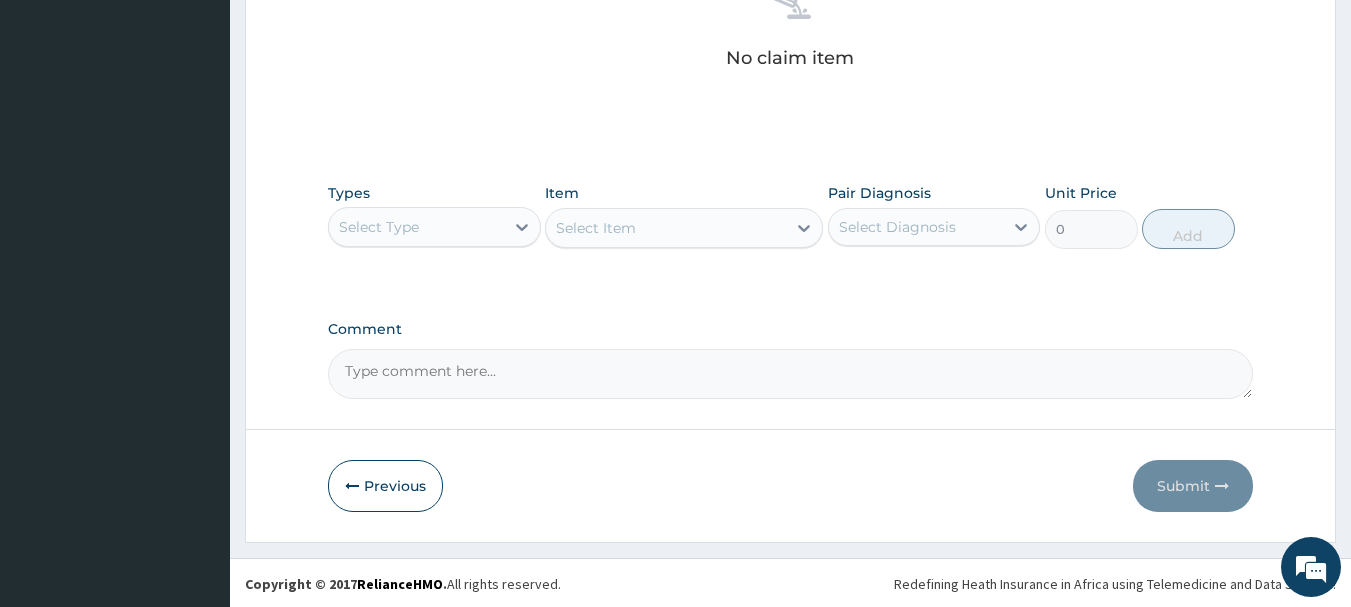 scroll, scrollTop: 835, scrollLeft: 0, axis: vertical 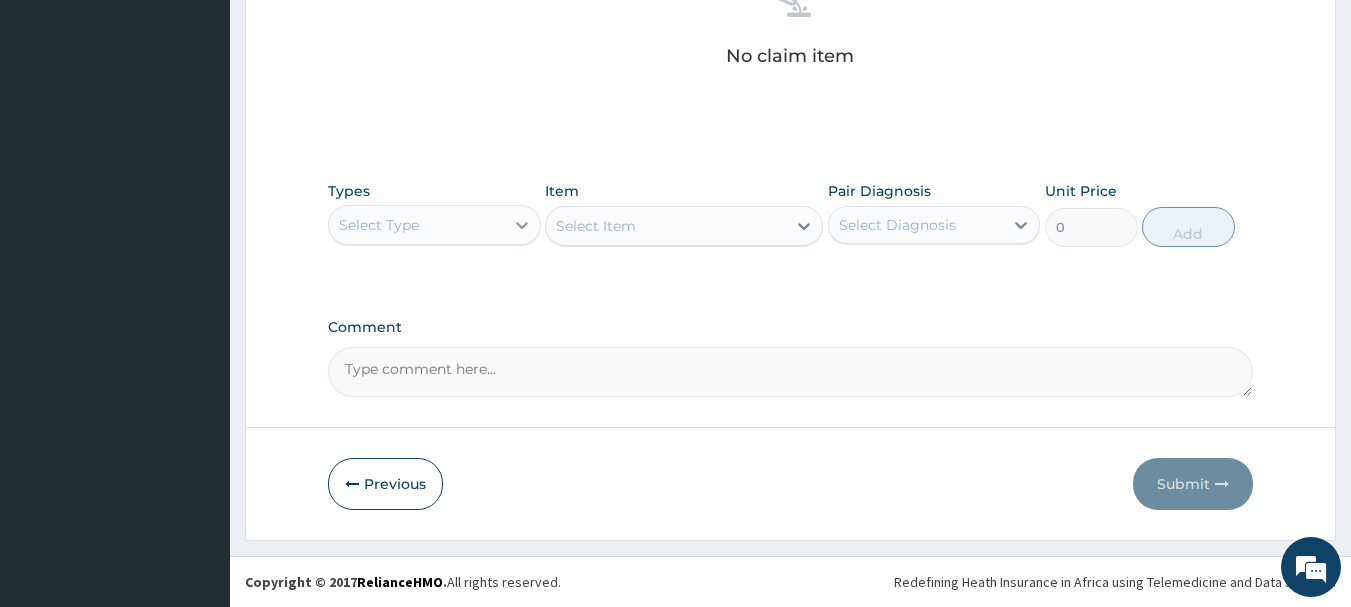 click 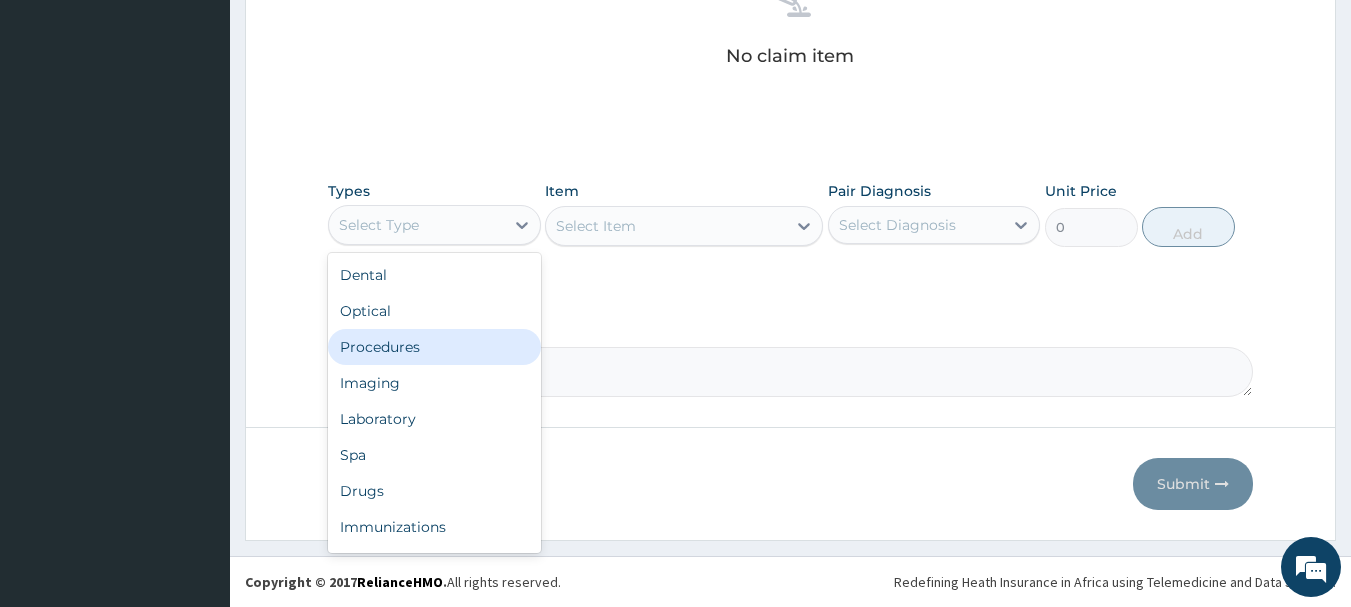 click on "Procedures" at bounding box center (434, 347) 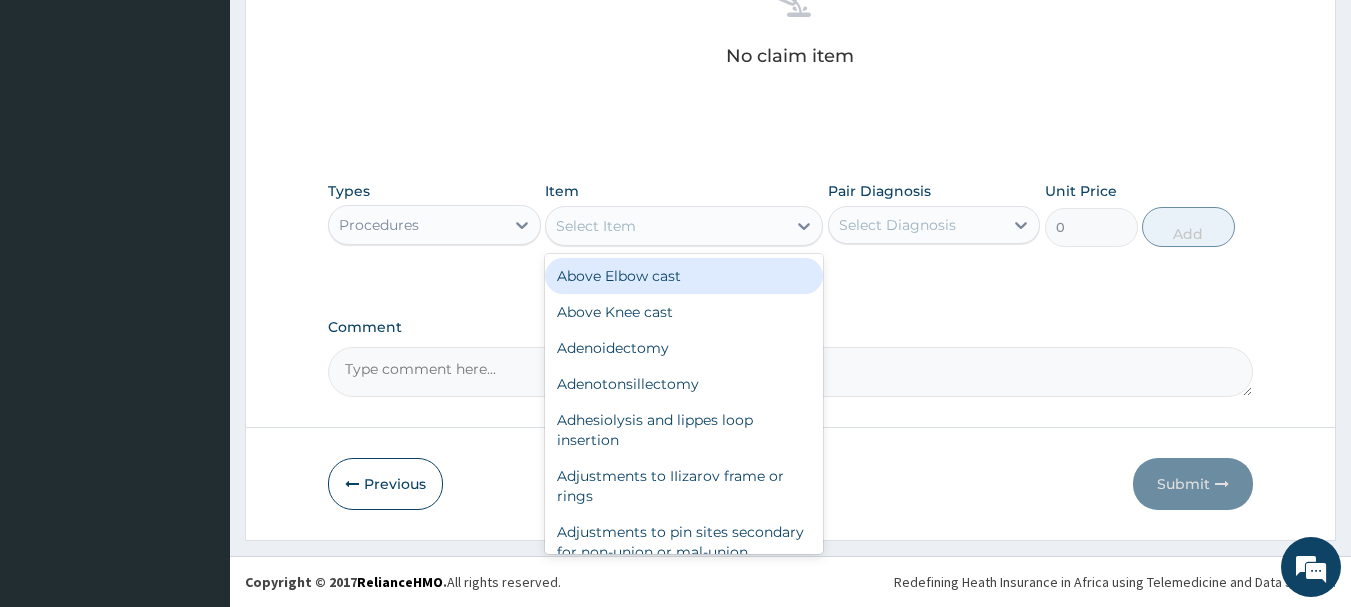click on "Select Item" at bounding box center (666, 226) 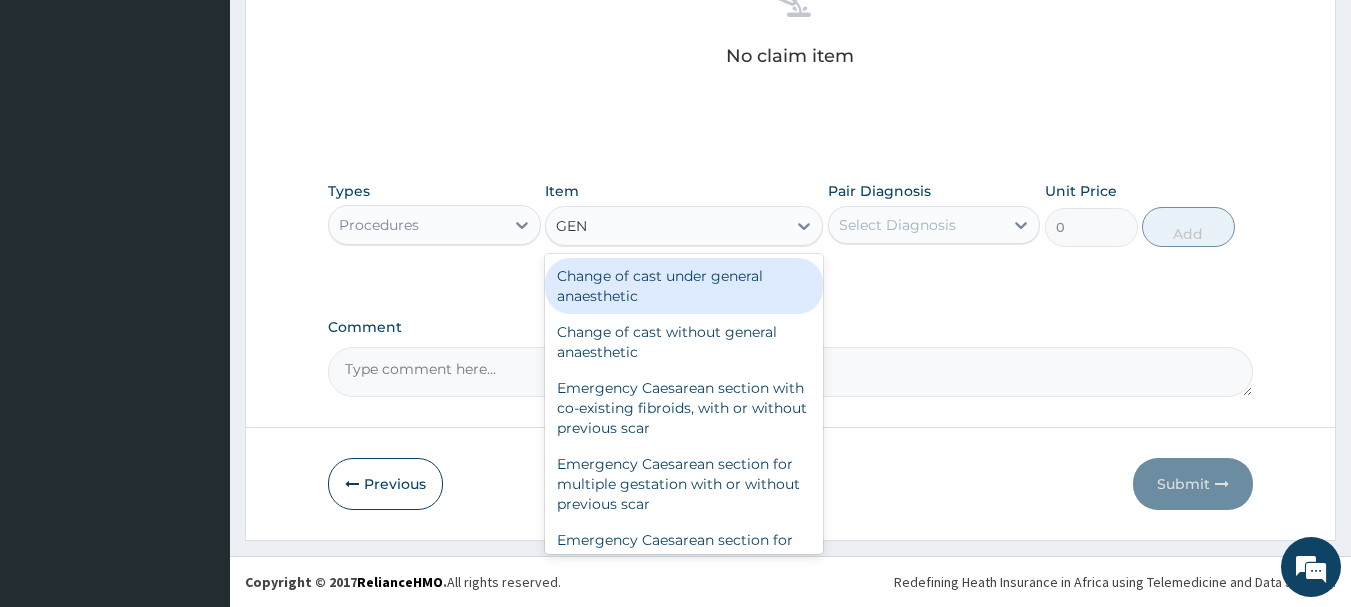 type on "GENE" 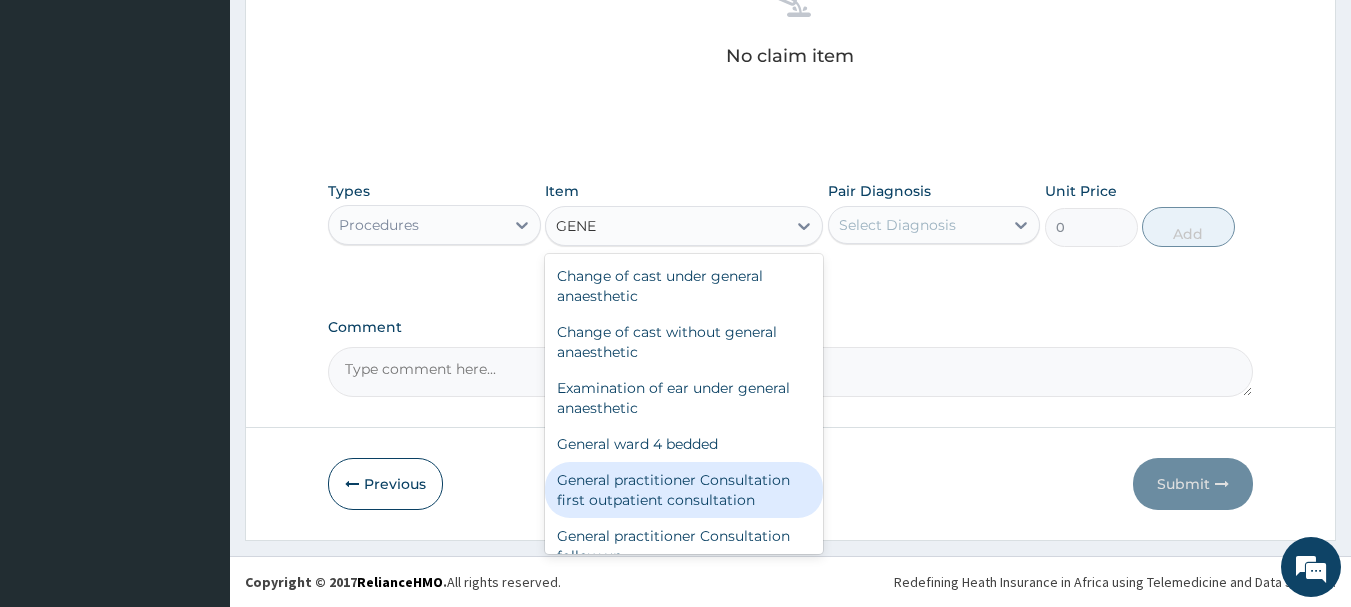 click on "General practitioner Consultation first outpatient consultation" at bounding box center (684, 490) 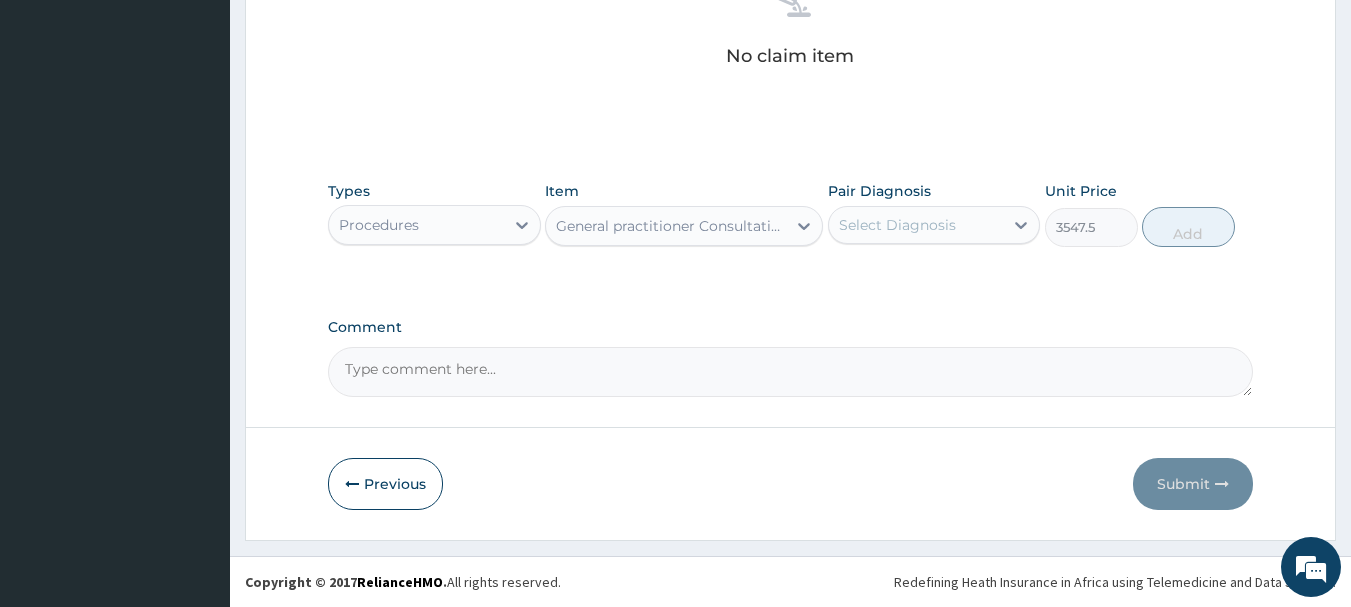 type 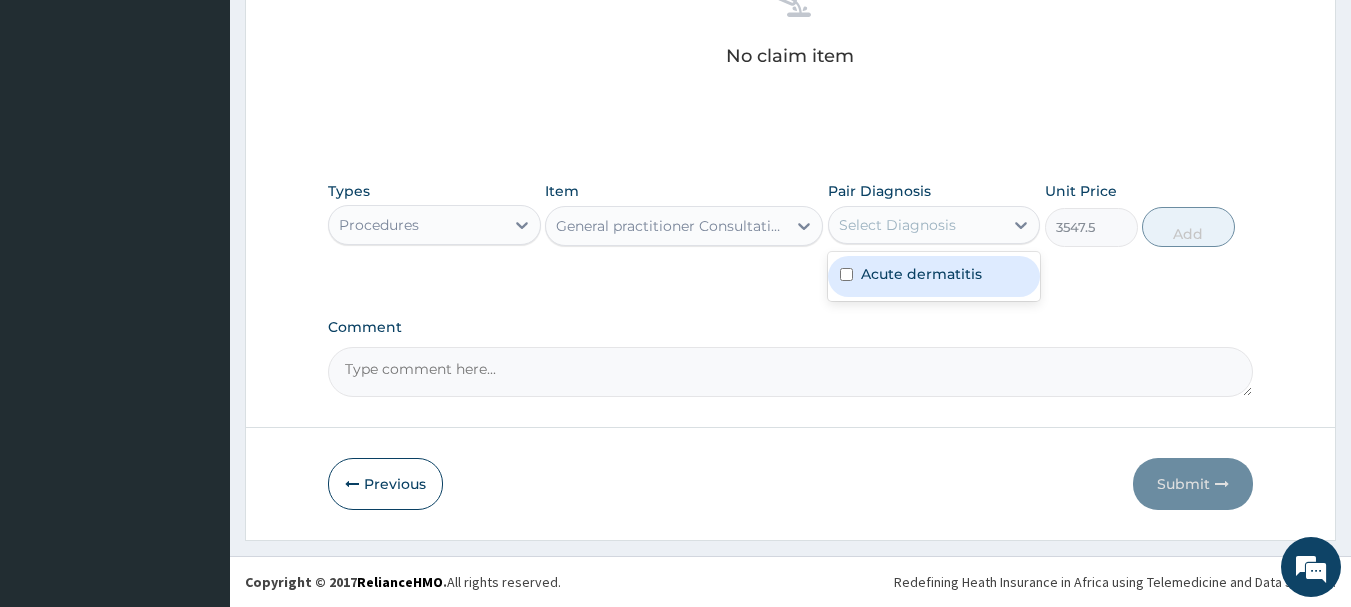 click on "Select Diagnosis" at bounding box center [897, 225] 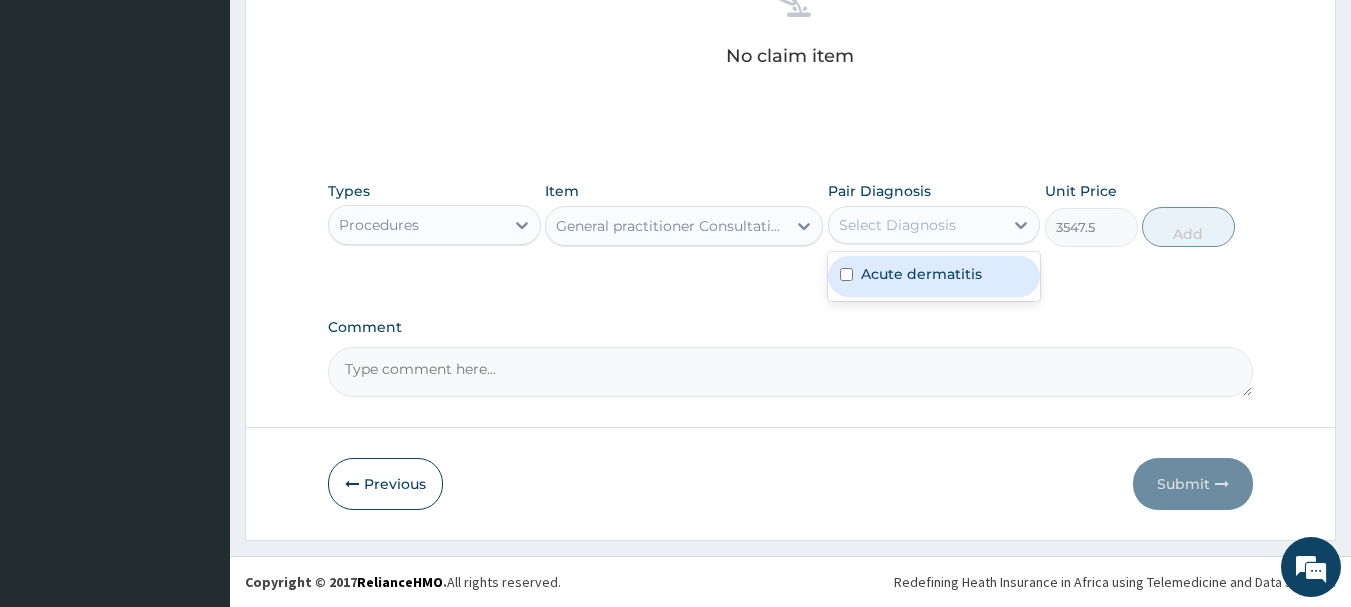 click on "Acute dermatitis" at bounding box center (934, 276) 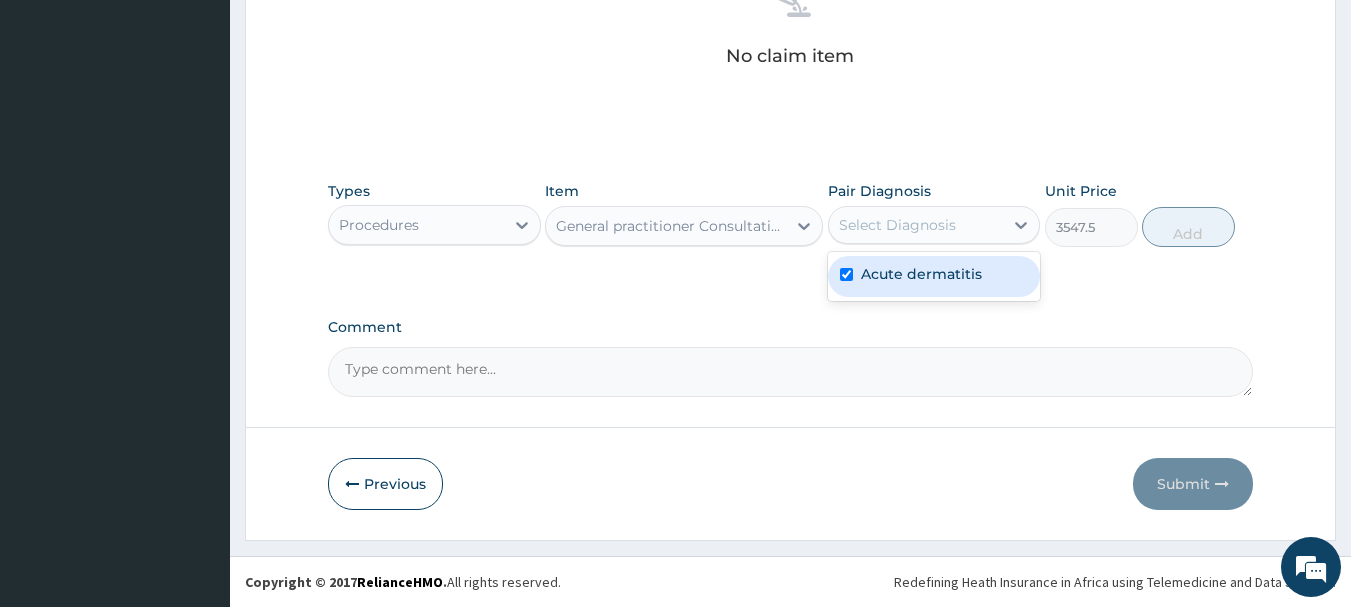 checkbox on "true" 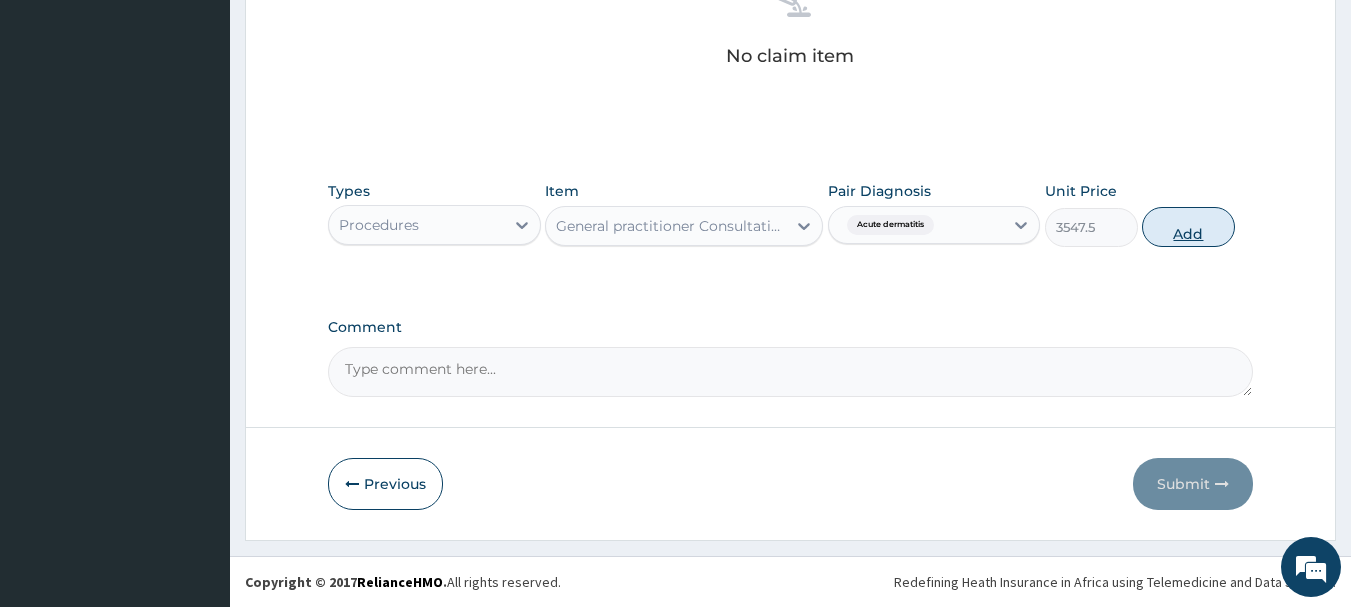 click on "Add" at bounding box center (1188, 227) 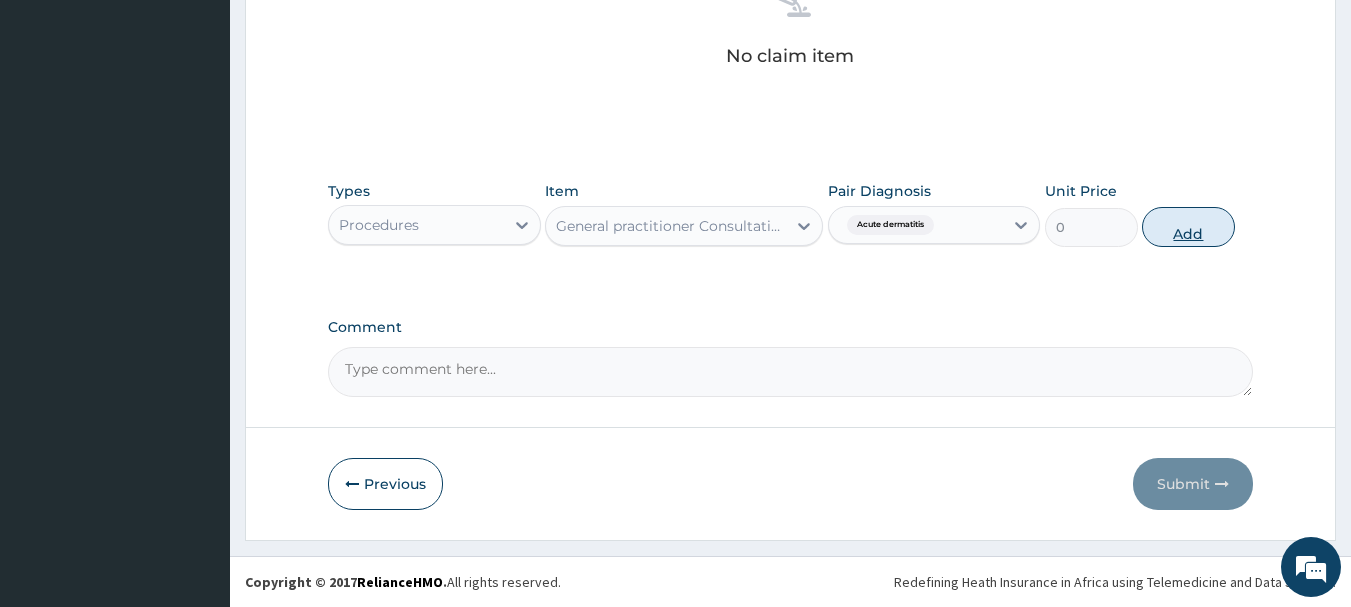 scroll, scrollTop: 766, scrollLeft: 0, axis: vertical 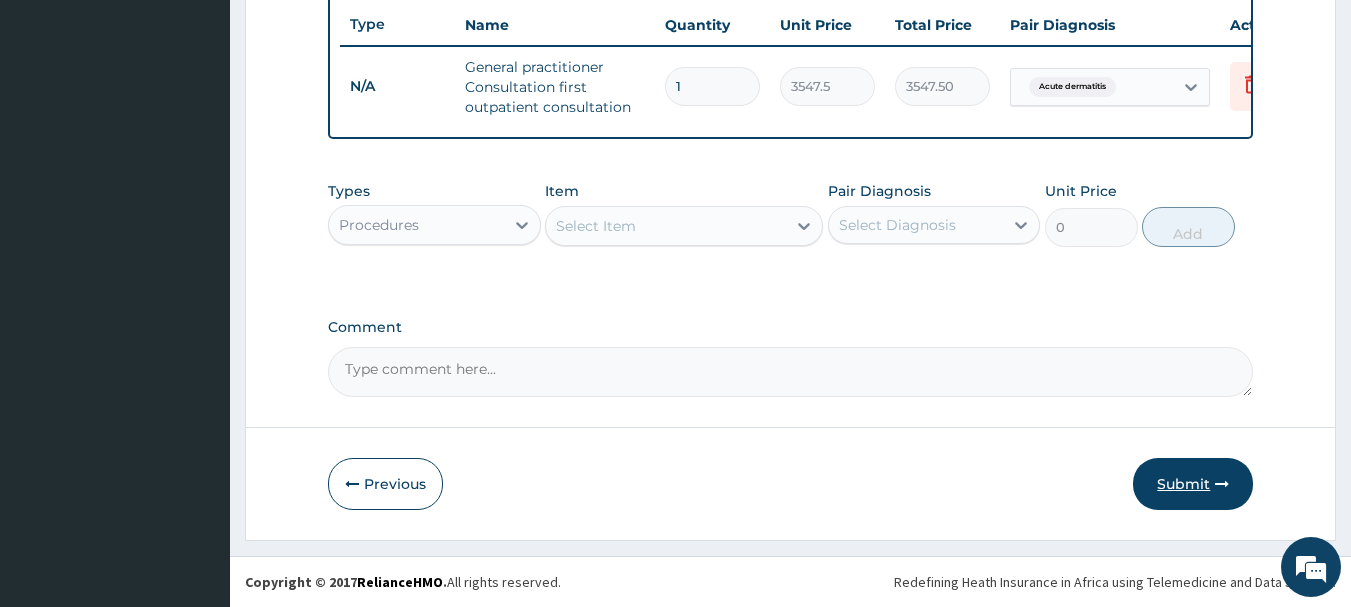 click on "Submit" at bounding box center [1193, 484] 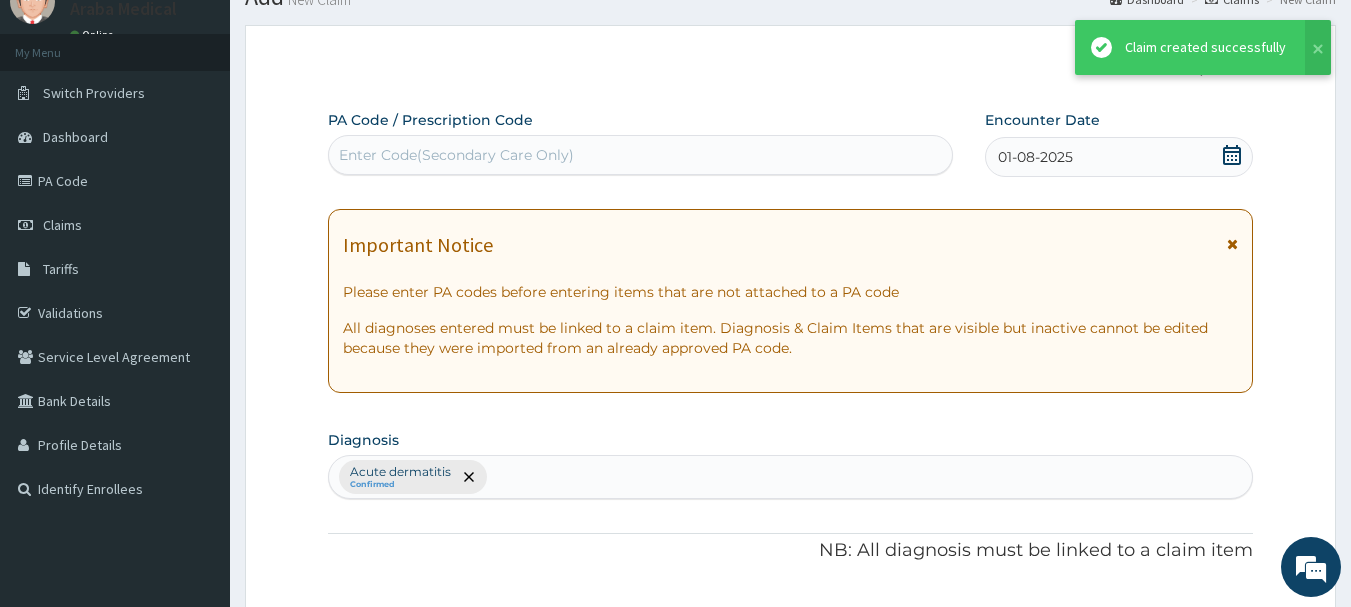 scroll, scrollTop: 766, scrollLeft: 0, axis: vertical 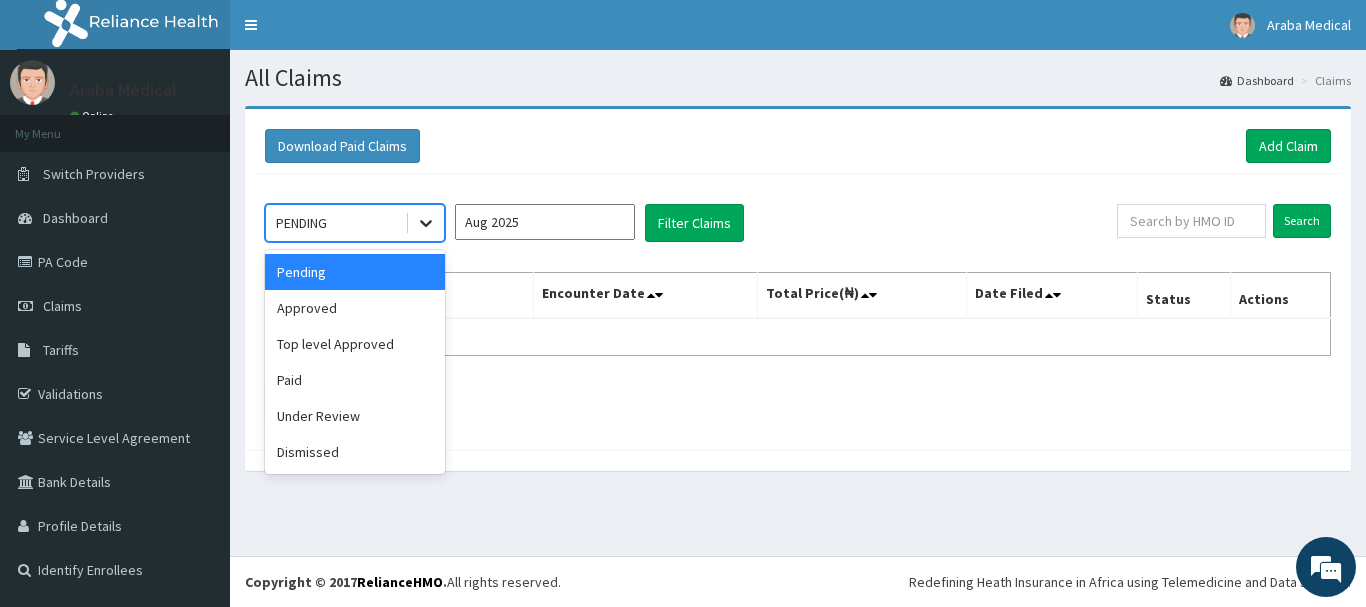 click 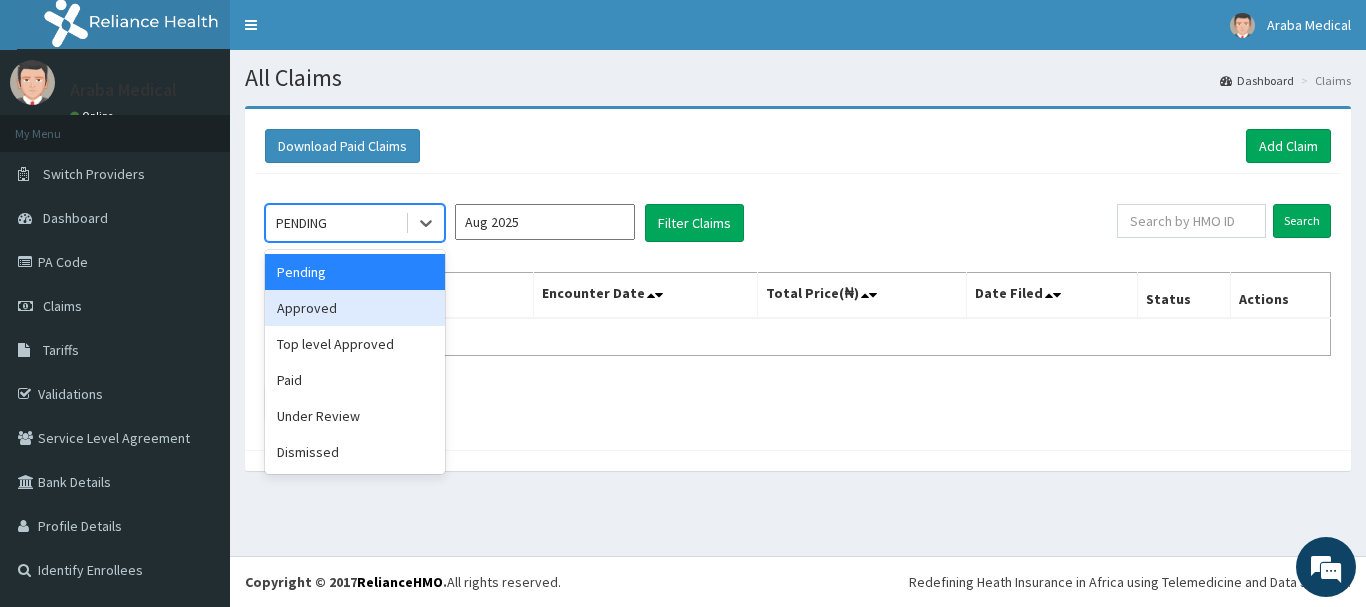 click on "Approved" at bounding box center (355, 308) 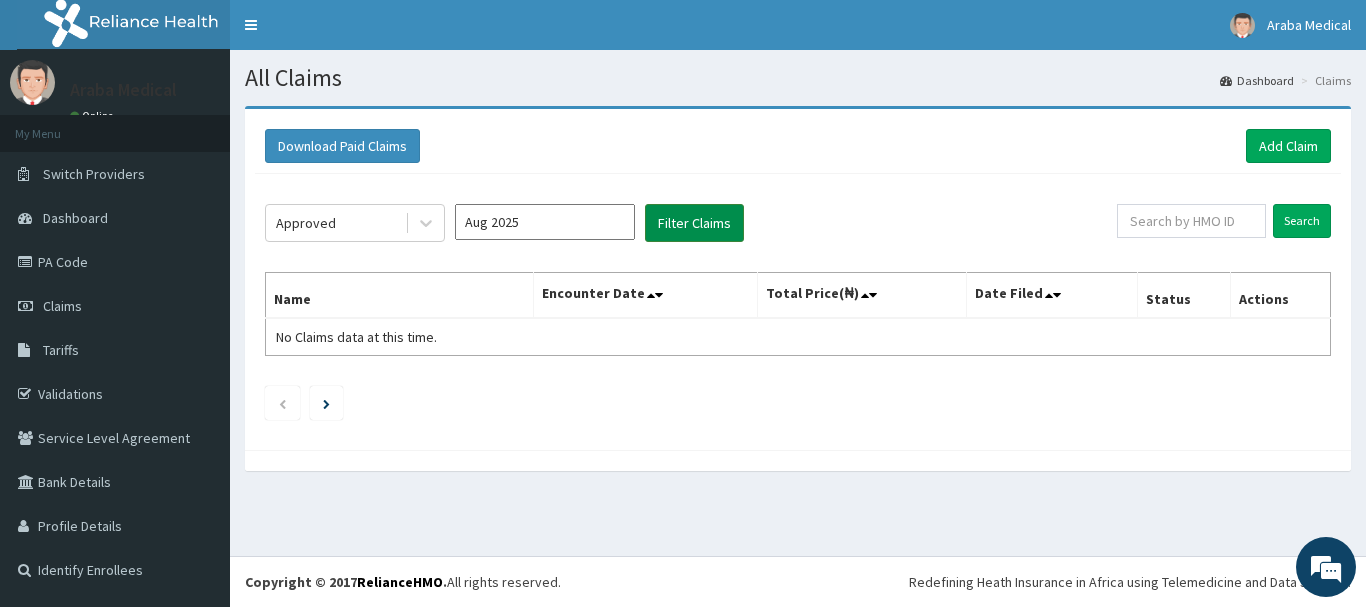 click on "Filter Claims" at bounding box center [694, 223] 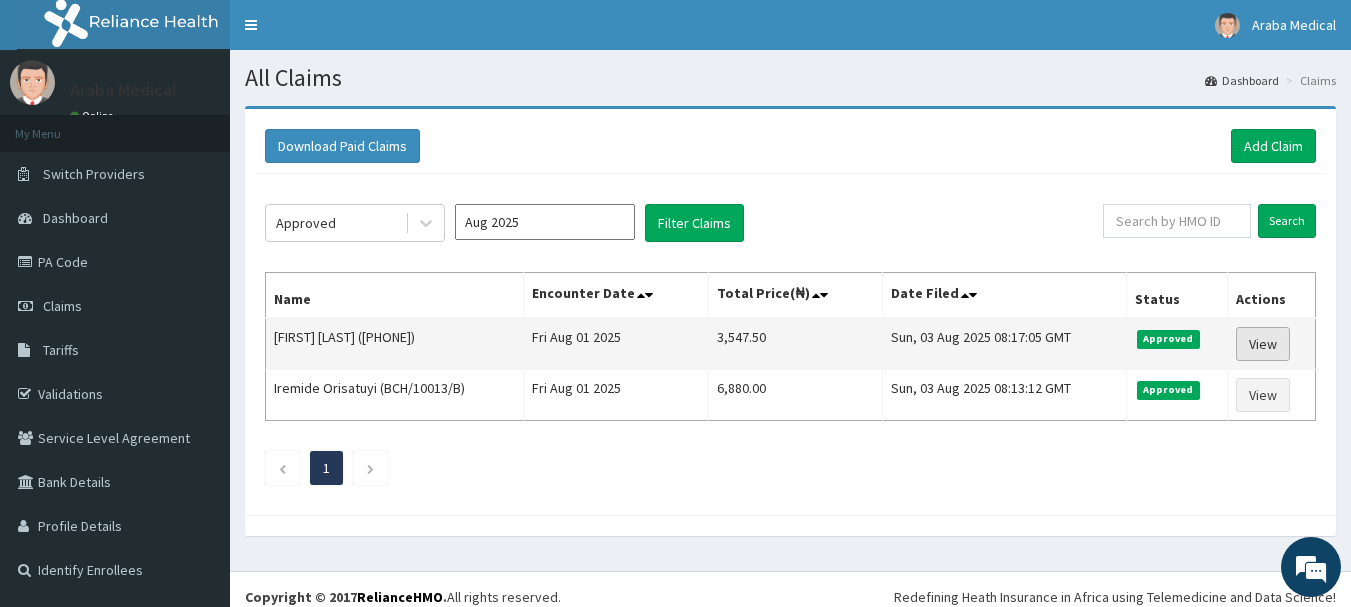 click on "View" at bounding box center (1263, 344) 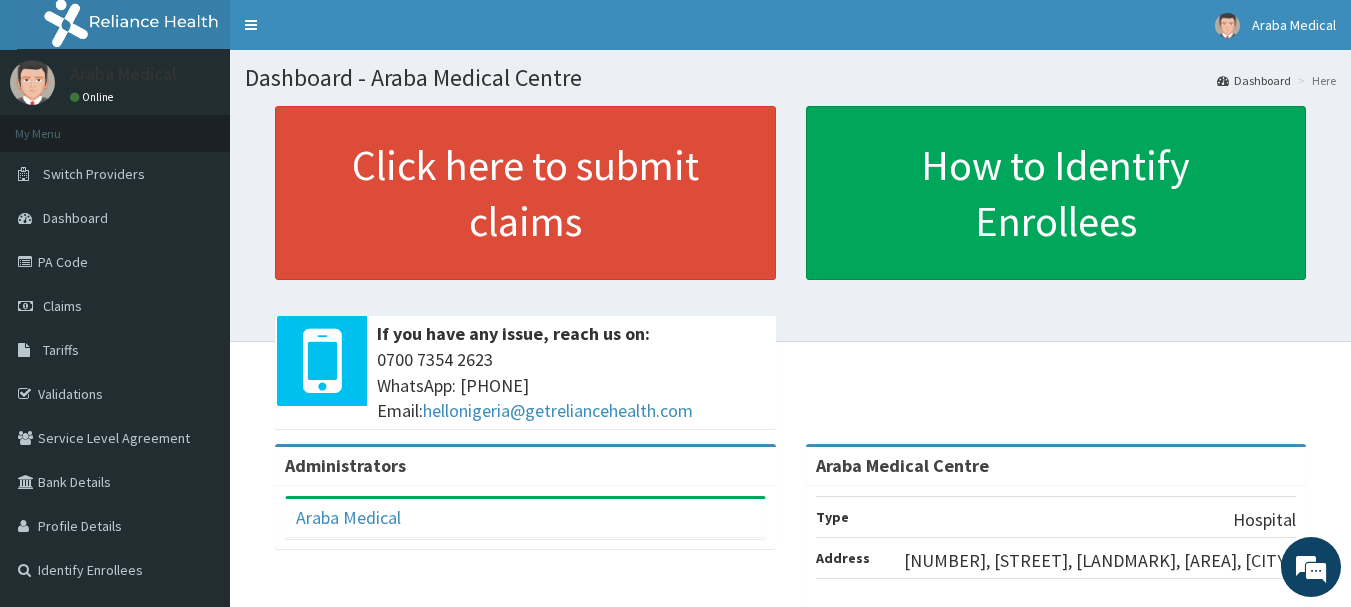 scroll, scrollTop: 0, scrollLeft: 0, axis: both 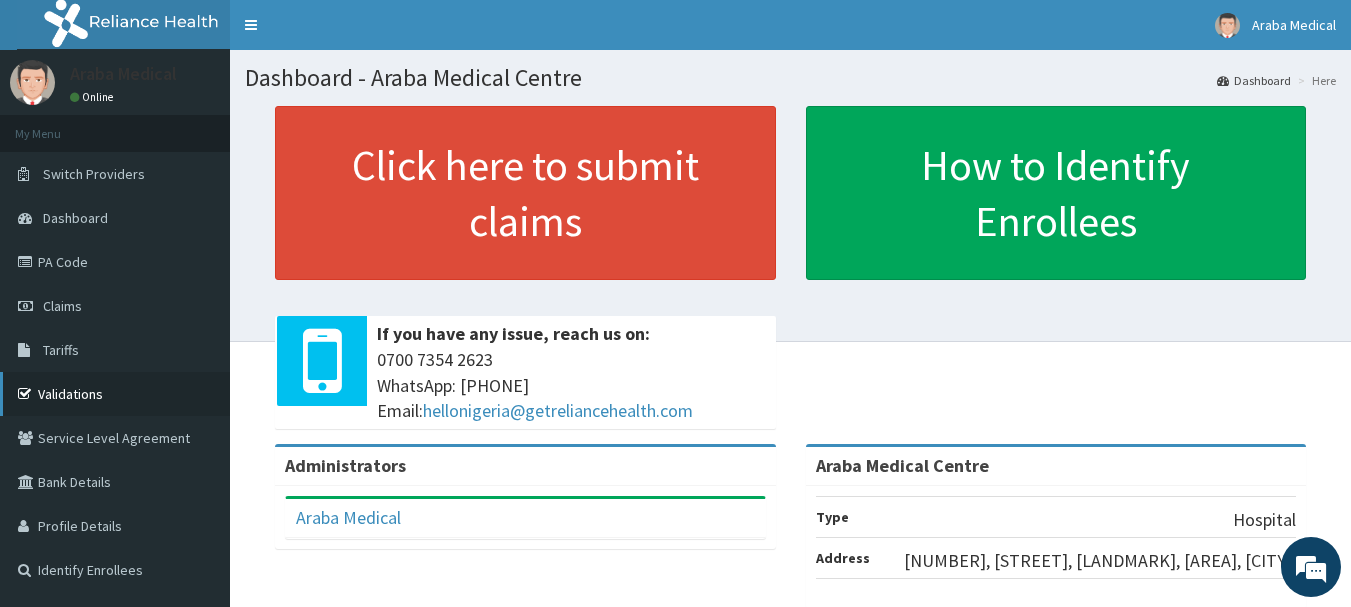 click on "Validations" at bounding box center [115, 394] 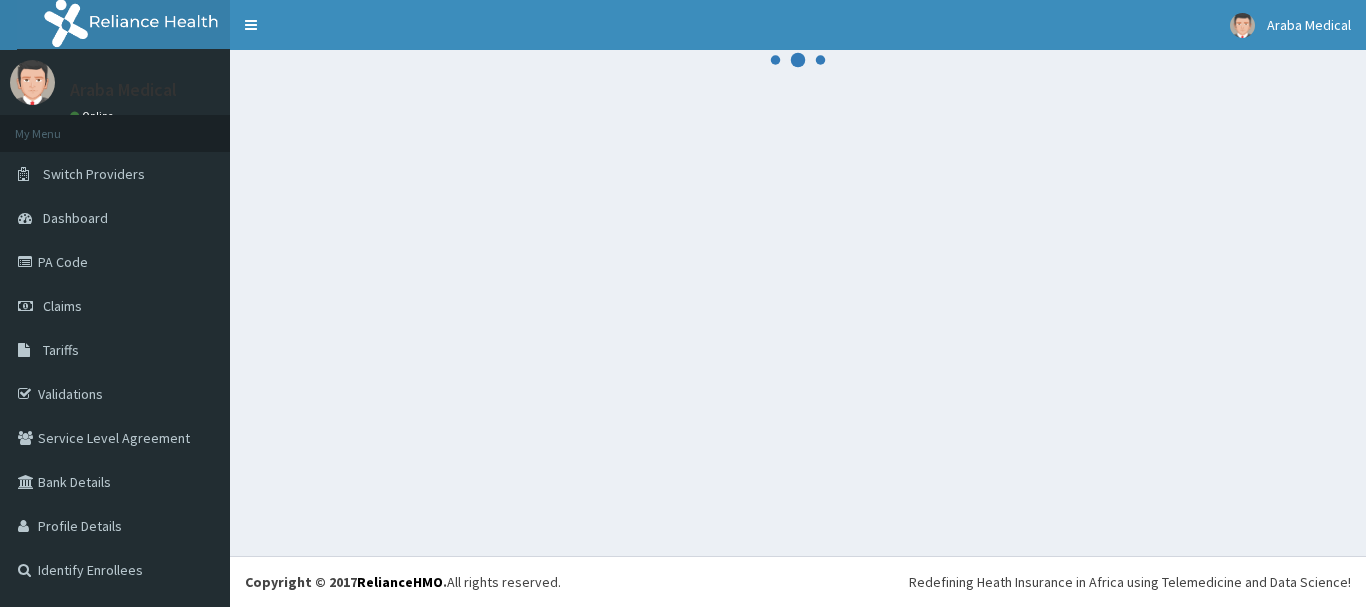 scroll, scrollTop: 0, scrollLeft: 0, axis: both 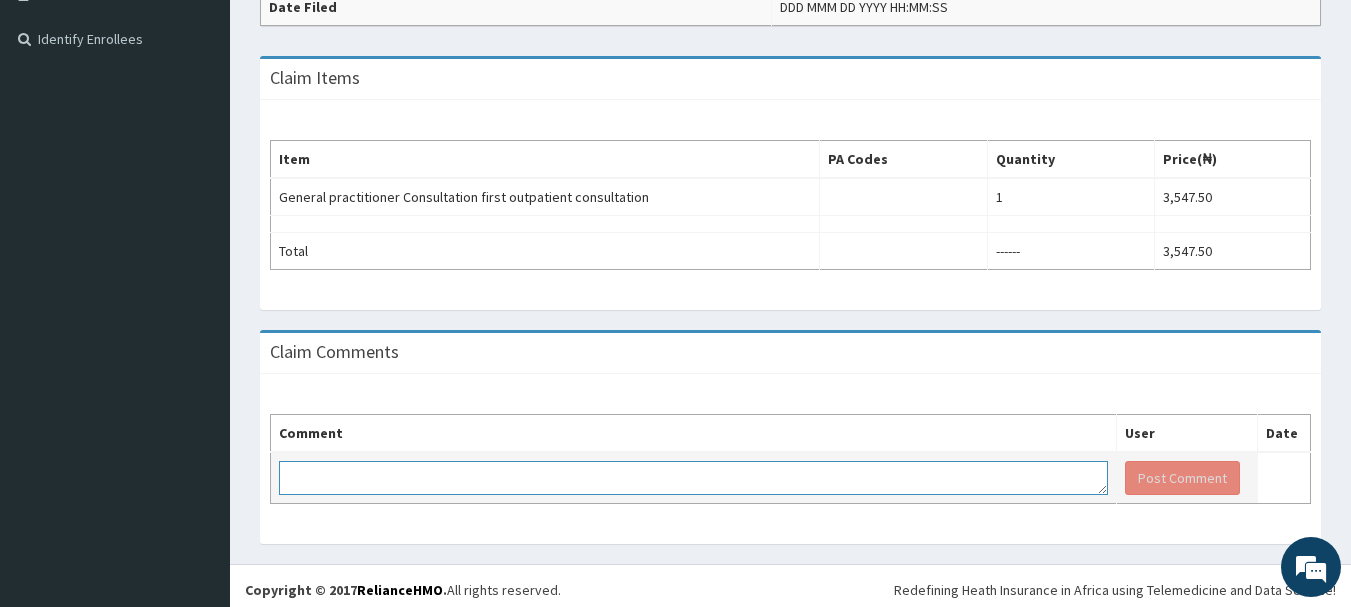 click at bounding box center [693, 478] 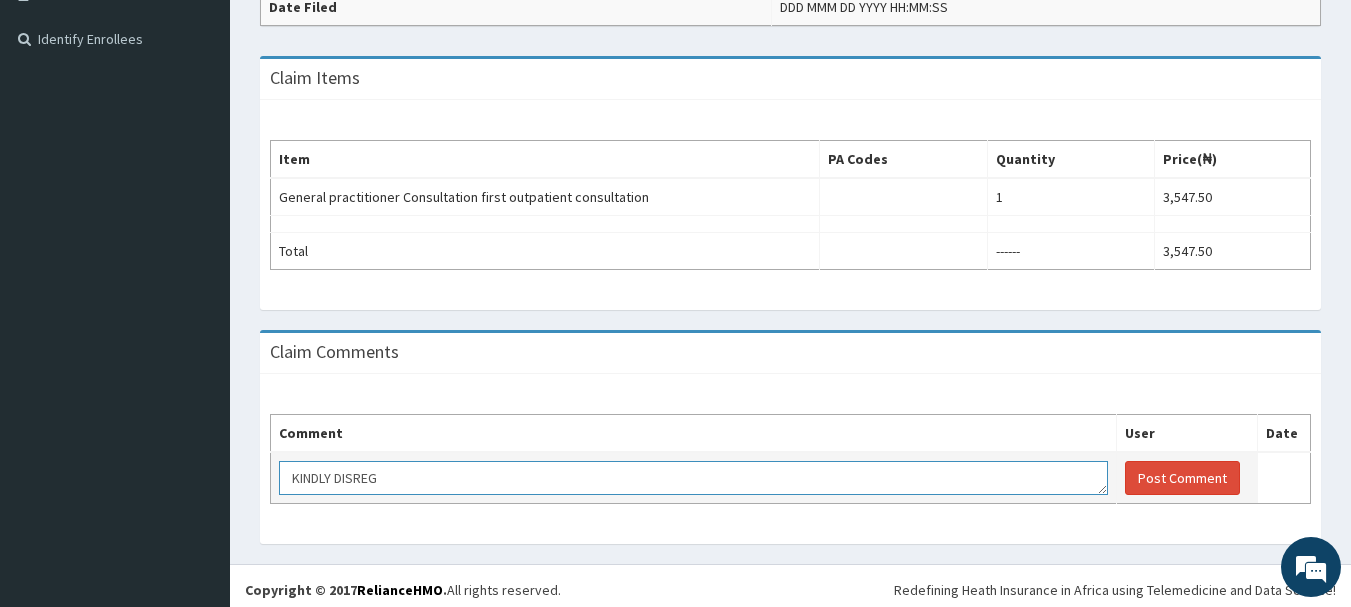 scroll, scrollTop: 0, scrollLeft: 0, axis: both 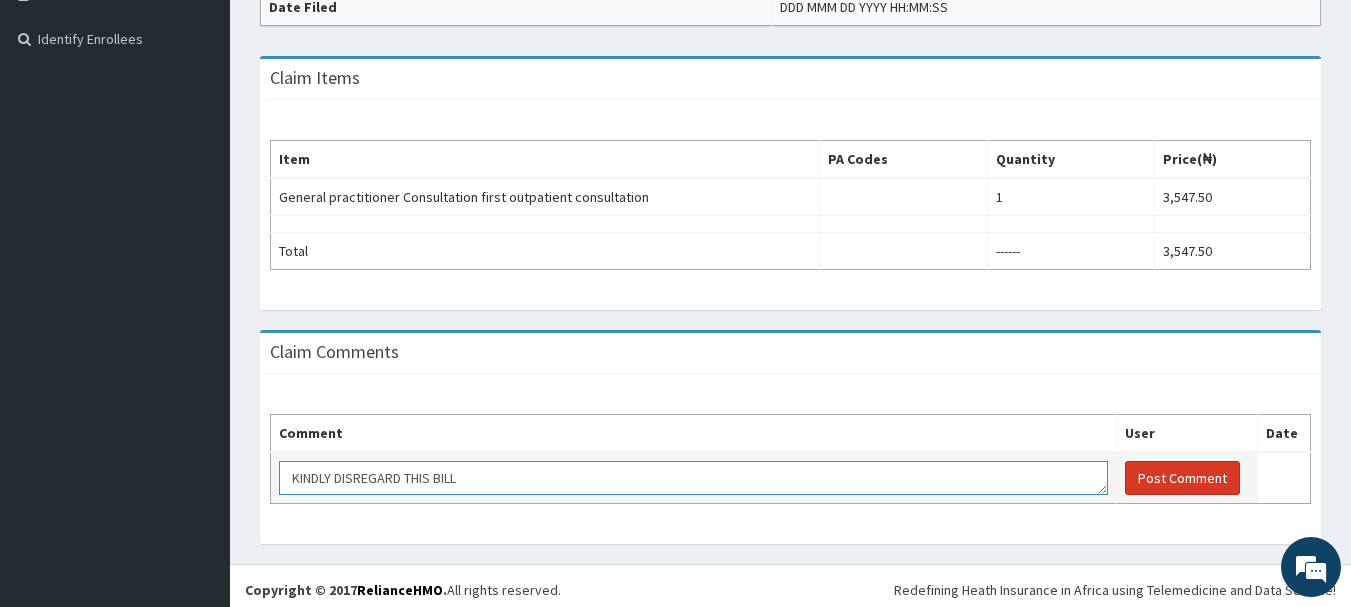 type on "KINDLY DISREGARD THIS BILL" 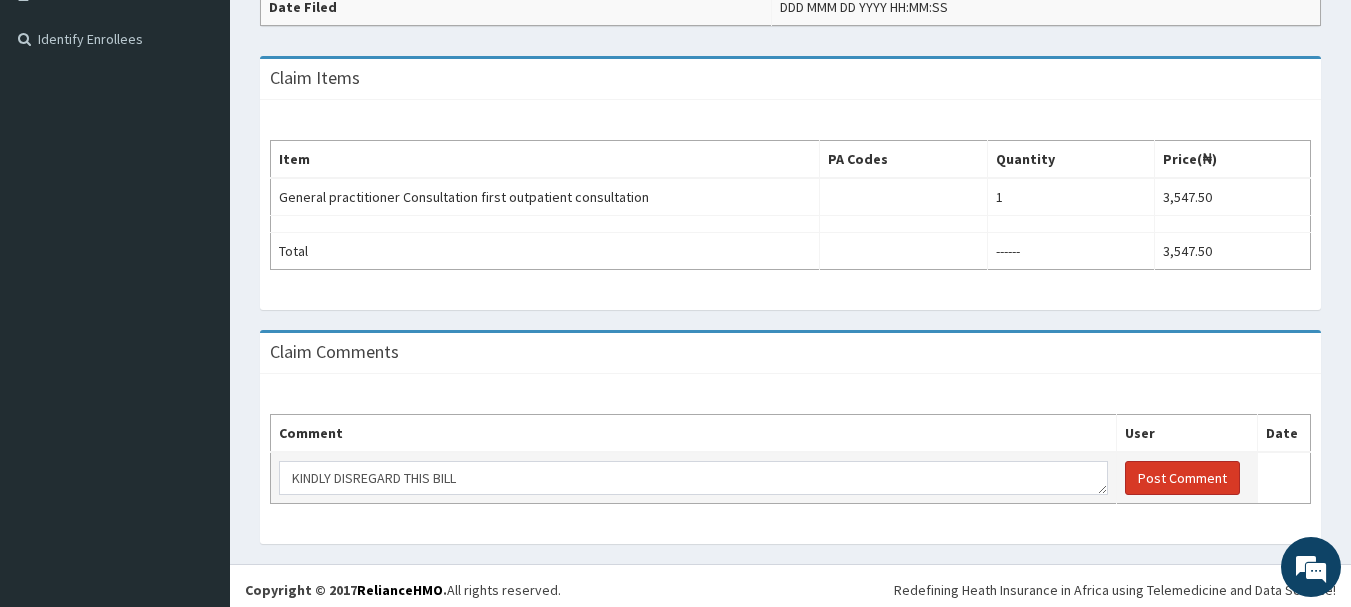 click on "Post Comment" at bounding box center (1182, 478) 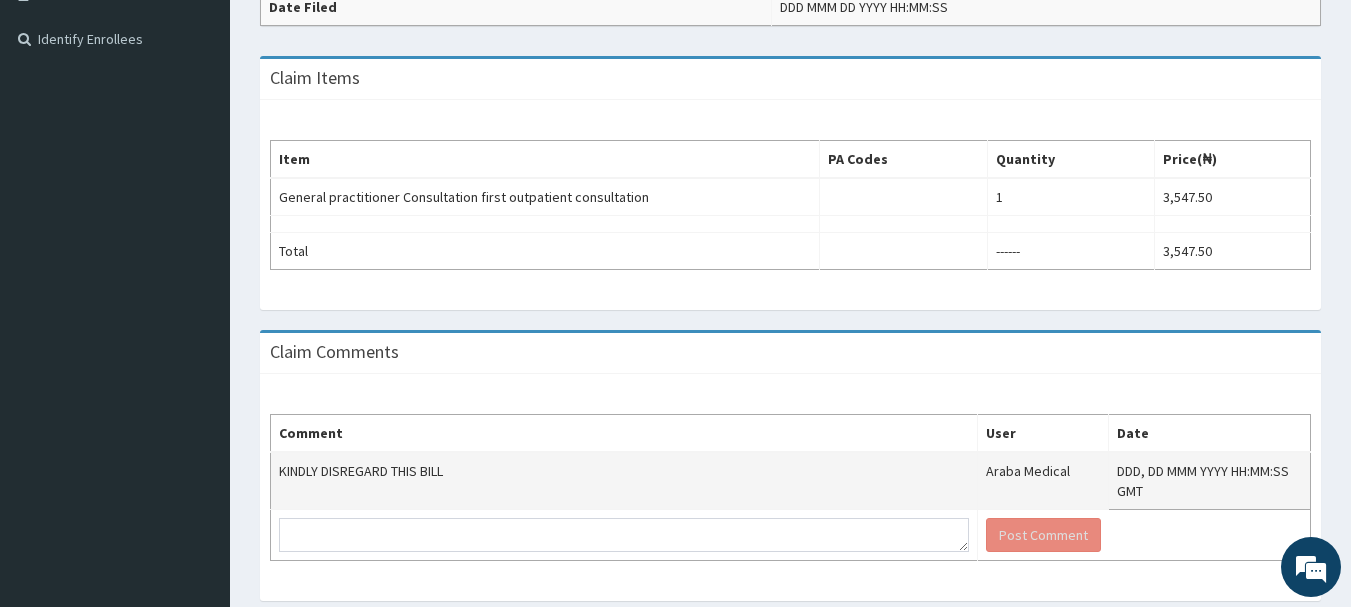 scroll, scrollTop: 0, scrollLeft: 0, axis: both 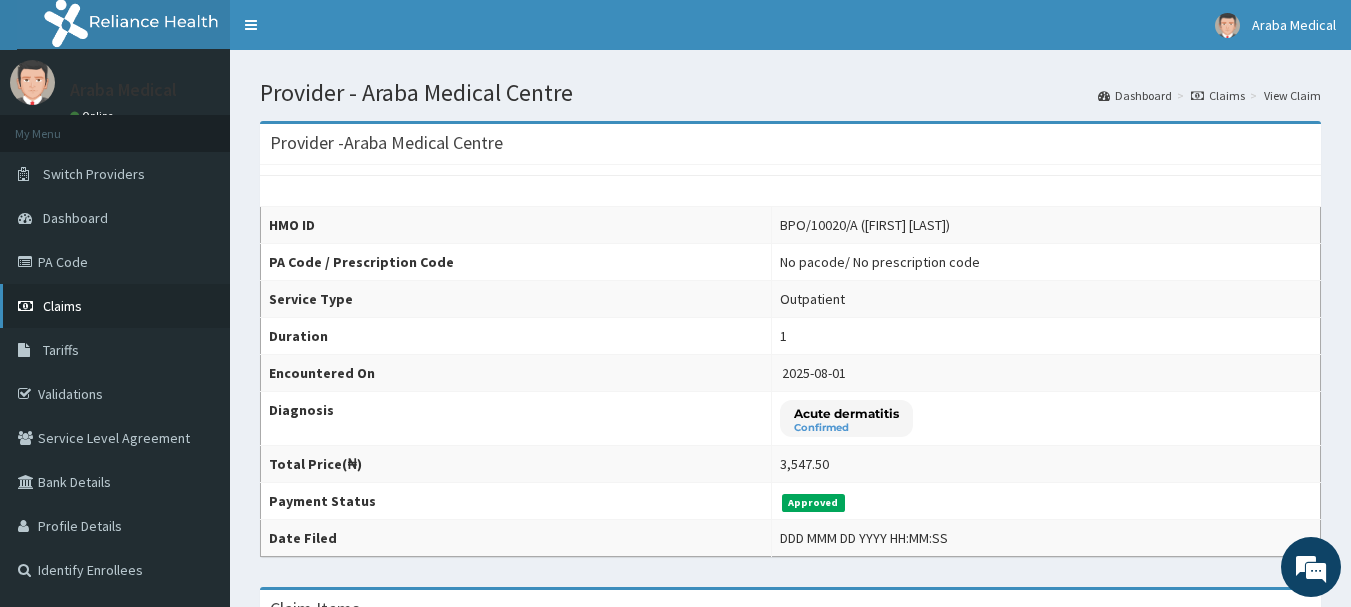 click on "Claims" at bounding box center (62, 306) 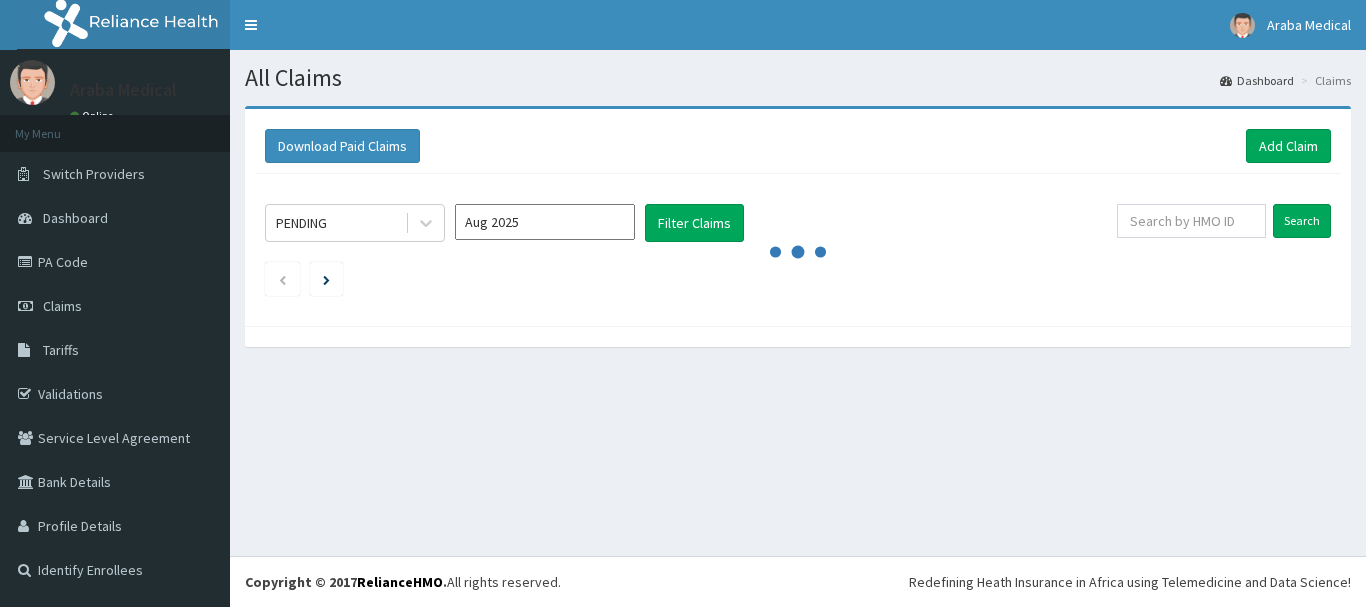 scroll, scrollTop: 0, scrollLeft: 0, axis: both 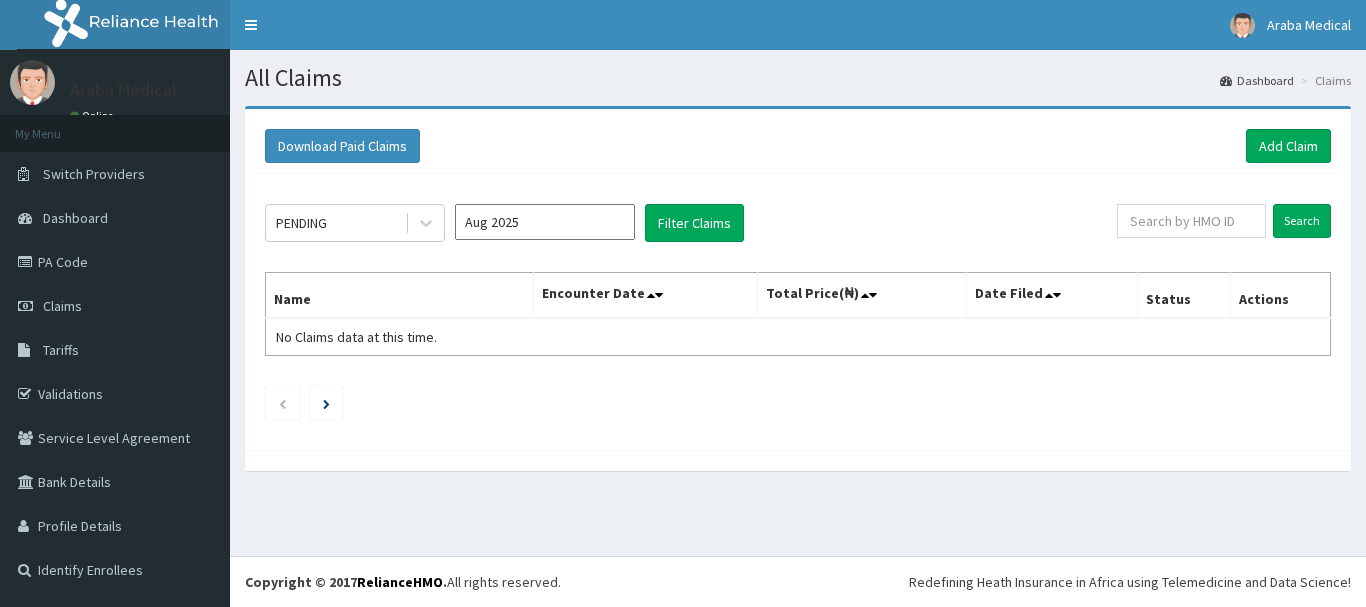 click on "Download Paid Claims Add Claim × Note you can only download claims within a maximum of 1 year and the dates will auto-adjust when you select range that is greater than 1 year From [DATE] To [DATE] Close Download PENDING [MONTH] [YEAR] Filter Claims Search Name Encounter Date Total Price(₦) Date Filed Status Actions No Claims data at this time." at bounding box center [798, 279] 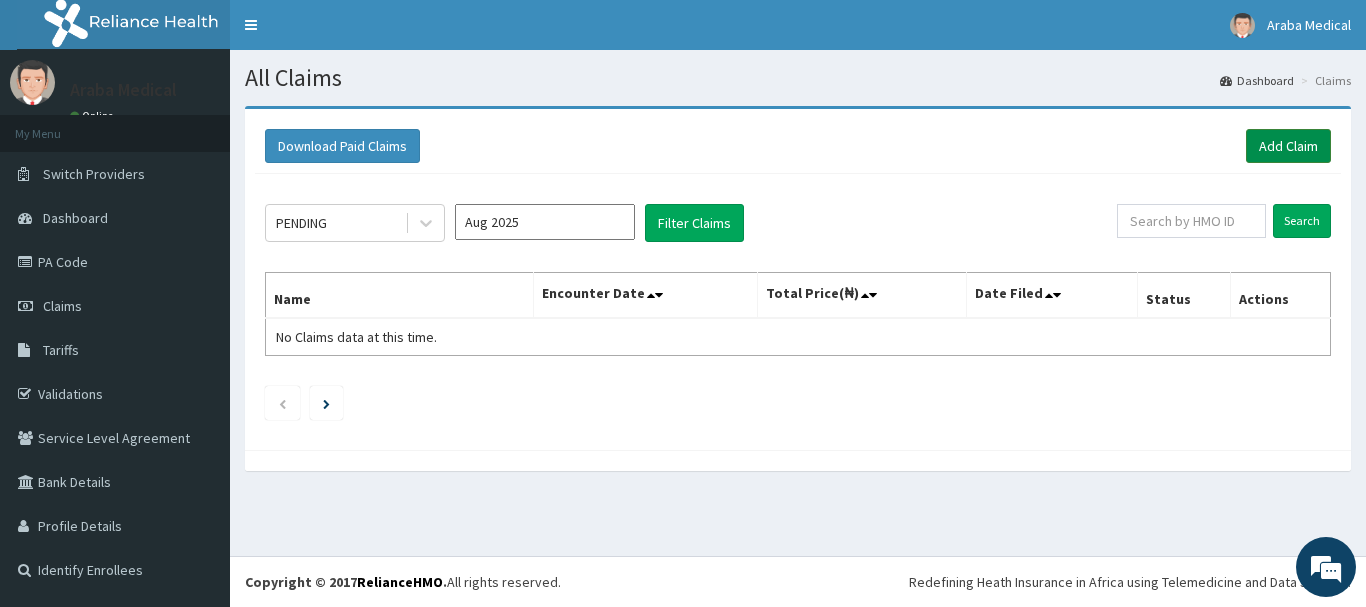 click on "Add Claim" at bounding box center [1288, 146] 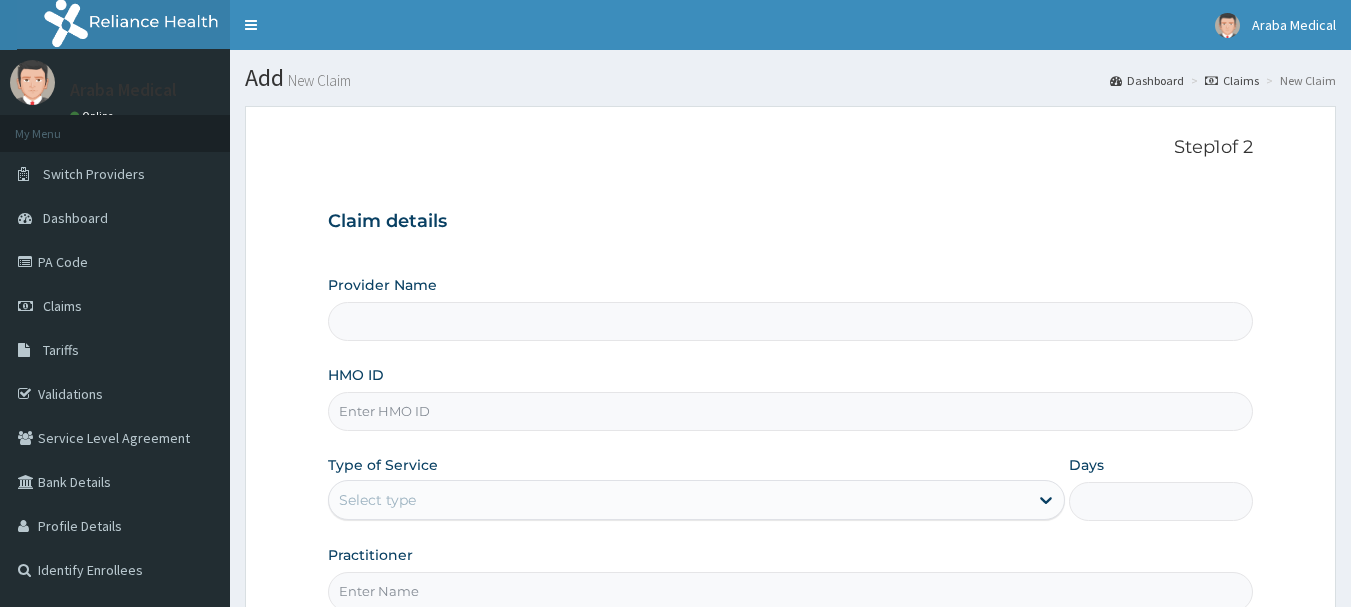 scroll, scrollTop: 0, scrollLeft: 0, axis: both 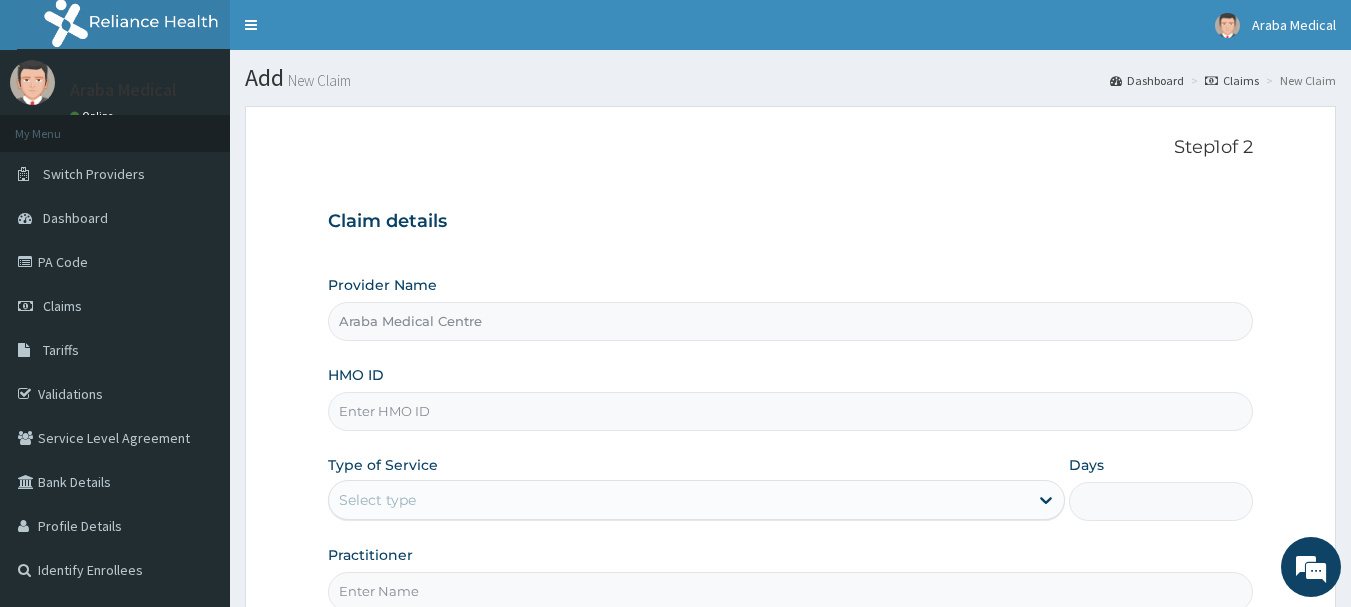 paste on "bpo/10020/b" 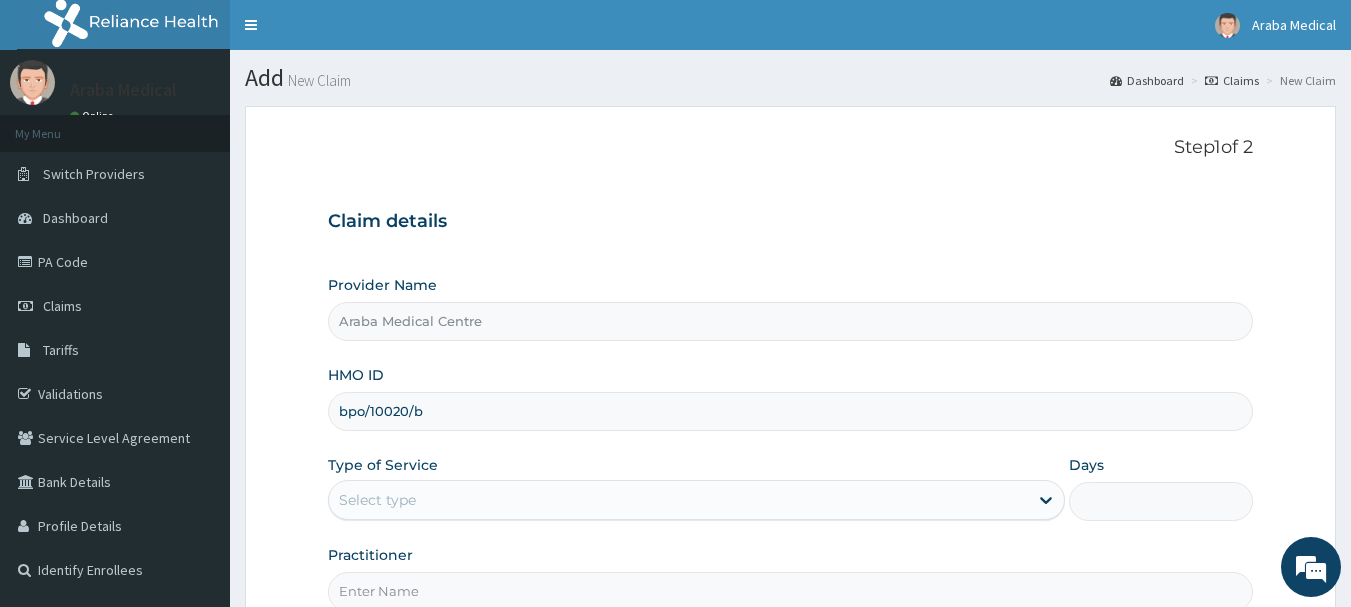 scroll, scrollTop: 0, scrollLeft: 0, axis: both 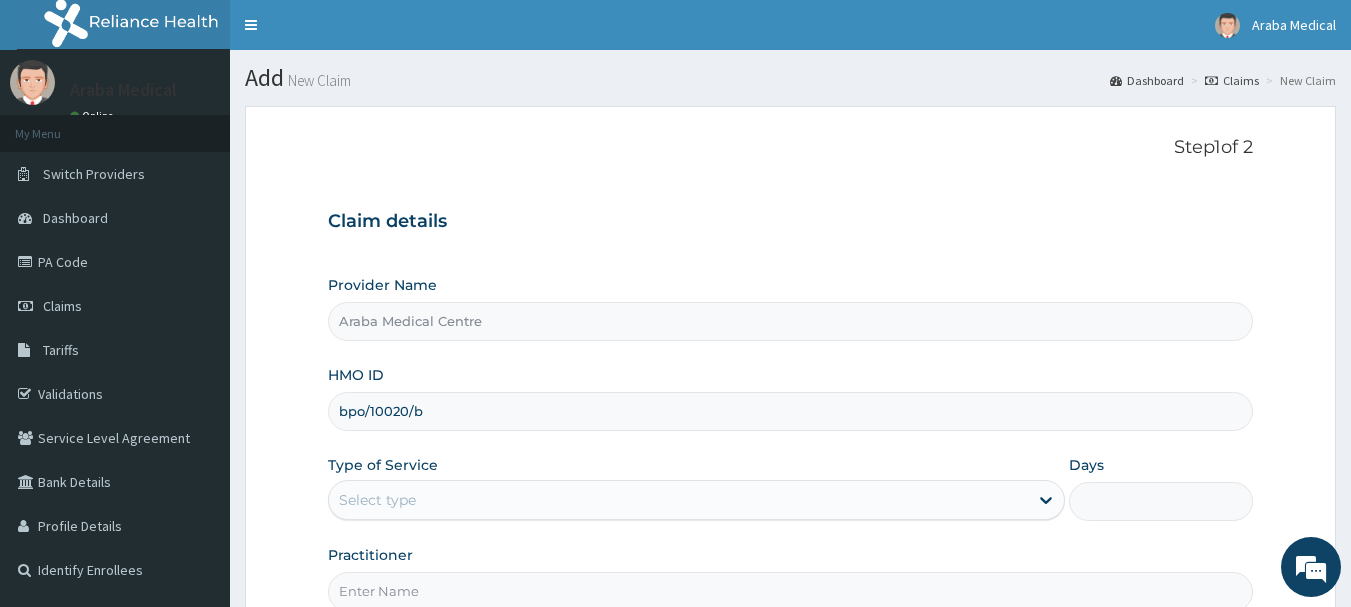 type on "bpo/10020/b" 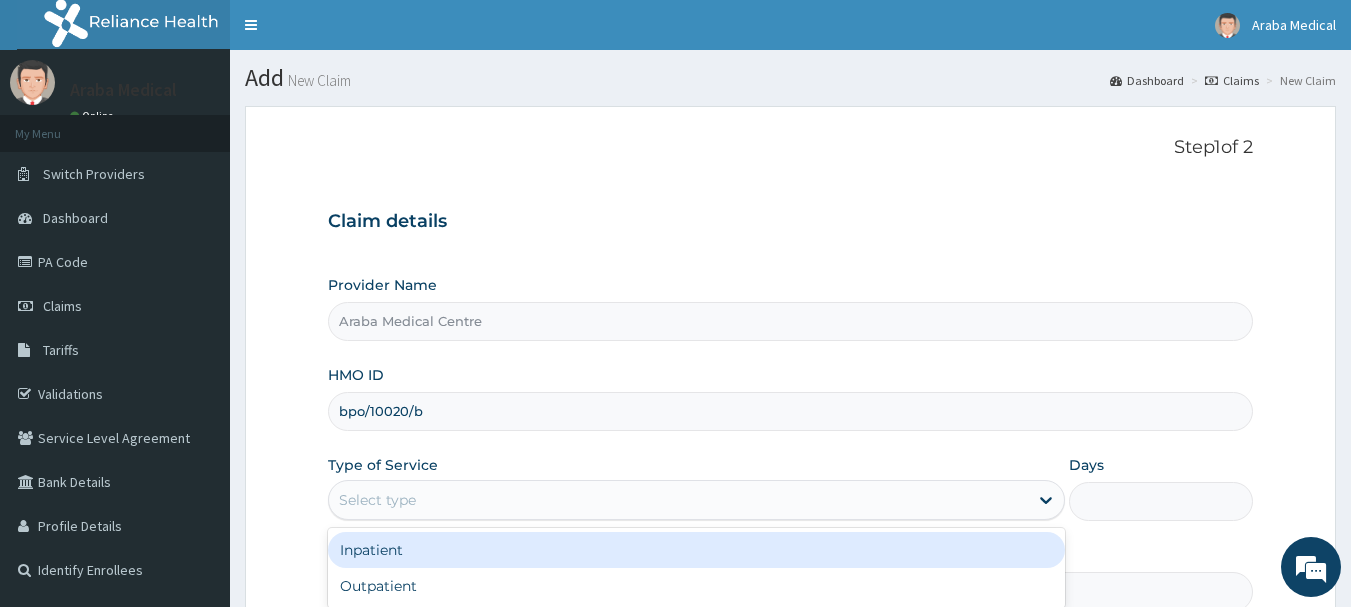click on "Select type" at bounding box center (678, 500) 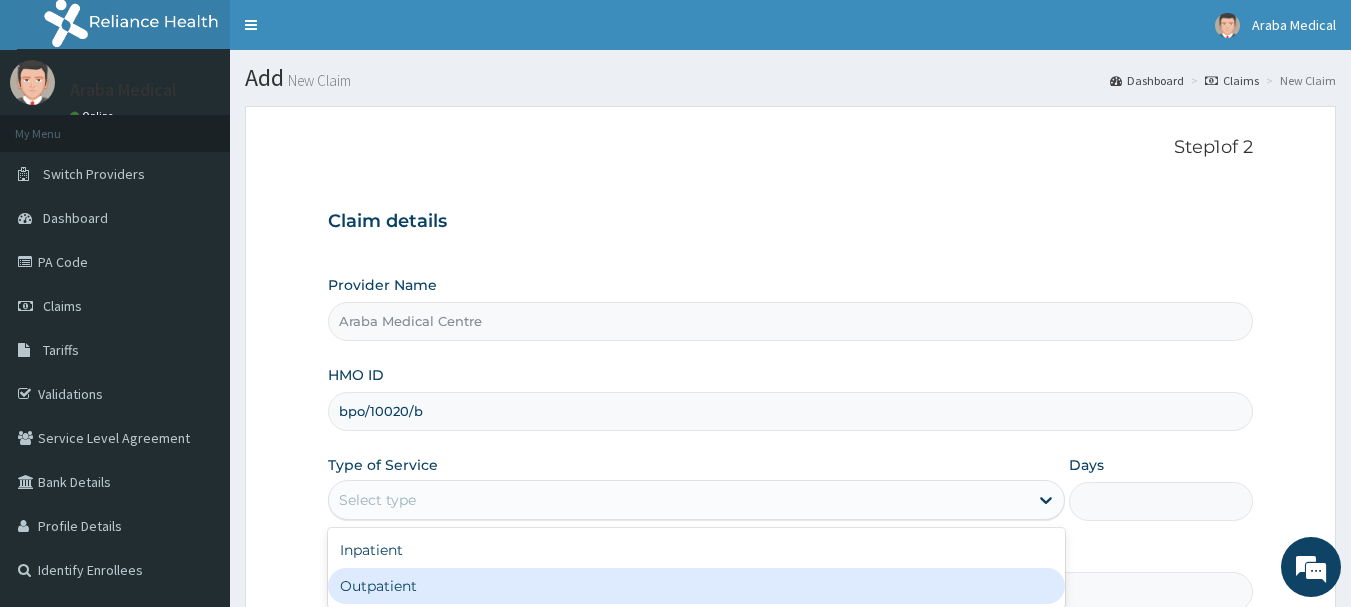 click on "Outpatient" at bounding box center (696, 586) 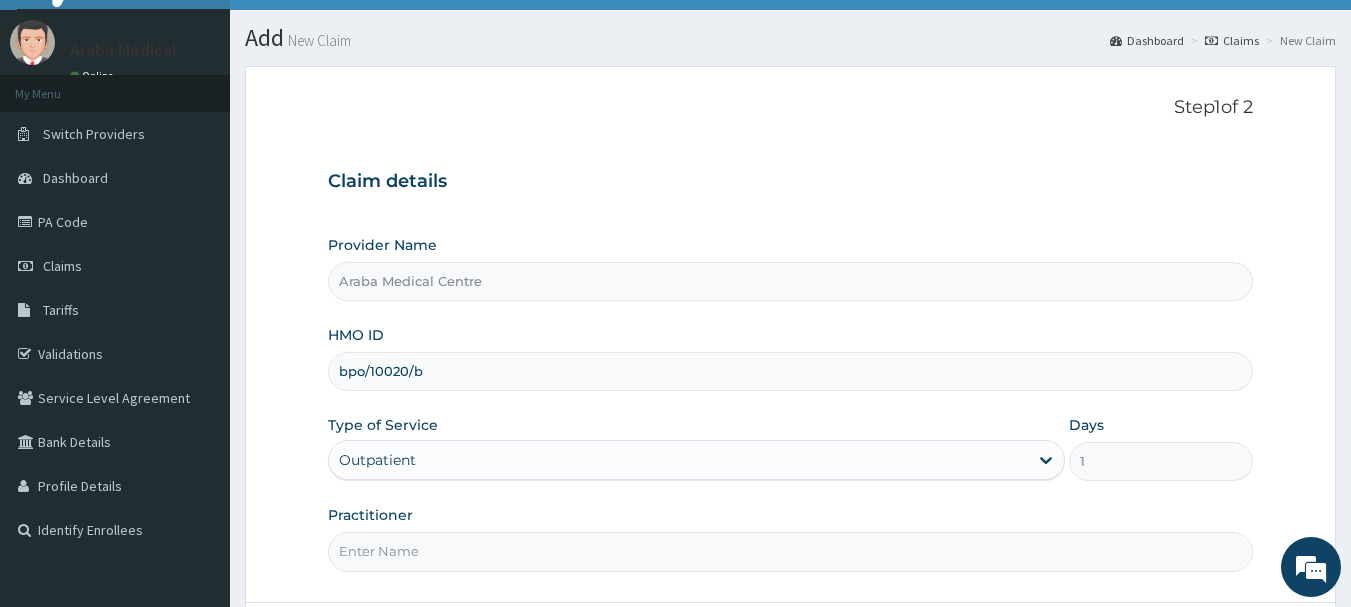 scroll, scrollTop: 121, scrollLeft: 0, axis: vertical 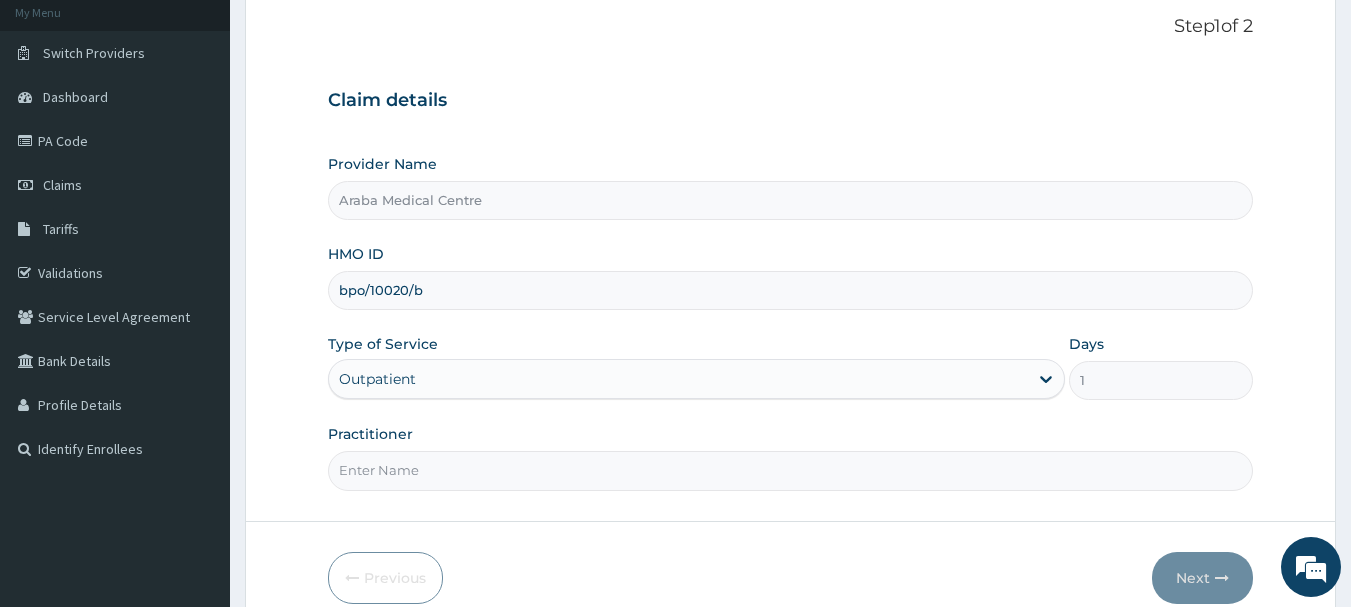 click on "Practitioner" at bounding box center (791, 470) 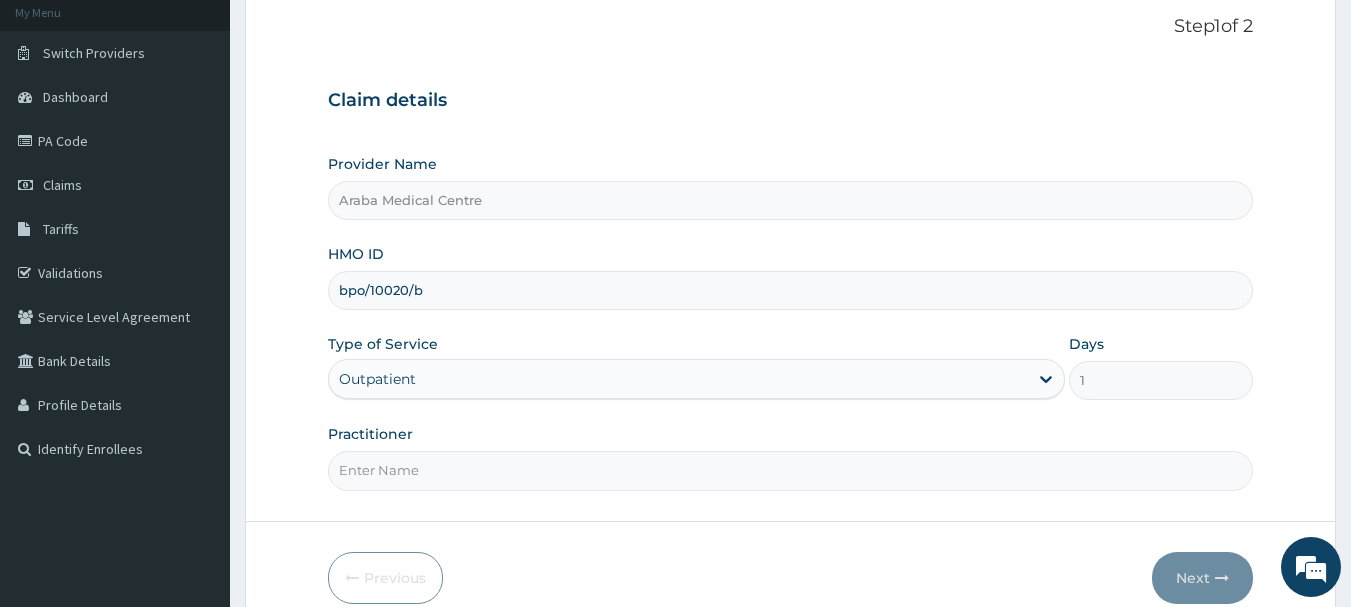 type on "DR OMOBOLANLE" 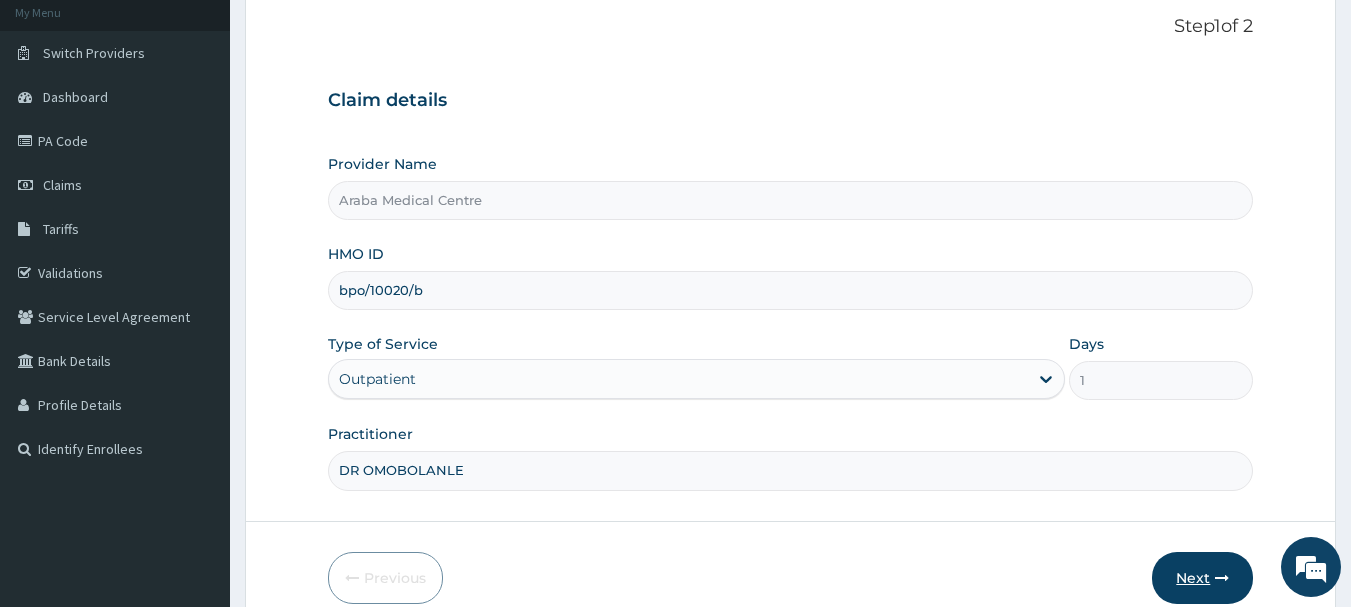 click on "Next" at bounding box center [1202, 578] 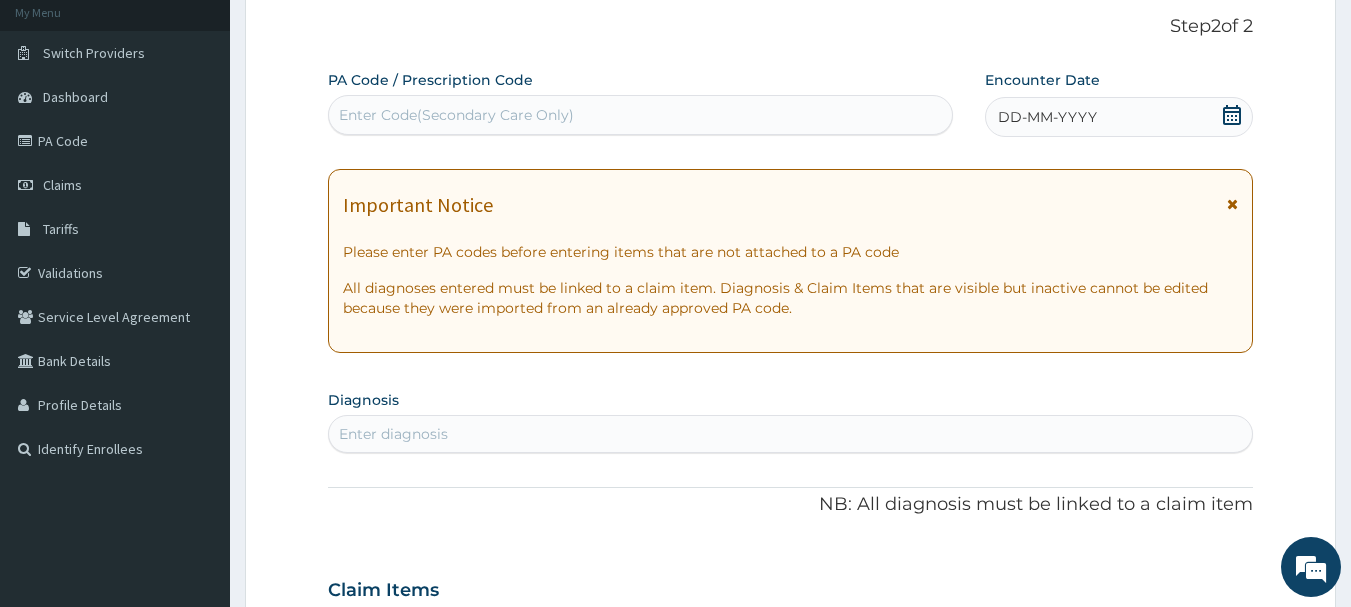 click 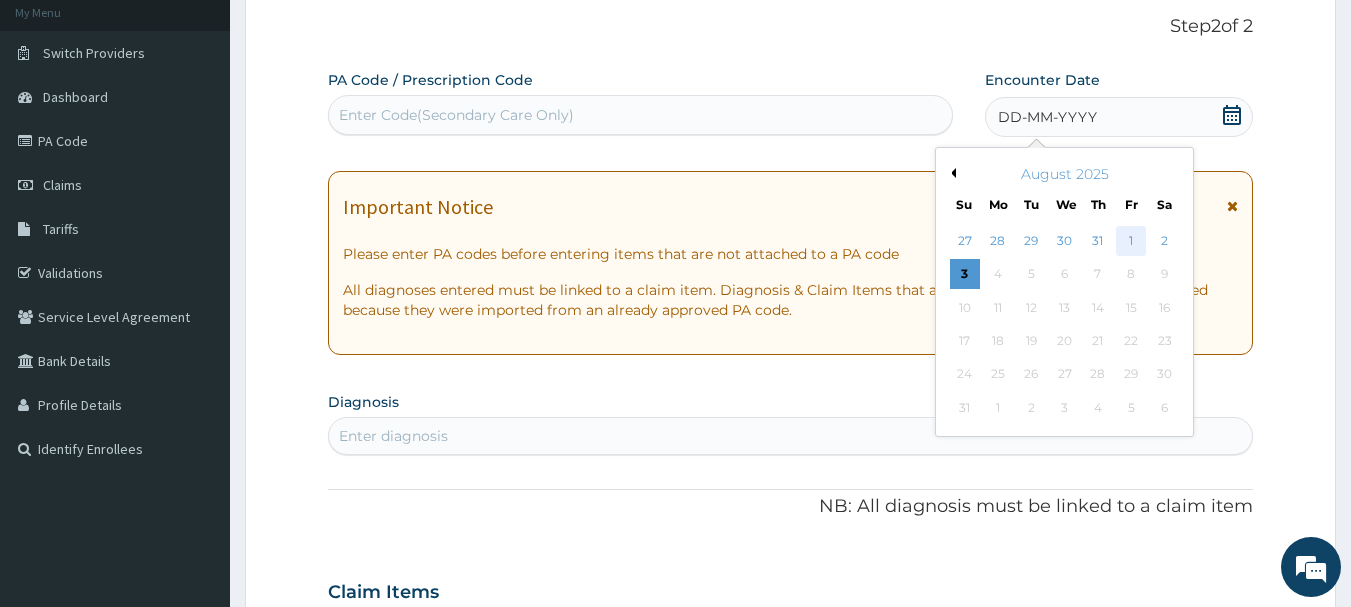 click on "1" at bounding box center [1131, 241] 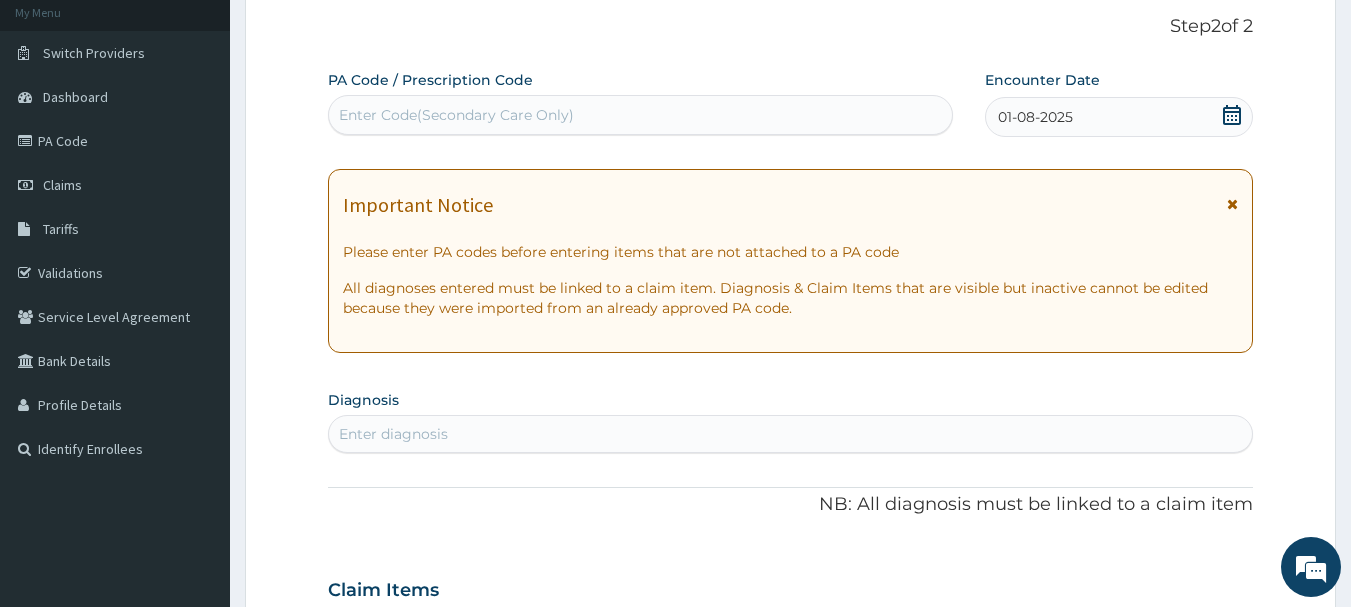 click on "Enter diagnosis" at bounding box center (791, 434) 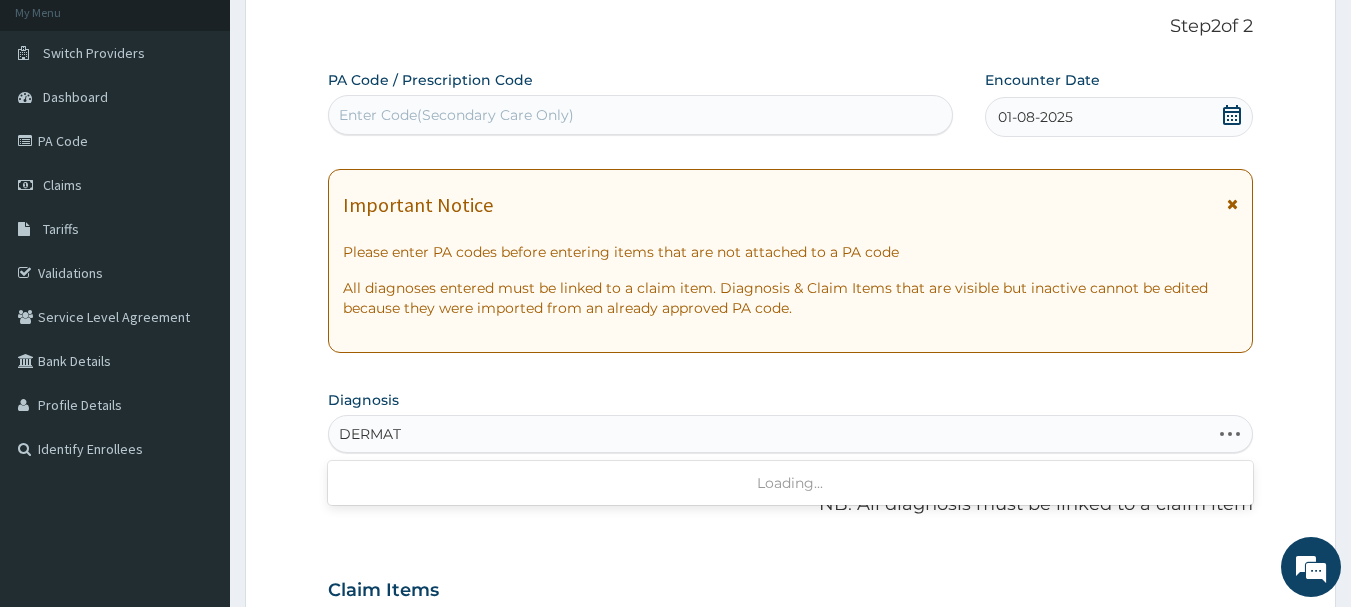 type on "DERMATI" 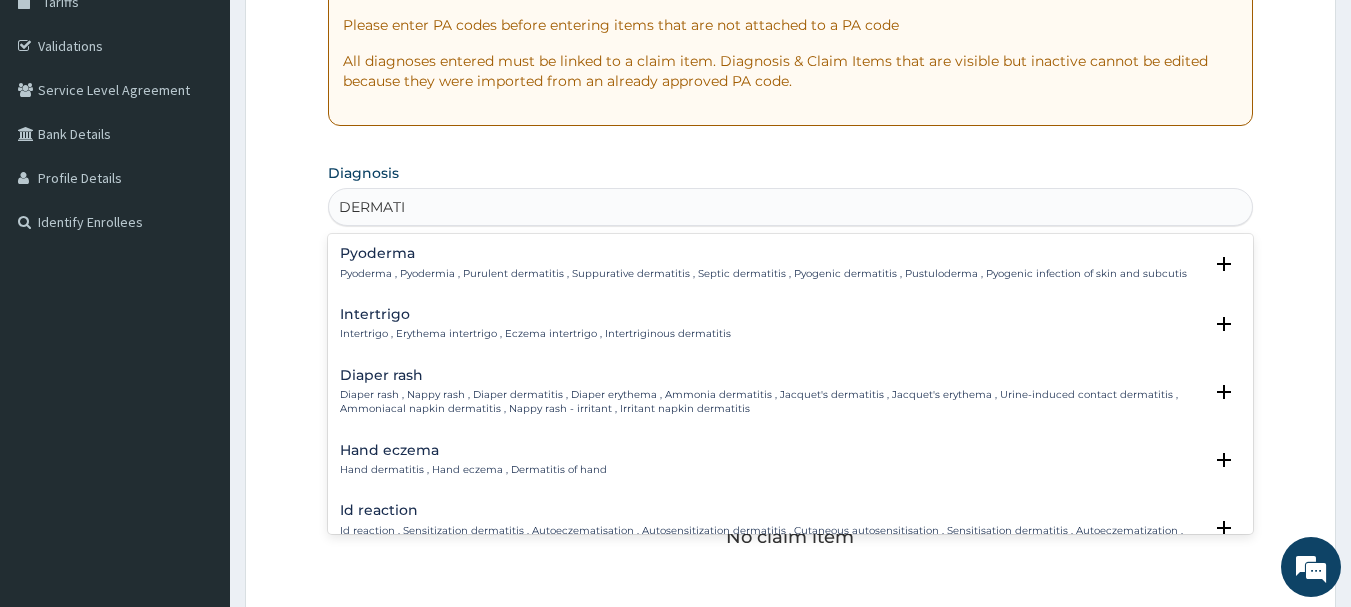 scroll, scrollTop: 402, scrollLeft: 0, axis: vertical 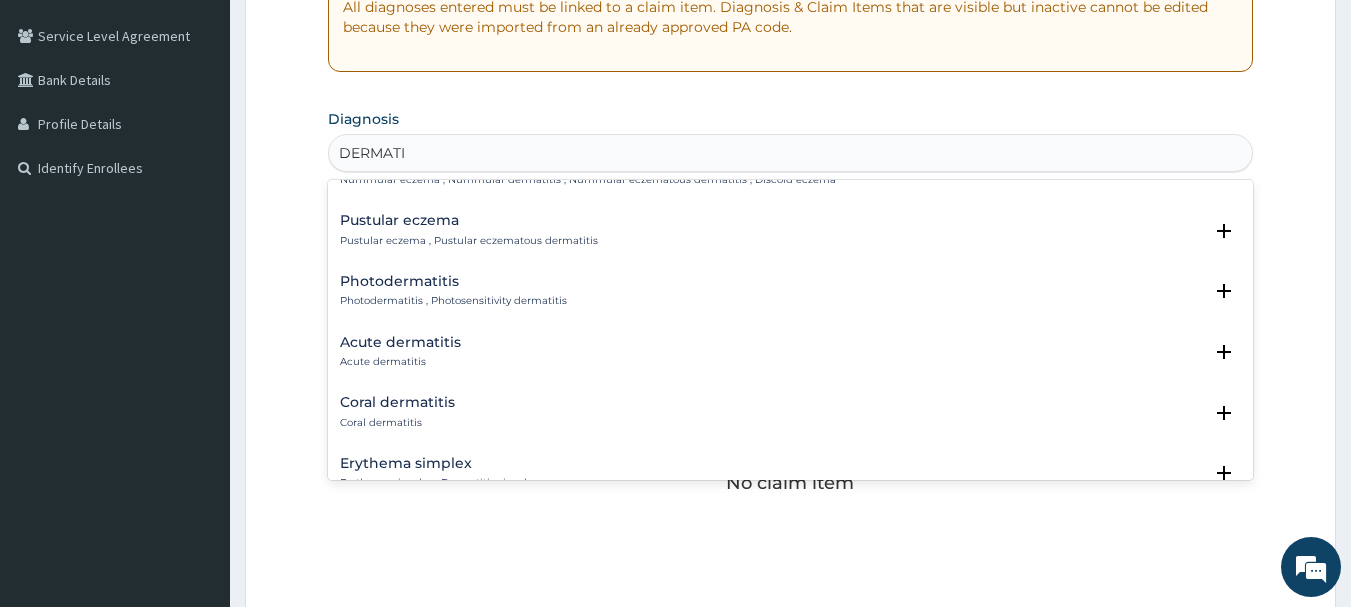 click on "Acute dermatitis Acute dermatitis" at bounding box center [400, 352] 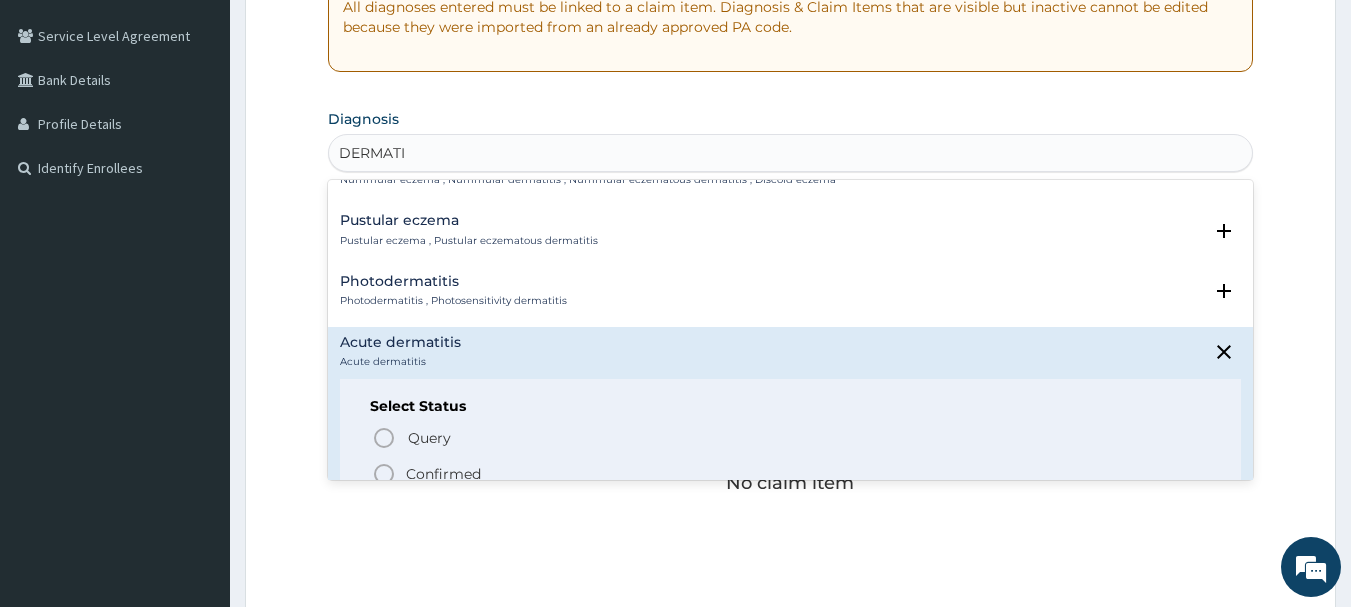click 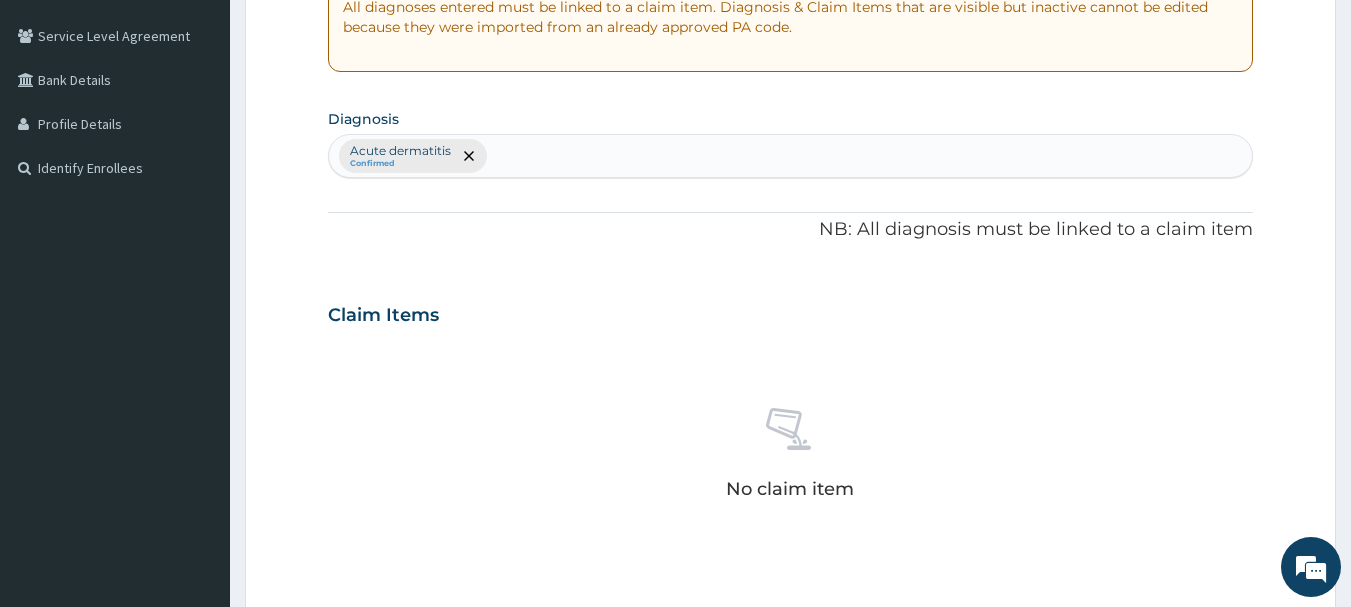 scroll, scrollTop: 835, scrollLeft: 0, axis: vertical 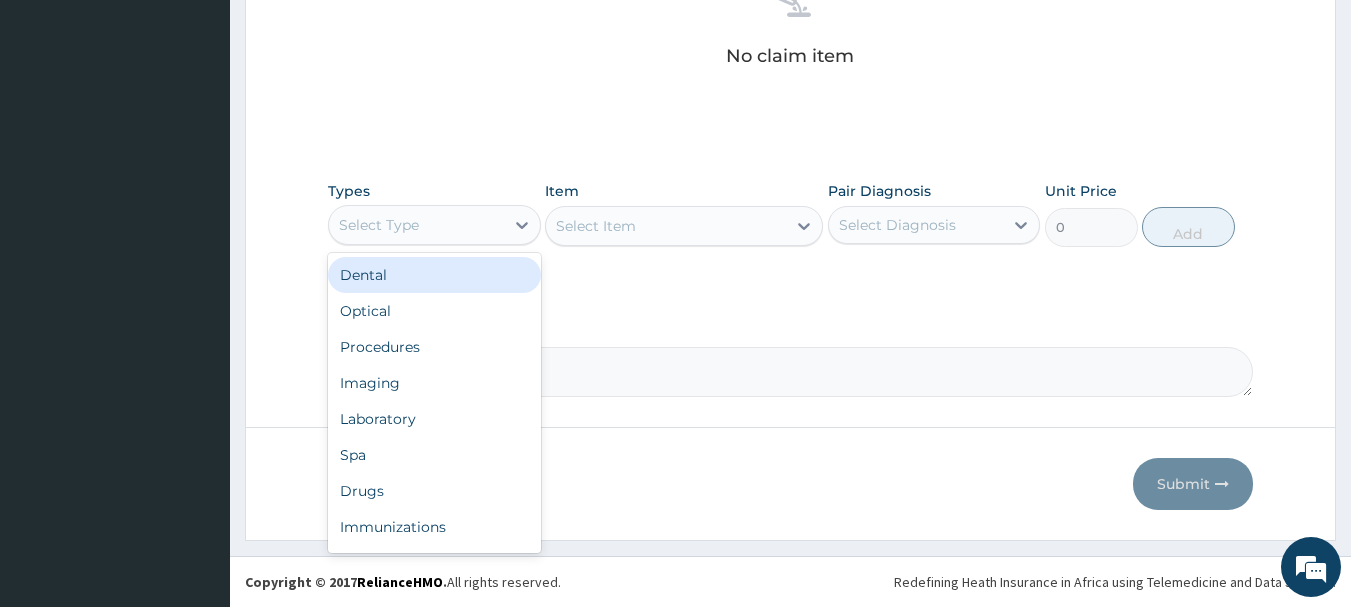 click on "Select Type" at bounding box center [416, 225] 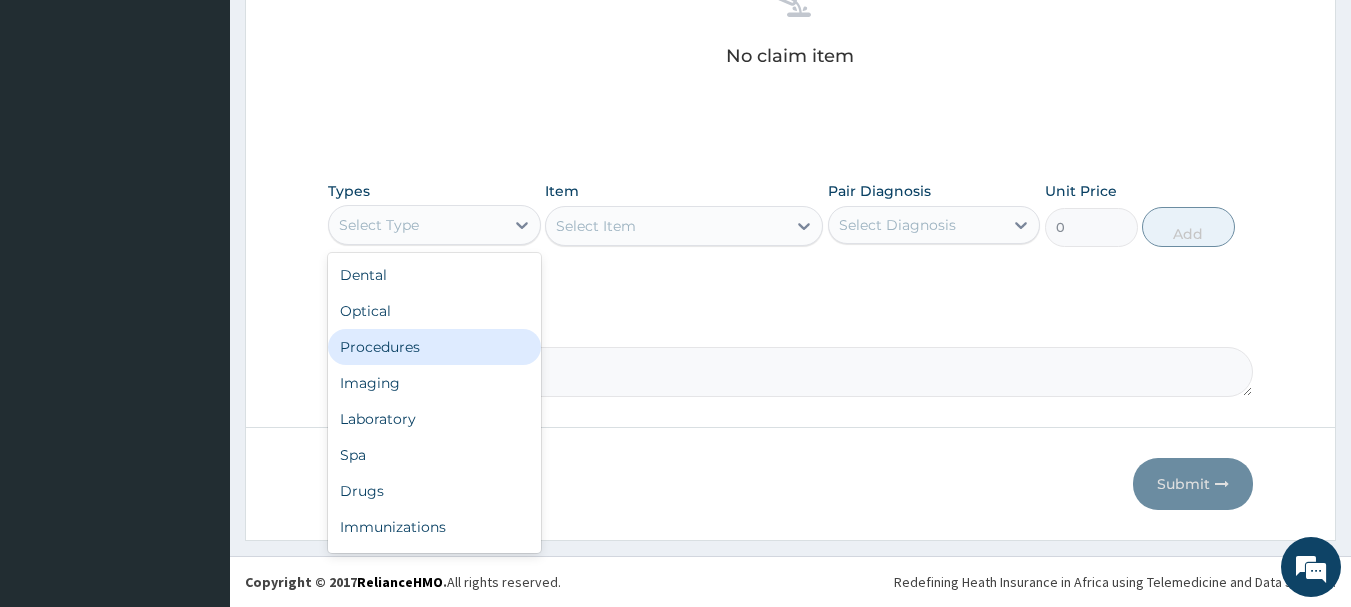click on "Procedures" at bounding box center [434, 347] 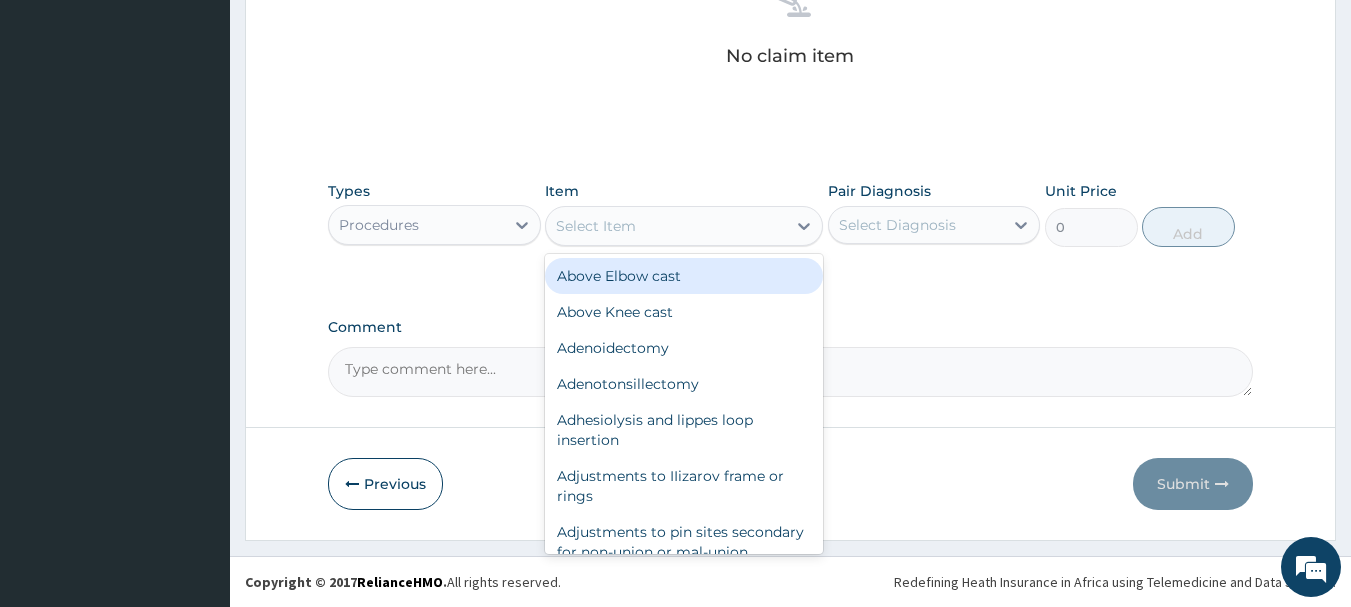 click on "Select Item" at bounding box center (666, 226) 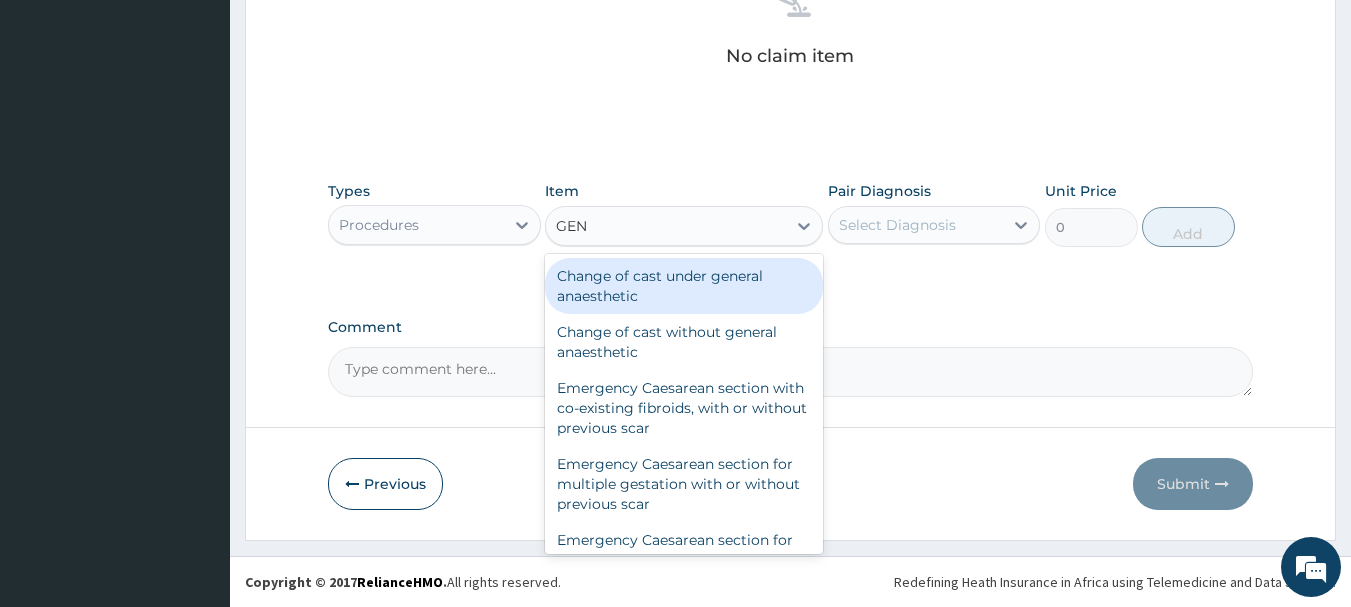 type on "GENE" 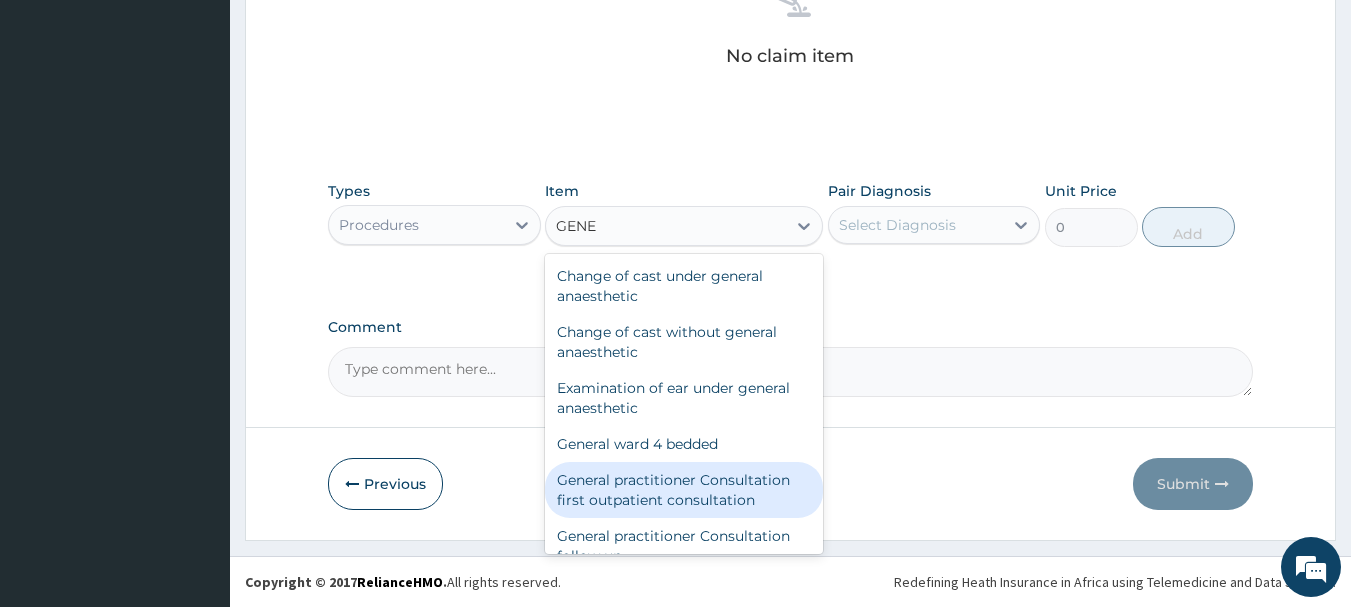 click on "General practitioner Consultation first outpatient consultation" at bounding box center (684, 490) 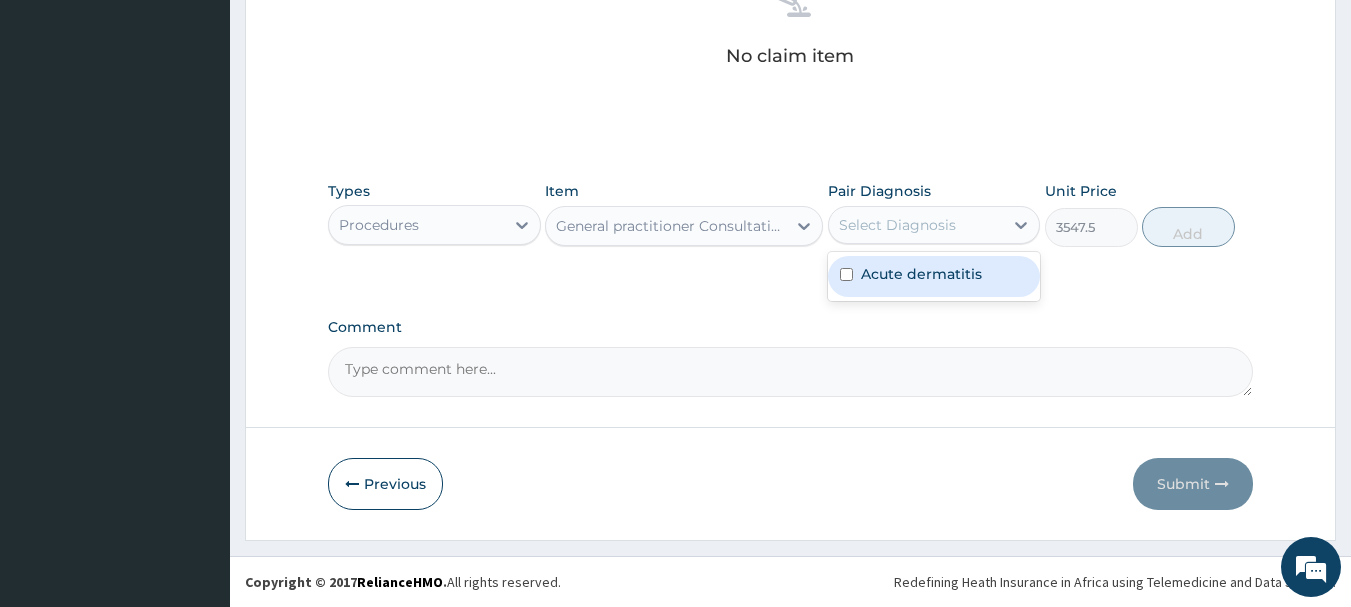 click on "Select Diagnosis" at bounding box center (897, 225) 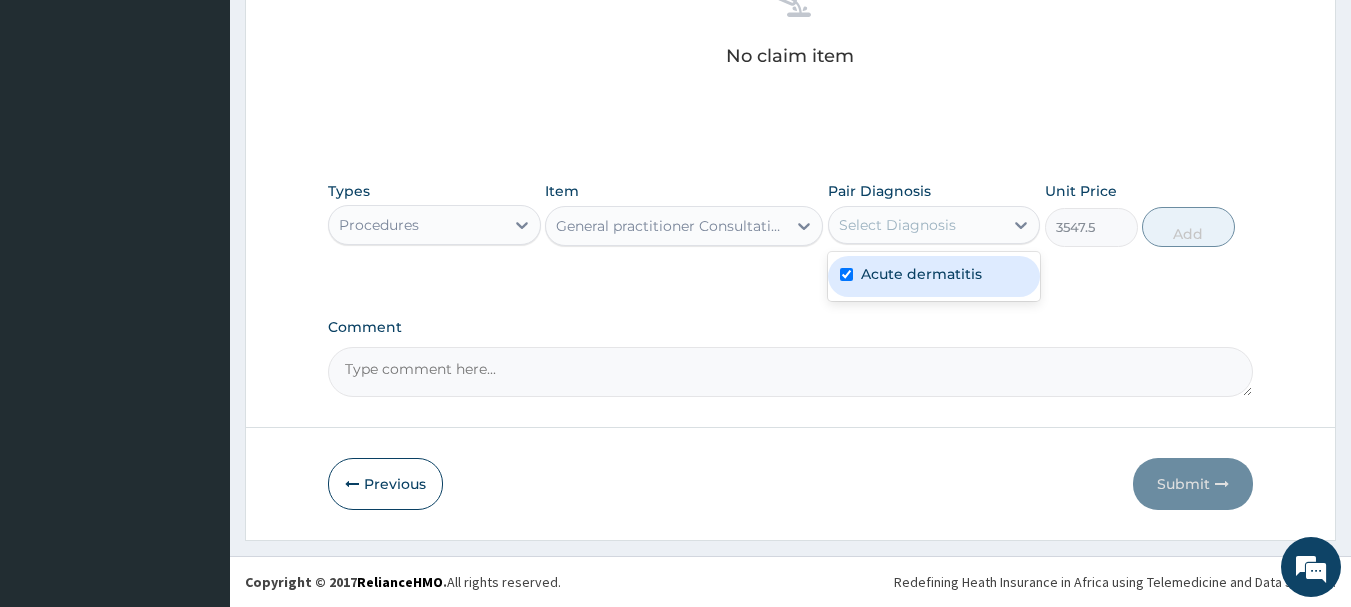 checkbox on "true" 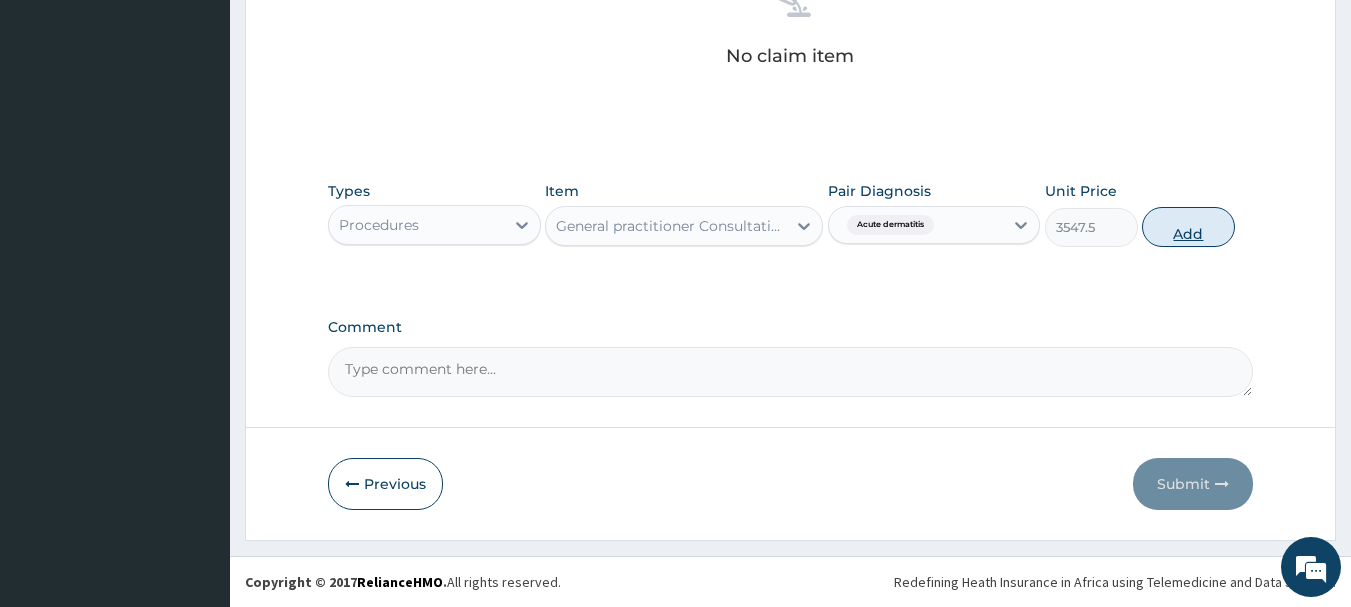 click on "Add" at bounding box center (1188, 227) 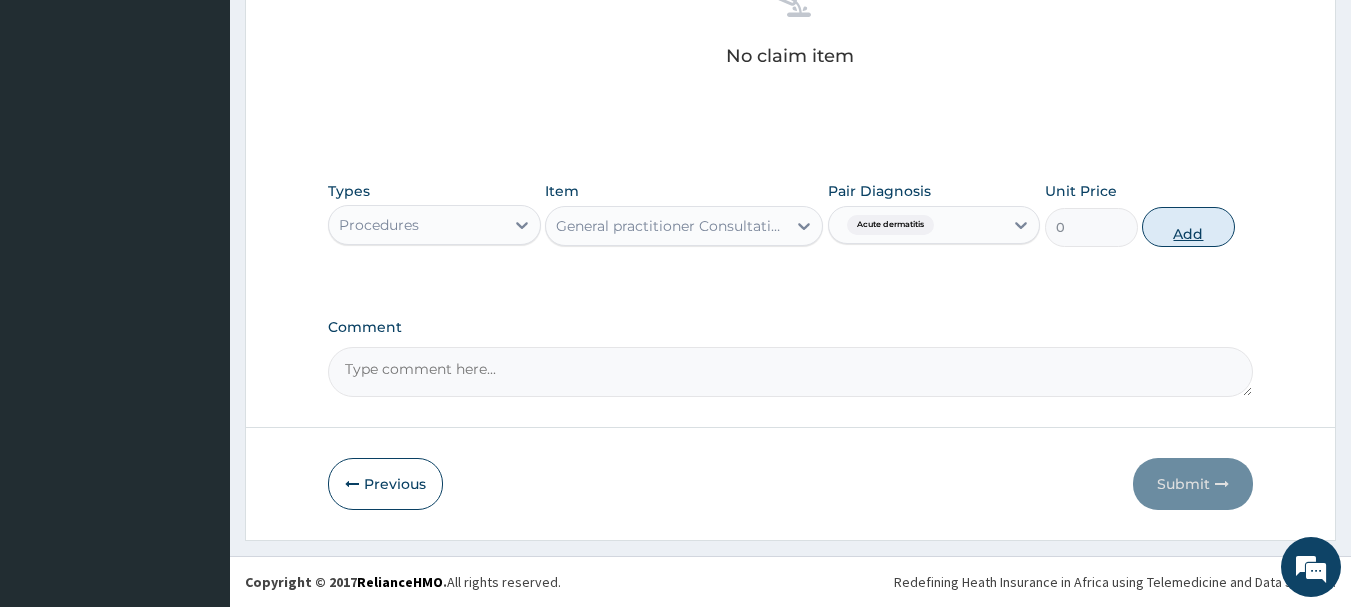 scroll, scrollTop: 766, scrollLeft: 0, axis: vertical 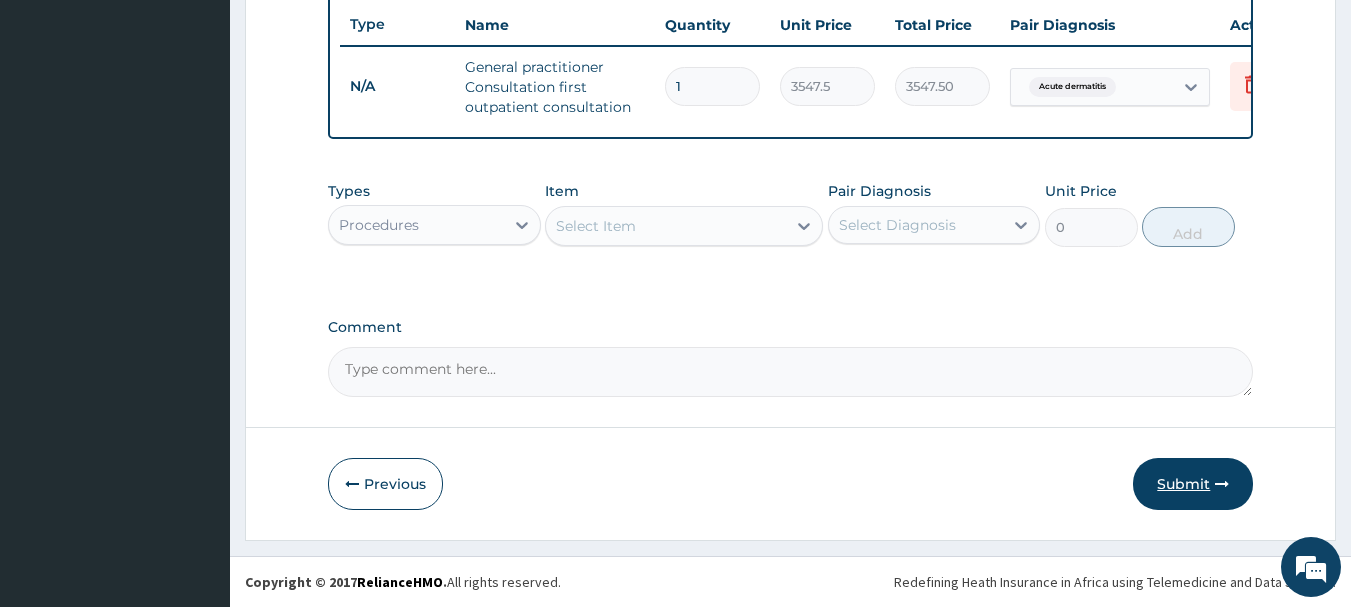 click on "Submit" at bounding box center (1193, 484) 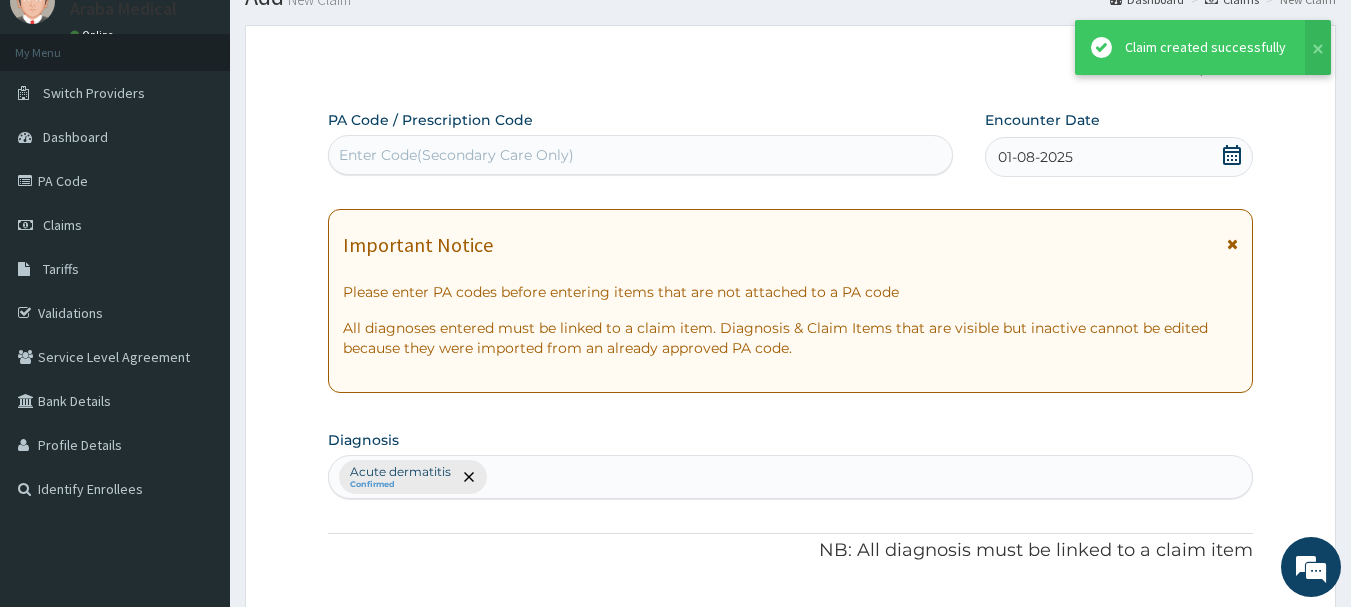 scroll, scrollTop: 766, scrollLeft: 0, axis: vertical 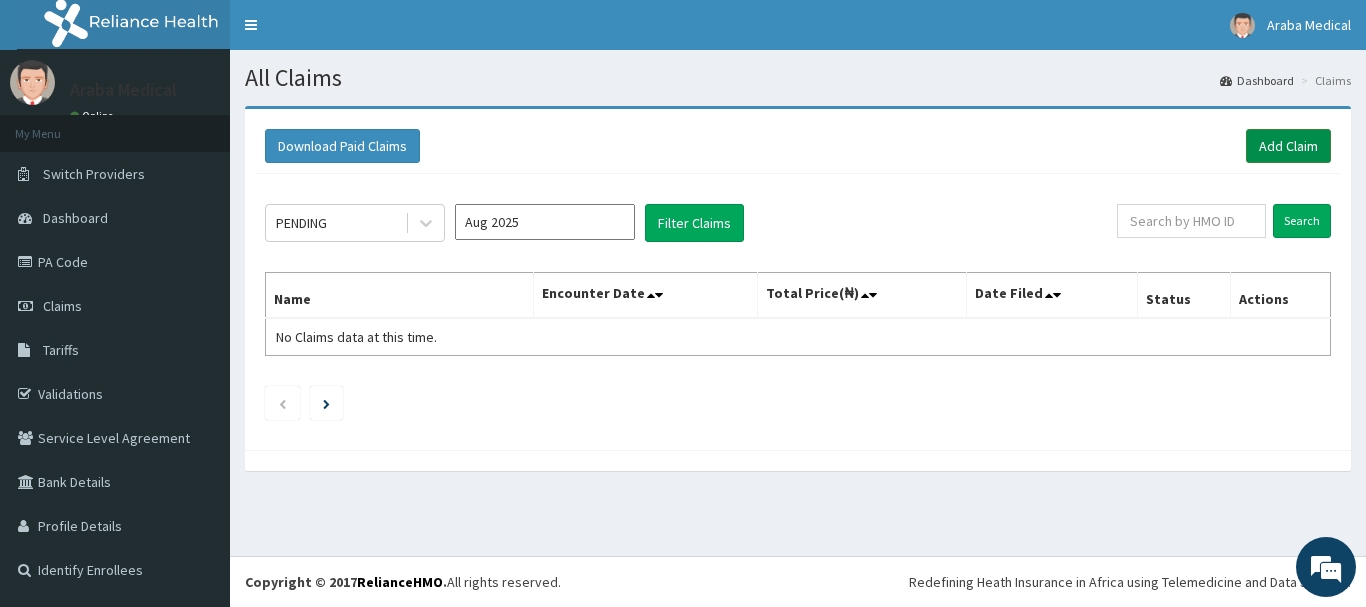 click on "Add Claim" at bounding box center [1288, 146] 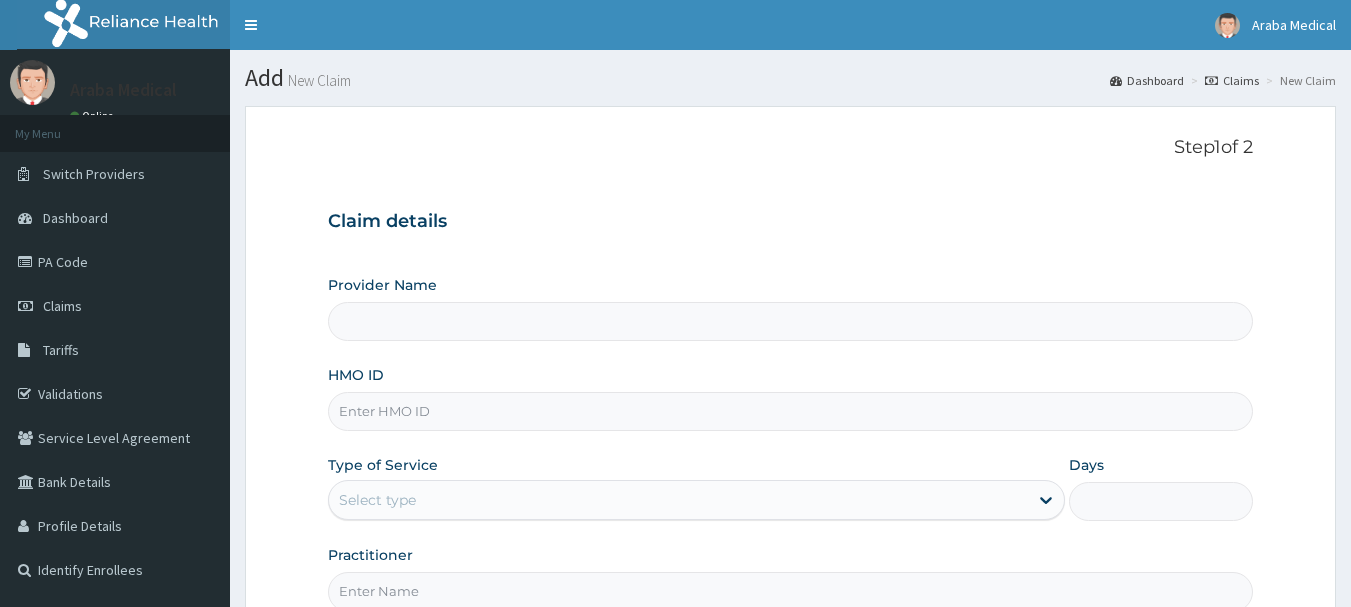 scroll, scrollTop: 0, scrollLeft: 0, axis: both 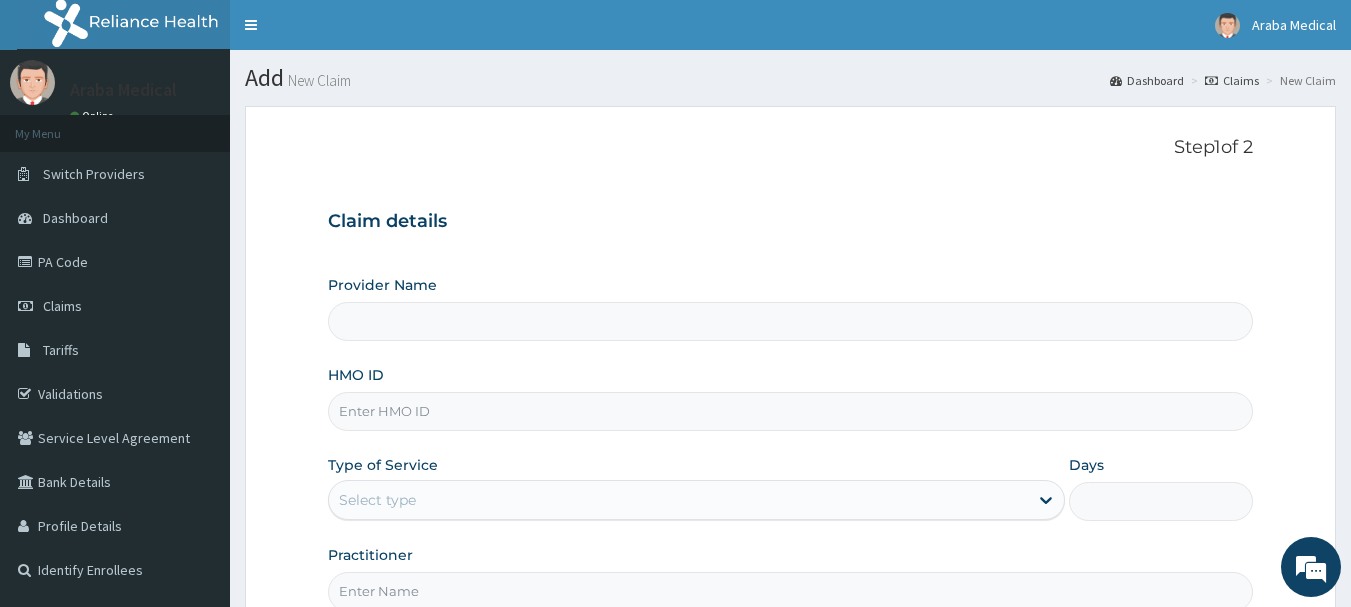 type on "Araba Medical Centre" 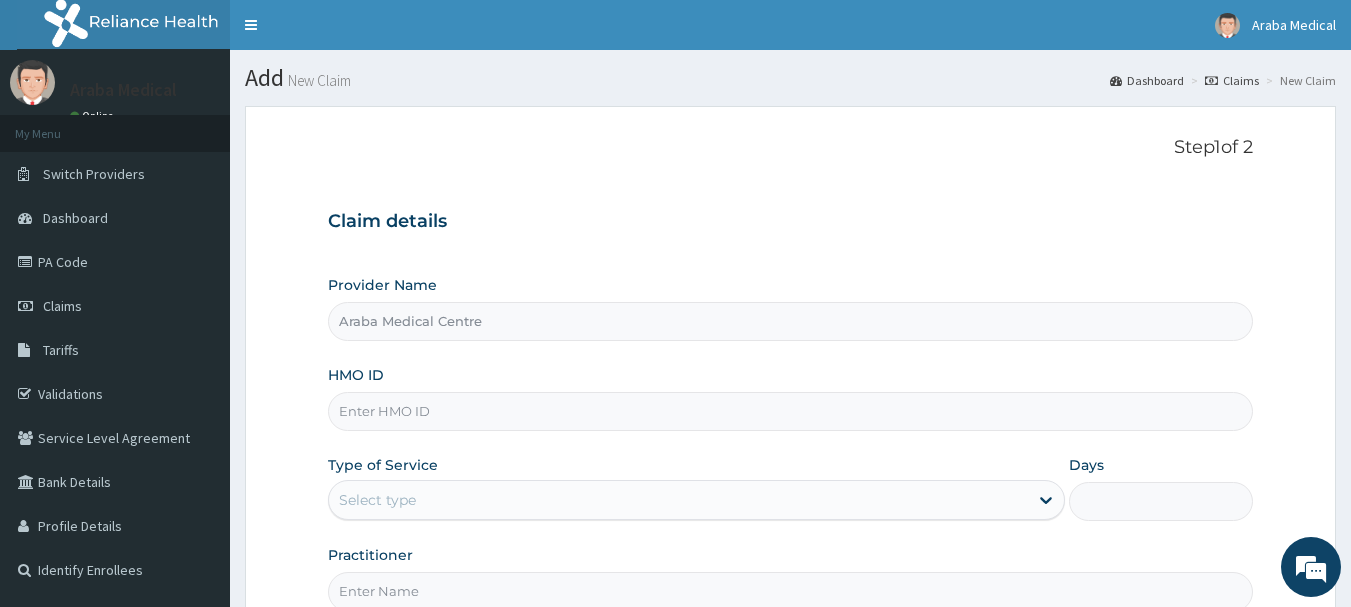 click on "HMO ID" at bounding box center (791, 411) 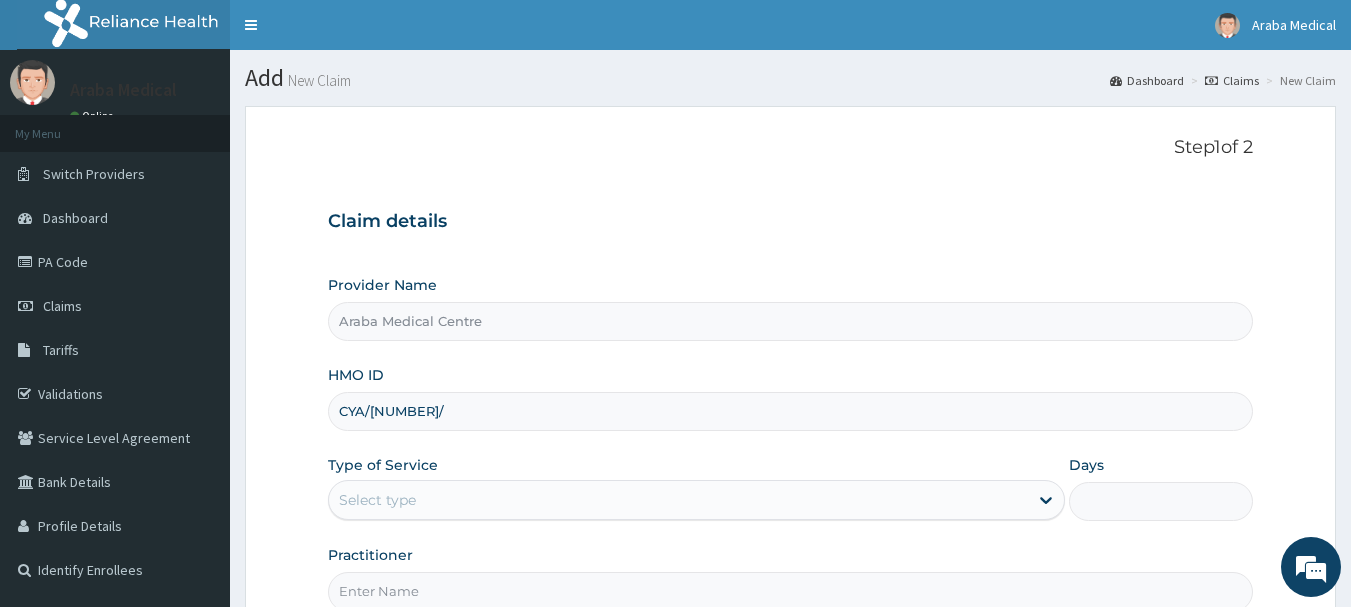 scroll, scrollTop: 0, scrollLeft: 0, axis: both 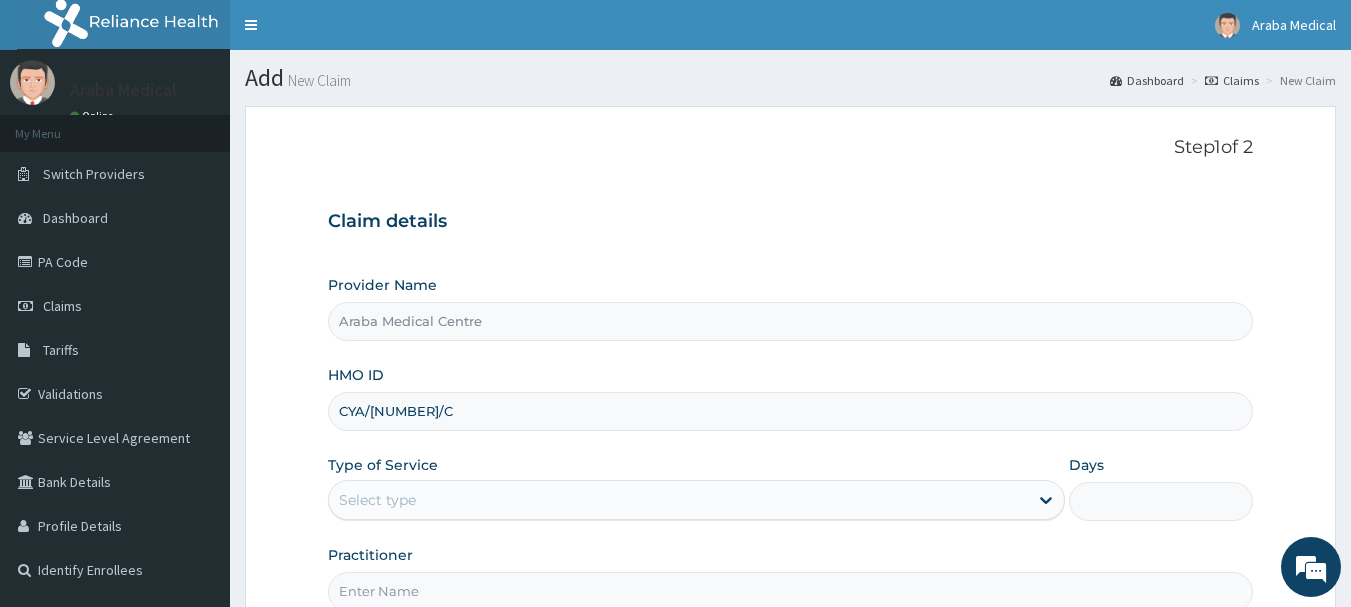 type on "CYA/[NUMBER]/C" 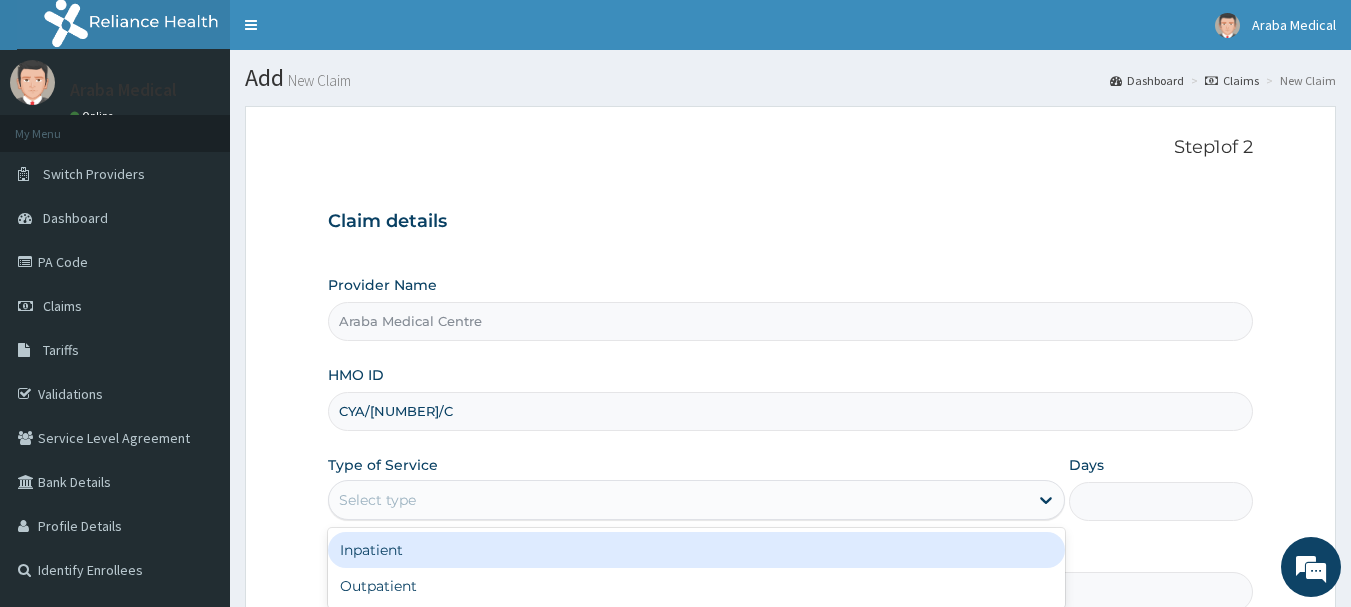 click on "Select type" at bounding box center (377, 500) 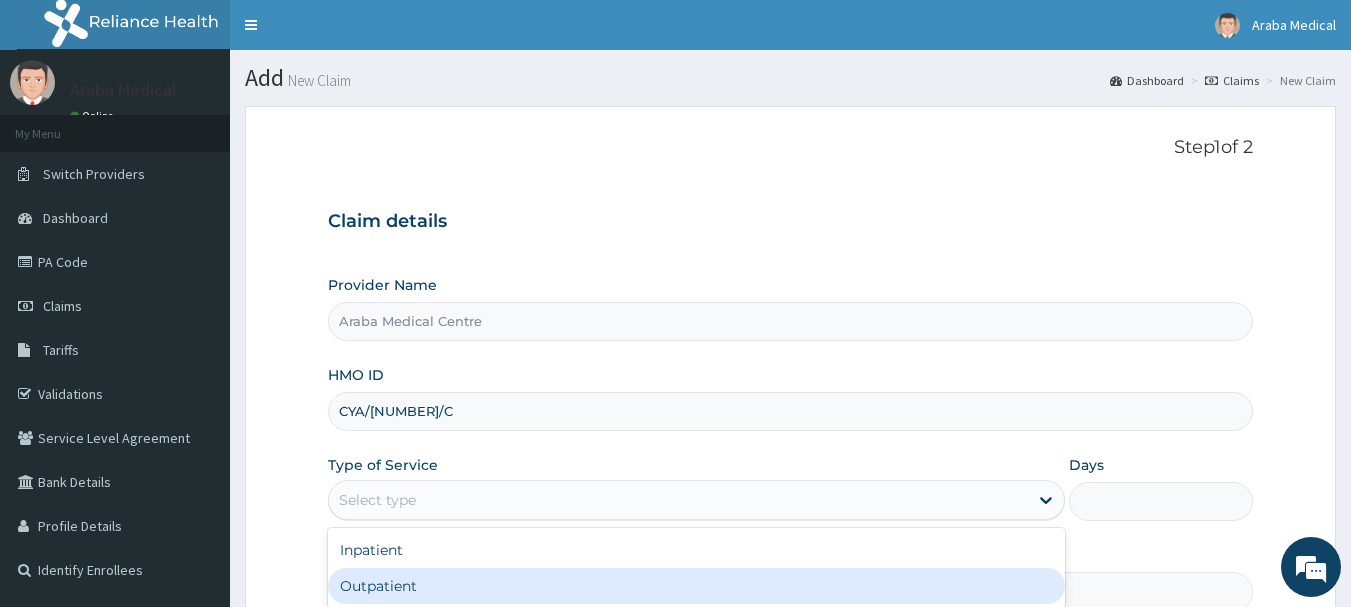 click on "Outpatient" at bounding box center [696, 586] 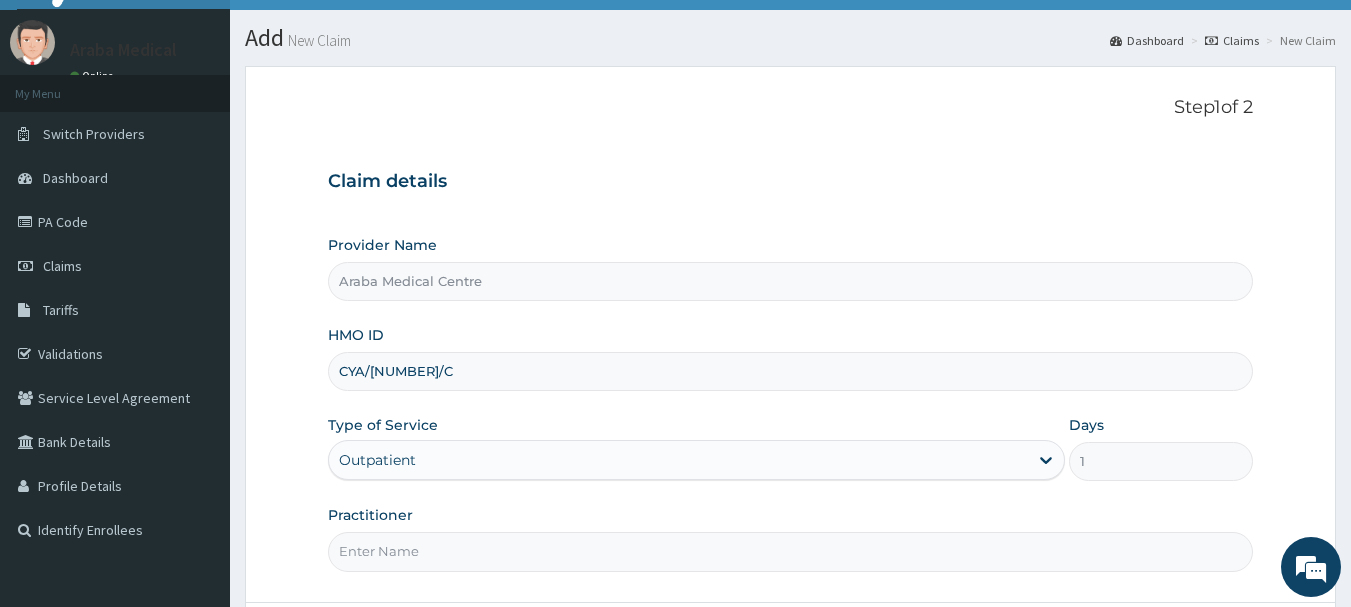 scroll, scrollTop: 134, scrollLeft: 0, axis: vertical 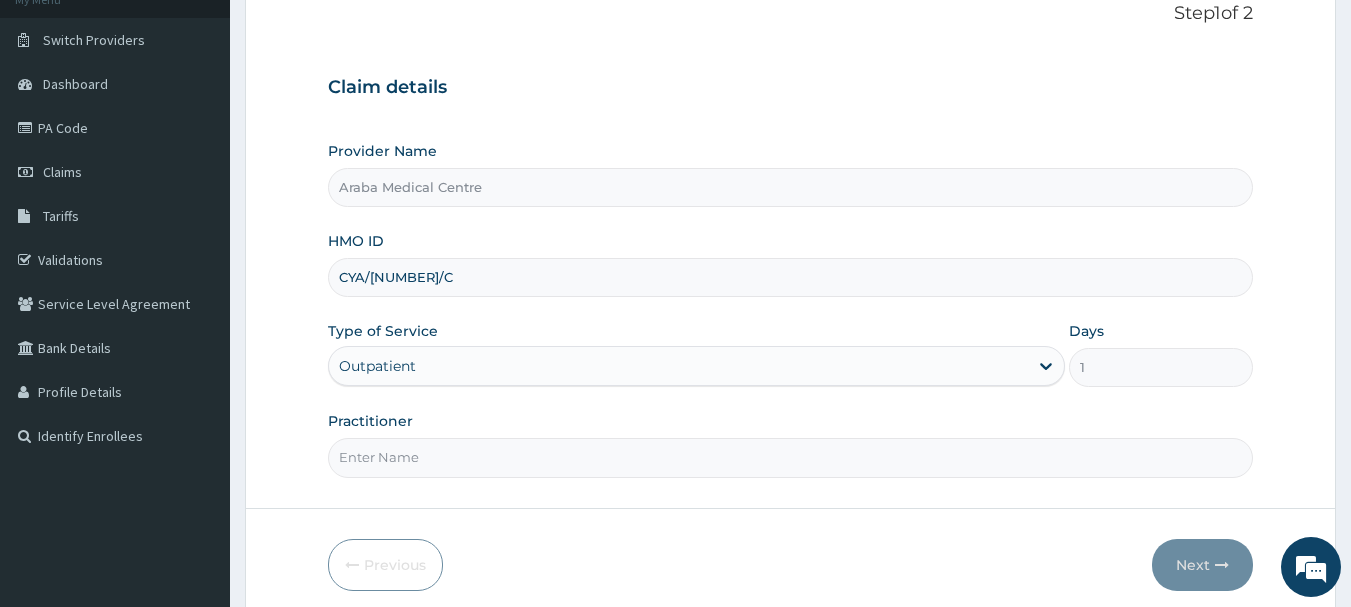 click on "Practitioner" at bounding box center [791, 457] 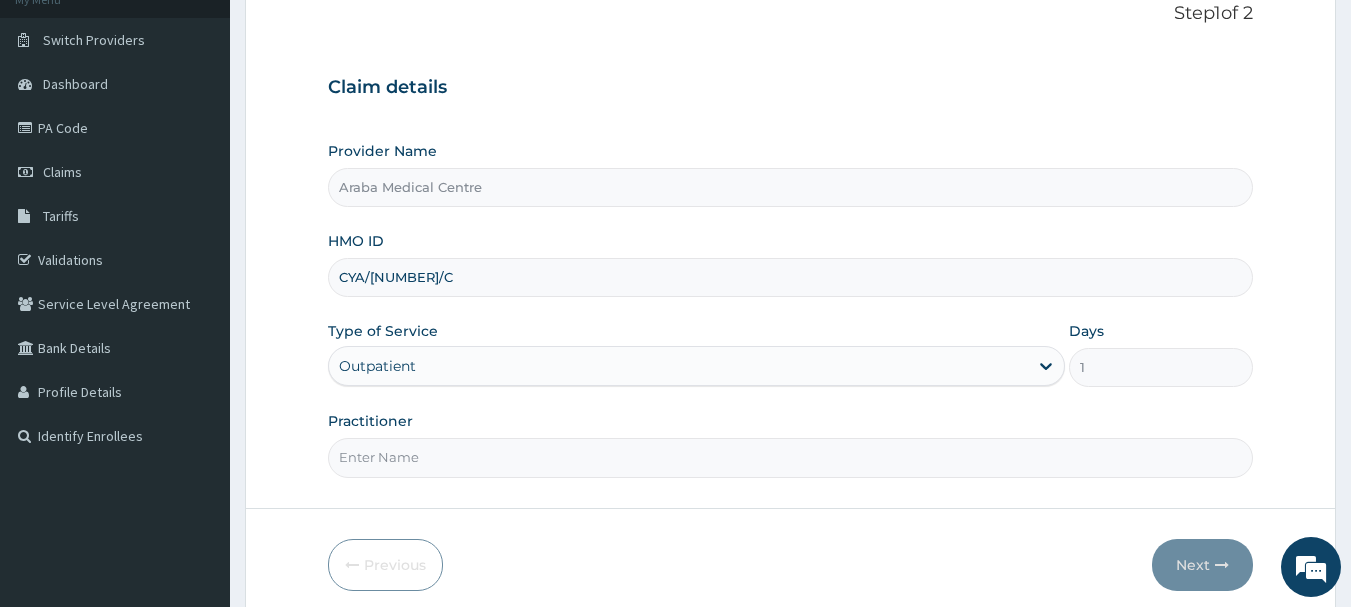 type on "DR OMOBOLANLE" 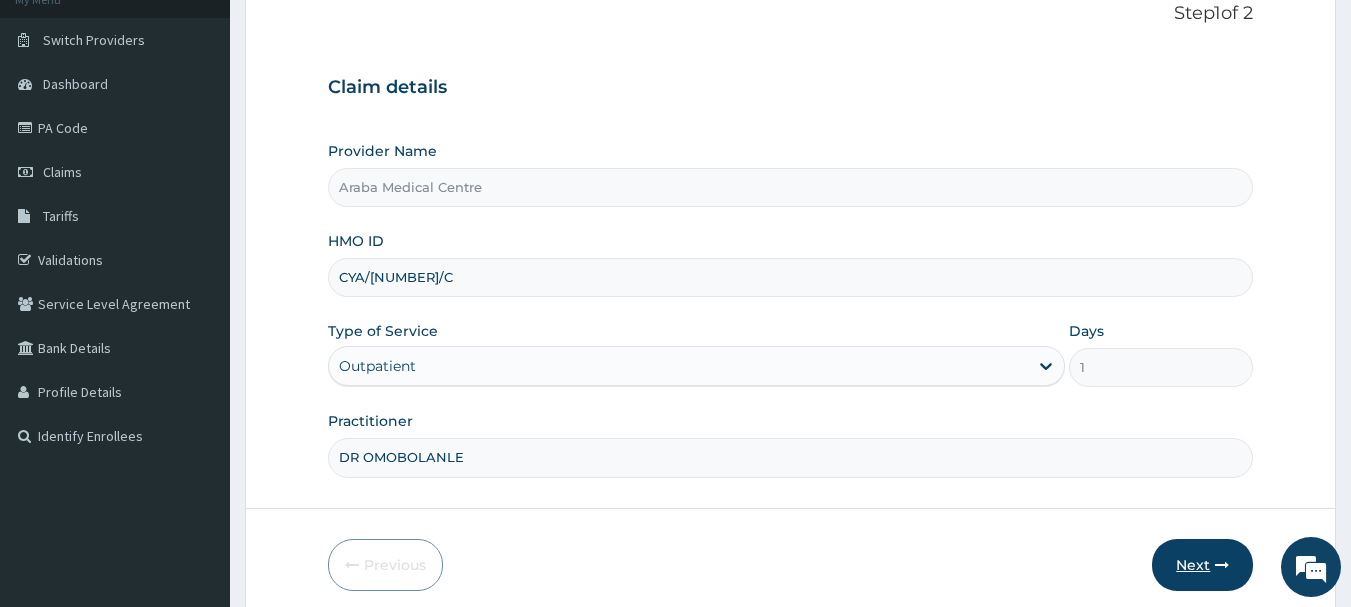 click on "Next" at bounding box center (1202, 565) 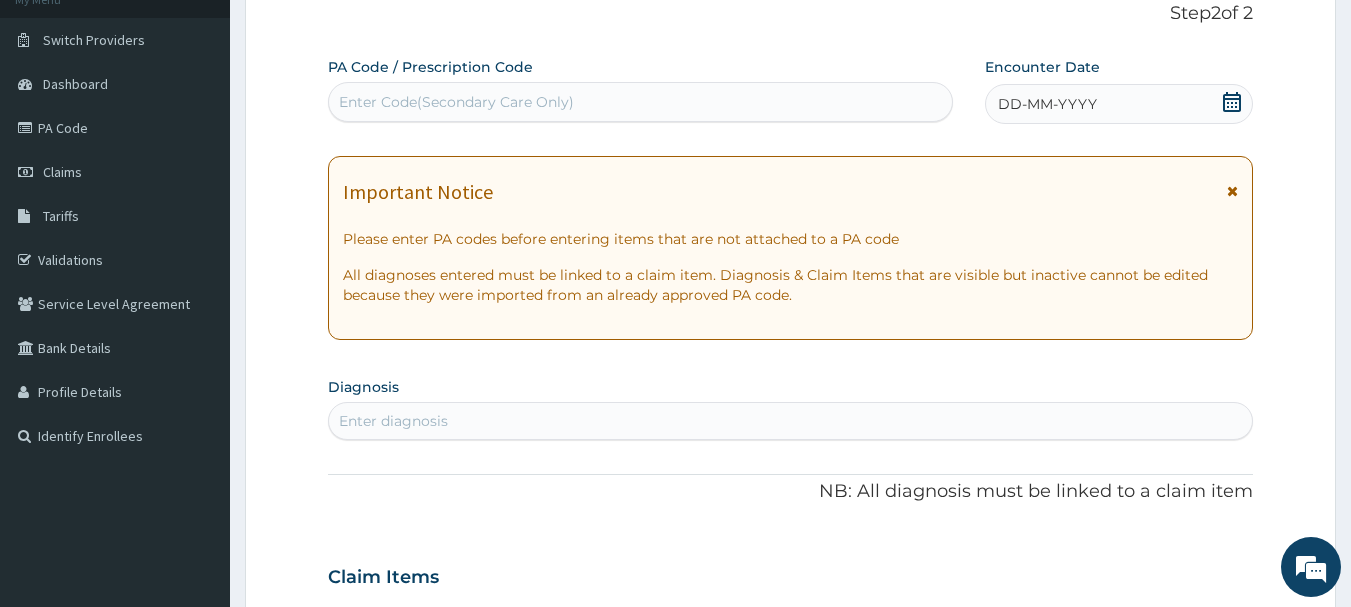 click 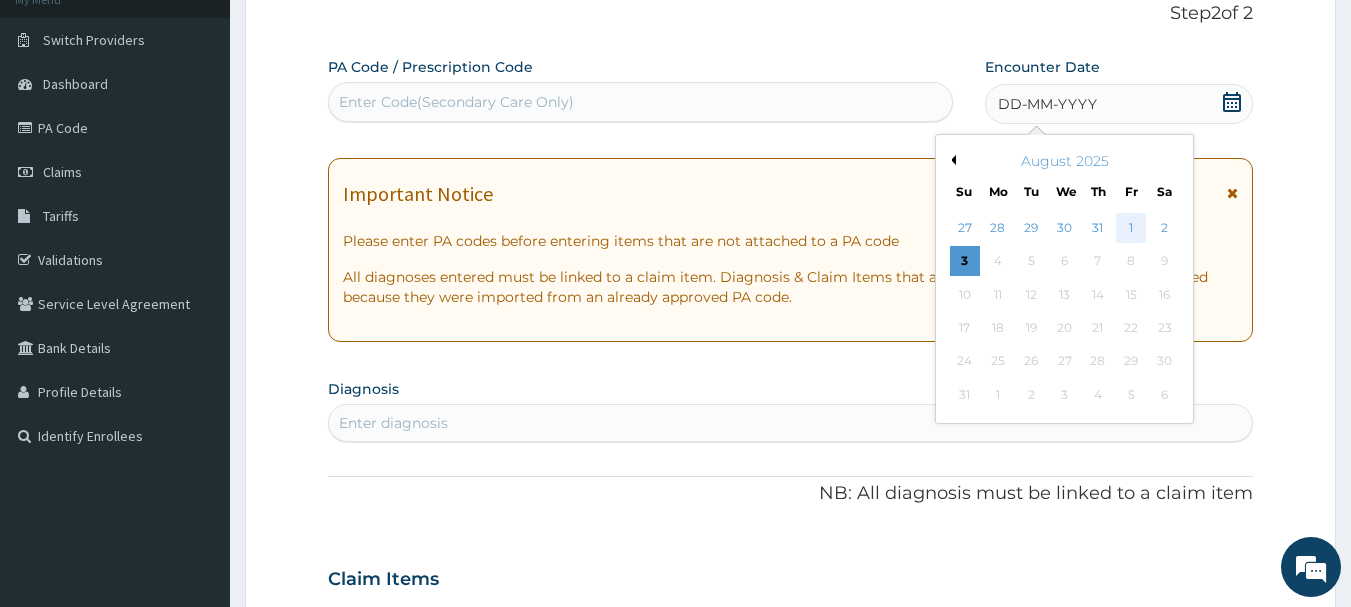 click on "1" at bounding box center (1131, 228) 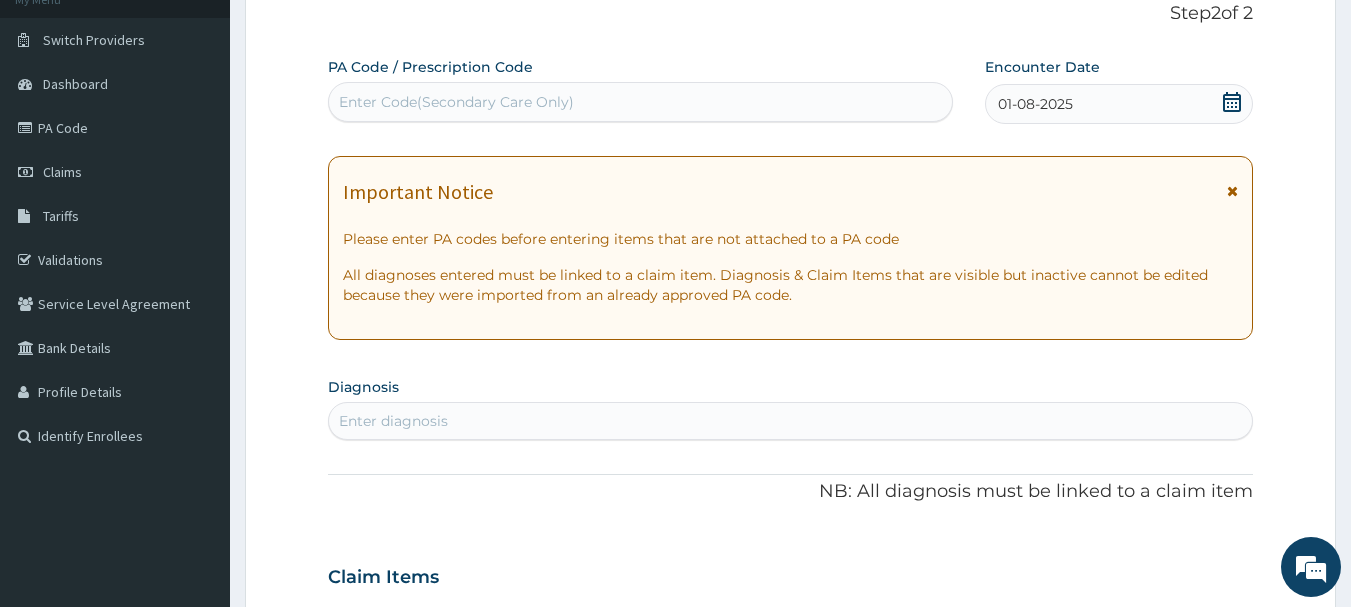 click on "Enter diagnosis" at bounding box center (791, 421) 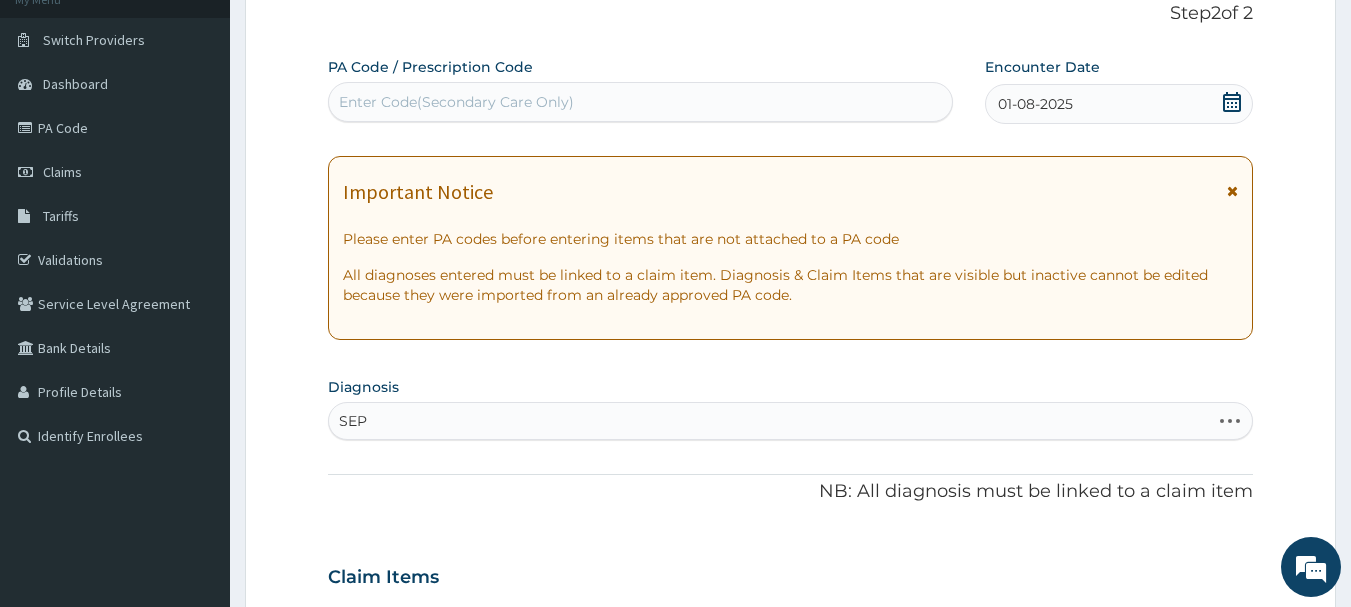 type on "SEPS" 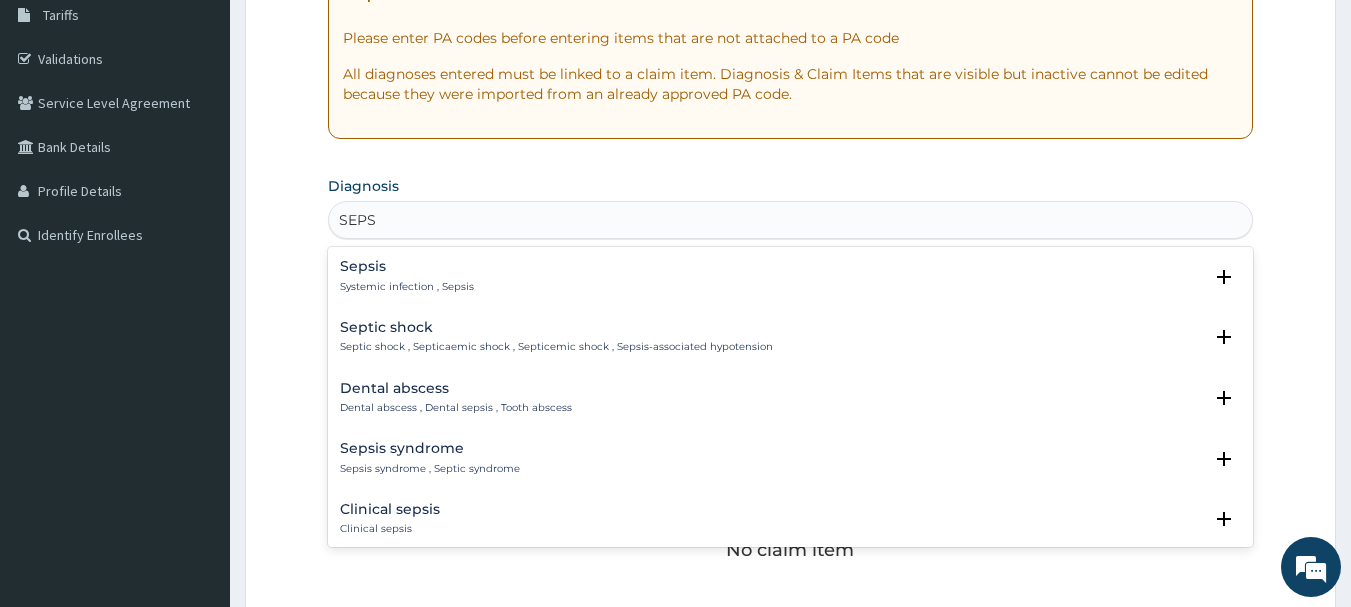 scroll, scrollTop: 348, scrollLeft: 0, axis: vertical 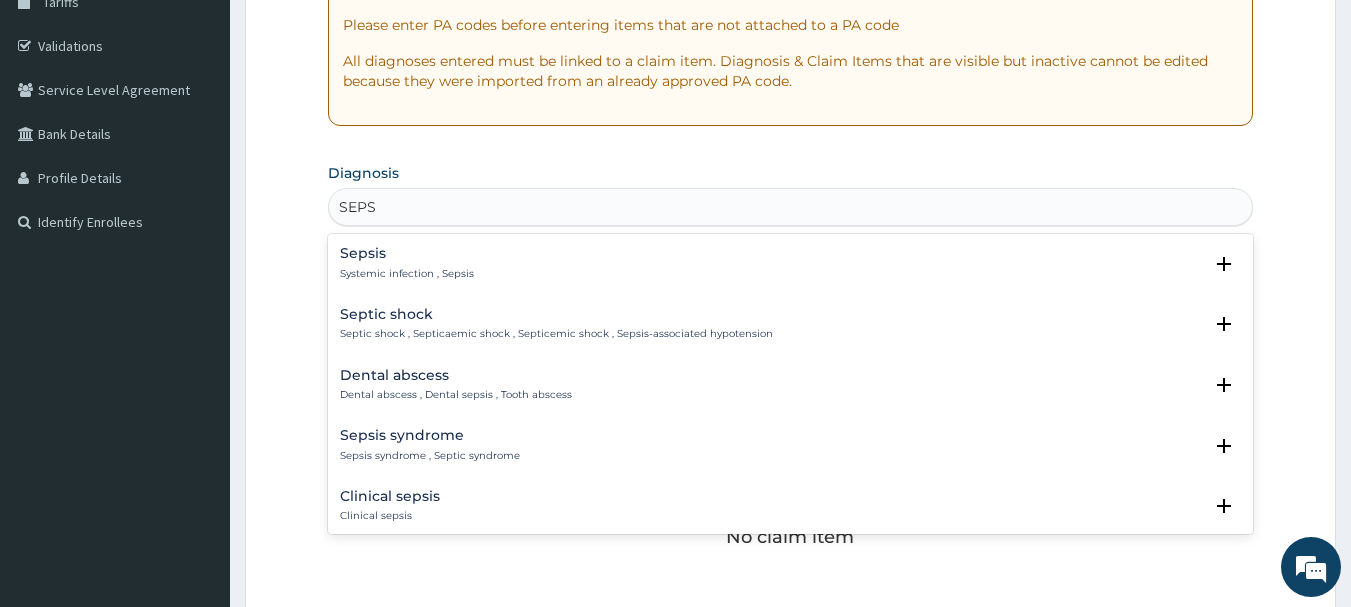 click on "Sepsis" at bounding box center (407, 253) 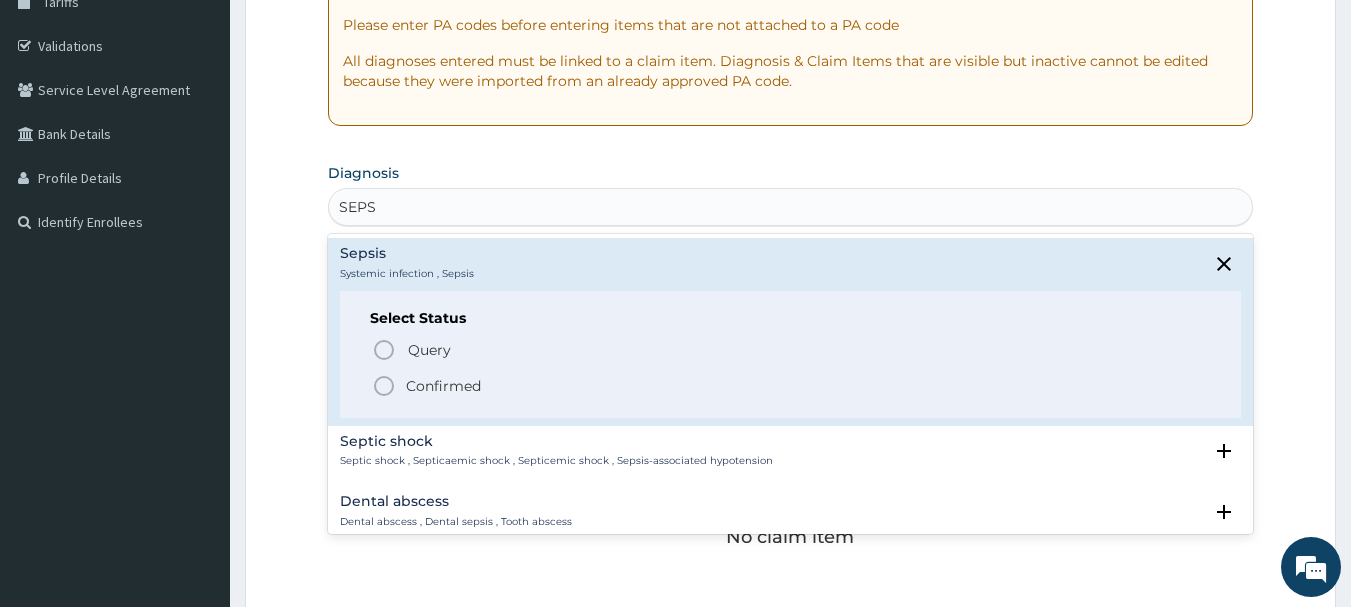 click 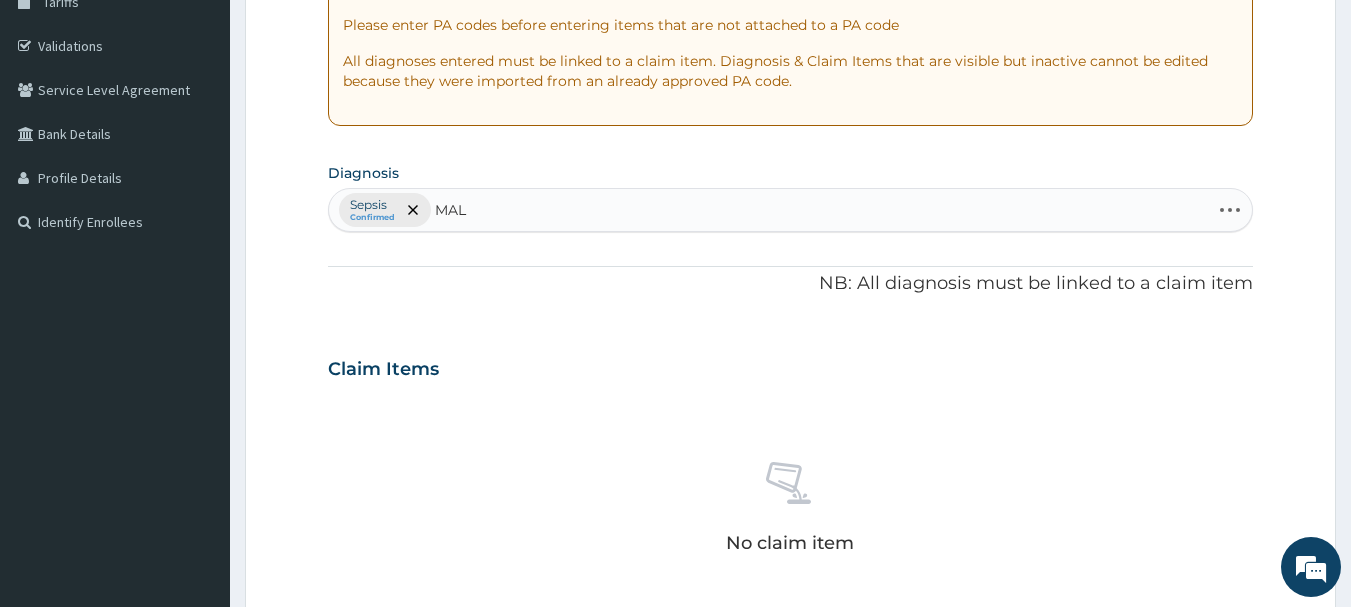 type on "MALA" 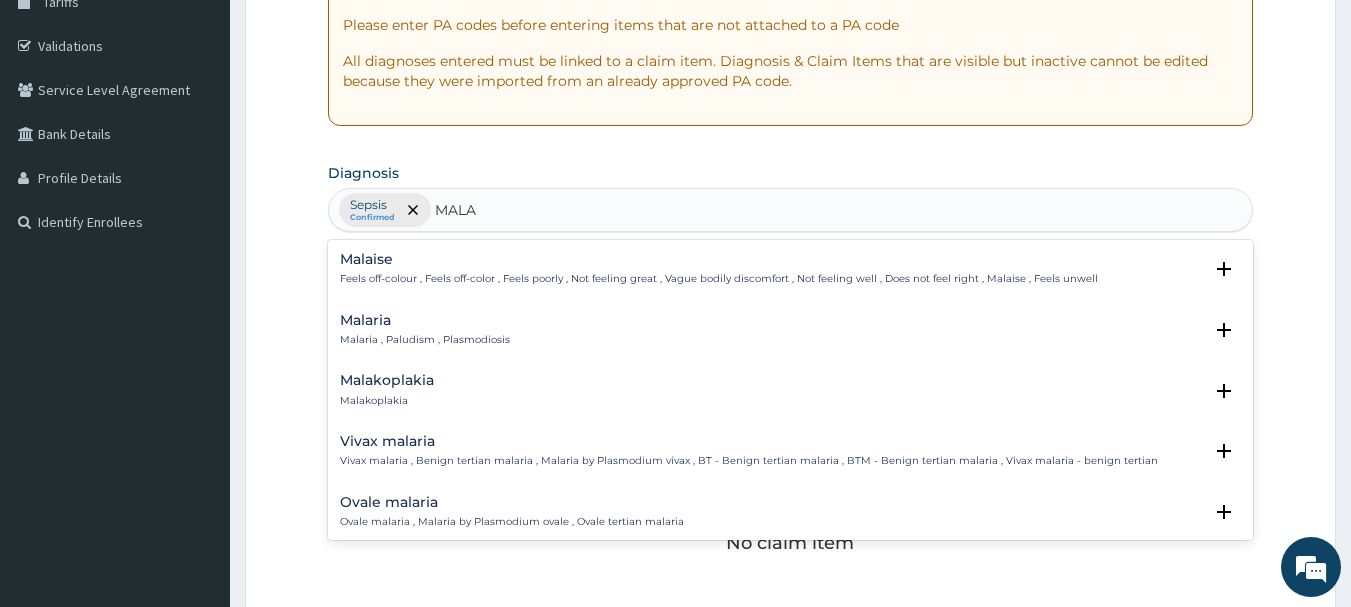 click on "Malaria , Paludism , Plasmodiosis" at bounding box center (425, 340) 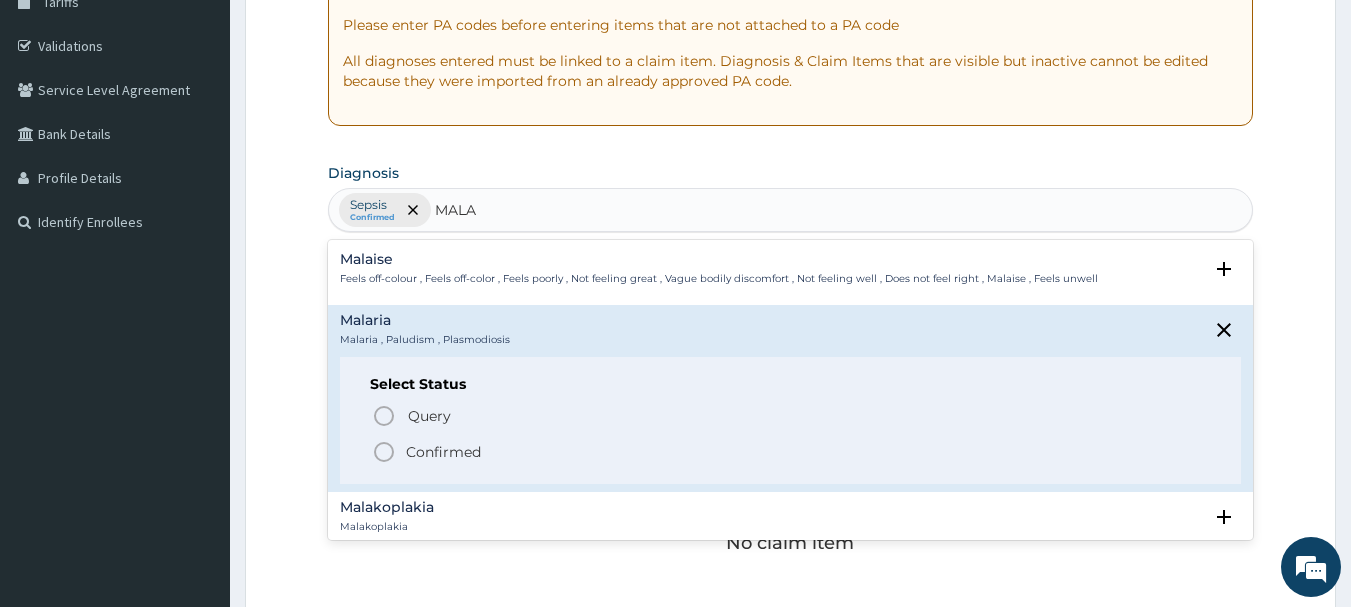 click 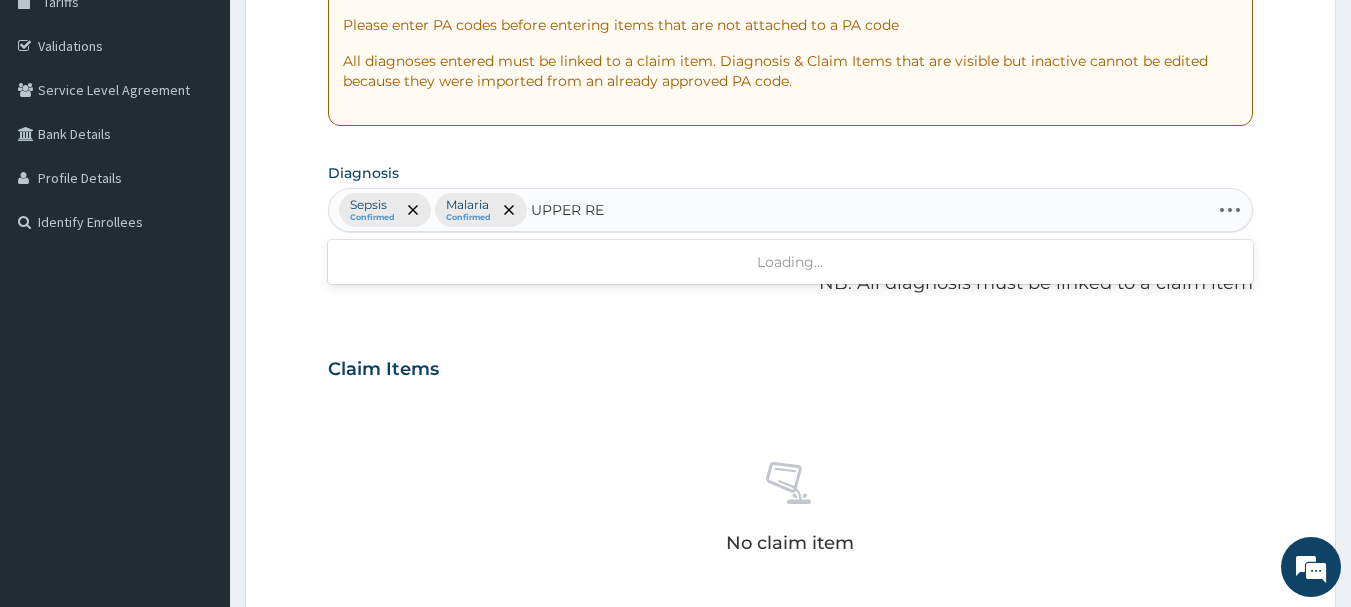 type on "UPPER RES" 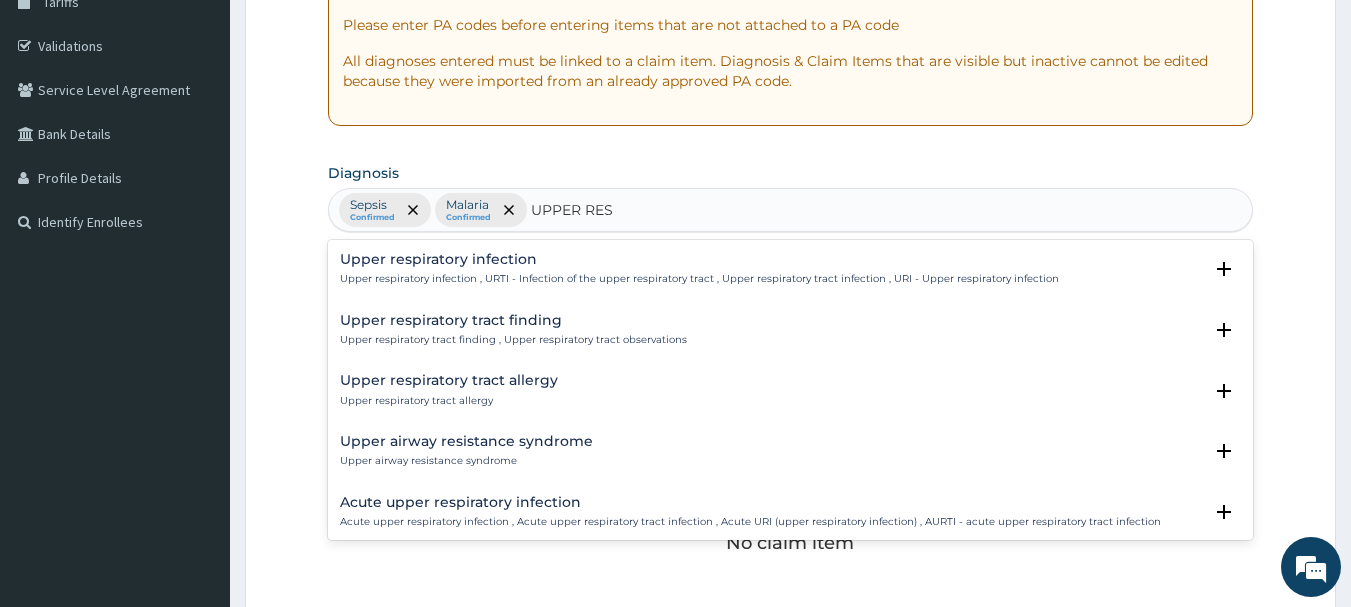 click on "Upper respiratory infection , URTI - Infection of the upper respiratory tract , Upper respiratory tract infection , URI - Upper respiratory infection" at bounding box center [699, 279] 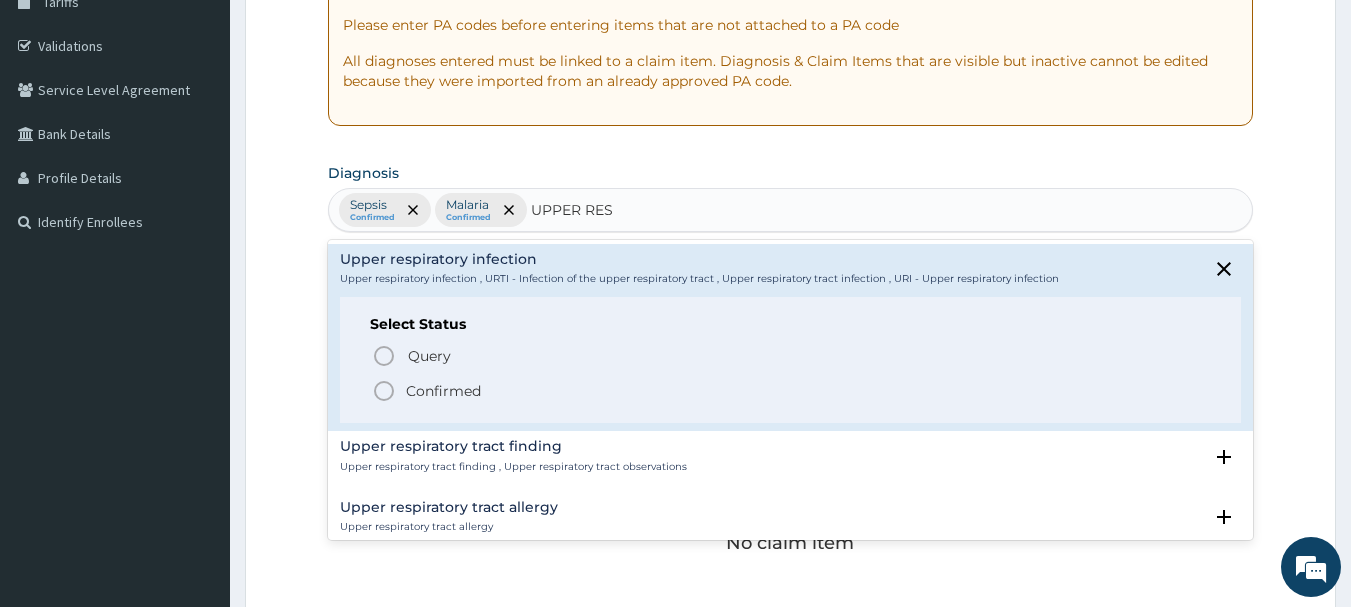 click 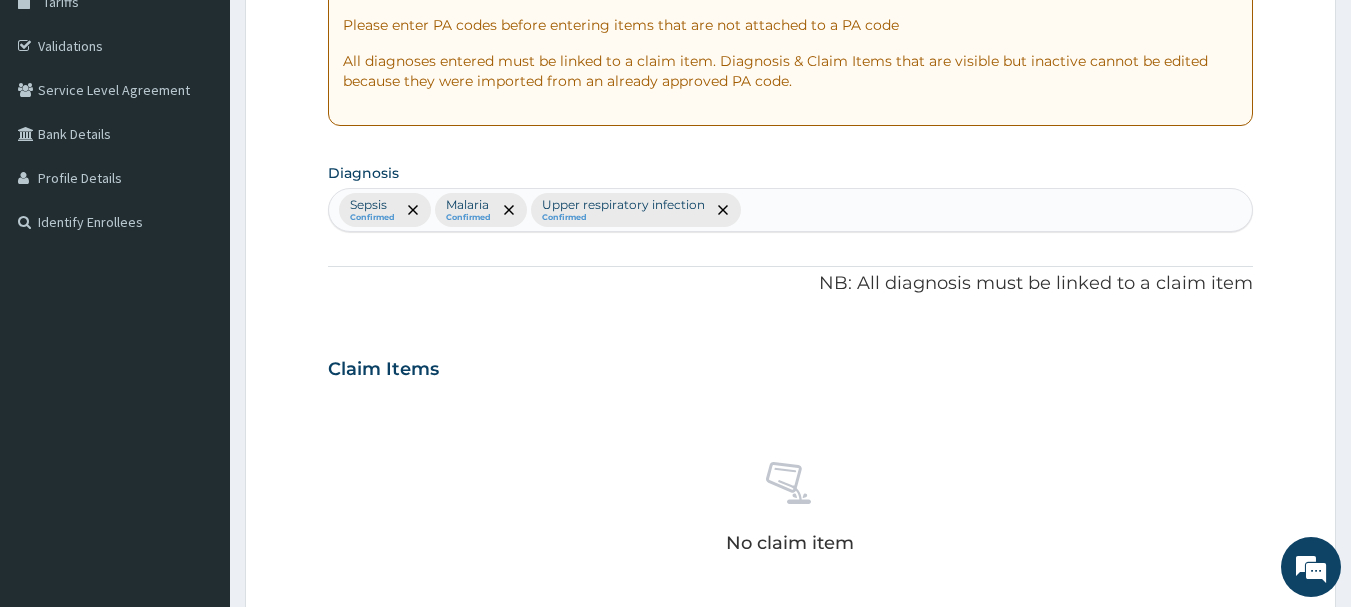 scroll, scrollTop: 835, scrollLeft: 0, axis: vertical 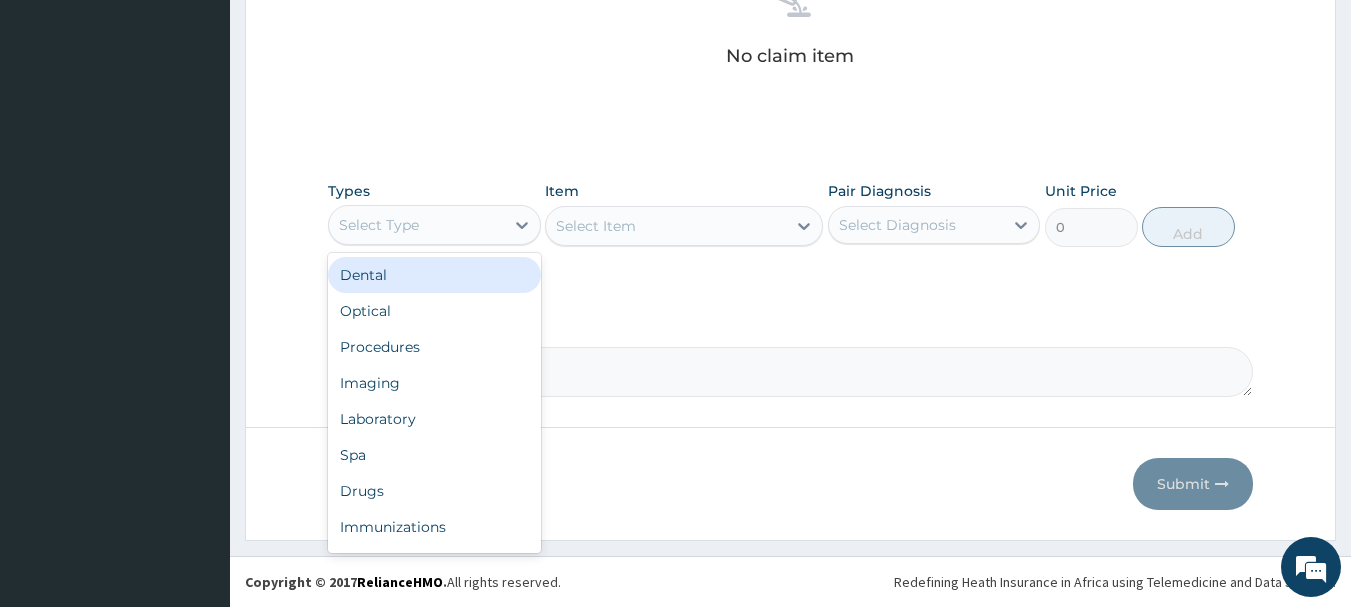 click on "Select Type" at bounding box center [416, 225] 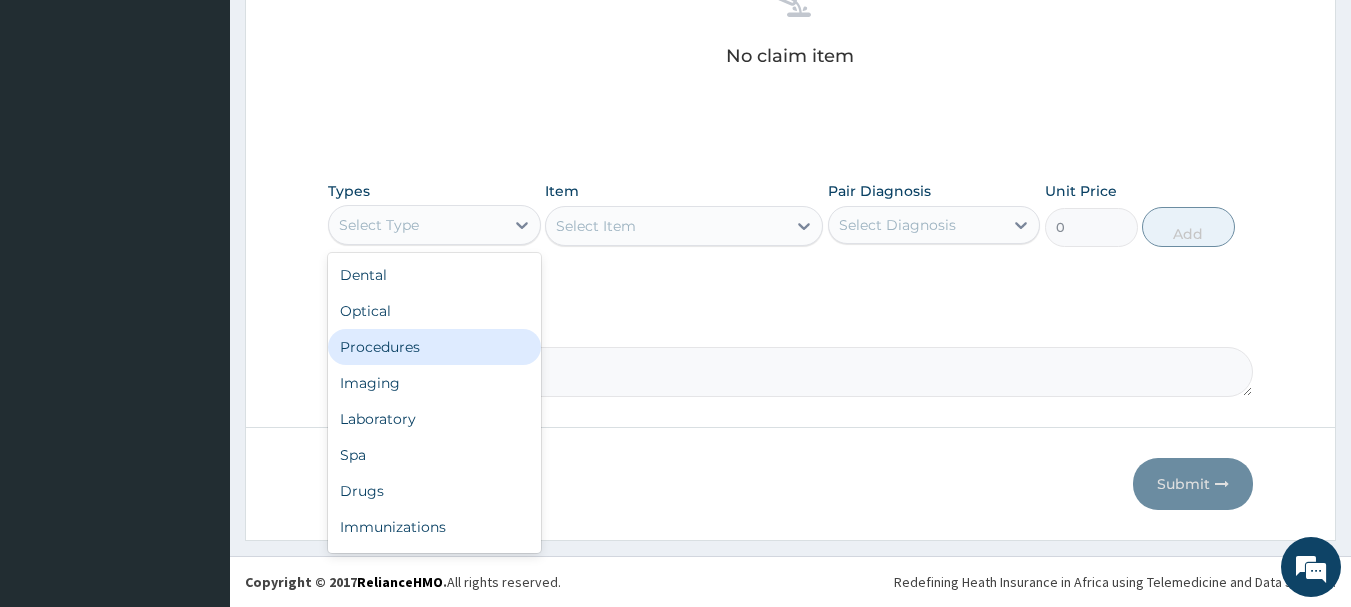 click on "Procedures" at bounding box center (434, 347) 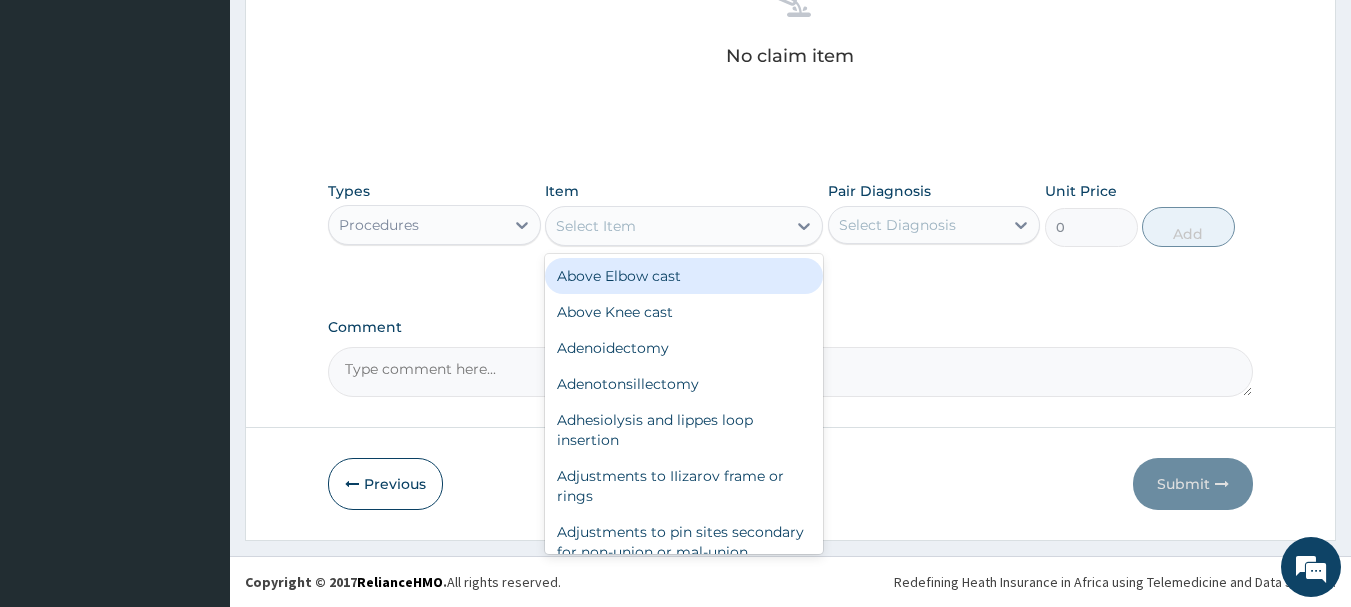 click on "Select Item" at bounding box center [666, 226] 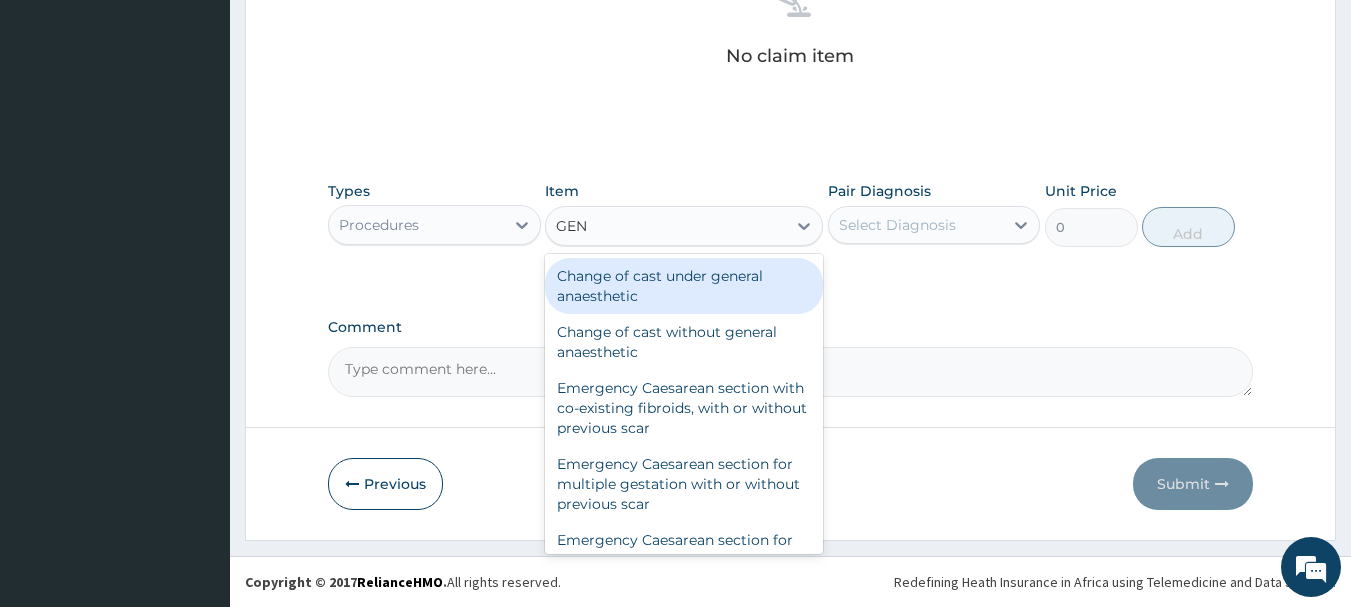 type on "GENE" 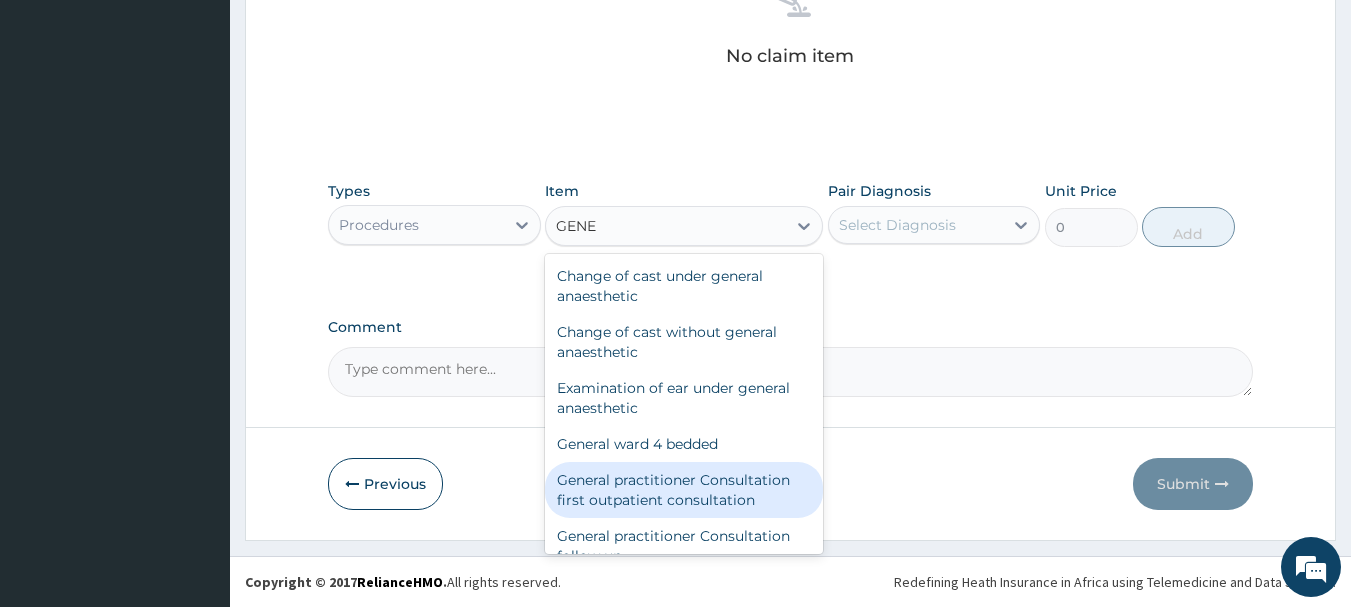 click on "General practitioner Consultation first outpatient consultation" at bounding box center [684, 490] 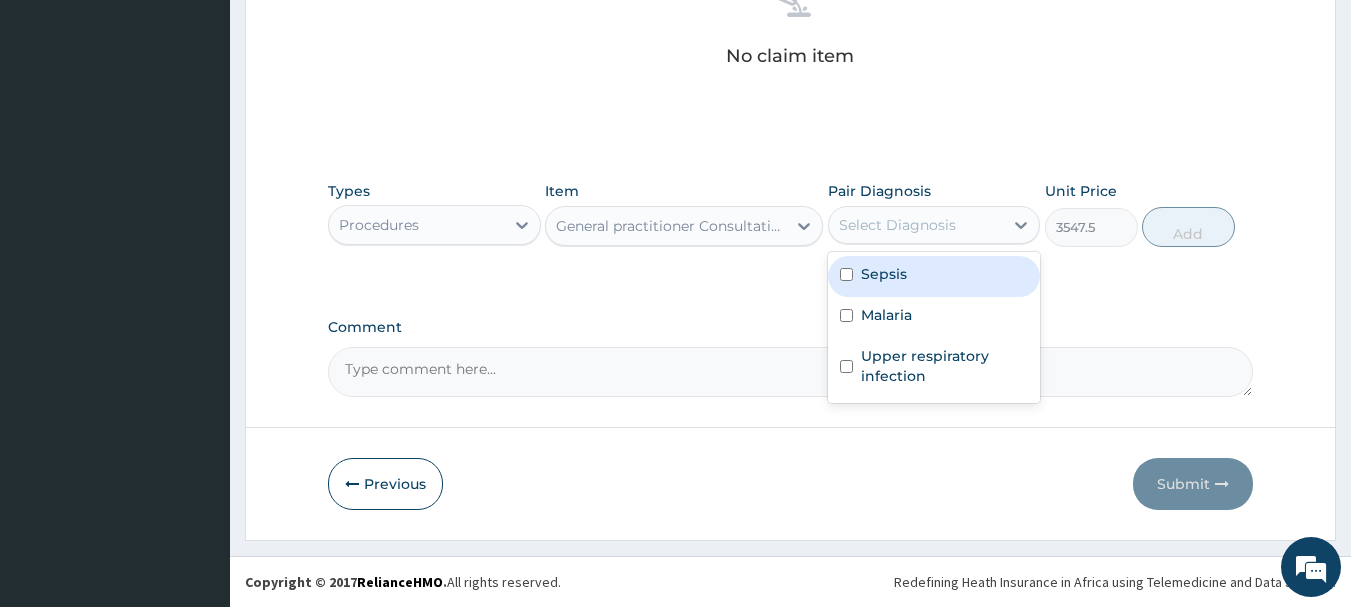 click on "Select Diagnosis" at bounding box center [916, 225] 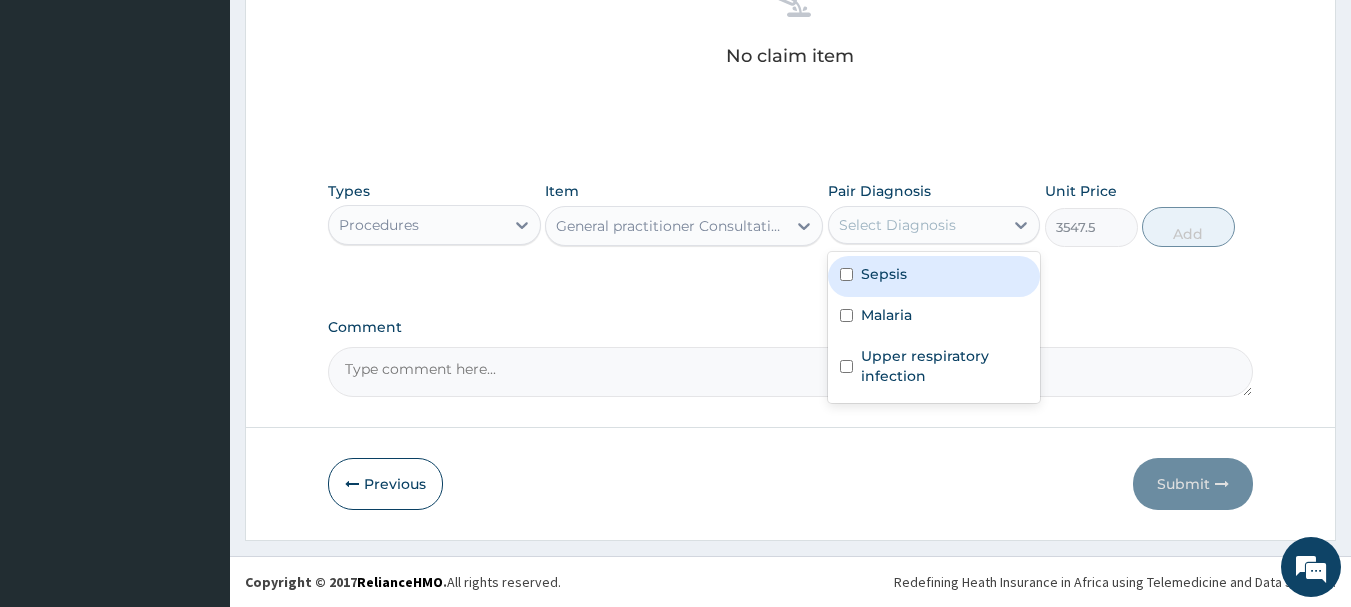 click on "Sepsis" at bounding box center [884, 274] 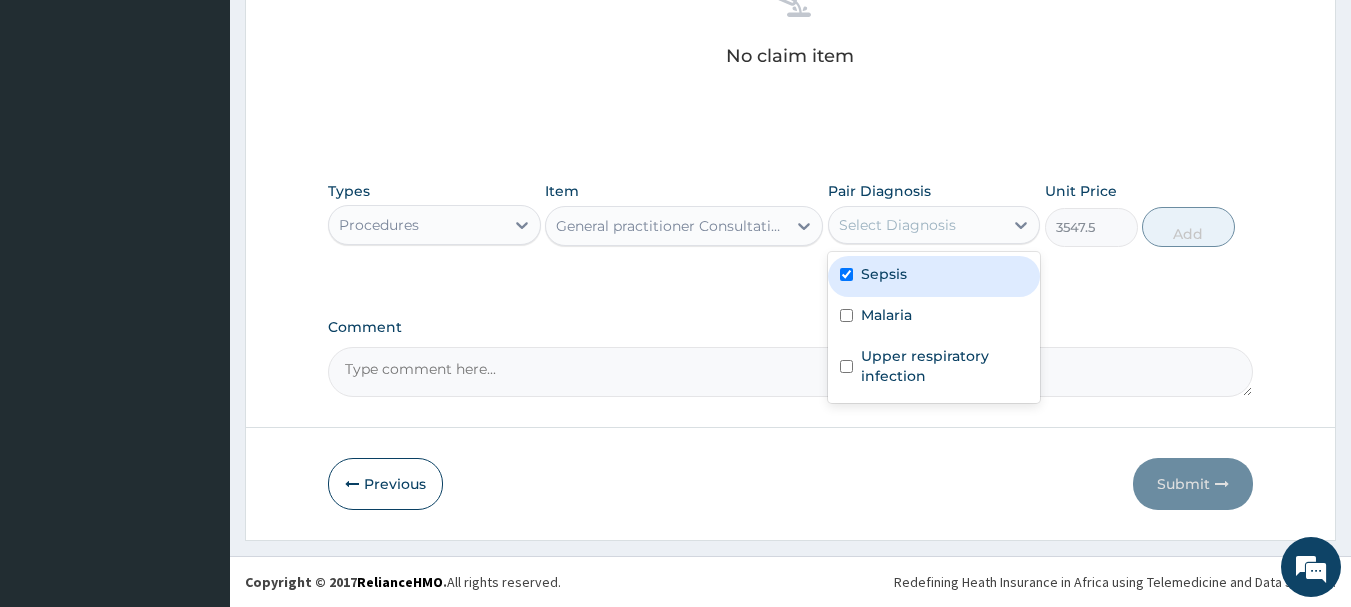 checkbox on "true" 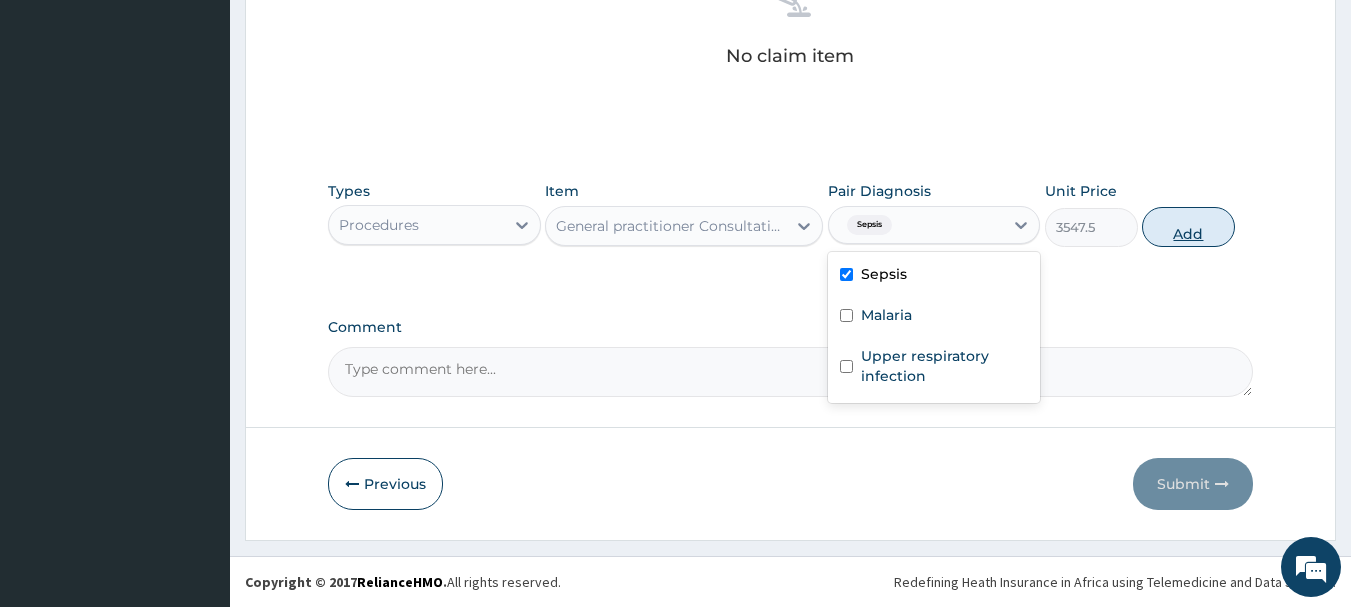 click on "Add" at bounding box center (1188, 227) 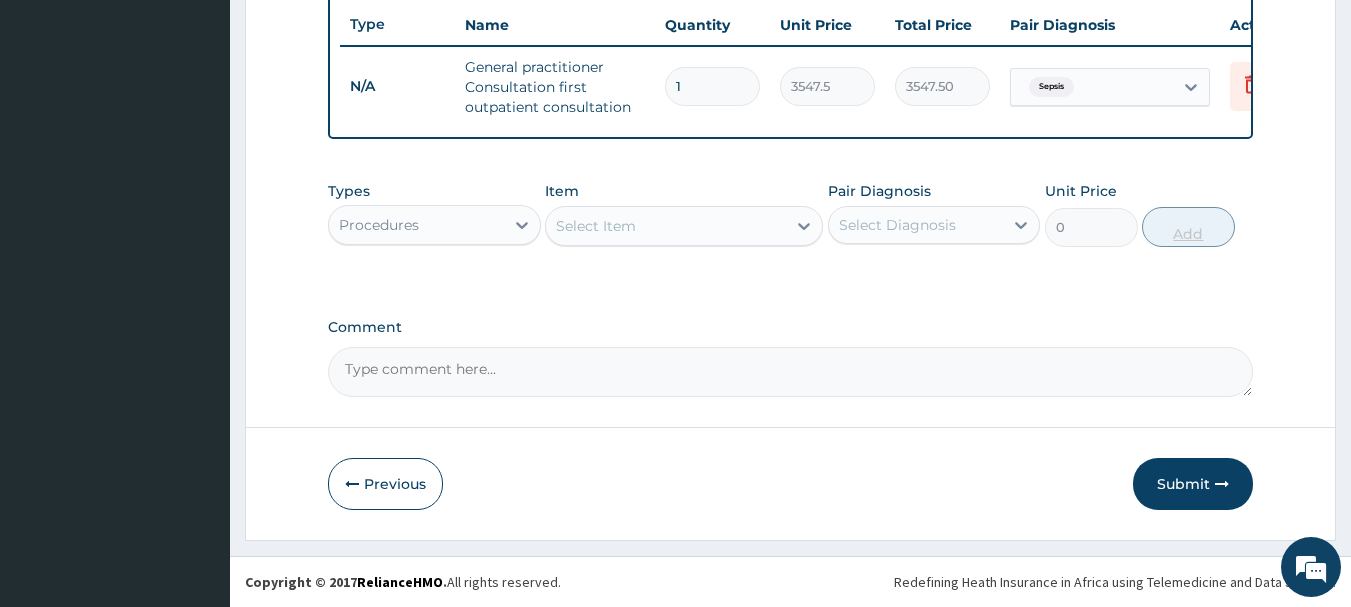 scroll, scrollTop: 766, scrollLeft: 0, axis: vertical 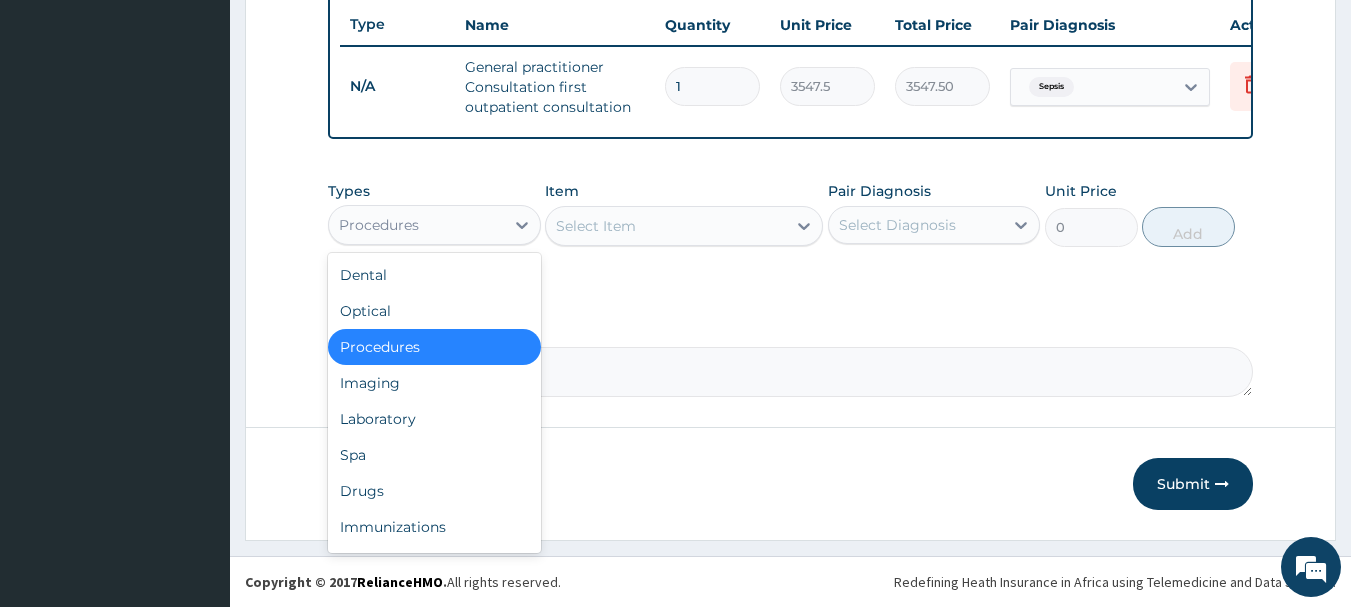 click on "Procedures" at bounding box center [416, 225] 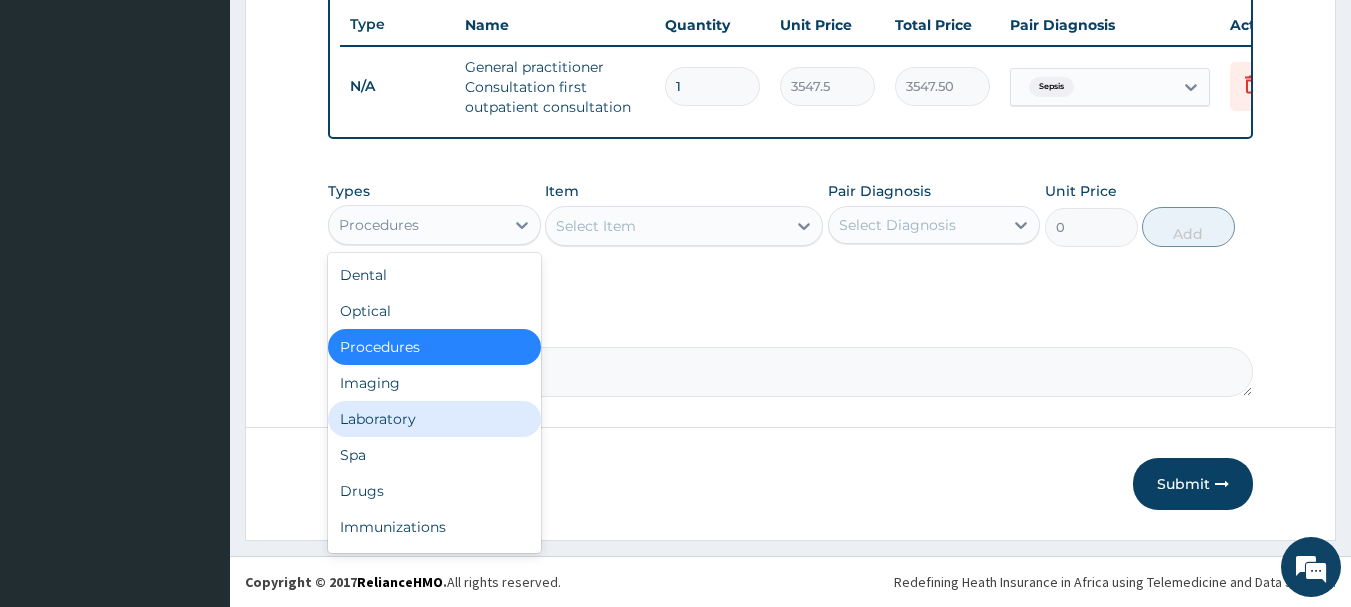 click on "Laboratory" at bounding box center (434, 419) 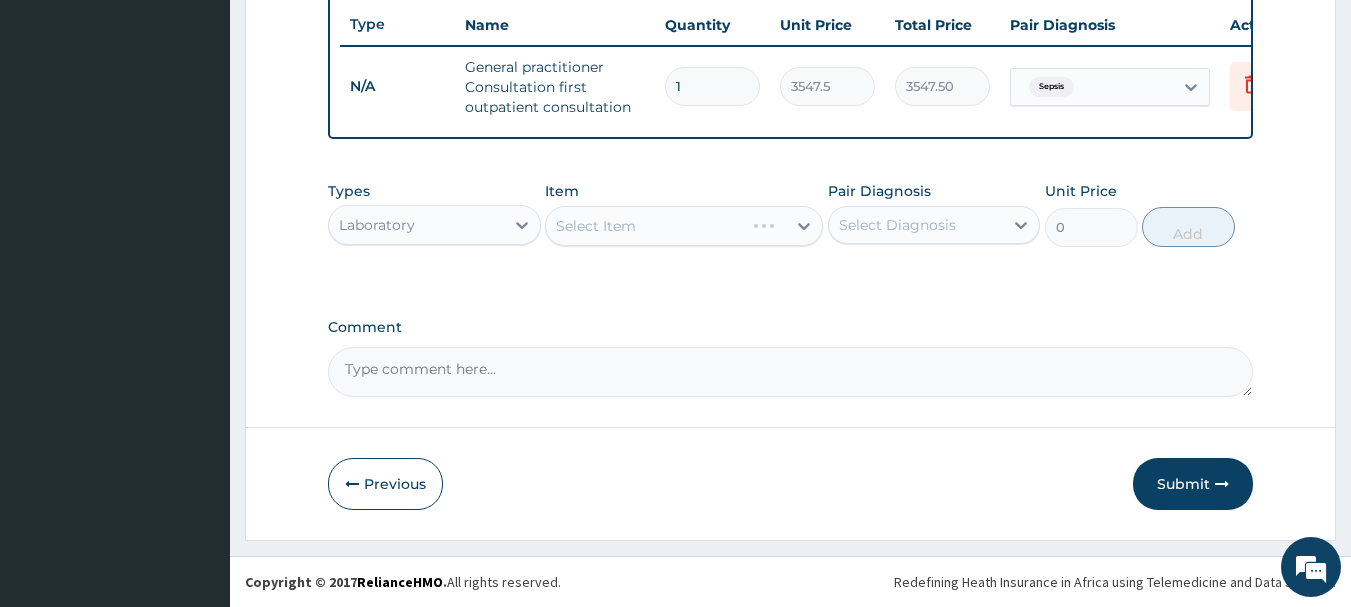 click on "Select Item" at bounding box center [684, 226] 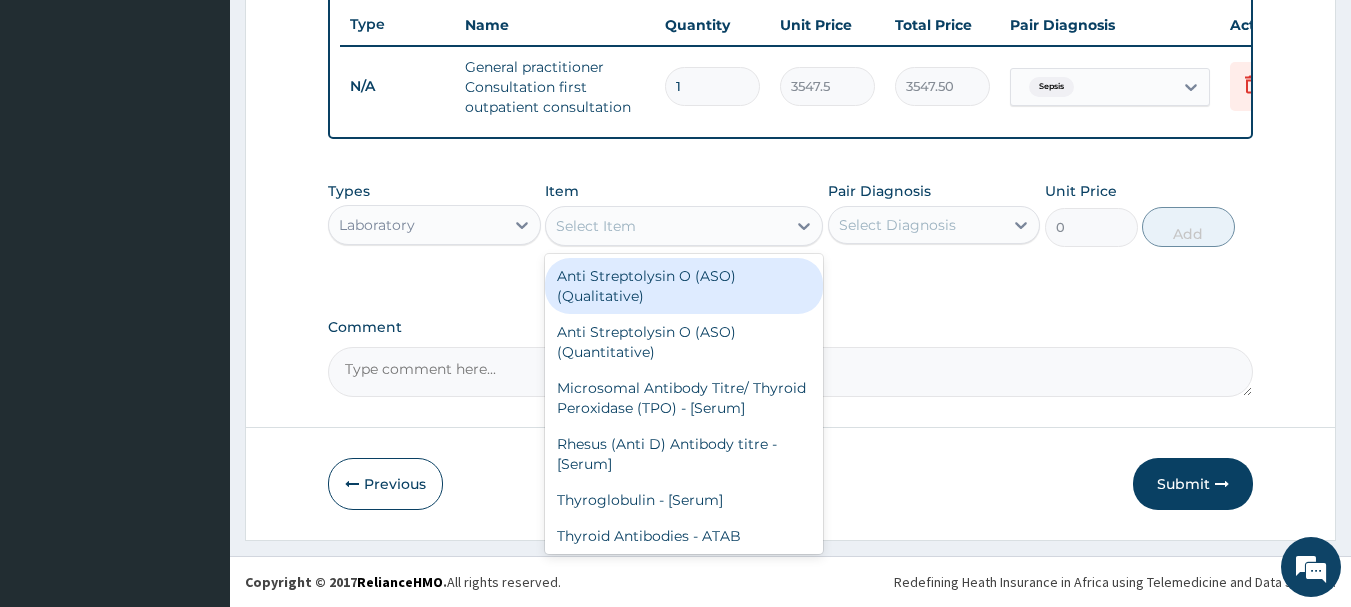 click on "Select Item" at bounding box center [666, 226] 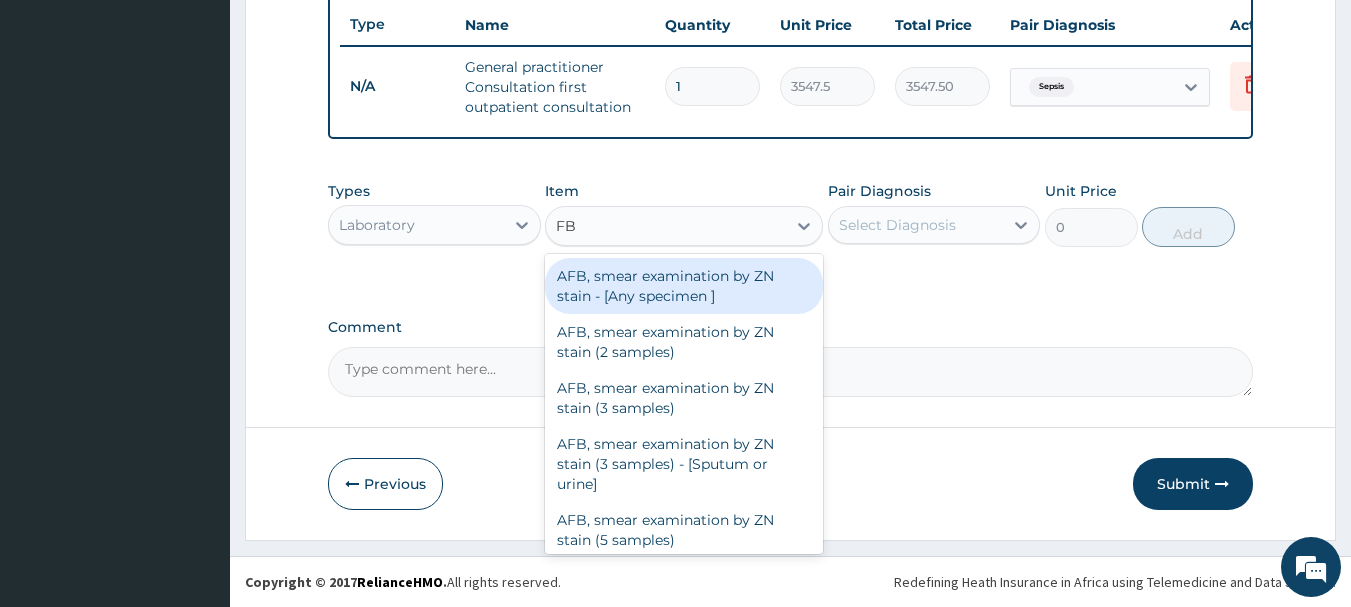 type on "FBC" 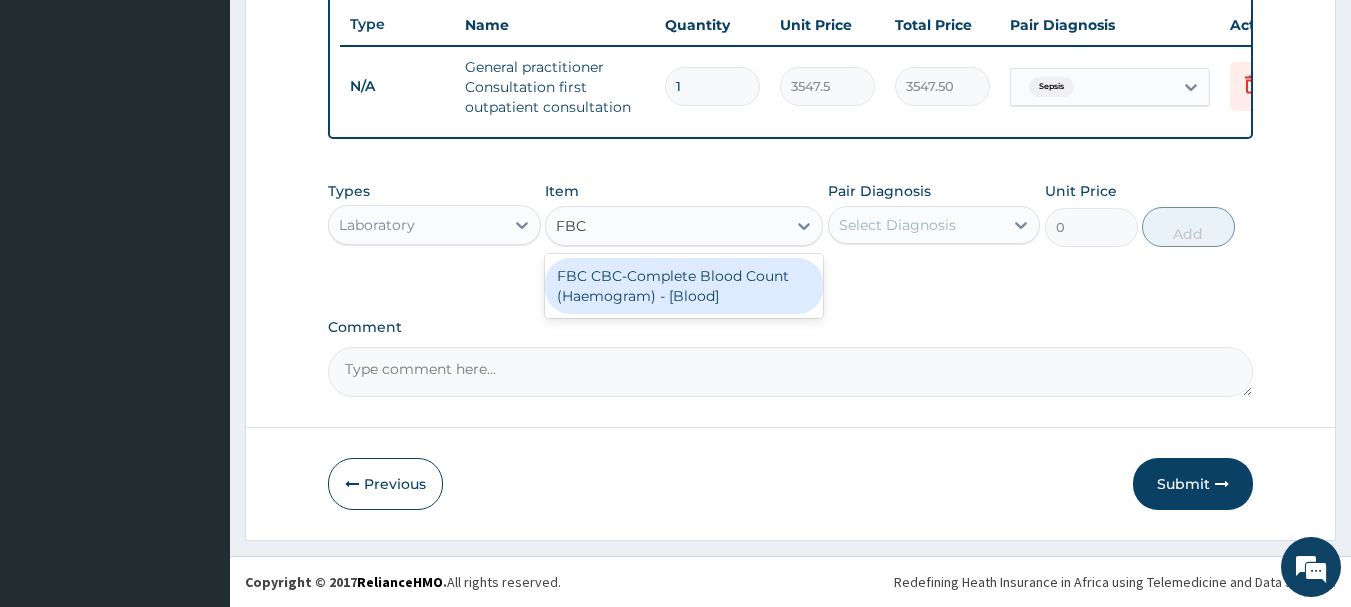 click on "FBC CBC-Complete Blood Count (Haemogram) - [Blood]" at bounding box center [684, 286] 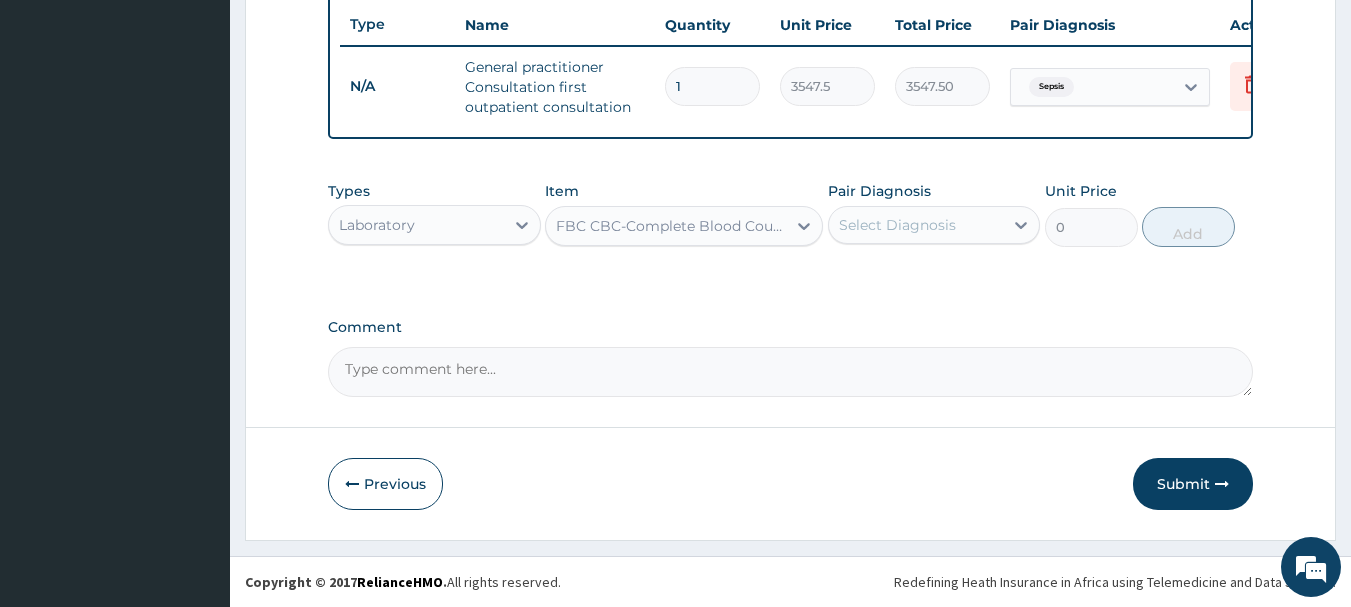 type 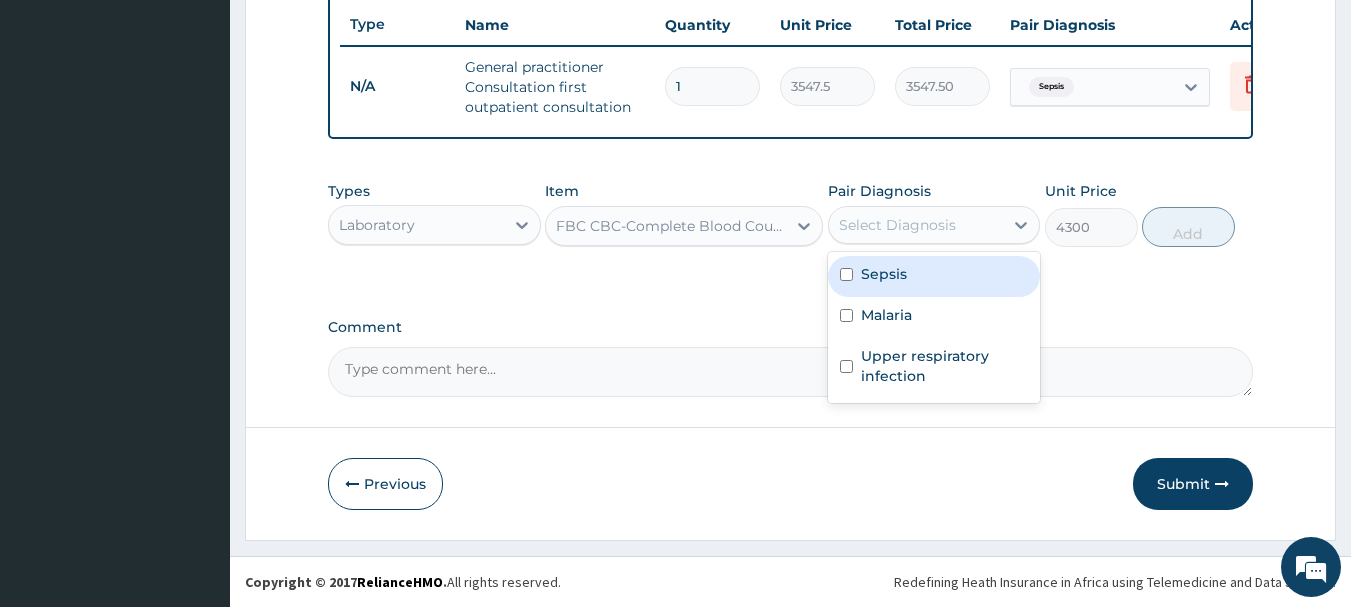 click on "Select Diagnosis" at bounding box center (897, 225) 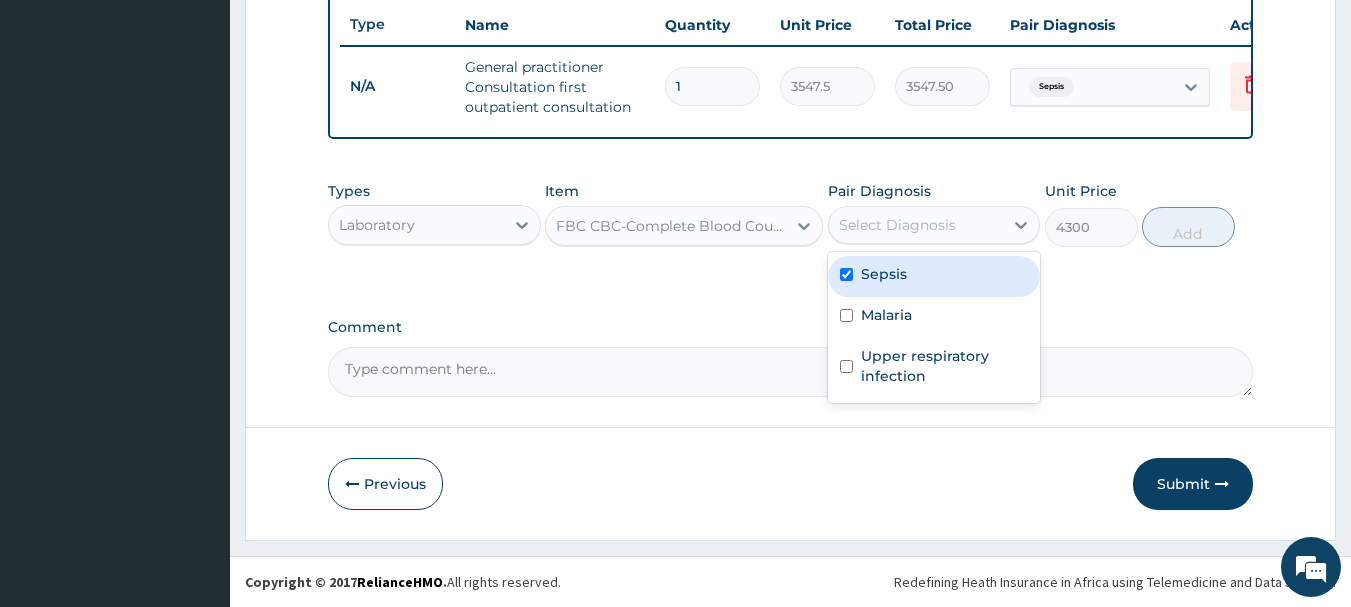 checkbox on "true" 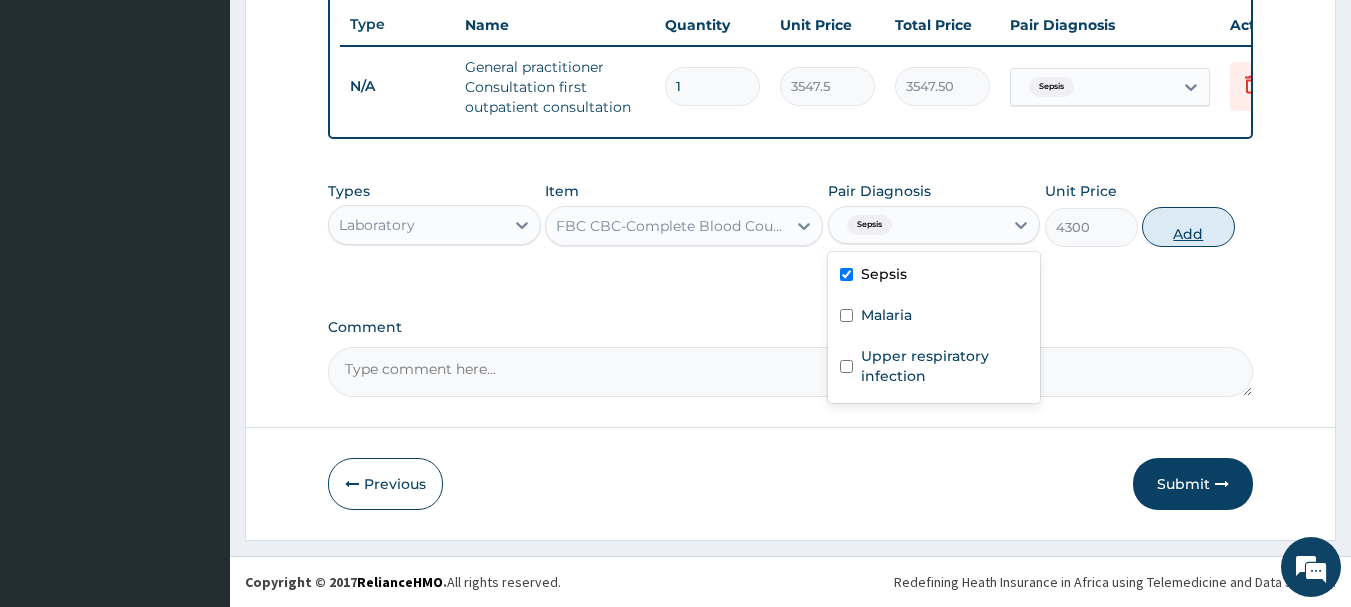 click on "Add" at bounding box center (1188, 227) 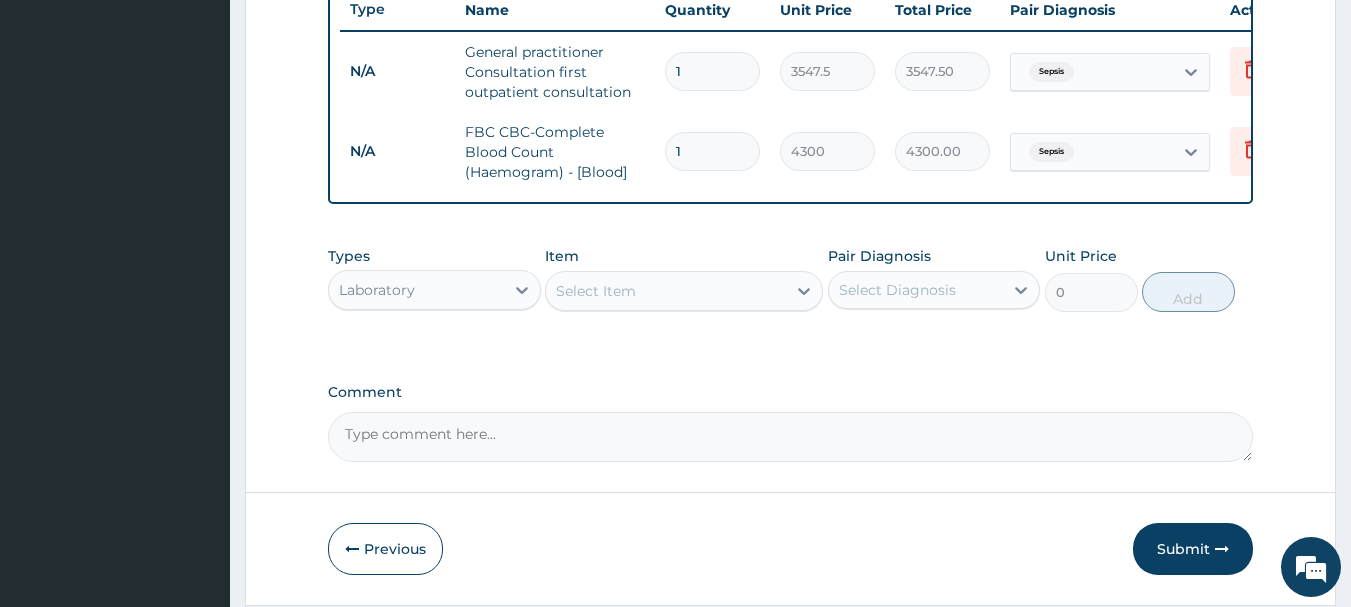 click on "Laboratory" at bounding box center [416, 290] 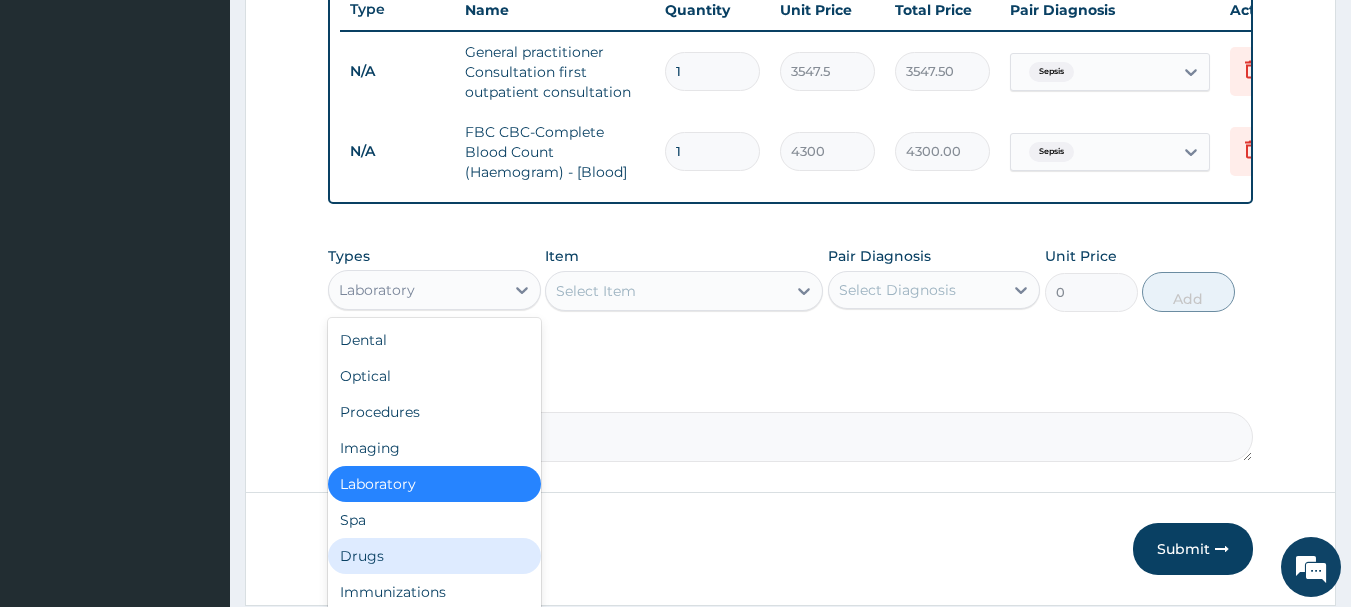 click on "Drugs" at bounding box center (434, 556) 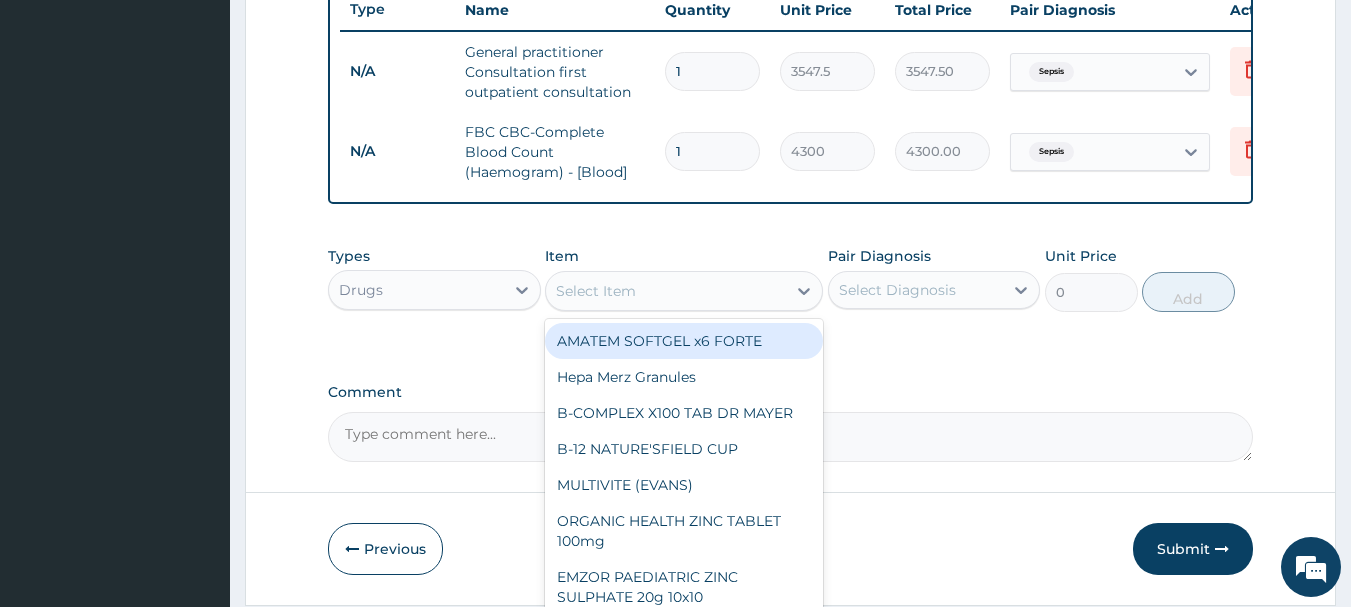 click on "Select Item" at bounding box center [666, 291] 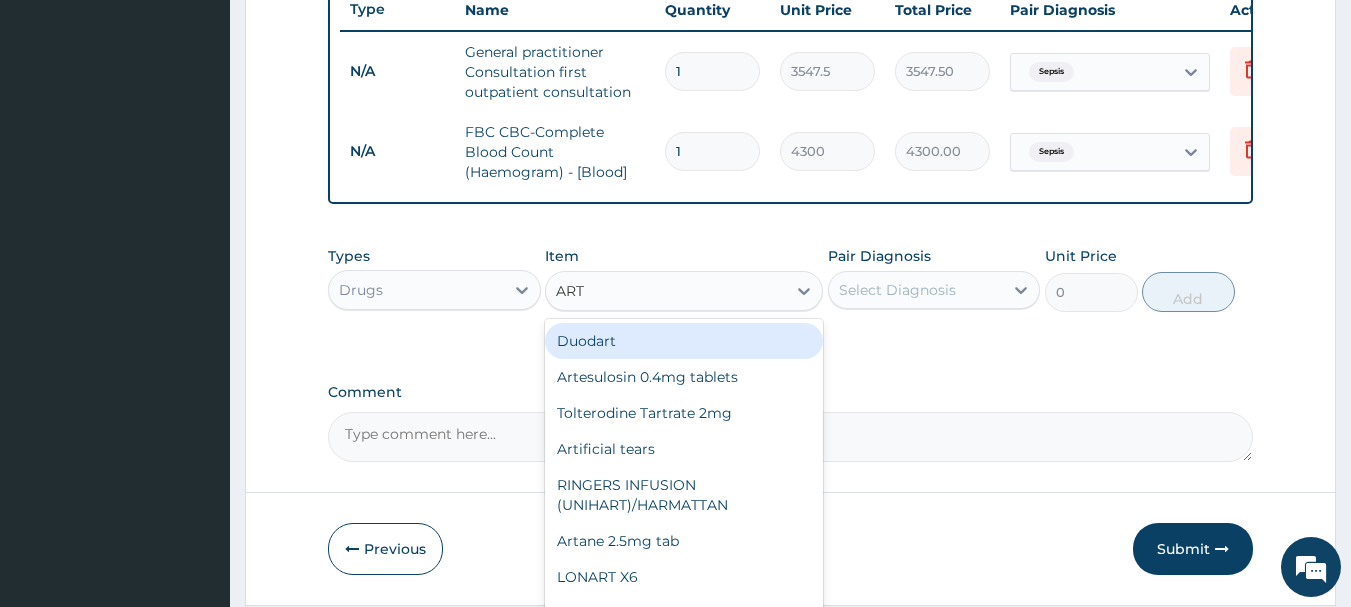 type on "ARTE" 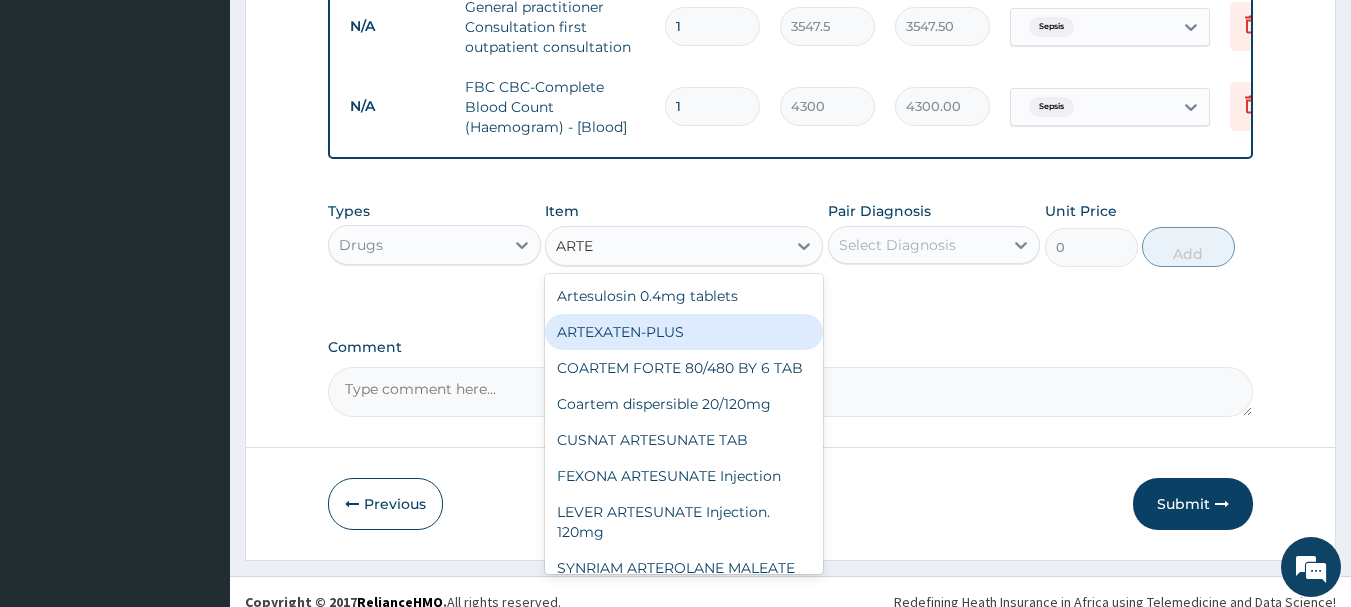 scroll, scrollTop: 846, scrollLeft: 0, axis: vertical 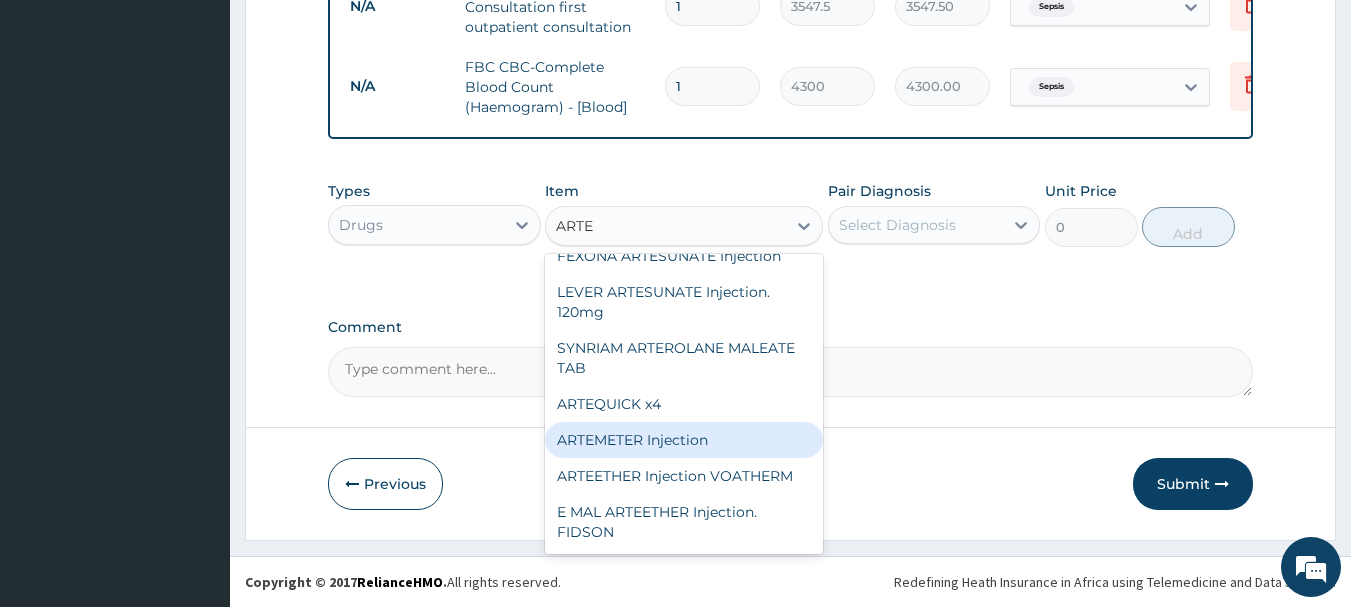 click on "ARTEMETER Injection" at bounding box center (684, 440) 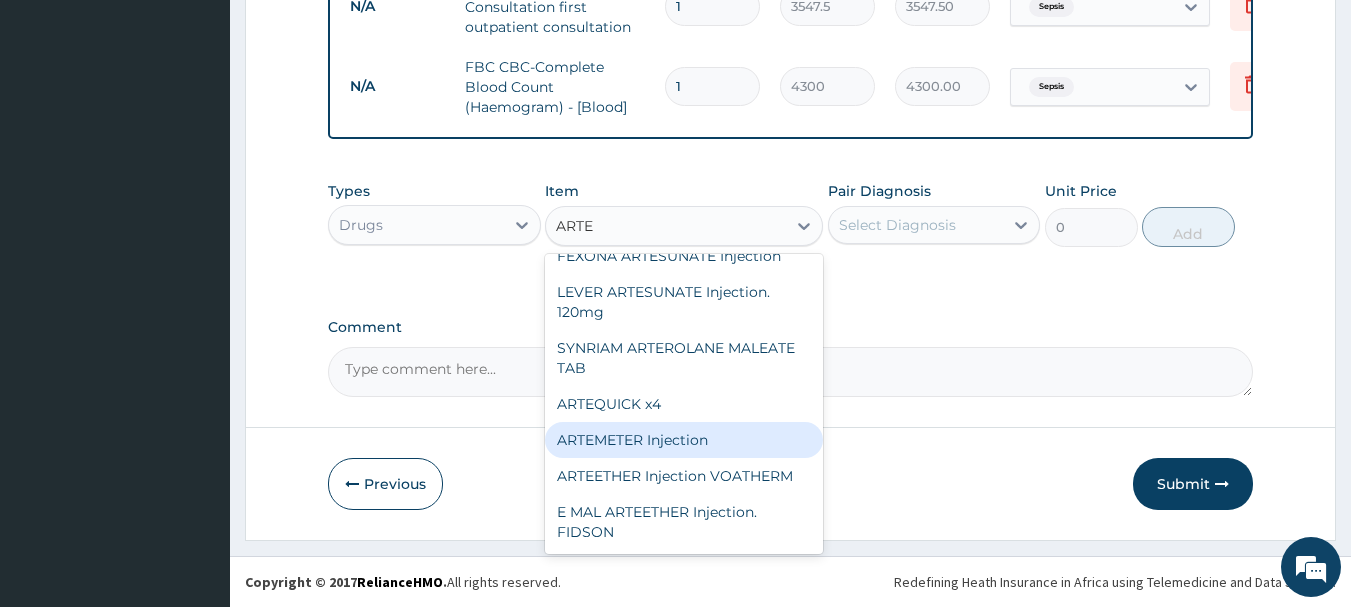 type 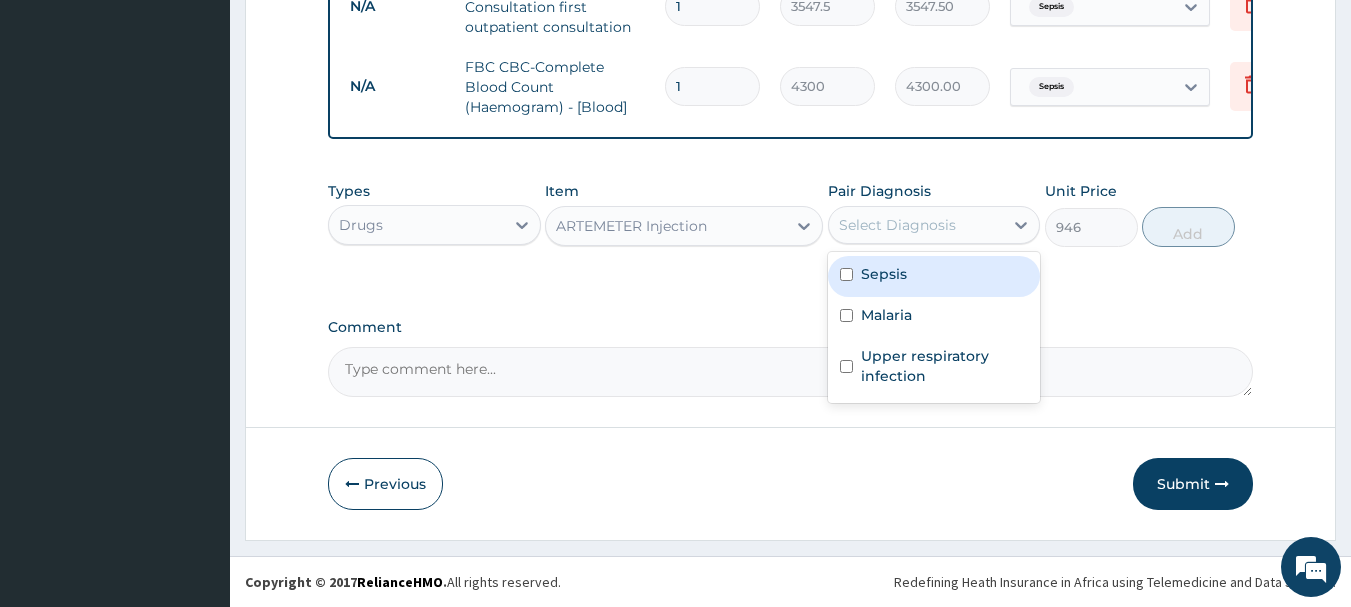 click on "Select Diagnosis" at bounding box center [897, 225] 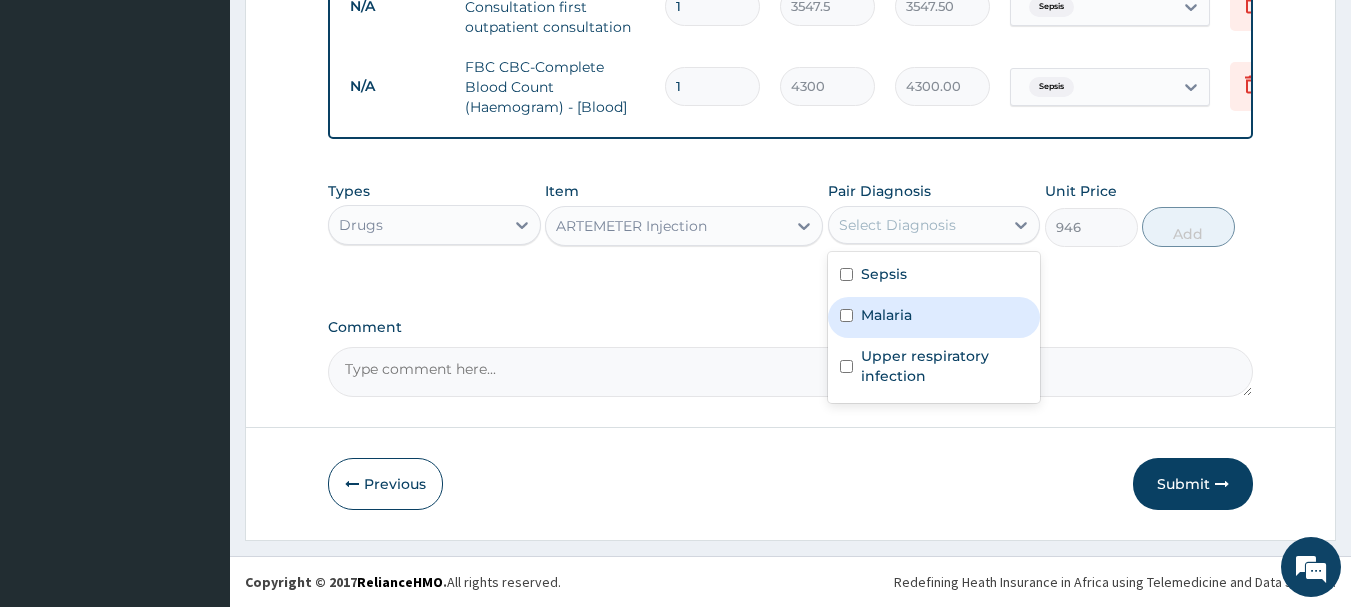 click on "Malaria" at bounding box center (934, 317) 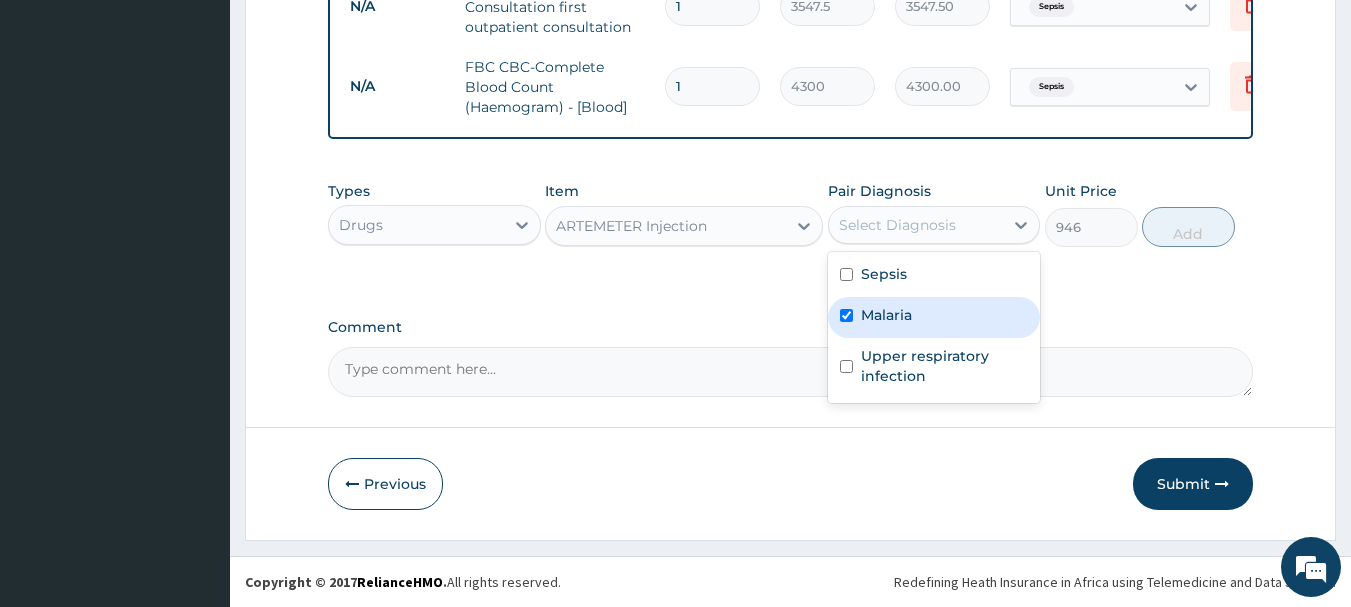checkbox on "true" 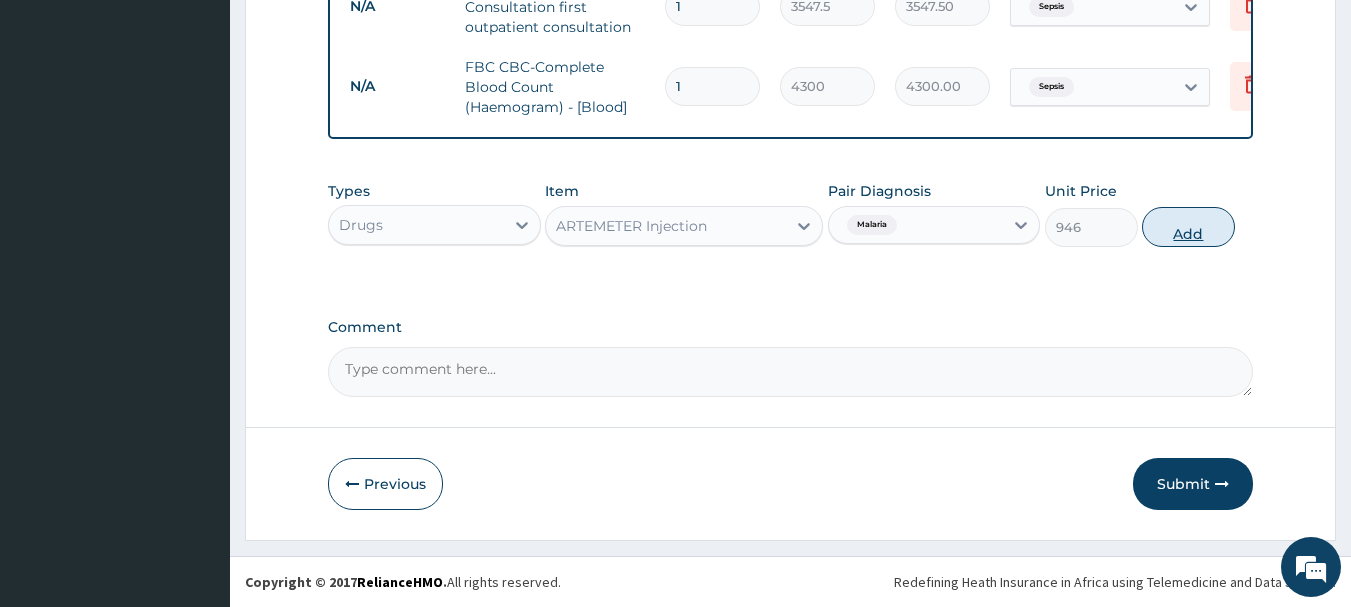 click on "Add" at bounding box center (1188, 227) 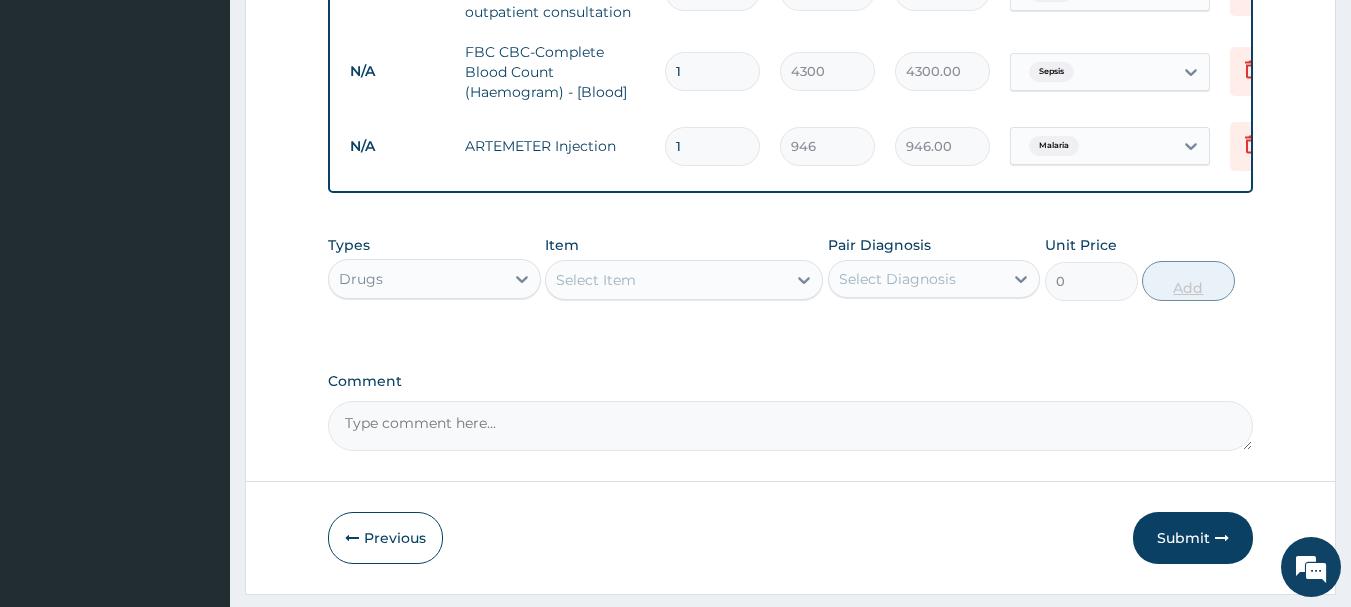 type 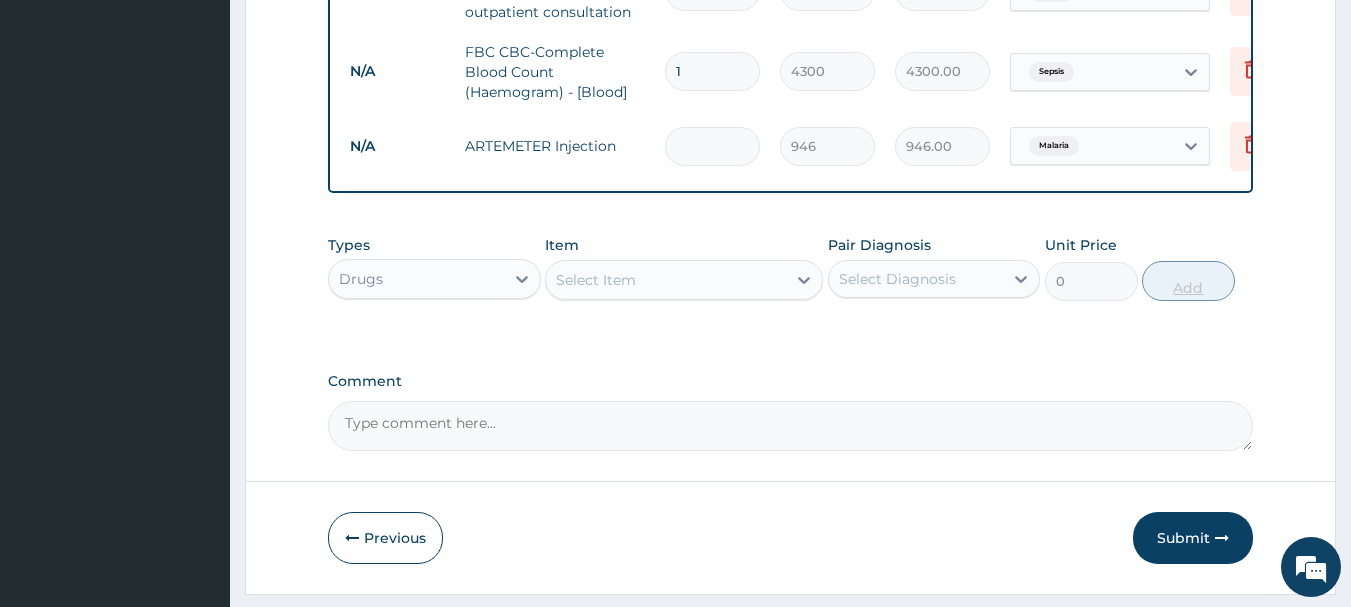 type on "0.00" 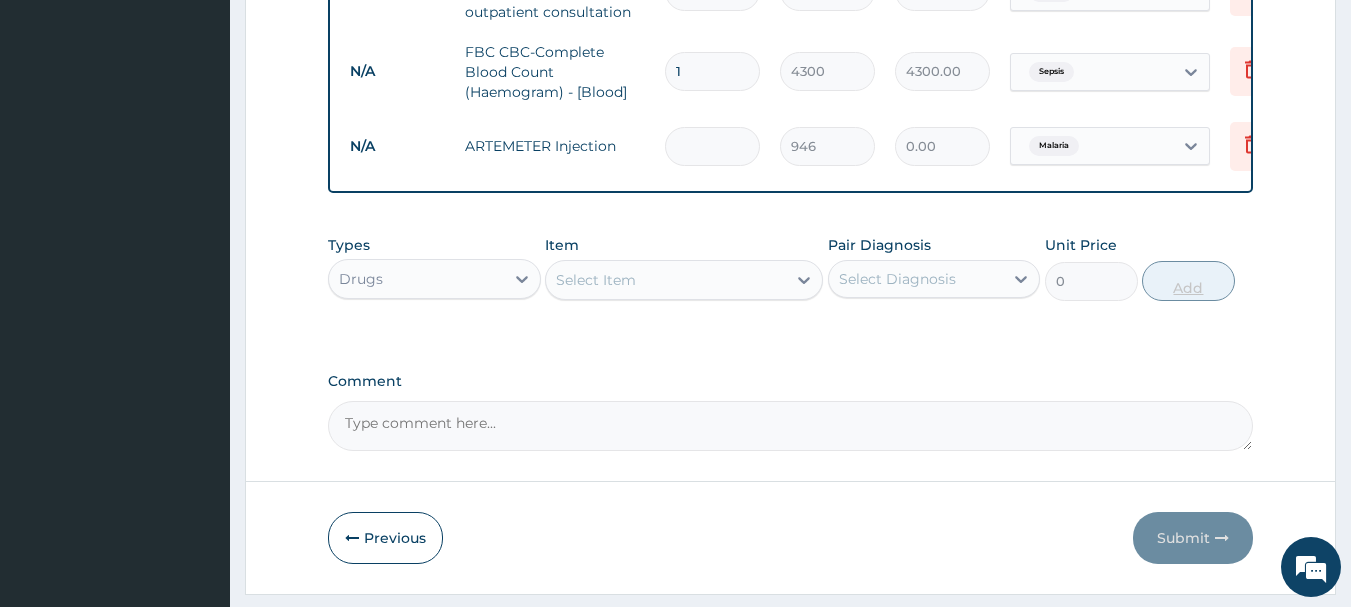 type on "3" 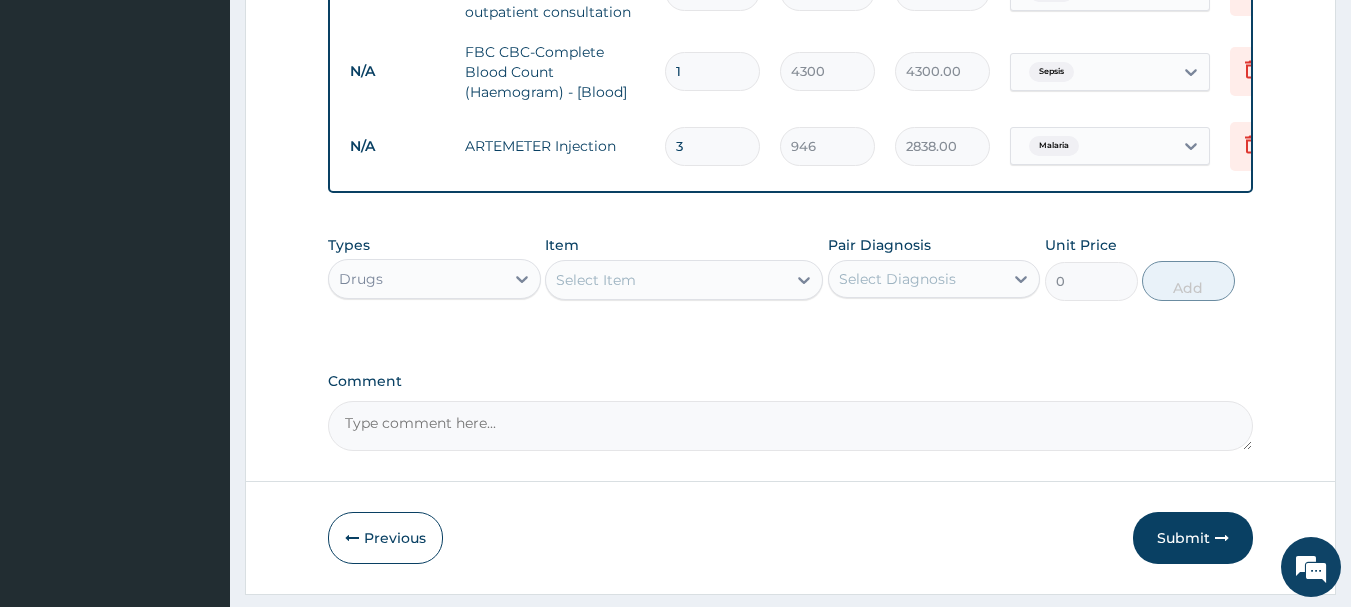 type on "3" 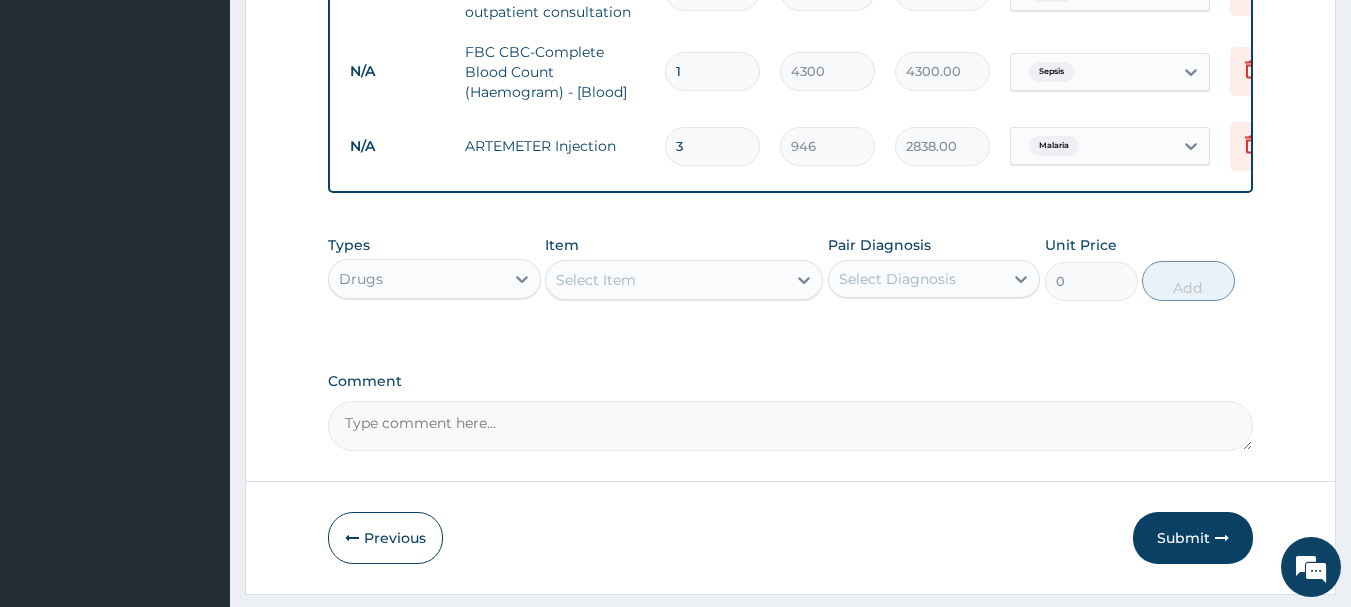 click on "Select Item" at bounding box center [596, 280] 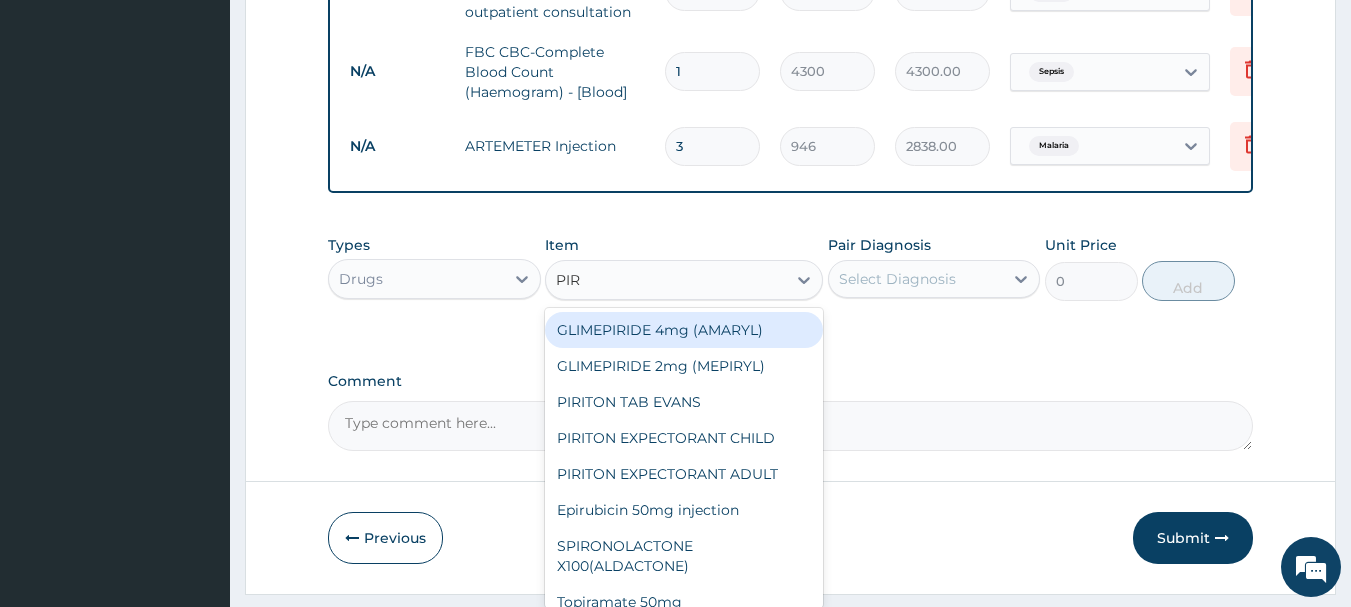 type on "PIRI" 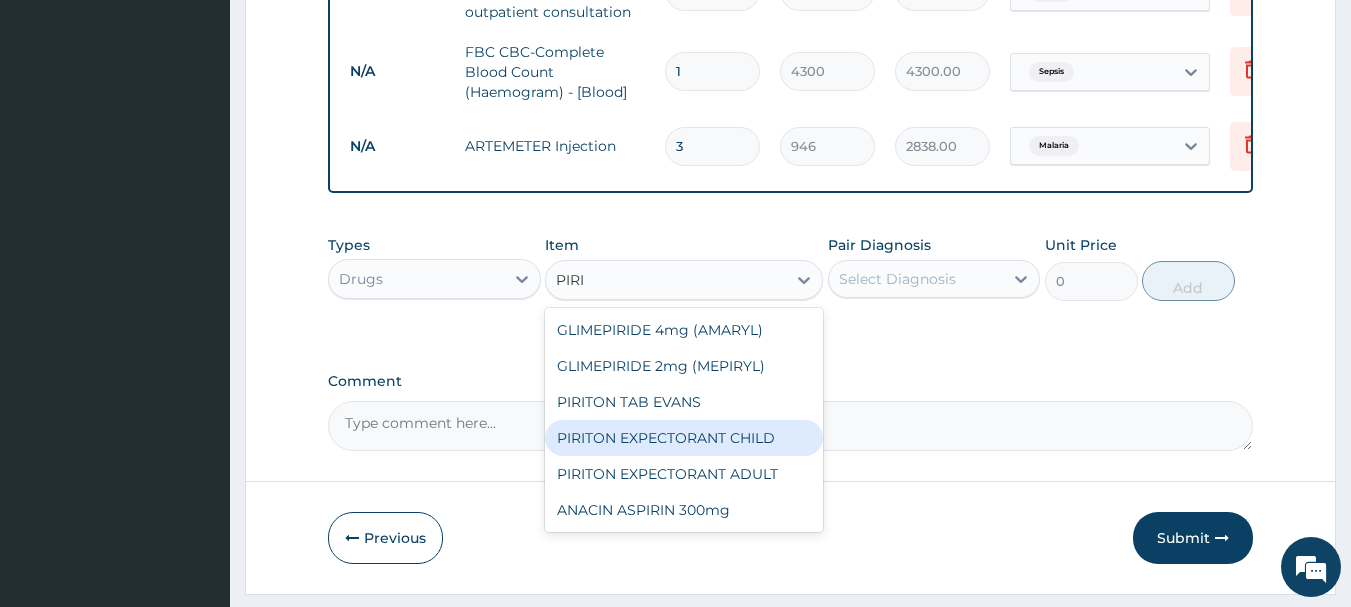 click on "PIRITON EXPECTORANT CHILD" at bounding box center (684, 438) 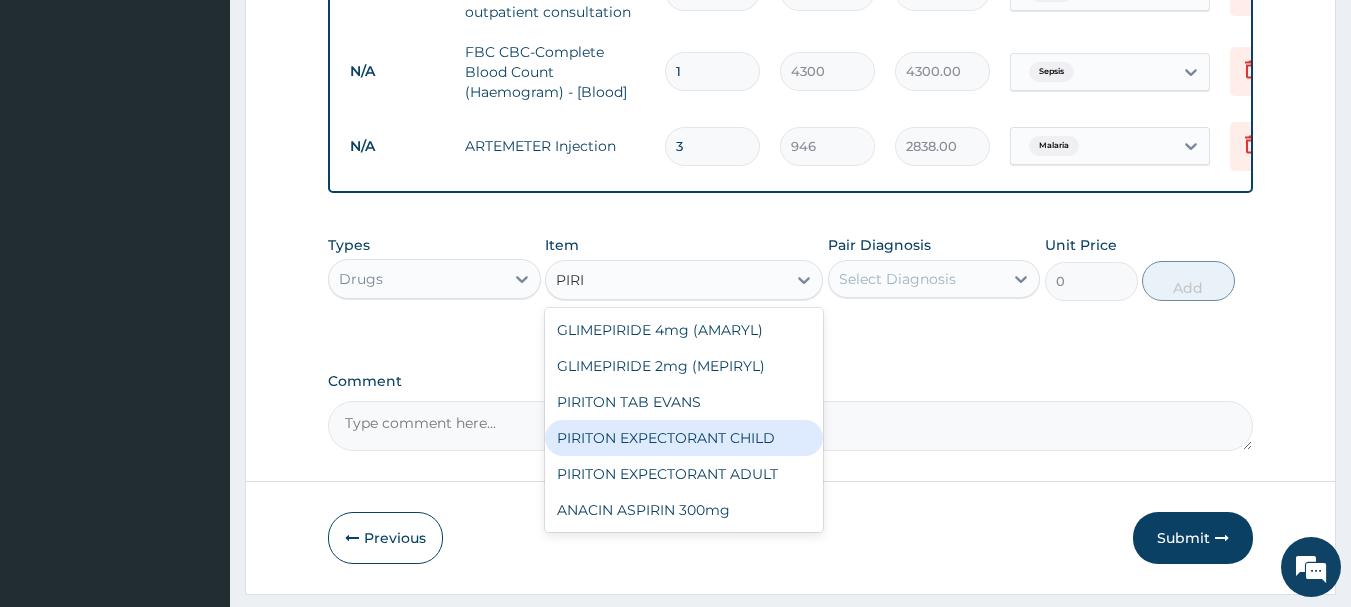 type 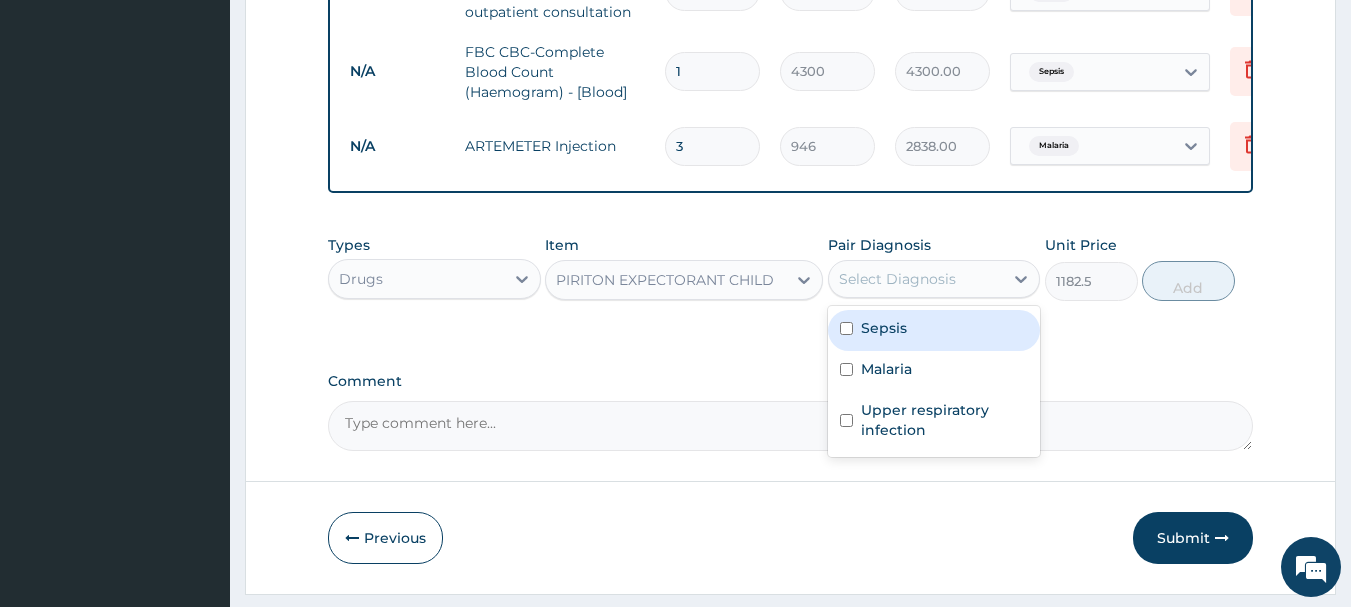 click on "Select Diagnosis" at bounding box center [934, 279] 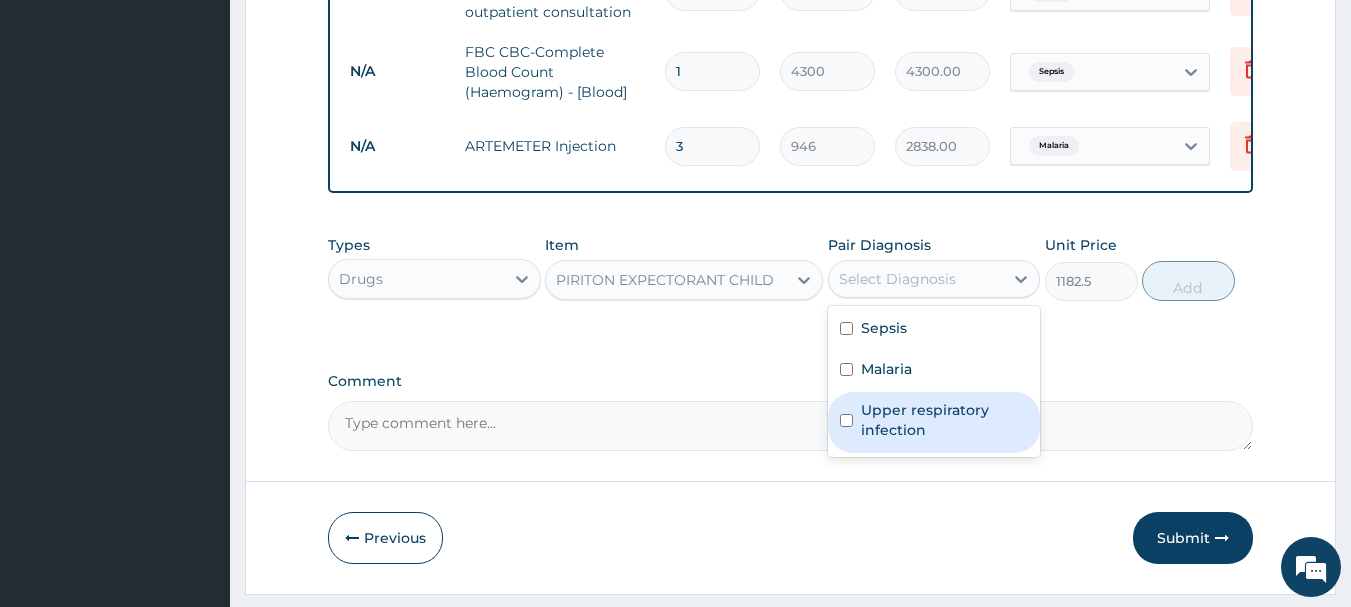 click on "Upper respiratory infection" at bounding box center (945, 420) 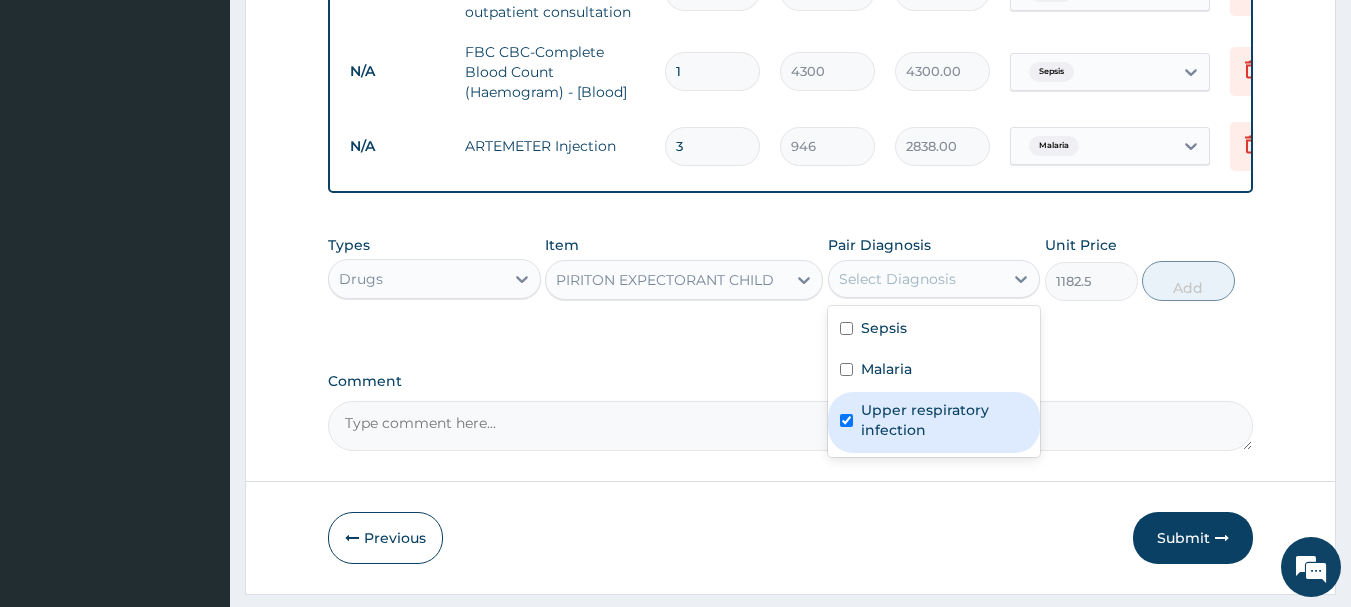 checkbox on "true" 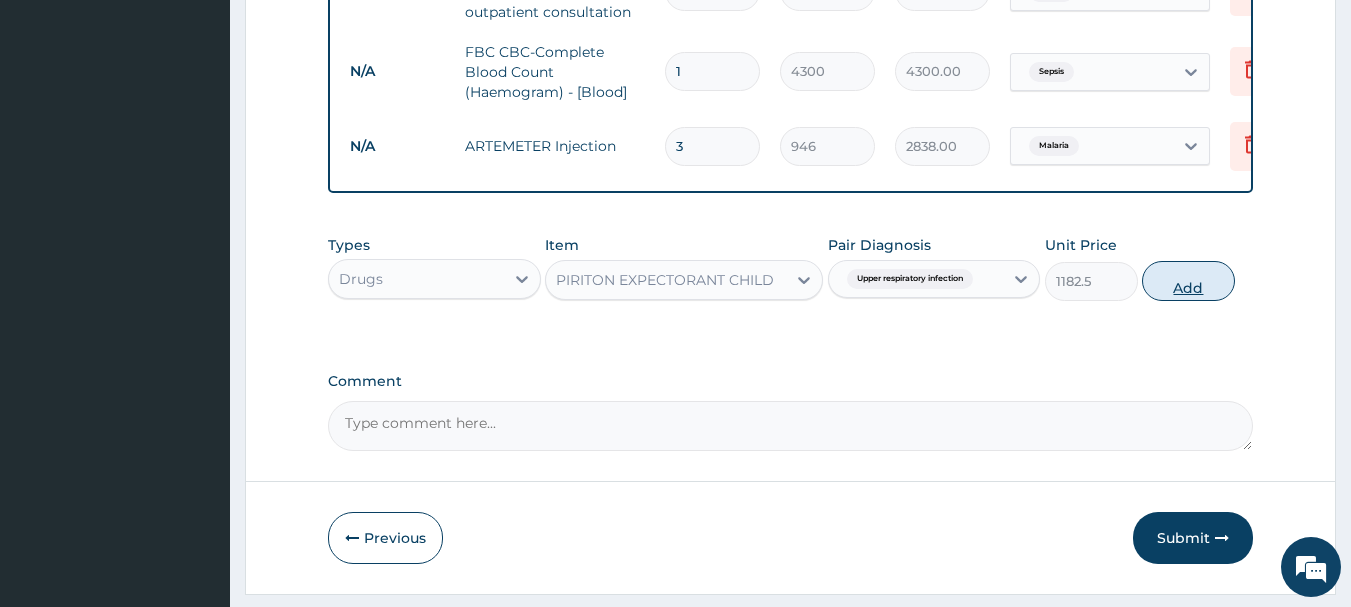 click on "Add" at bounding box center [1188, 281] 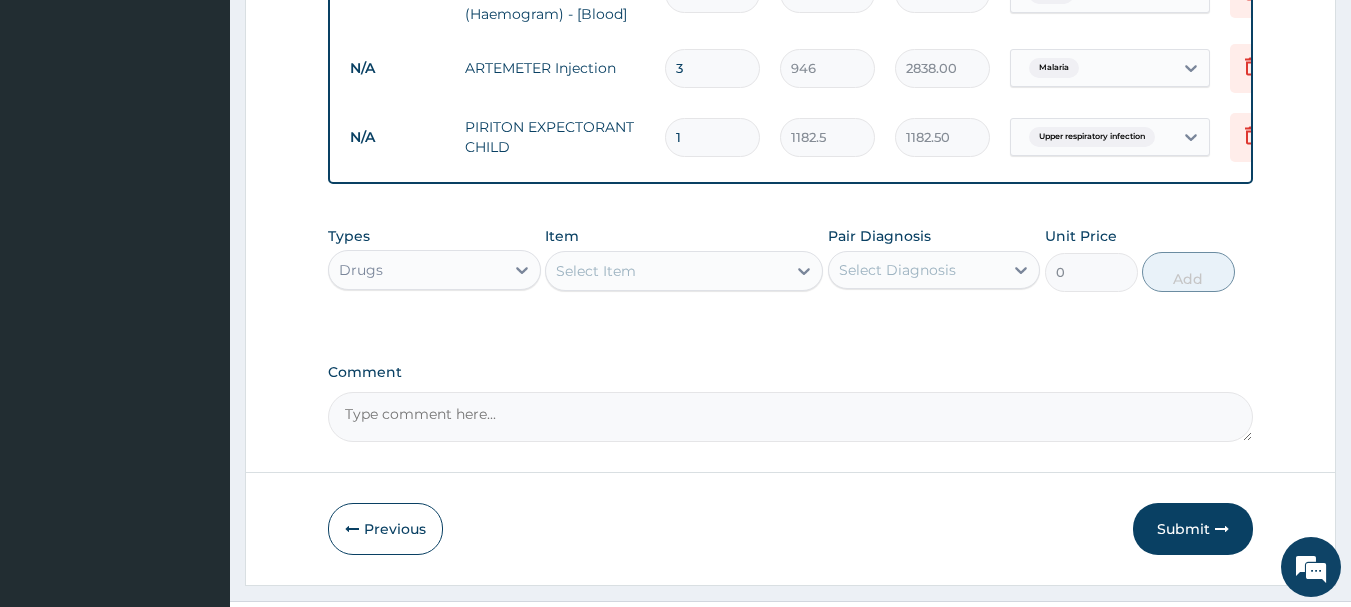scroll, scrollTop: 984, scrollLeft: 0, axis: vertical 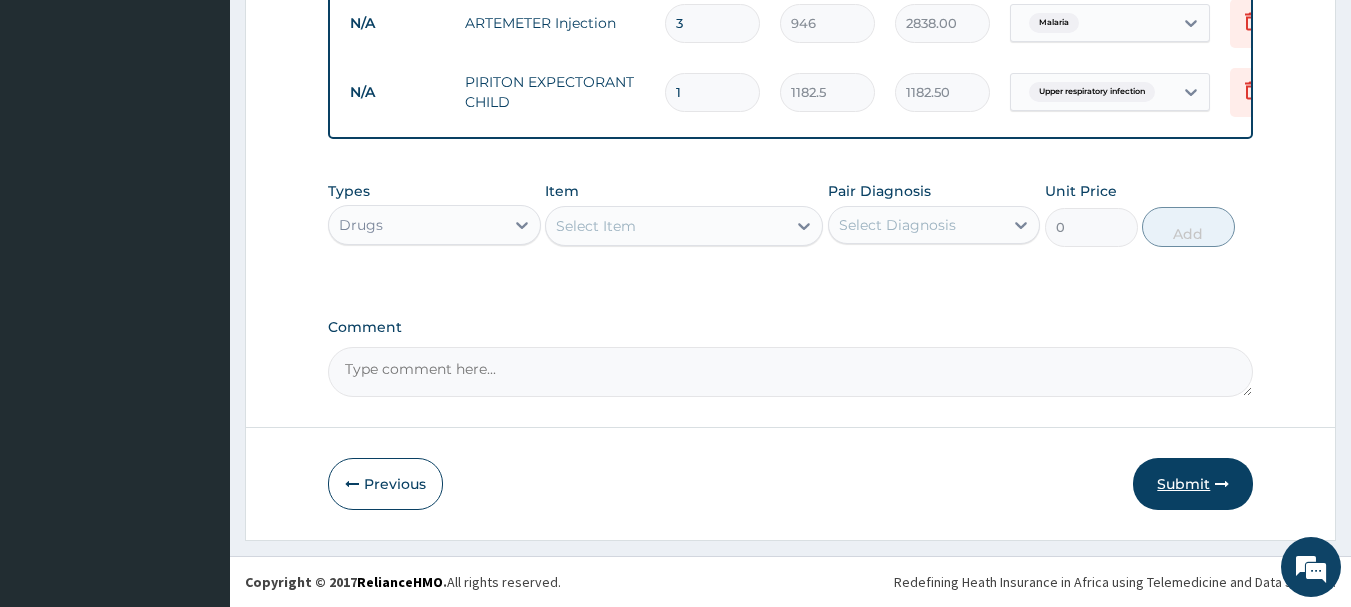 click on "Submit" at bounding box center (1193, 484) 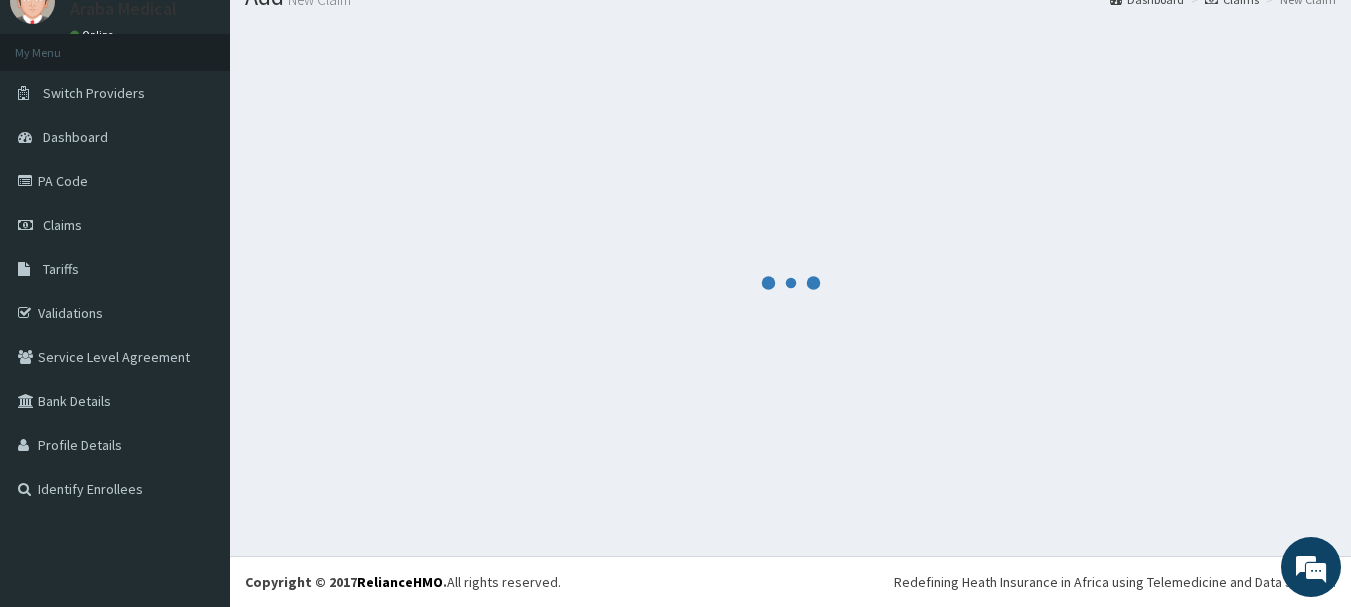 scroll, scrollTop: 81, scrollLeft: 0, axis: vertical 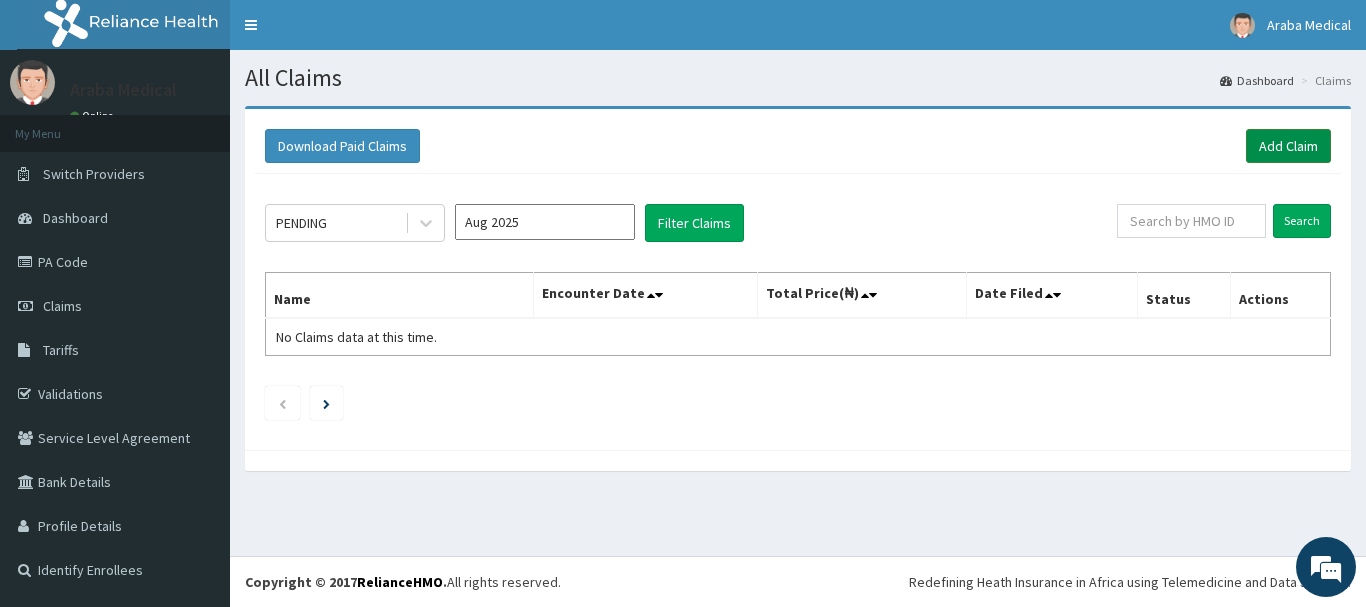 click on "Add Claim" at bounding box center (1288, 146) 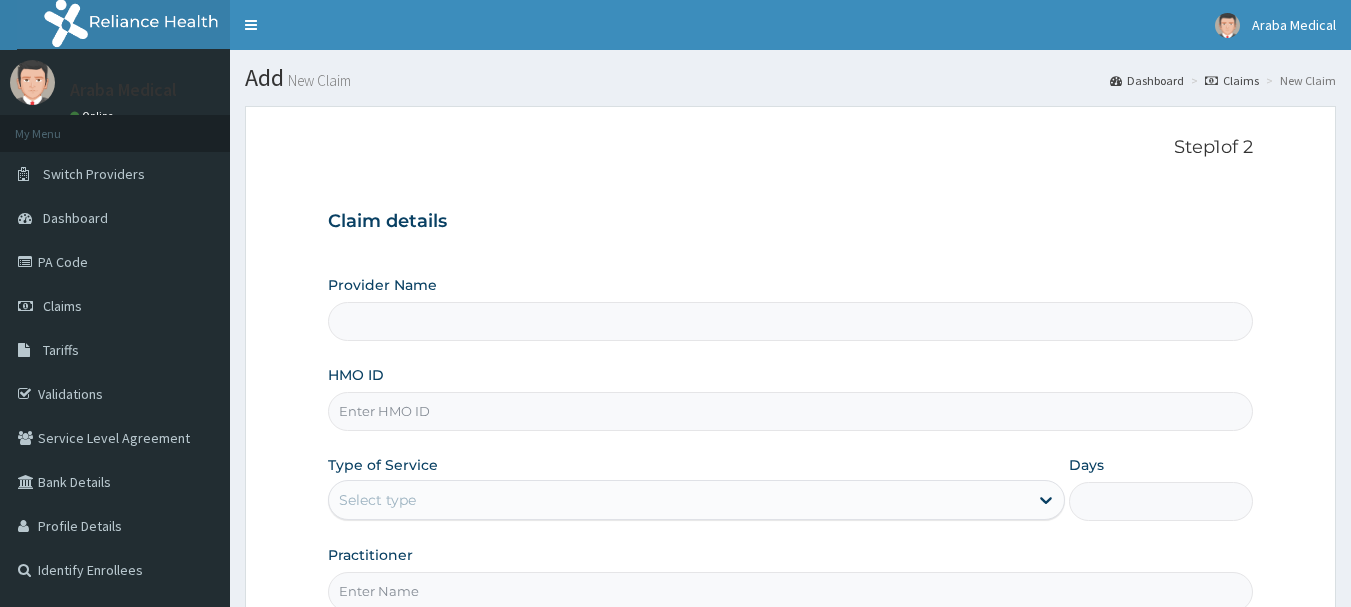 scroll, scrollTop: 0, scrollLeft: 0, axis: both 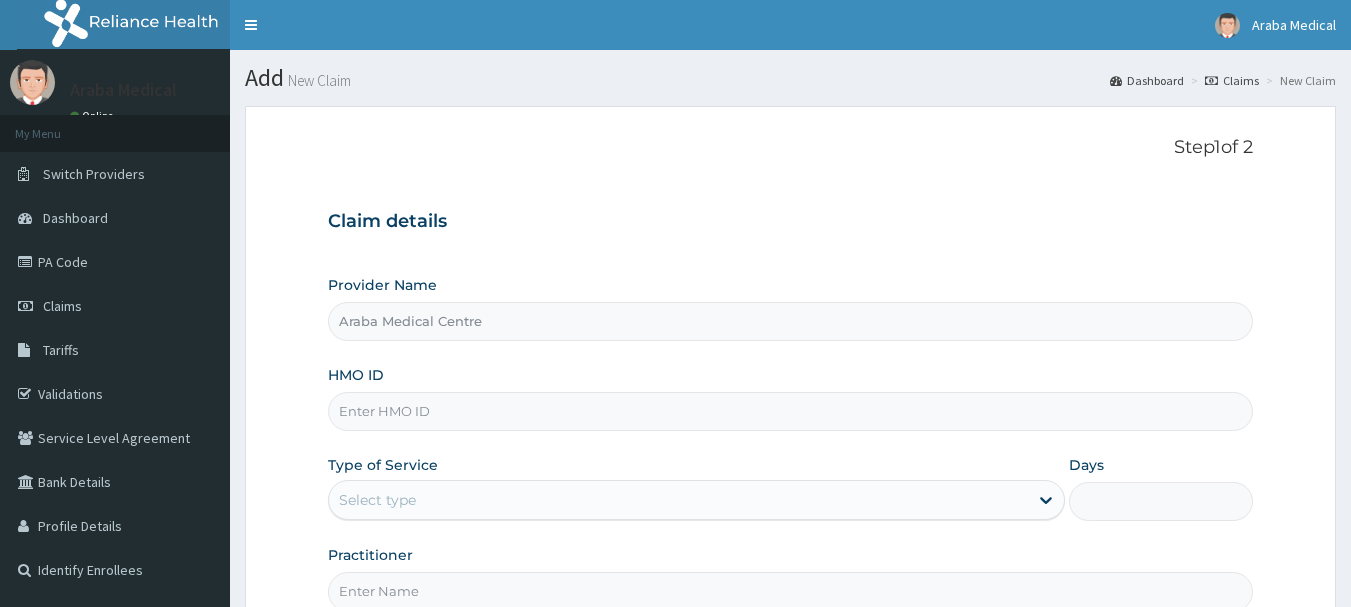 click on "HMO ID" at bounding box center (791, 411) 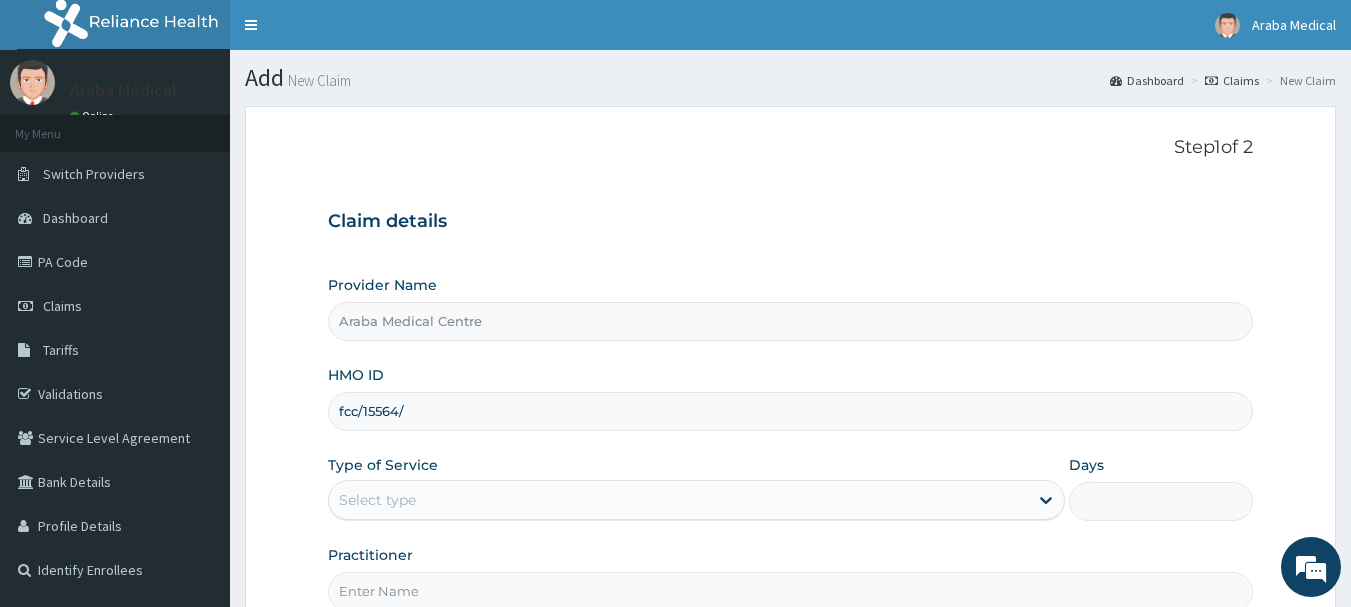 scroll, scrollTop: 0, scrollLeft: 0, axis: both 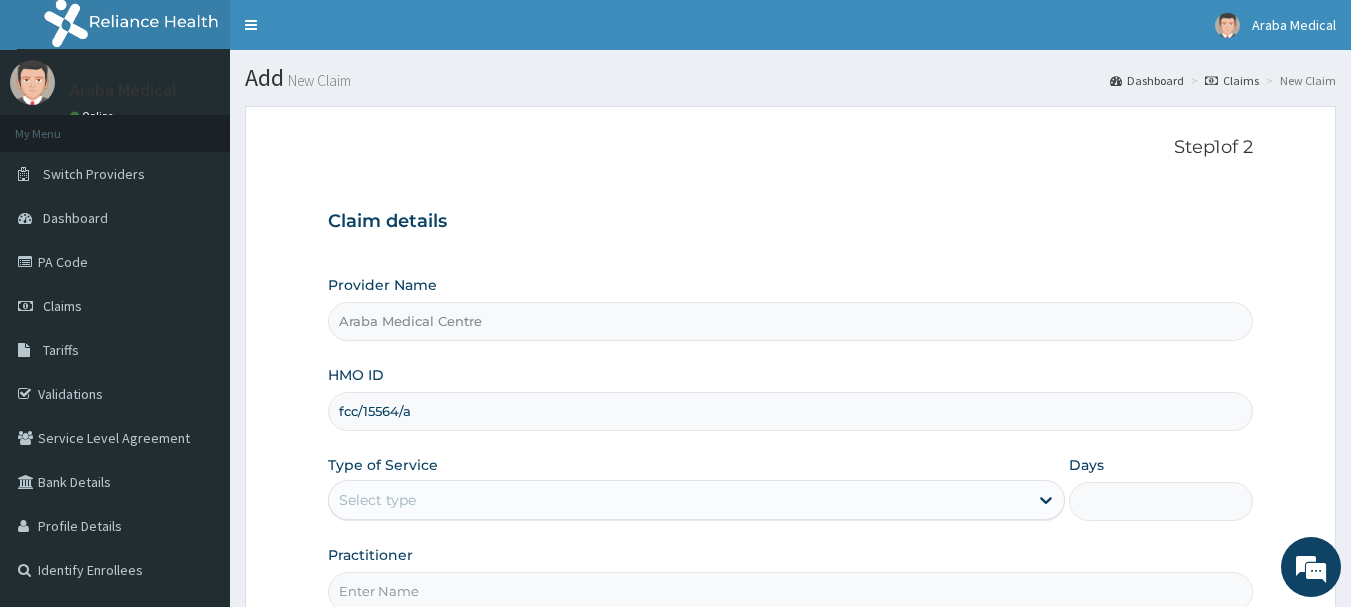 type on "fcc/15564/a" 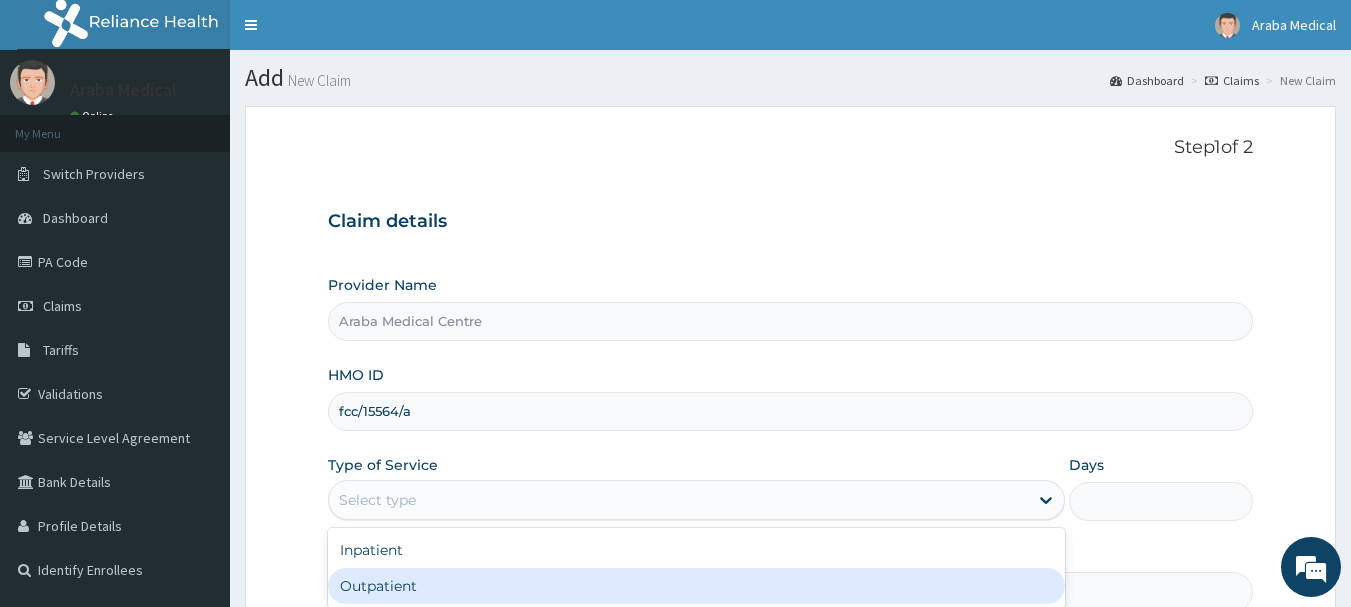 click on "Outpatient" at bounding box center [696, 586] 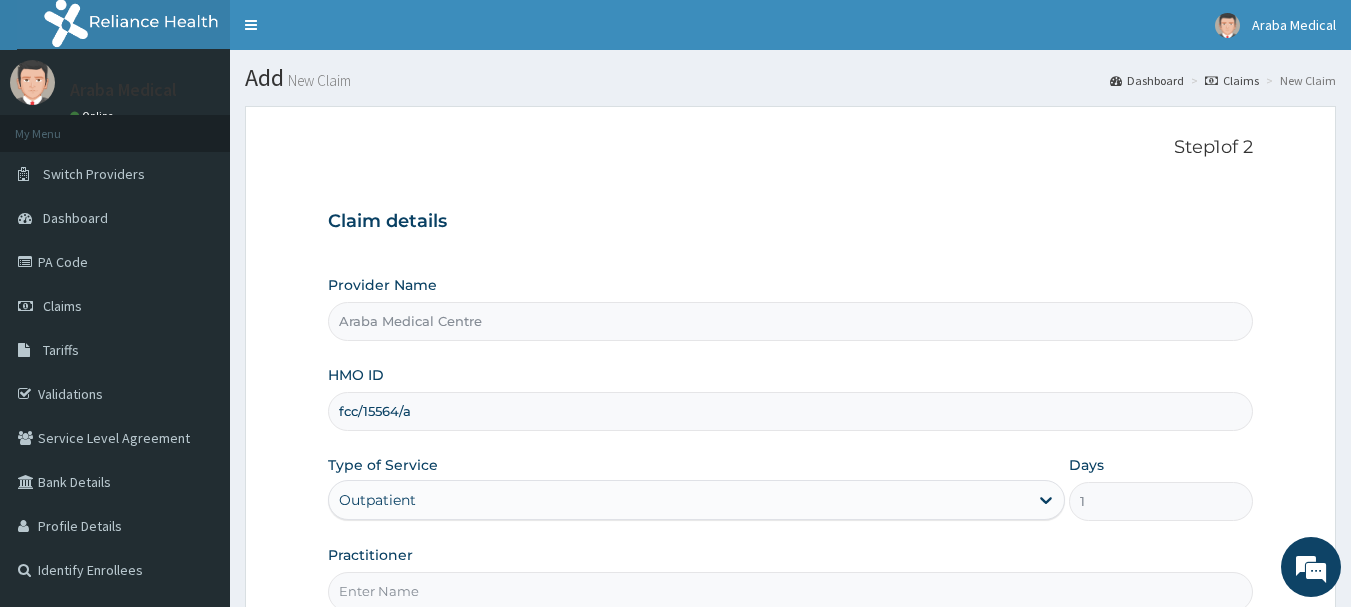 scroll, scrollTop: 215, scrollLeft: 0, axis: vertical 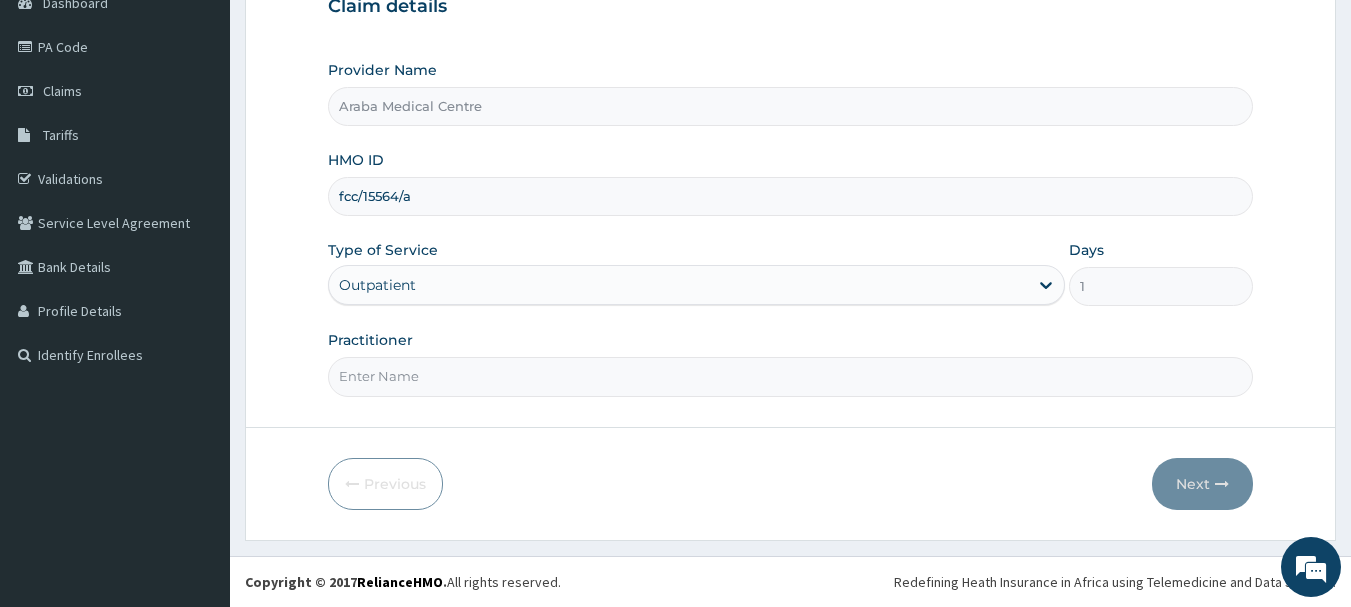 click on "Practitioner" at bounding box center [791, 376] 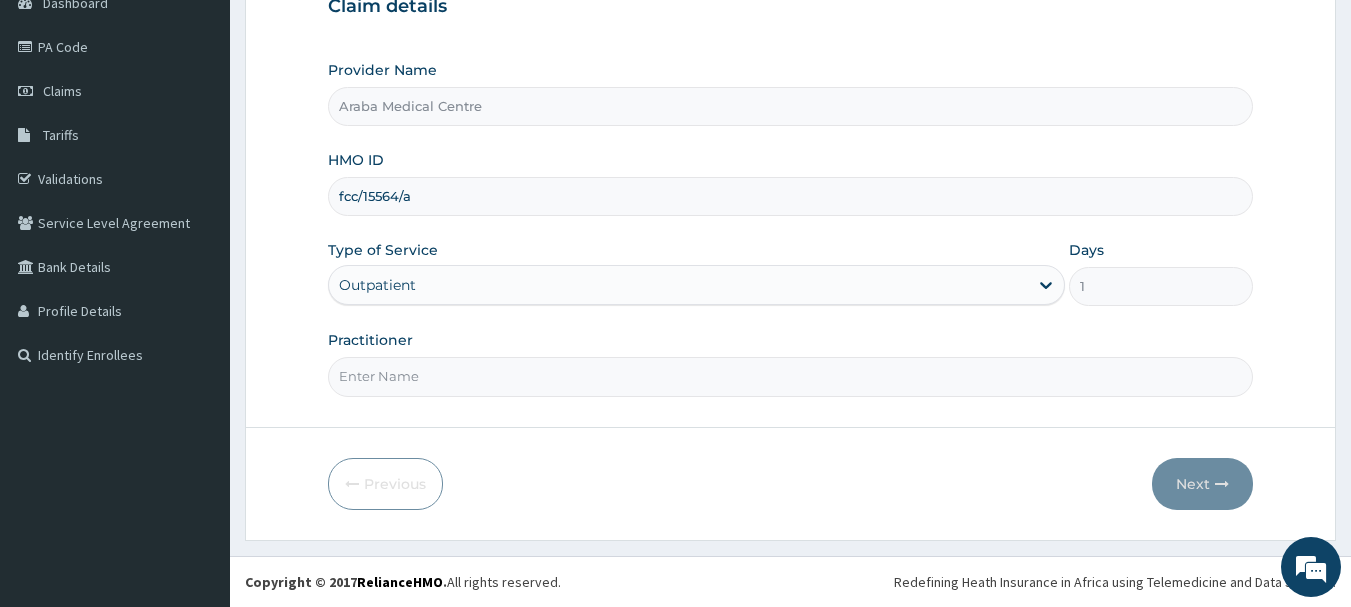 type on "DR OMOBOLANLE" 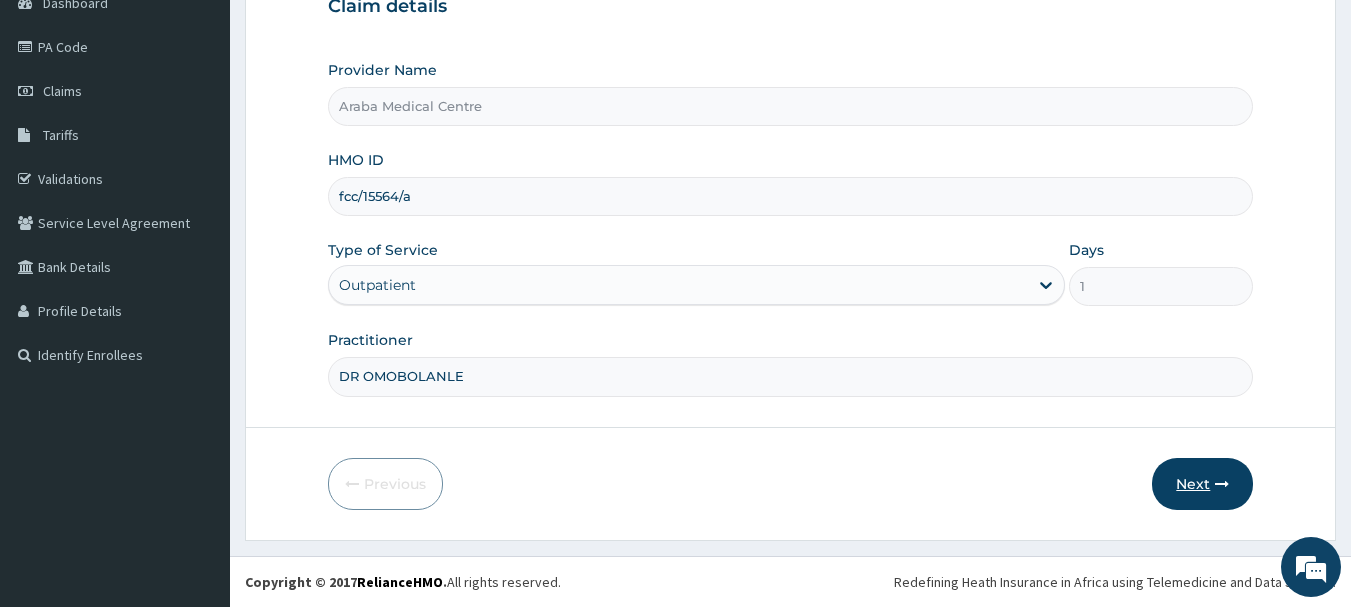 click on "Next" at bounding box center [1202, 484] 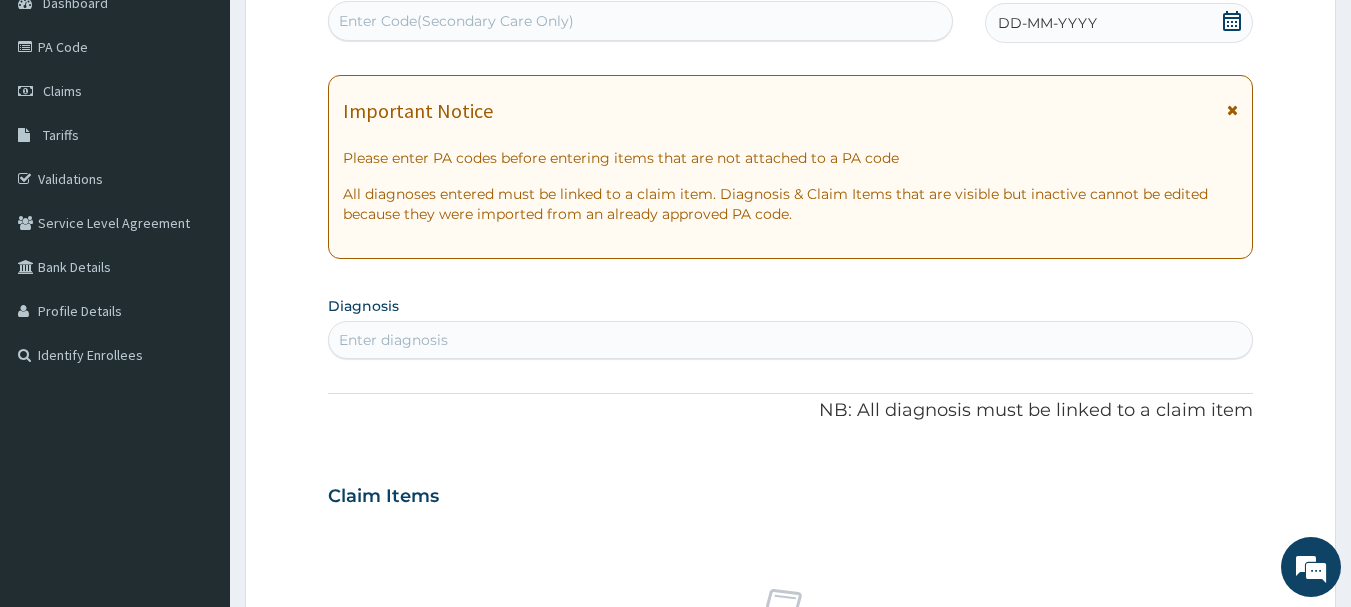 click 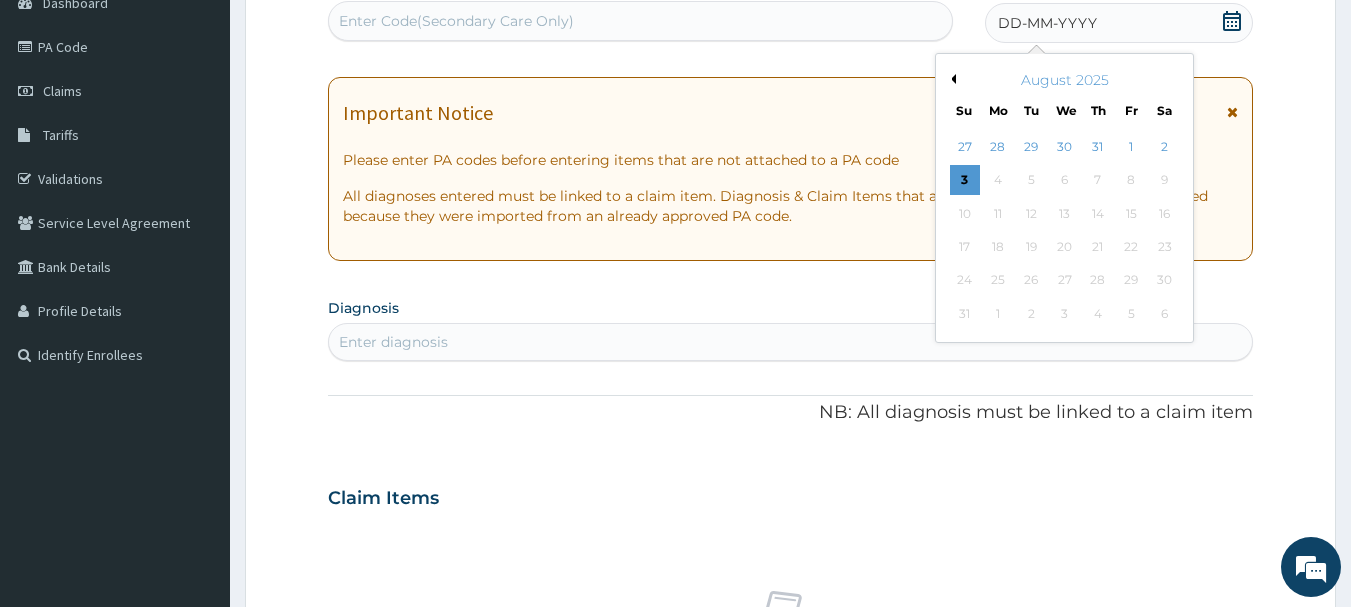 click on "27 28 29 30 31 1 2" at bounding box center [1064, 147] 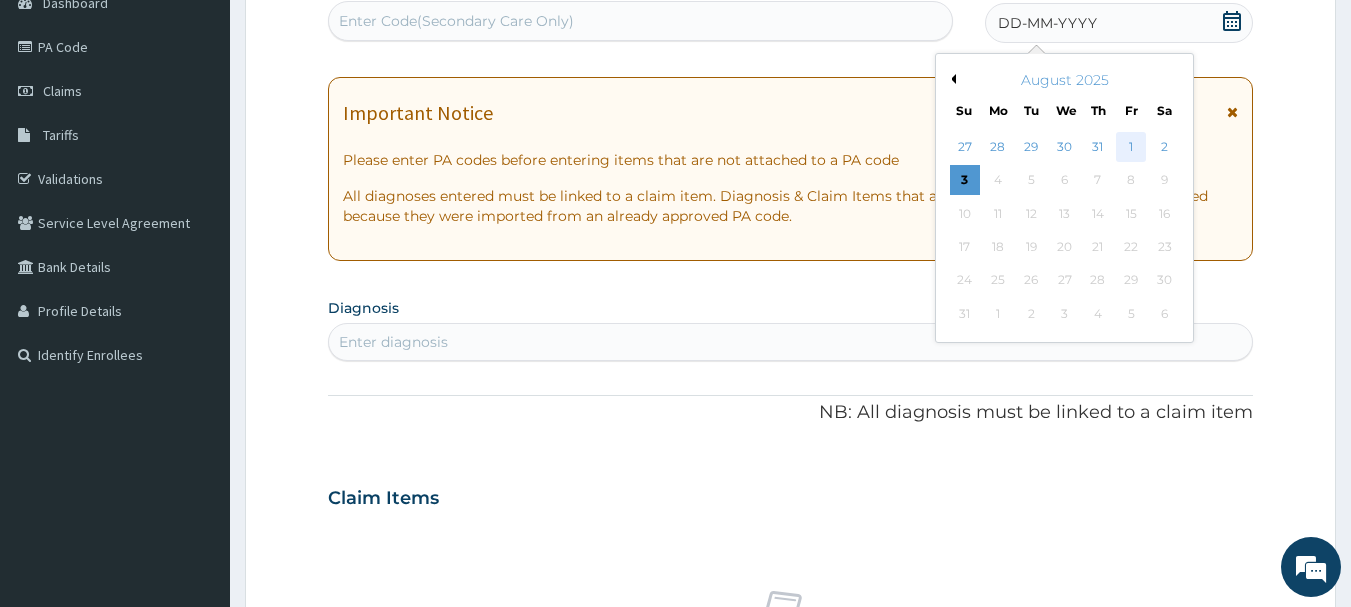 click on "1" at bounding box center (1131, 147) 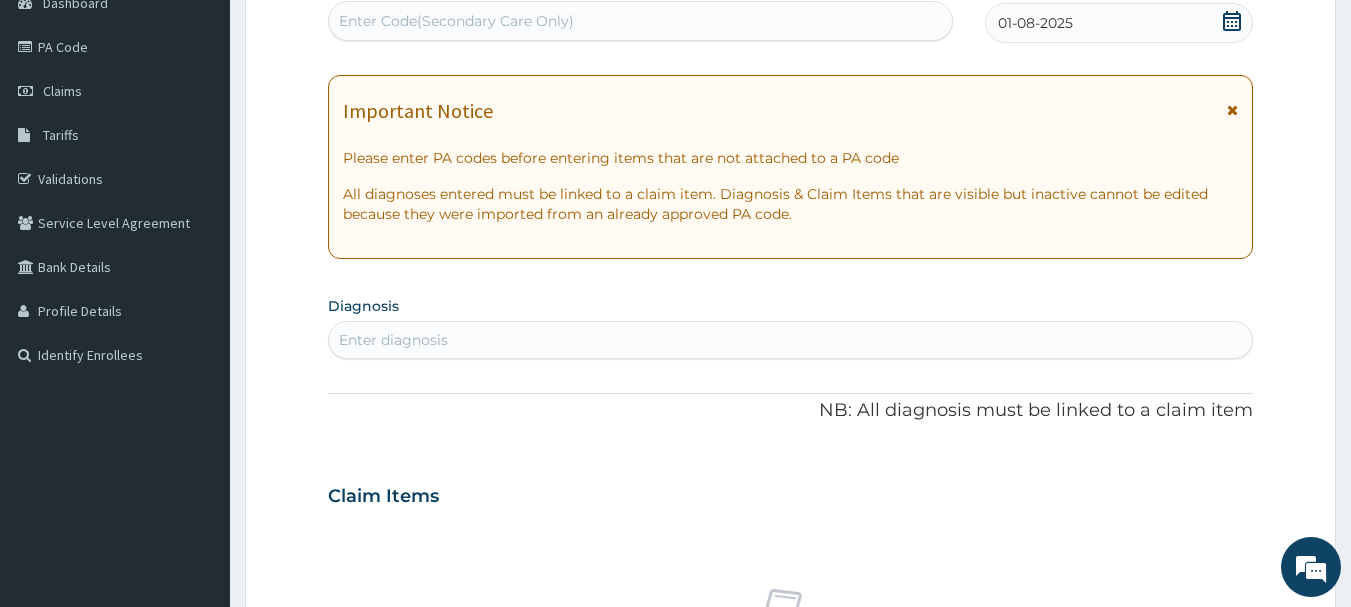 click on "Enter diagnosis" at bounding box center (791, 340) 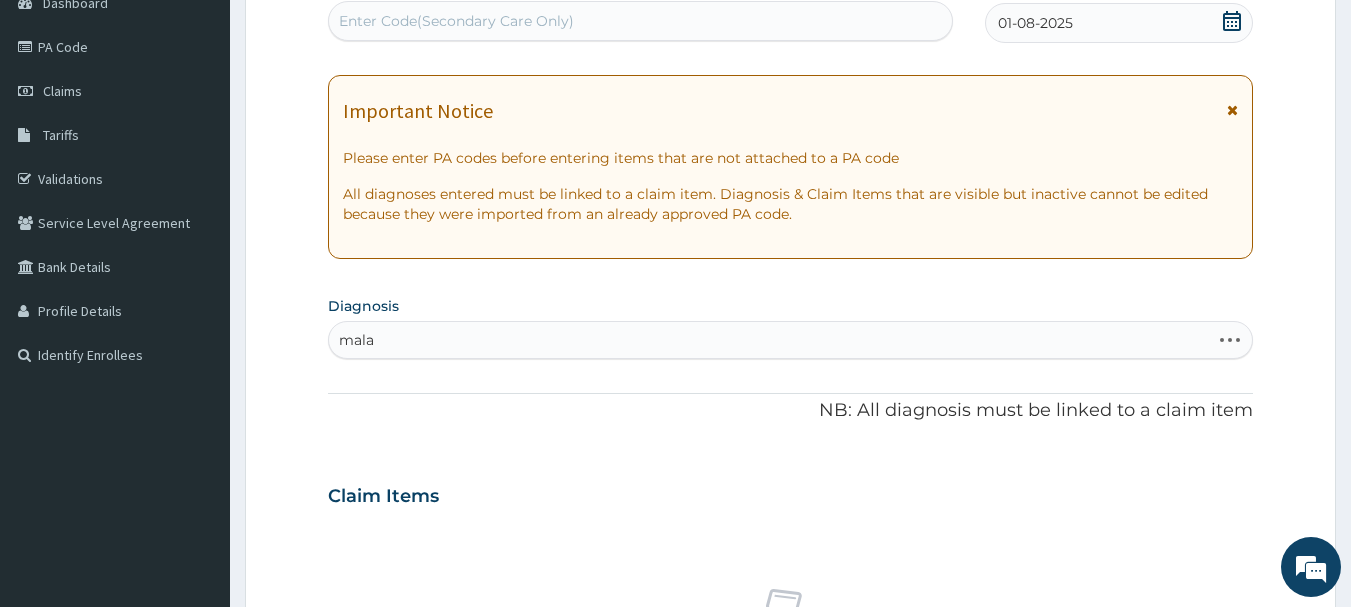 type on "malar" 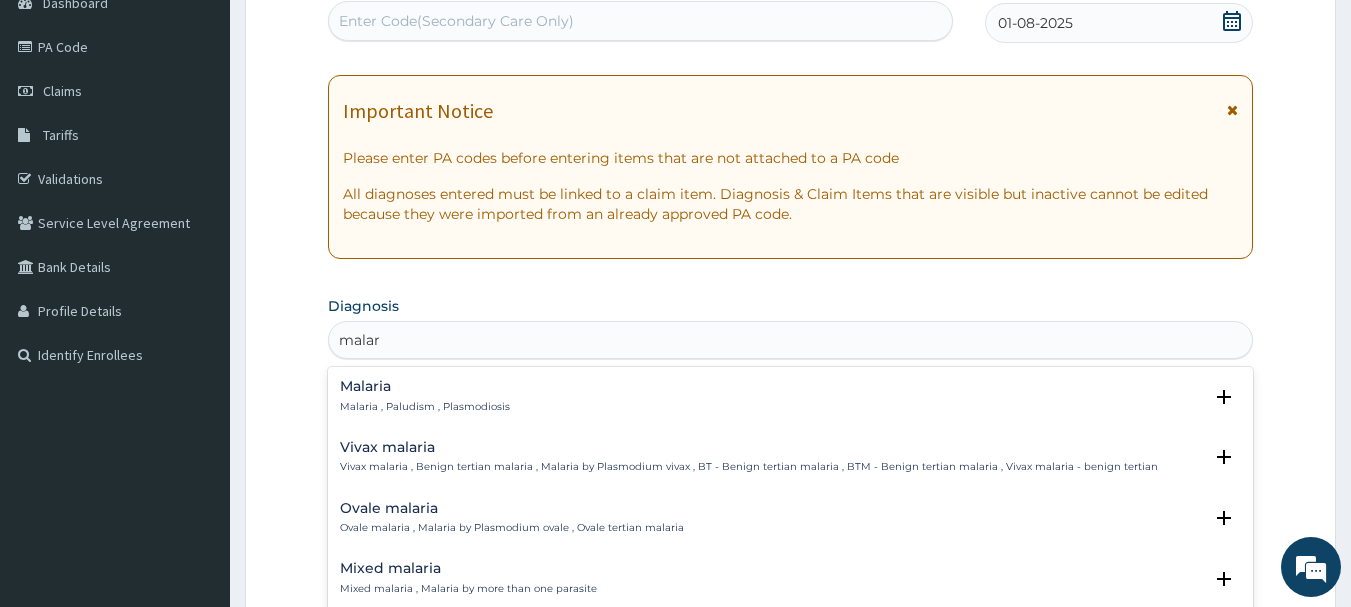 click on "Malaria , Paludism , Plasmodiosis" at bounding box center (425, 407) 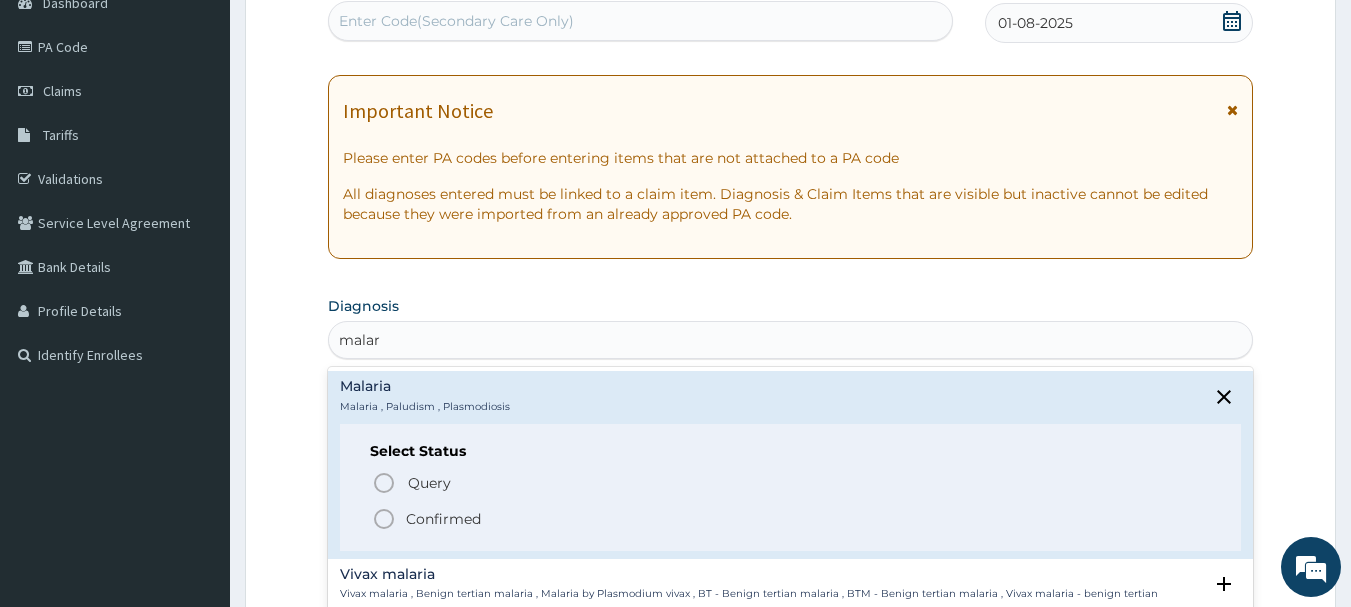 click 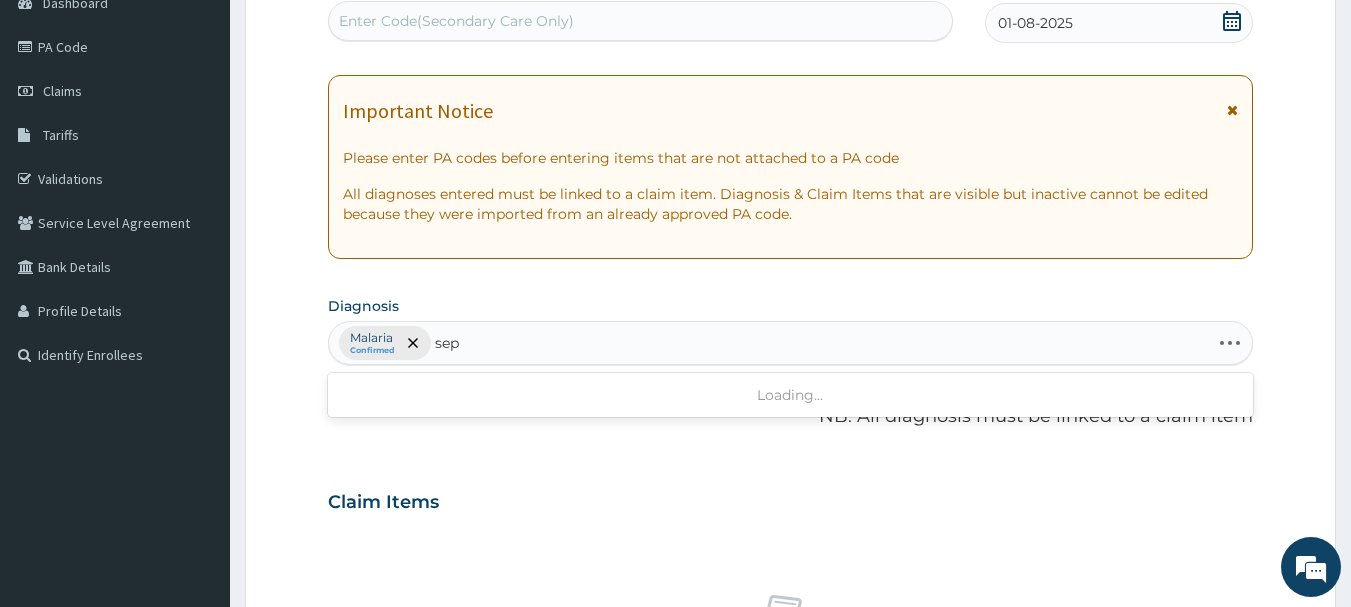 type on "seps" 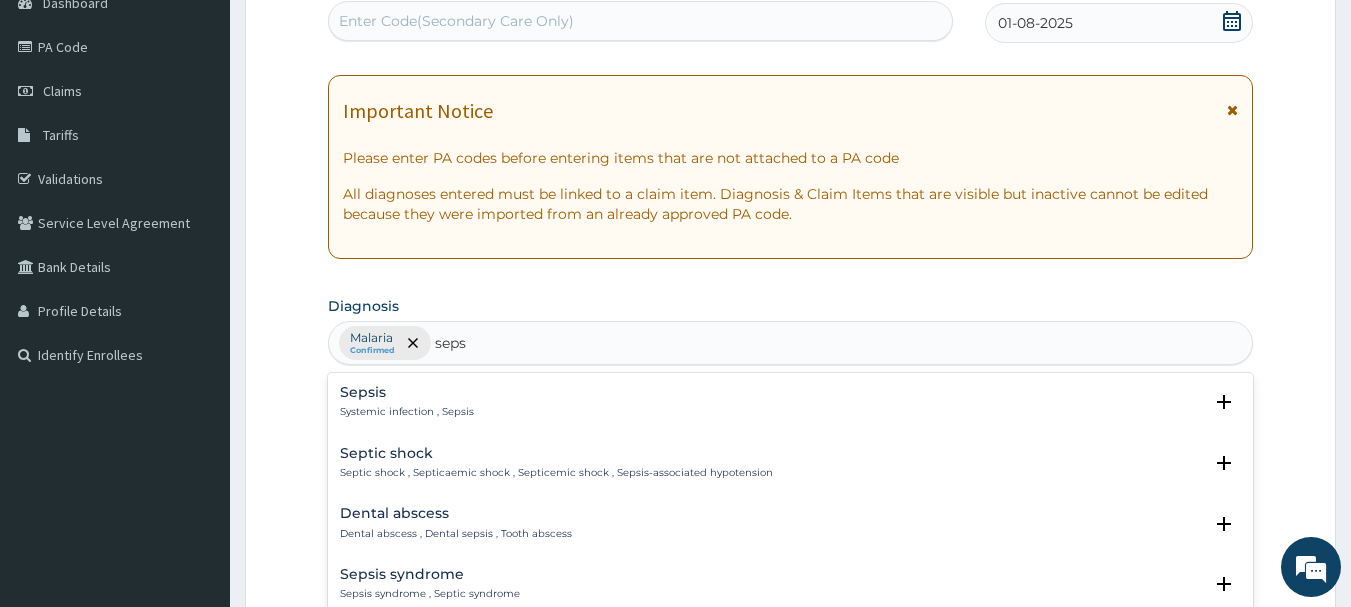 click on "Sepsis" at bounding box center (407, 392) 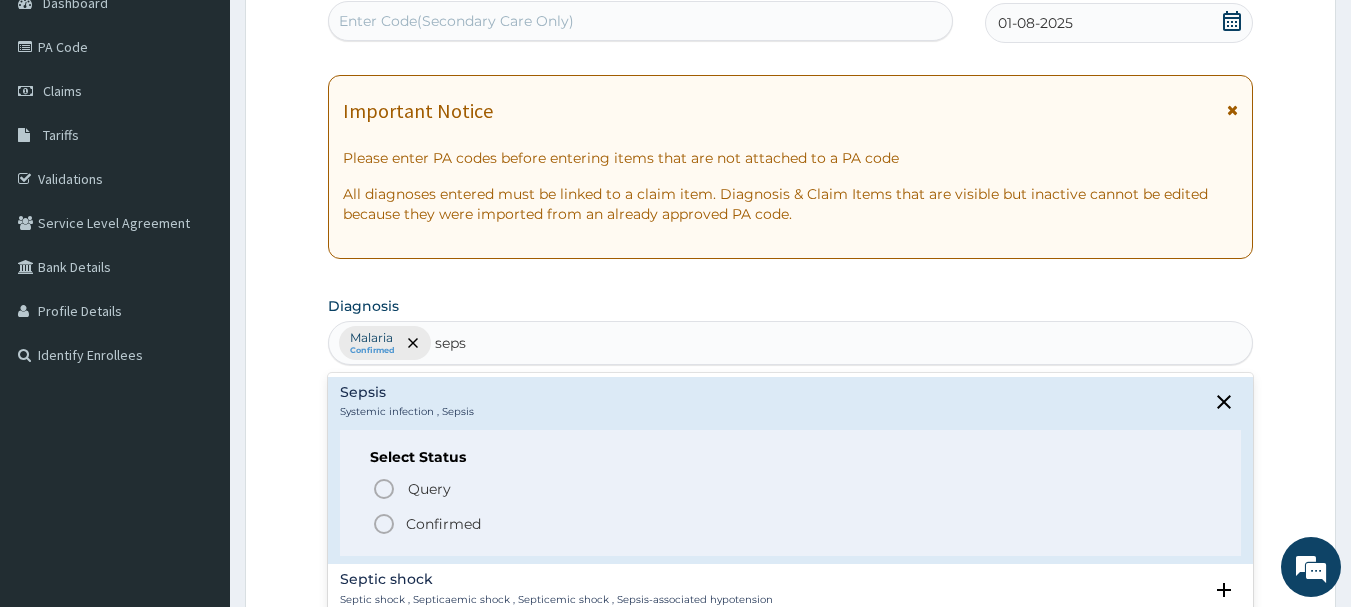 click 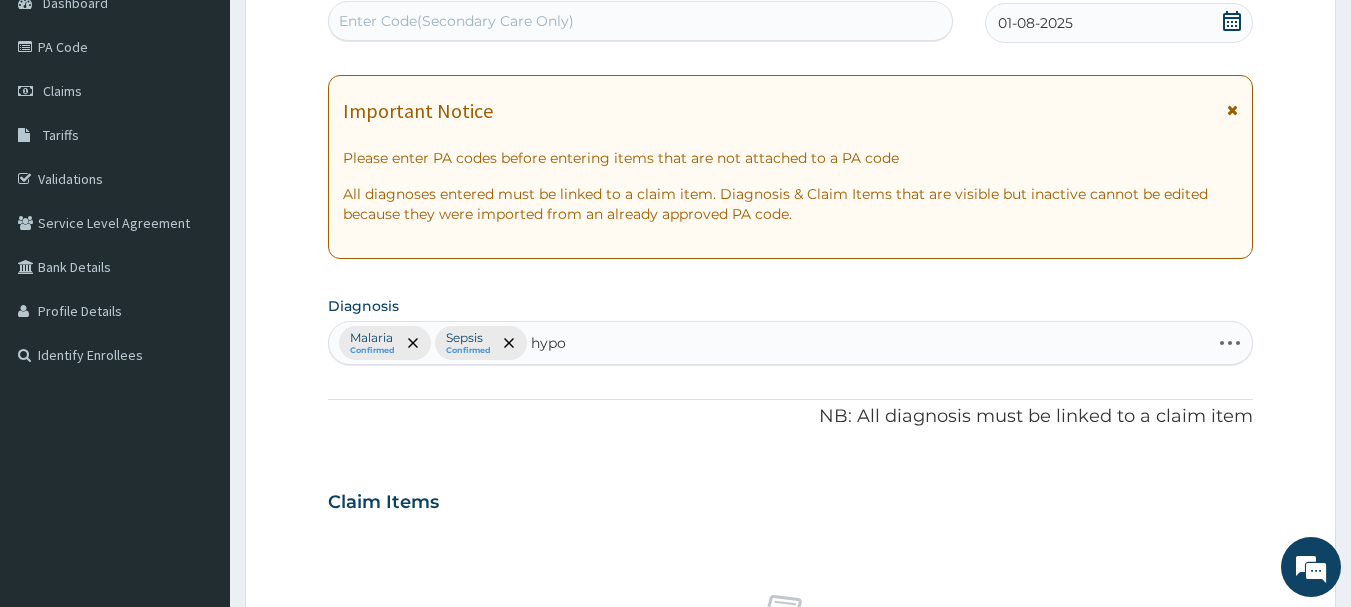 type on "hypog" 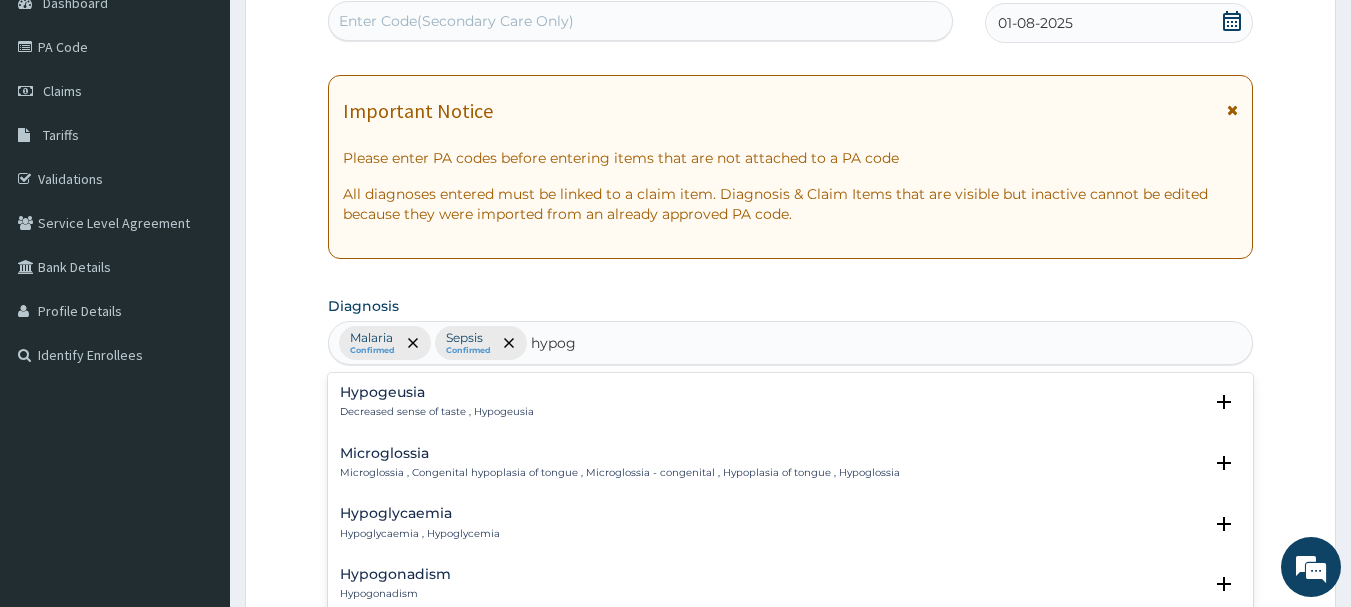 click on "Hypoglycaemia" at bounding box center (420, 513) 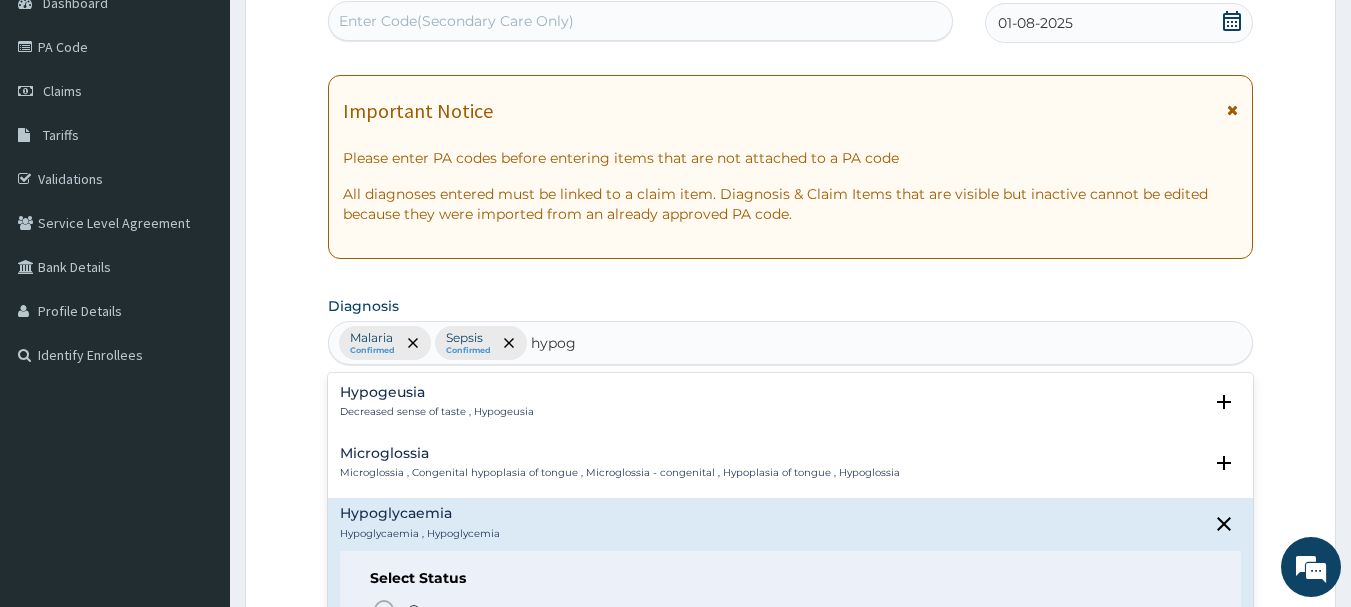 scroll, scrollTop: 255, scrollLeft: 0, axis: vertical 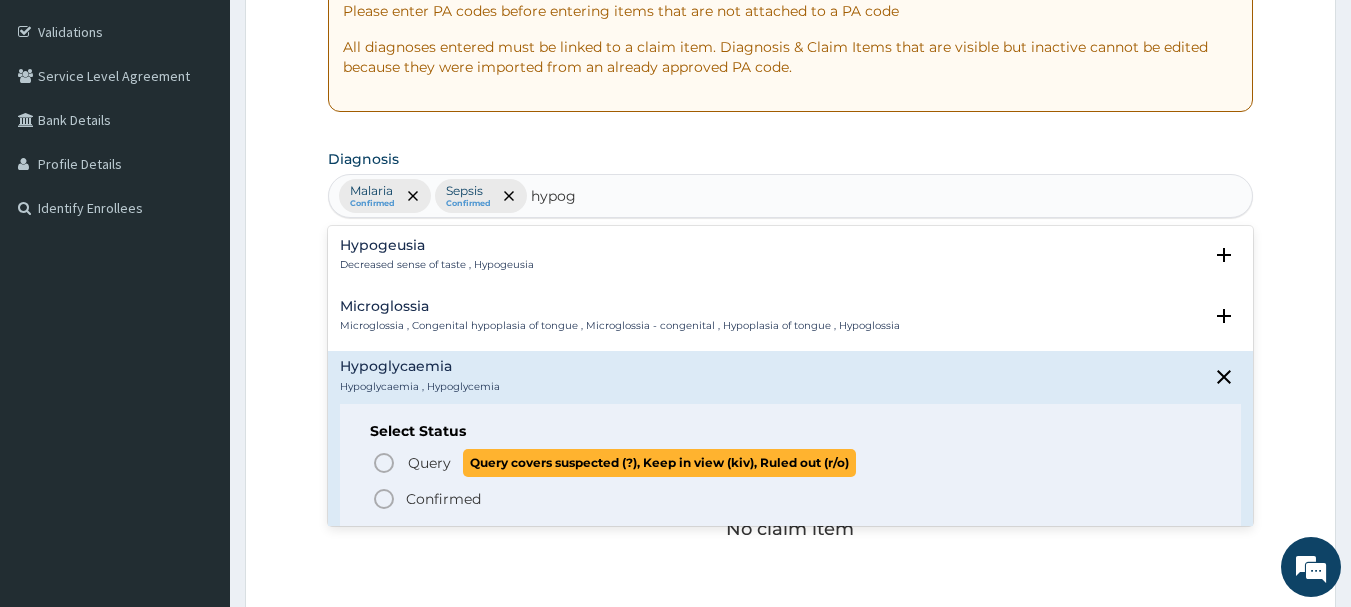 click 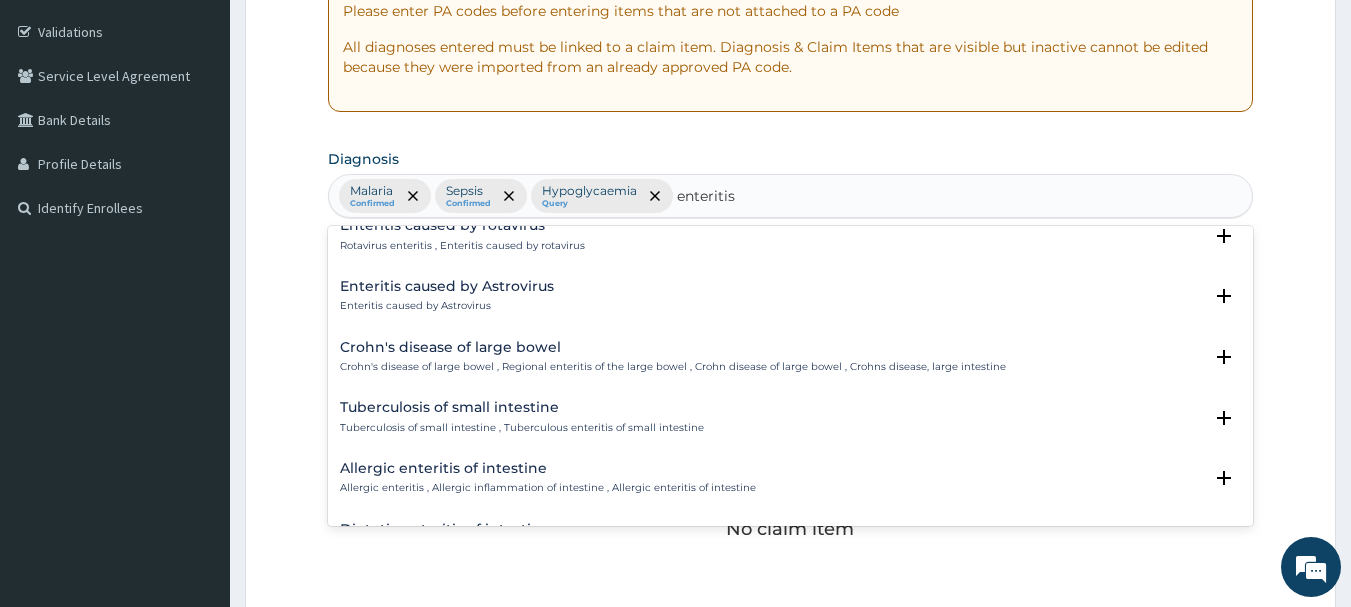 scroll, scrollTop: 1085, scrollLeft: 0, axis: vertical 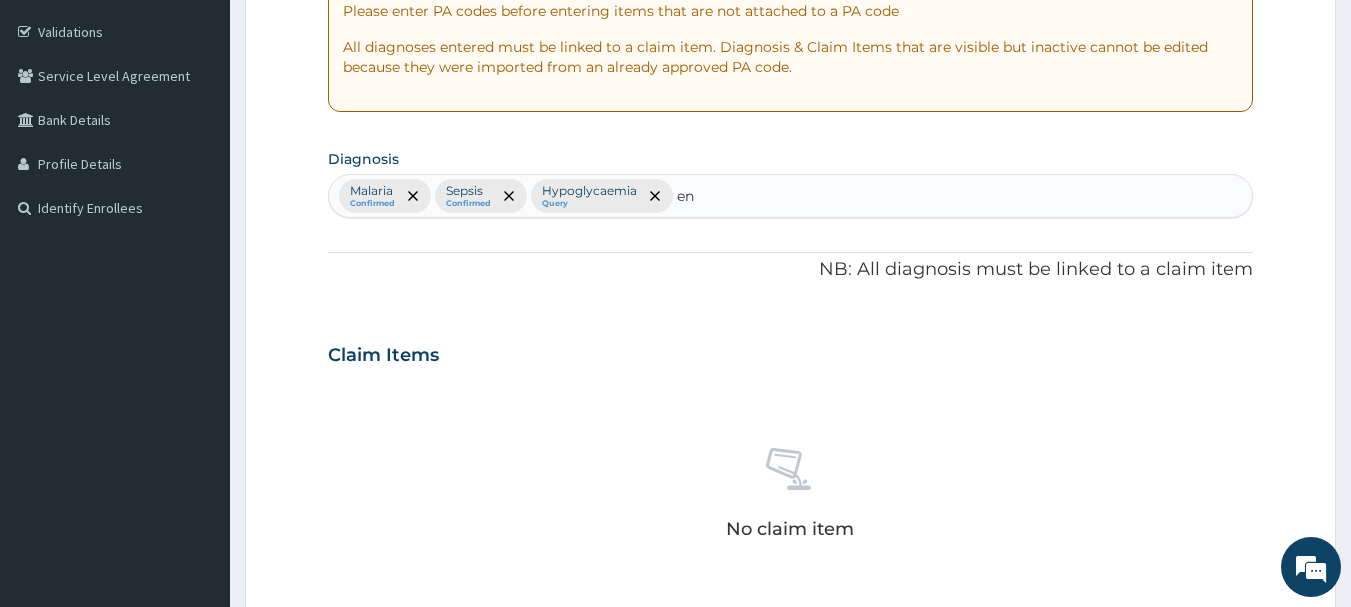 type on "e" 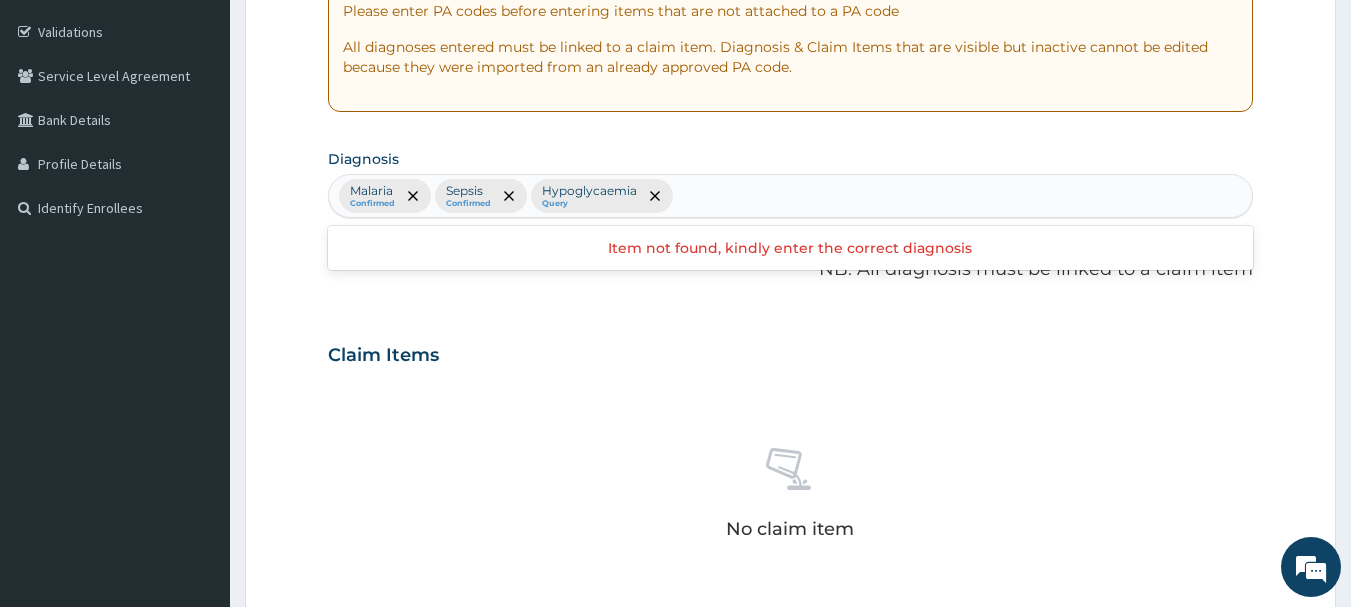 type on "b" 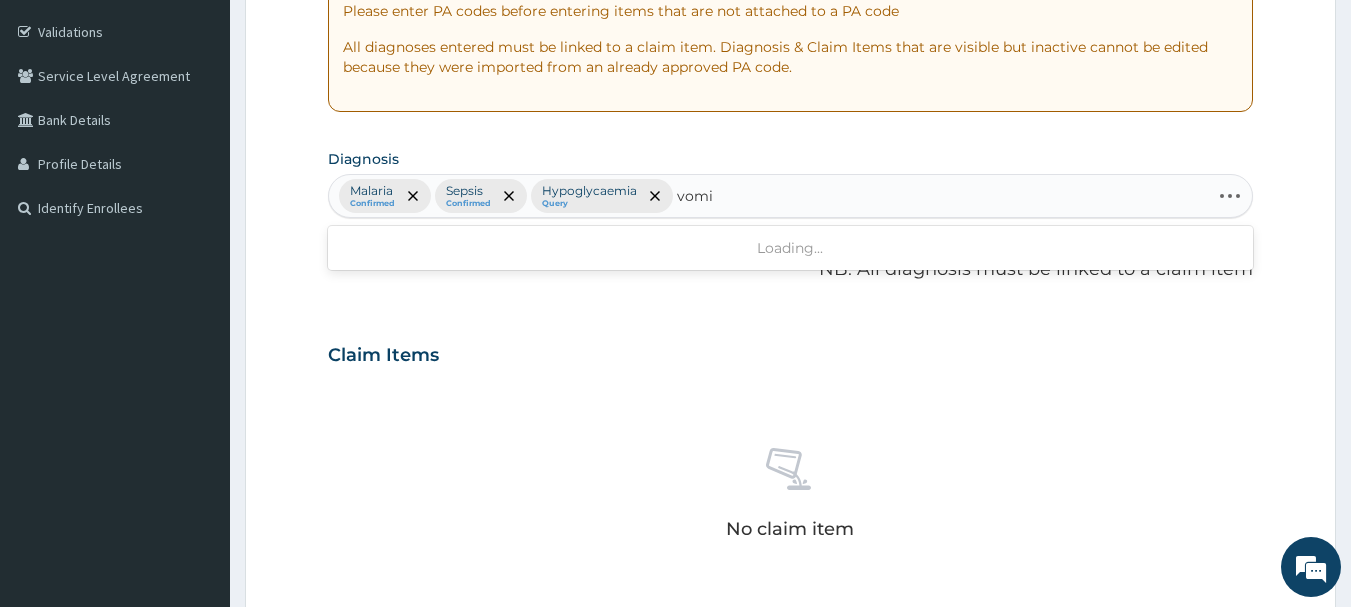 type on "vomit" 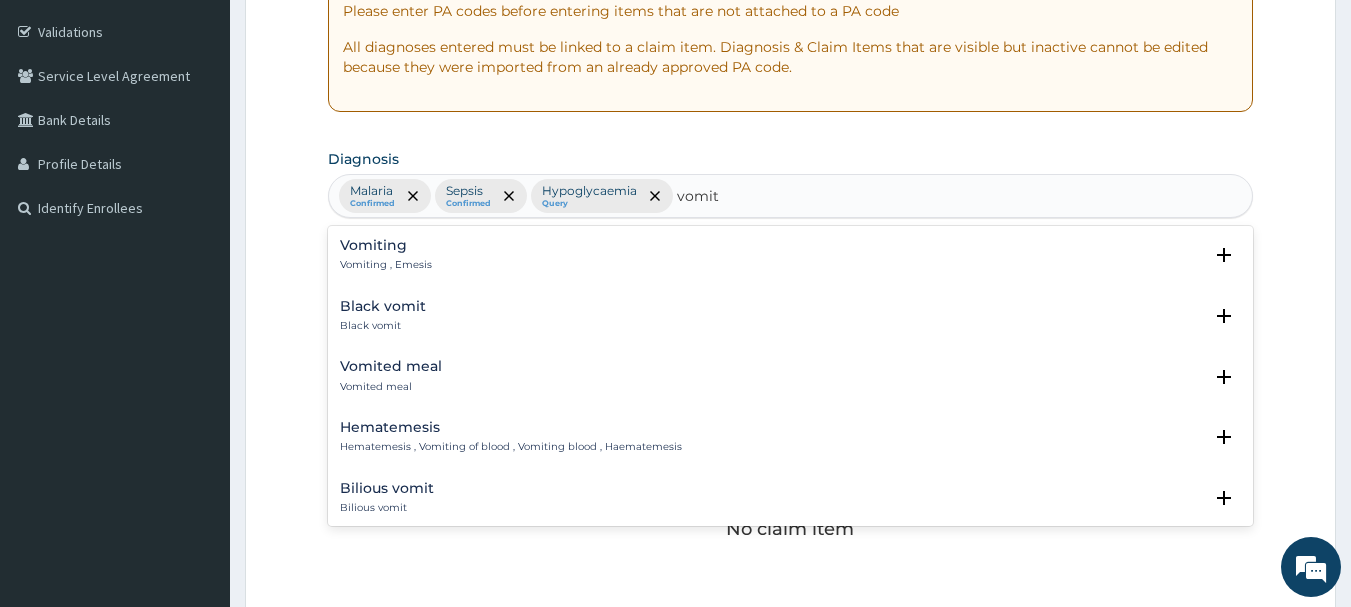 click on "Vomiting" at bounding box center [386, 245] 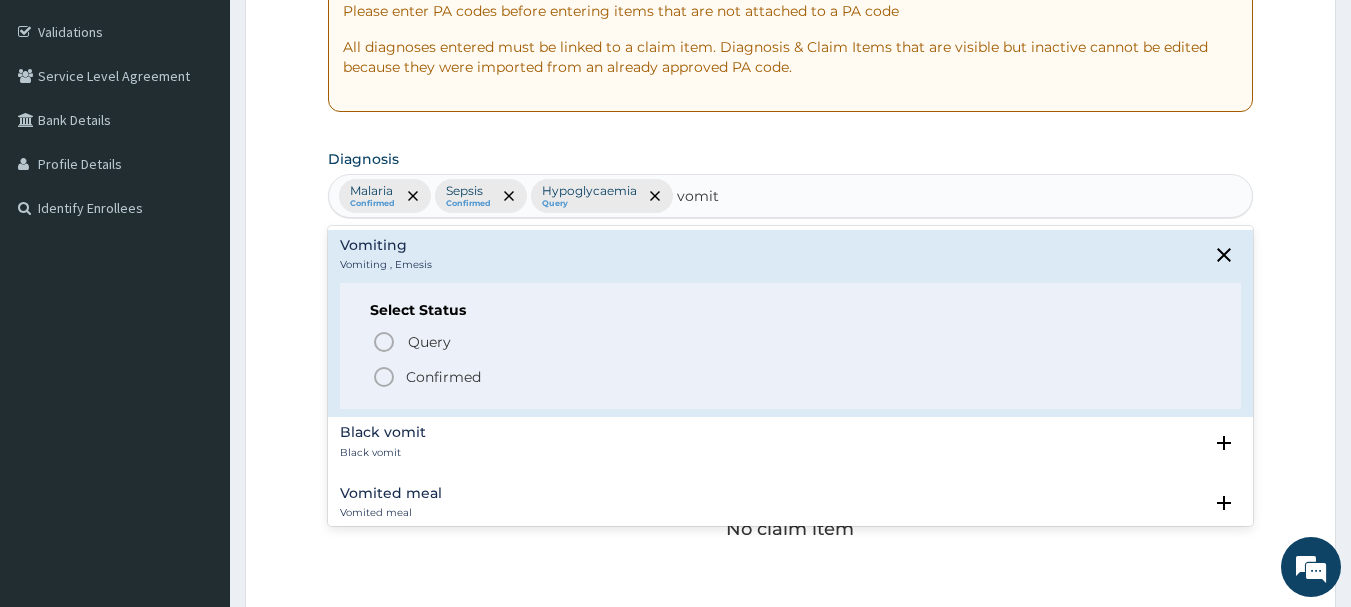click 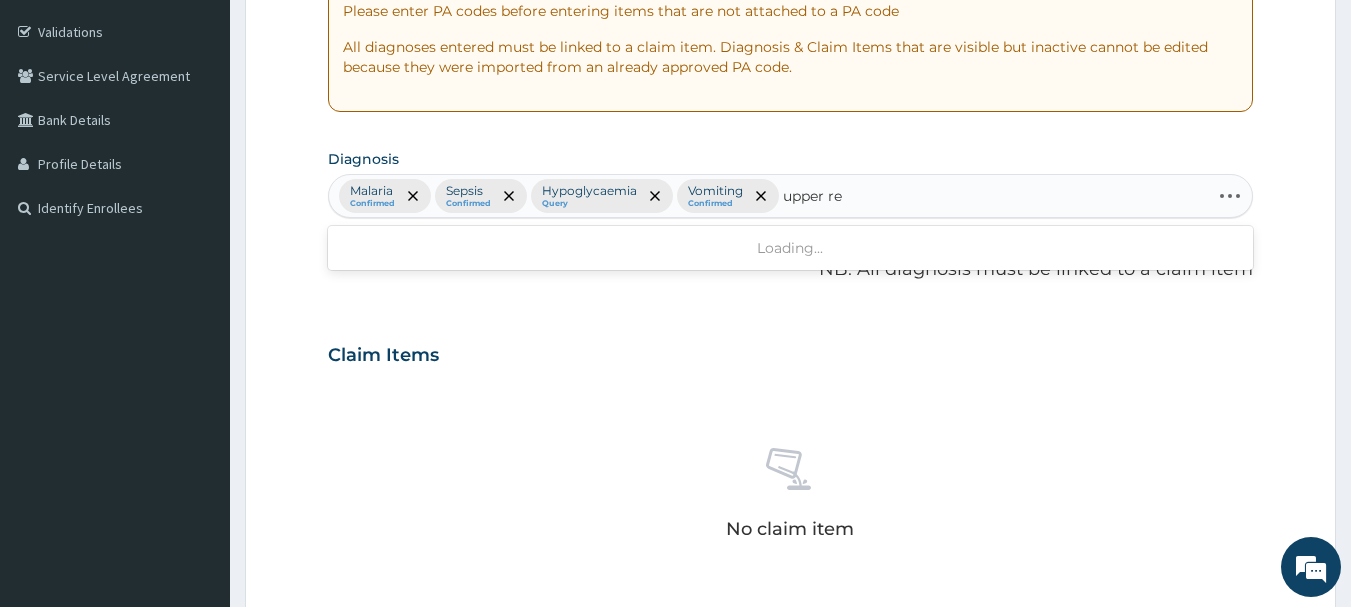 type on "upper res" 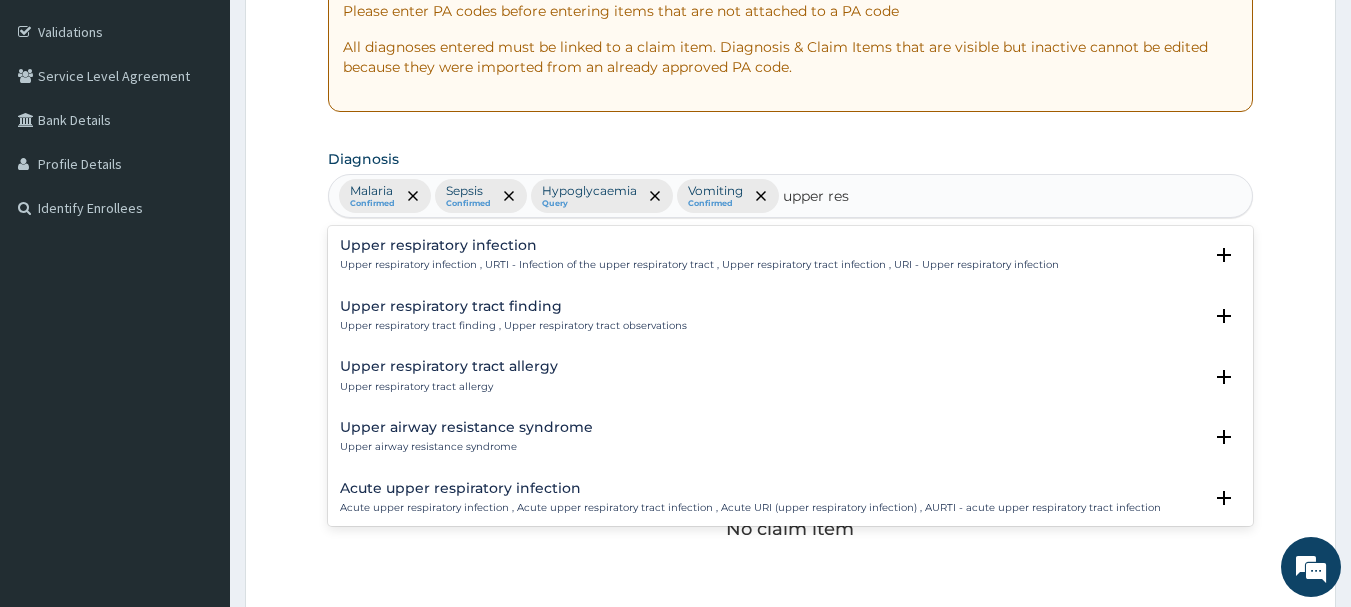 click on "Upper respiratory infection Upper respiratory infection , URTI - Infection of the upper respiratory tract , Upper respiratory tract infection , URI - Upper respiratory infection" at bounding box center [699, 255] 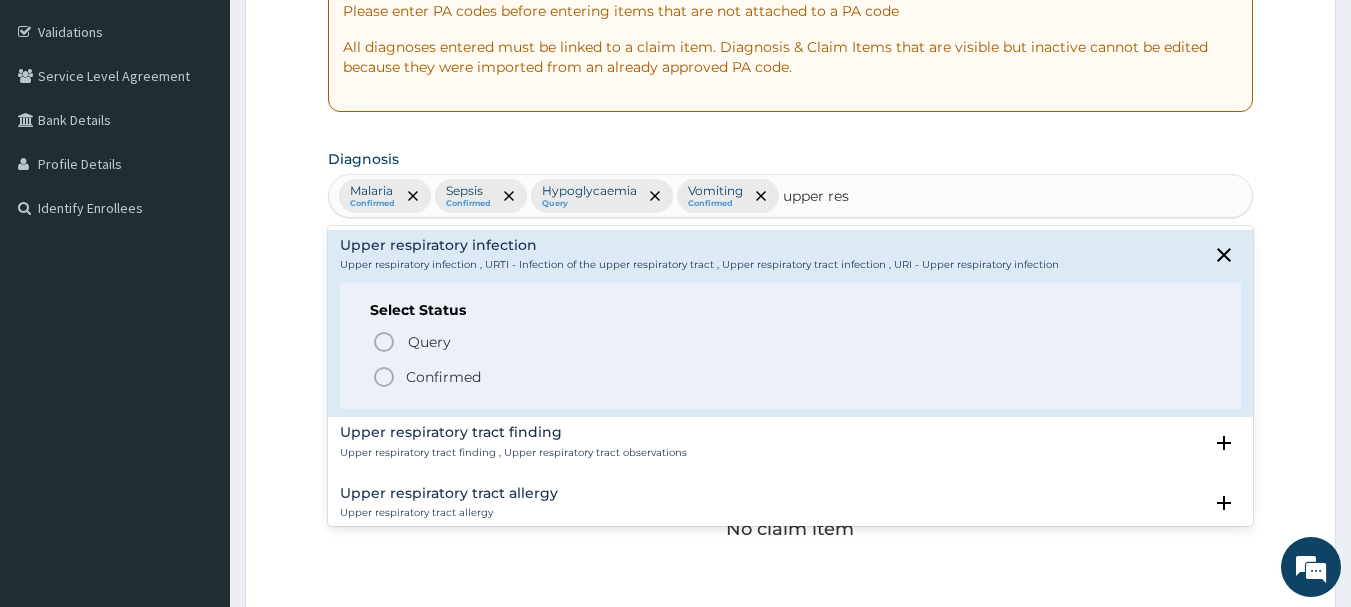 click 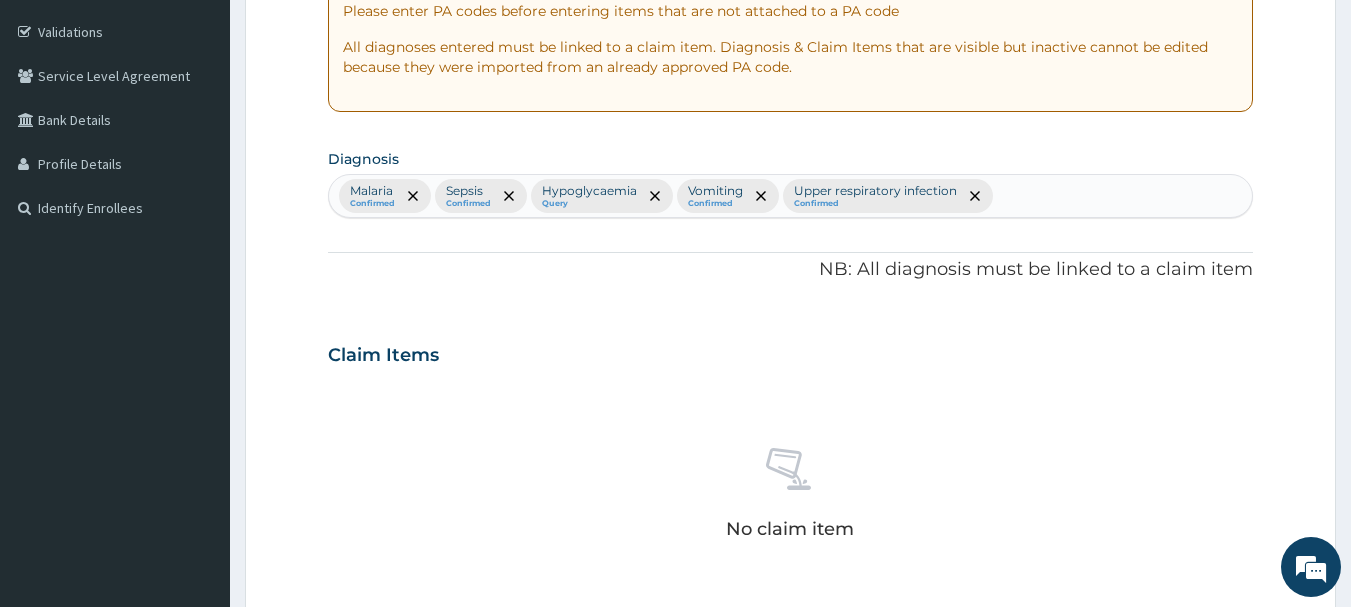 scroll, scrollTop: 835, scrollLeft: 0, axis: vertical 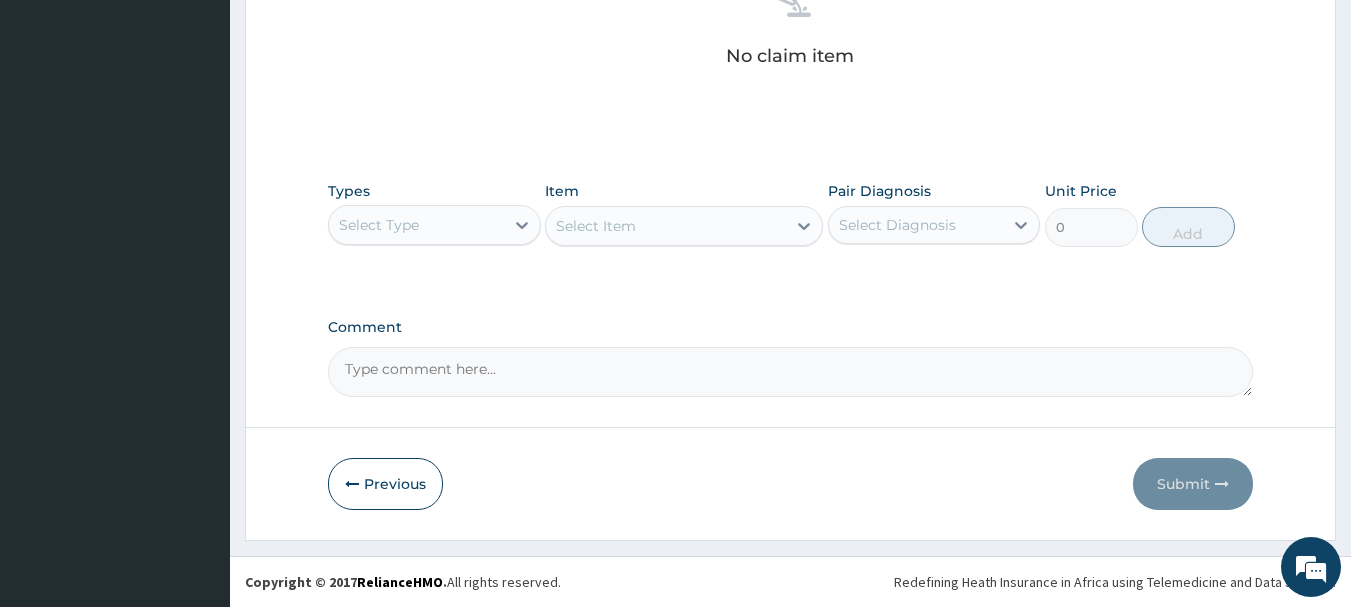click on "Select Type" at bounding box center (416, 225) 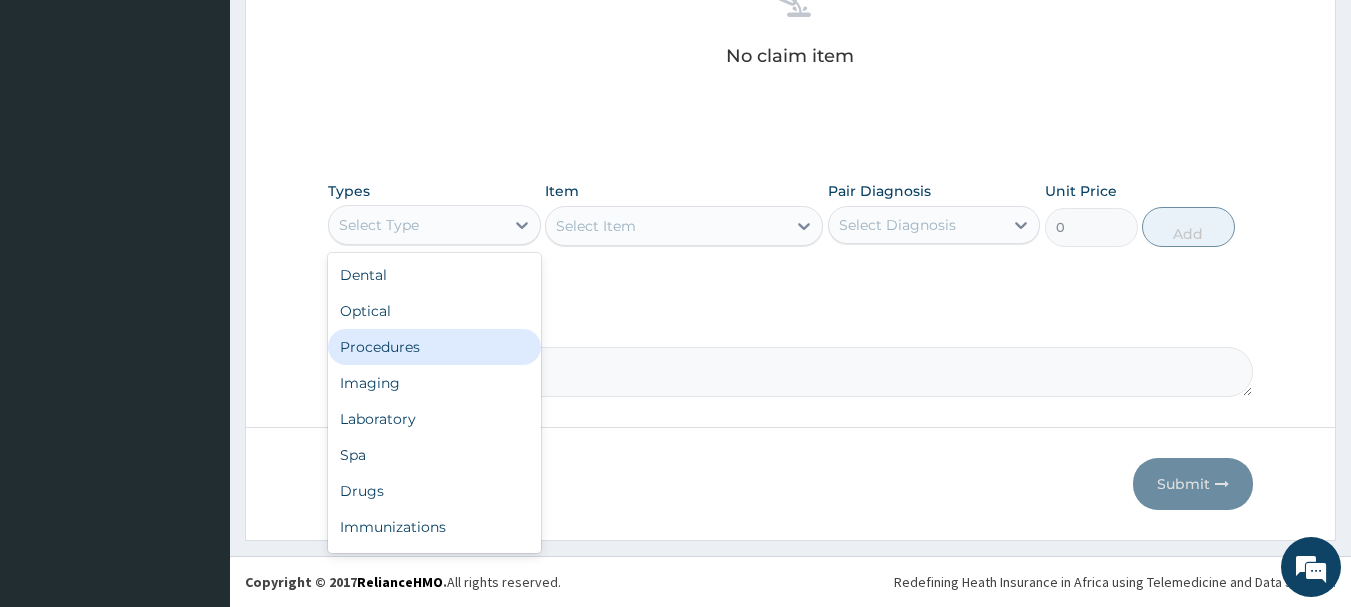 drag, startPoint x: 462, startPoint y: 366, endPoint x: 491, endPoint y: 342, distance: 37.64306 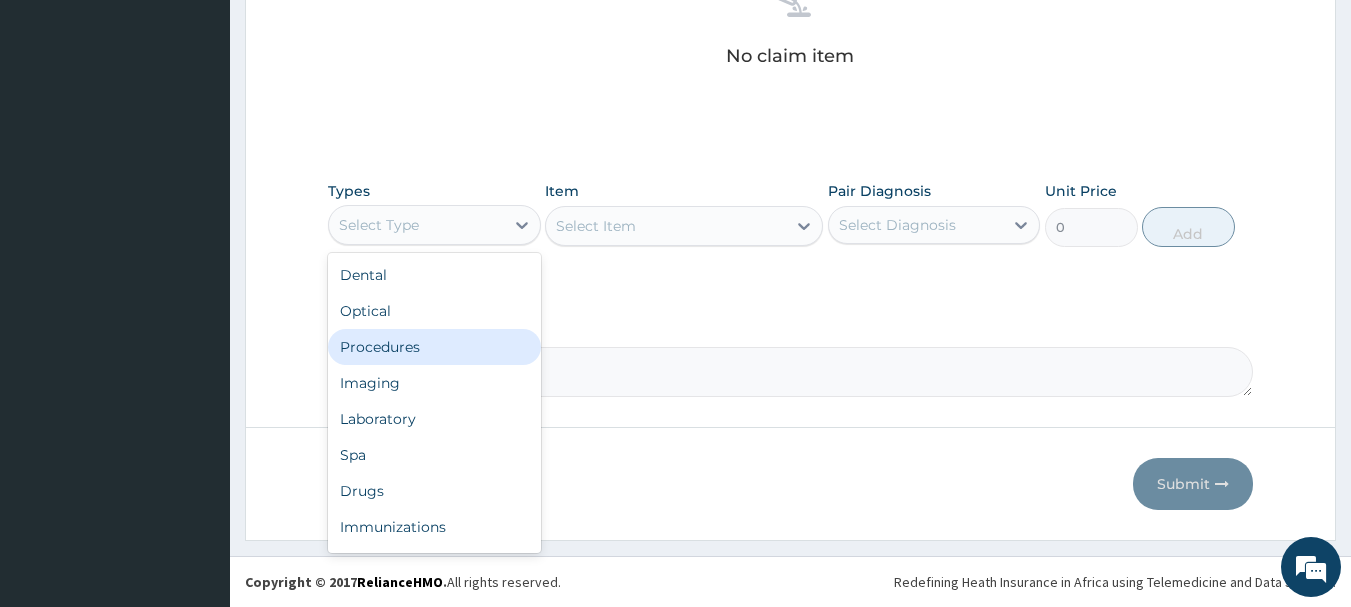 click on "Dental Optical Procedures Imaging Laboratory Spa Drugs Immunizations Others Gym" at bounding box center [434, 403] 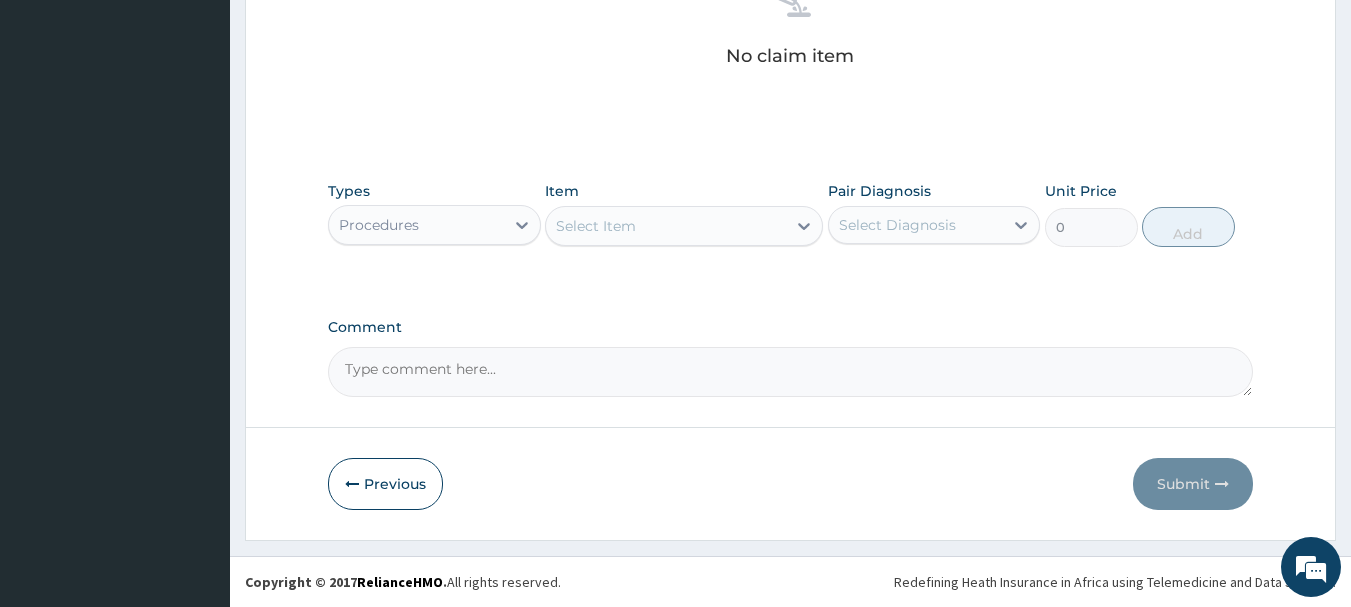 click on "Select Item" at bounding box center [666, 226] 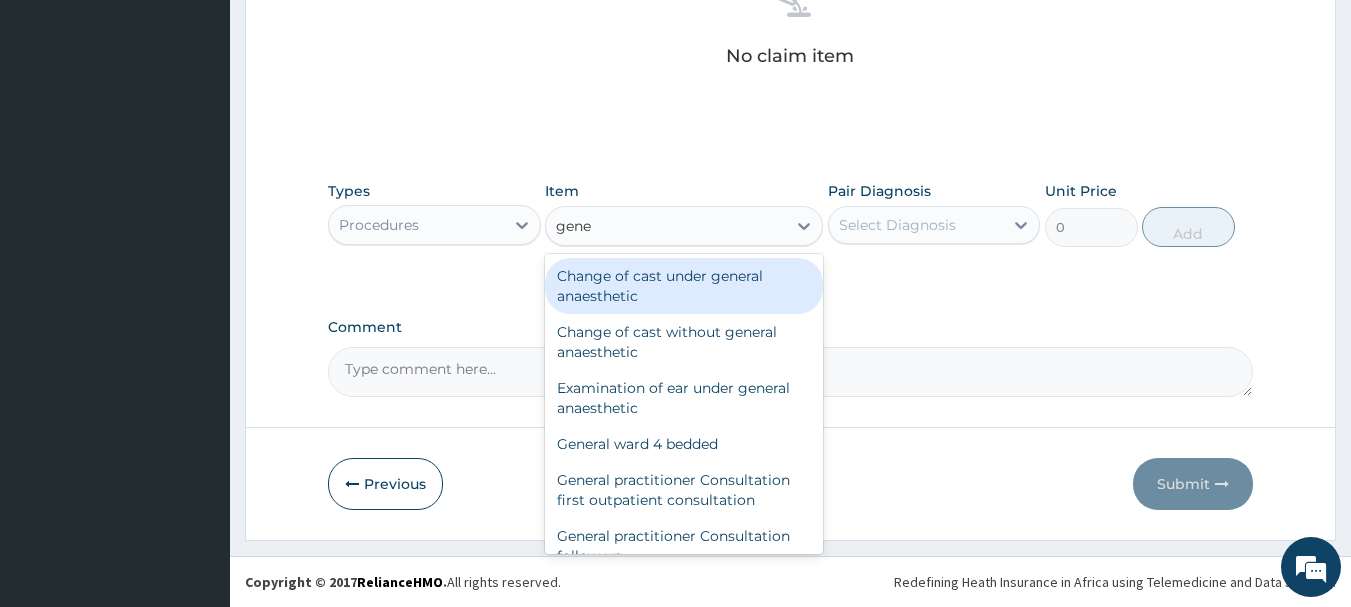 type on "gener" 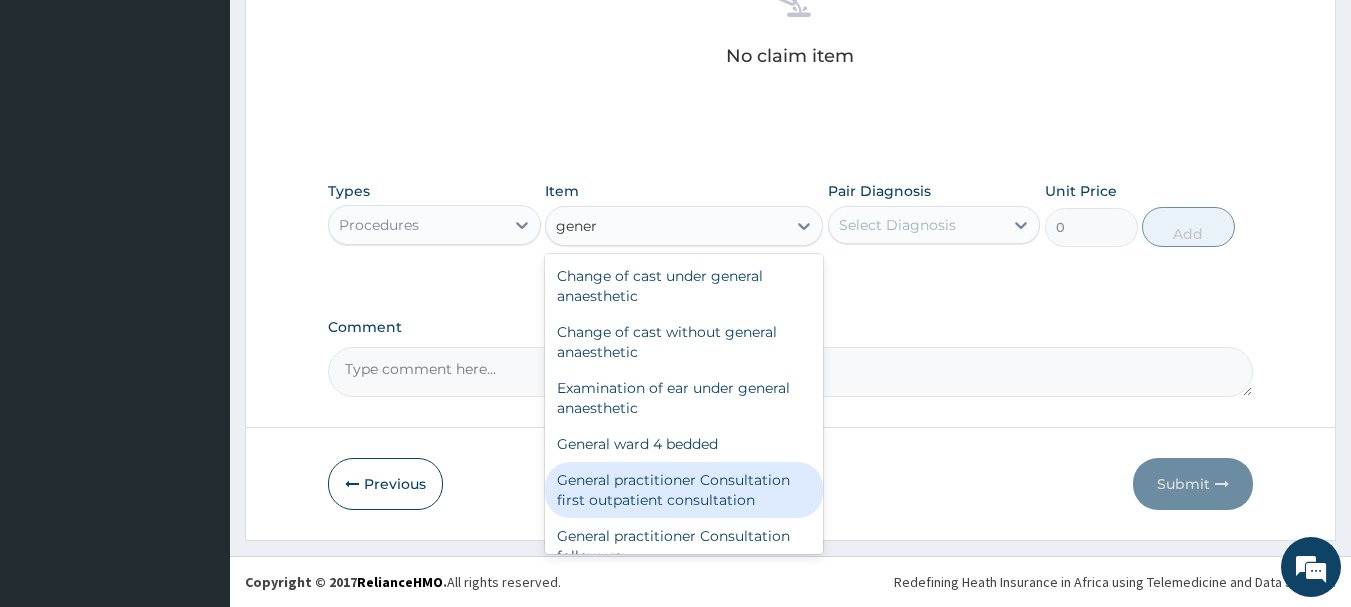 click on "General practitioner Consultation first outpatient consultation" at bounding box center [684, 490] 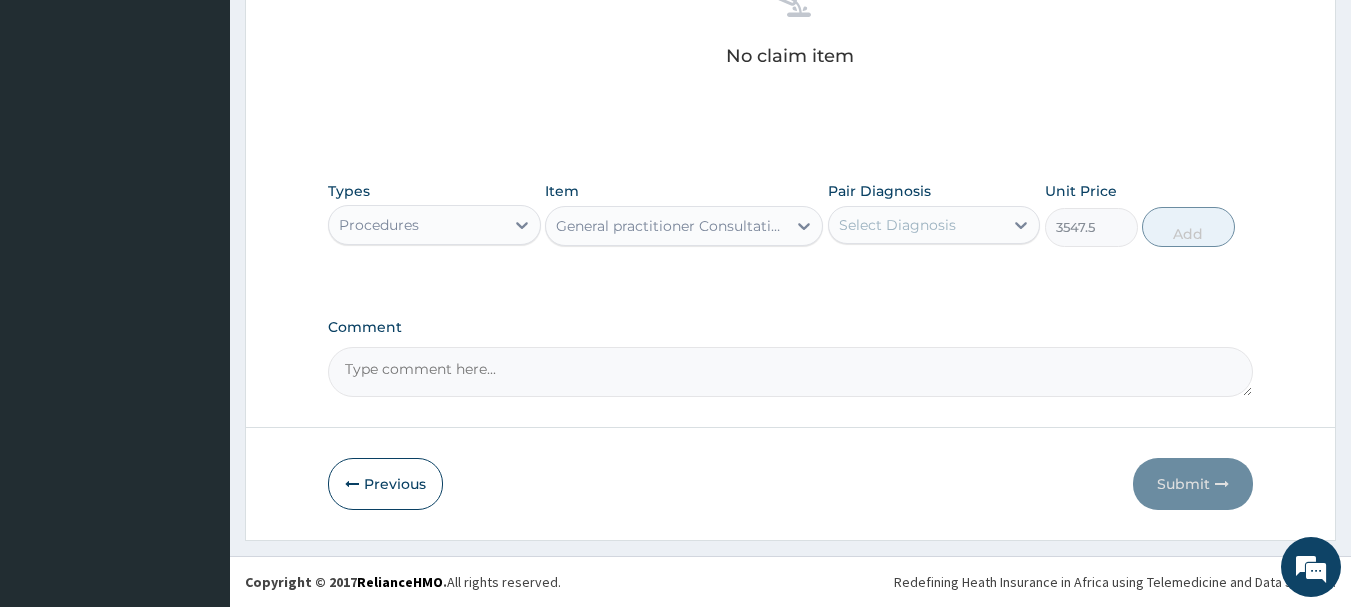 click on "Select Diagnosis" at bounding box center (934, 225) 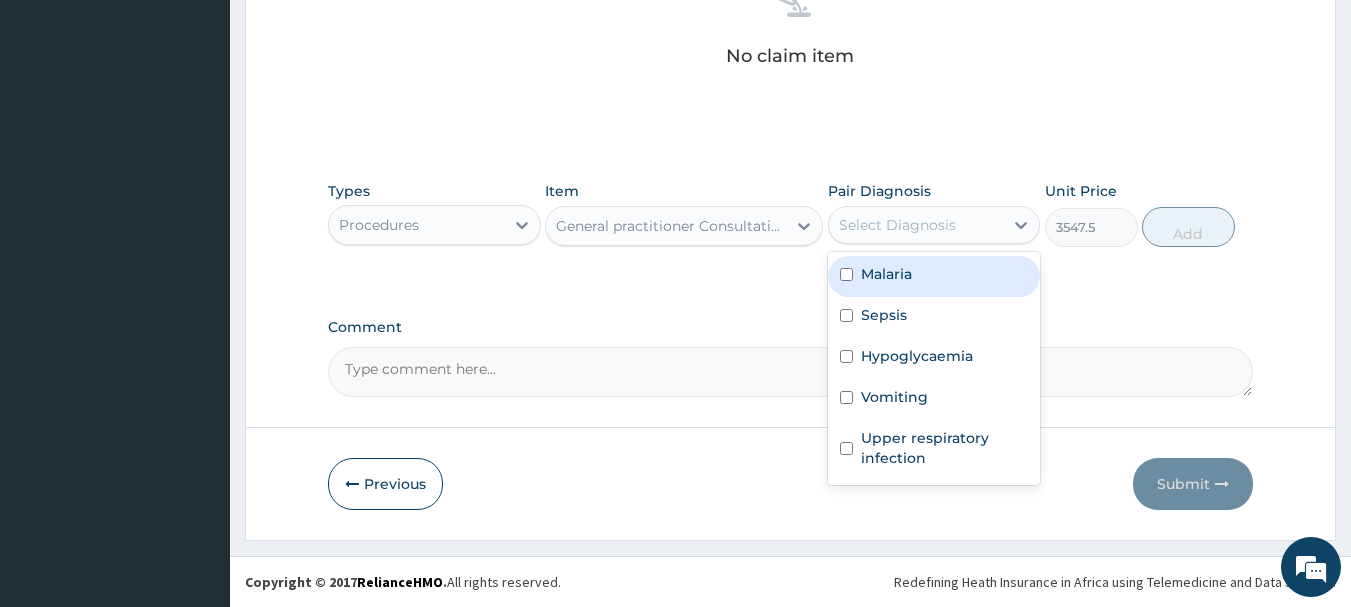 click on "Malaria" at bounding box center [934, 276] 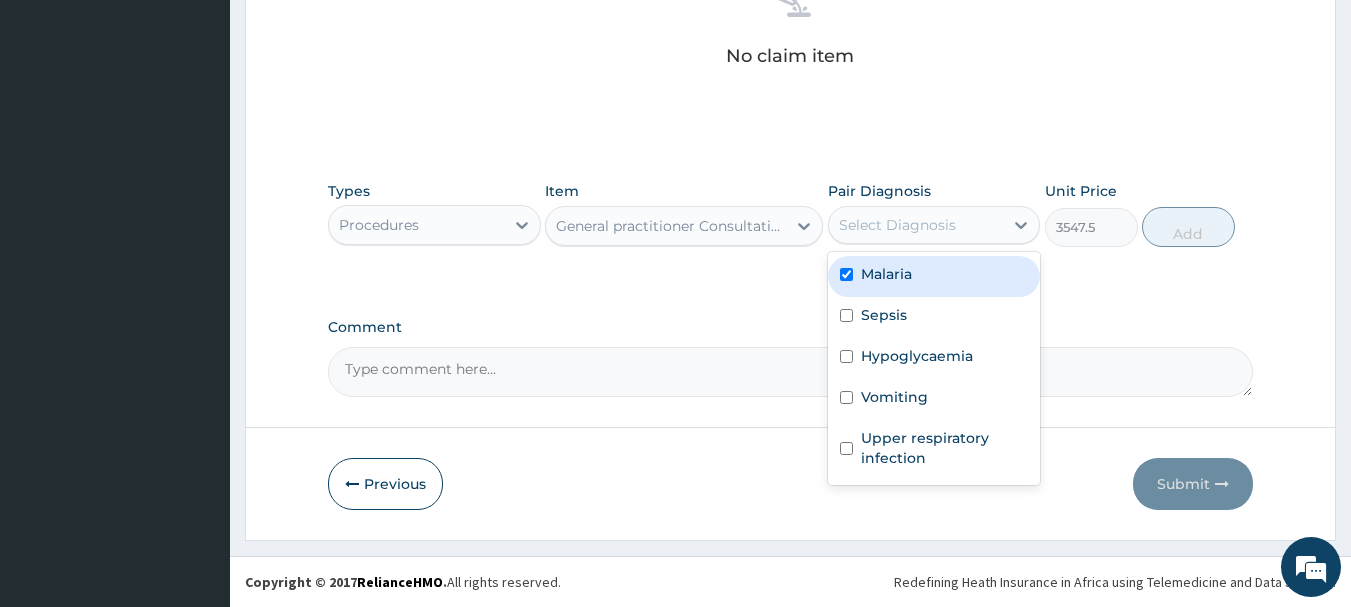 checkbox on "true" 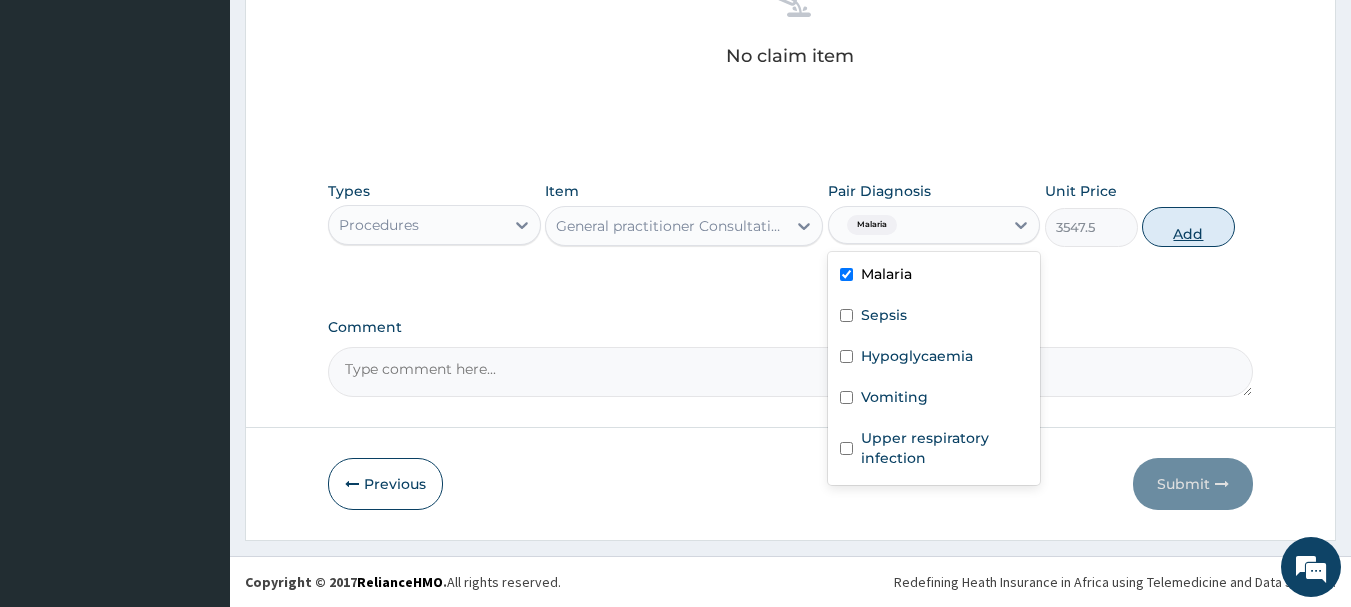 click on "Add" at bounding box center [1188, 227] 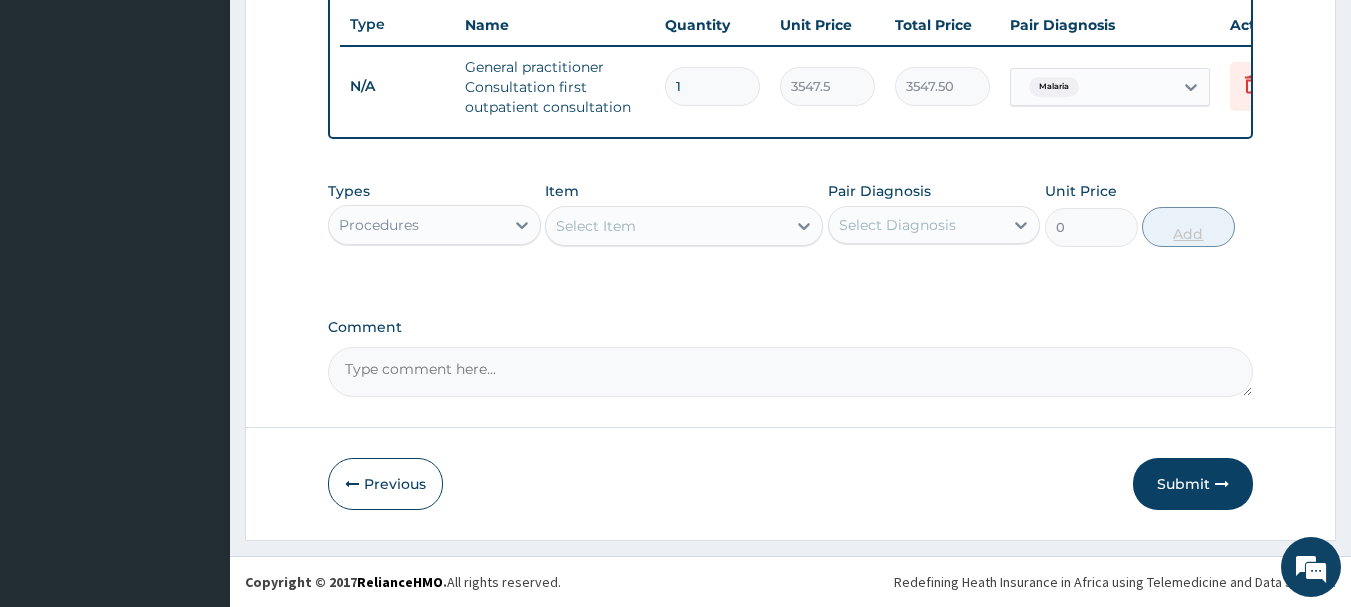 scroll, scrollTop: 766, scrollLeft: 0, axis: vertical 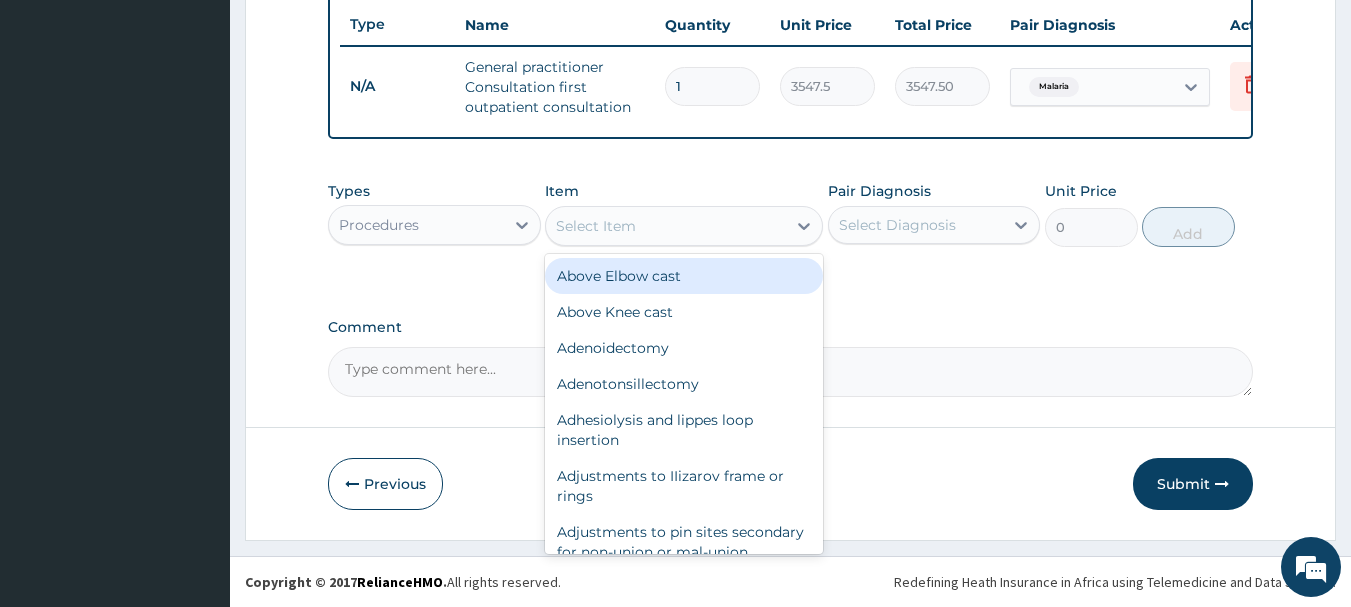 click on "Select Item" at bounding box center [666, 226] 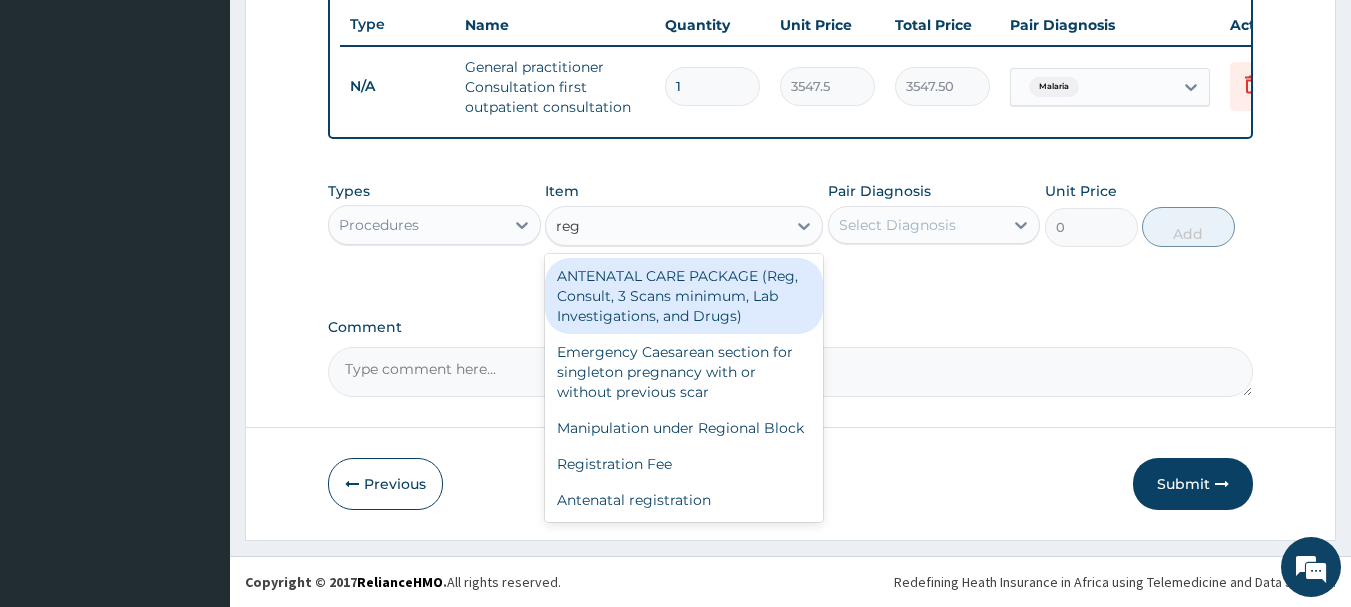 type on "regi" 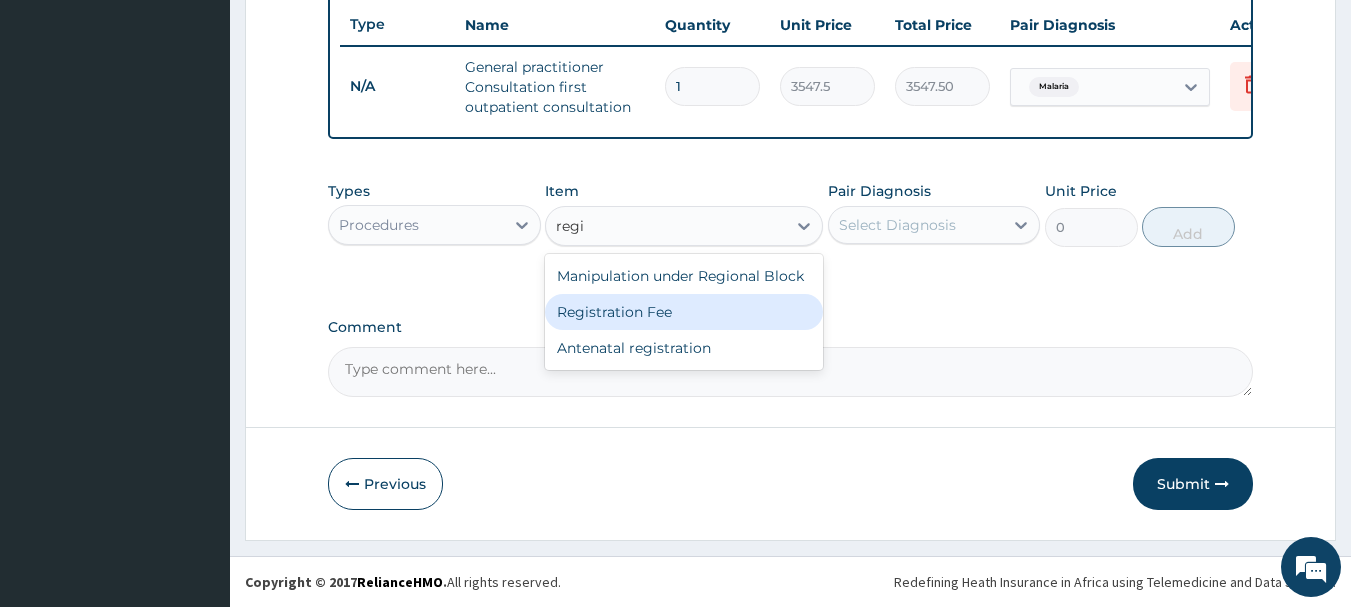 click on "Registration Fee" at bounding box center (684, 312) 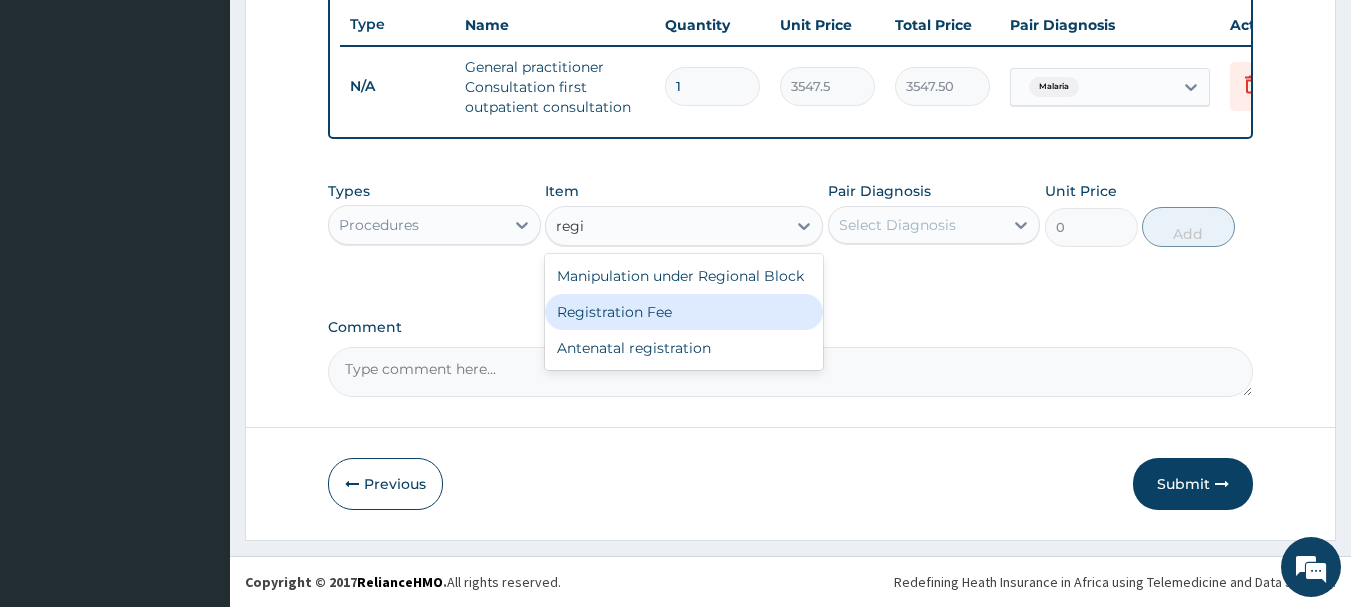 type 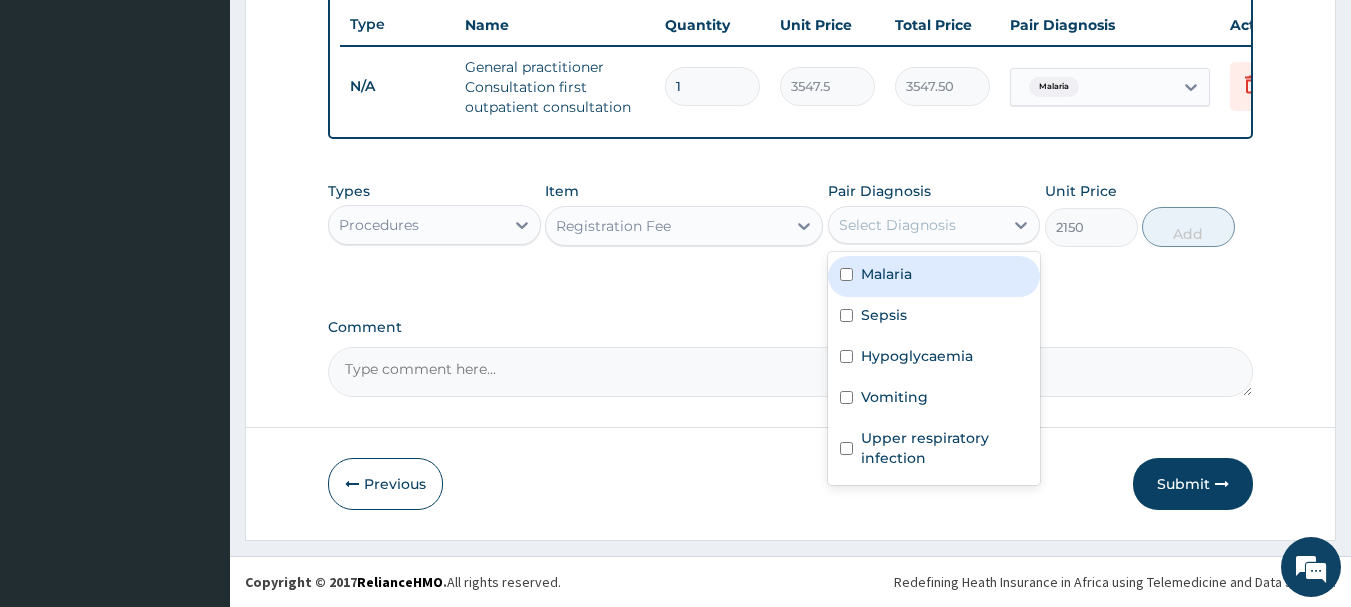 click on "Select Diagnosis" at bounding box center (916, 225) 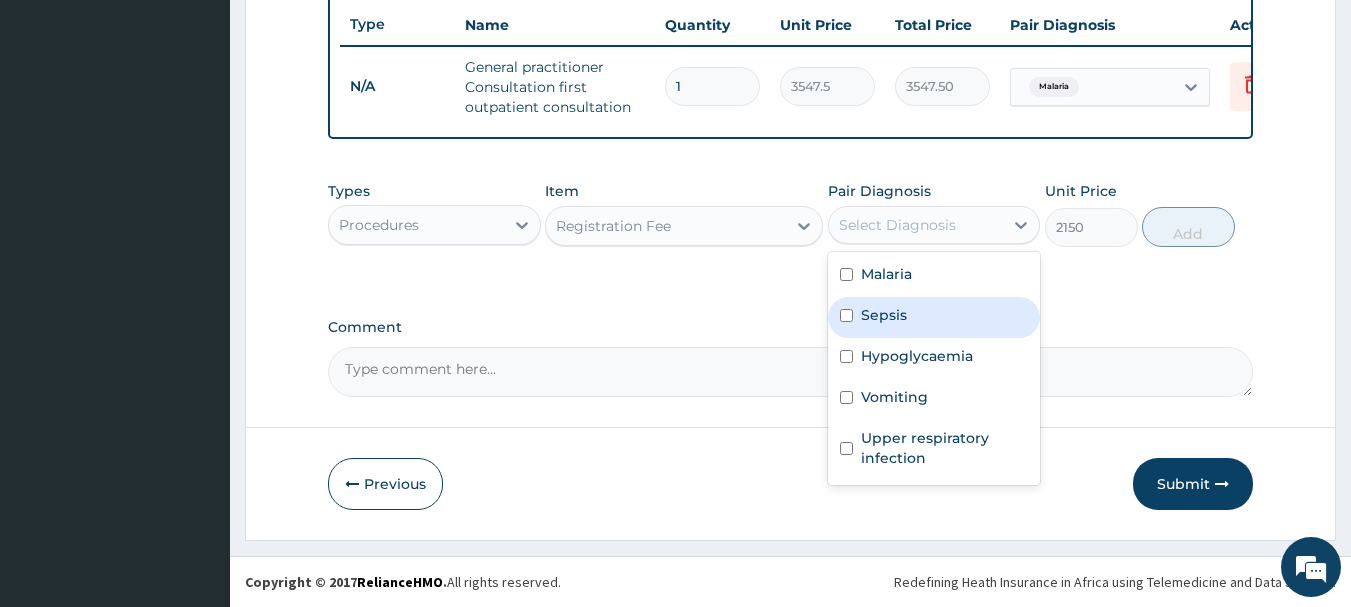 click on "Sepsis" at bounding box center [884, 315] 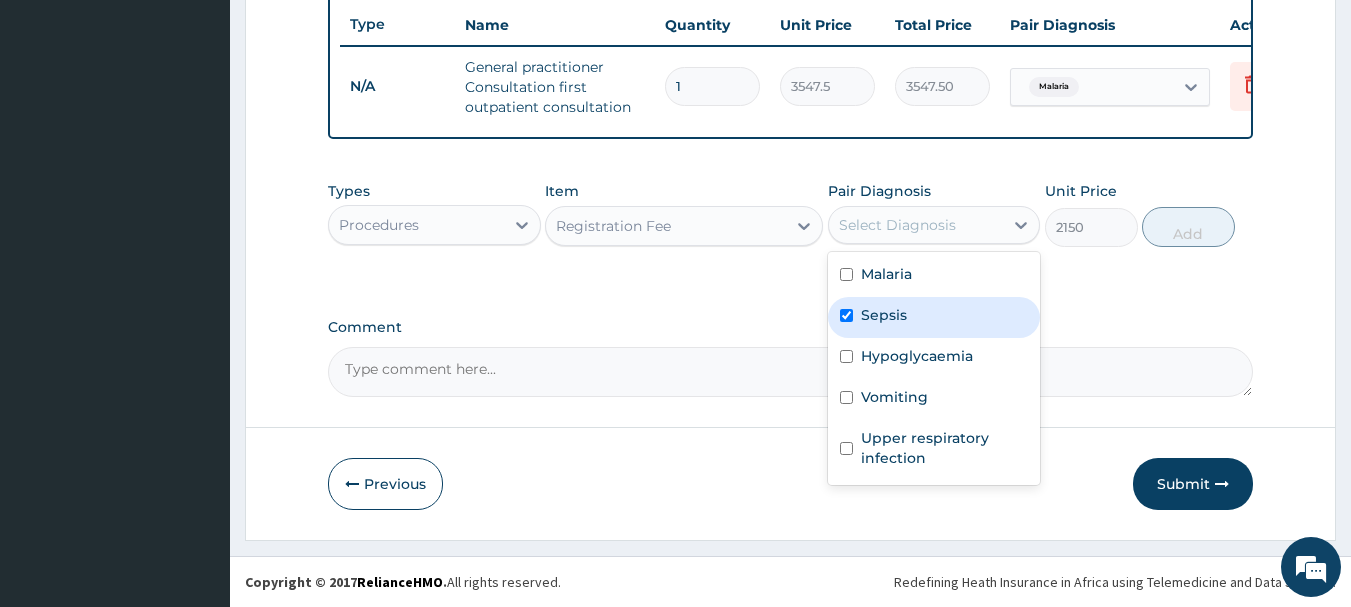checkbox on "true" 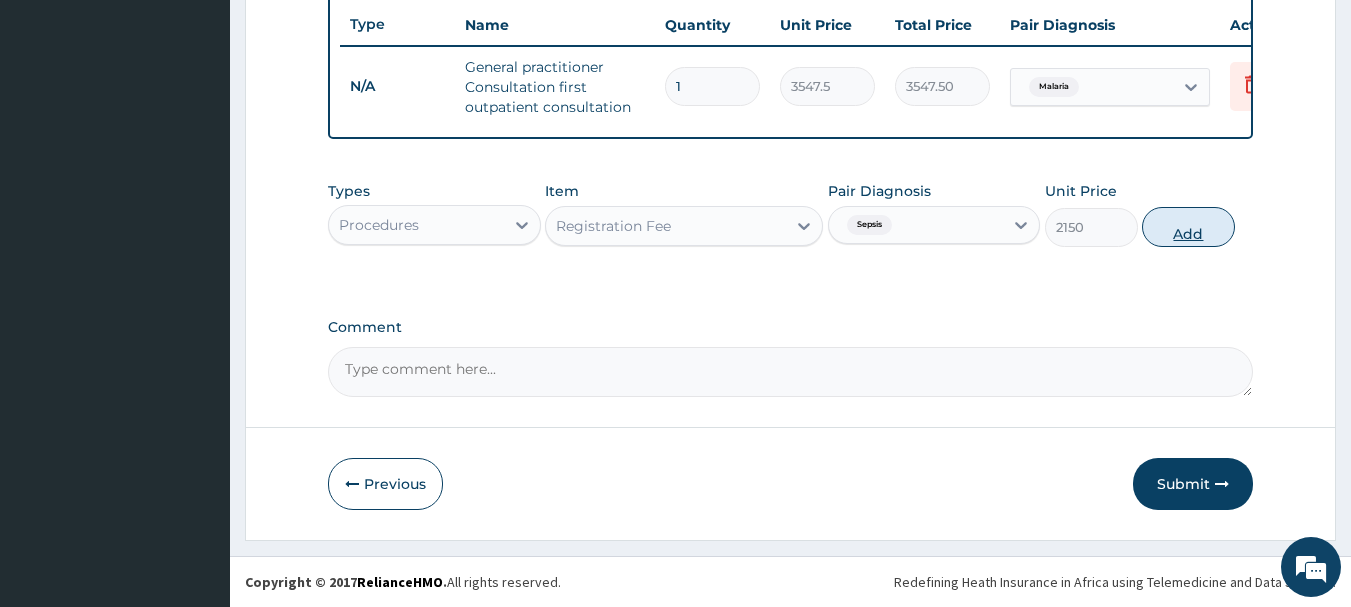 click on "Add" at bounding box center [1188, 227] 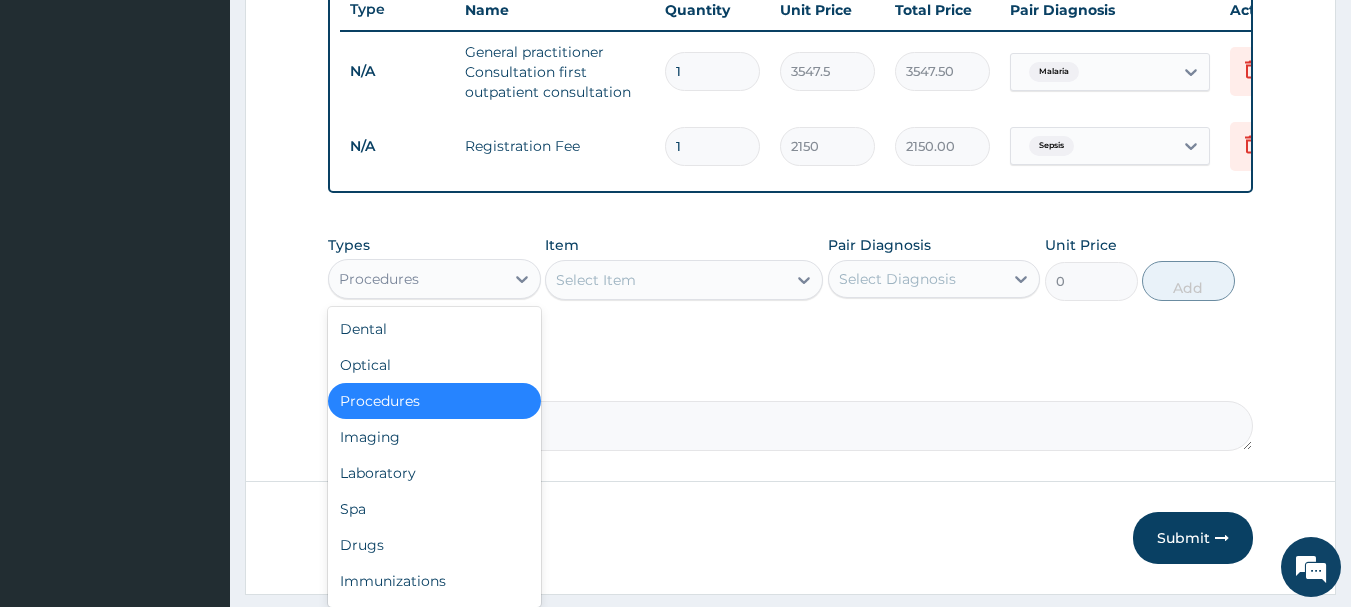 click on "Procedures" at bounding box center [416, 279] 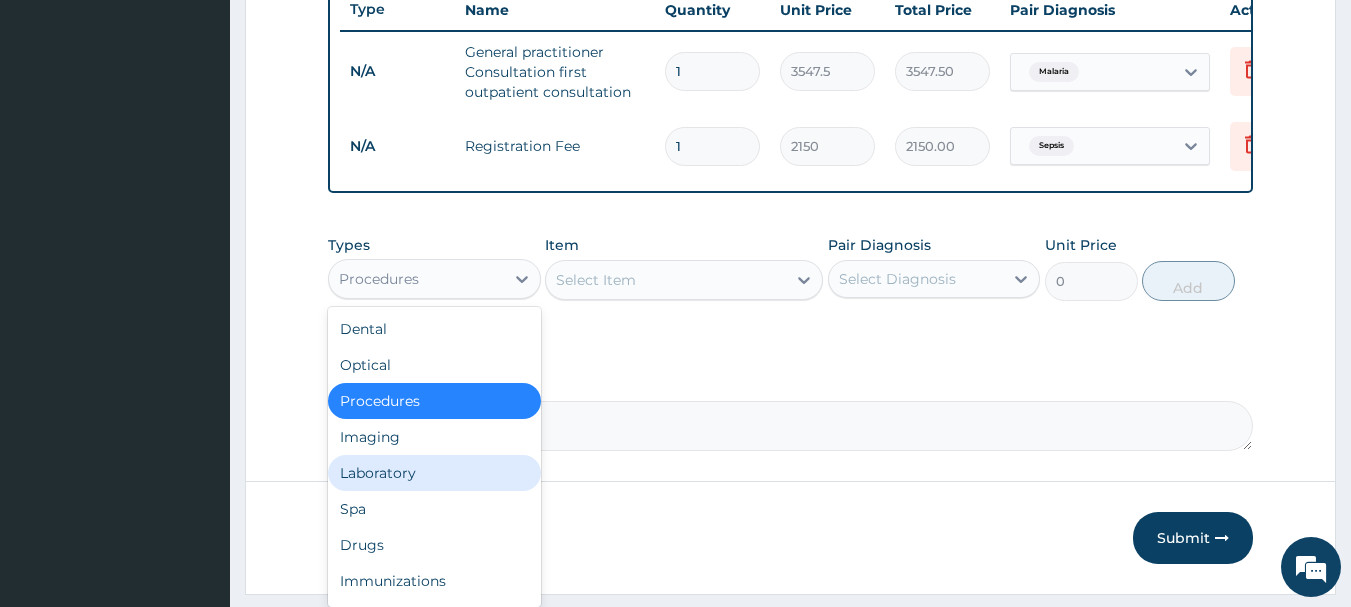 click on "Laboratory" at bounding box center (434, 473) 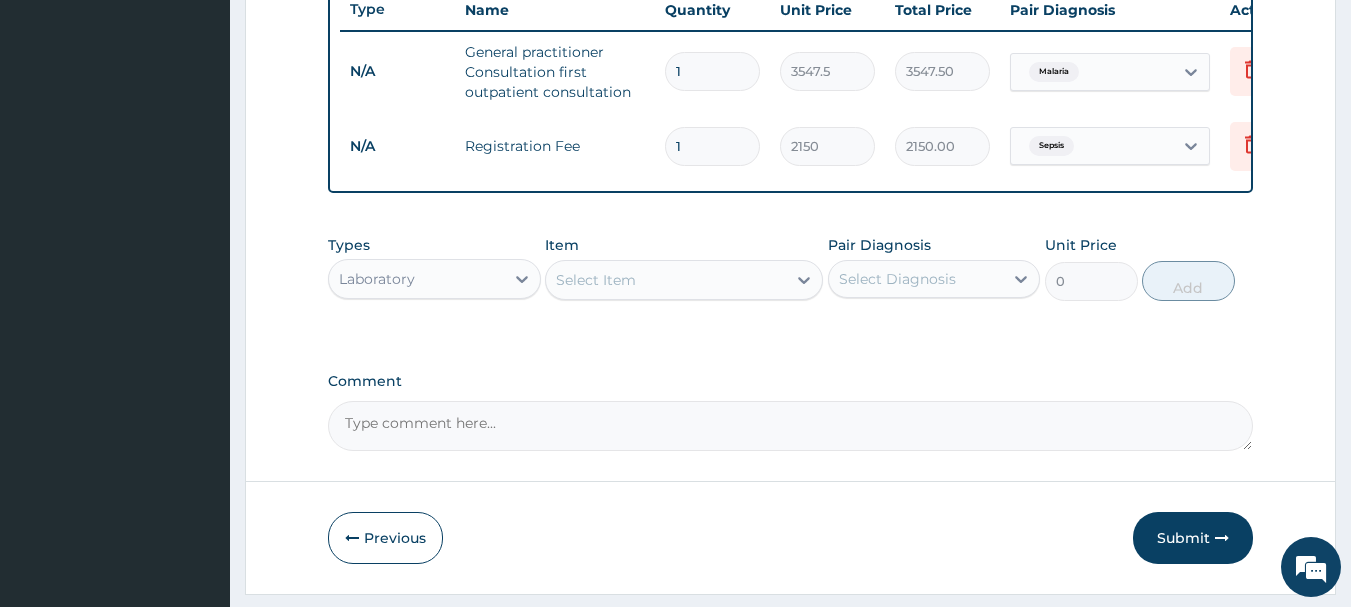 scroll, scrollTop: 835, scrollLeft: 0, axis: vertical 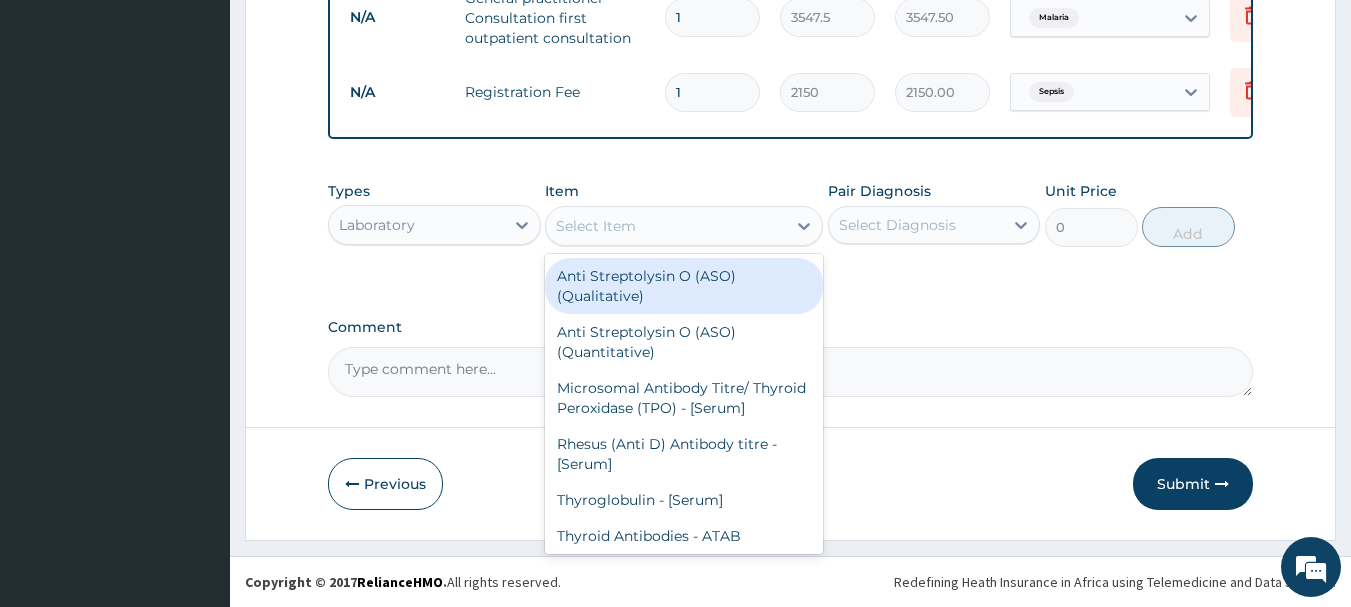 click on "Select Item" at bounding box center (666, 226) 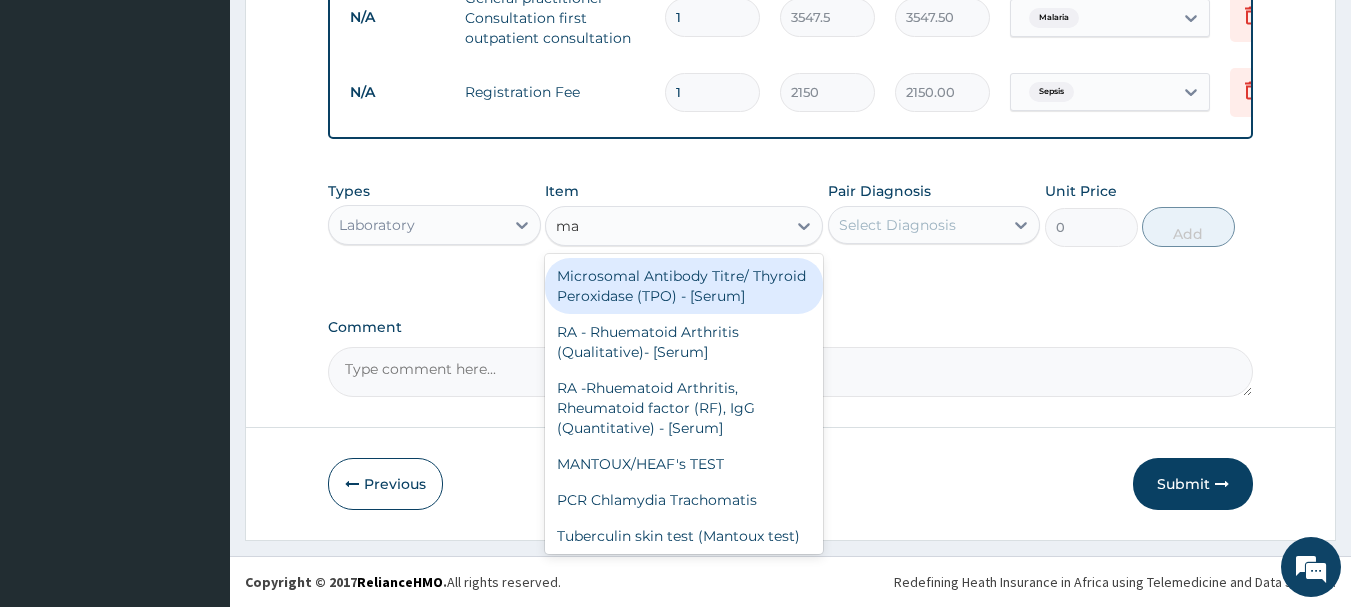 type on "mal" 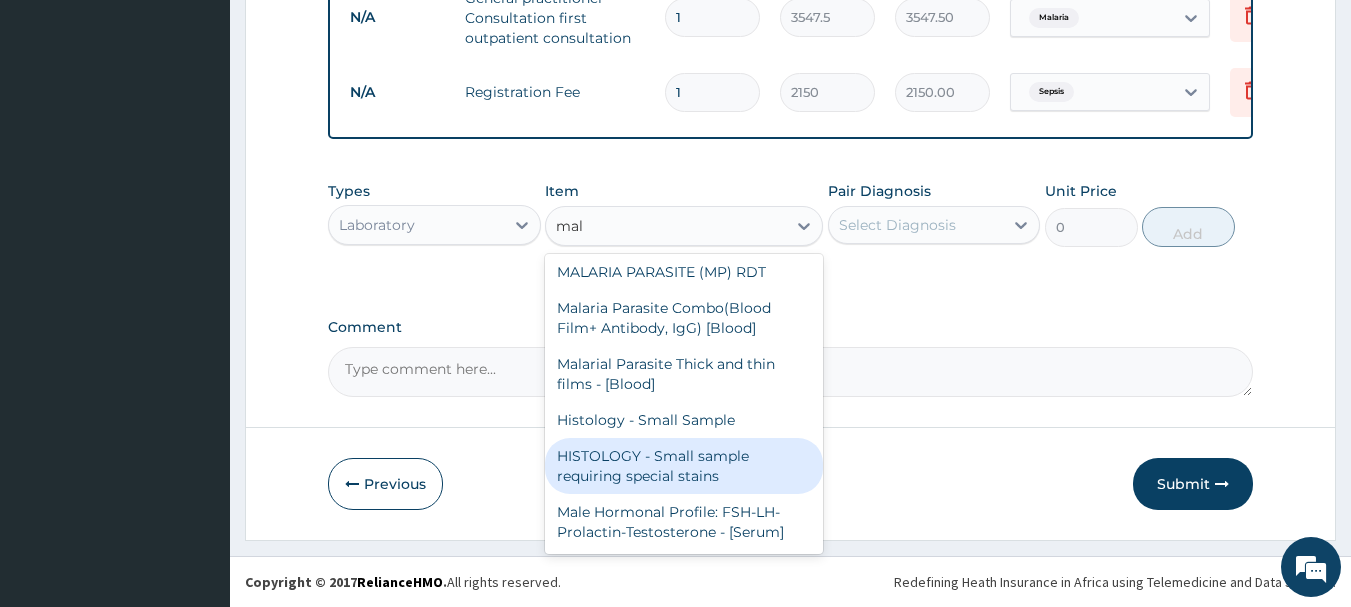 scroll, scrollTop: 136, scrollLeft: 0, axis: vertical 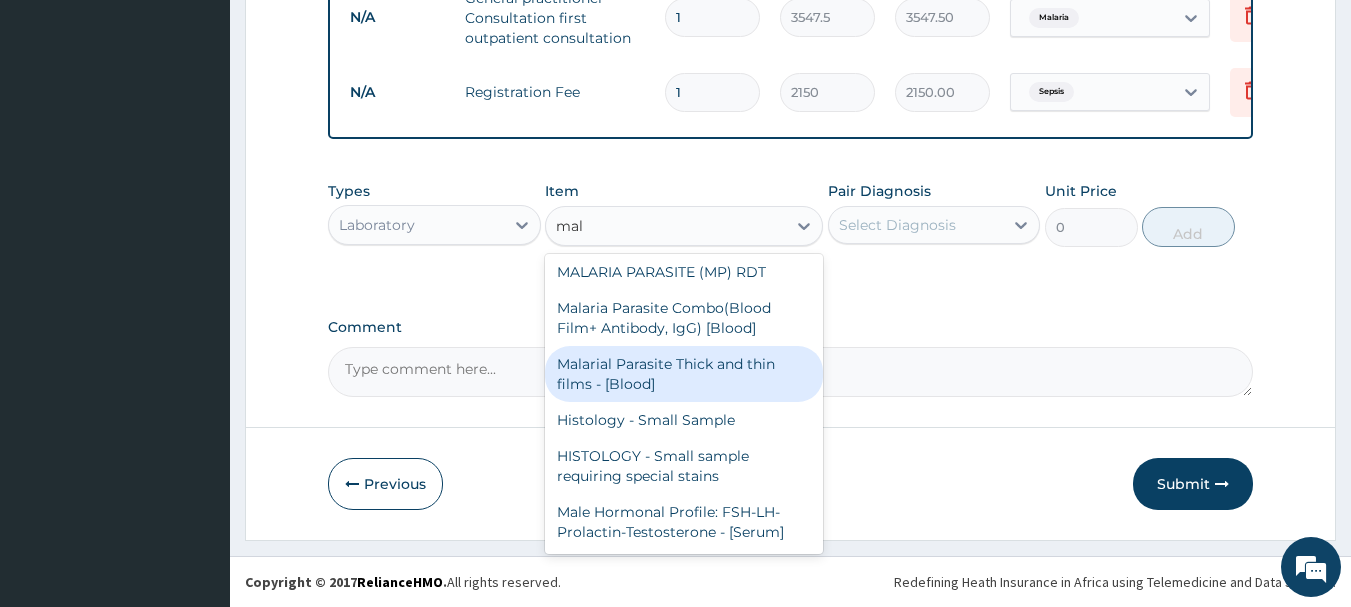click on "Malarial Parasite Thick and thin films - [Blood]" at bounding box center (684, 374) 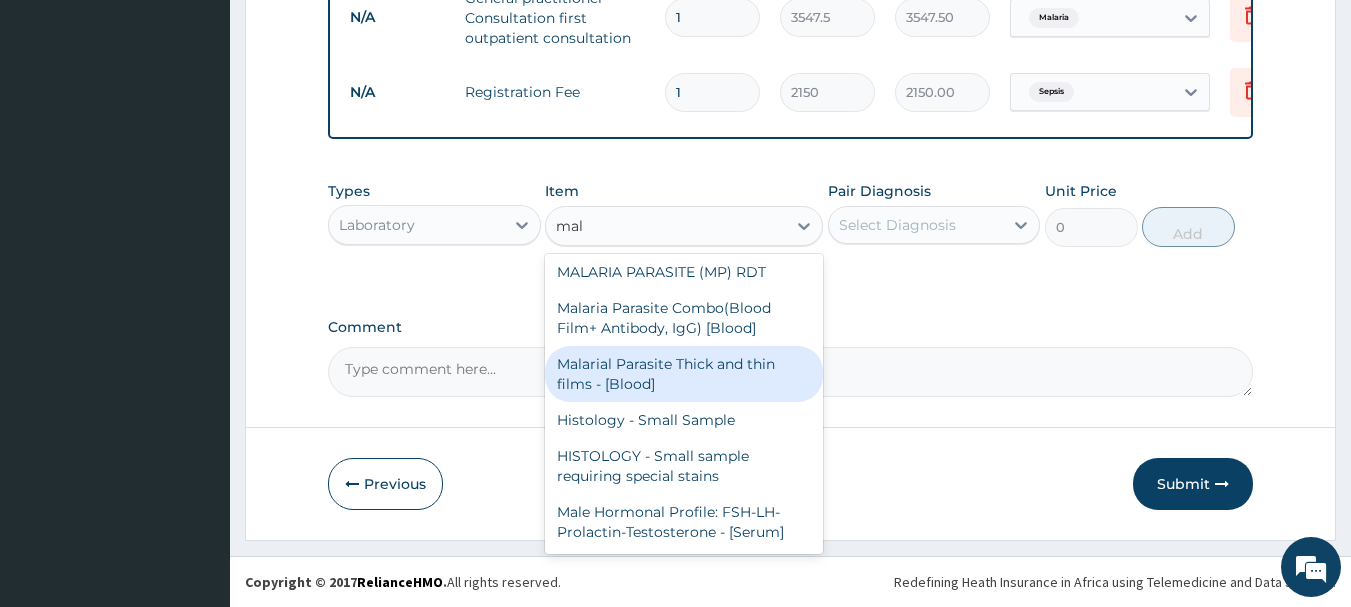 type 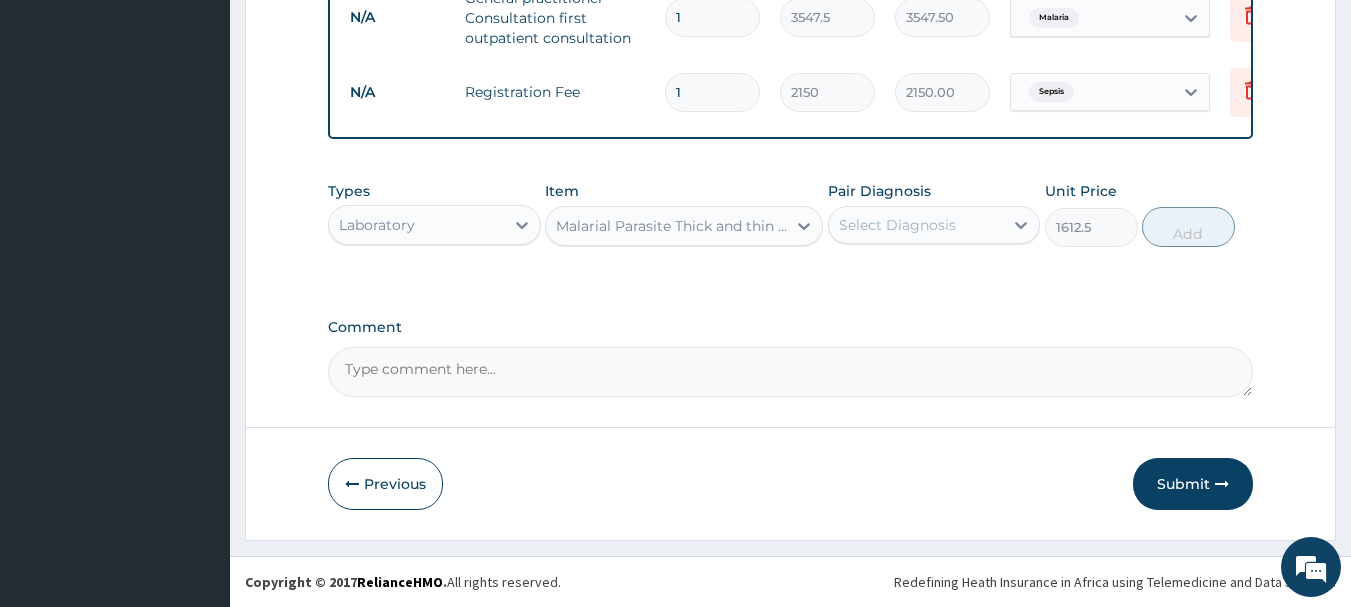 click on "Select Diagnosis" at bounding box center (897, 225) 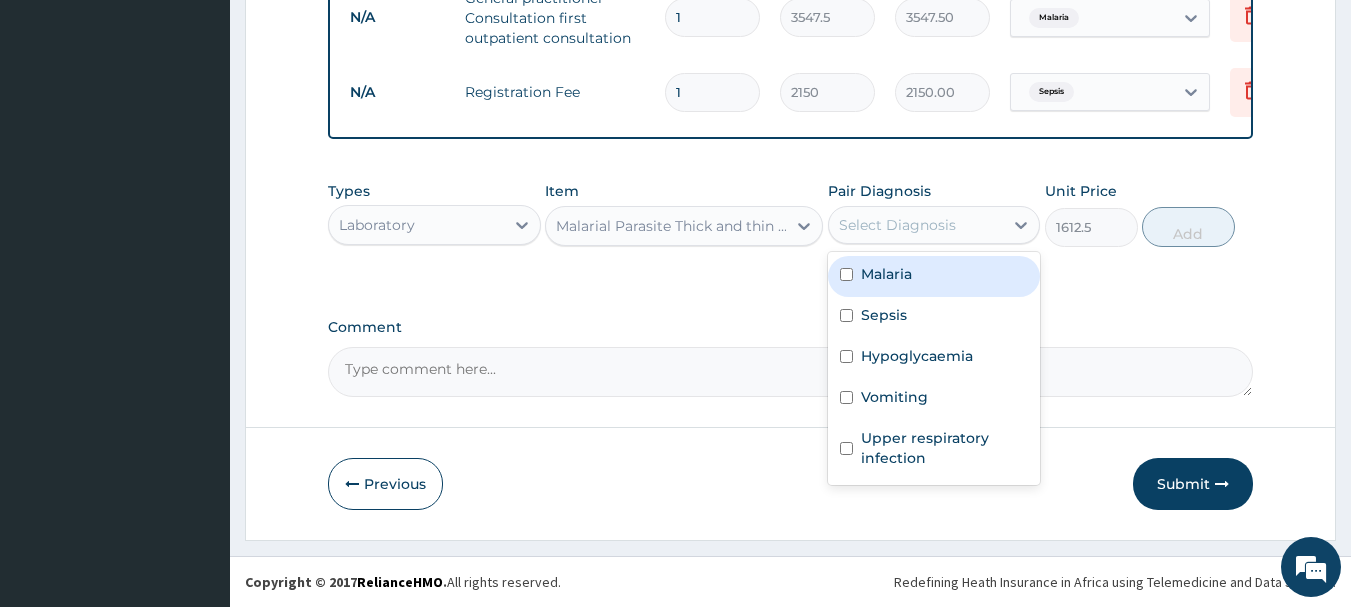 click on "Malaria" at bounding box center (886, 274) 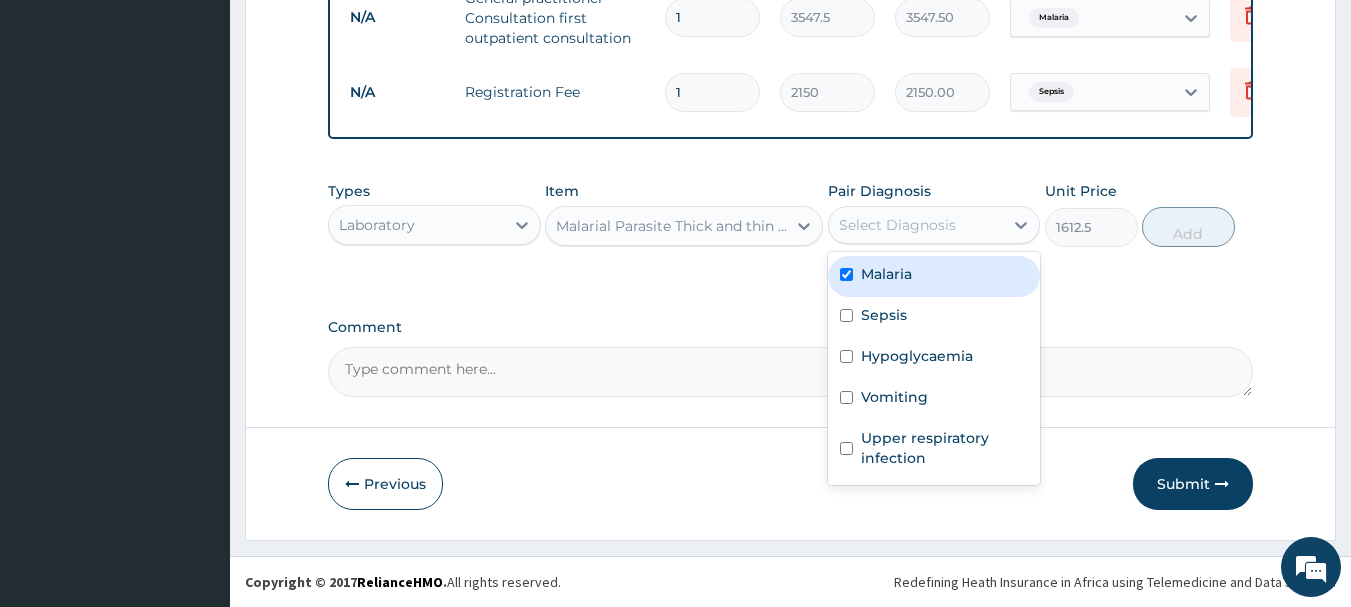 checkbox on "true" 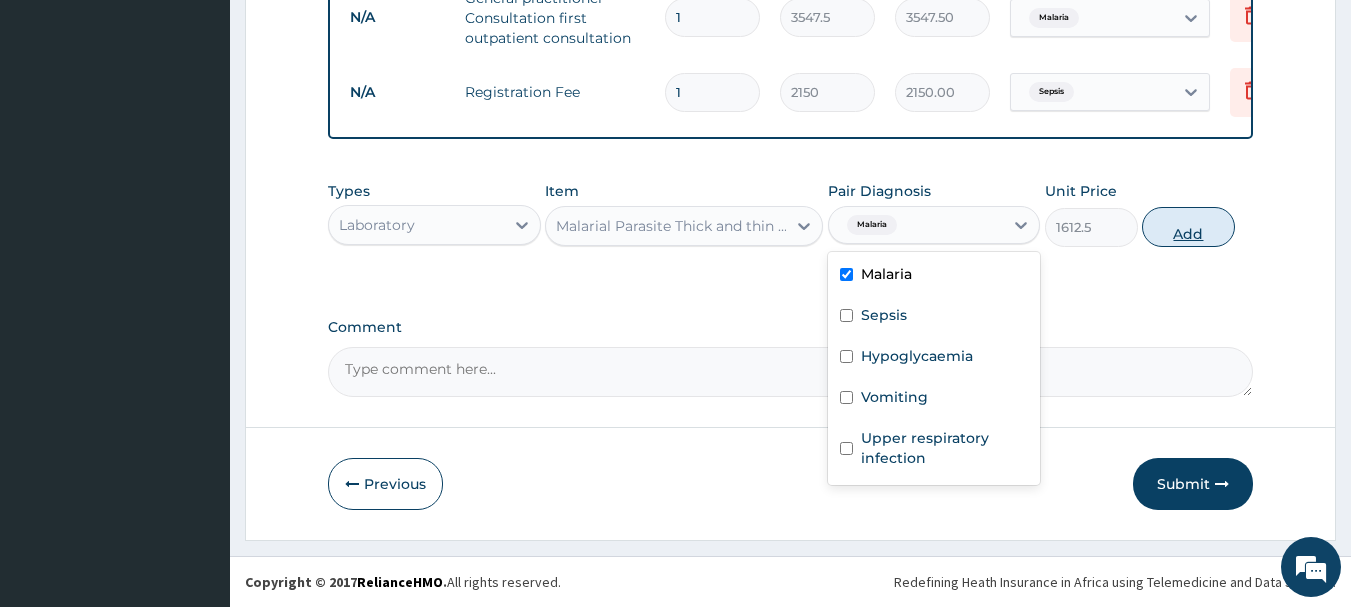 click on "Add" at bounding box center [1188, 227] 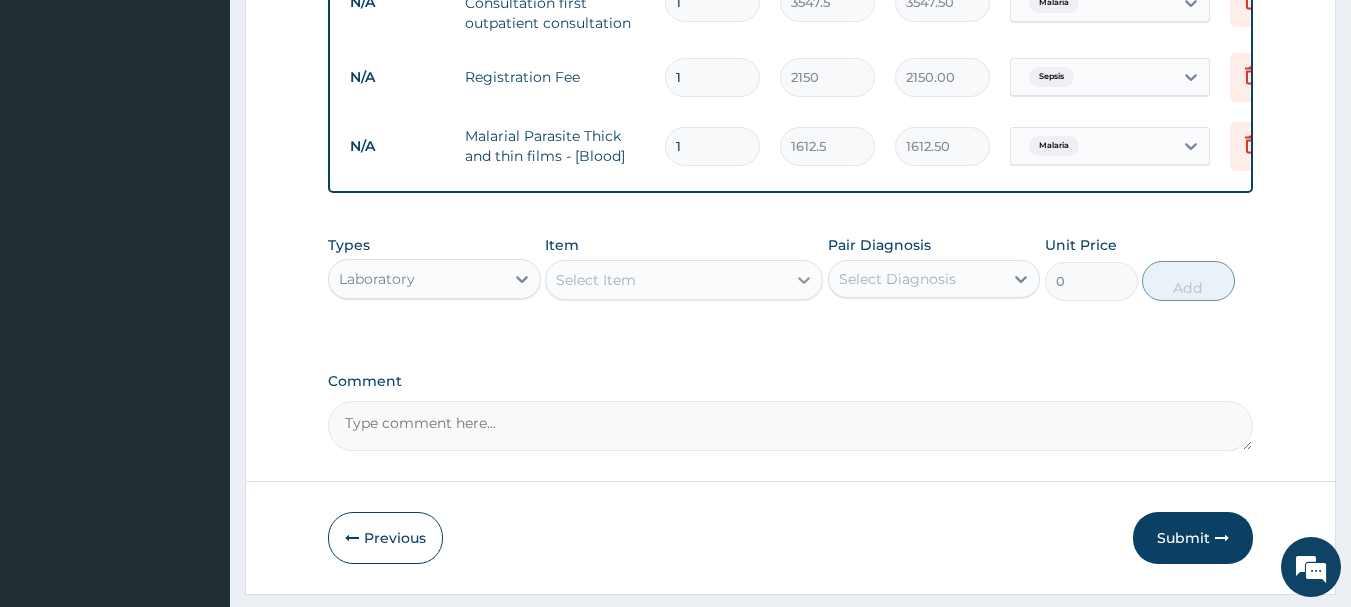 click at bounding box center (804, 280) 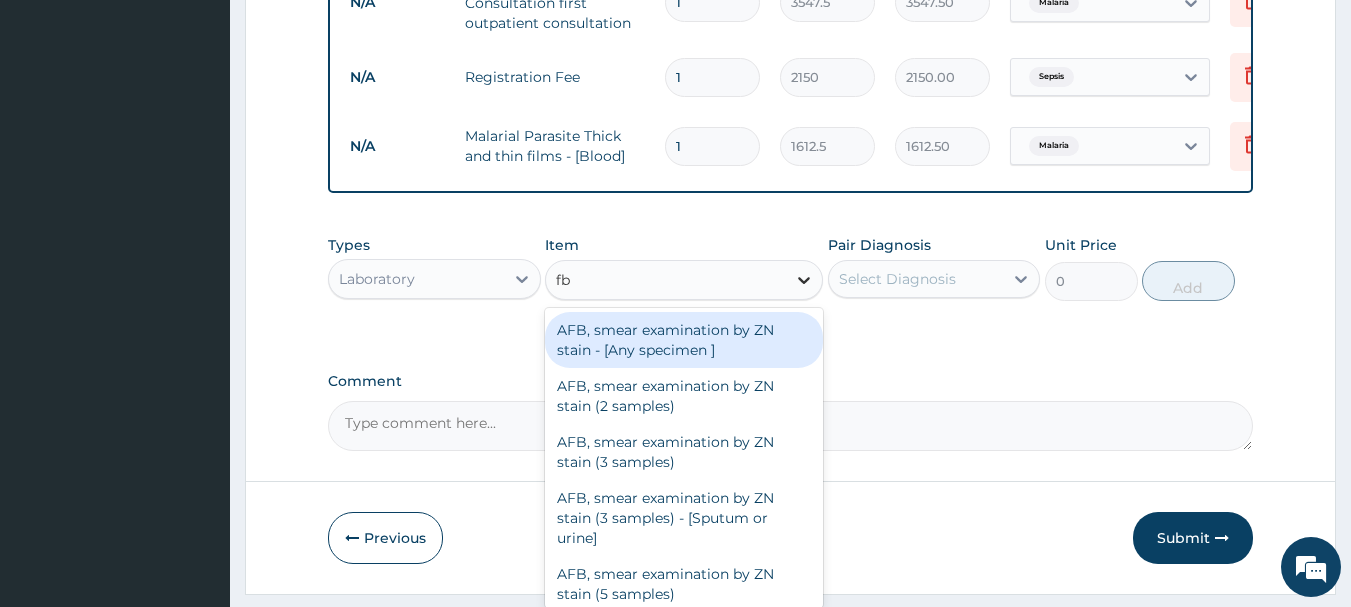 type on "fbc" 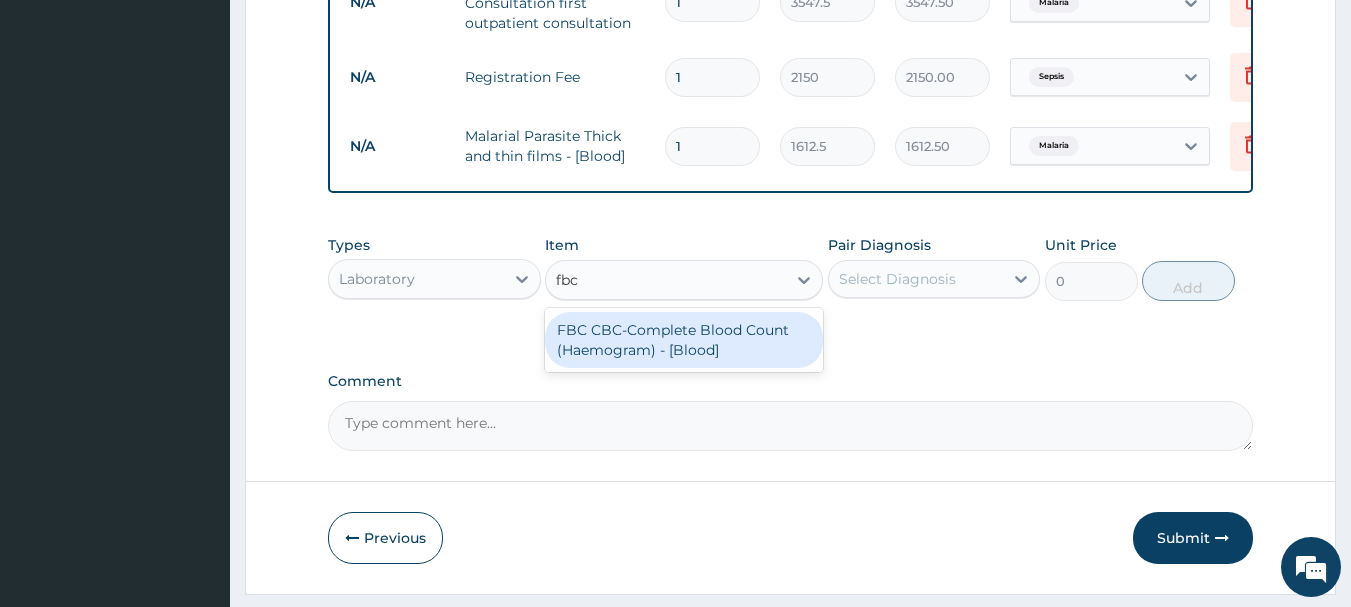 click on "FBC CBC-Complete Blood Count (Haemogram) - [Blood]" at bounding box center [684, 340] 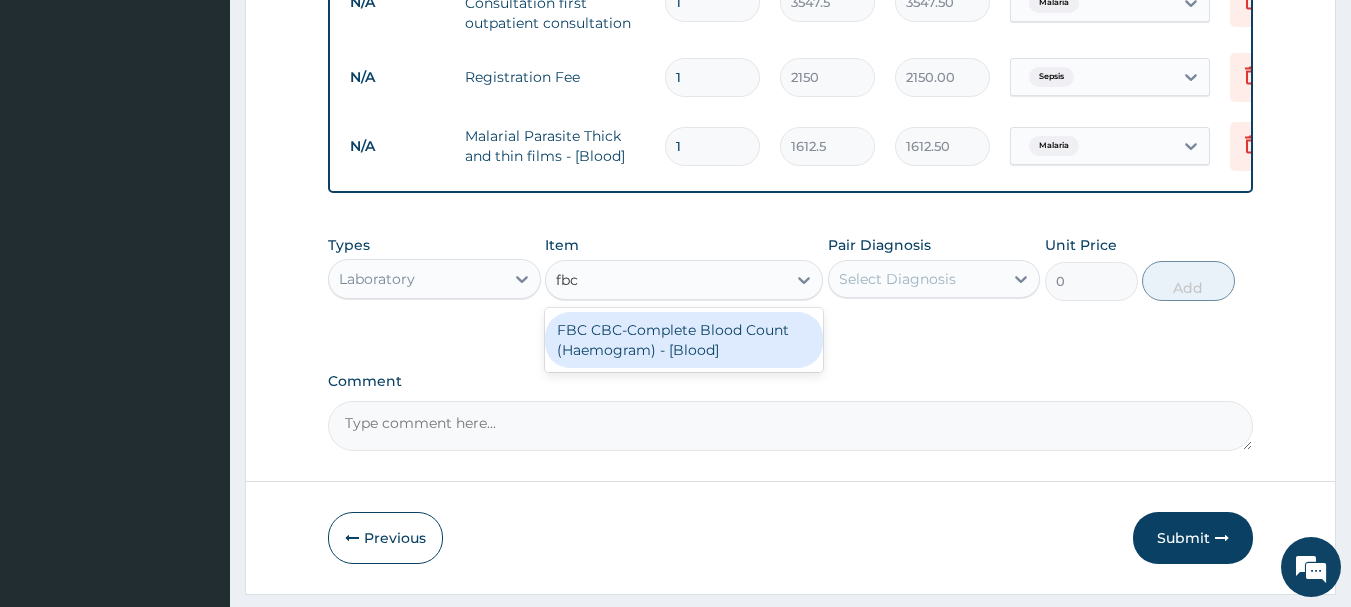 type 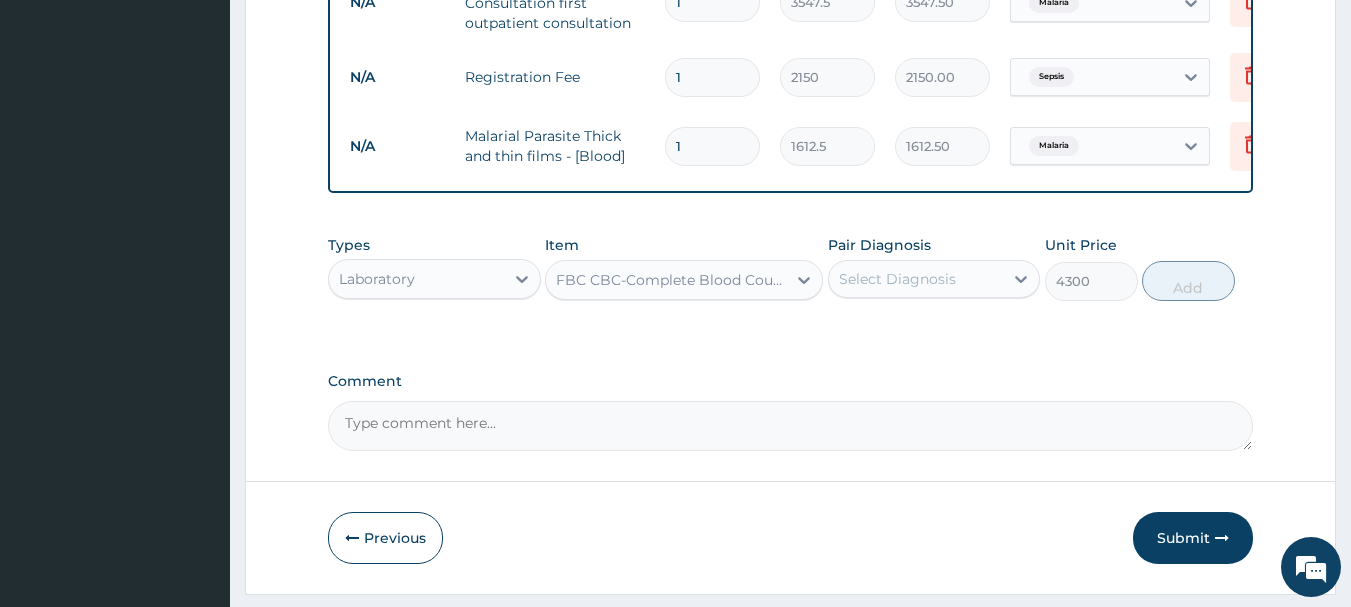 click on "Select Diagnosis" at bounding box center (897, 279) 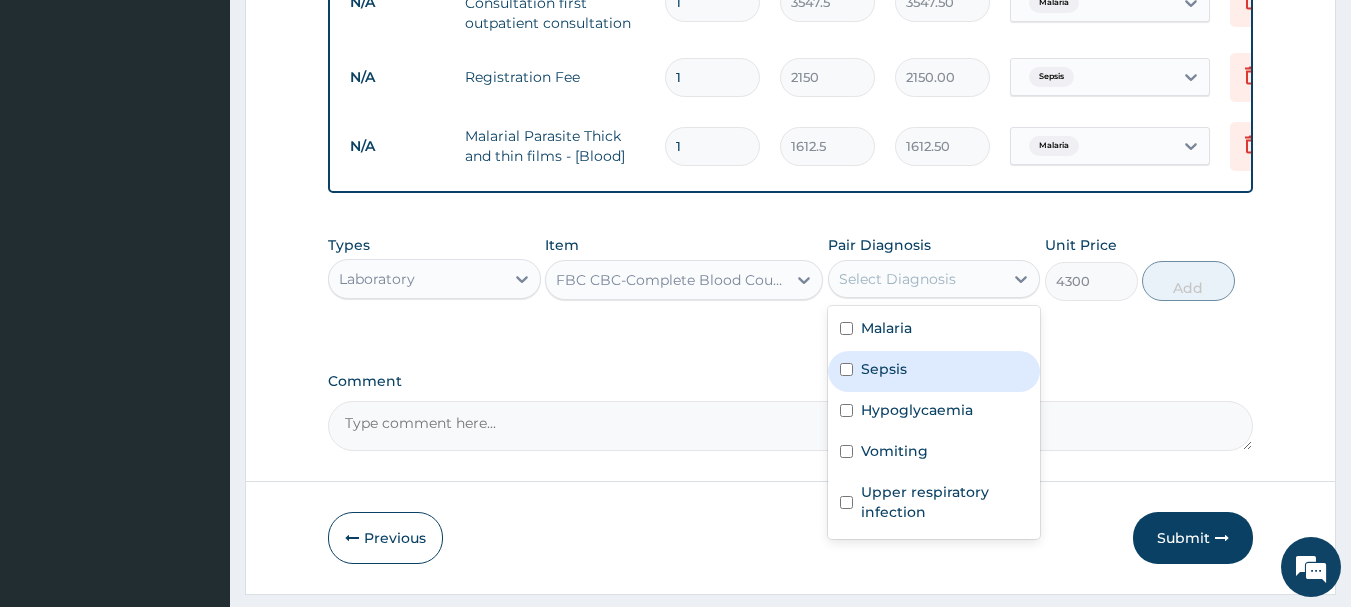 click on "Sepsis" at bounding box center [934, 371] 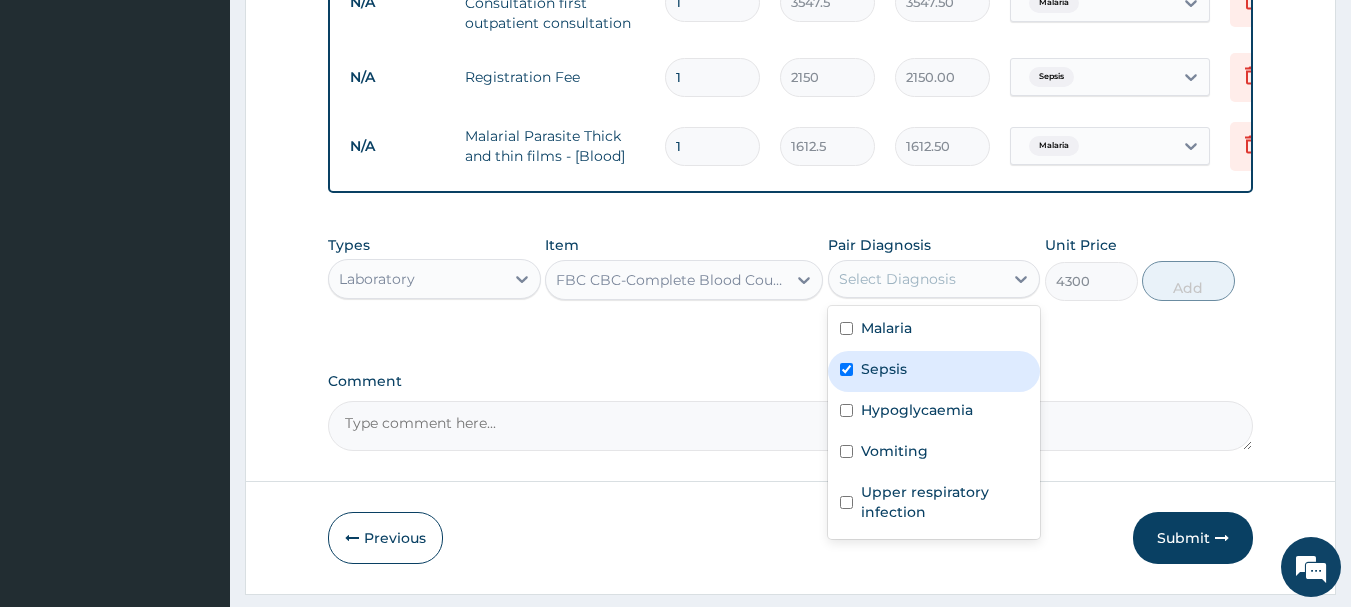 checkbox on "true" 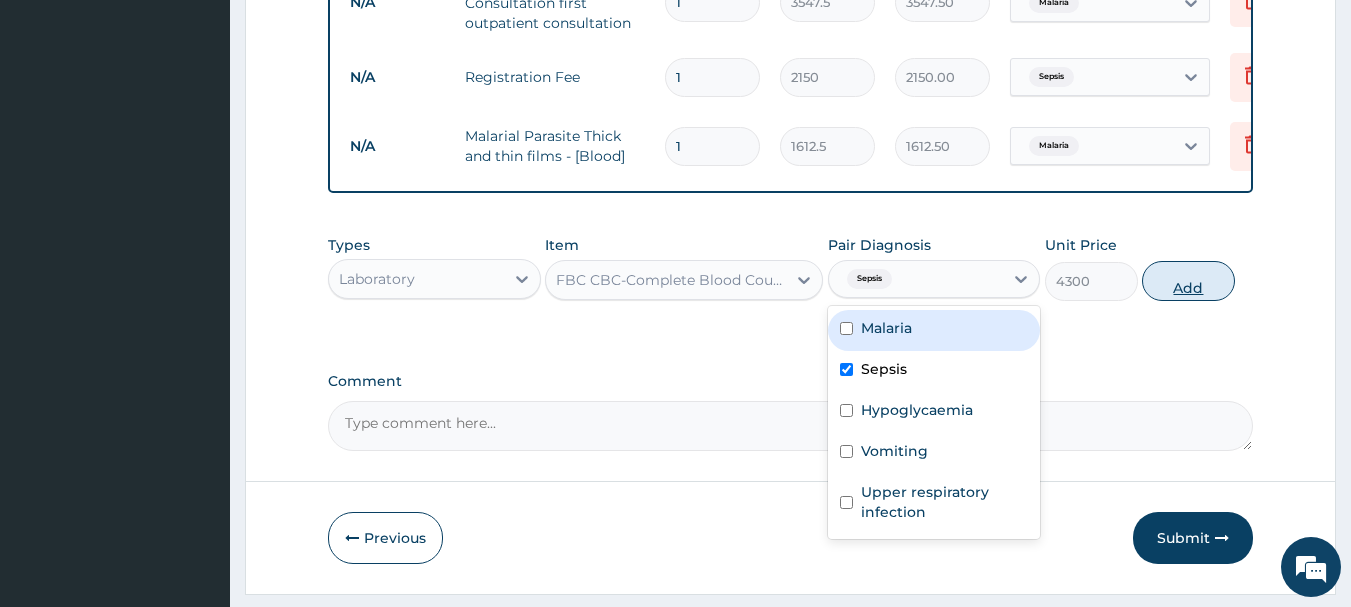 click on "Add" at bounding box center [1188, 281] 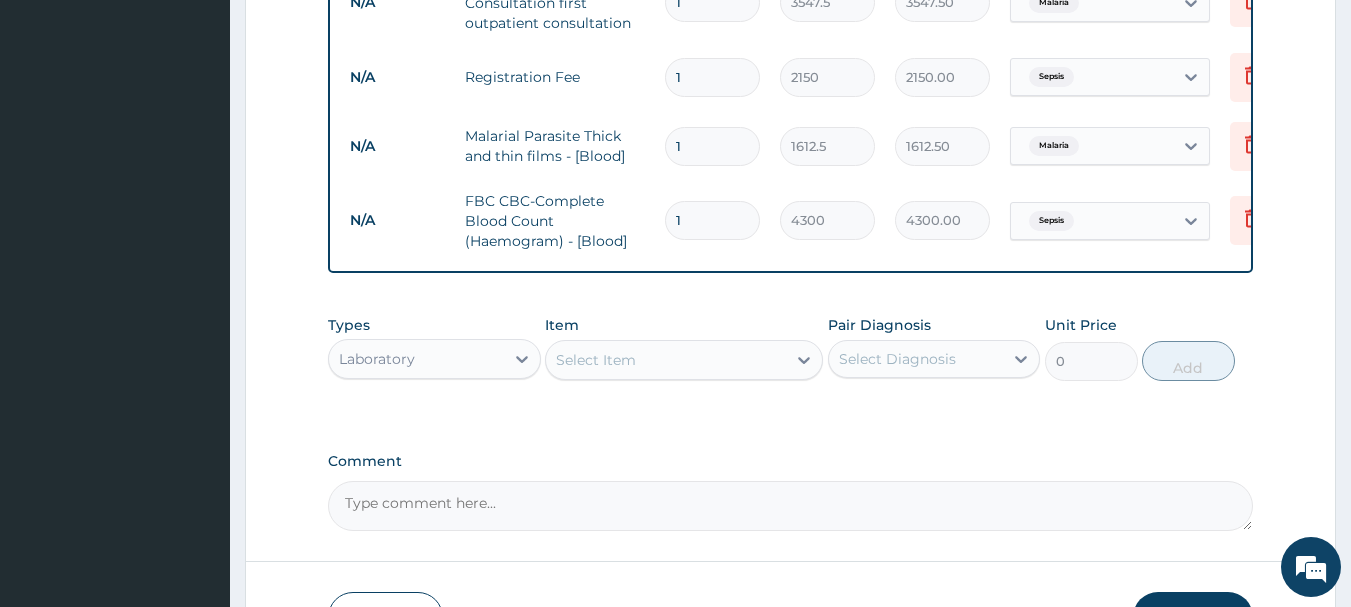 click on "Select Item" at bounding box center [666, 360] 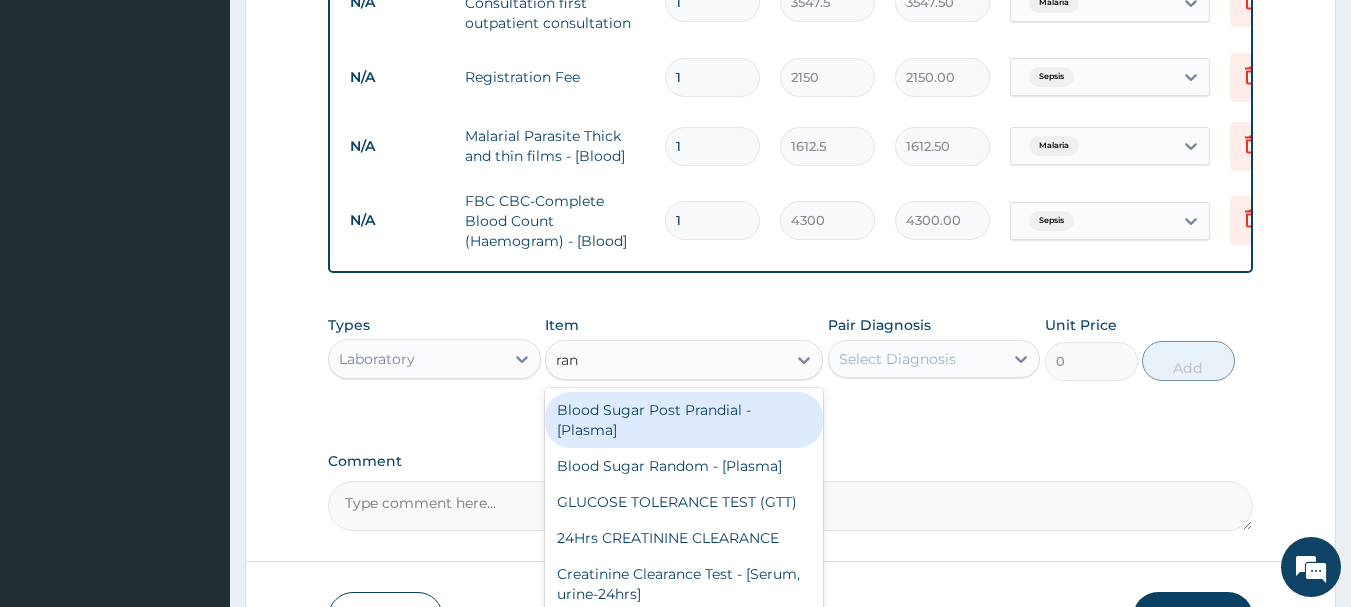 type on "rand" 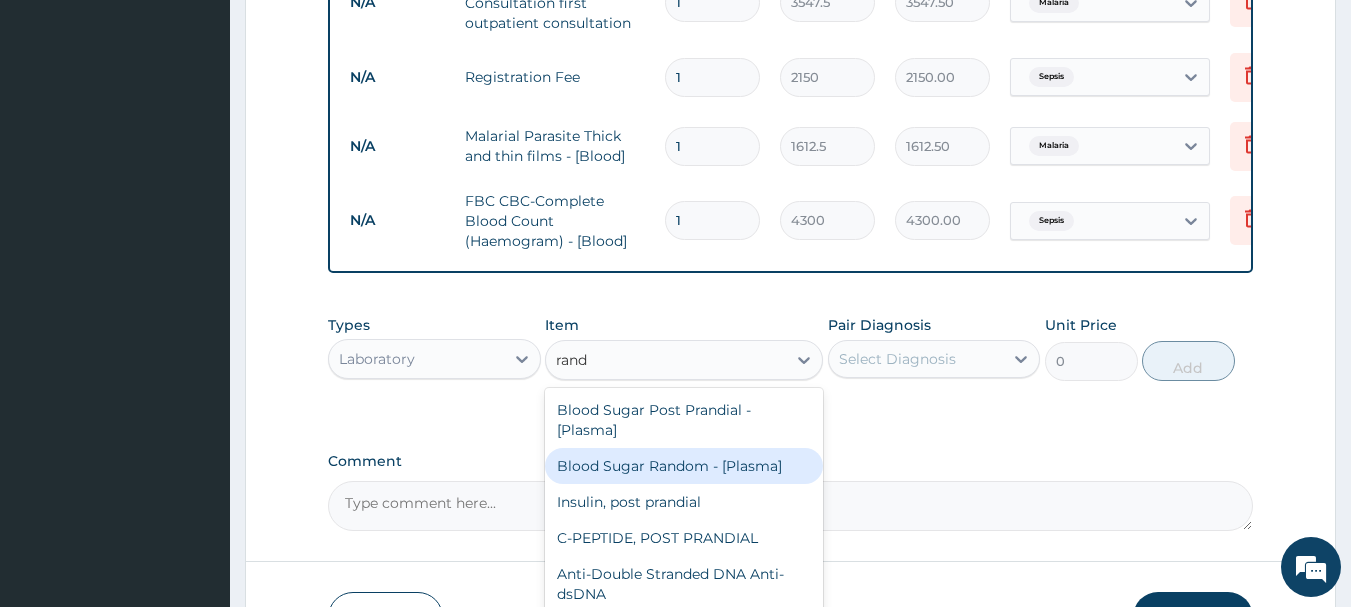click on "Blood Sugar Random - [Plasma]" at bounding box center (684, 466) 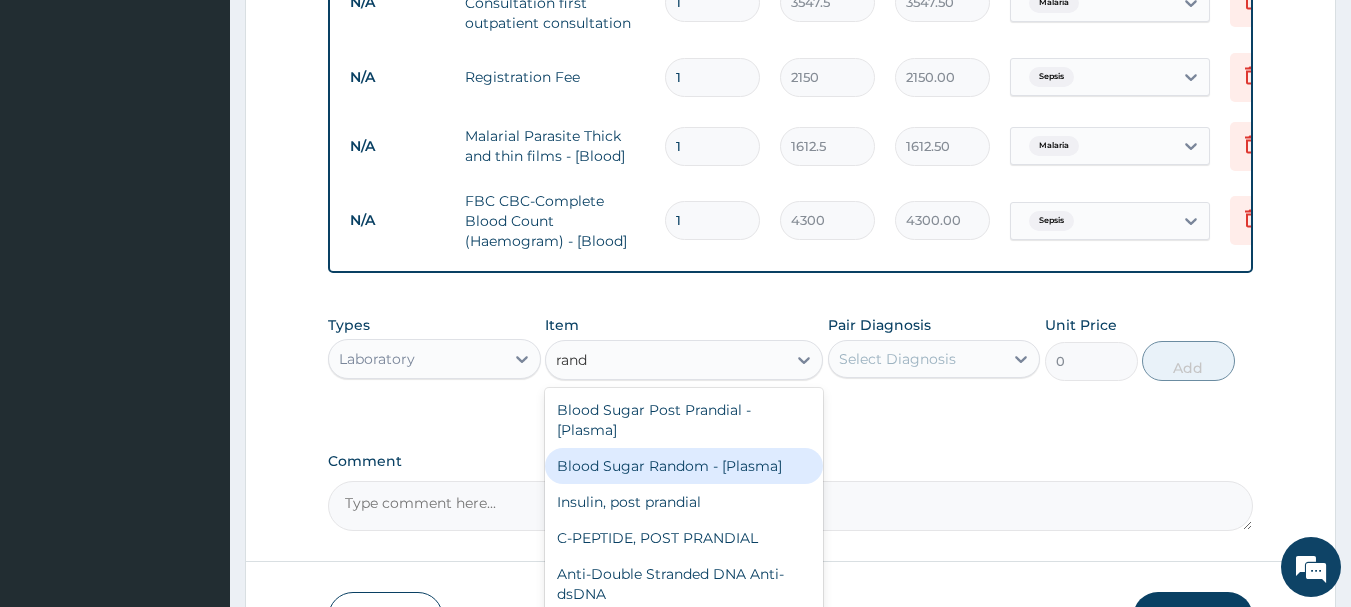 type 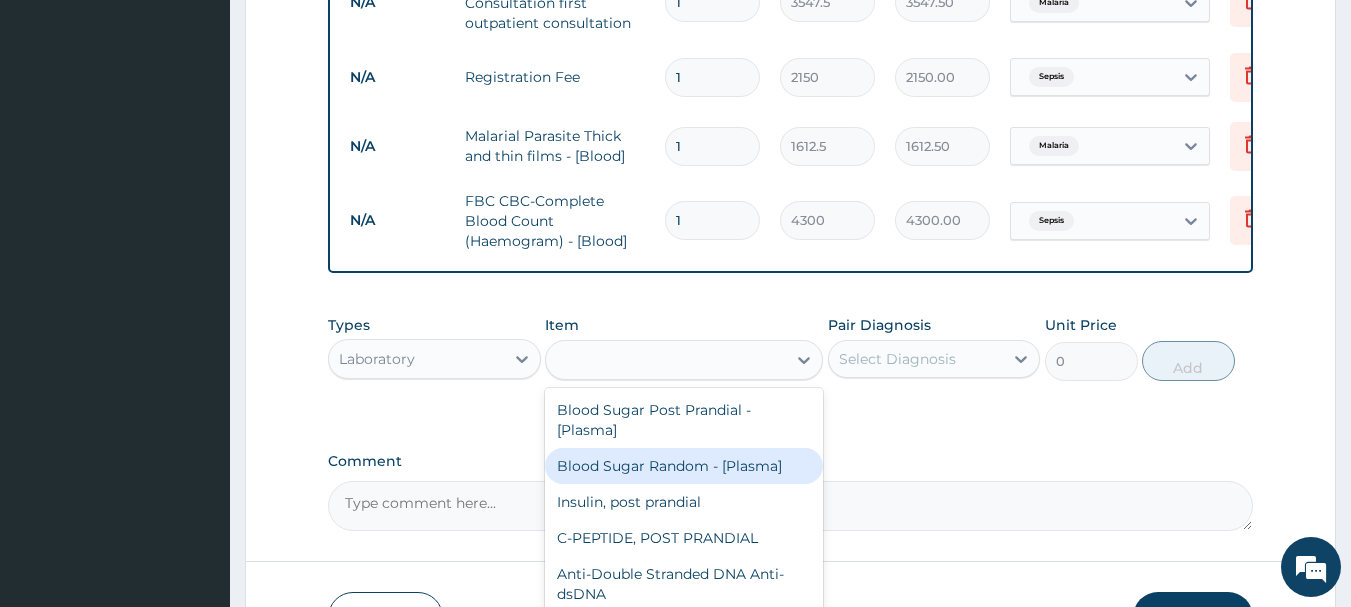 type on "1290" 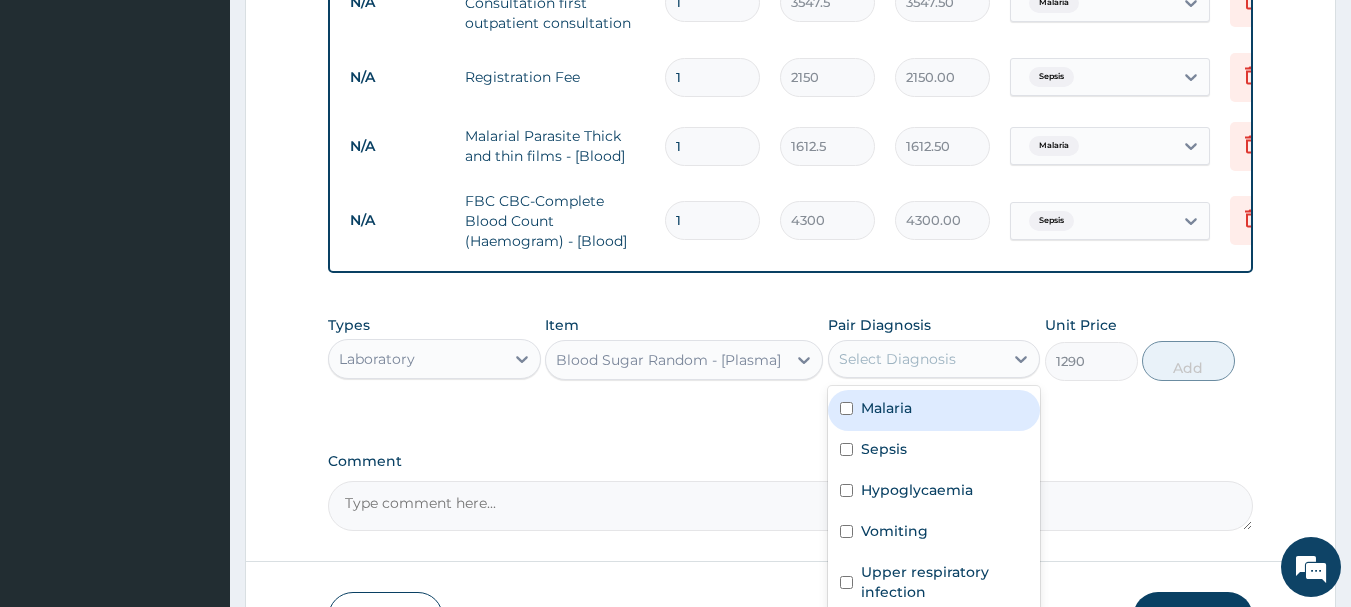 click on "Select Diagnosis" at bounding box center (916, 359) 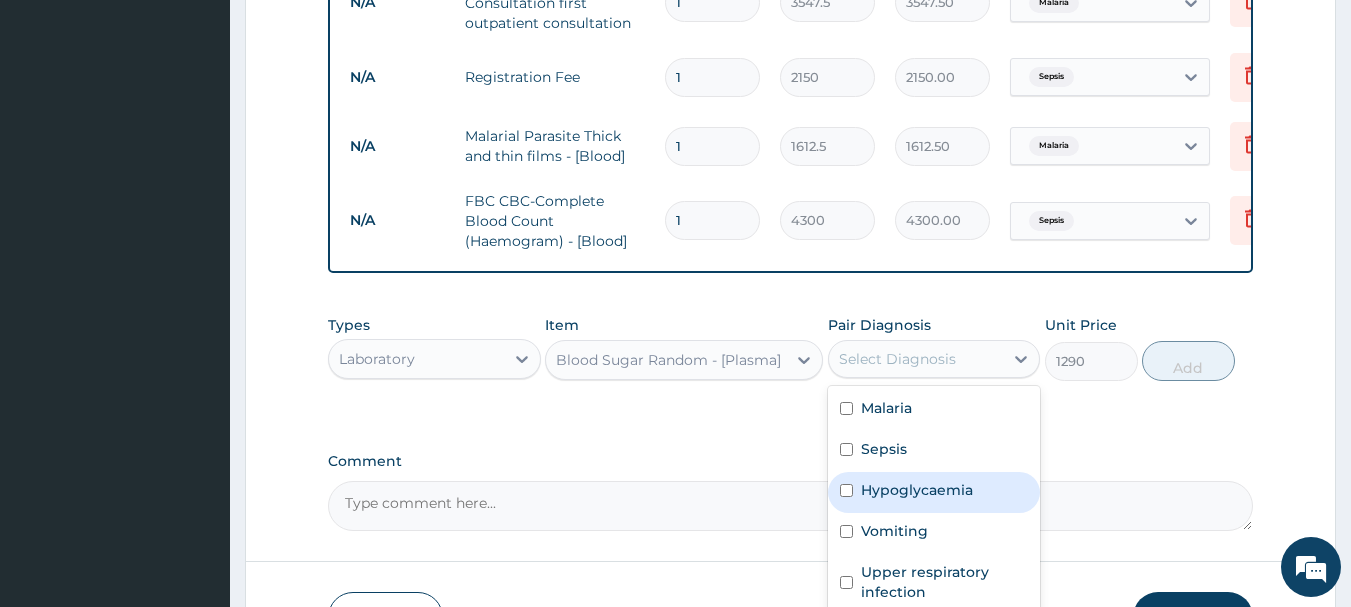 click on "Hypoglycaemia" at bounding box center [934, 492] 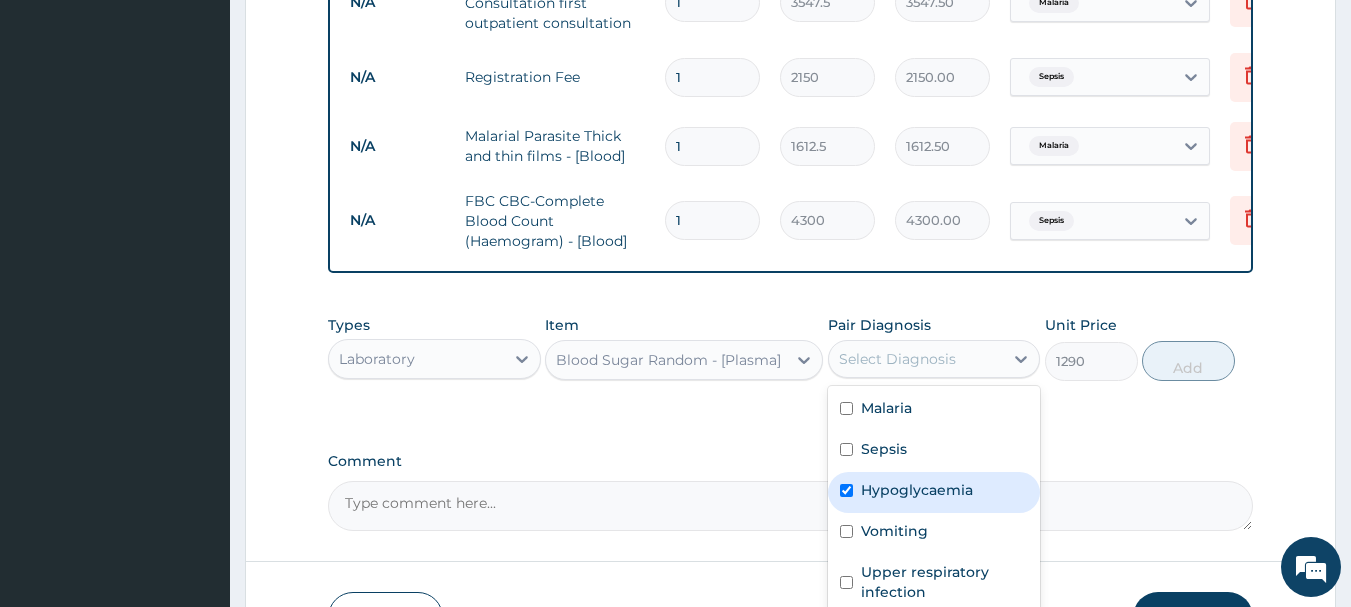 checkbox on "true" 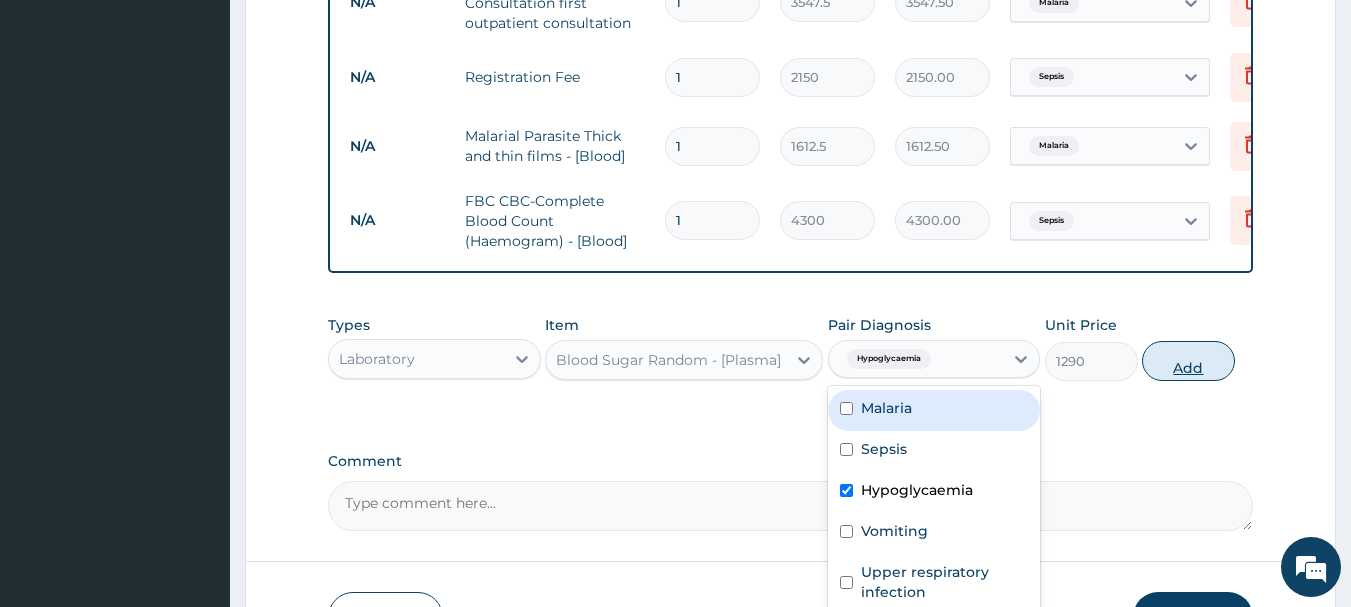 click on "Add" at bounding box center (1188, 361) 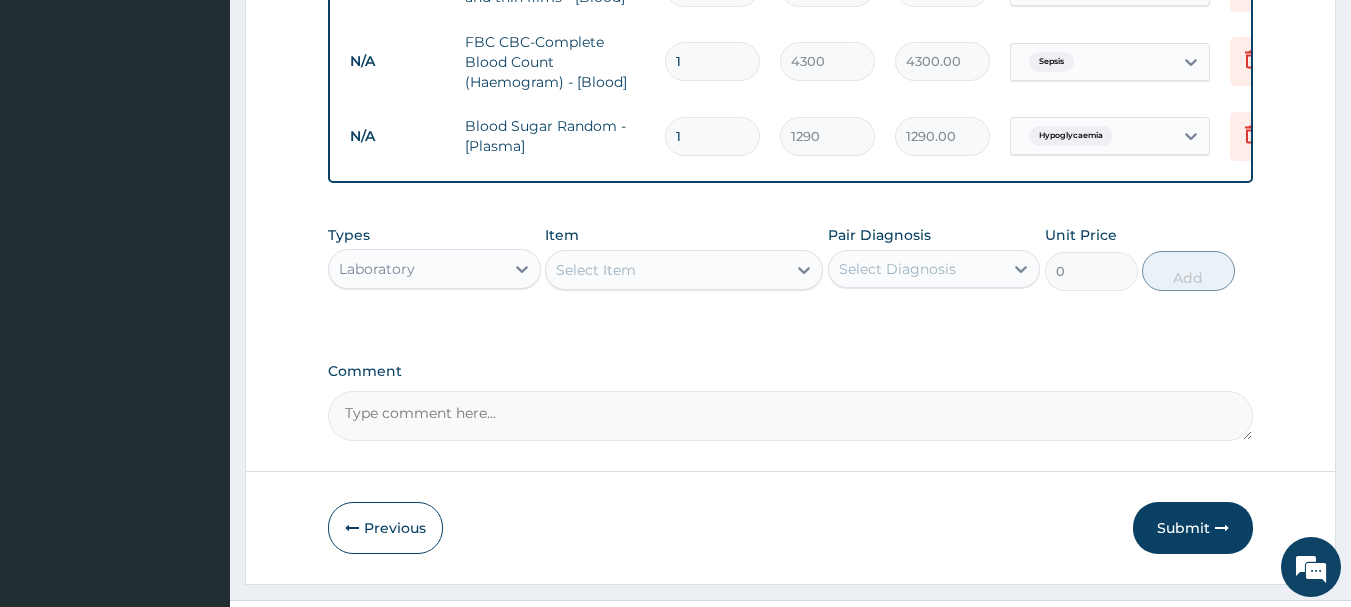 scroll, scrollTop: 1053, scrollLeft: 0, axis: vertical 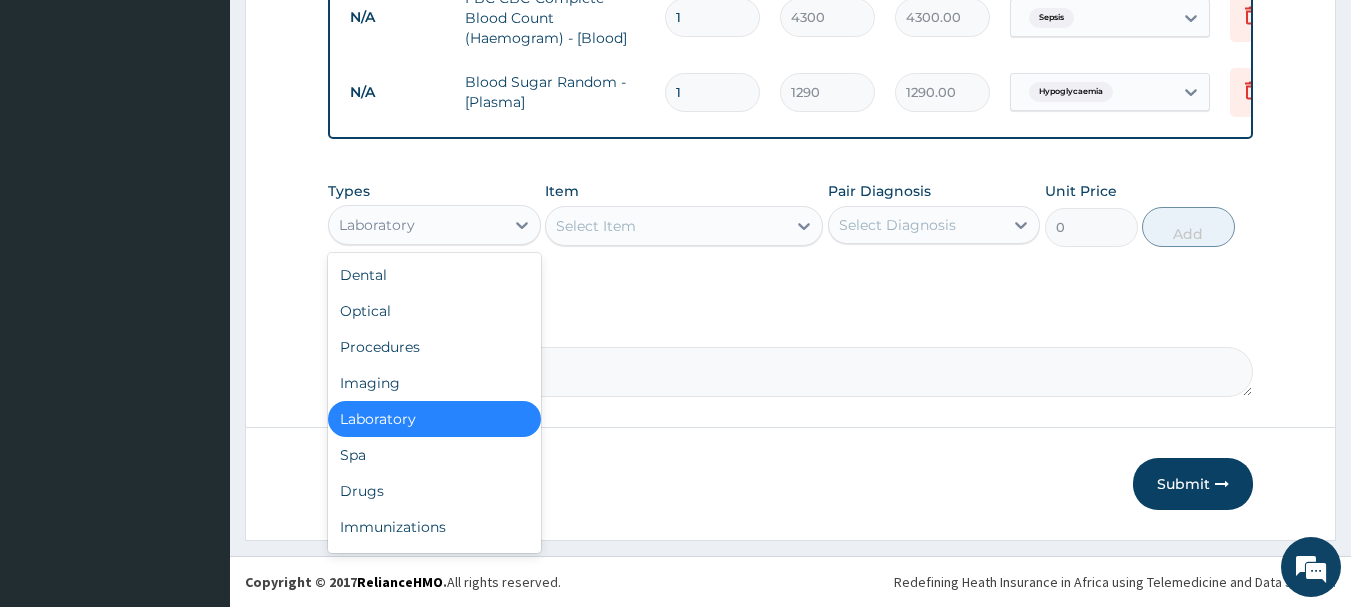click on "Laboratory" at bounding box center [416, 225] 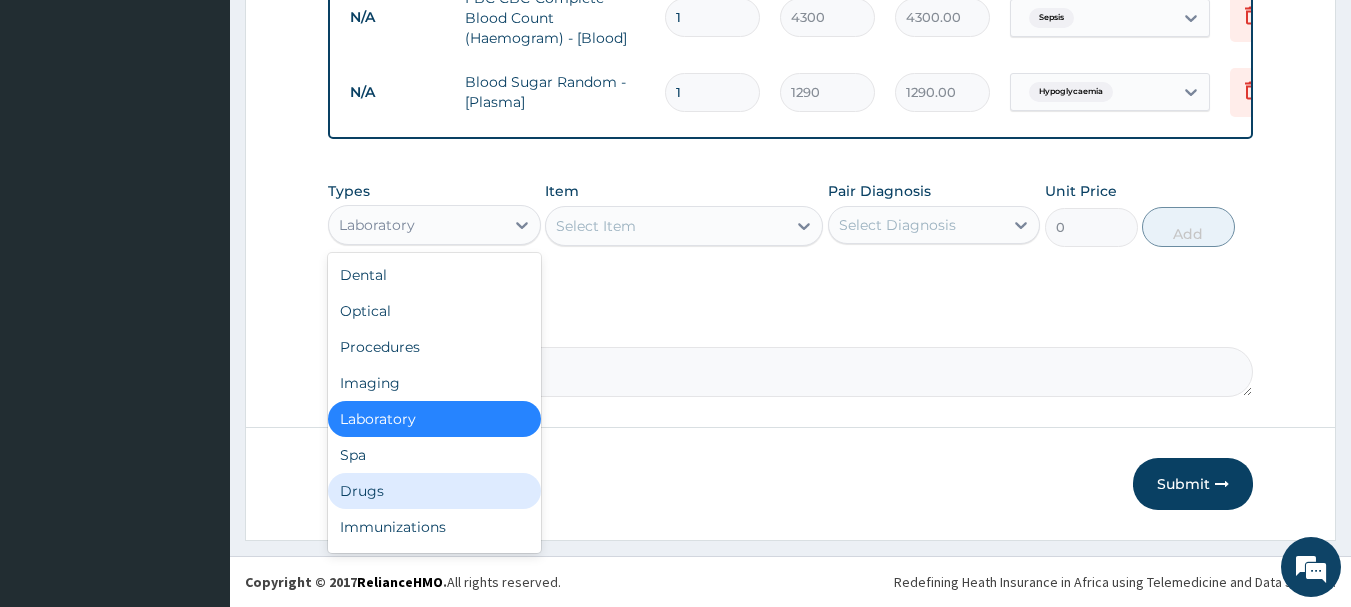 click on "Drugs" at bounding box center [434, 491] 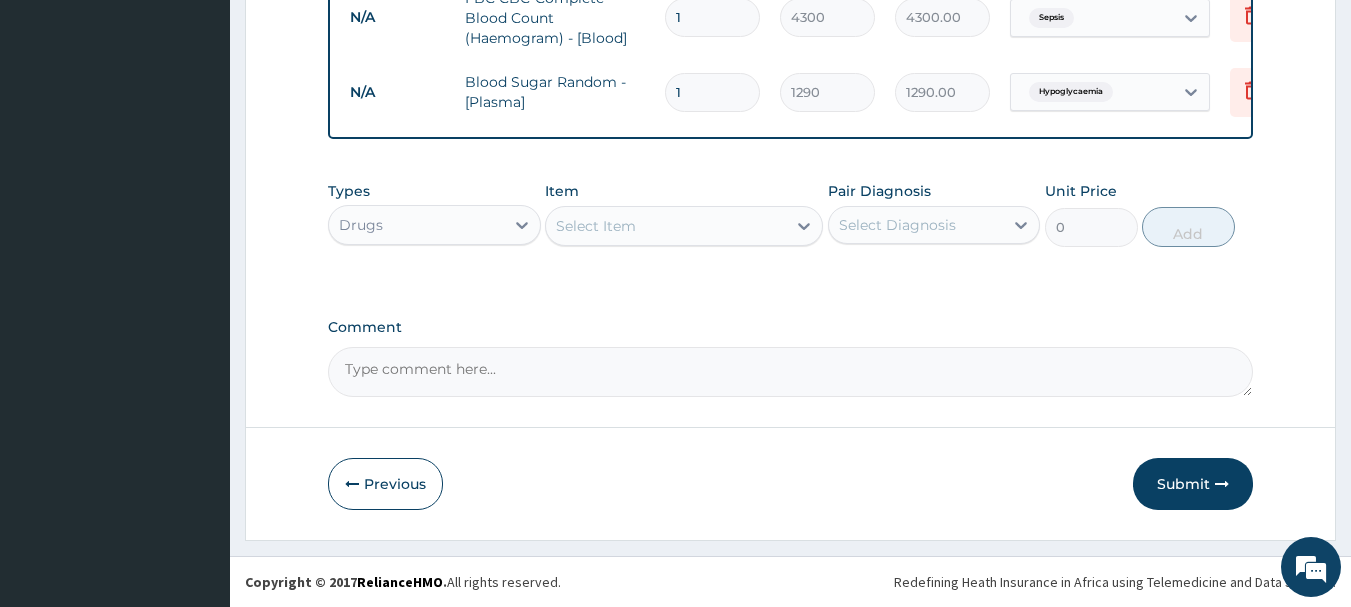 click on "Select Item" at bounding box center (666, 226) 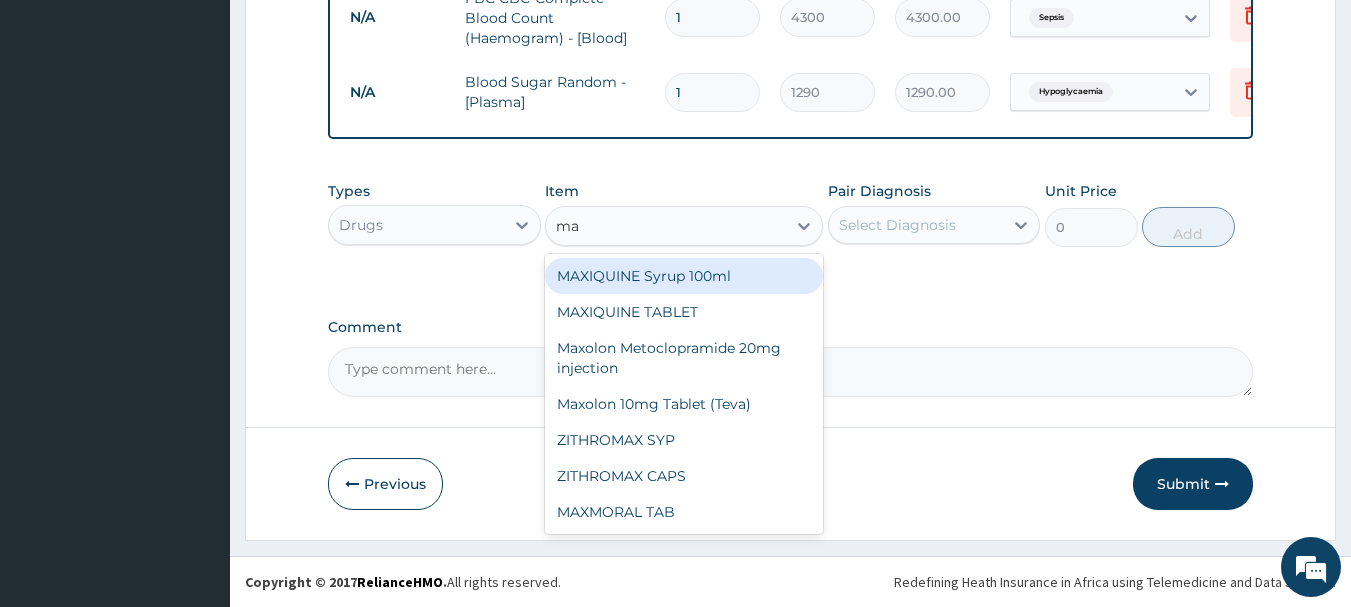 type on "max" 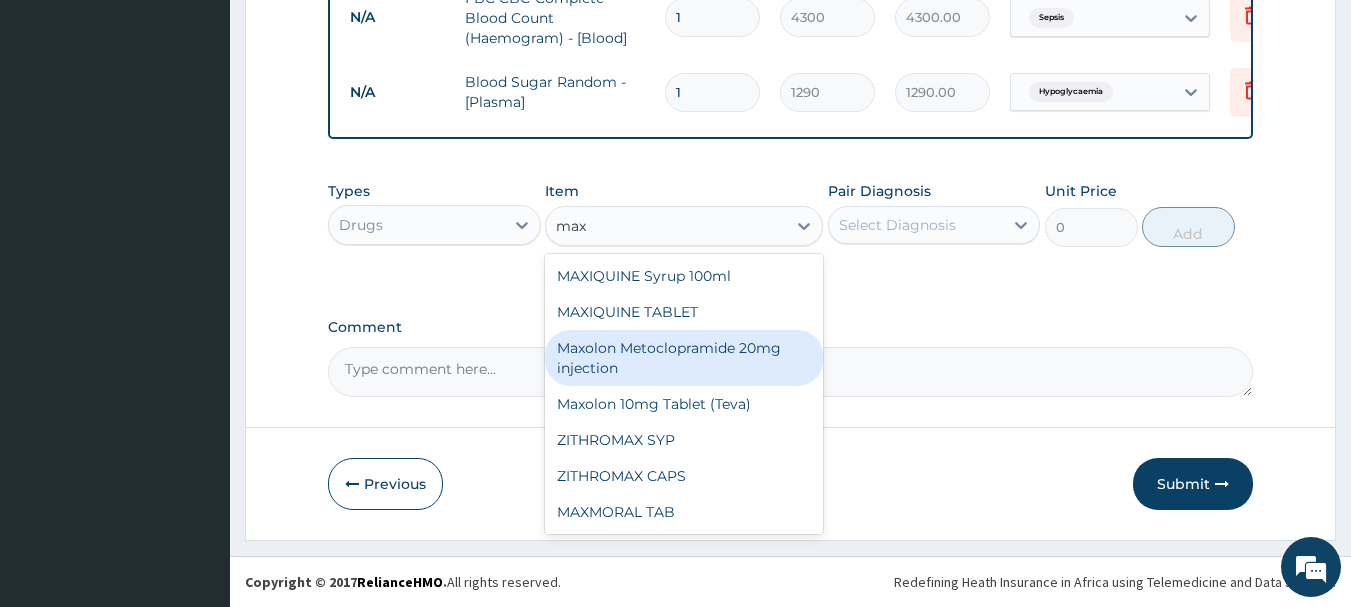 click on "Maxolon Metoclopramide 20mg injection" at bounding box center [684, 358] 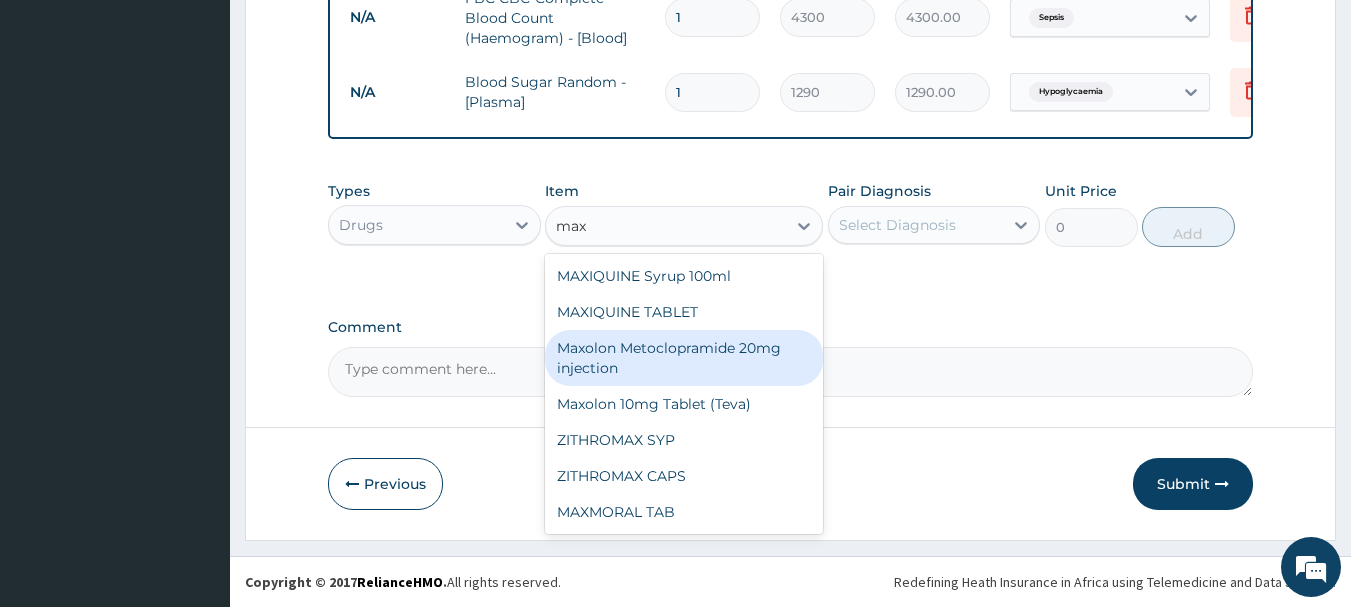 type 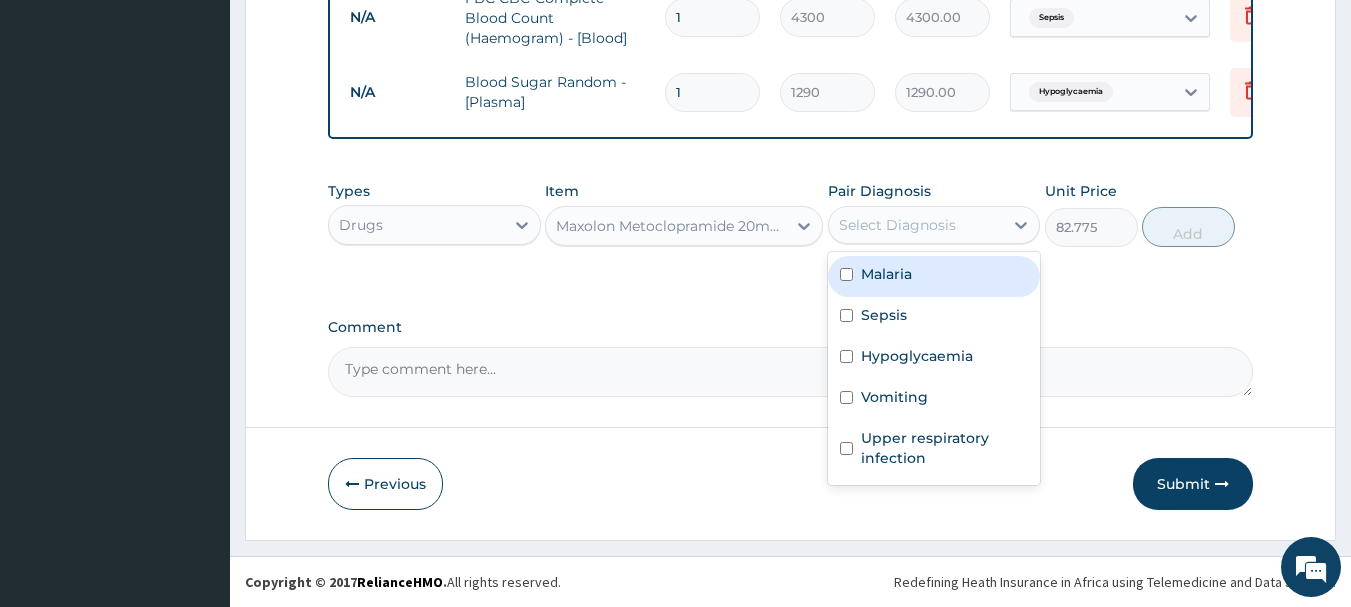 click on "Select Diagnosis" at bounding box center (916, 225) 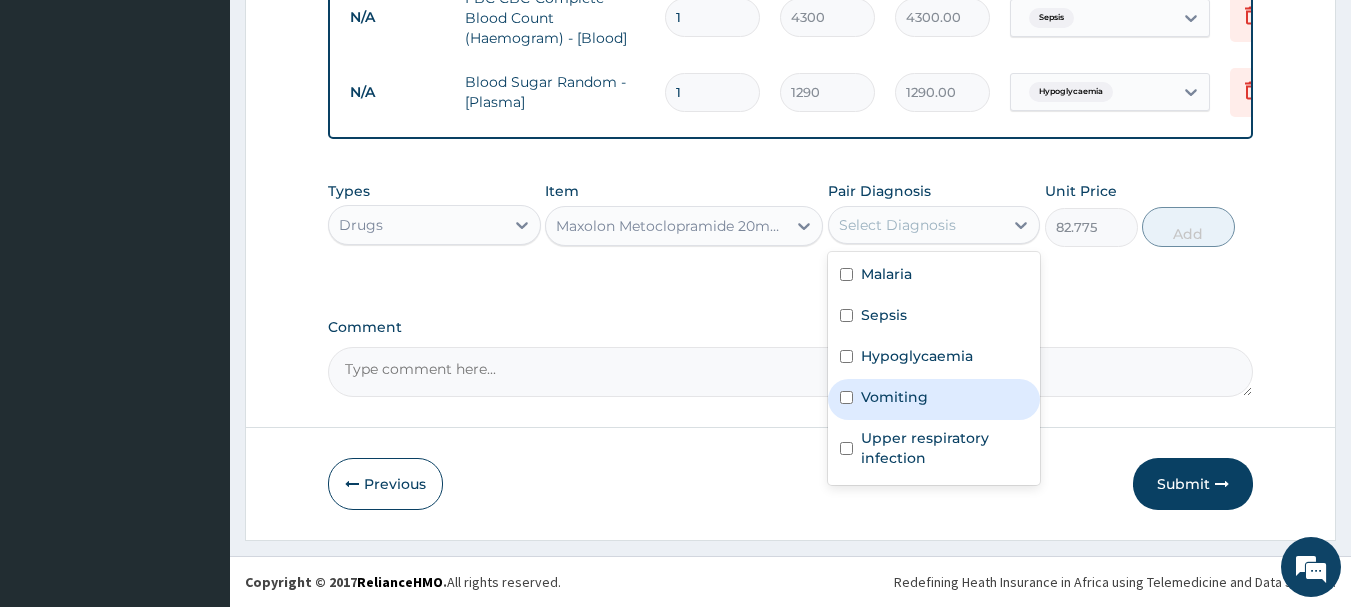 click on "Vomiting" at bounding box center [934, 399] 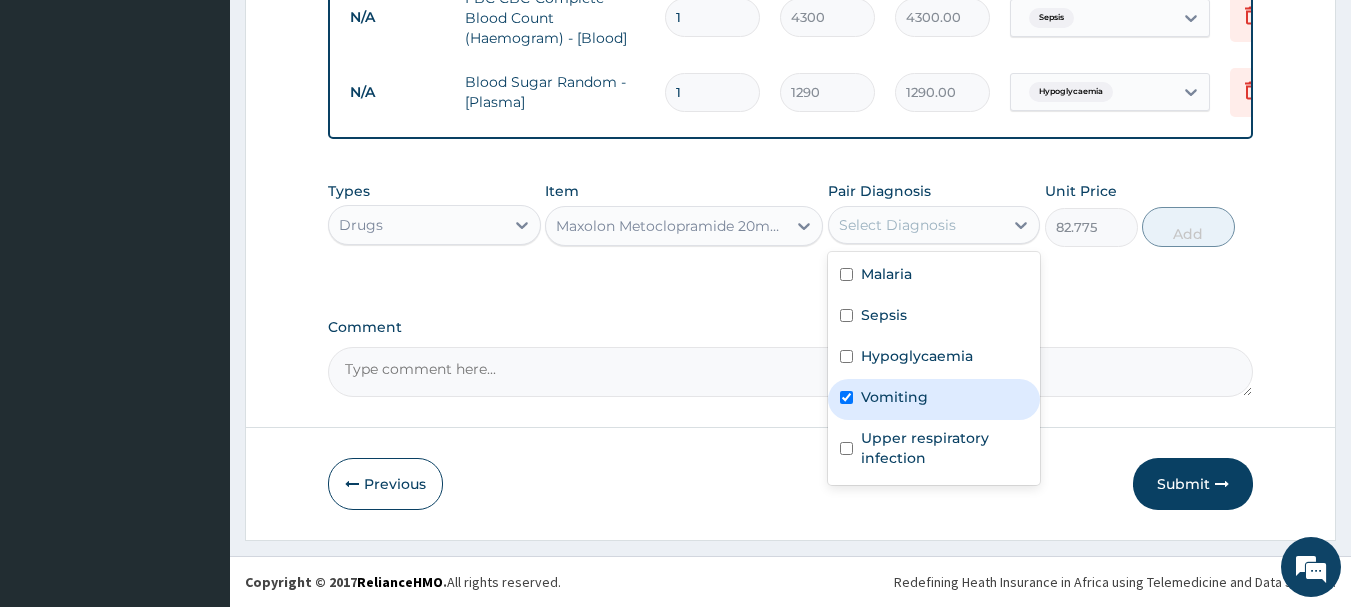 checkbox on "true" 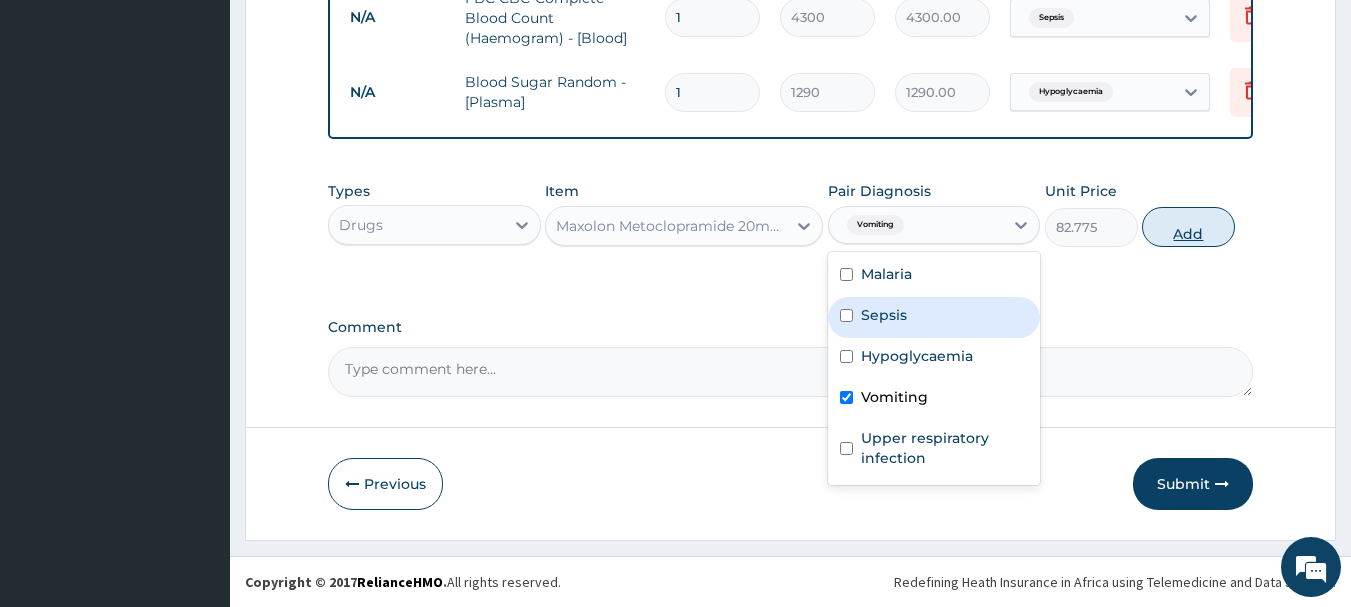 click on "Add" at bounding box center [1188, 227] 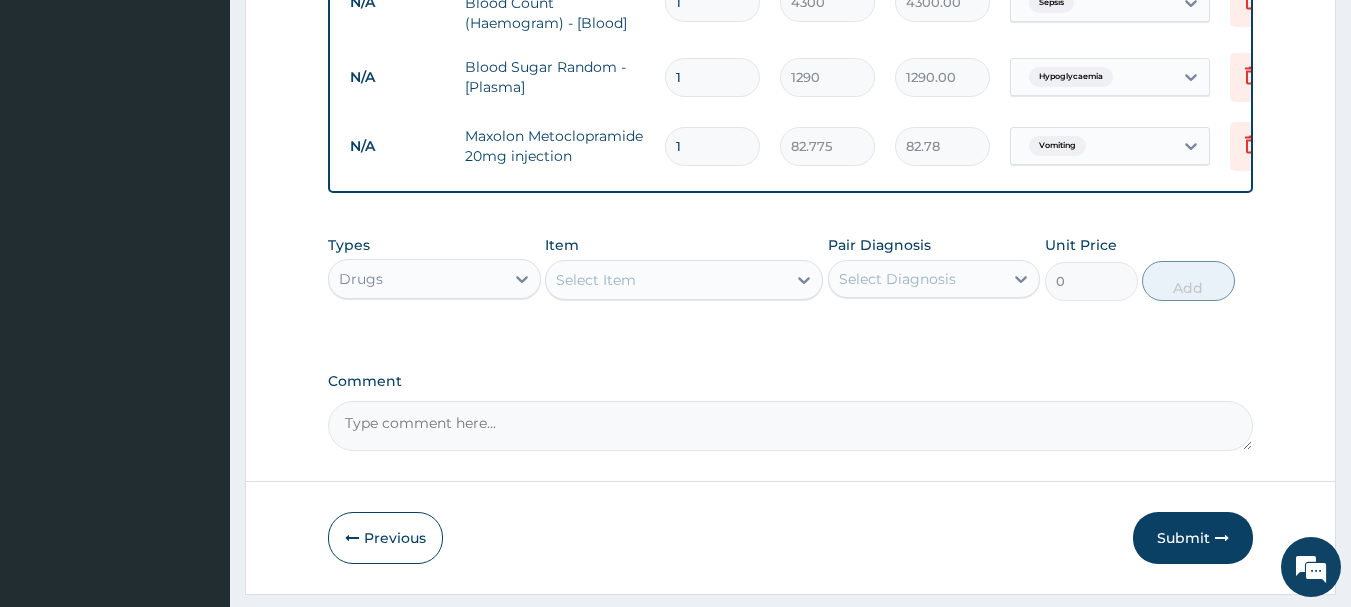 click on "Select Item" at bounding box center (666, 280) 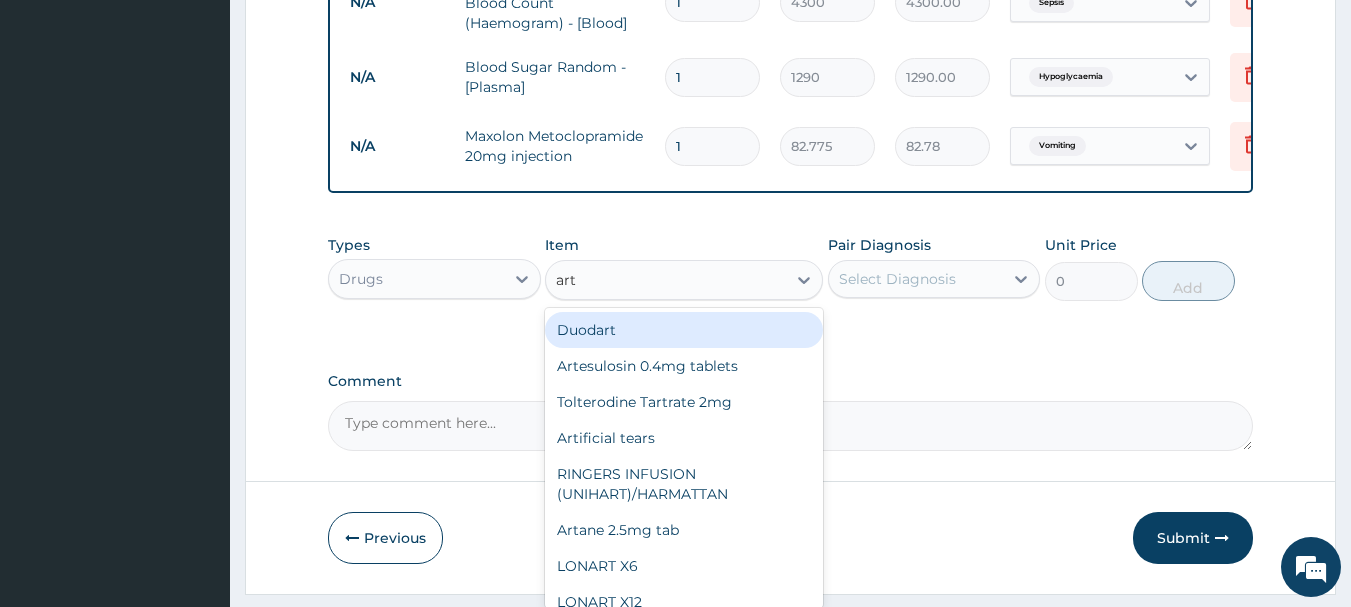 type on "arte" 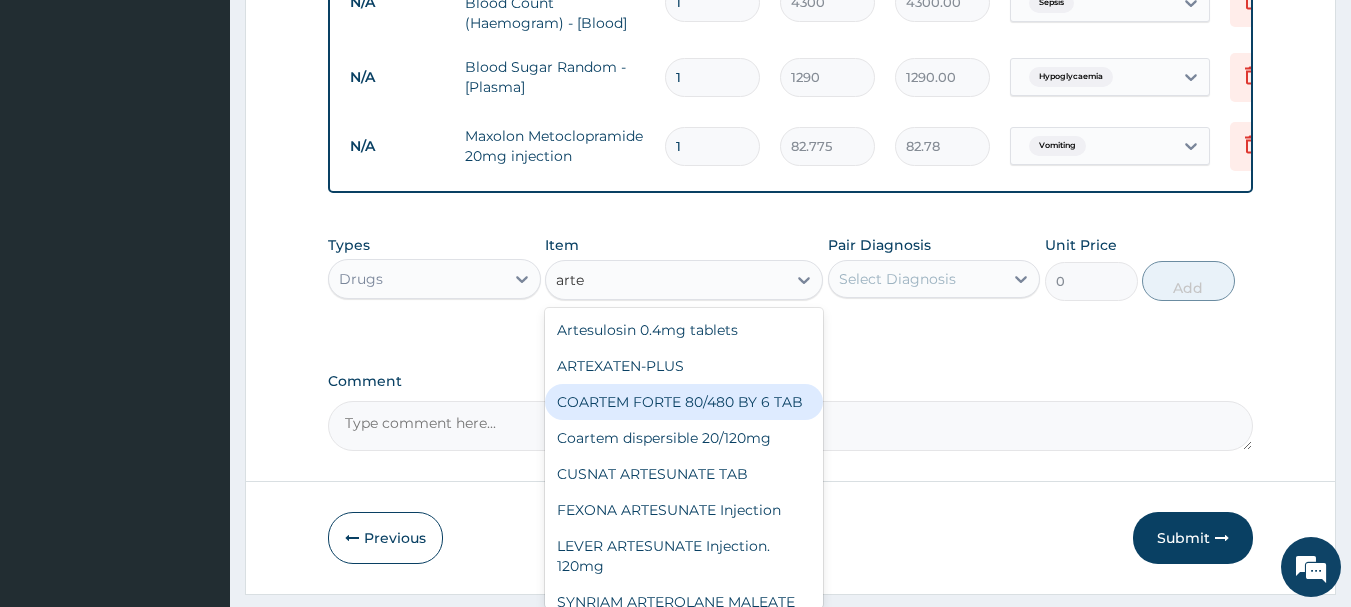 click on "COARTEM FORTE 80/480 BY 6 TAB" at bounding box center [684, 402] 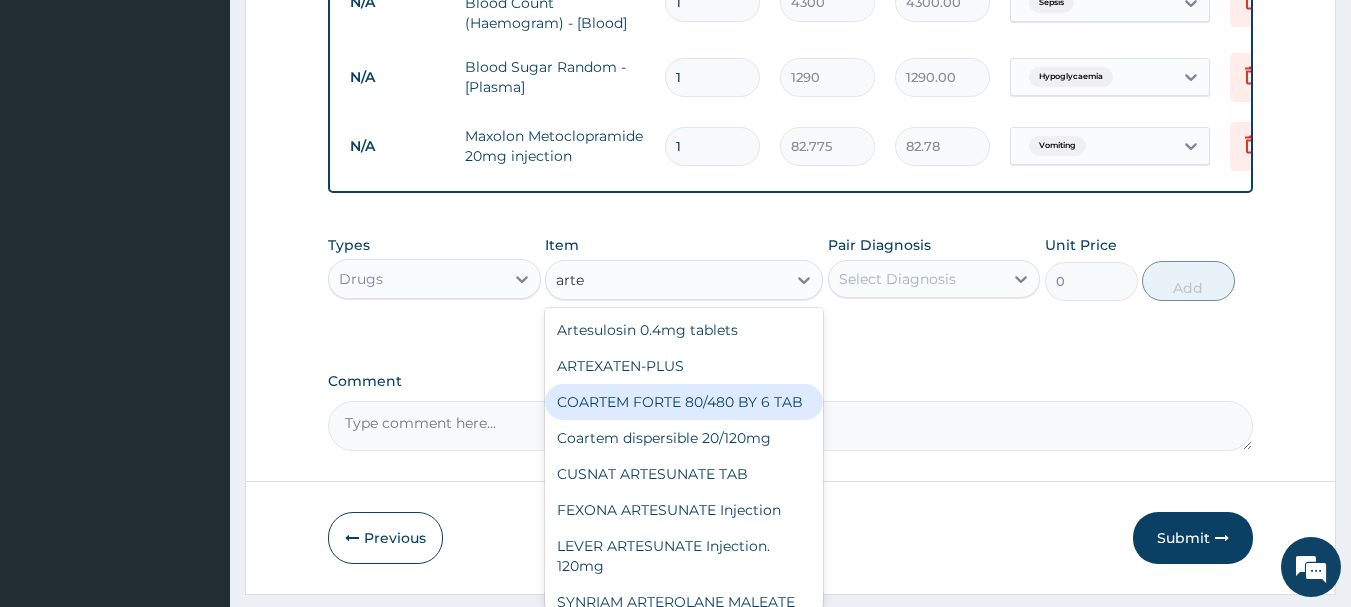click on "Comment" at bounding box center (791, 381) 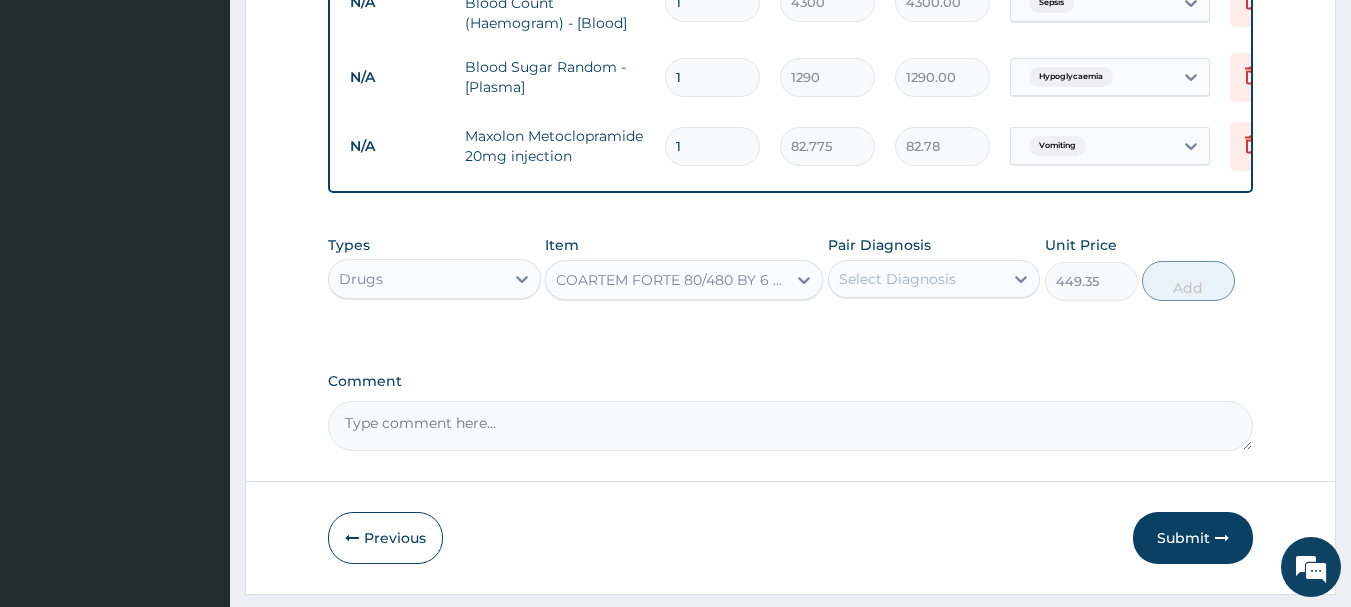 click on "Comment" at bounding box center (791, 381) 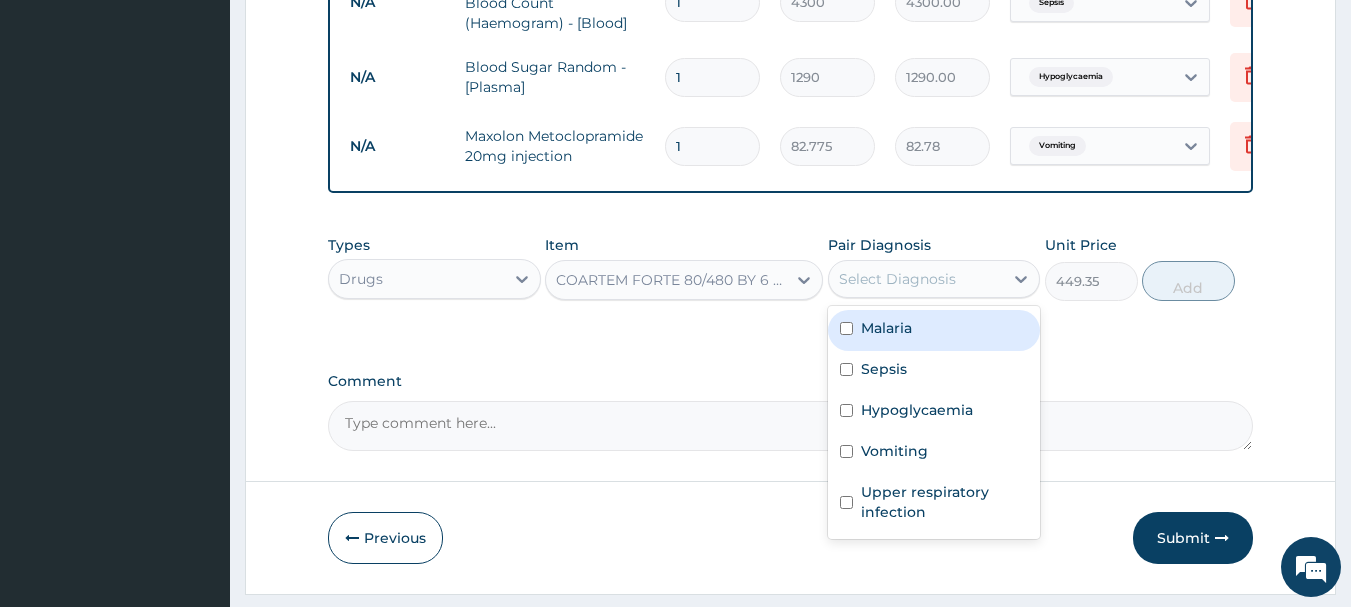 click on "Select Diagnosis" at bounding box center [897, 279] 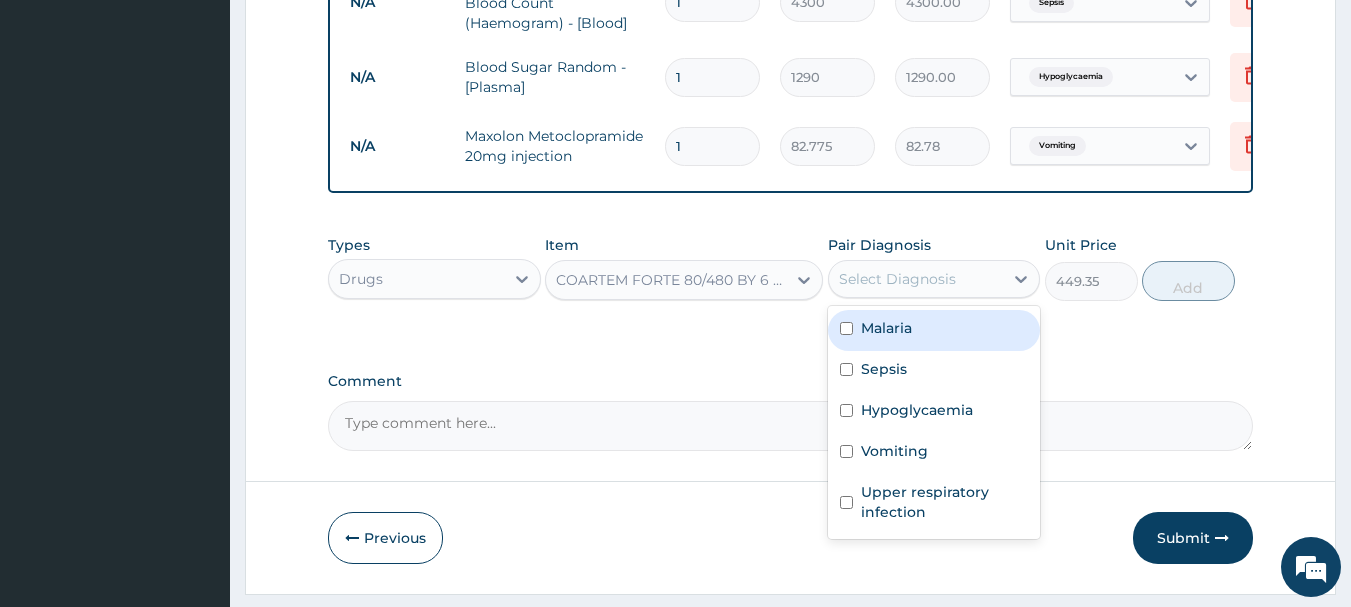 click on "Malaria" at bounding box center (934, 330) 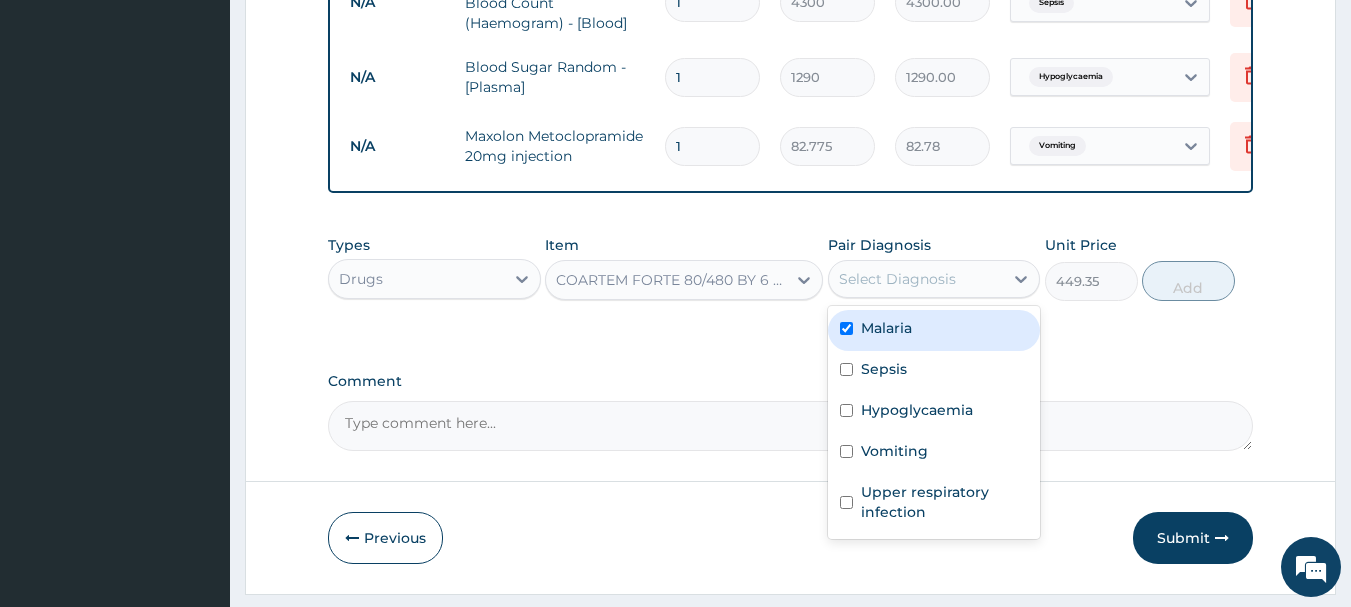 checkbox on "true" 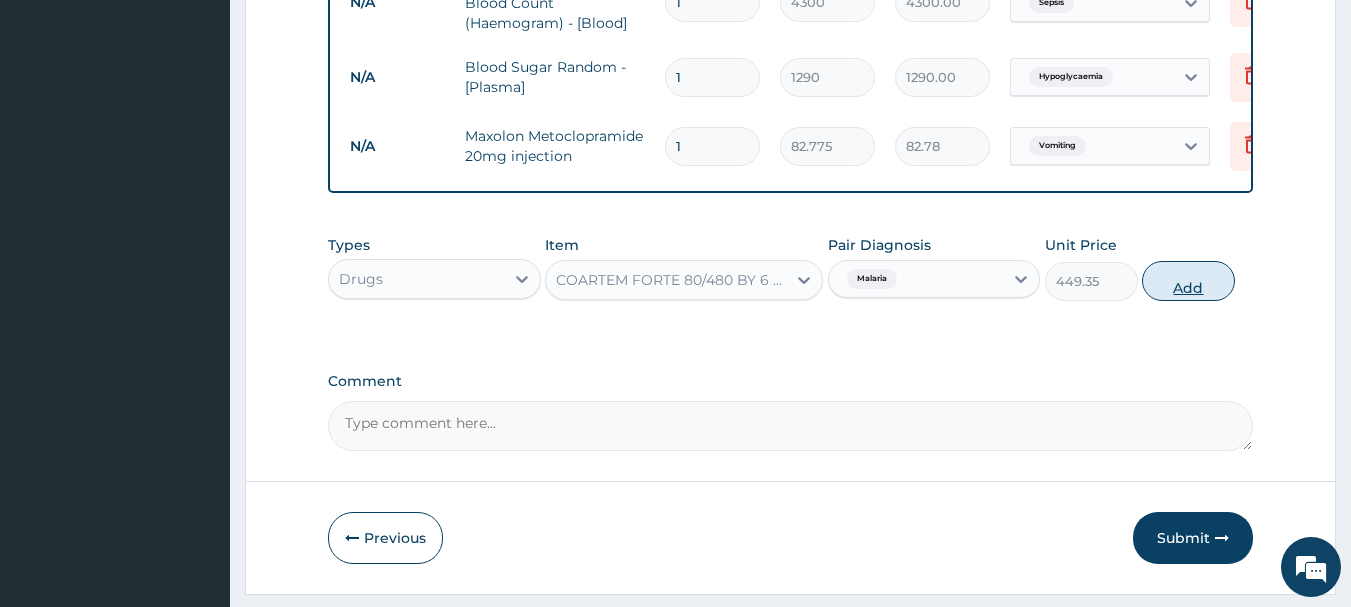click on "Add" at bounding box center (1188, 281) 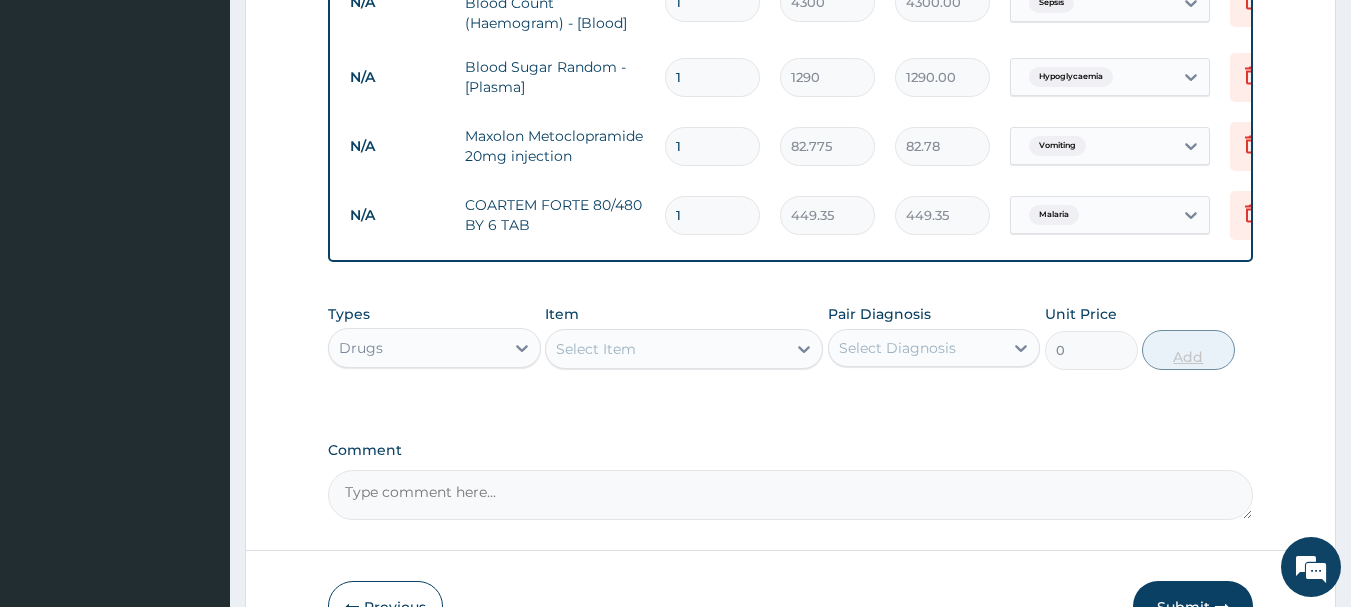 type 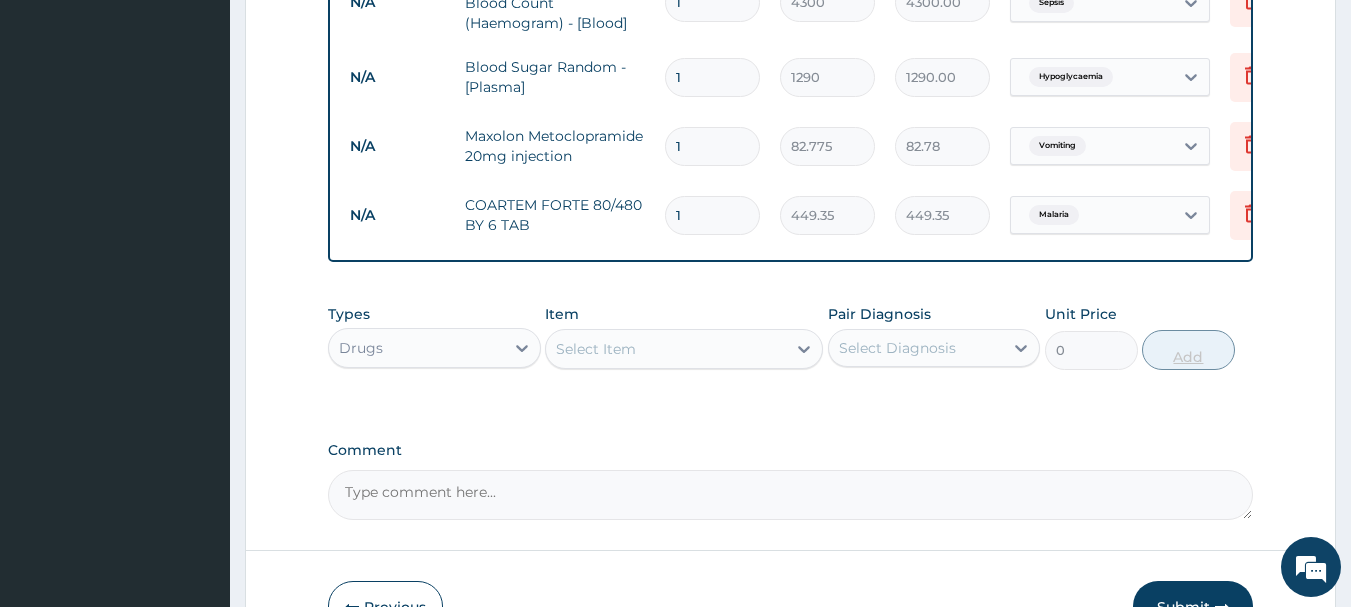 type on "0.00" 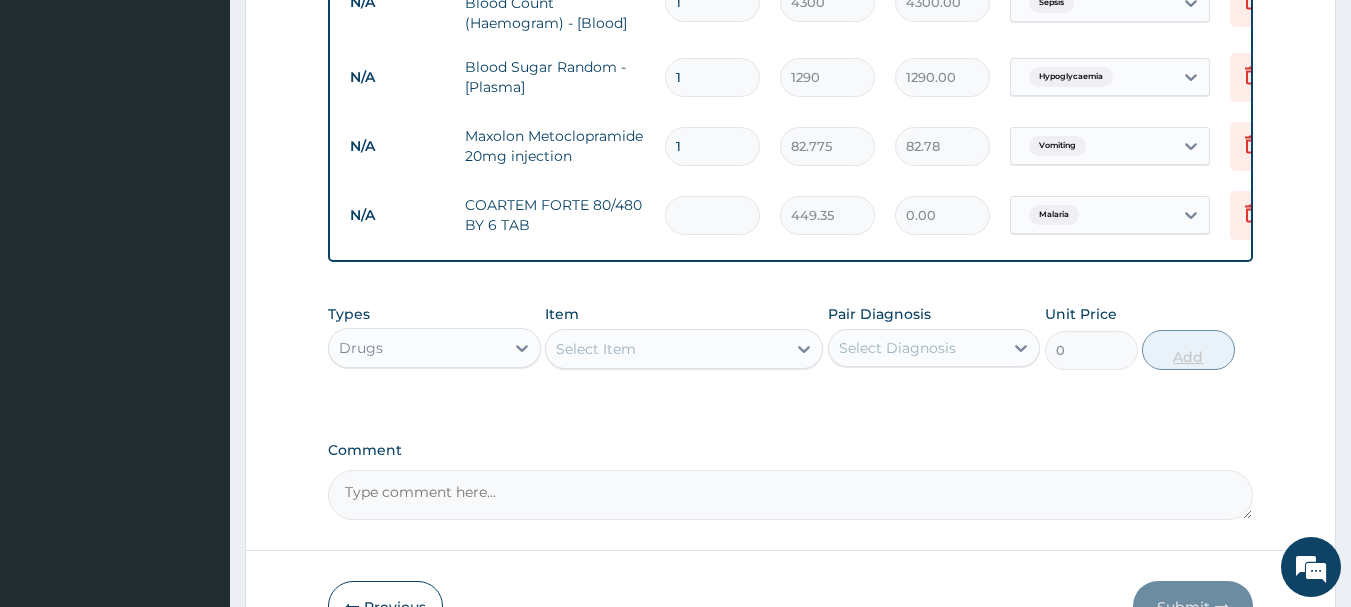 type on "6" 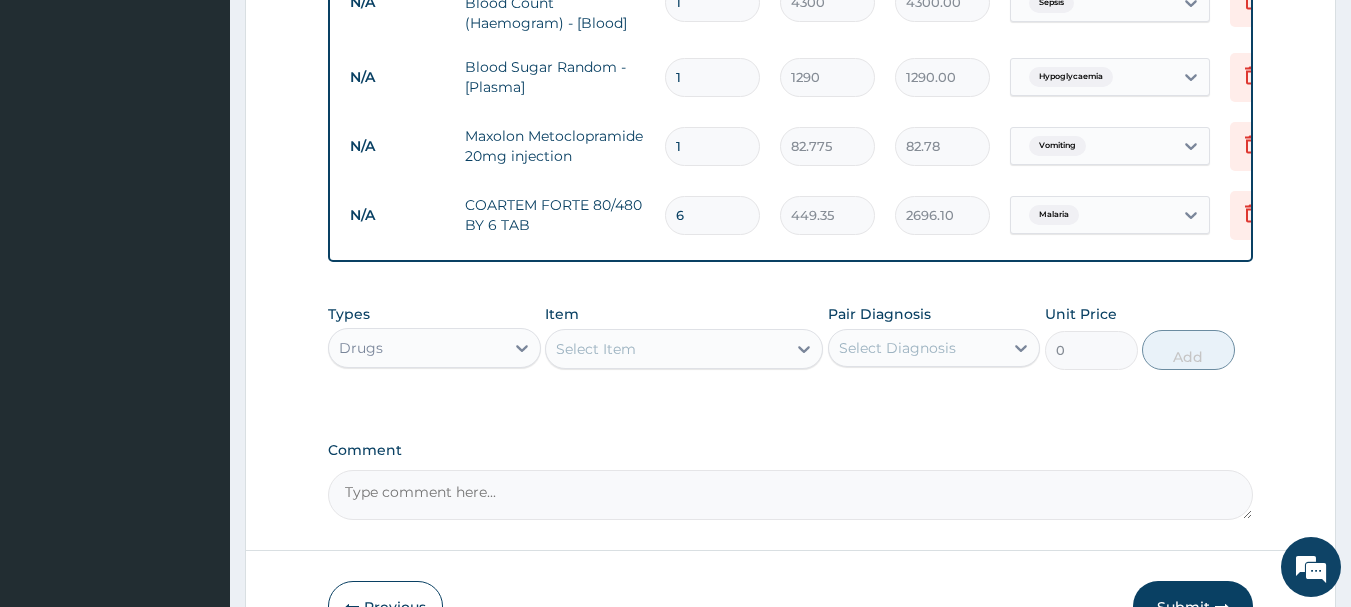 type on "6" 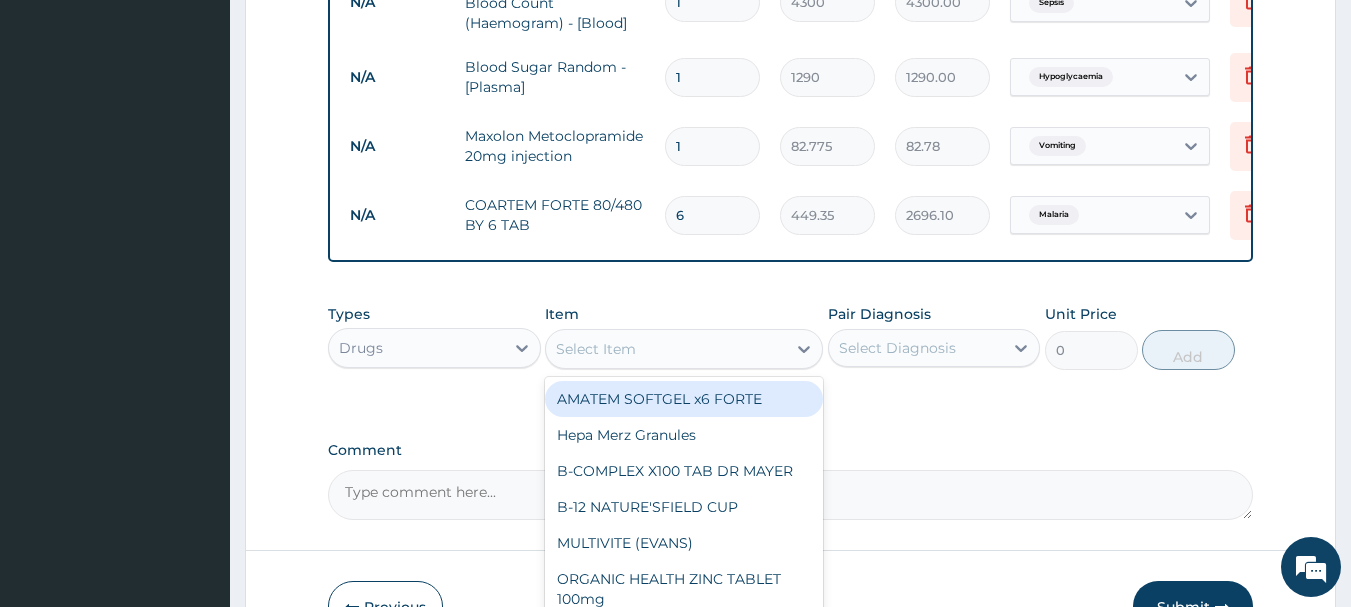 click on "Select Item" at bounding box center [666, 349] 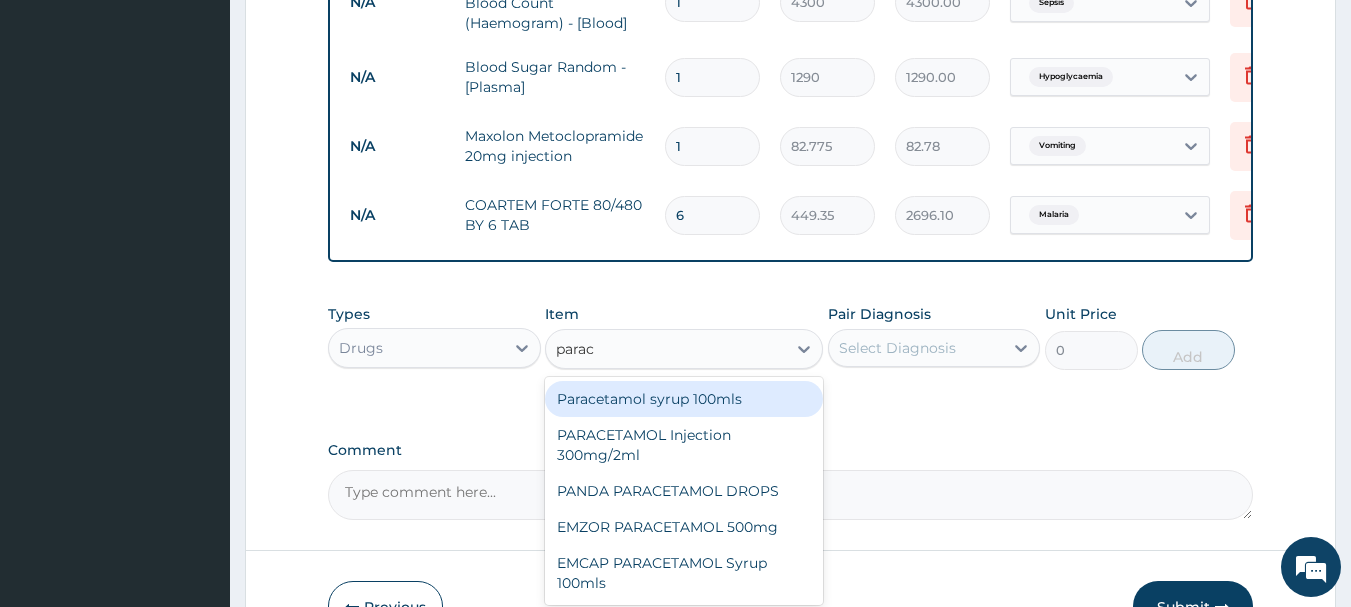 type on "parace" 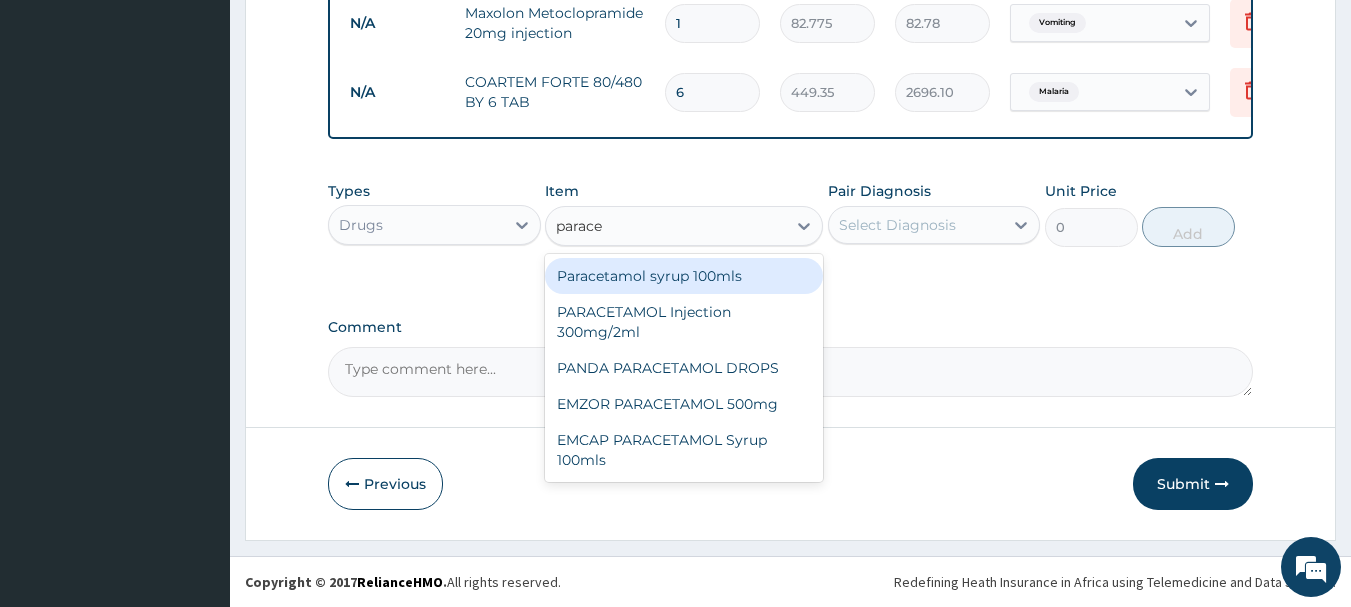 scroll, scrollTop: 1191, scrollLeft: 0, axis: vertical 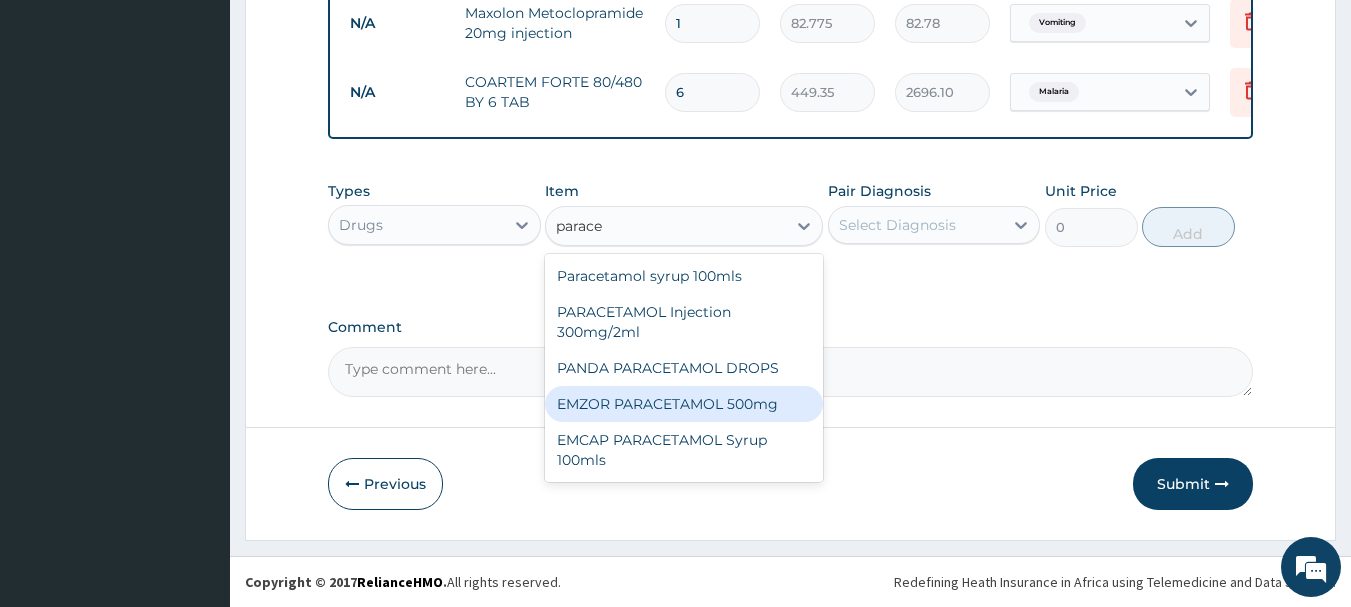 click on "EMZOR PARACETAMOL 500mg" at bounding box center [684, 404] 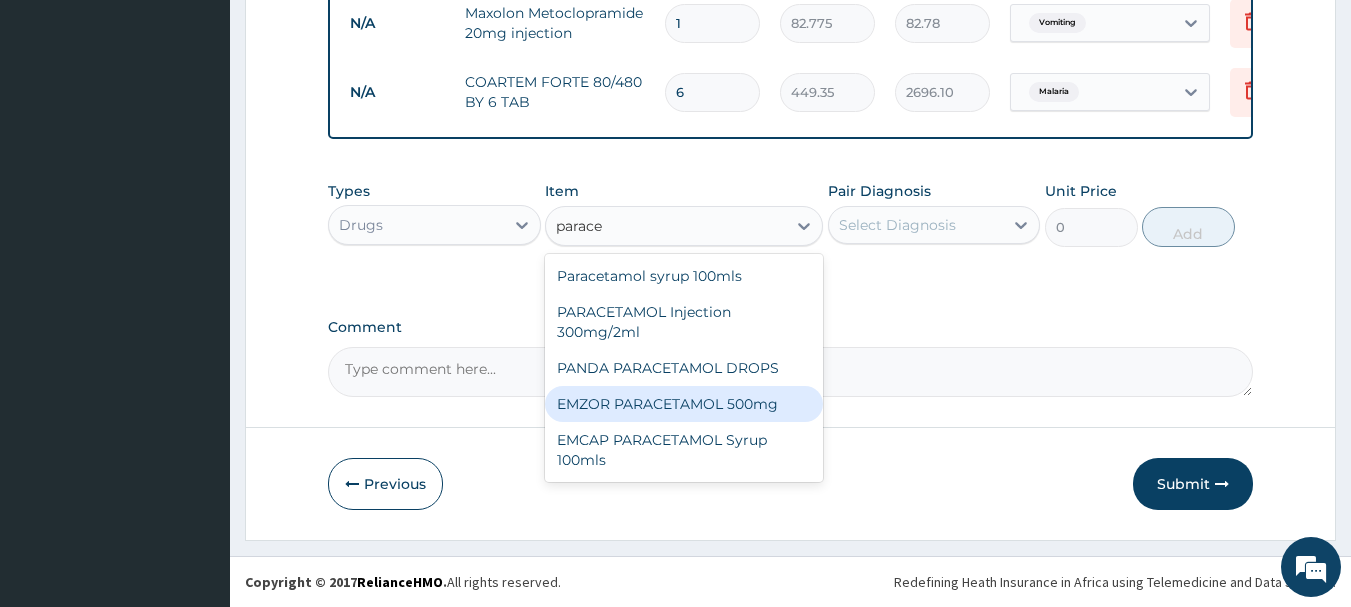 type 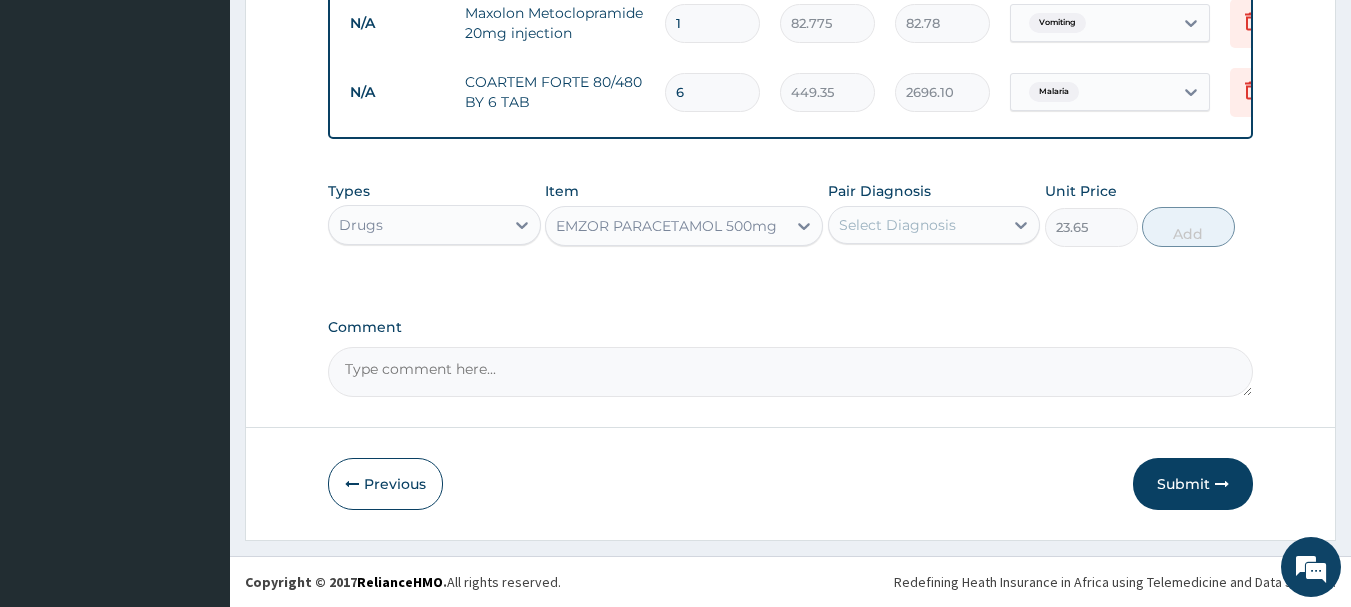 click on "Select Diagnosis" at bounding box center (897, 225) 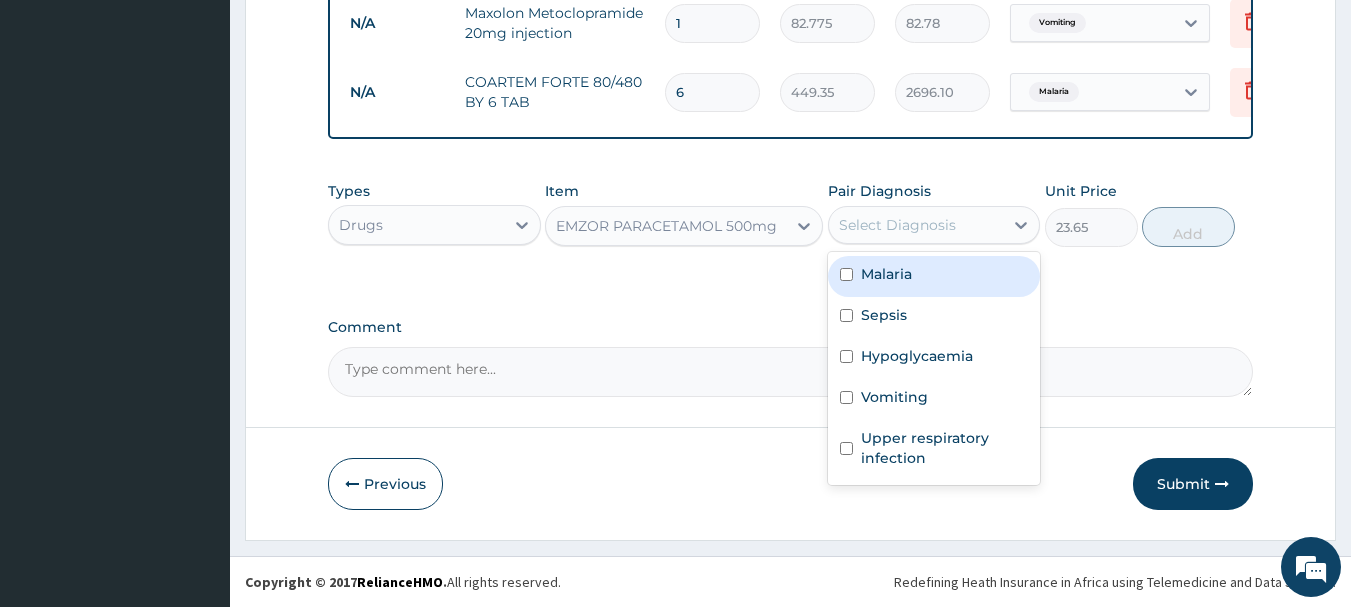 click on "Malaria" at bounding box center [934, 276] 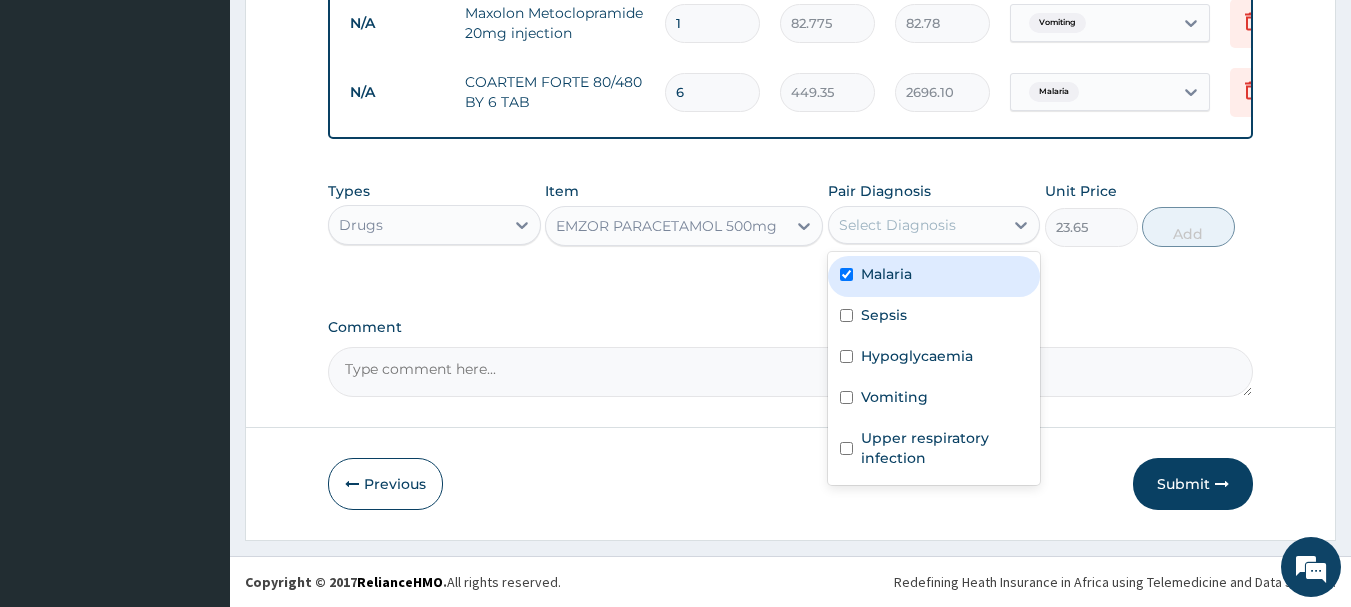 checkbox on "true" 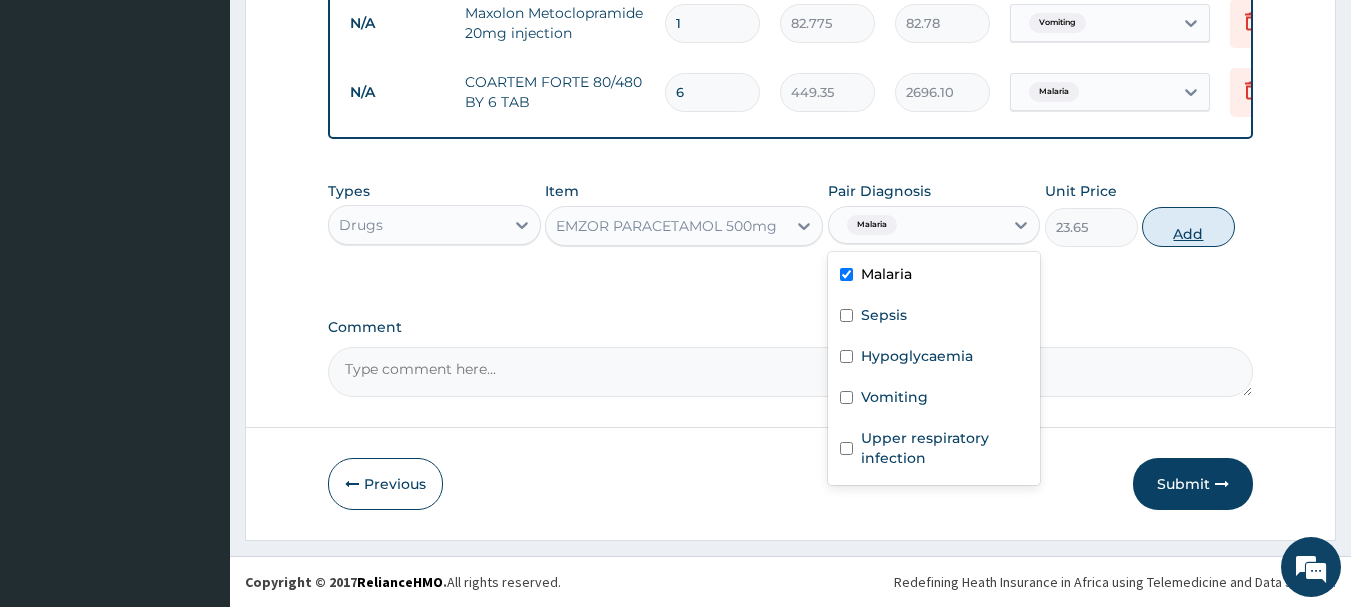 click on "Add" at bounding box center (1188, 227) 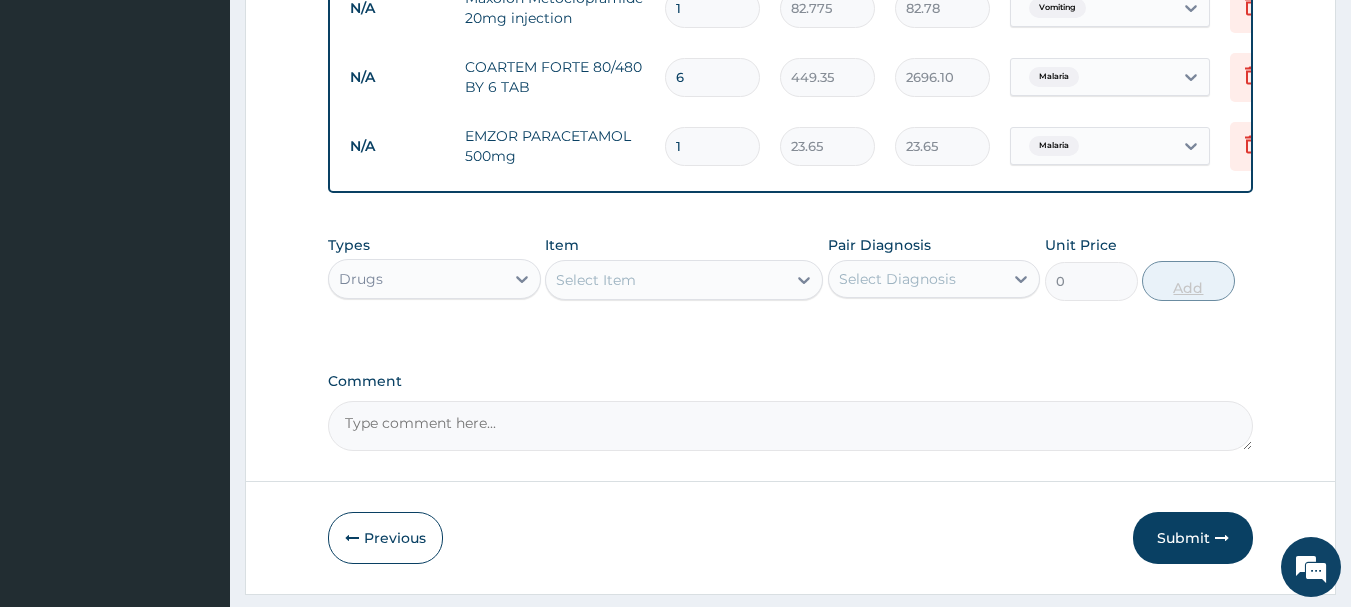 type on "18" 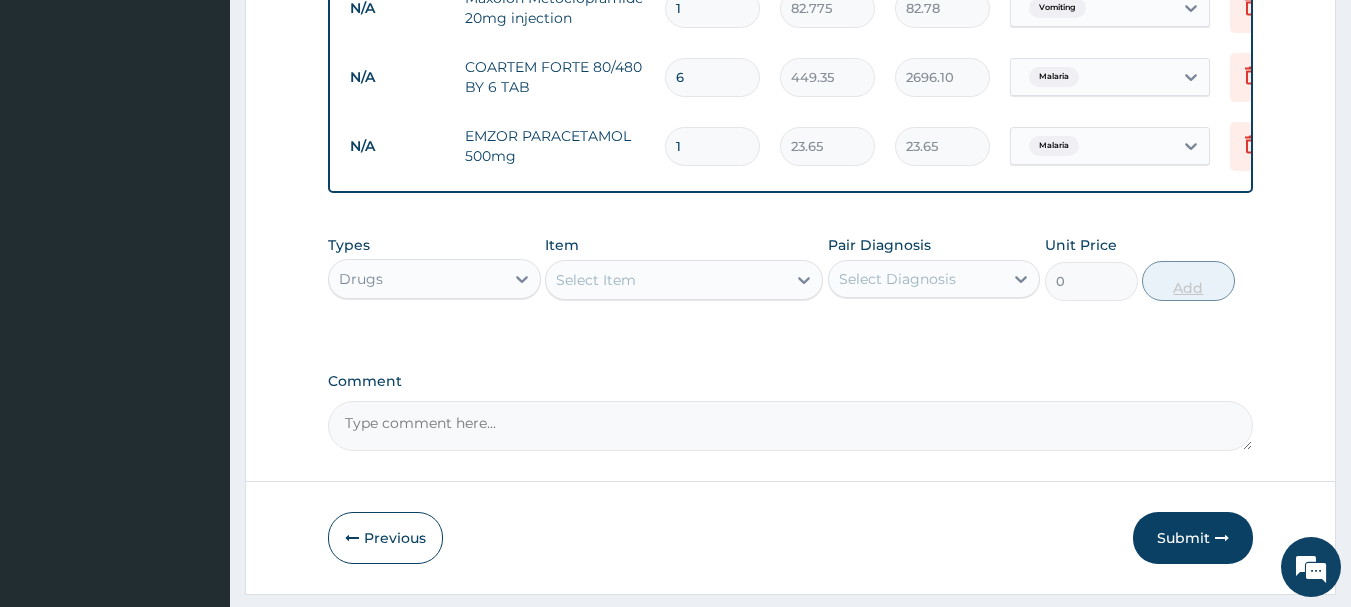 type on "425.70" 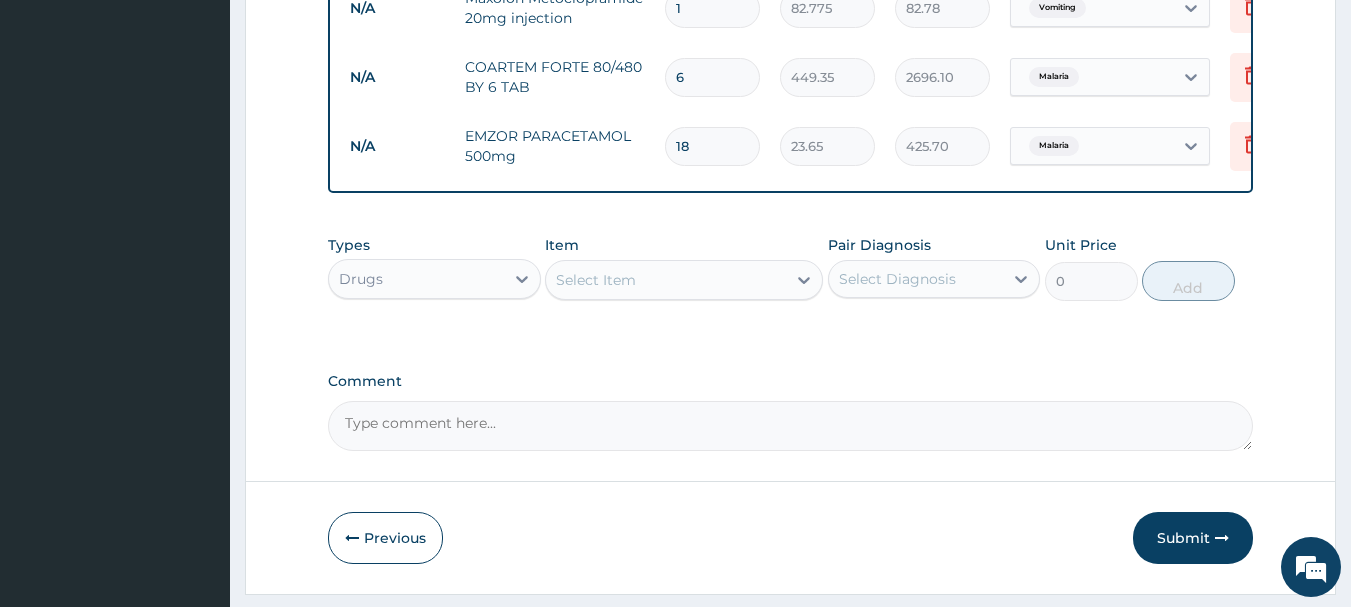 type on "18" 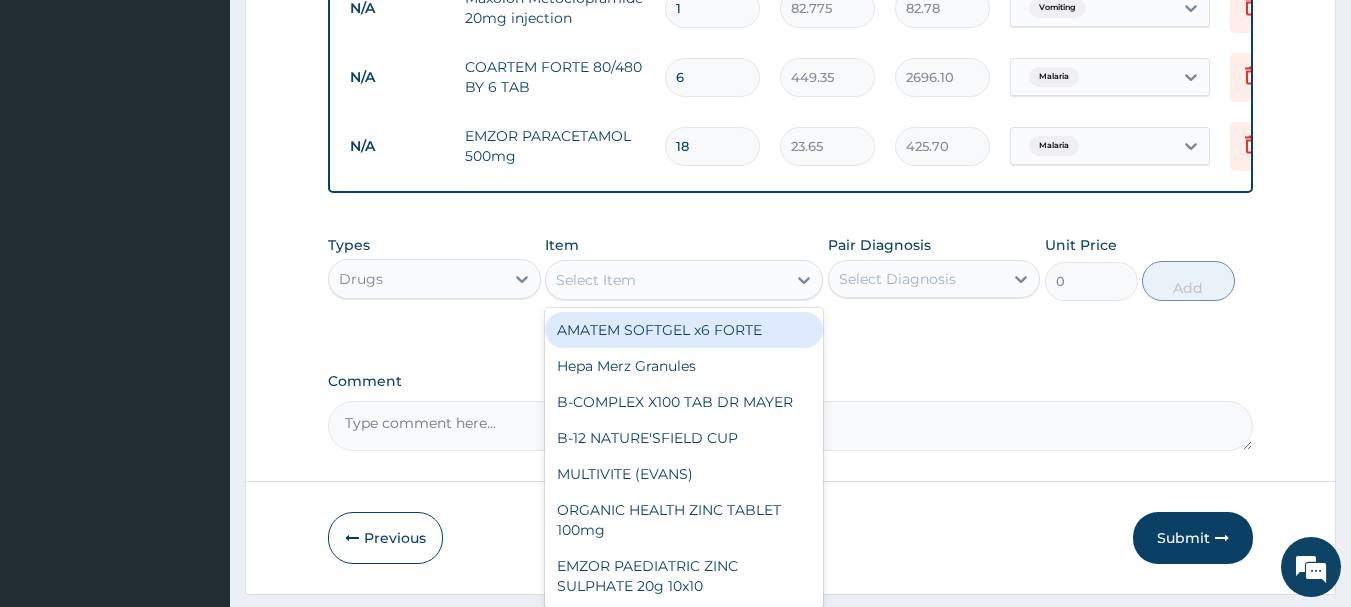 click on "Select Item" at bounding box center [666, 280] 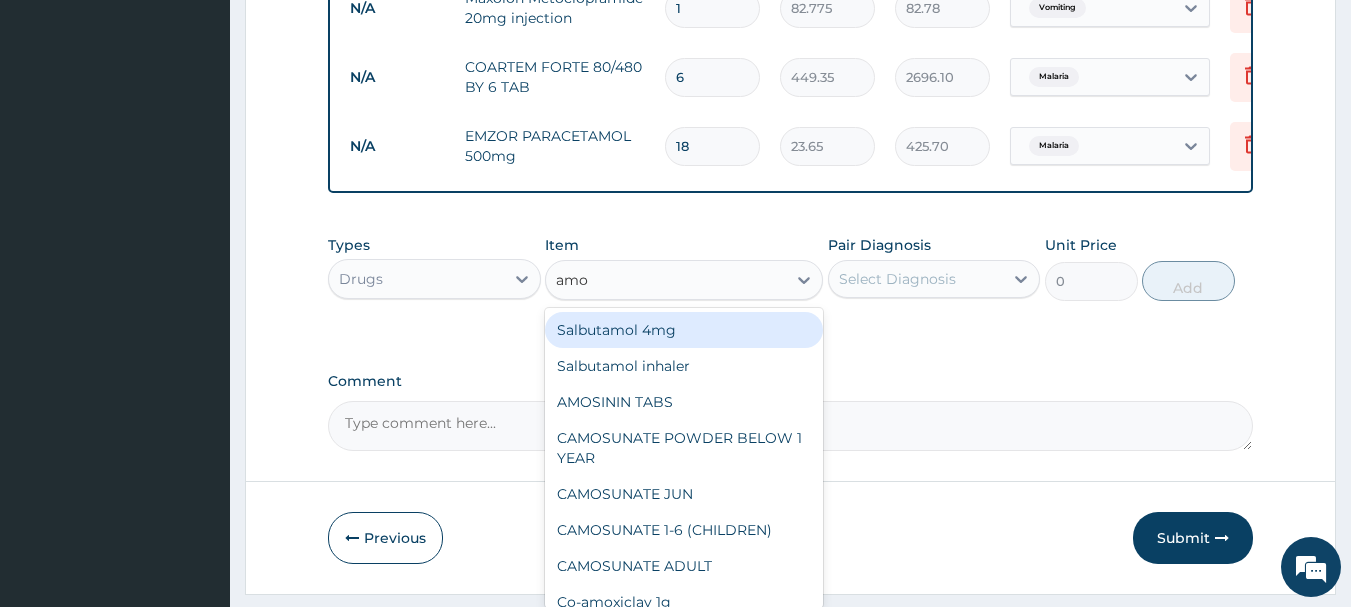 type on "amox" 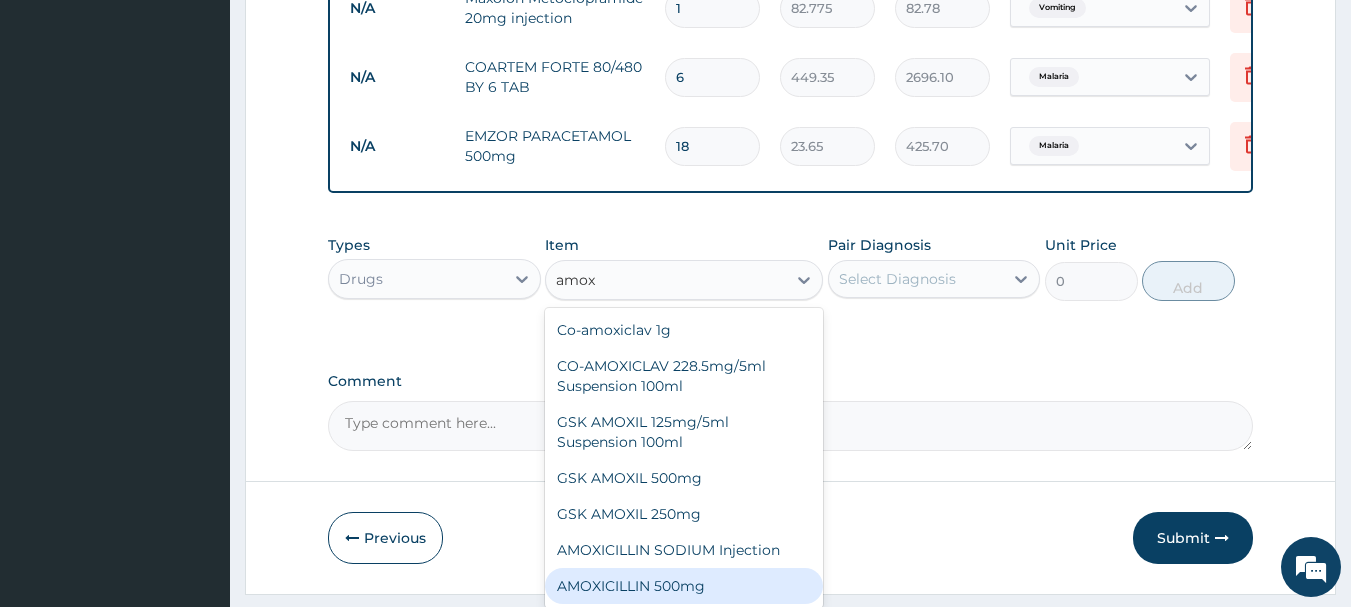 click on "AMOXICILLIN 500mg" at bounding box center (684, 586) 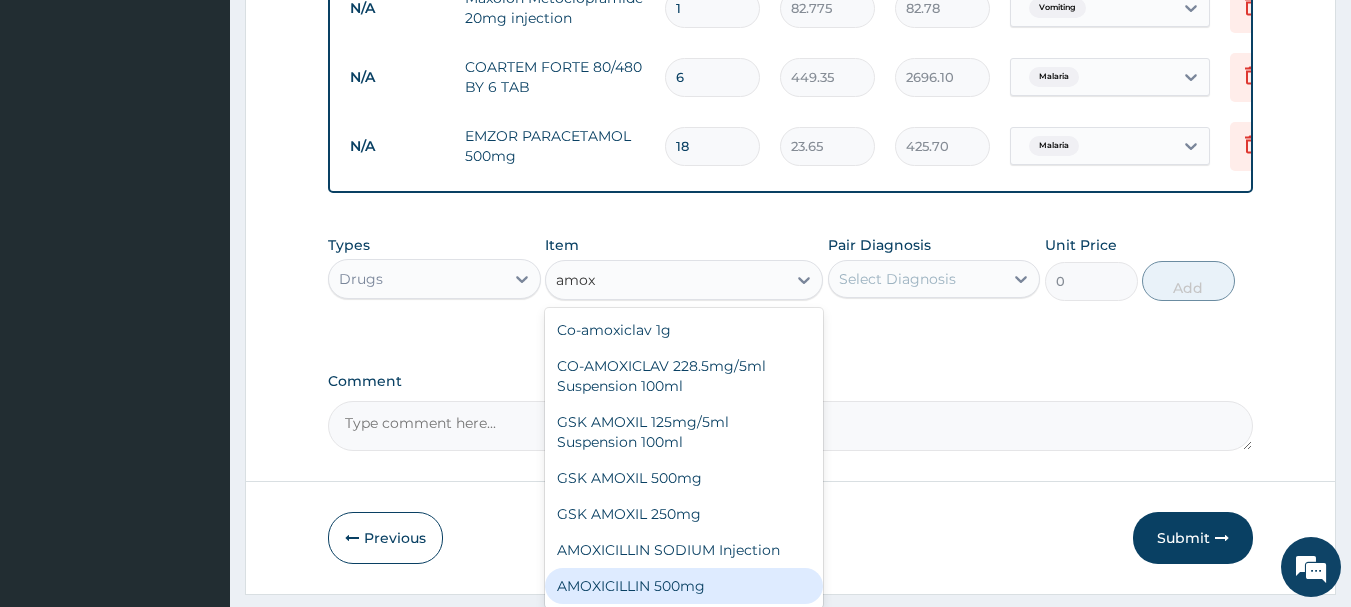 type 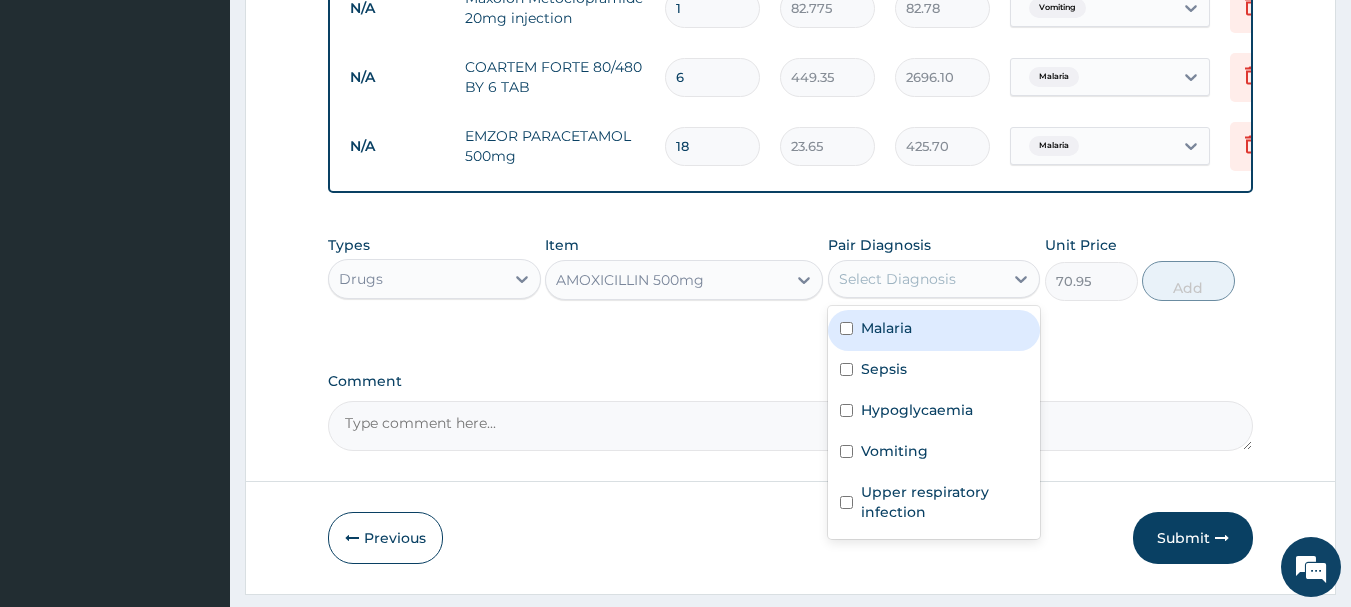 click on "Select Diagnosis" at bounding box center (897, 279) 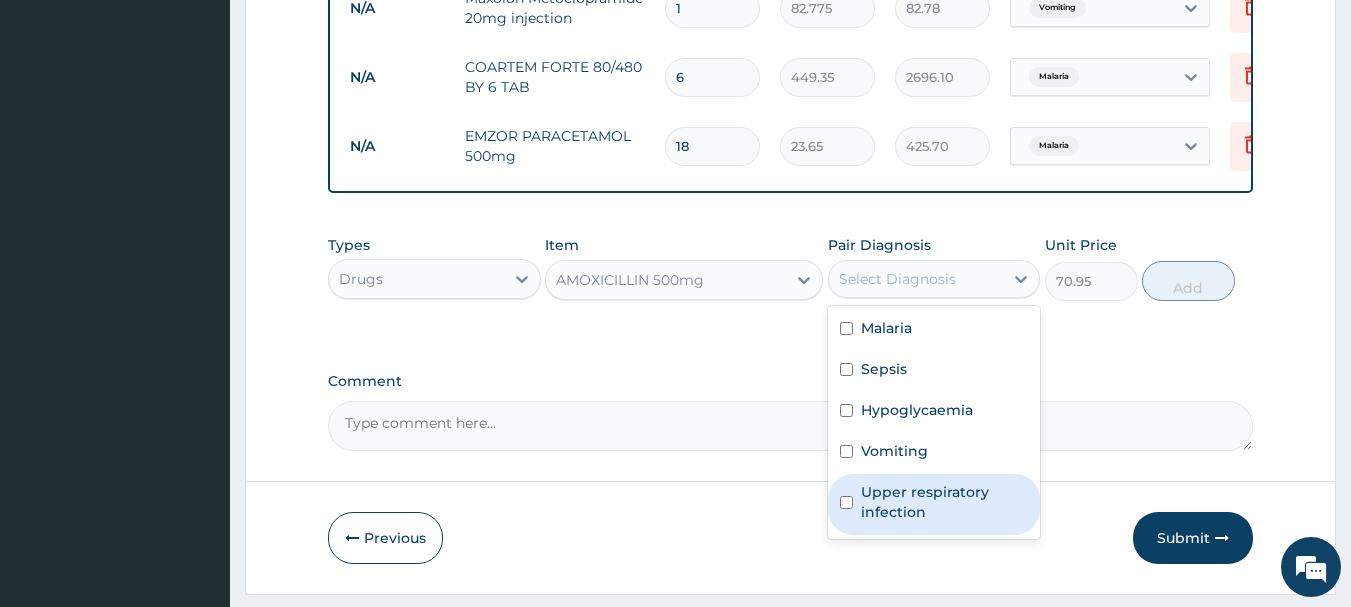 click on "Upper respiratory infection" at bounding box center [945, 502] 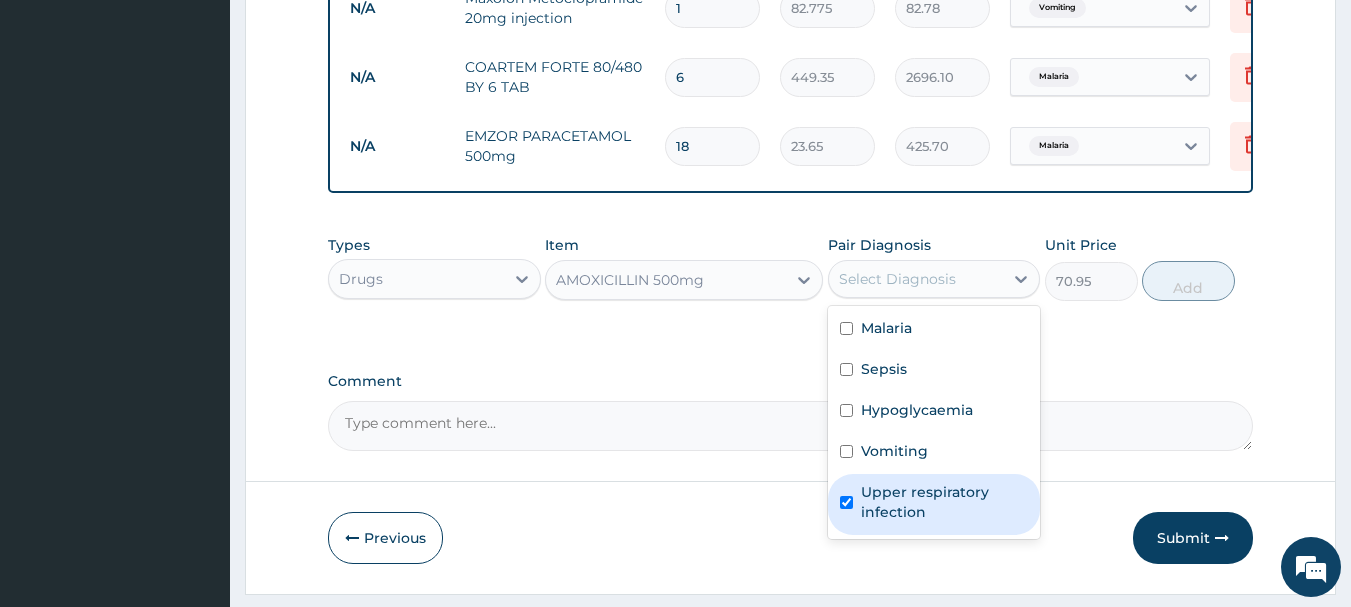 checkbox on "true" 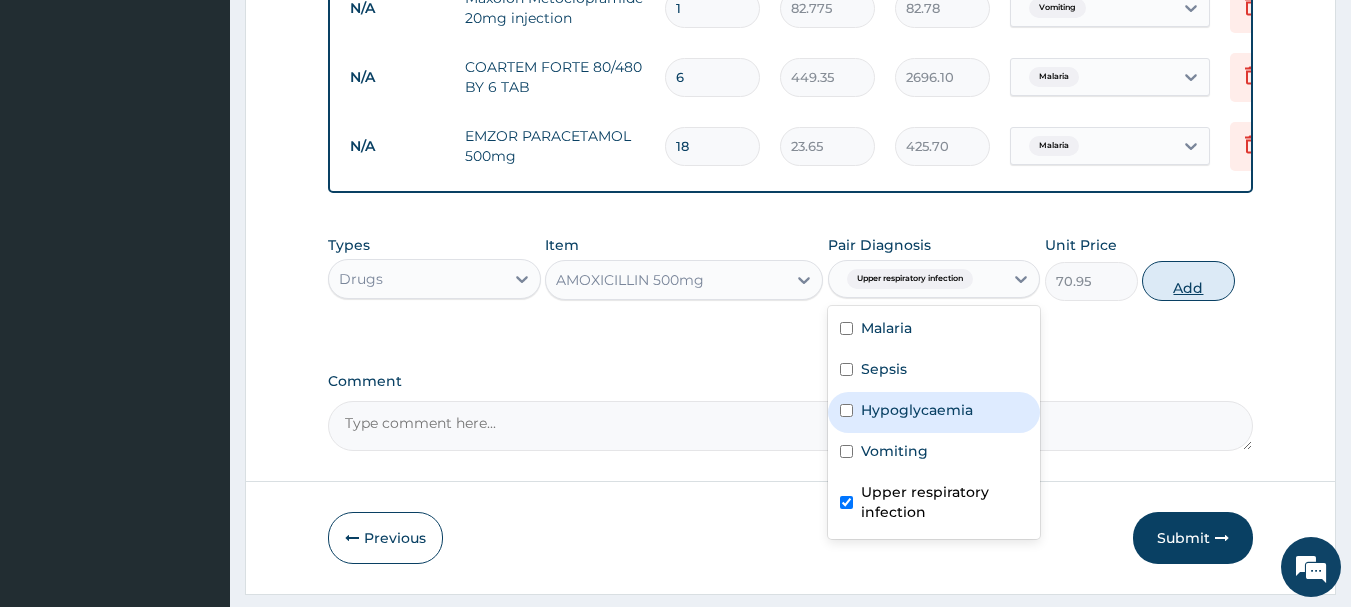 click on "Add" at bounding box center [1188, 281] 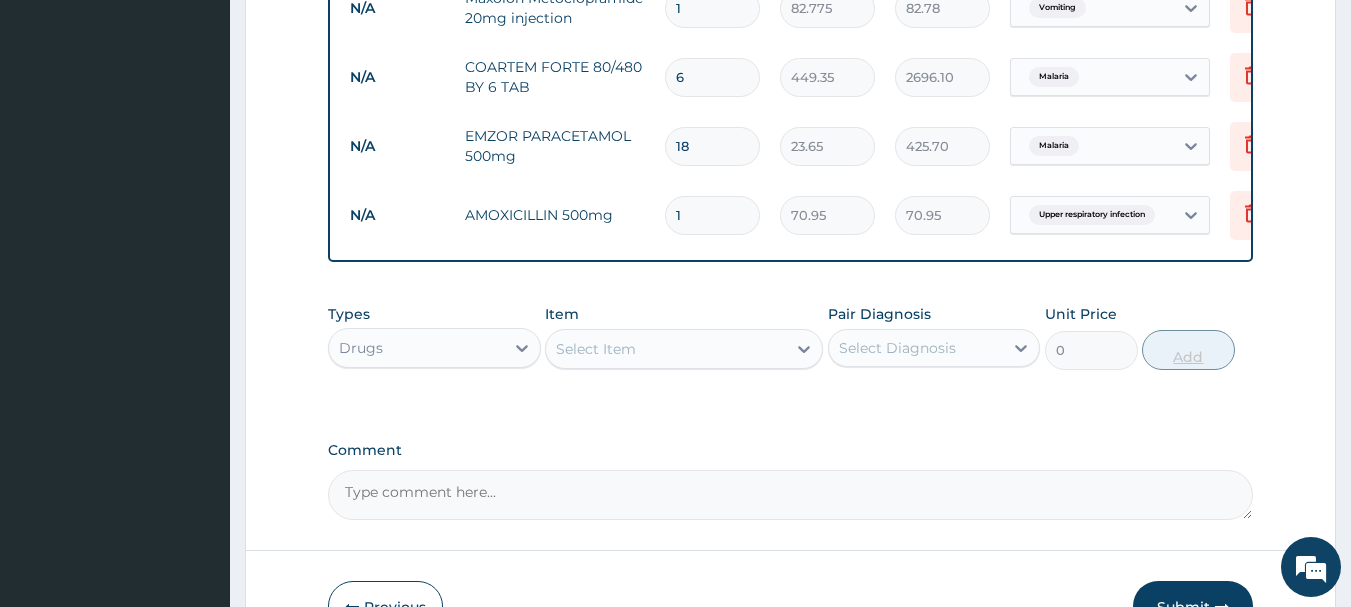 type on "16" 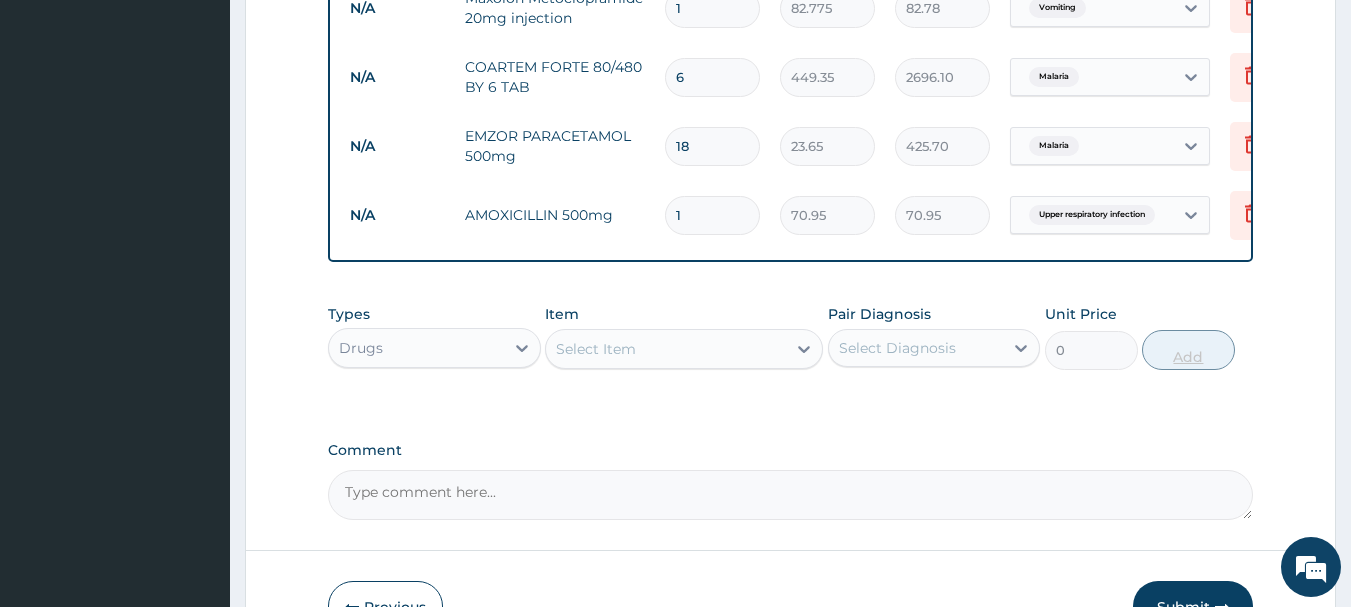 type on "1135.20" 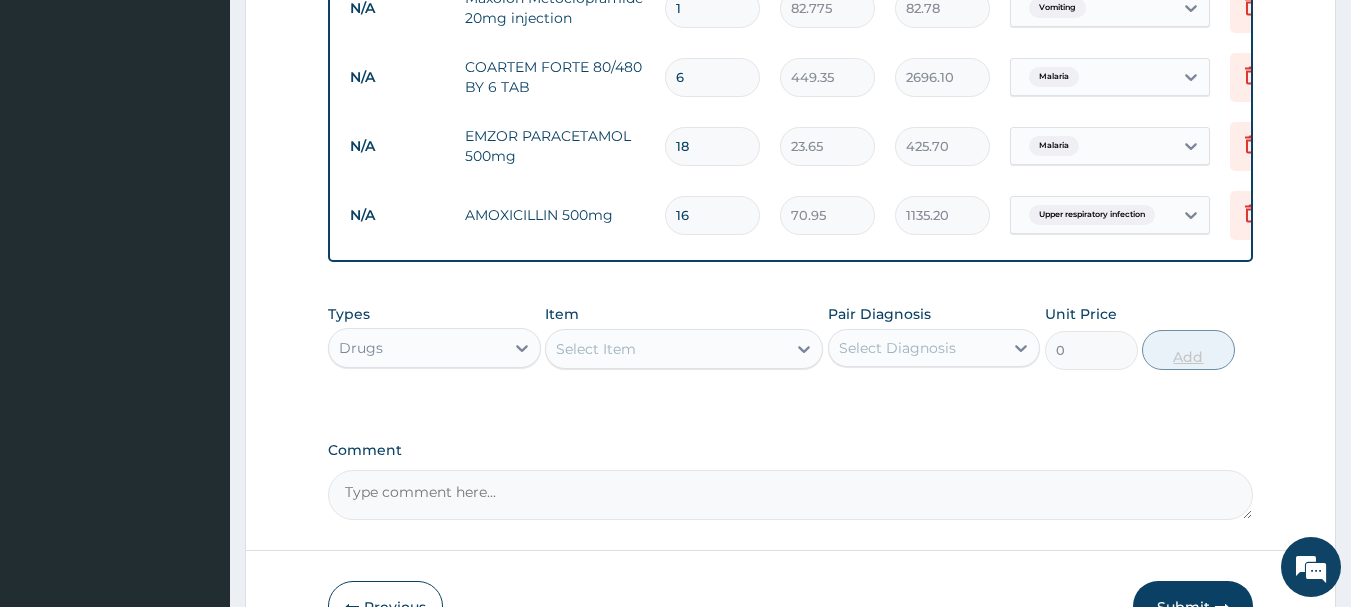 type on "1" 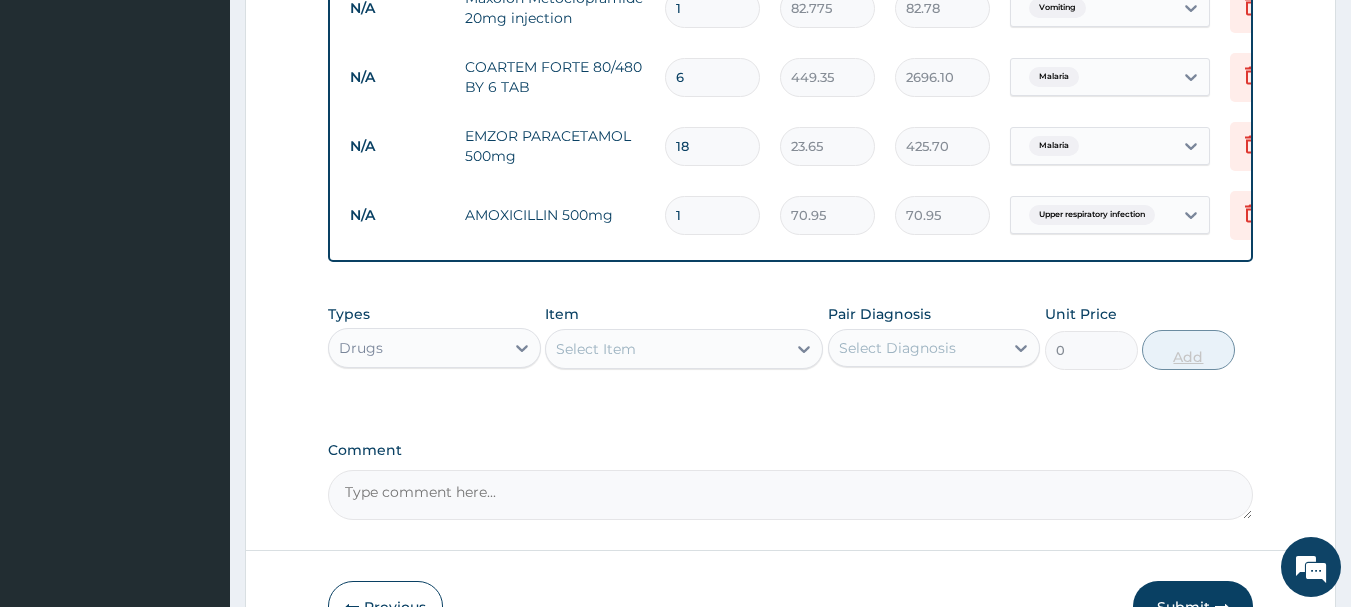 type on "15" 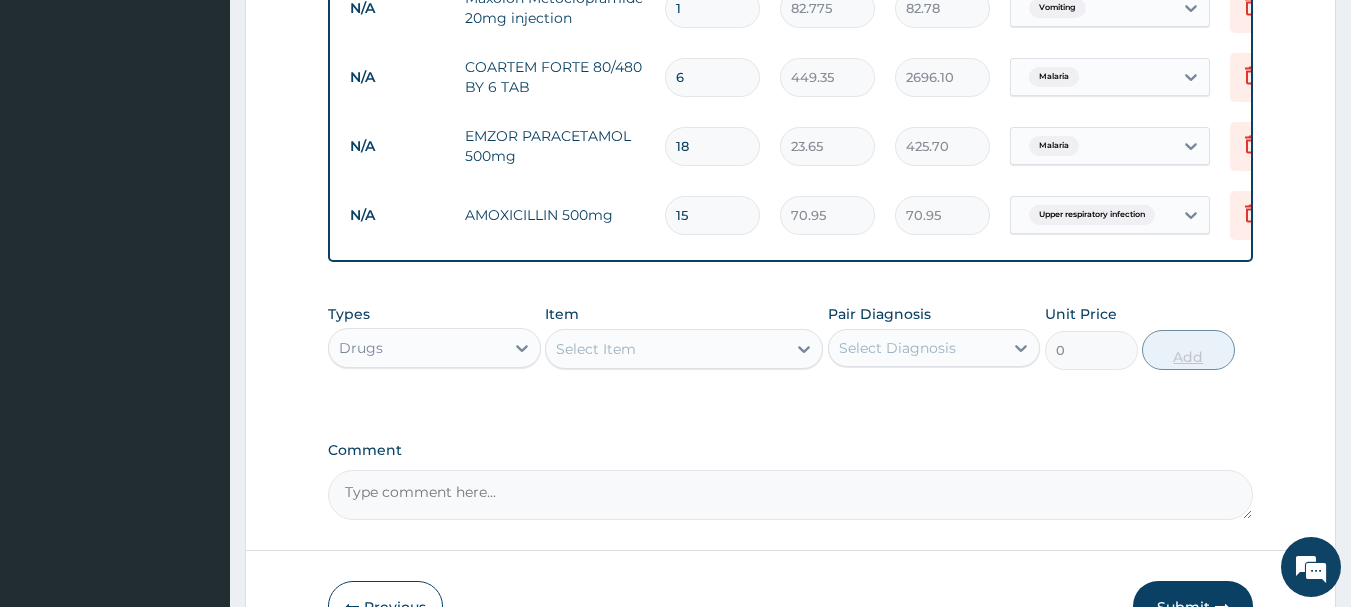 type on "1064.25" 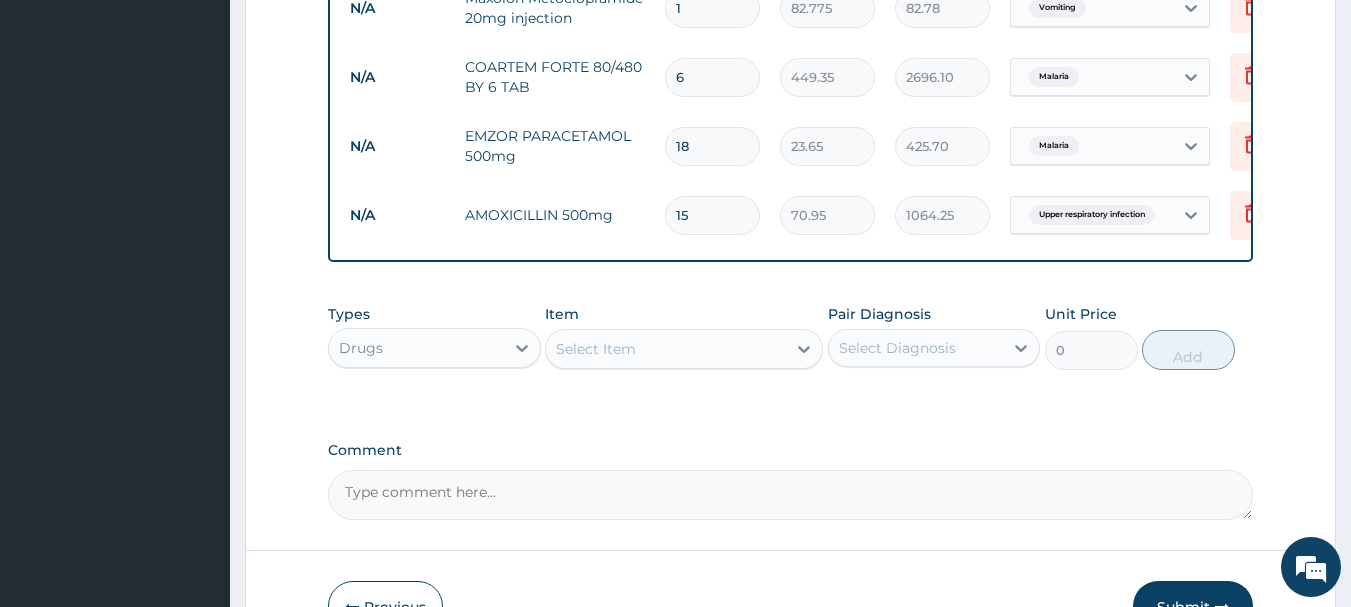 type on "15" 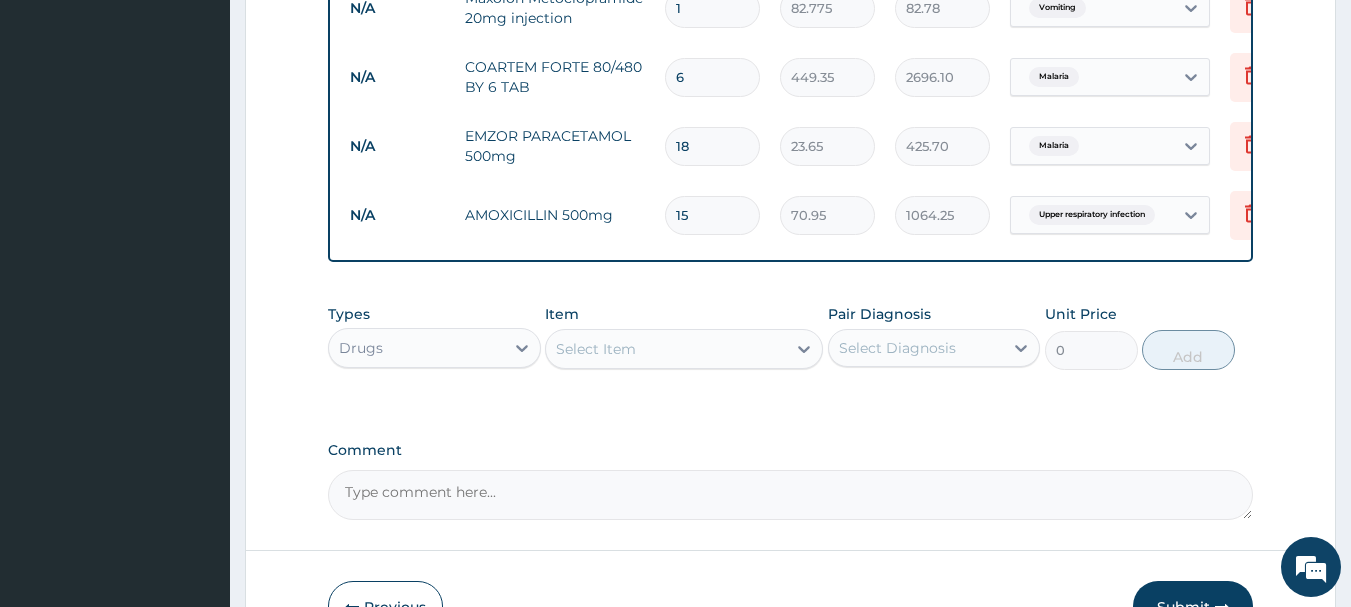 click on "Select Item" at bounding box center (666, 349) 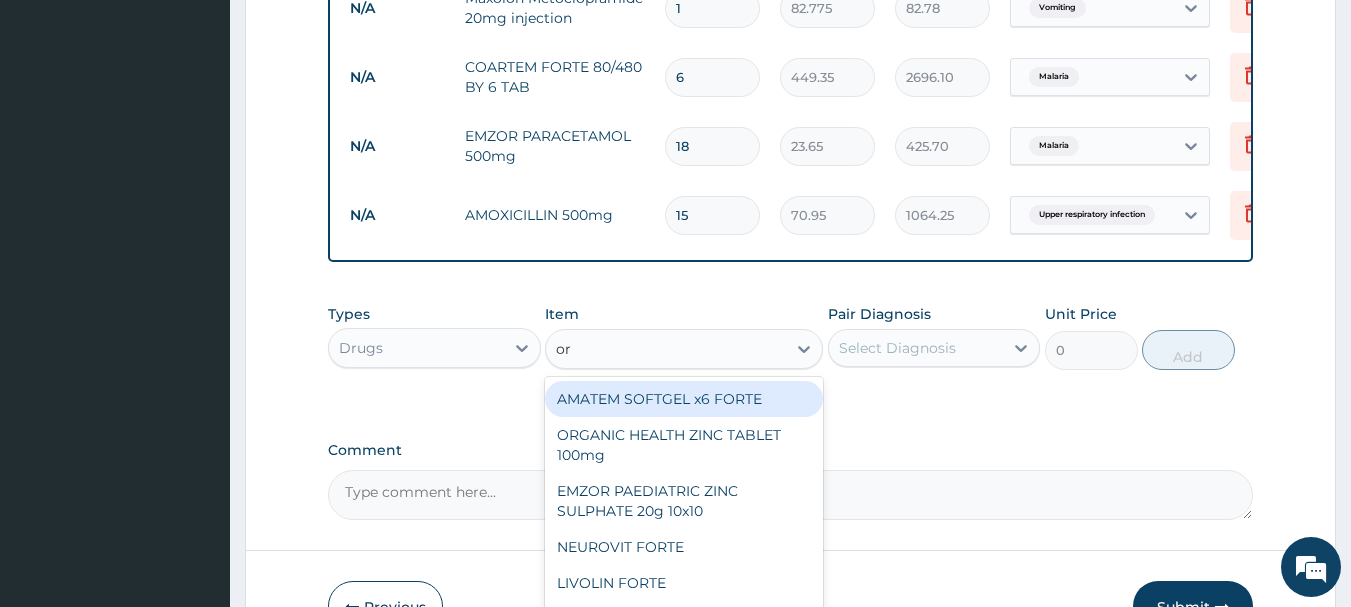 type on "ors" 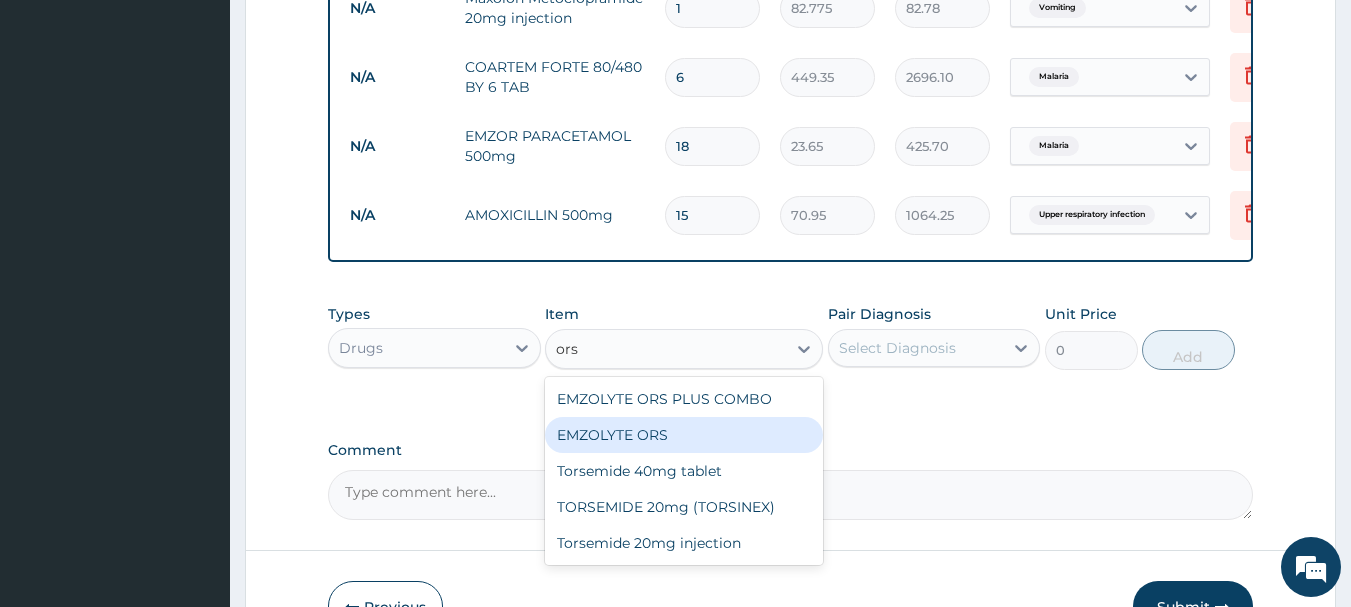 click on "EMZOLYTE ORS" at bounding box center (684, 435) 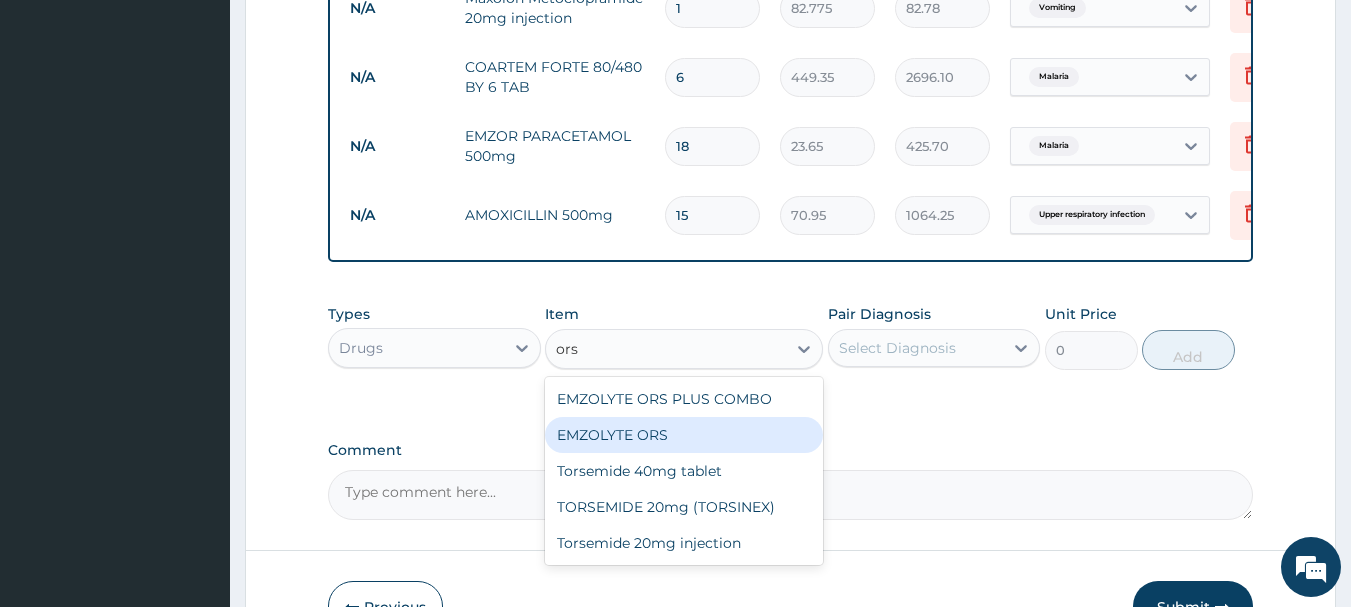 type 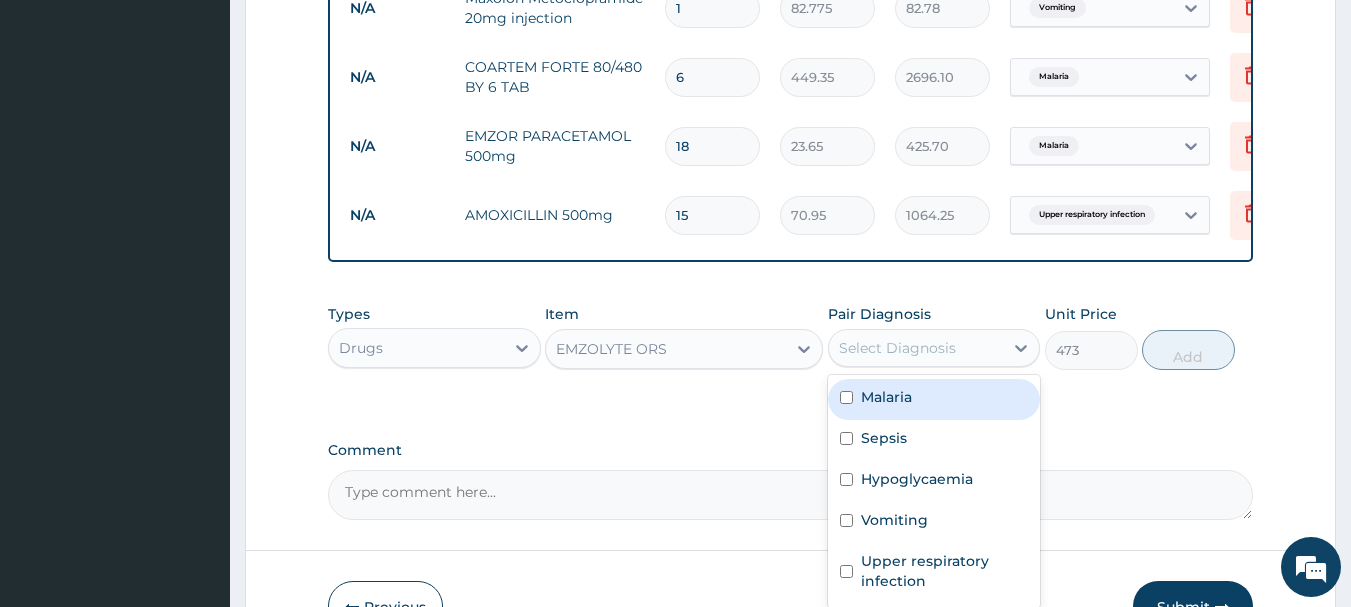 click on "Select Diagnosis" at bounding box center [897, 348] 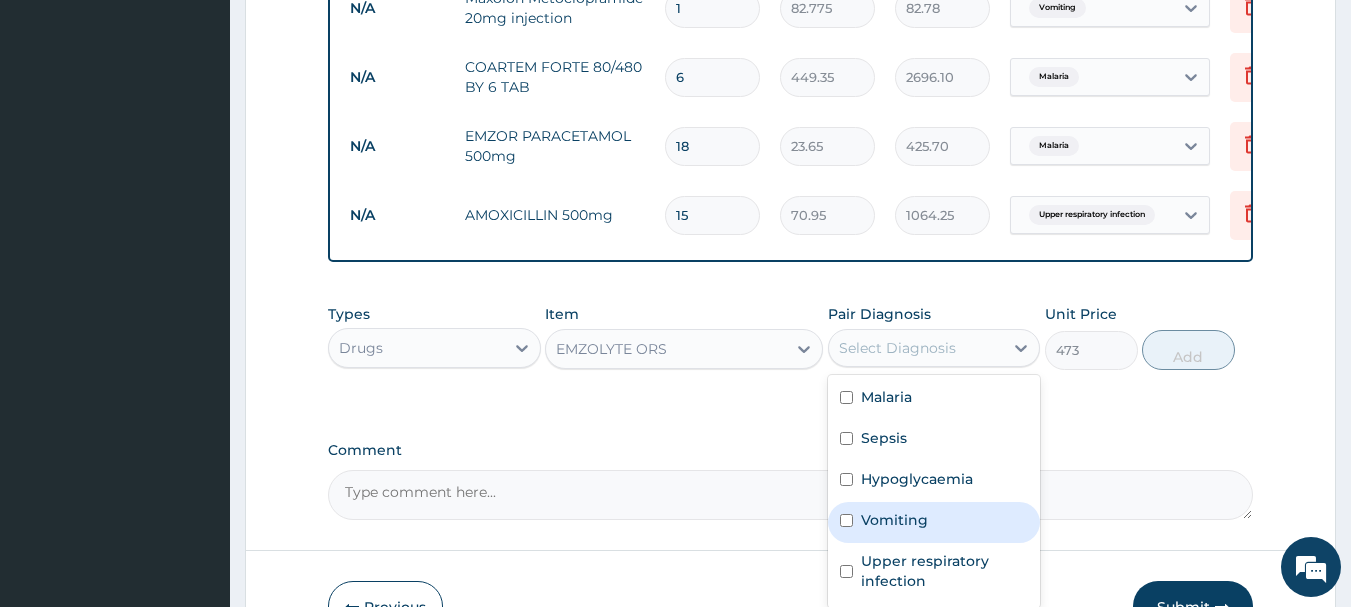 click on "Vomiting" at bounding box center [934, 522] 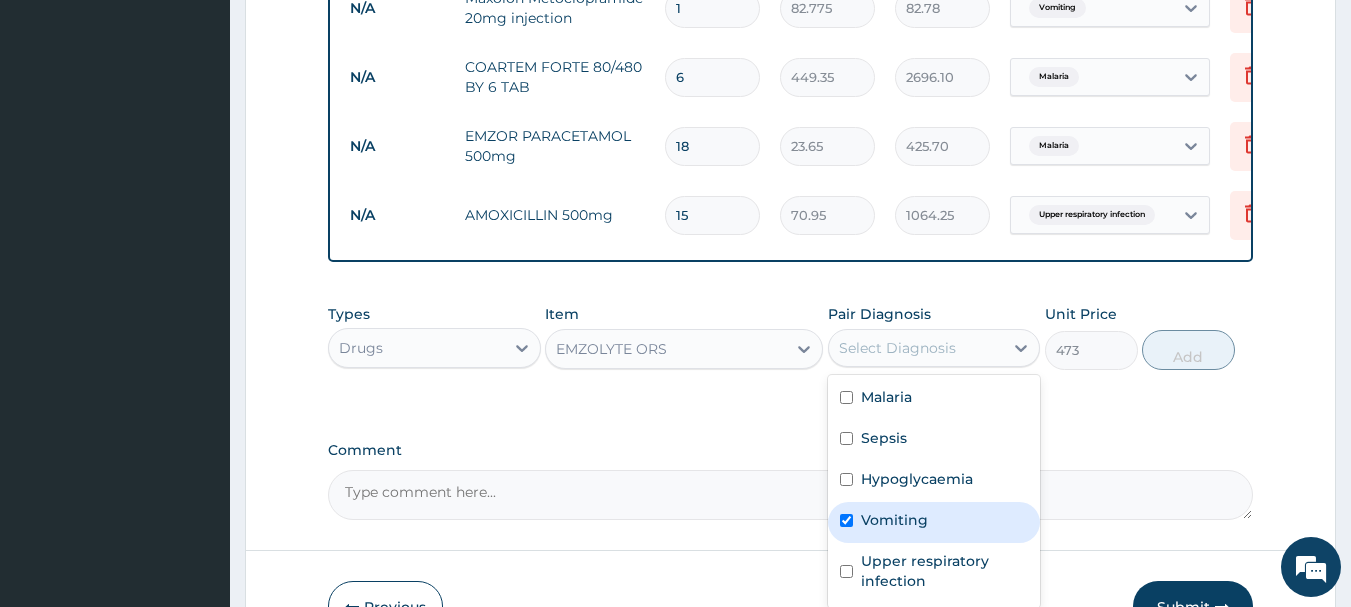 checkbox on "true" 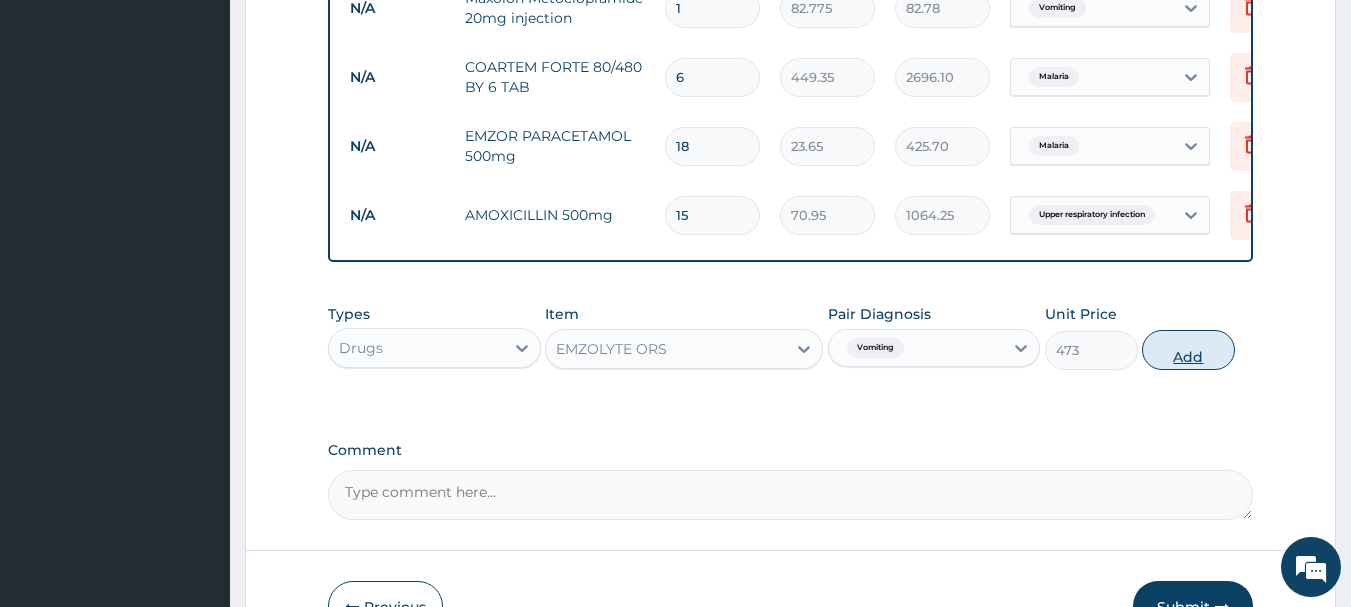 click on "Add" at bounding box center (1188, 350) 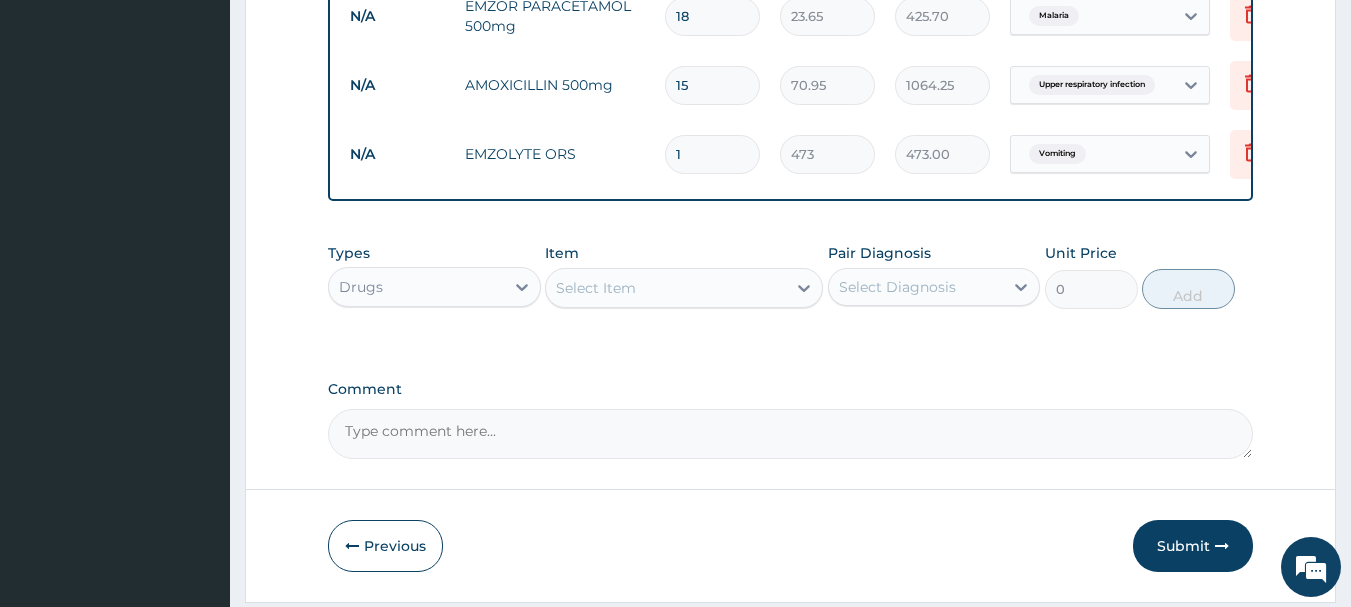 scroll, scrollTop: 1398, scrollLeft: 0, axis: vertical 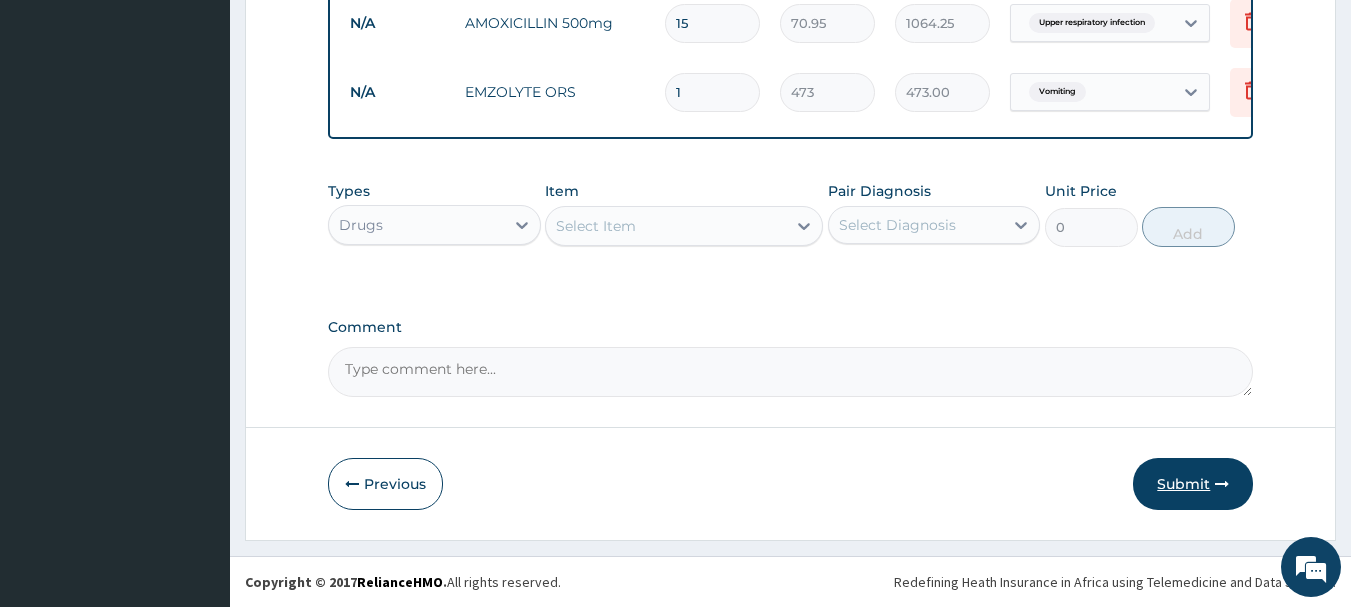 click on "Submit" at bounding box center [1193, 484] 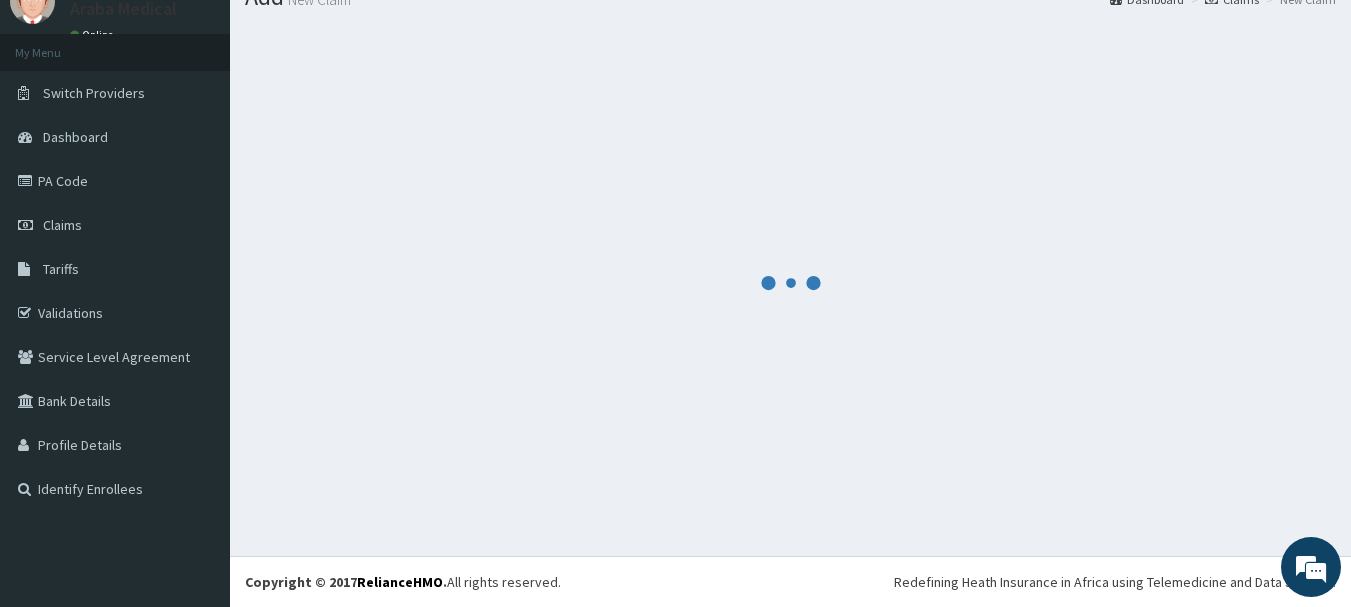 scroll, scrollTop: 1398, scrollLeft: 0, axis: vertical 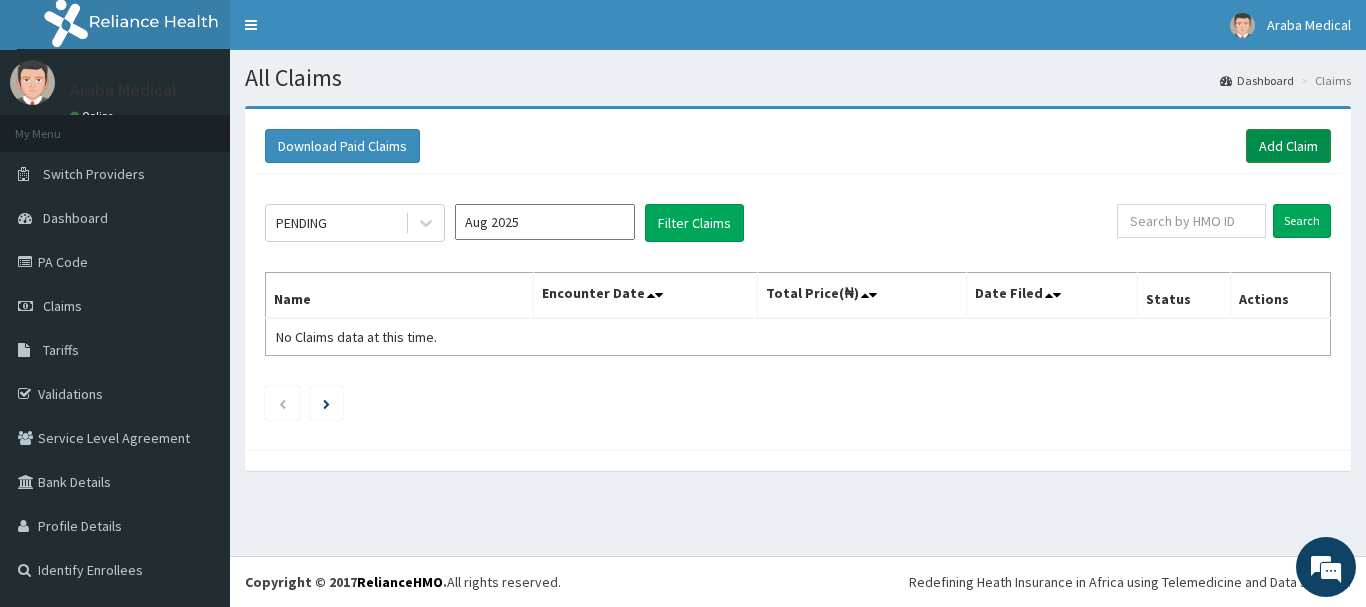 click on "Add Claim" at bounding box center [1288, 146] 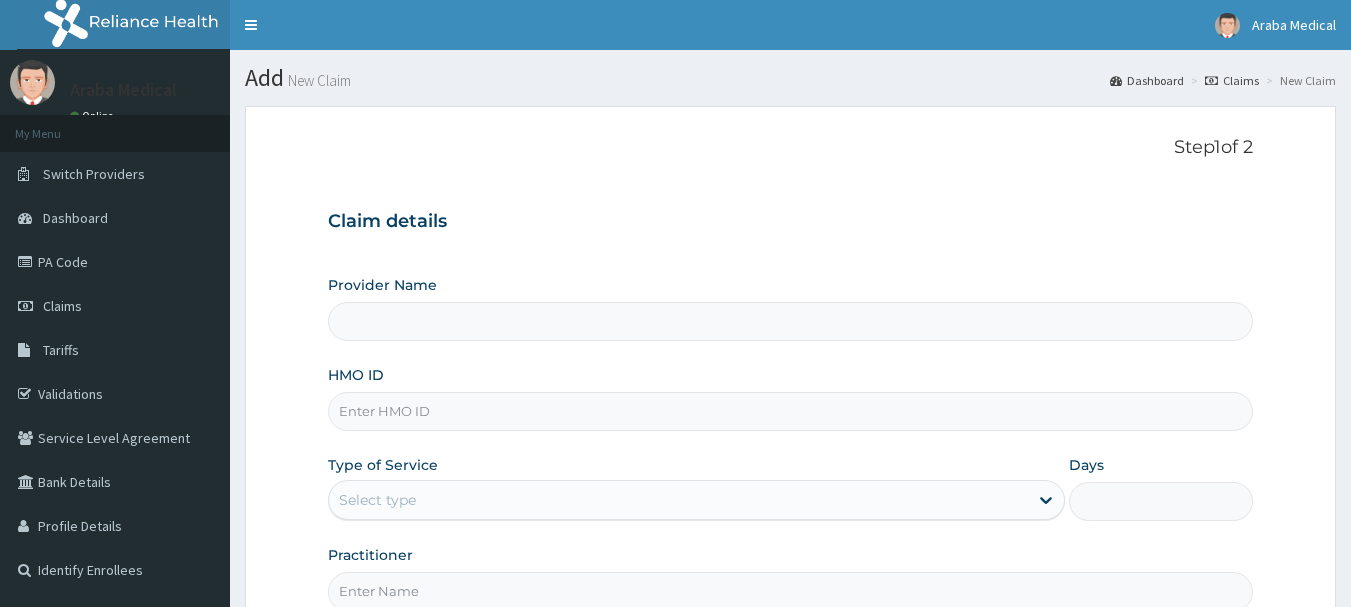 scroll, scrollTop: 0, scrollLeft: 0, axis: both 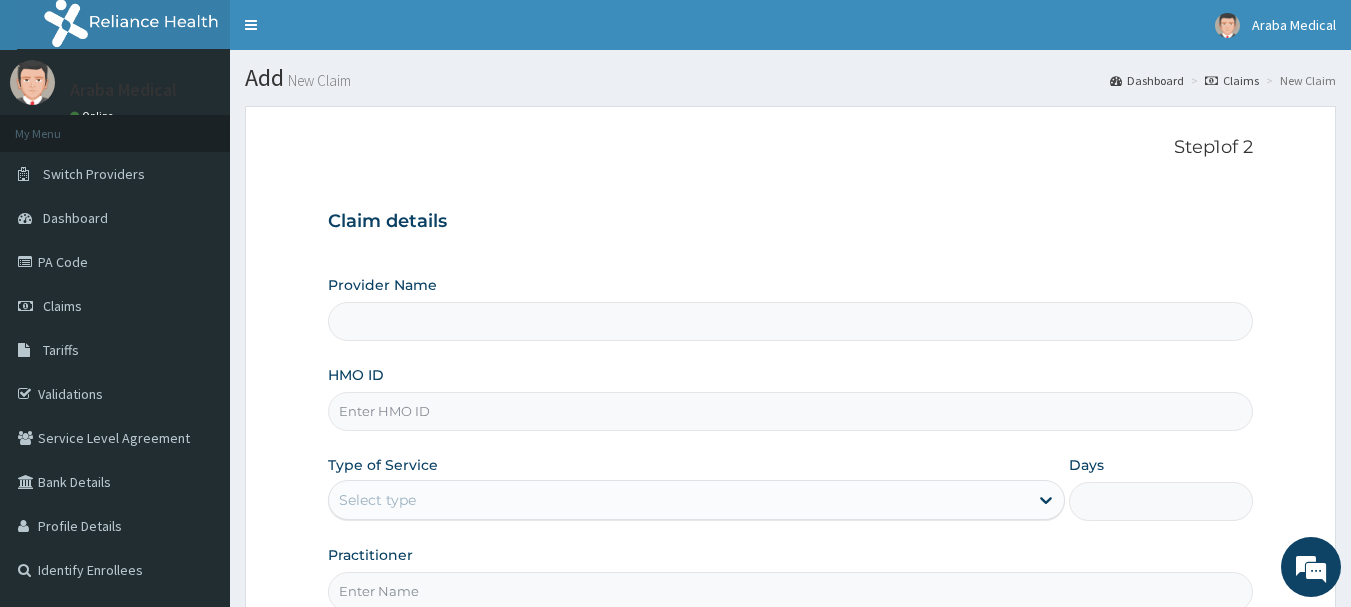click on "HMO ID" at bounding box center [791, 411] 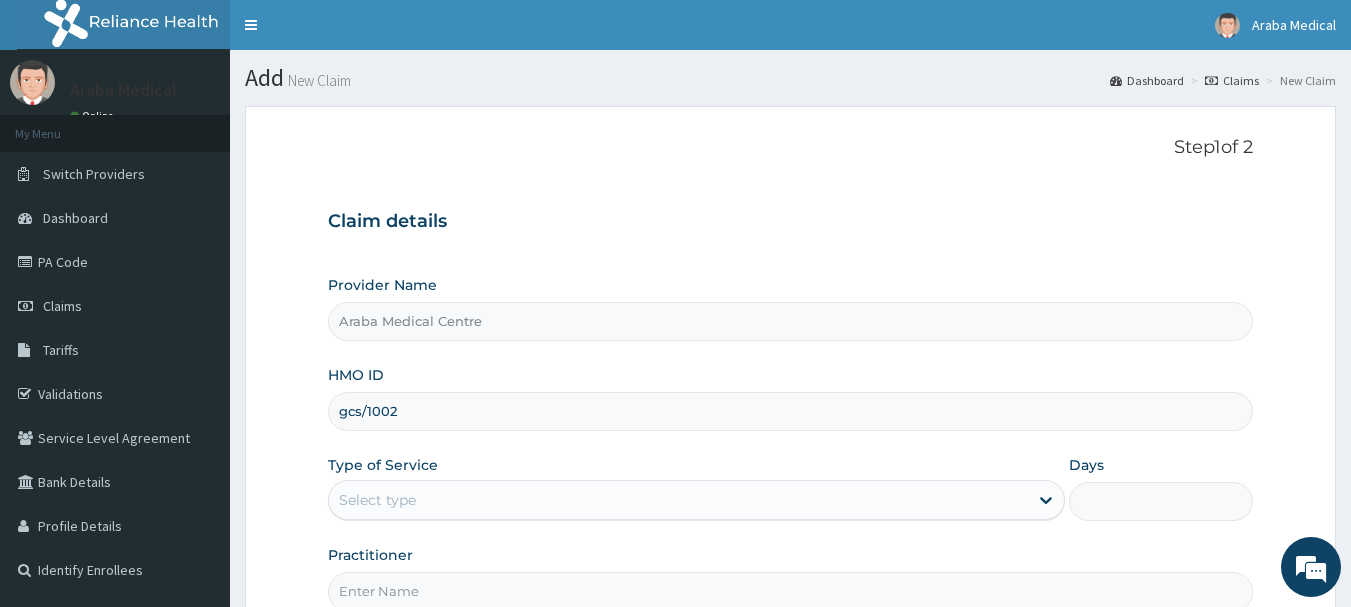 scroll, scrollTop: 0, scrollLeft: 0, axis: both 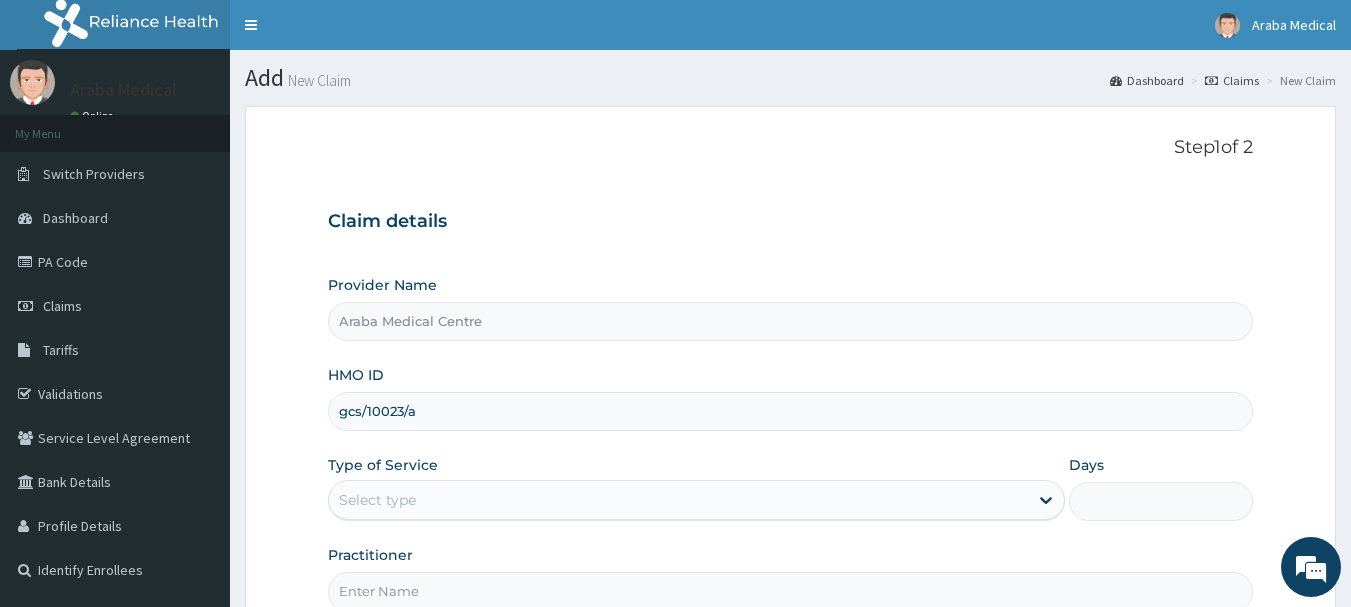 type on "gcs/10023/a" 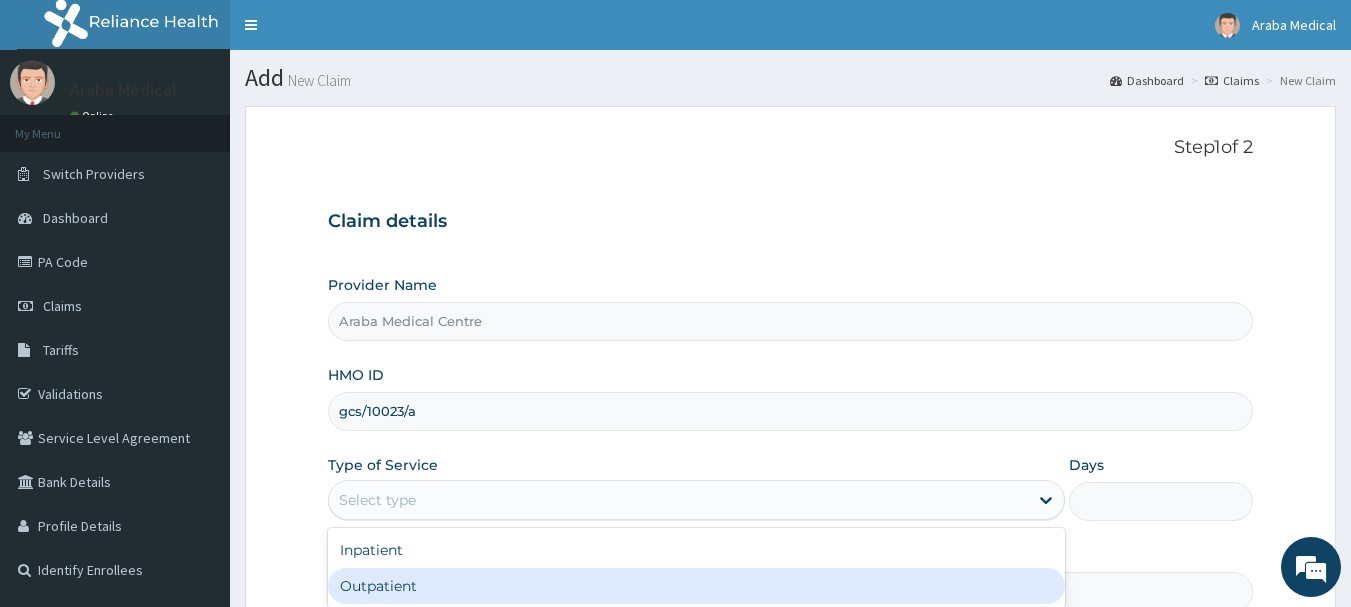 click on "Outpatient" at bounding box center [696, 586] 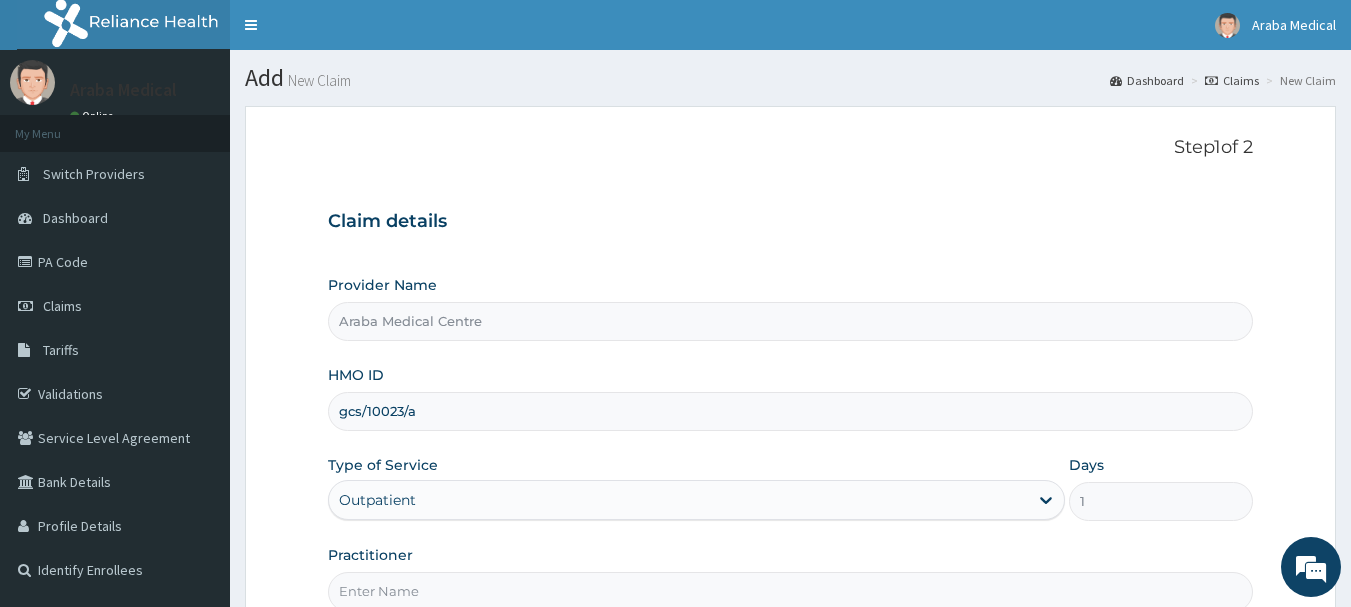 click on "Practitioner" at bounding box center (791, 591) 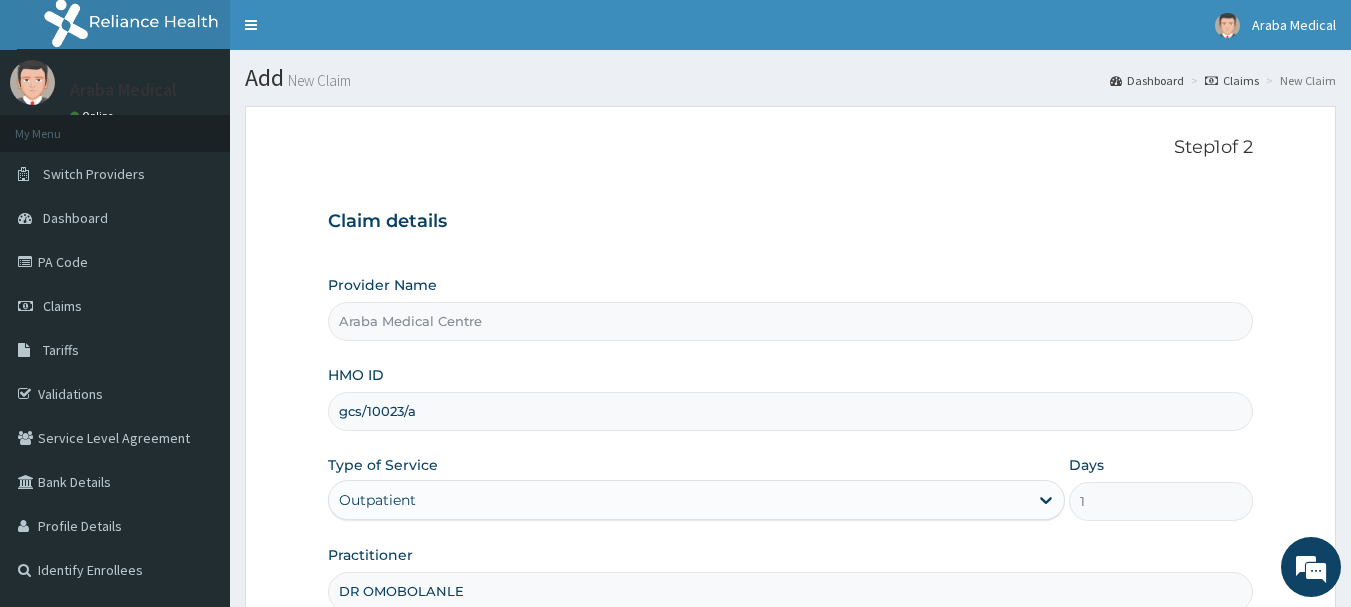 scroll, scrollTop: 215, scrollLeft: 0, axis: vertical 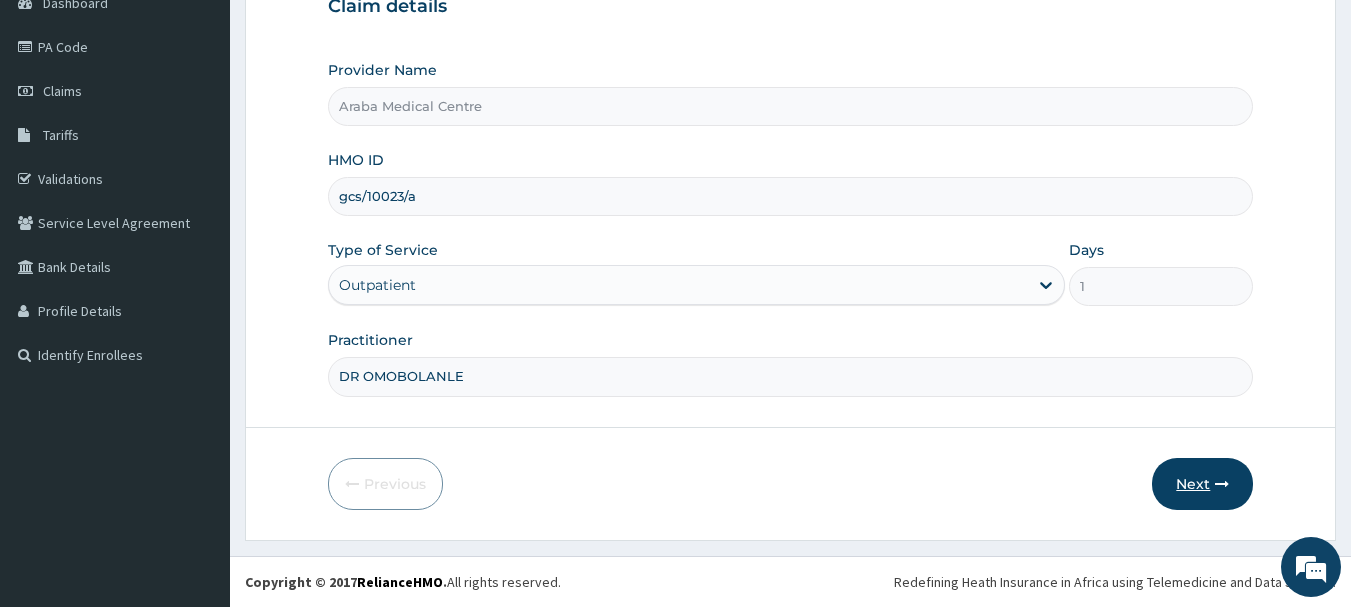 click at bounding box center [1222, 484] 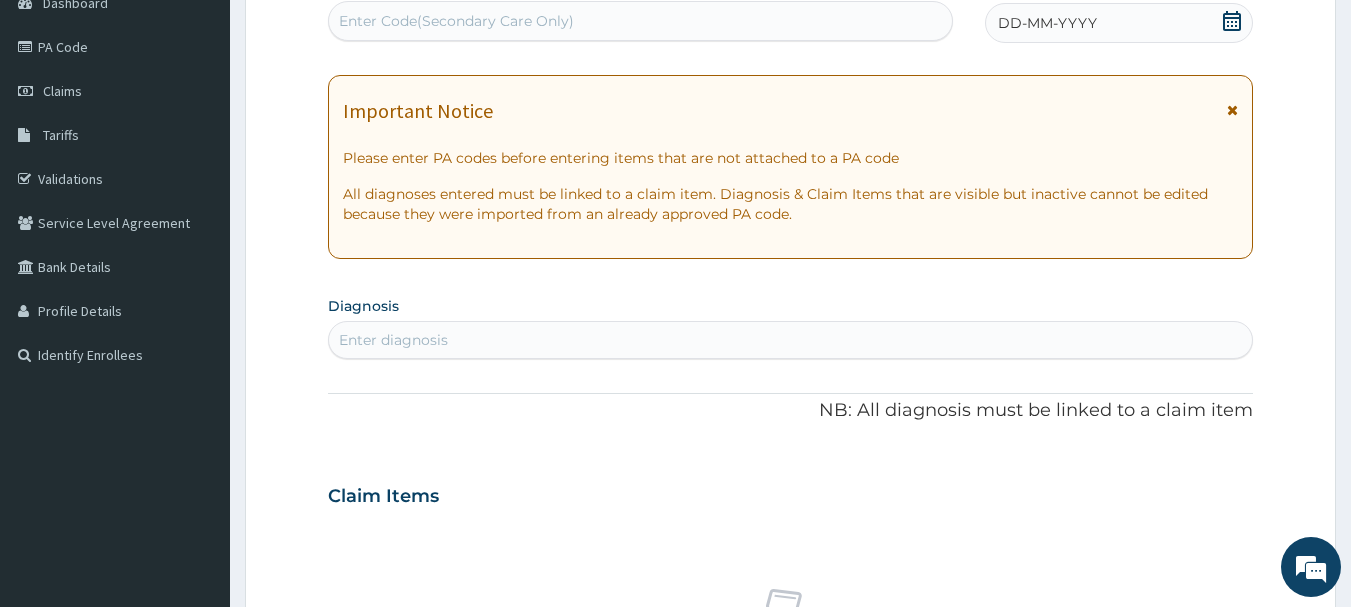 click 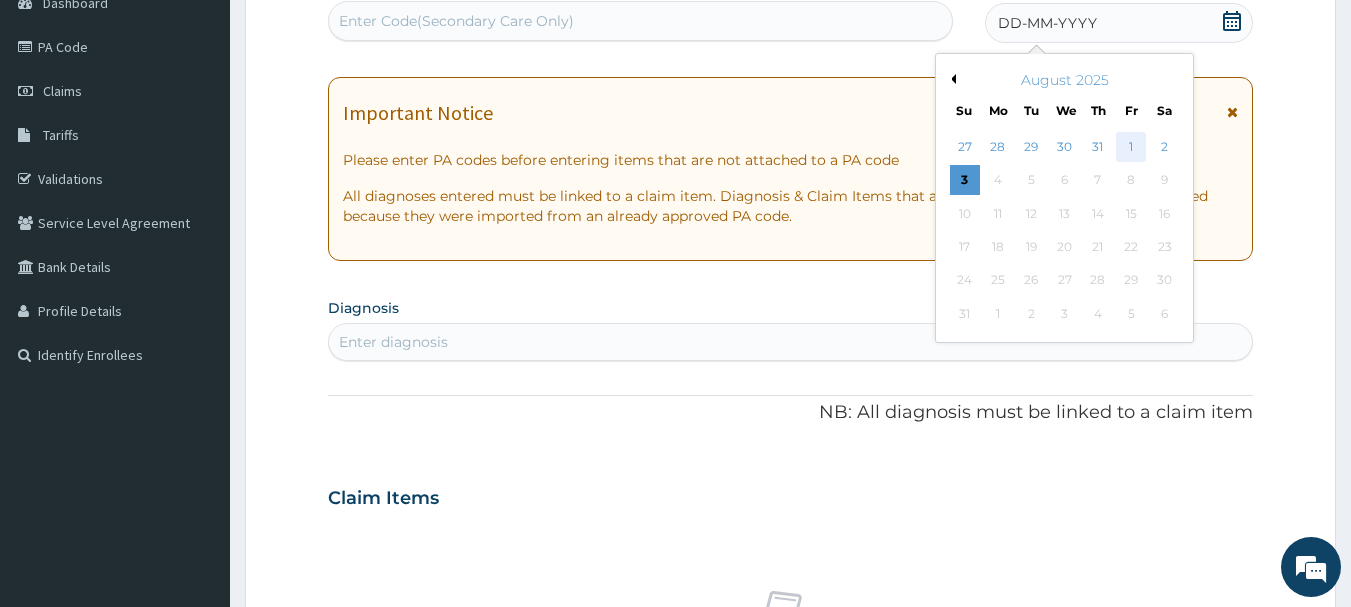 click on "1" at bounding box center [1131, 147] 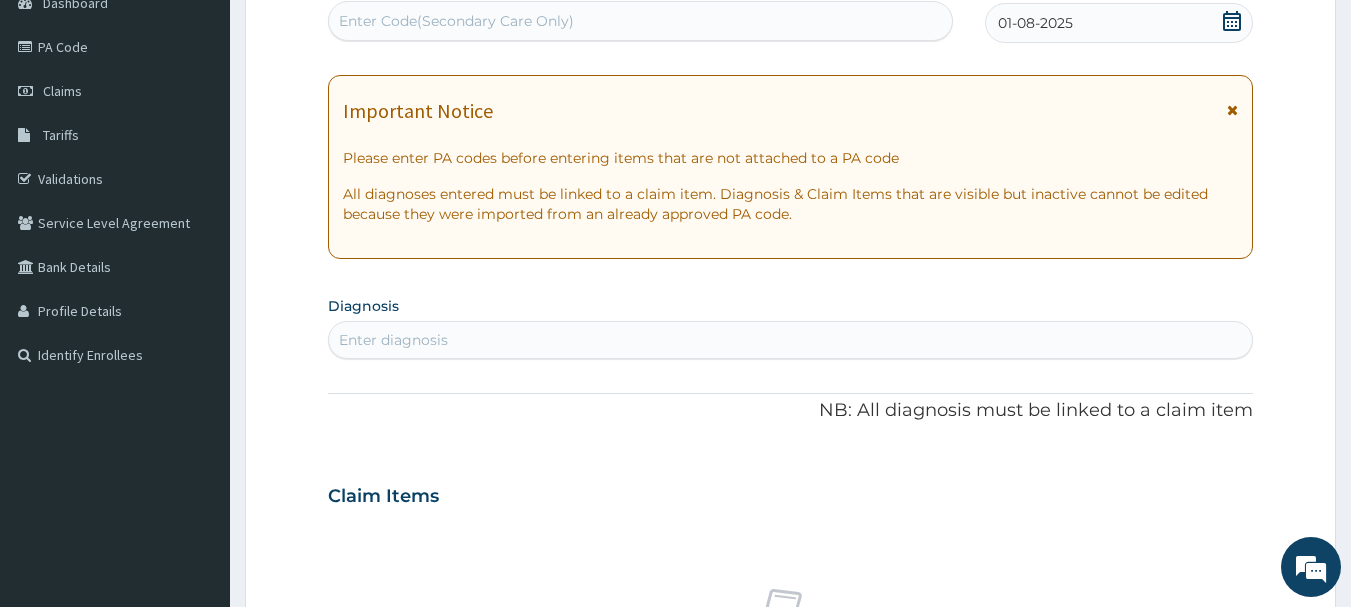 click on "Enter diagnosis" at bounding box center (791, 340) 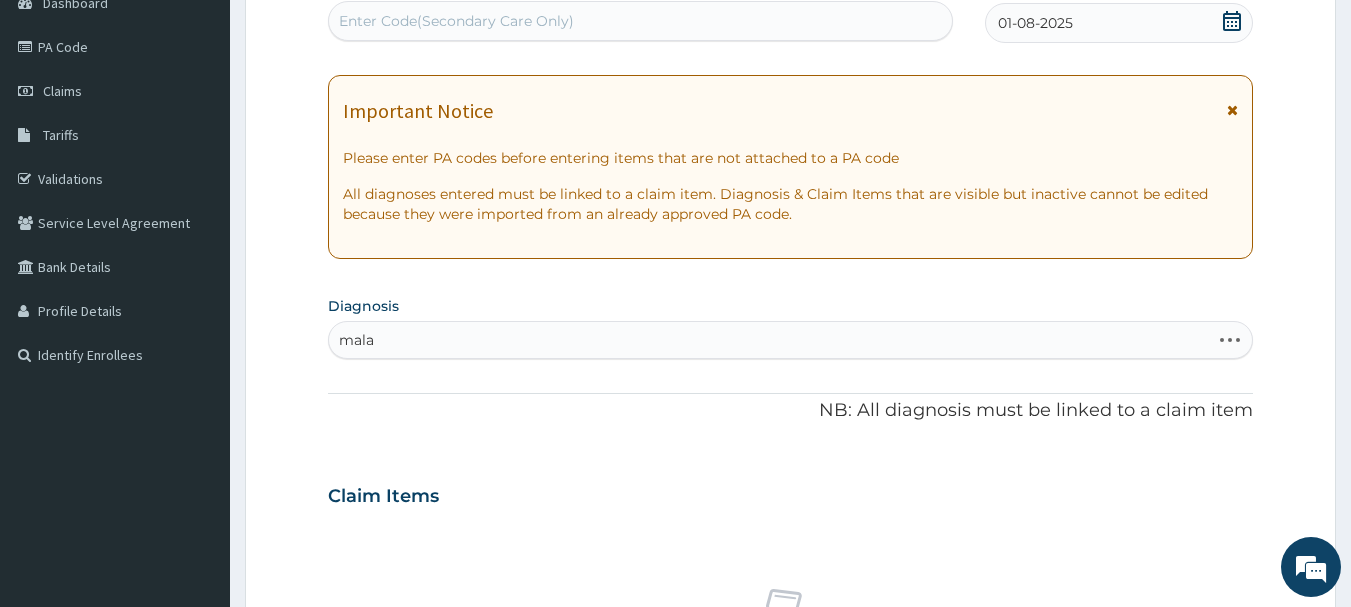 type on "malar" 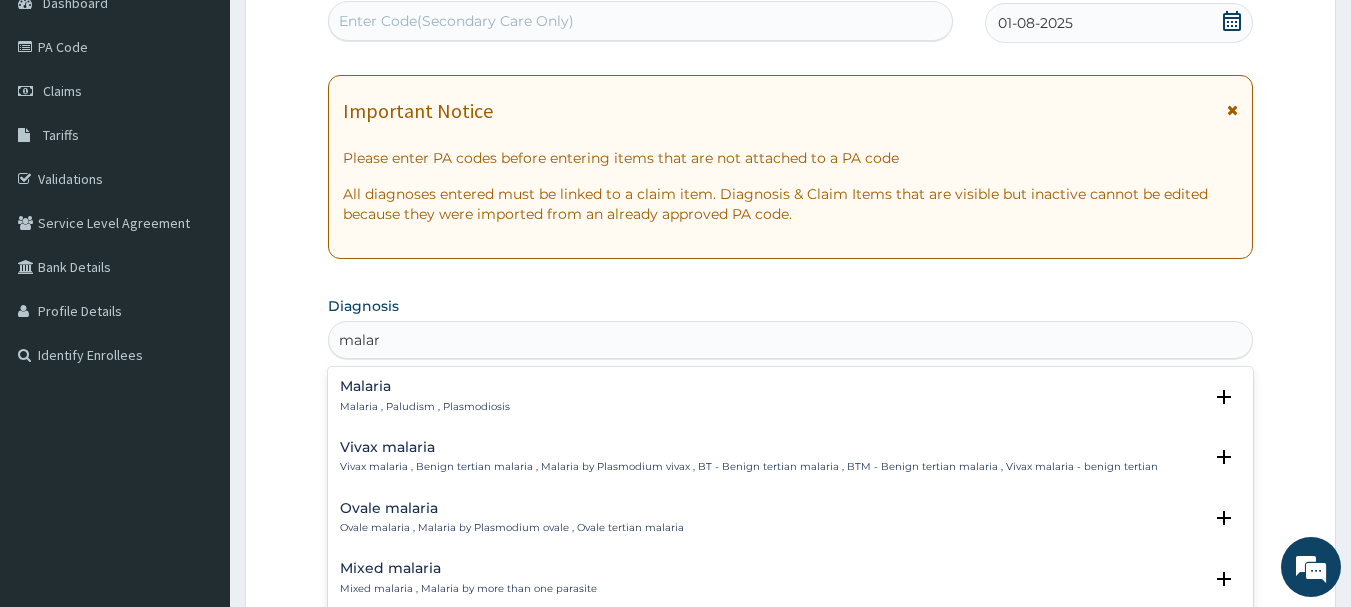 click on "Malaria" at bounding box center (425, 386) 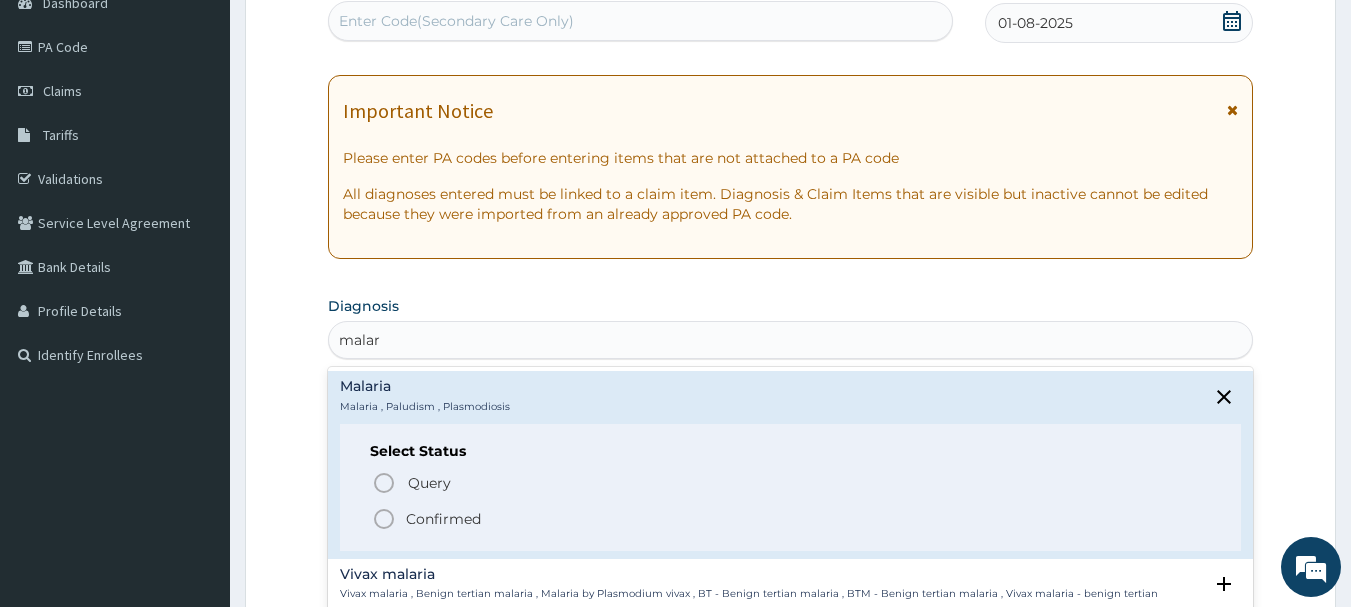 click 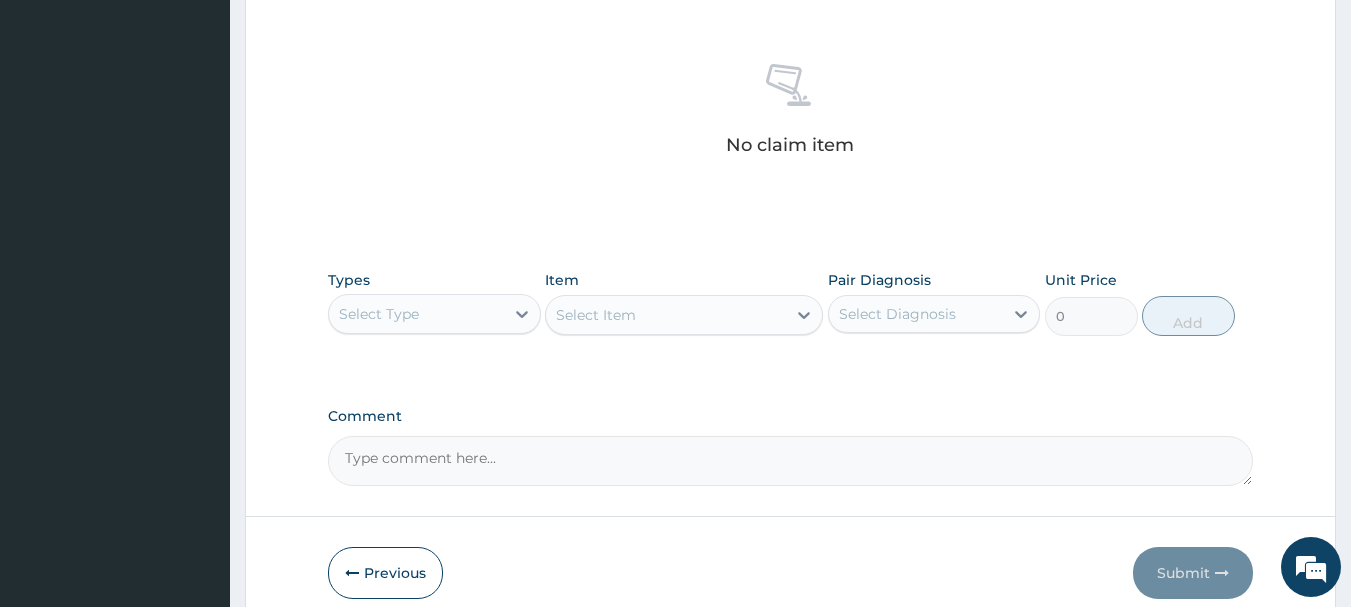 scroll, scrollTop: 835, scrollLeft: 0, axis: vertical 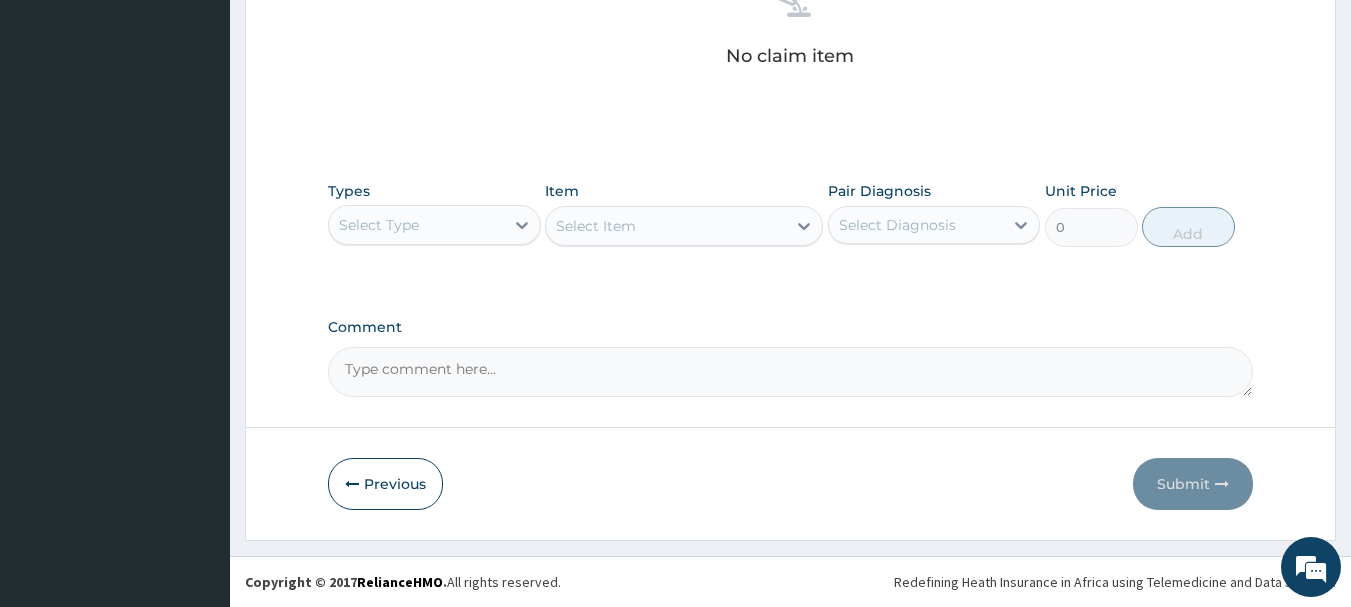 click on "Select Type" at bounding box center (416, 225) 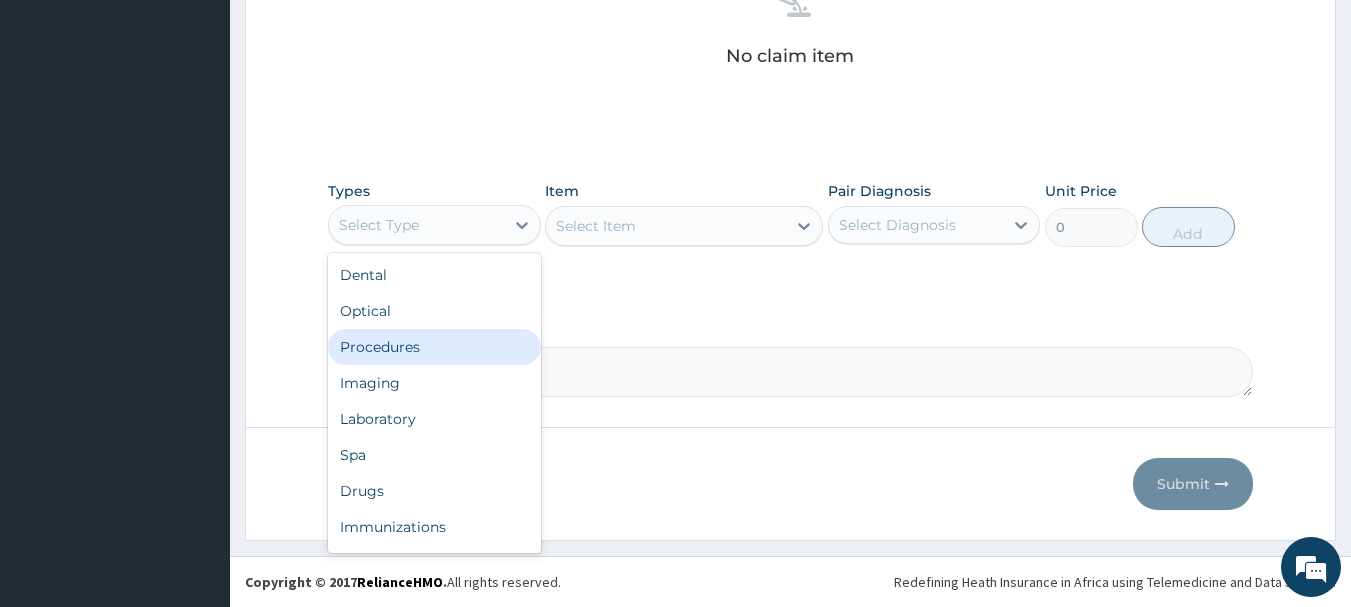 click on "Procedures" at bounding box center [434, 347] 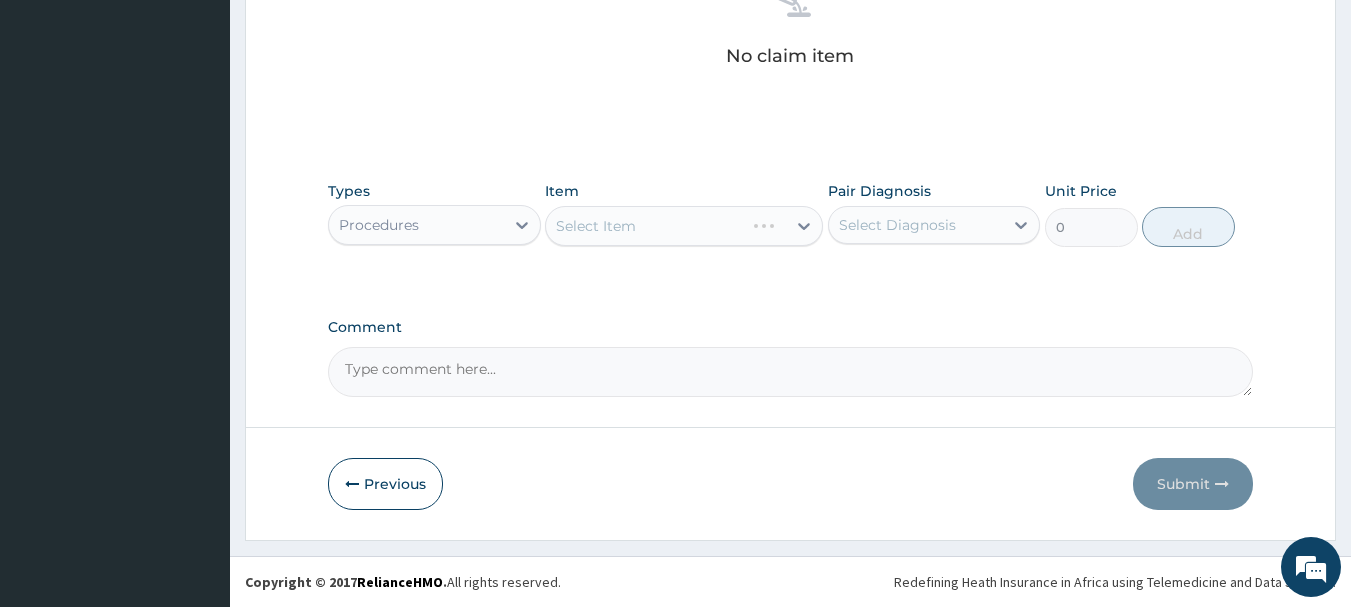 click on "Select Item" at bounding box center [684, 226] 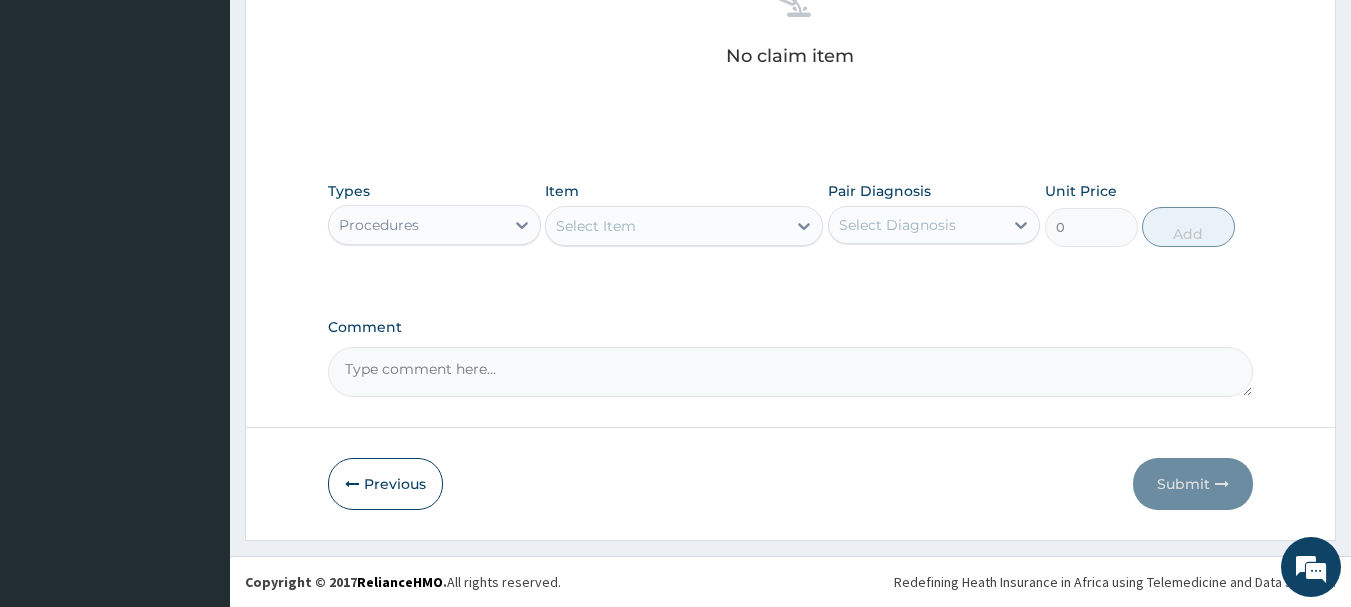 click on "Select Item" at bounding box center (666, 226) 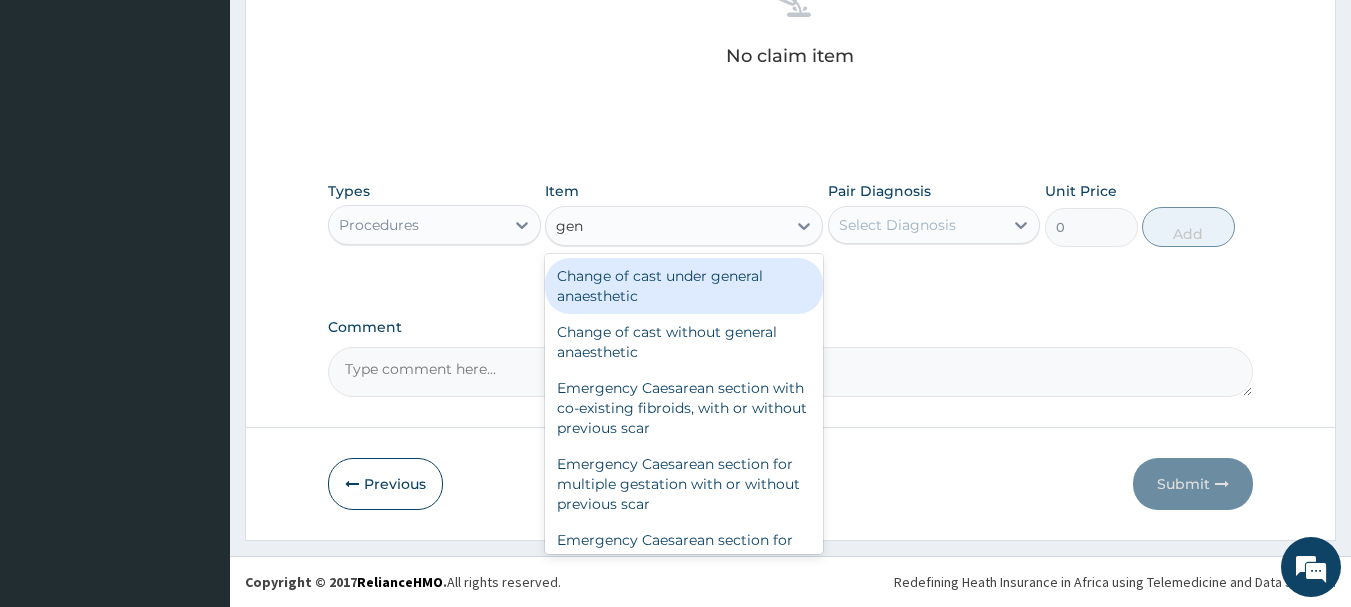 type on "gene" 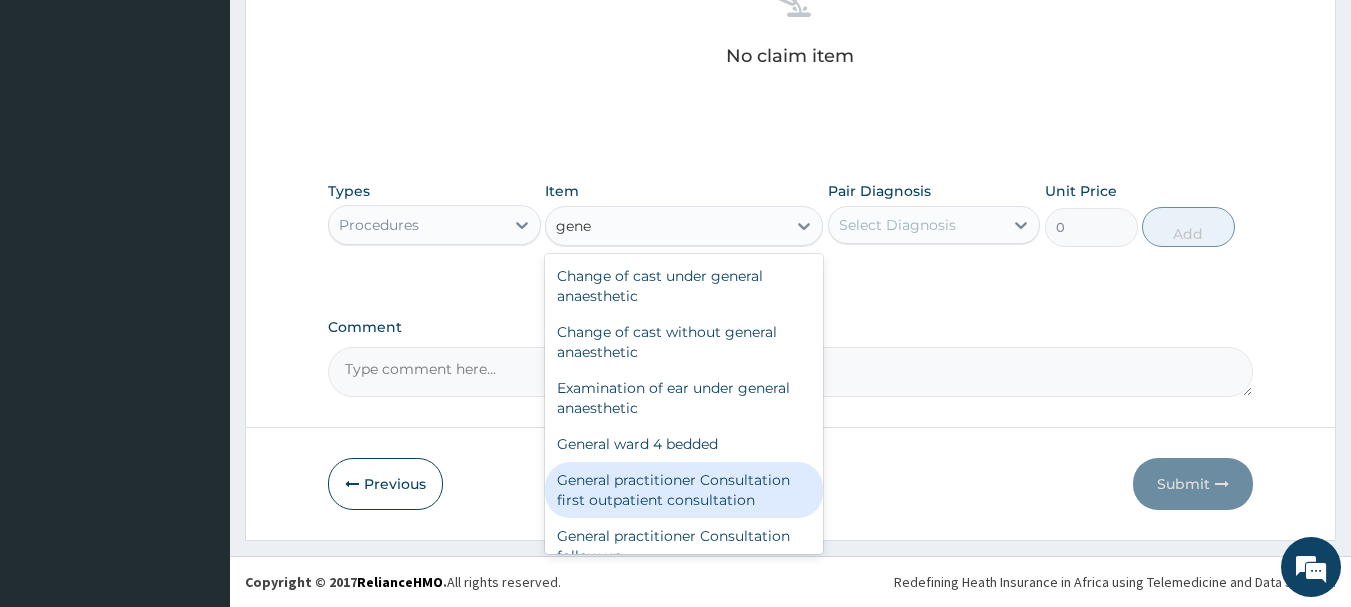click on "General practitioner Consultation first outpatient consultation" at bounding box center (684, 490) 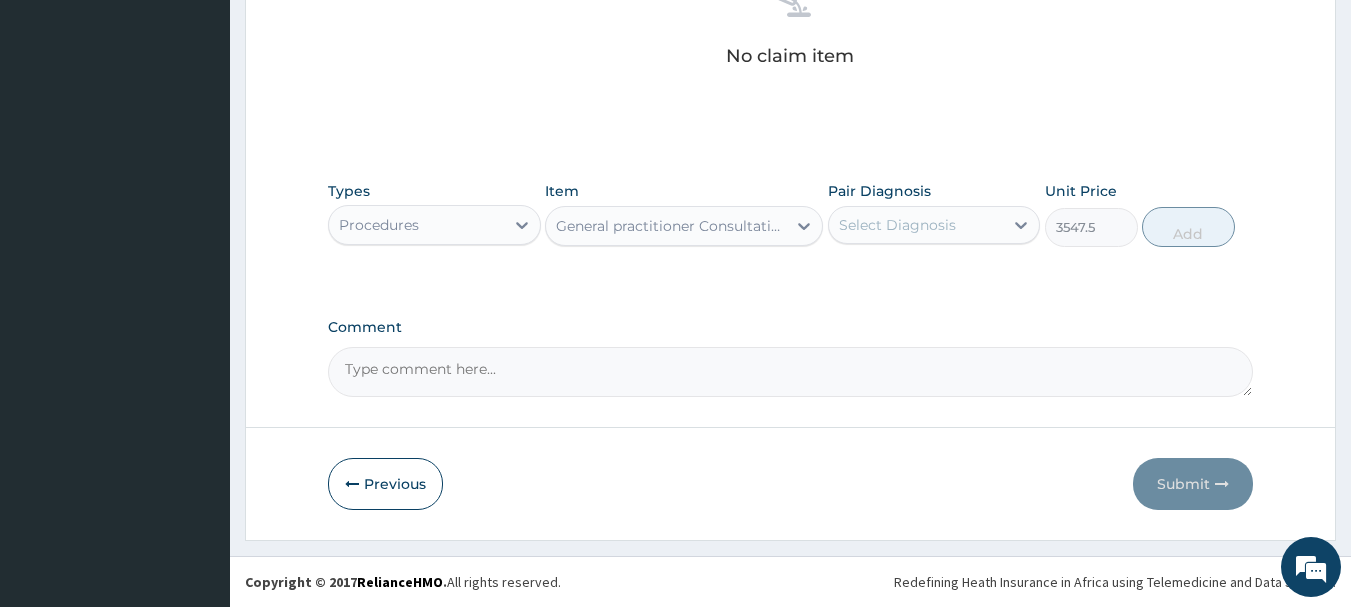 click on "Select Diagnosis" at bounding box center [897, 225] 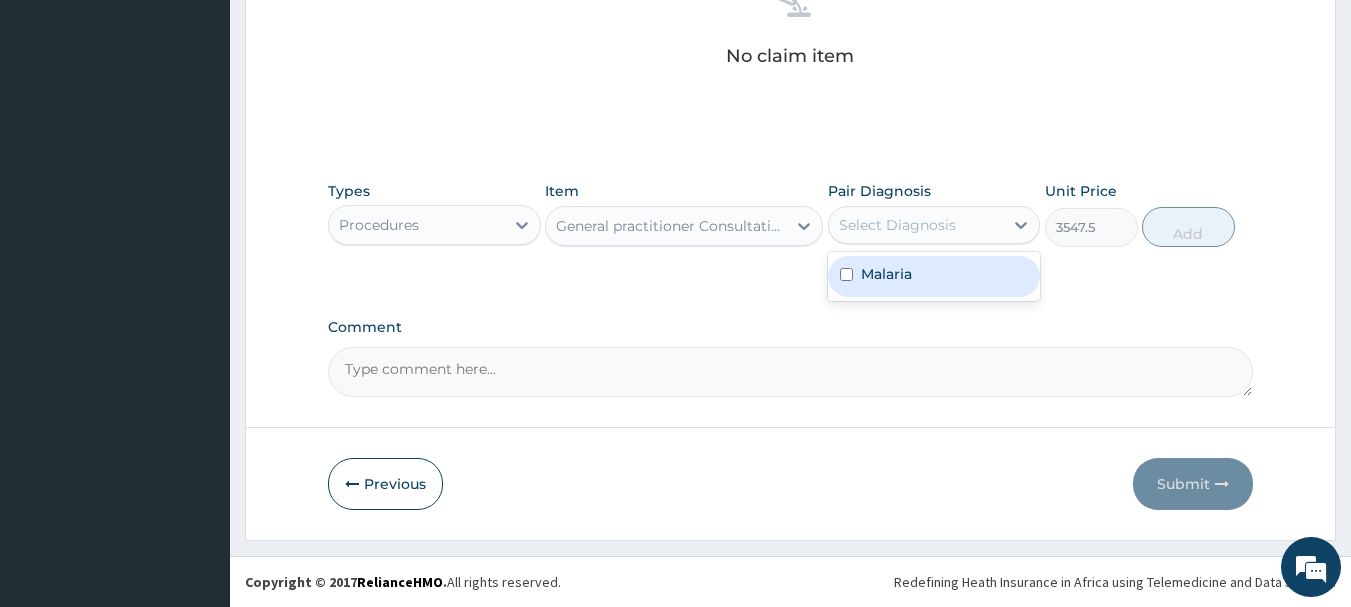 click on "Malaria" at bounding box center [934, 276] 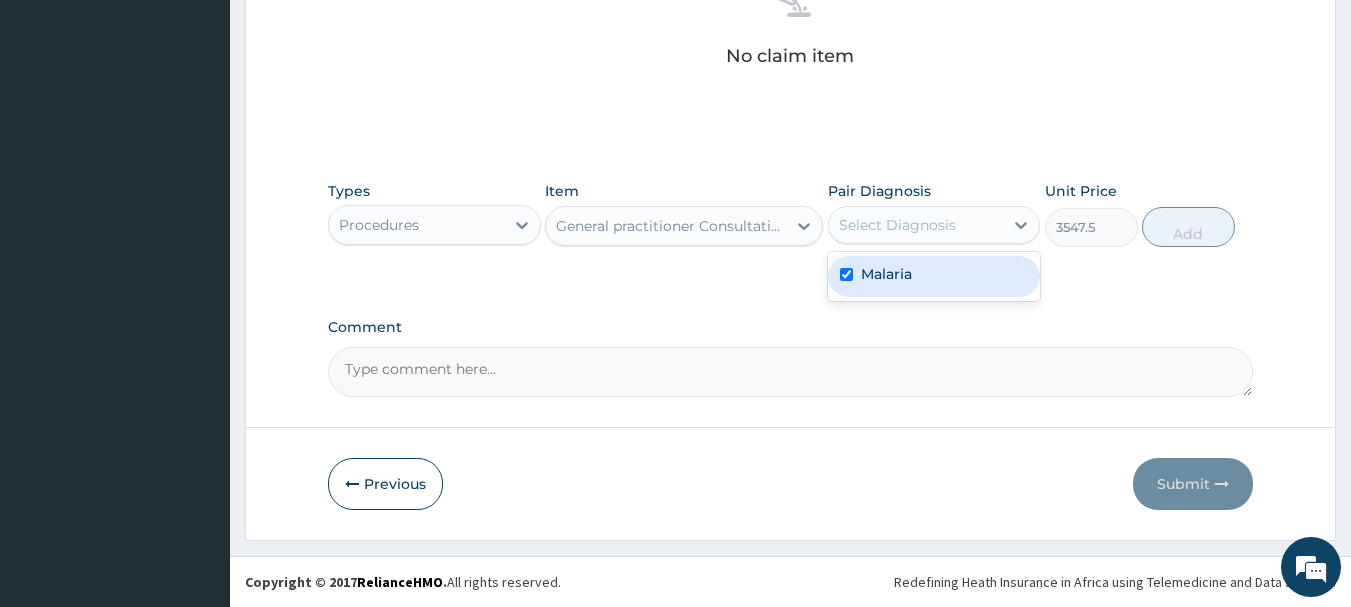 checkbox on "true" 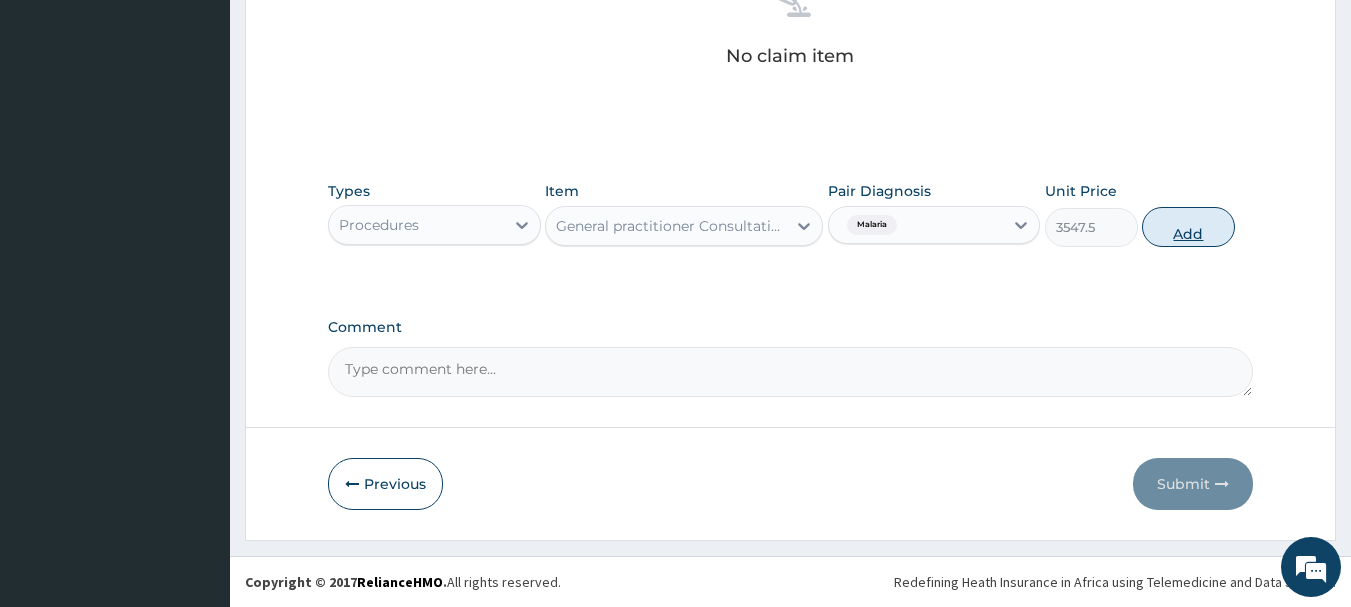 click on "Add" at bounding box center [1188, 227] 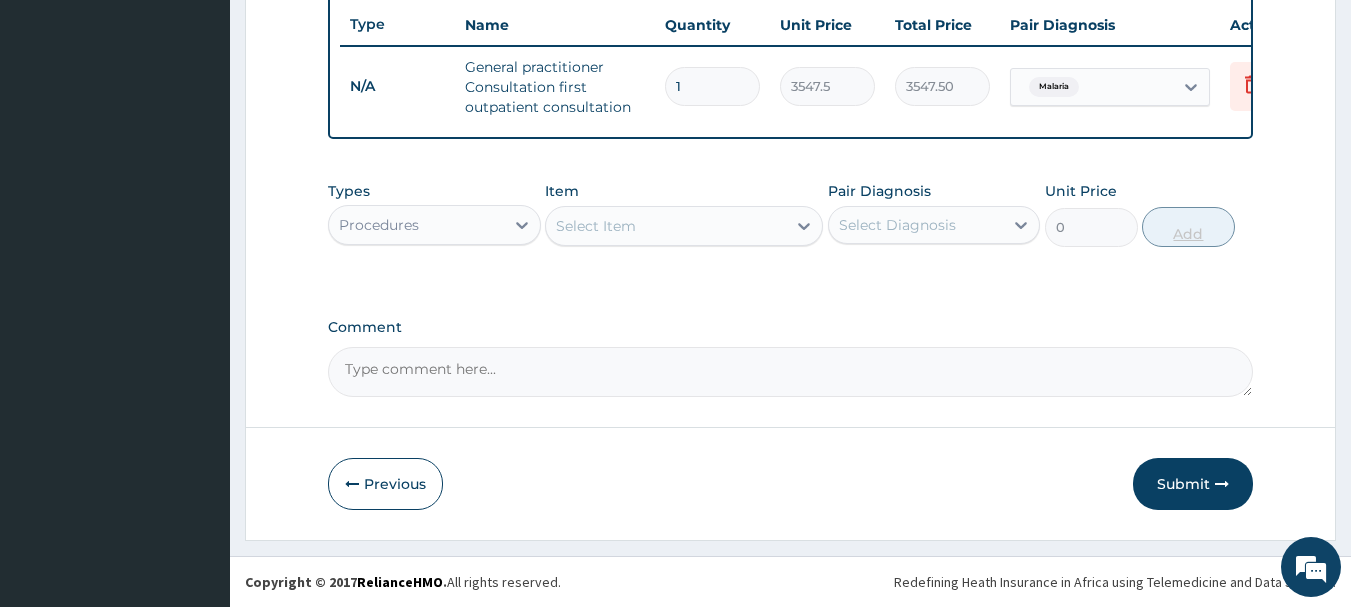 scroll, scrollTop: 766, scrollLeft: 0, axis: vertical 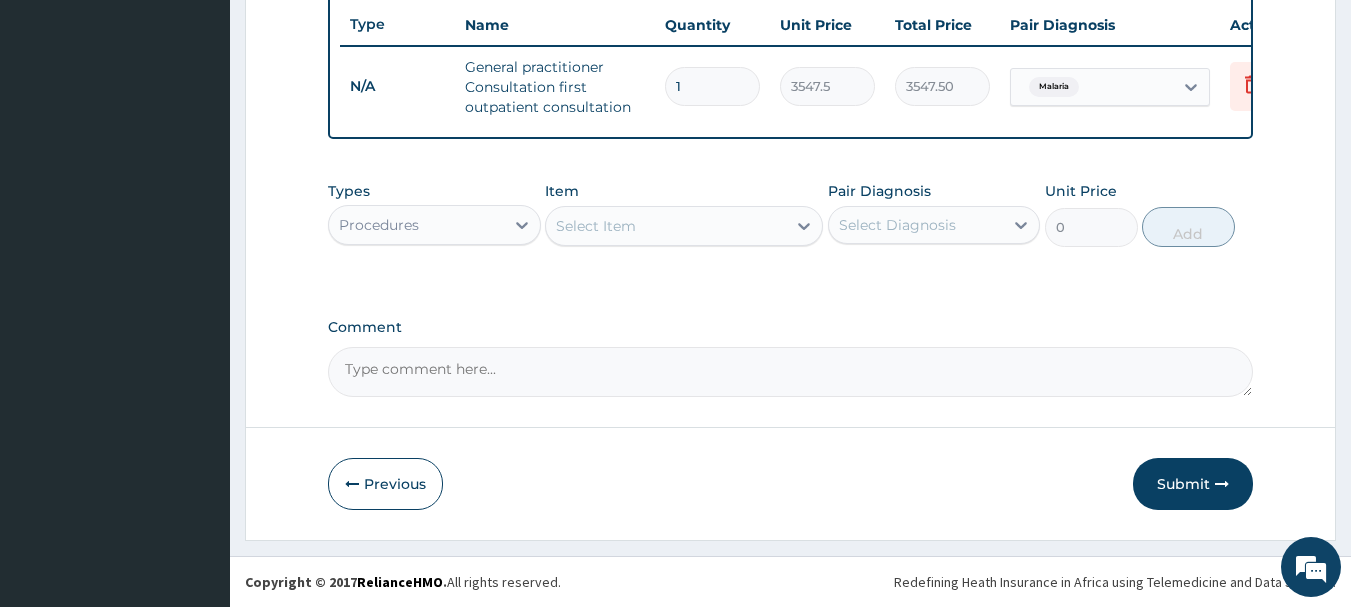 click on "Procedures" at bounding box center [416, 225] 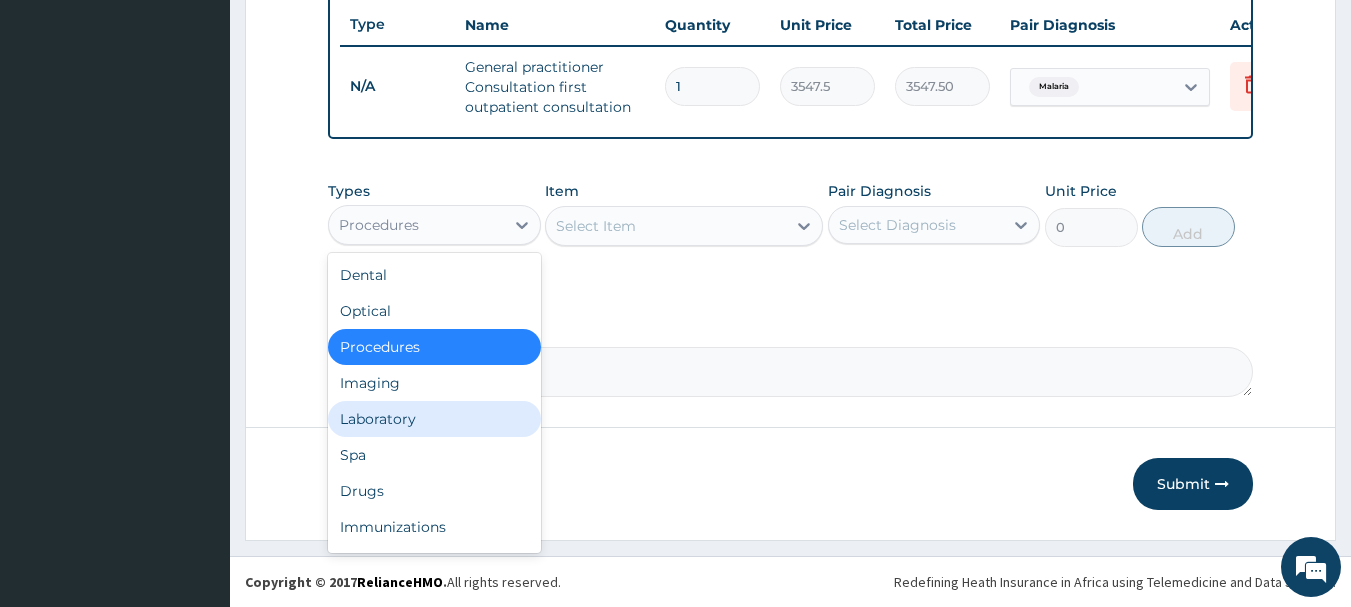 click on "Laboratory" at bounding box center (434, 419) 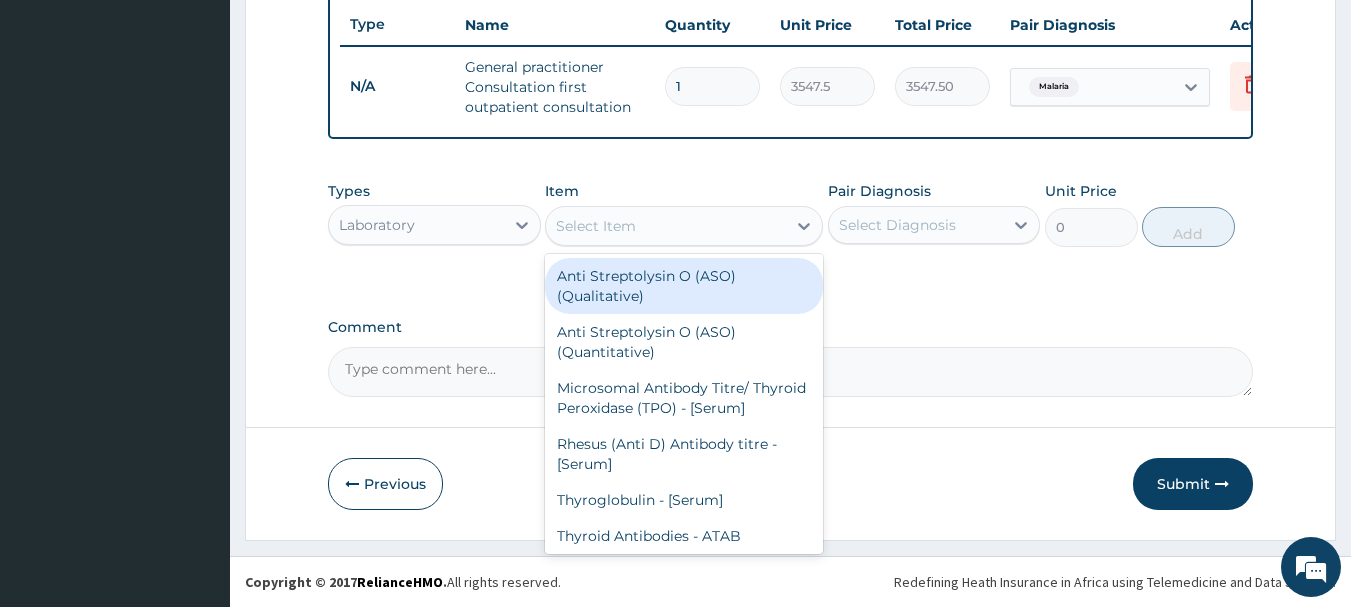 click on "Select Item" at bounding box center [666, 226] 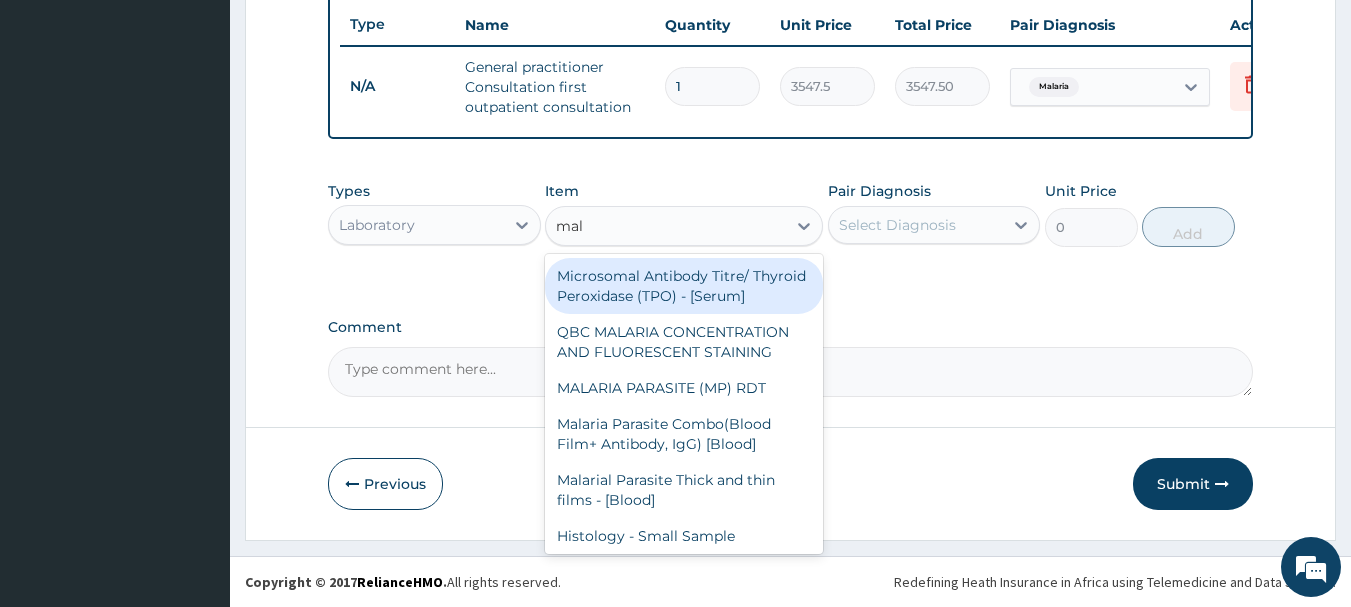 type on "mala" 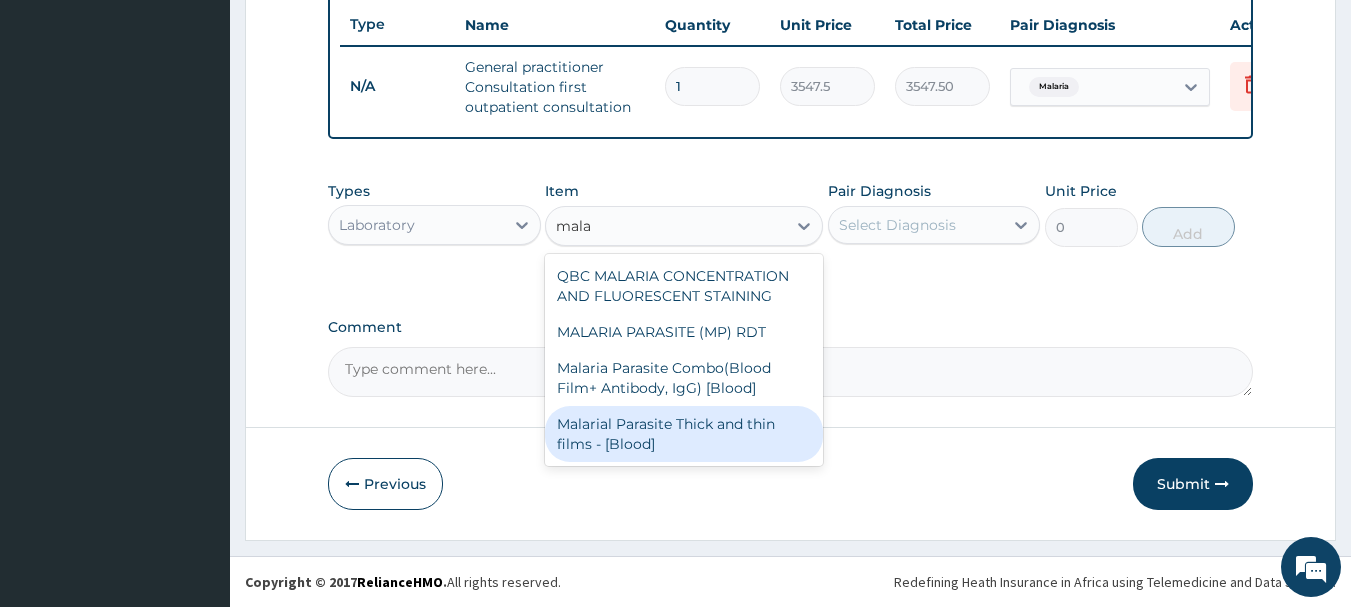 click on "Malarial Parasite Thick and thin films - [Blood]" at bounding box center [684, 434] 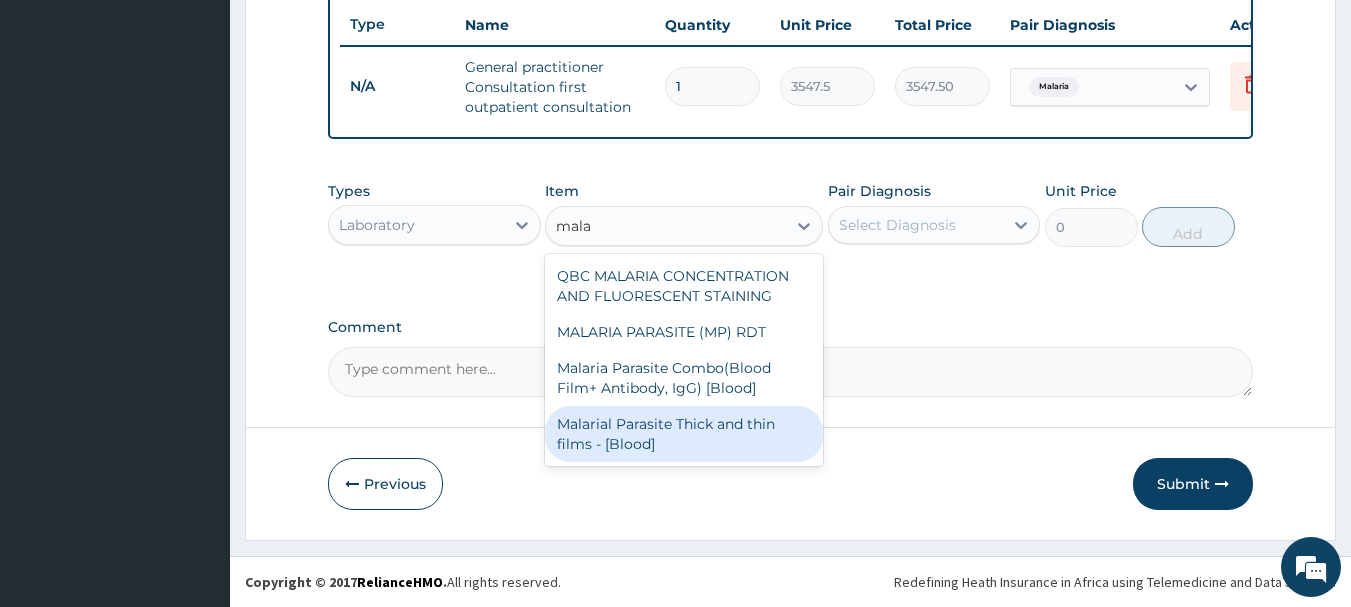 type 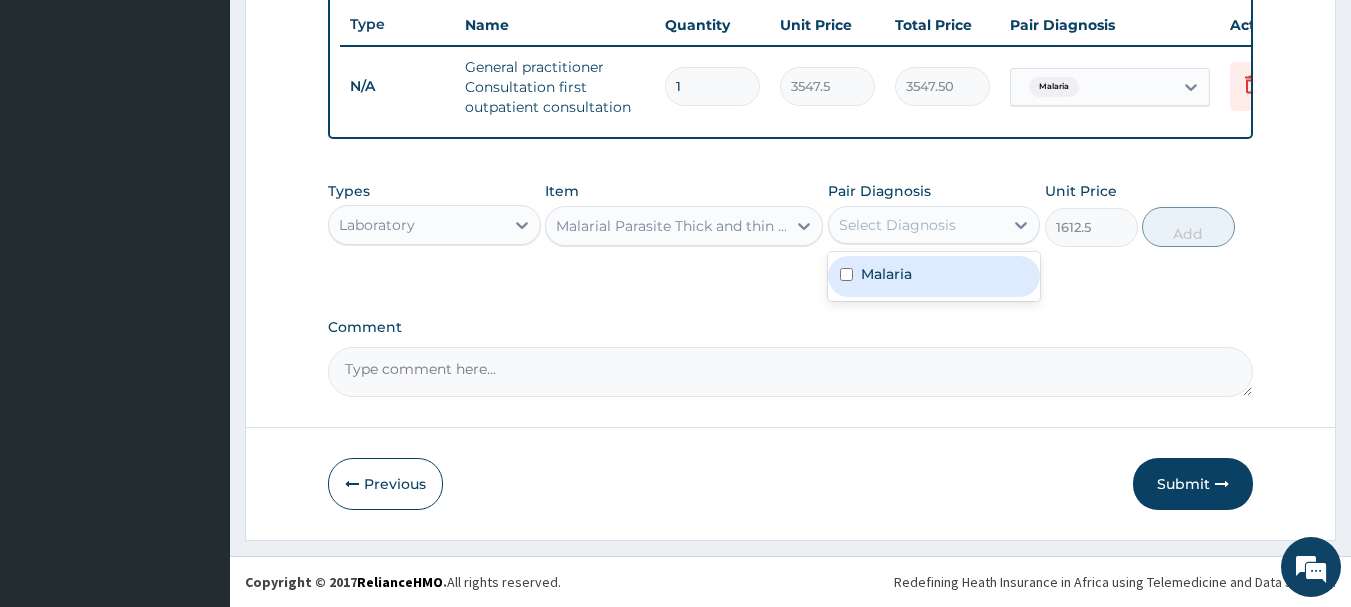 click on "Select Diagnosis" at bounding box center [897, 225] 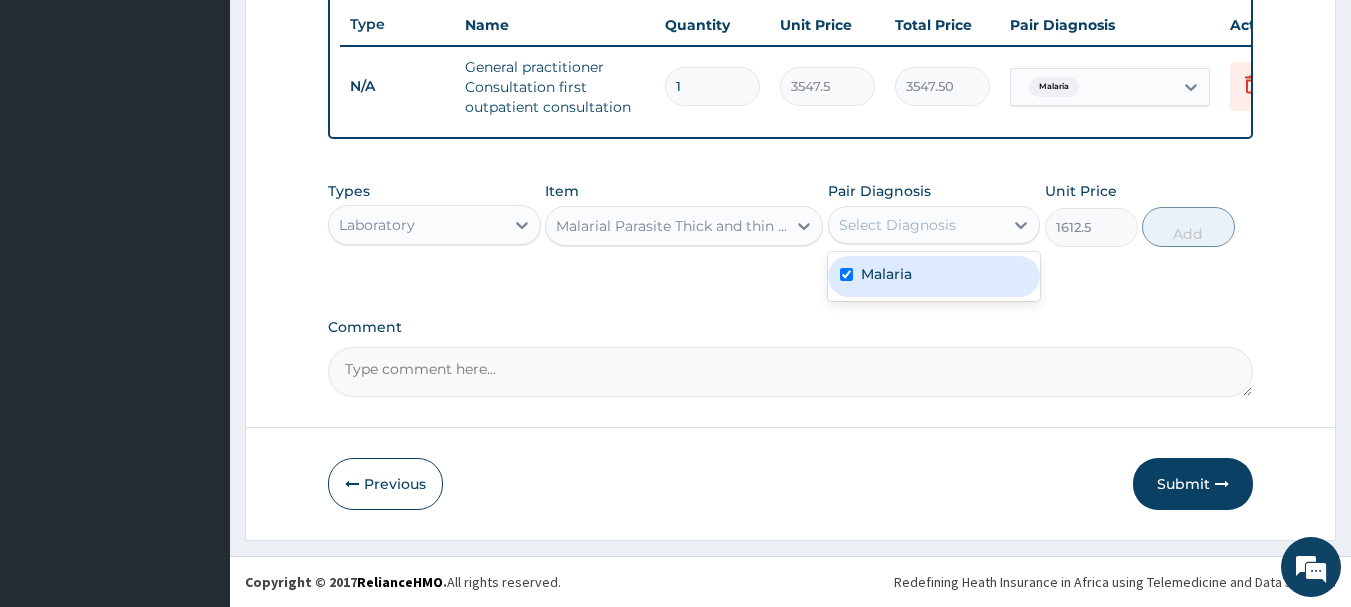 checkbox on "true" 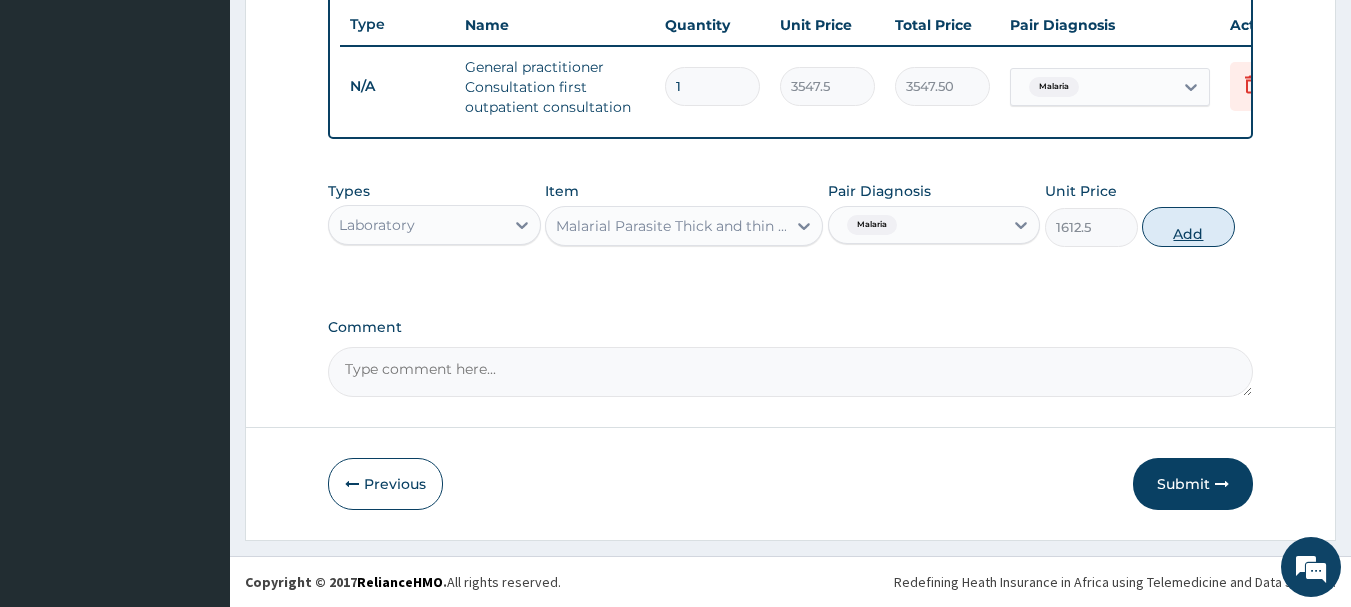 click on "Add" at bounding box center [1188, 227] 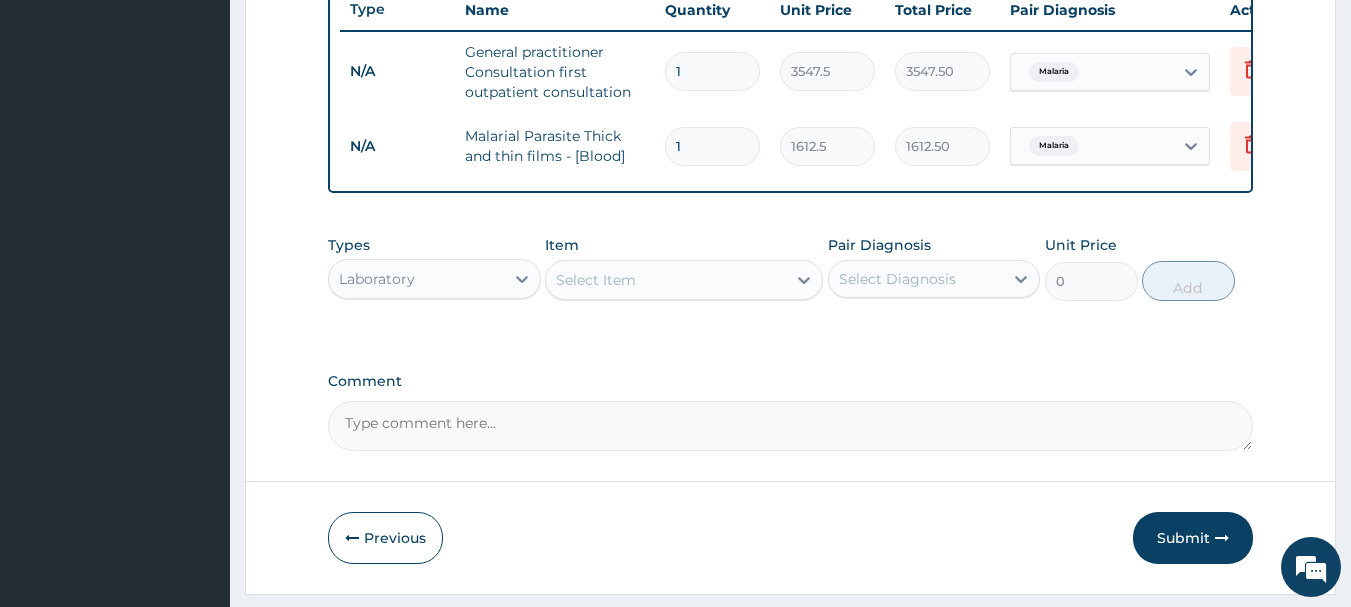 click on "Laboratory" at bounding box center [416, 279] 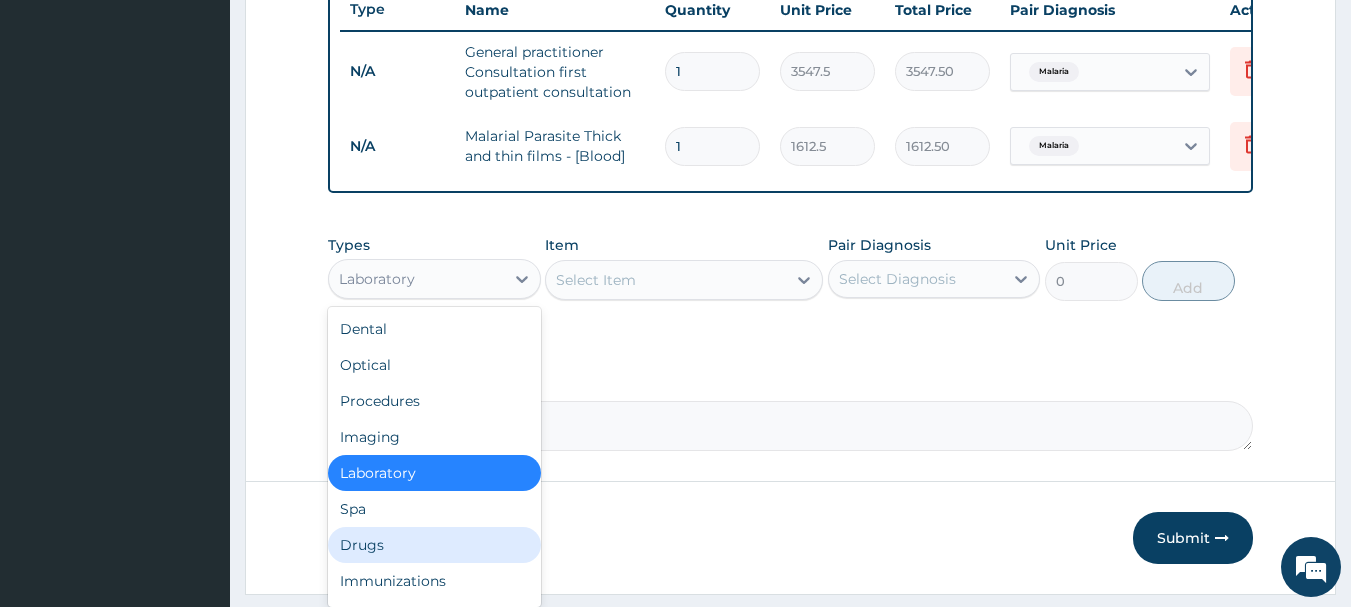 click on "Drugs" at bounding box center (434, 545) 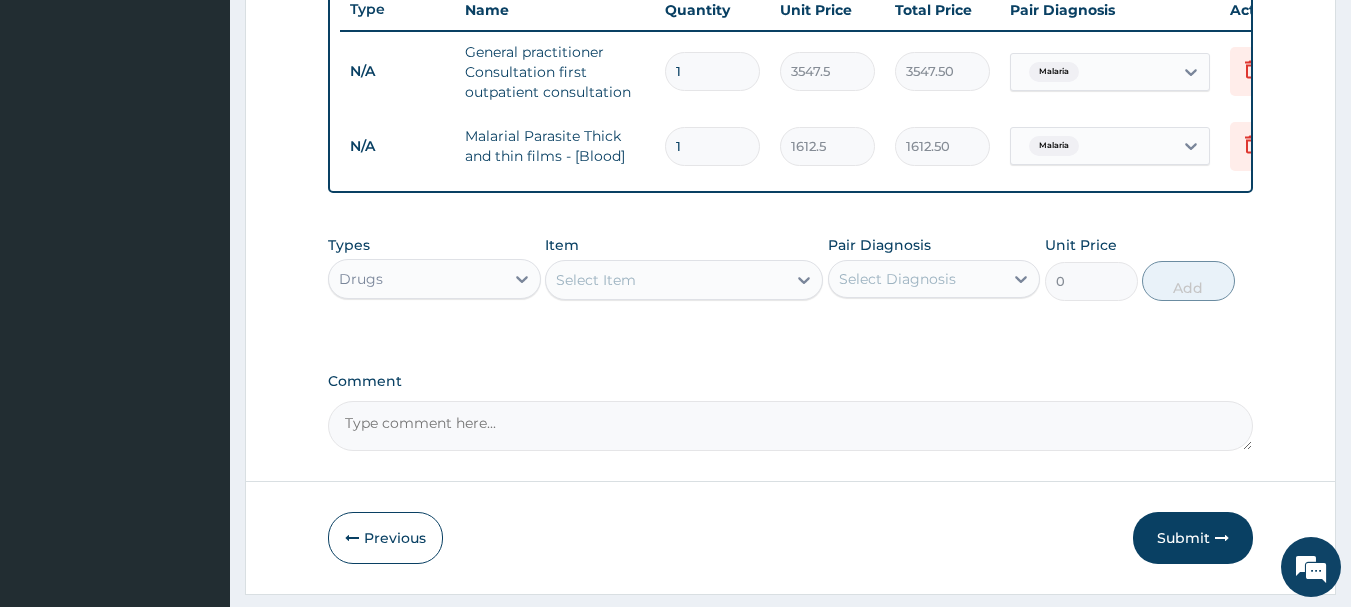 click on "Select Item" at bounding box center (666, 280) 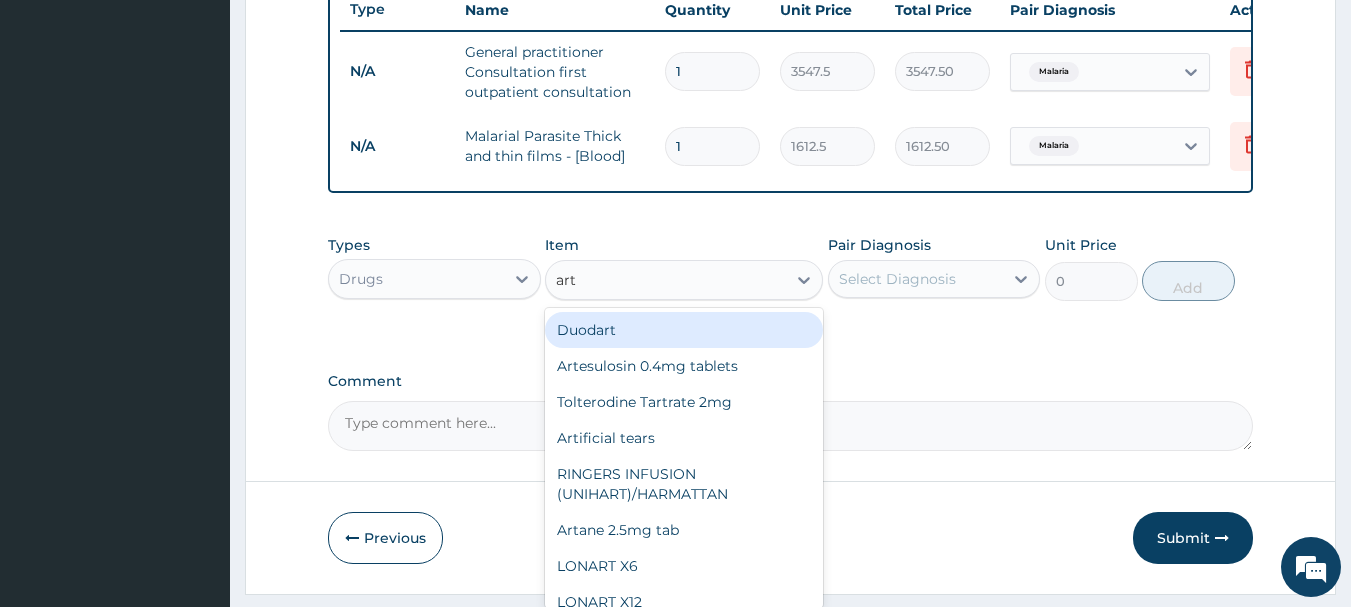 type on "arte" 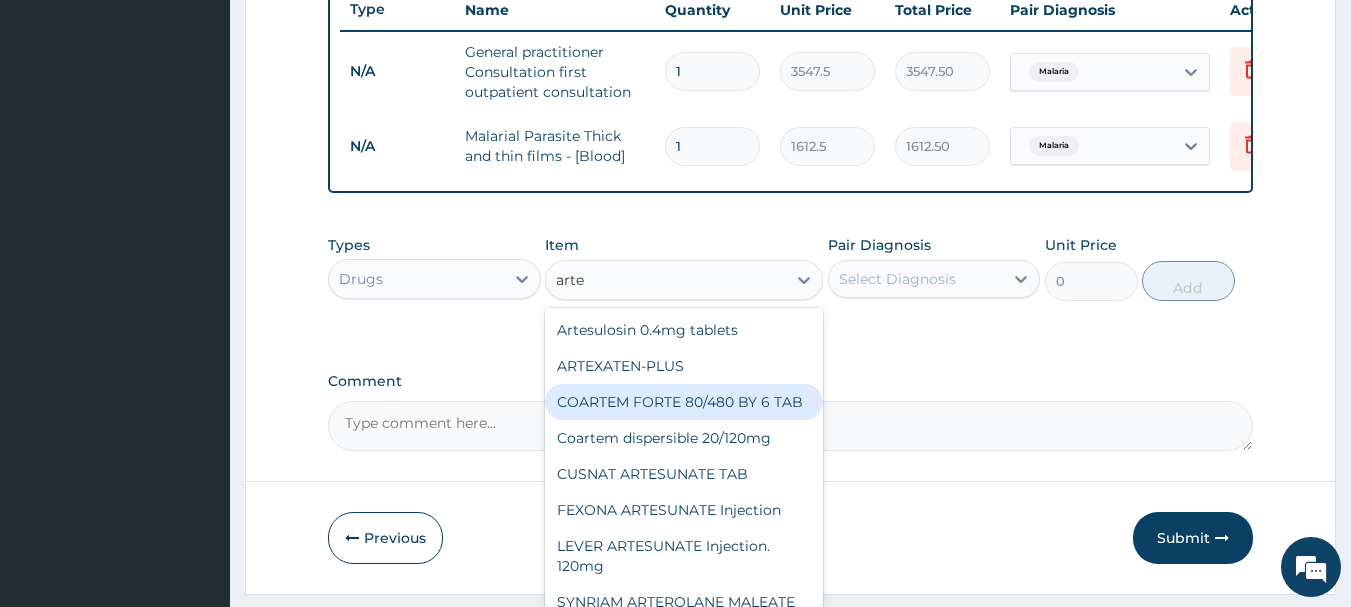 click on "COARTEM FORTE 80/480 BY 6 TAB" at bounding box center [684, 402] 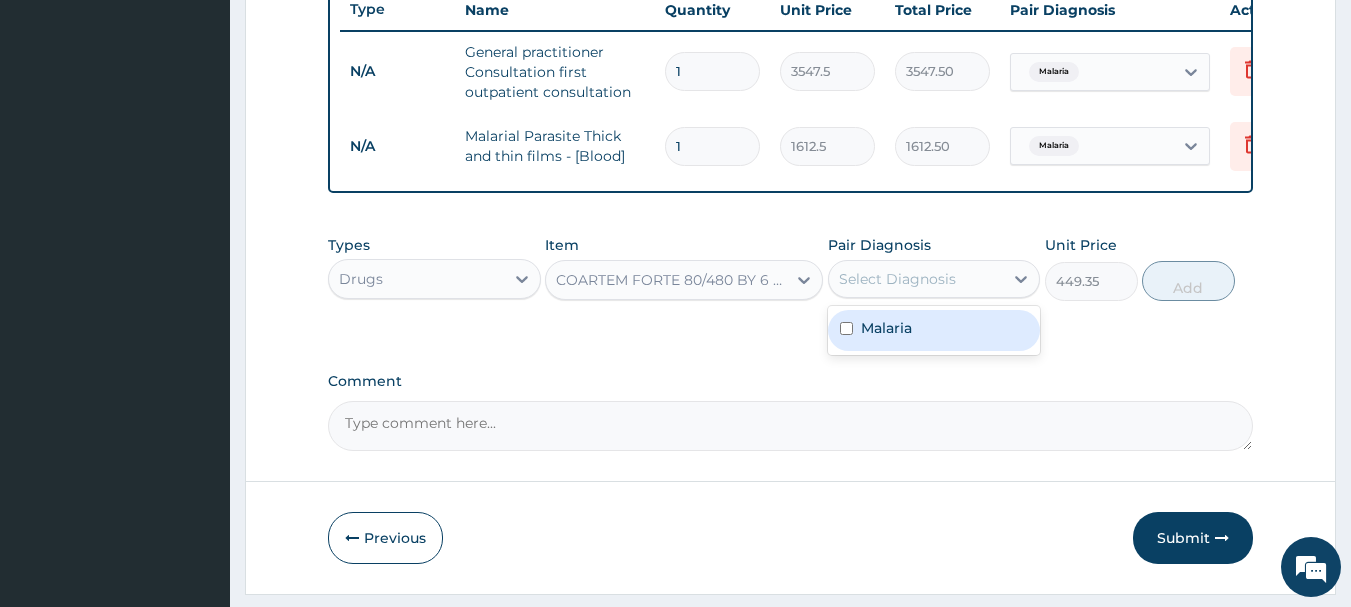click on "Select Diagnosis" at bounding box center [897, 279] 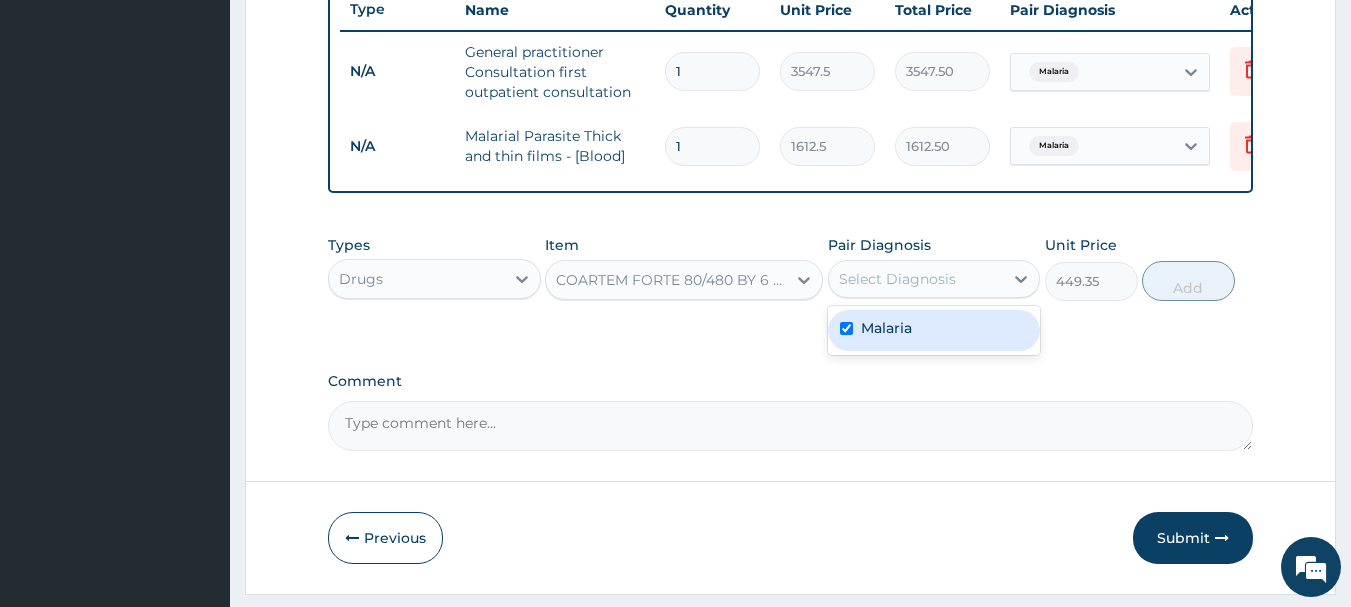 checkbox on "true" 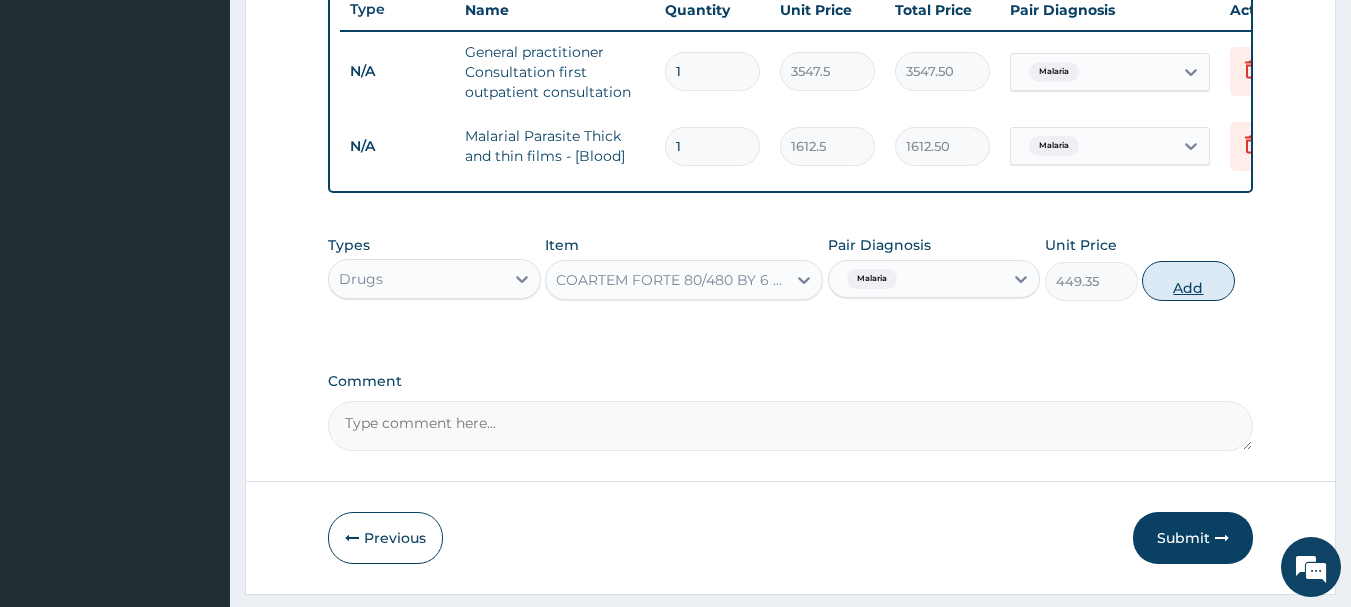 click on "Add" at bounding box center [1188, 281] 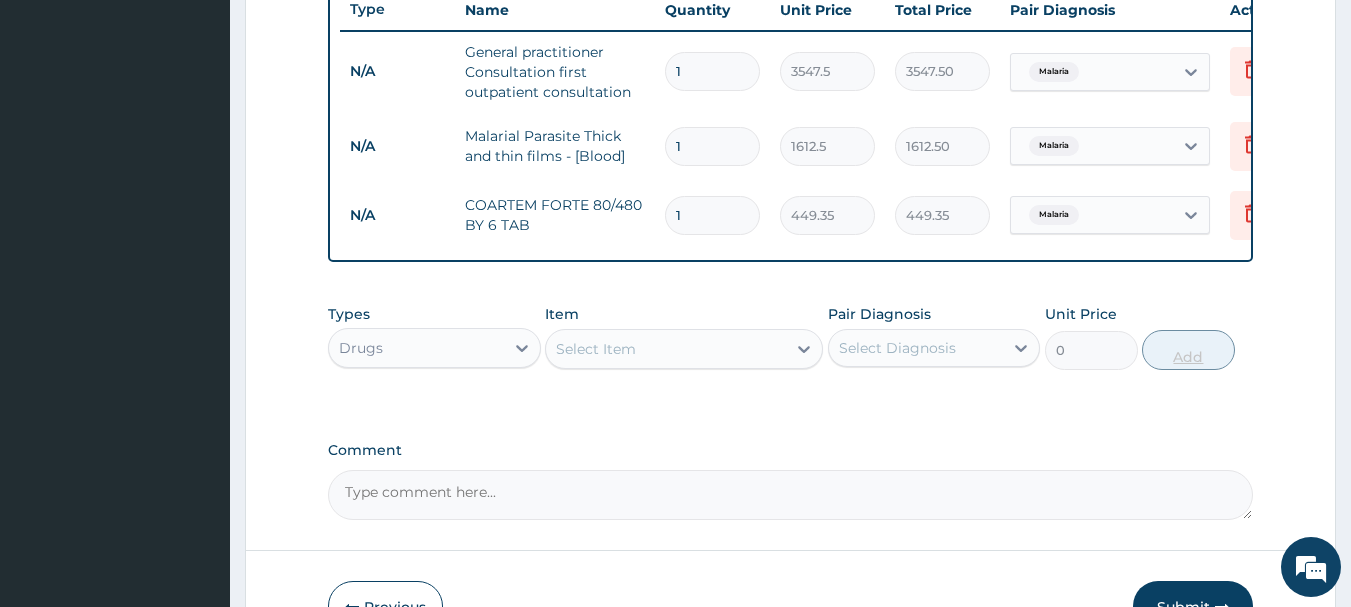 type 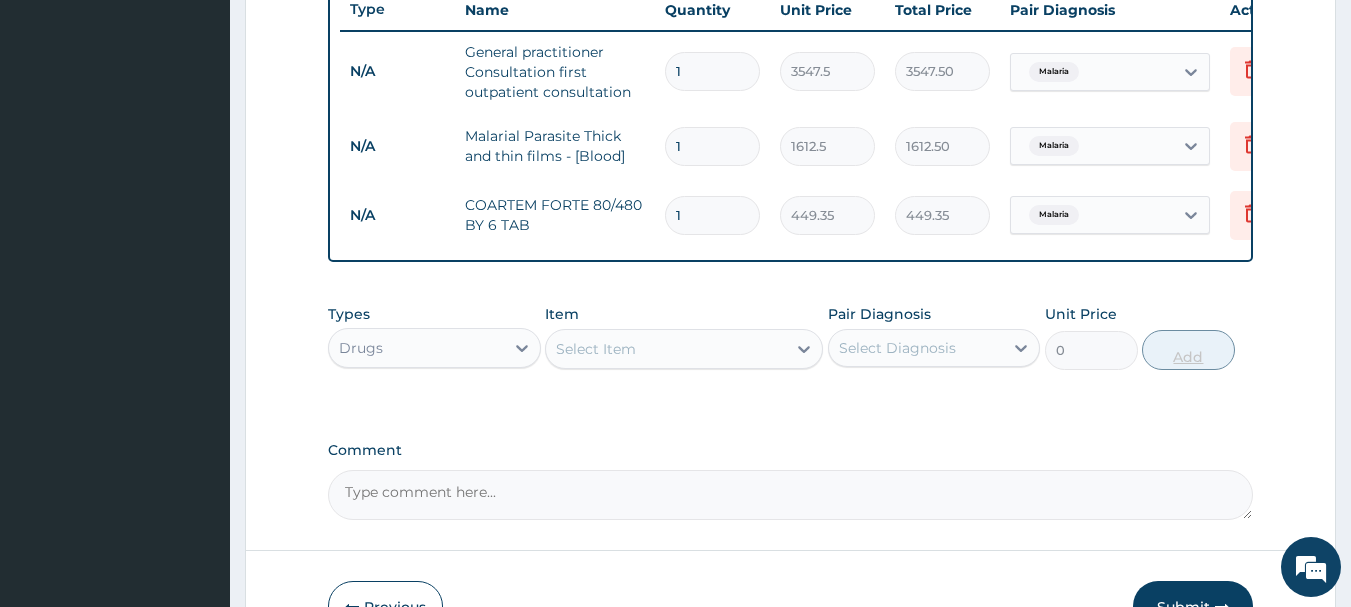 type on "0.00" 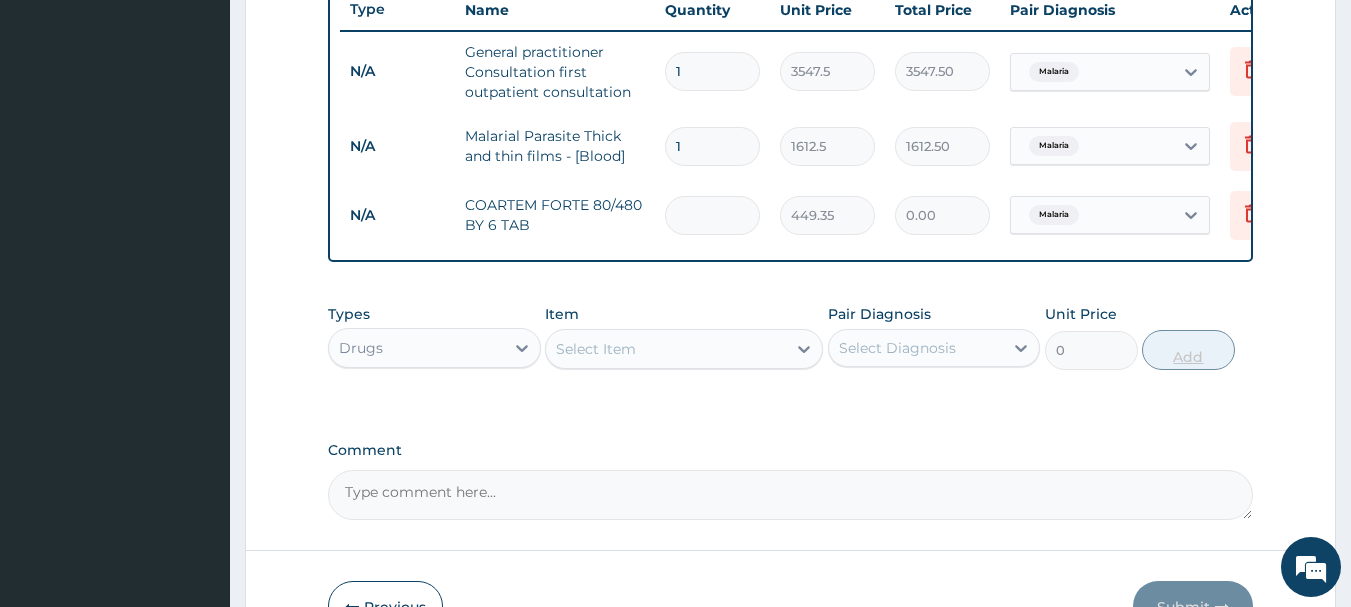 type on "6" 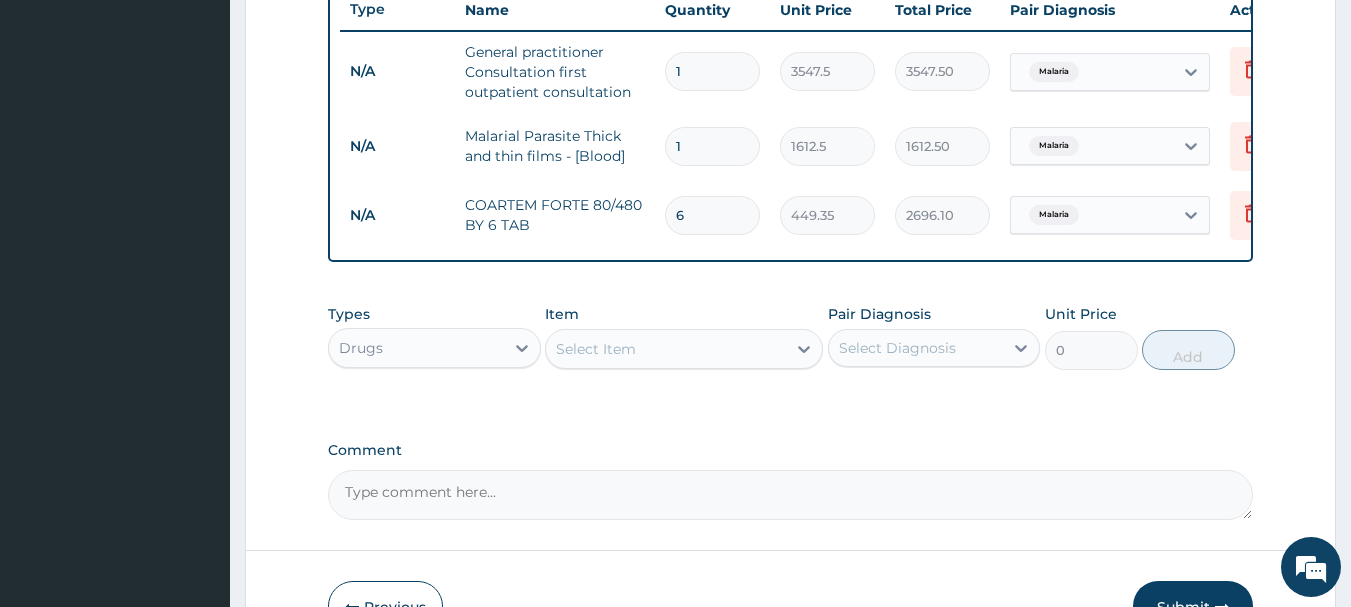 type on "6" 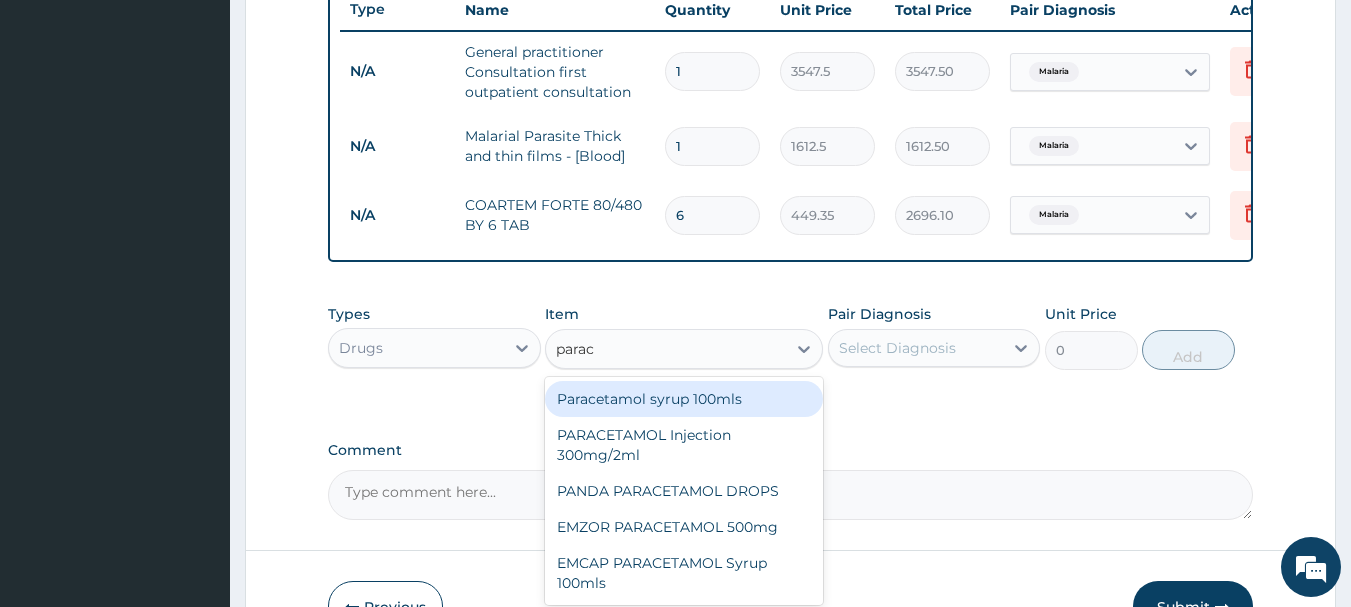 type on "parace" 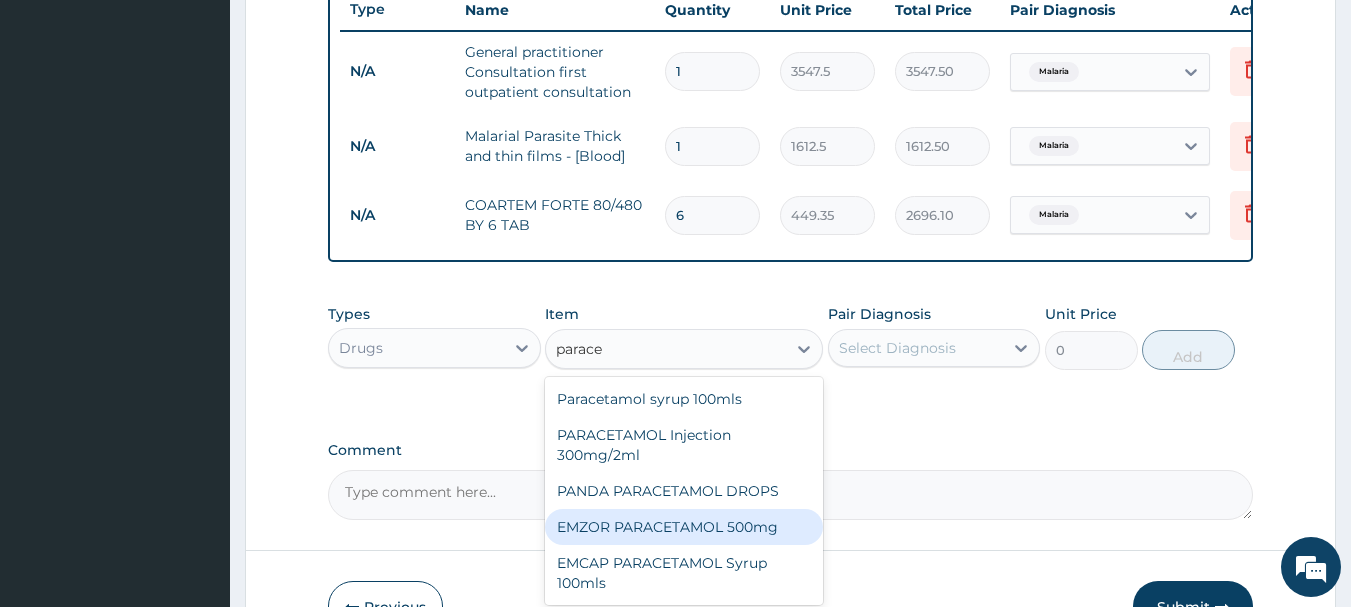 click on "EMZOR PARACETAMOL 500mg" at bounding box center [684, 527] 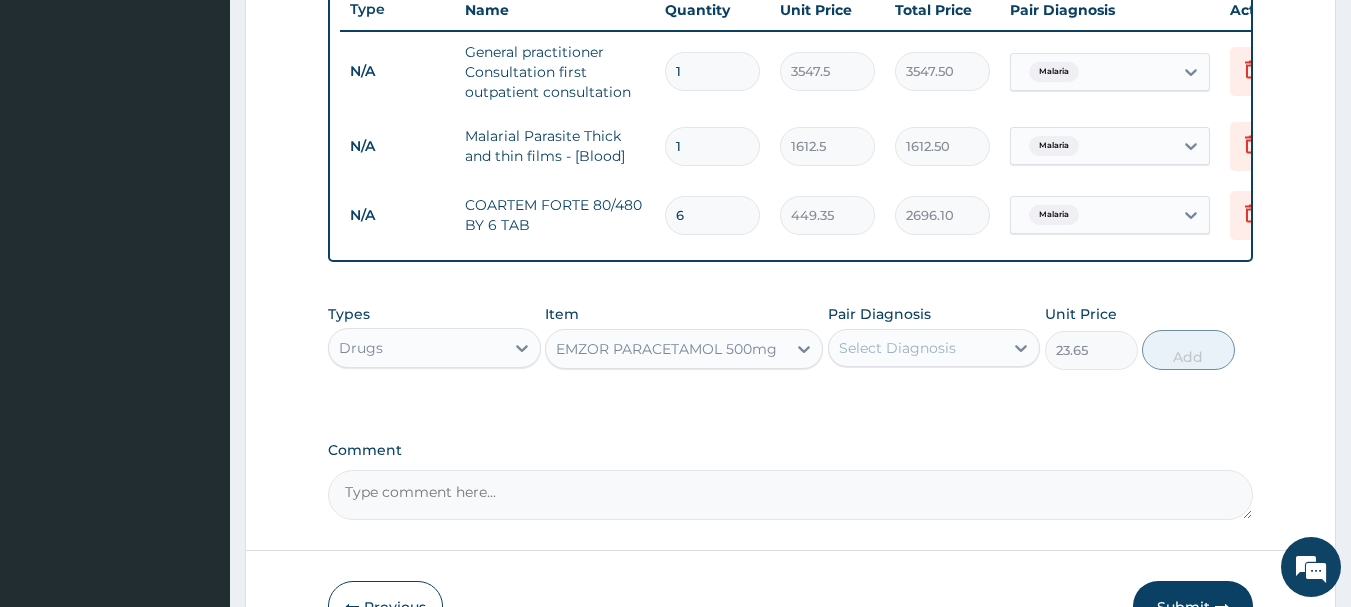 click on "Select Diagnosis" at bounding box center [897, 348] 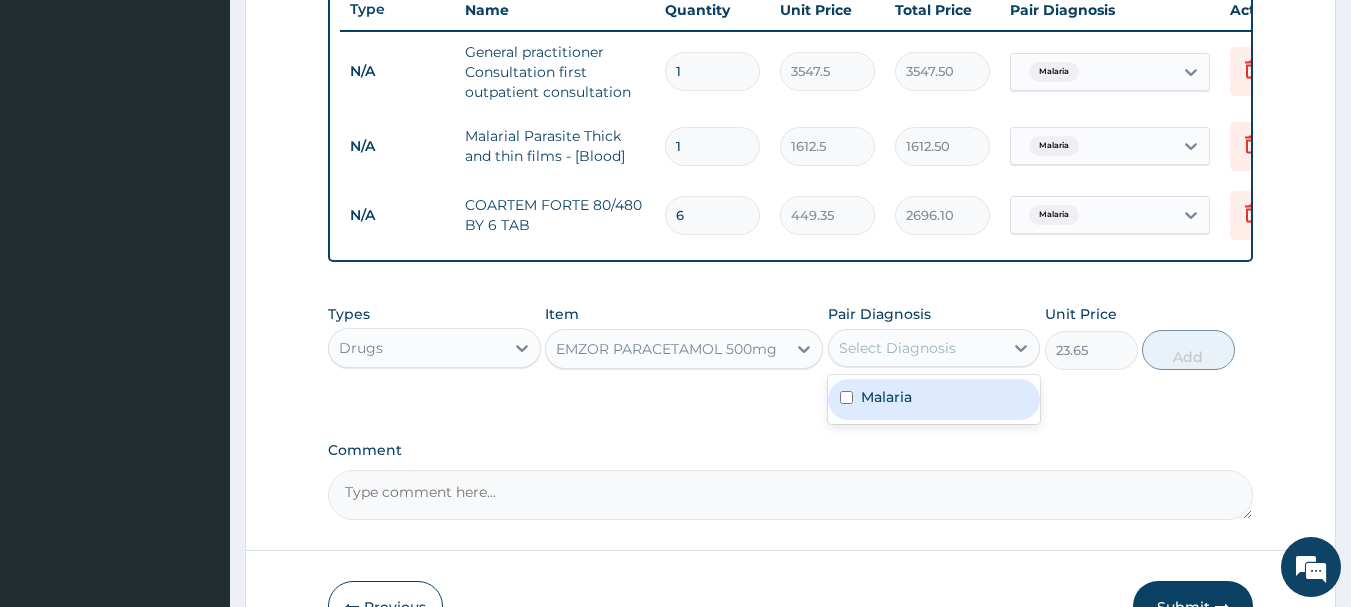 click on "Malaria" at bounding box center [934, 399] 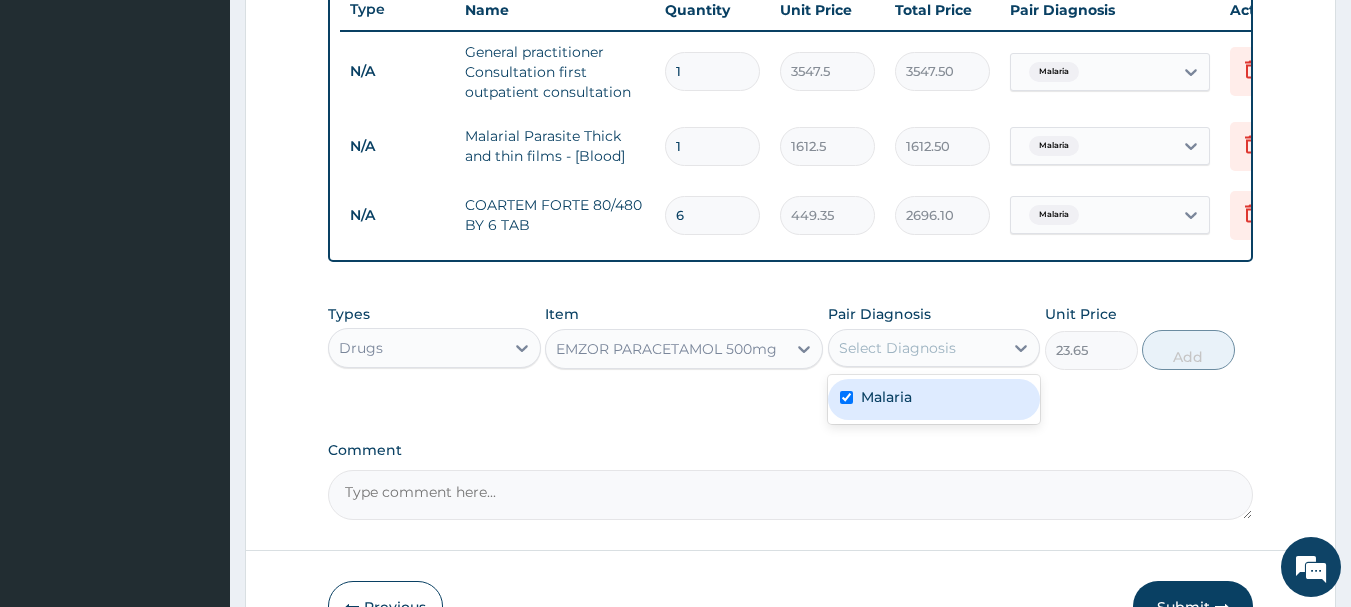 checkbox on "true" 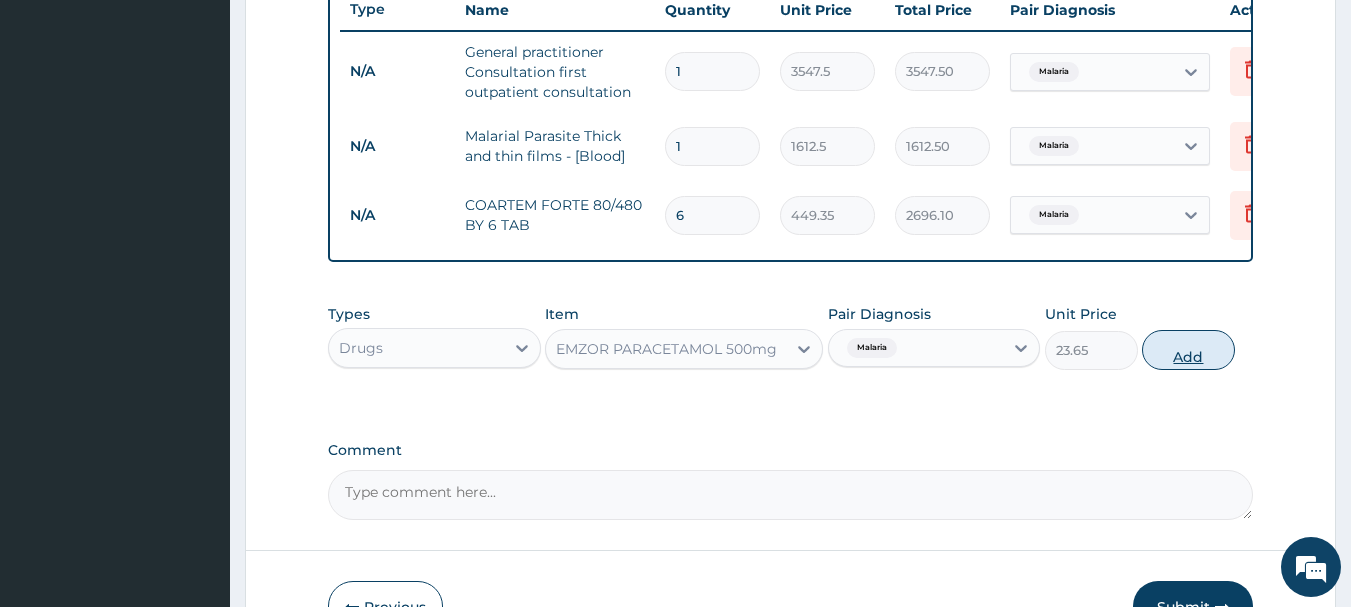click on "Add" at bounding box center (1188, 350) 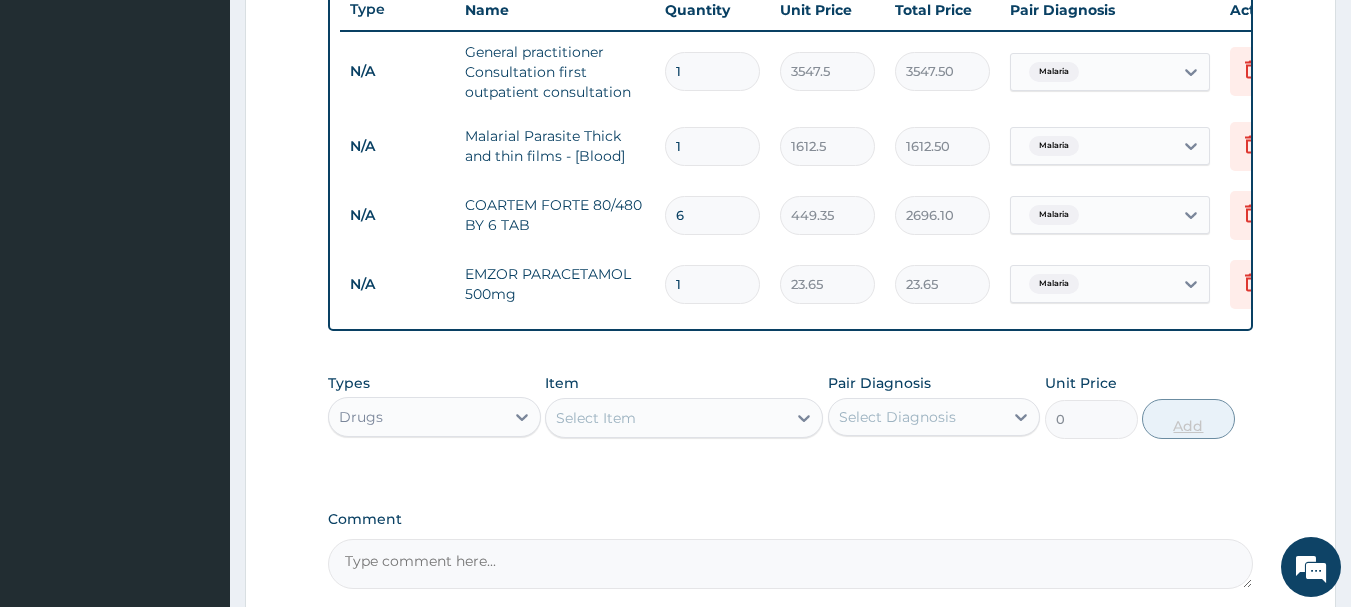 type on "18" 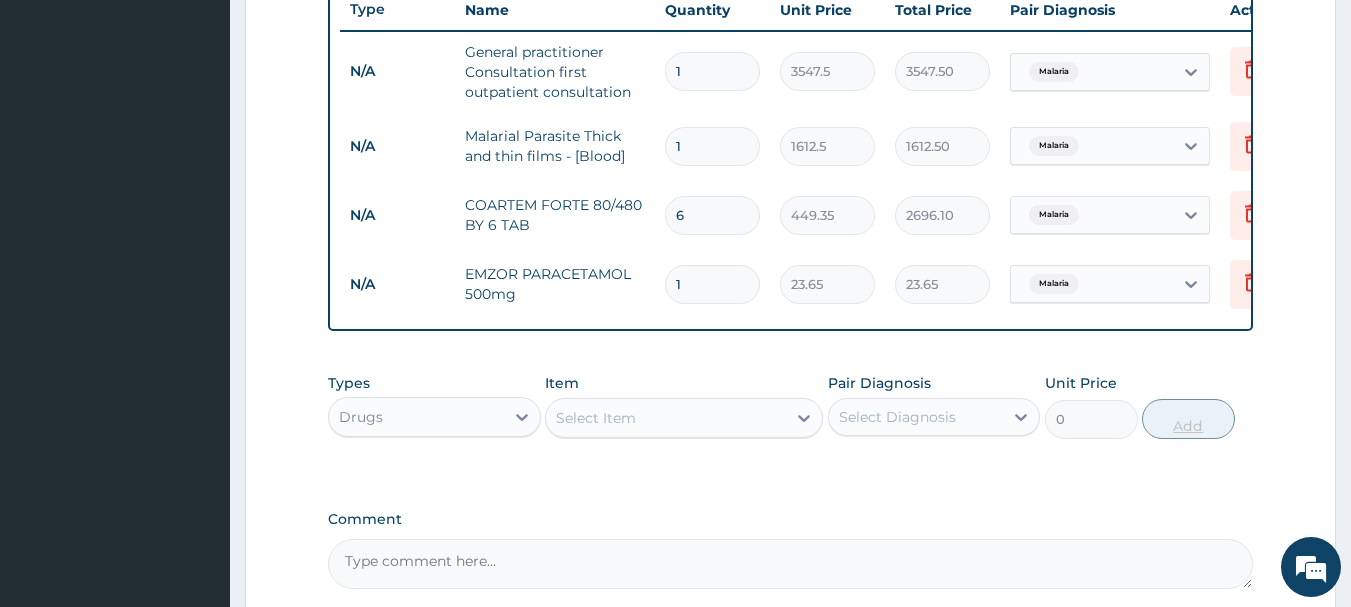 type on "425.70" 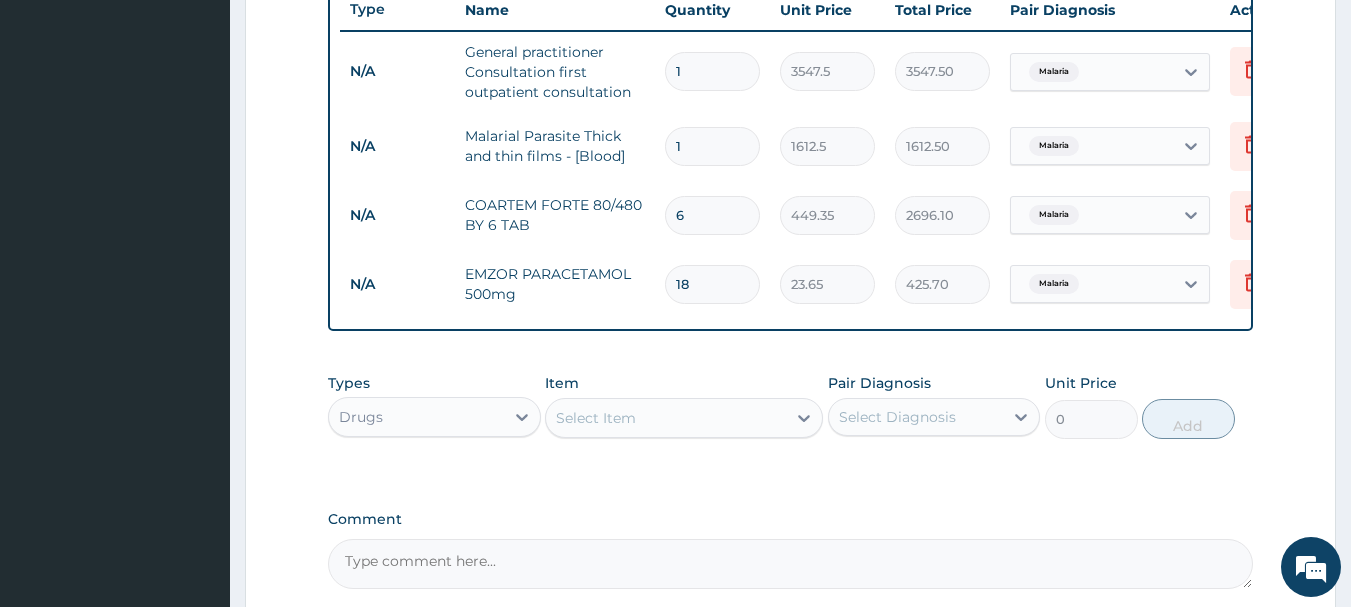 scroll, scrollTop: 973, scrollLeft: 0, axis: vertical 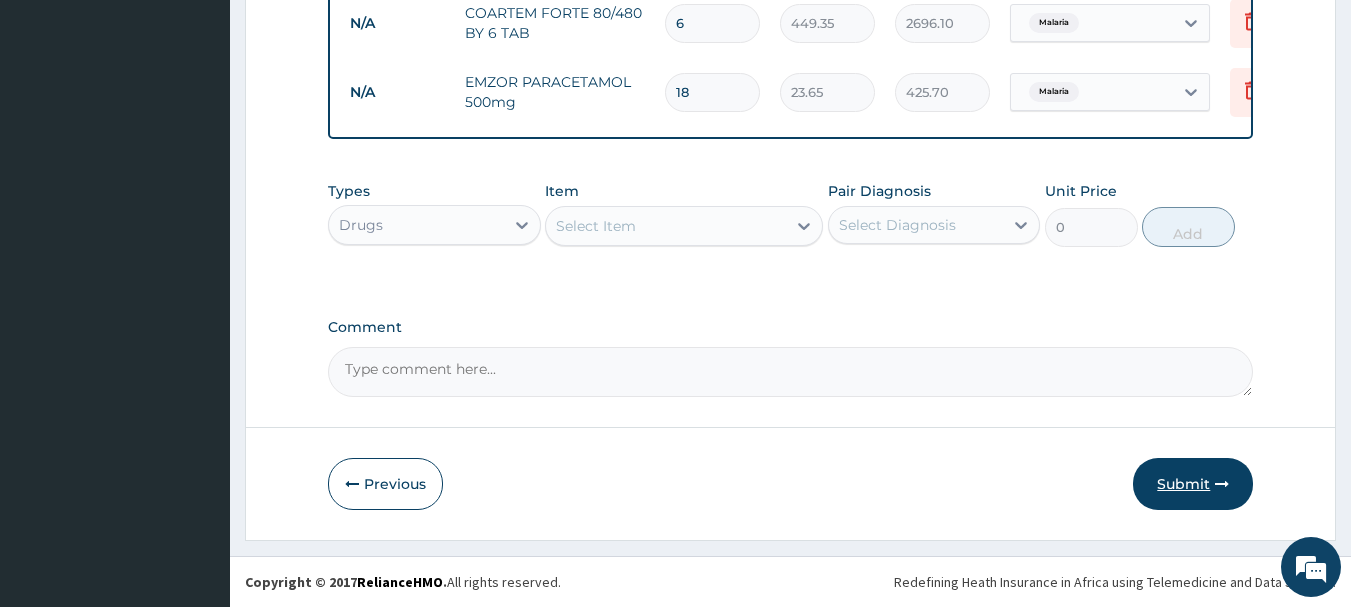 type on "18" 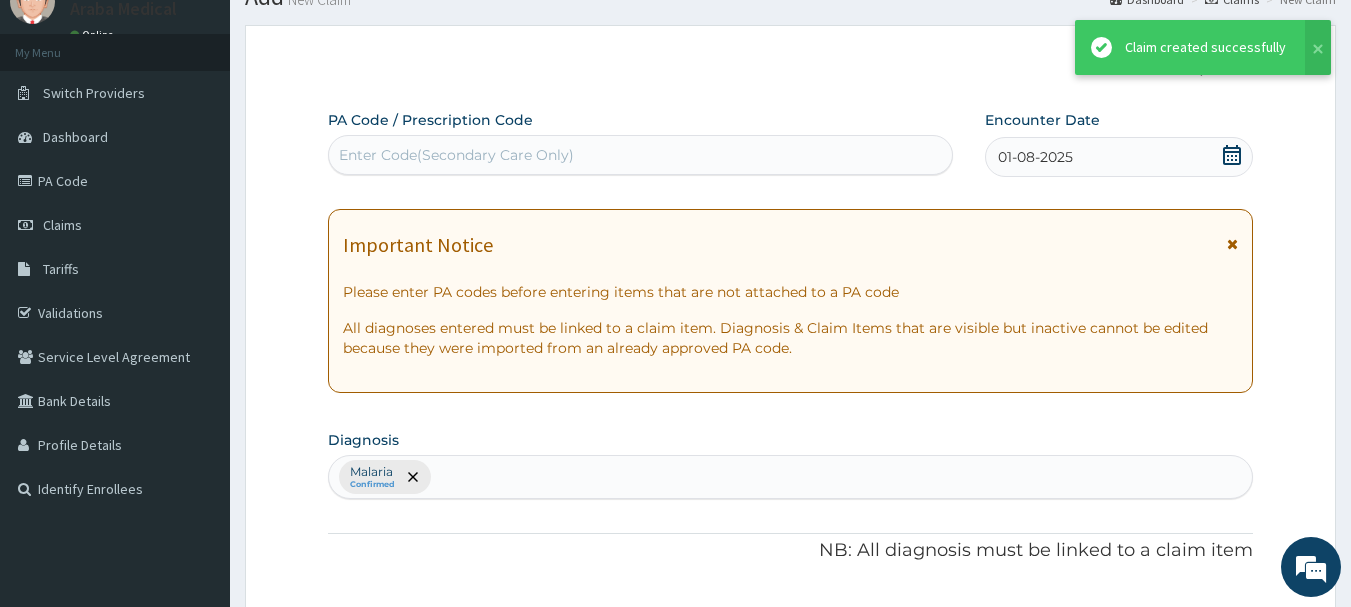 scroll, scrollTop: 973, scrollLeft: 0, axis: vertical 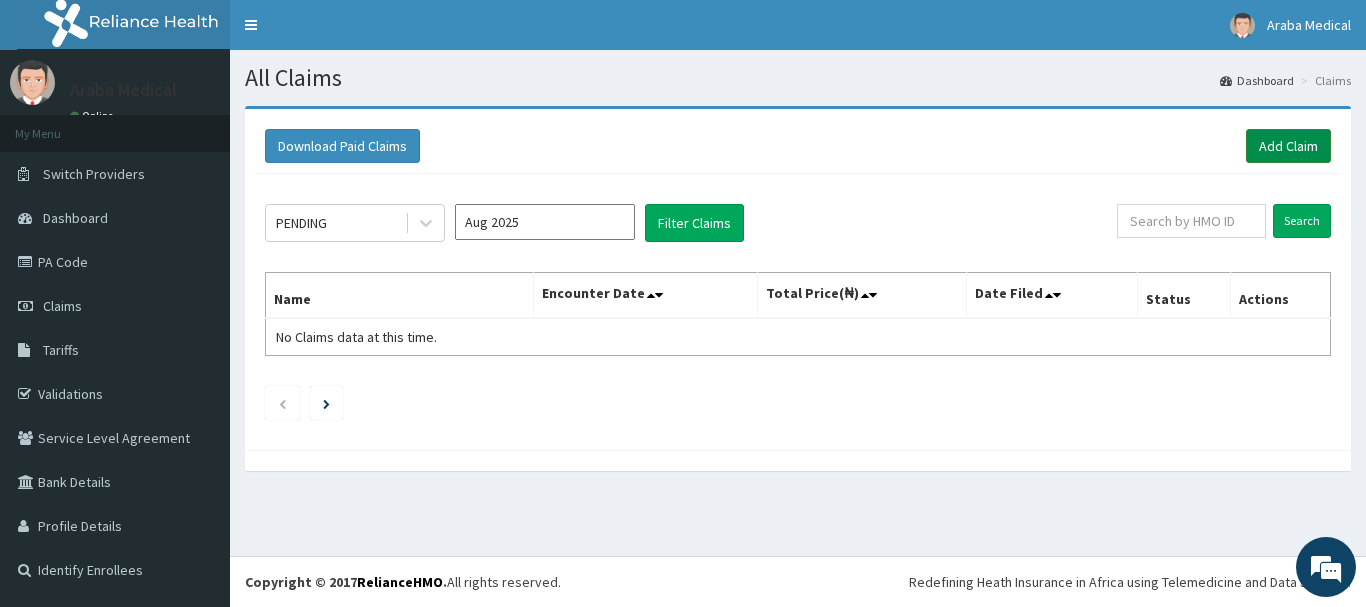 click on "Add Claim" at bounding box center (1288, 146) 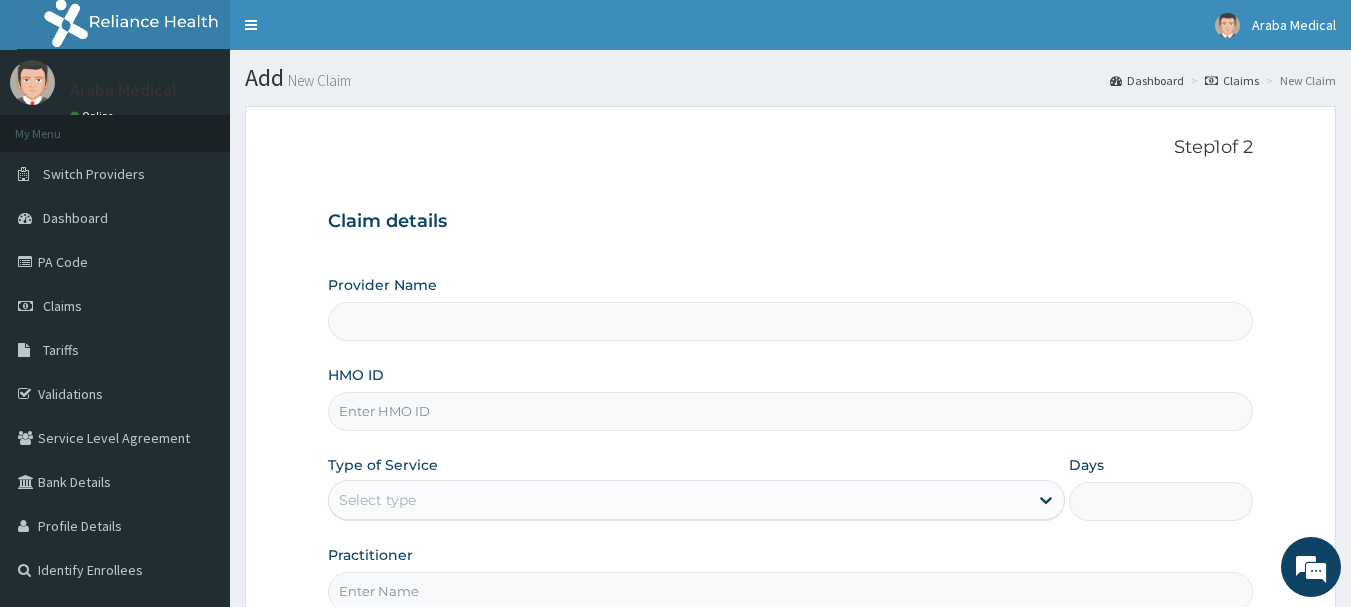 type on "Araba Medical Centre" 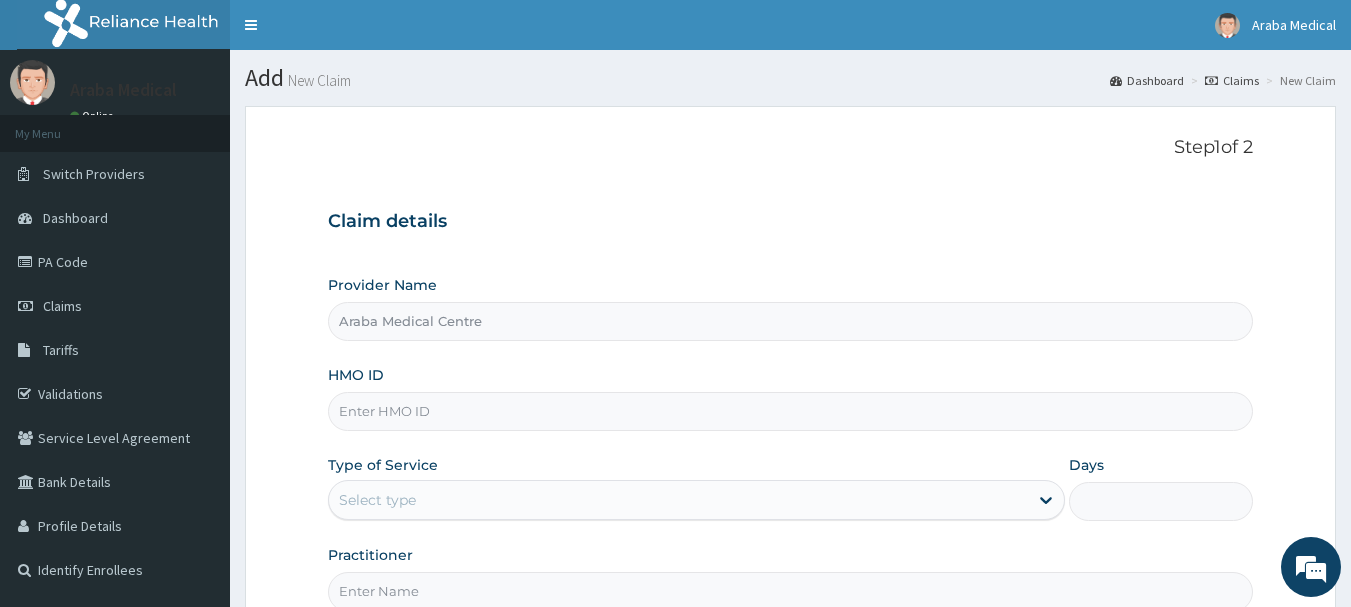 scroll, scrollTop: 0, scrollLeft: 0, axis: both 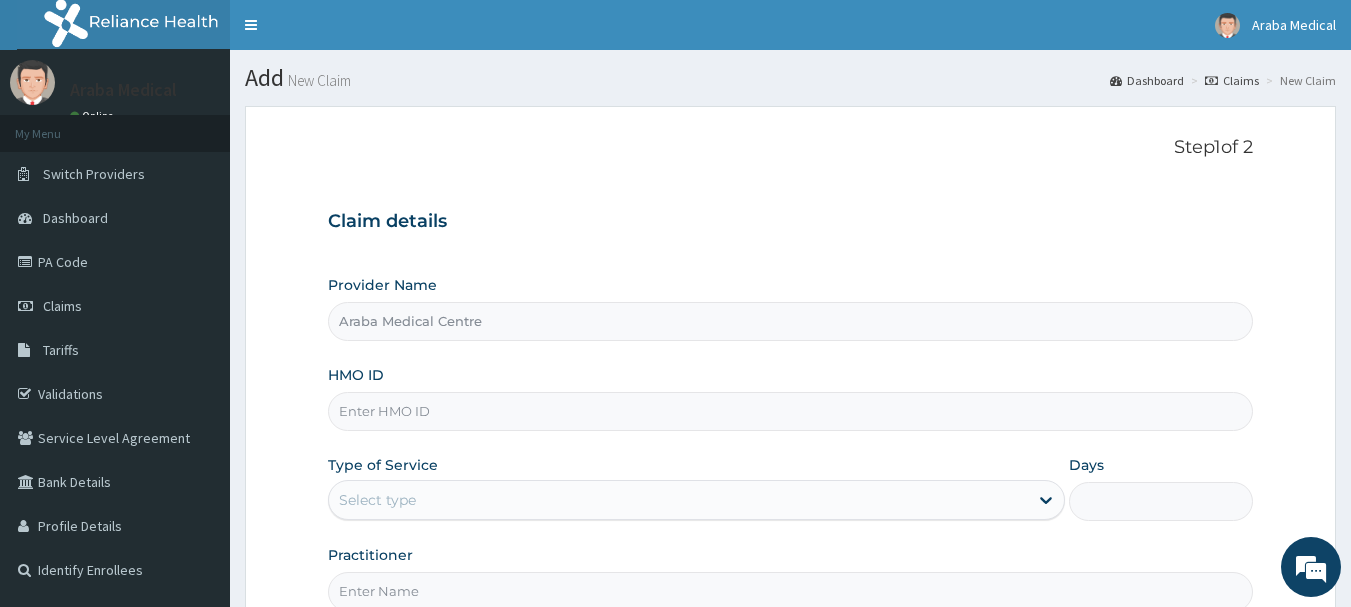 click on "HMO ID" at bounding box center (791, 411) 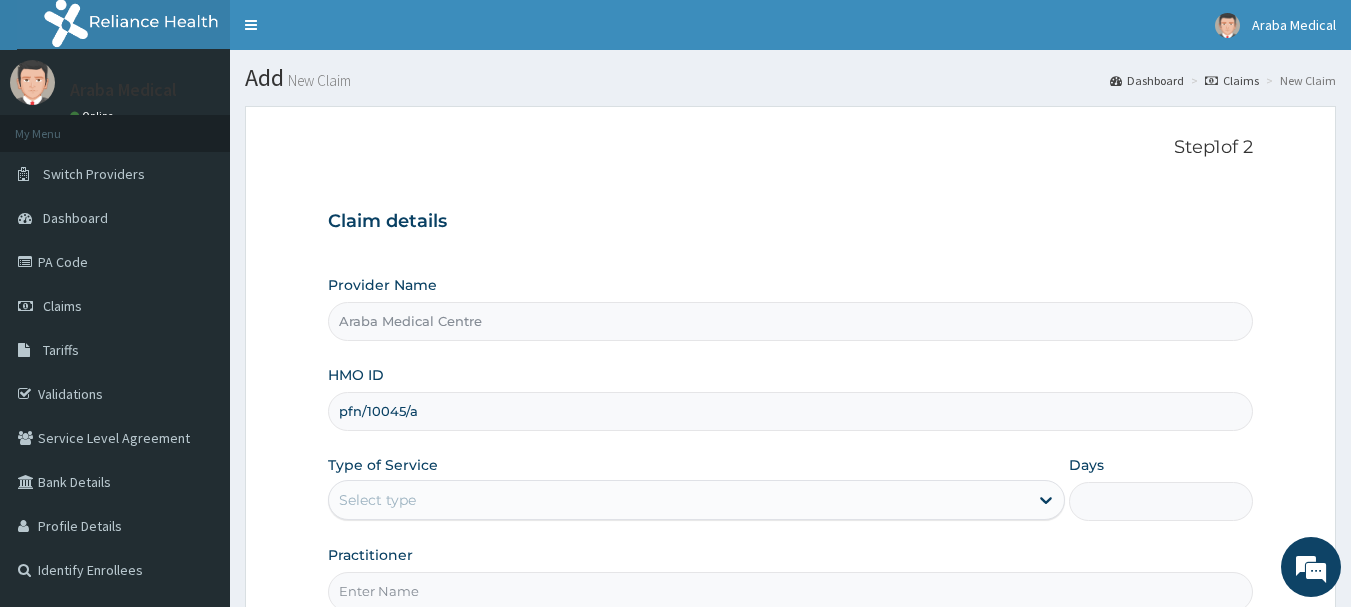 type on "pfn/10045/a" 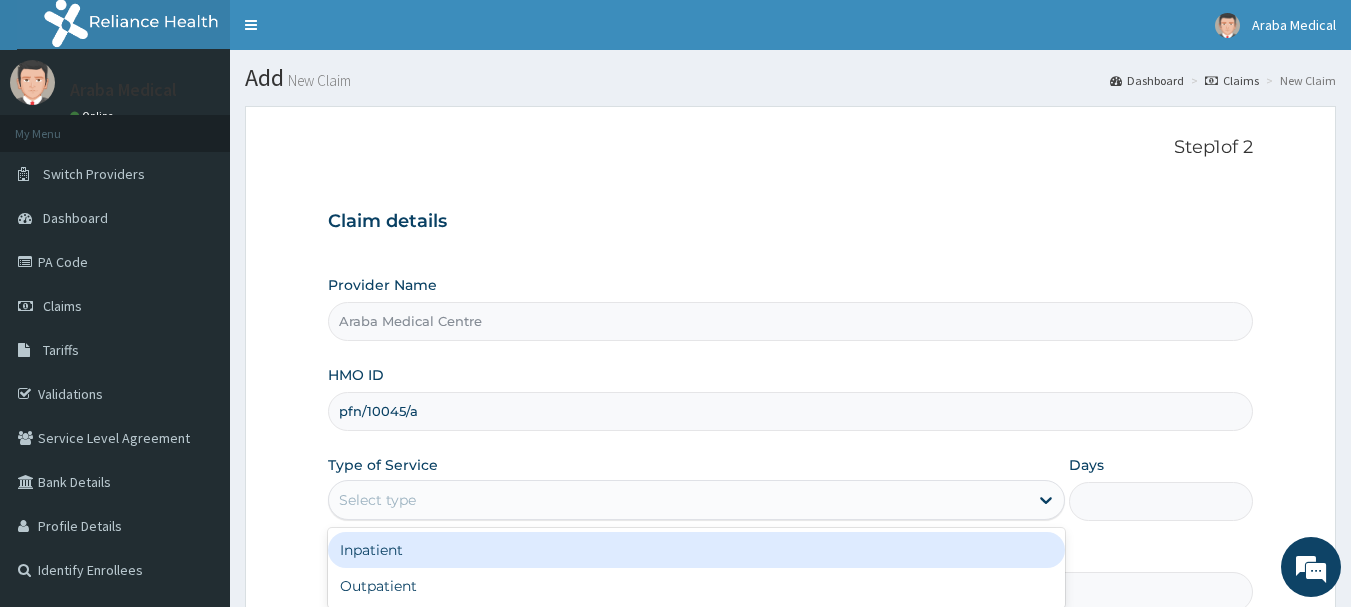 click on "Select type" at bounding box center (377, 500) 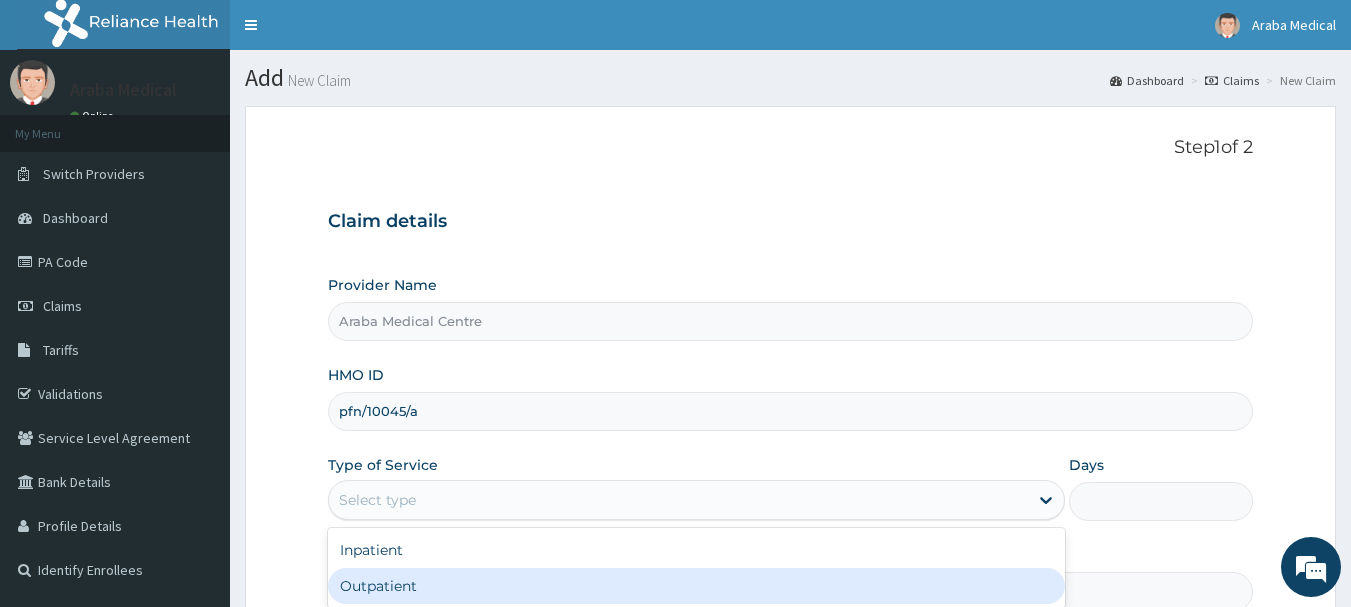 click on "Outpatient" at bounding box center (696, 586) 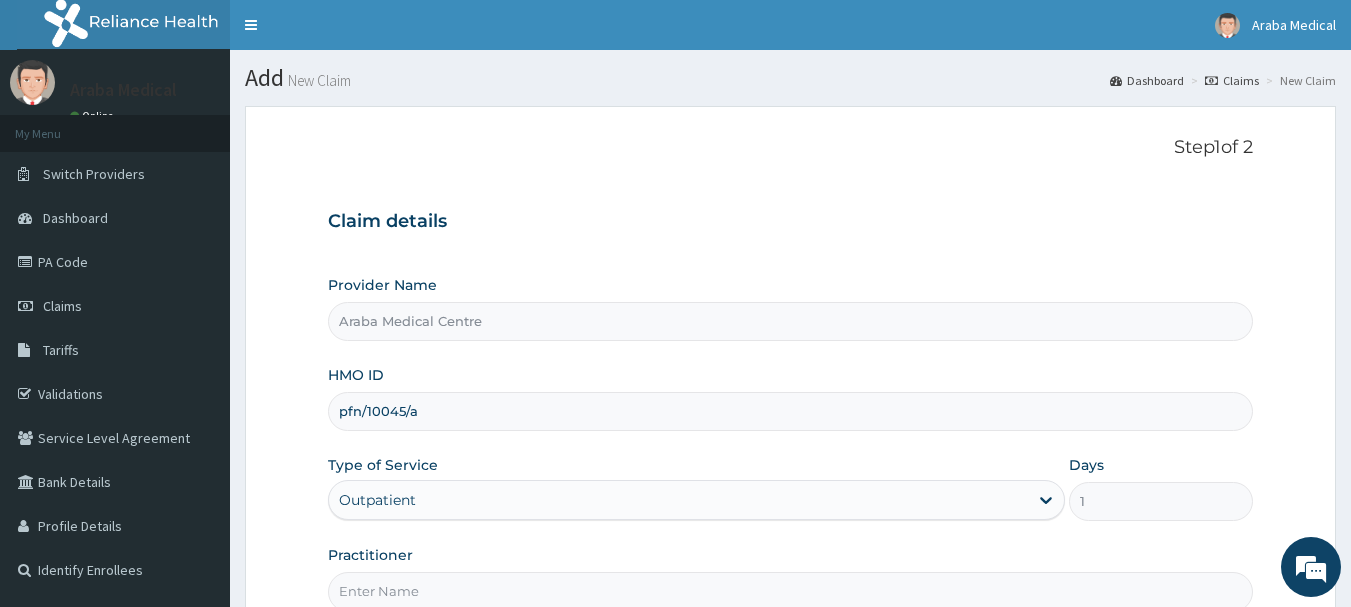 click on "Practitioner" at bounding box center (791, 591) 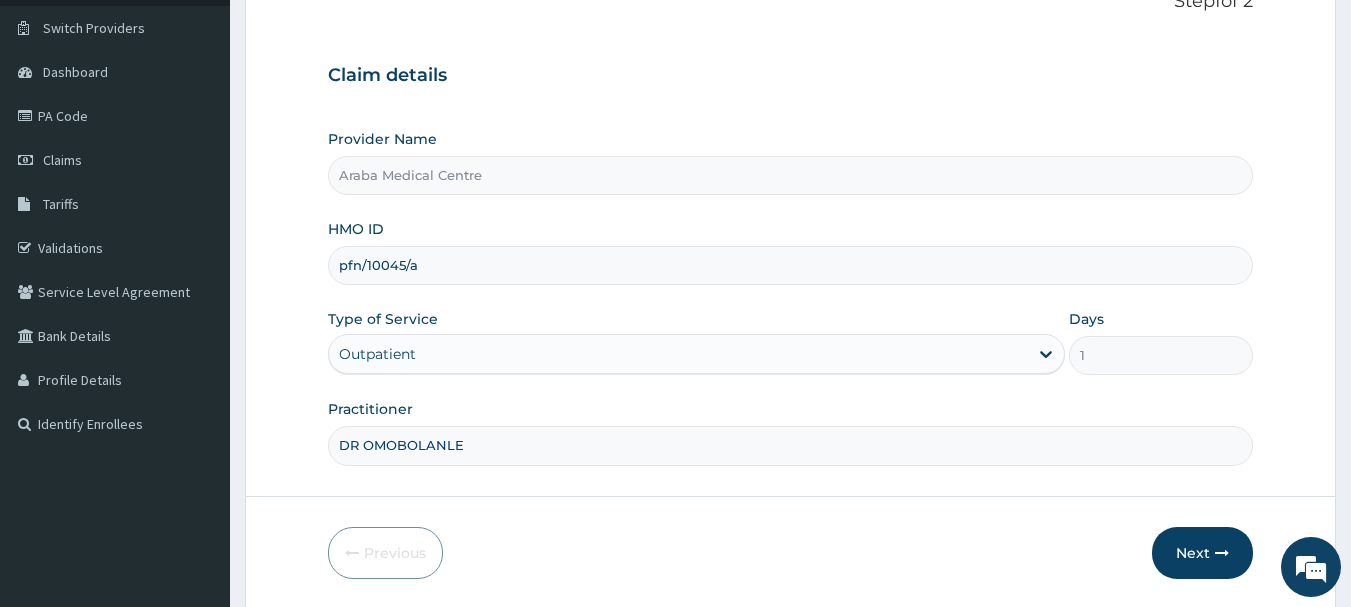 scroll, scrollTop: 215, scrollLeft: 0, axis: vertical 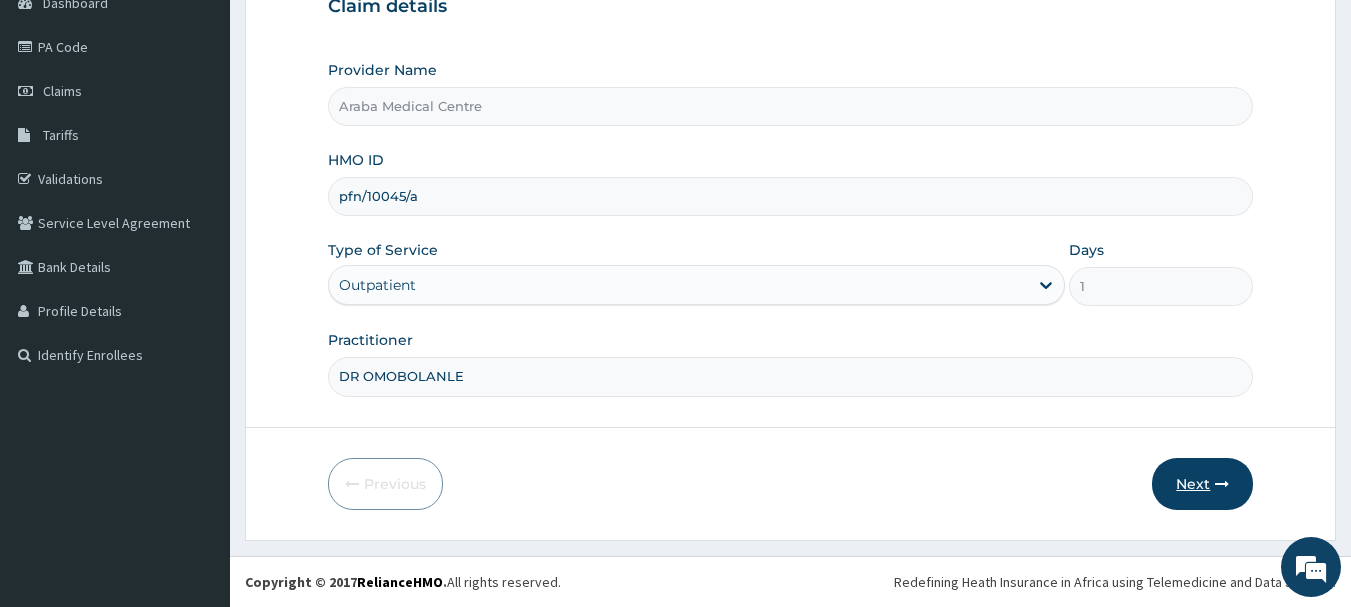 click on "Next" at bounding box center (1202, 484) 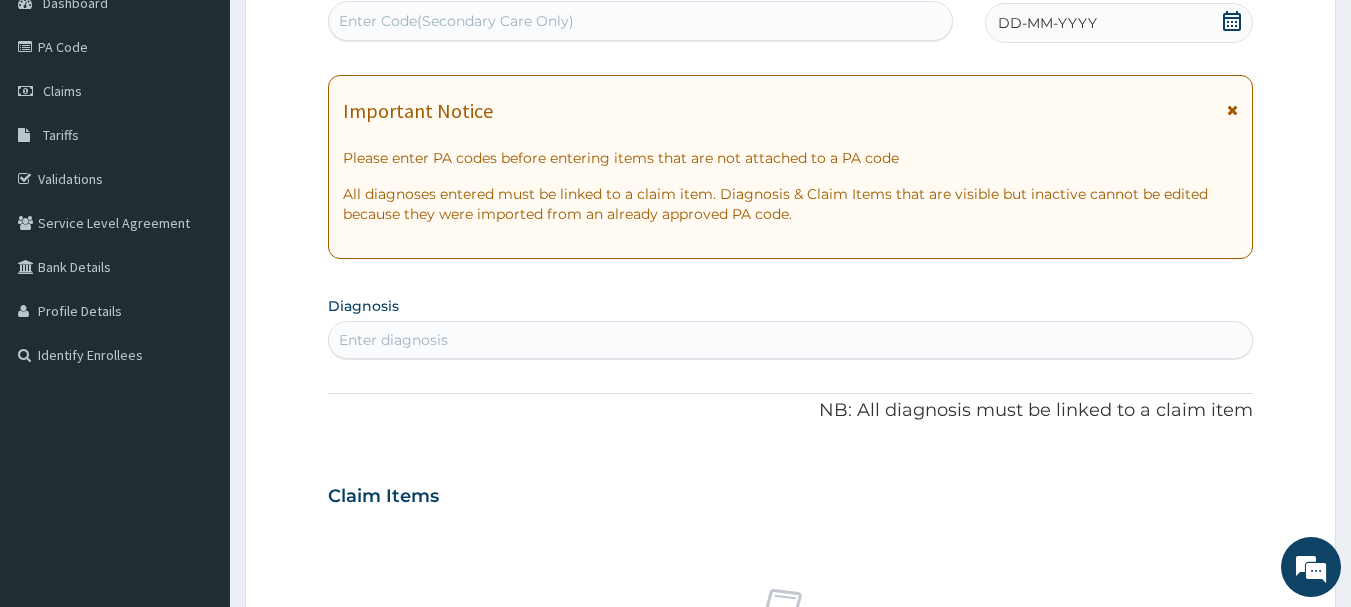 click 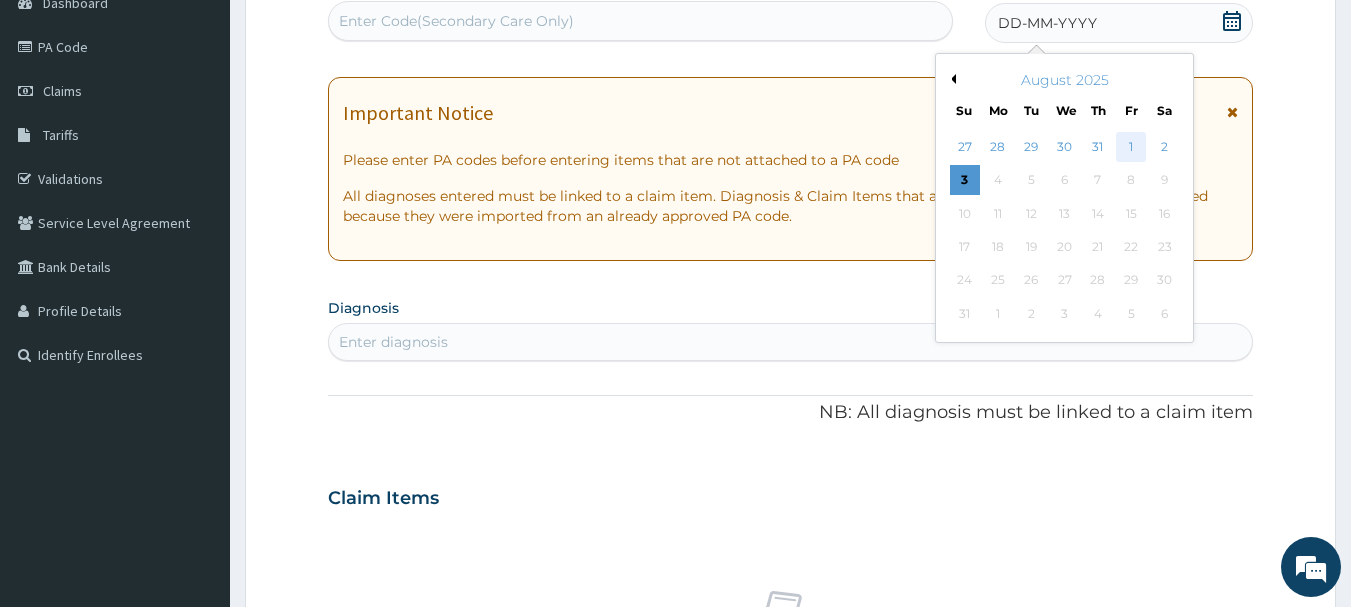 click on "1" at bounding box center (1131, 147) 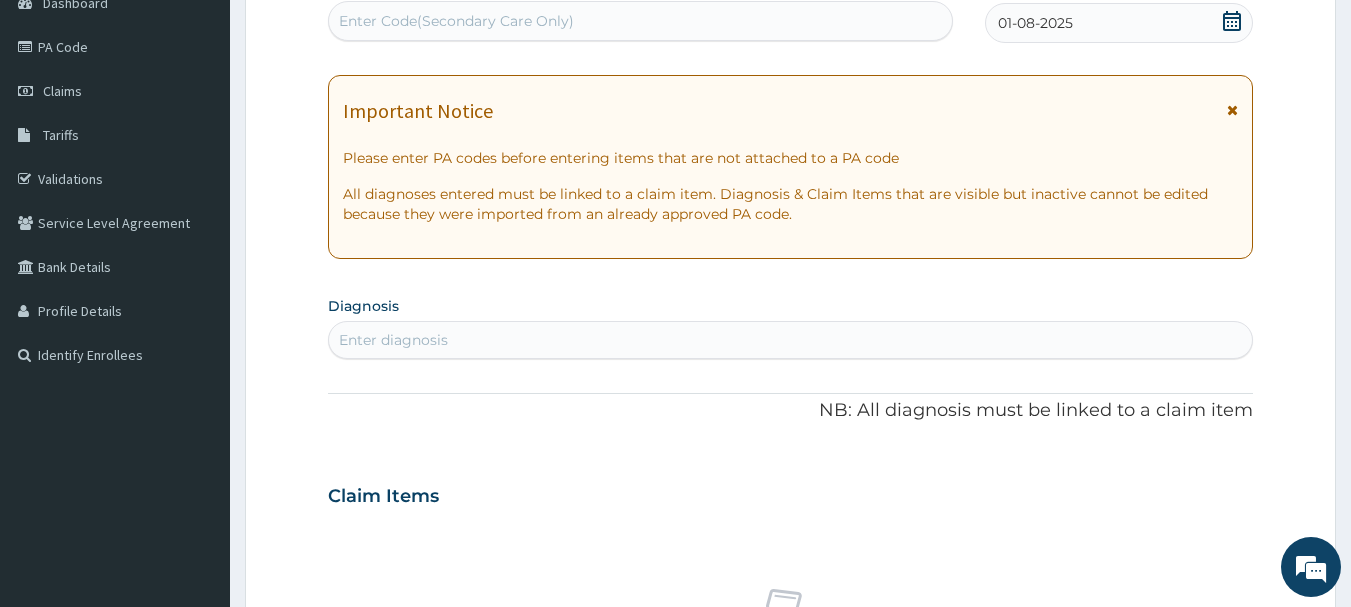 click on "Enter diagnosis" at bounding box center (791, 340) 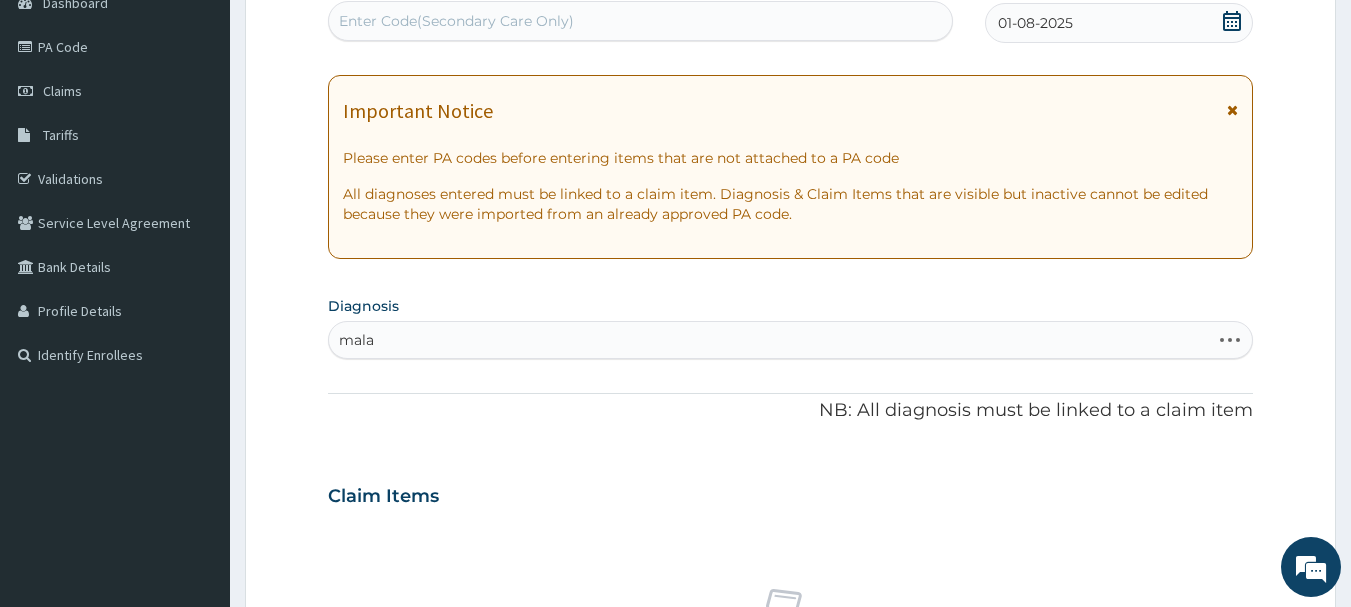 type on "malar" 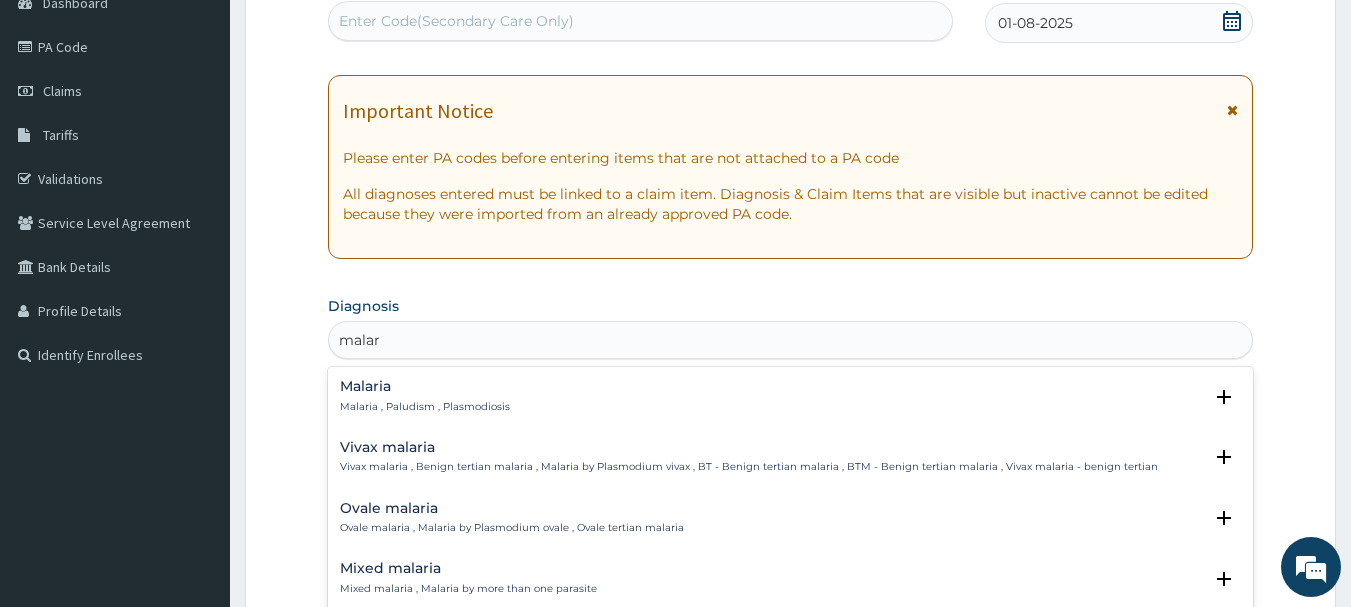 click on "Malaria Malaria , Paludism , Plasmodiosis" at bounding box center (425, 396) 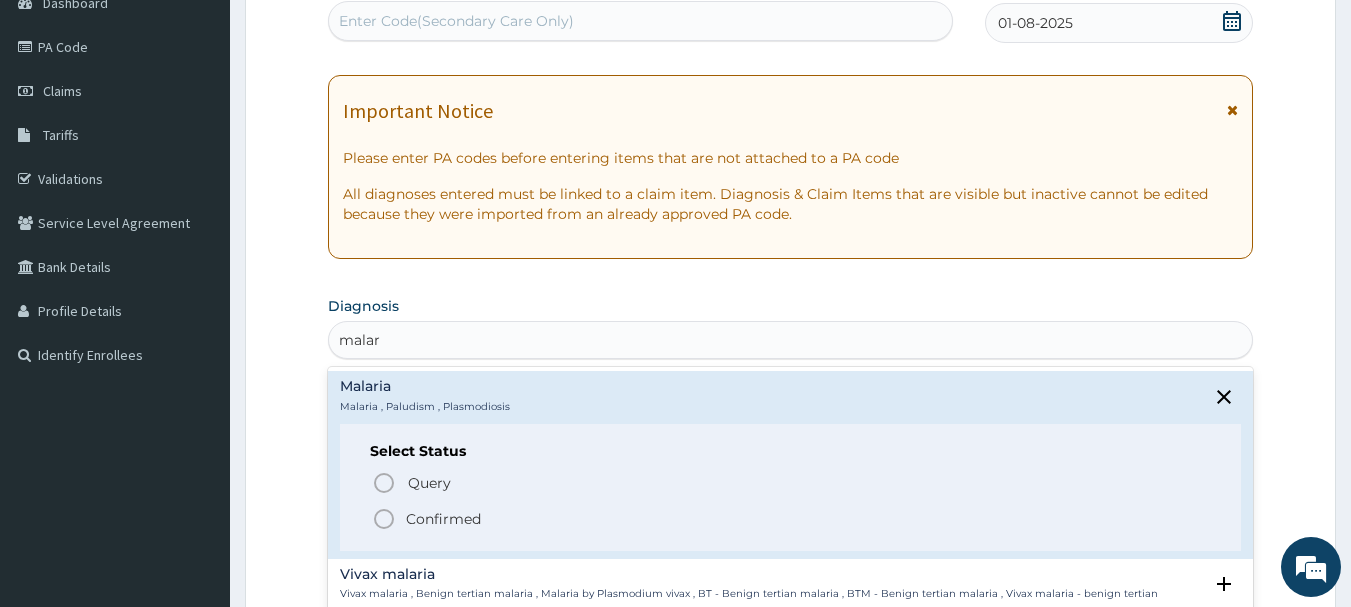 click 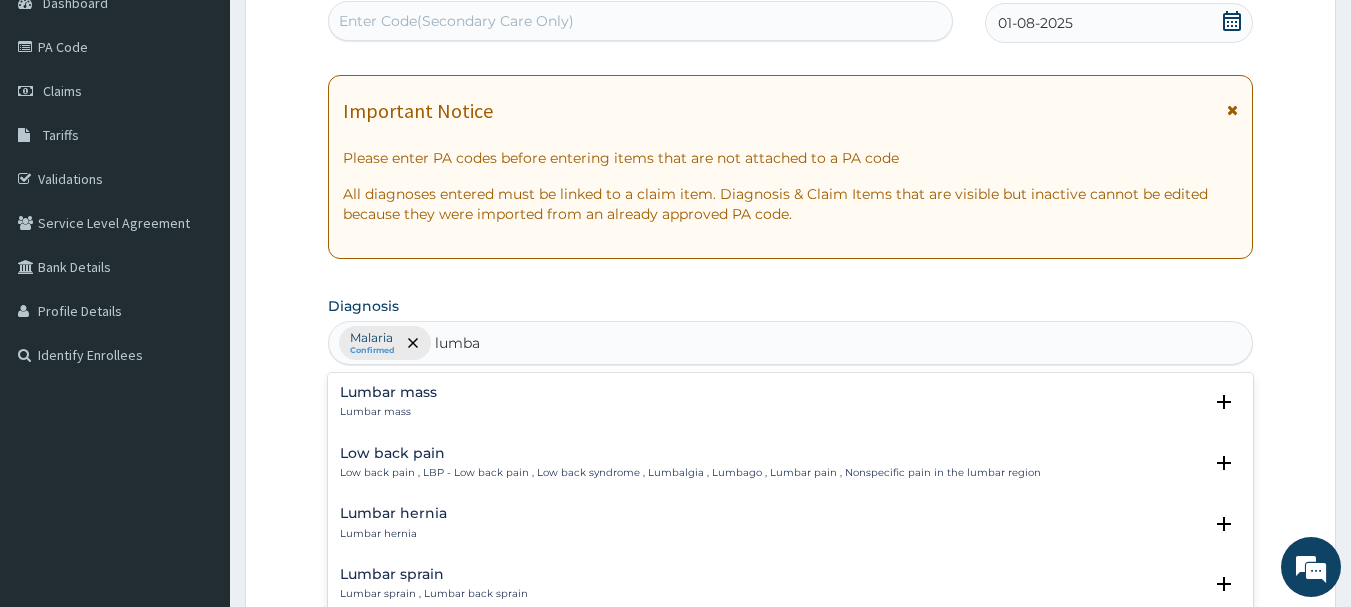 type on "lumba" 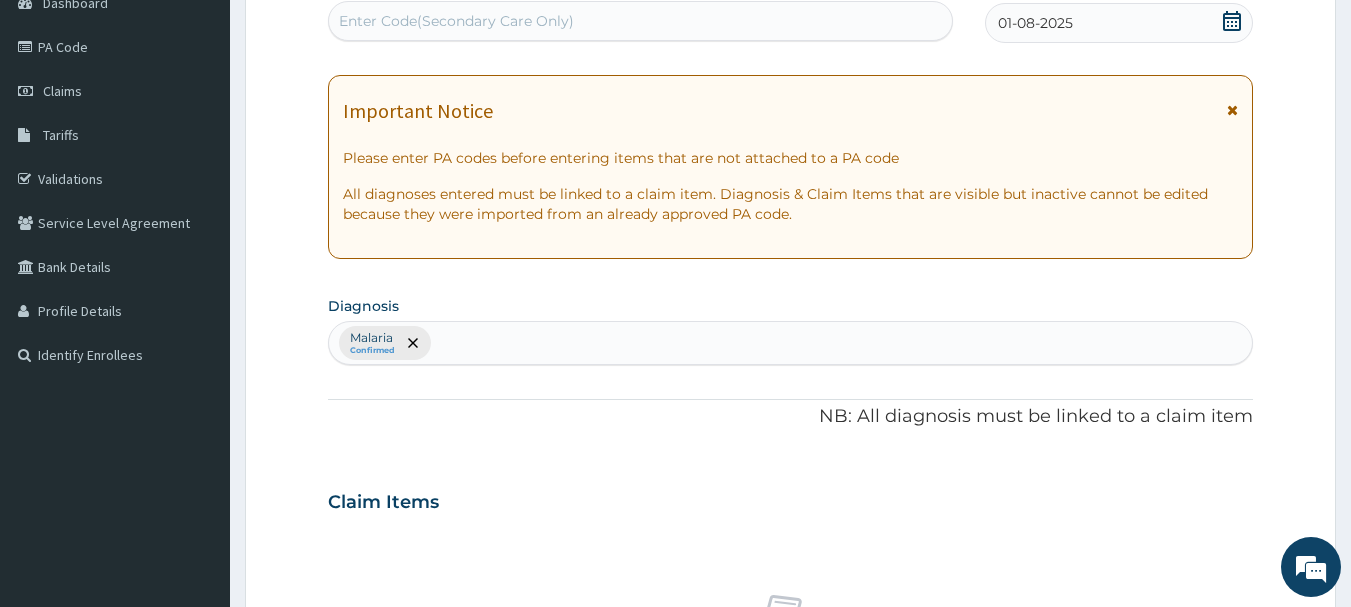 click on "Step  2  of 2 PA Code / Prescription Code Enter Code(Secondary Care Only) Encounter Date [DATE] Important Notice Please enter PA codes before entering items that are not attached to a PA code   All diagnoses entered must be linked to a claim item. Diagnosis Malaria Confirmed NB: All diagnosis must be linked to a claim item Claim Items No claim item Types Select Type Item Select Item Pair Diagnosis Select Diagnosis Unit Price 0 Add Comment     Previous   Submit" at bounding box center (790, 525) 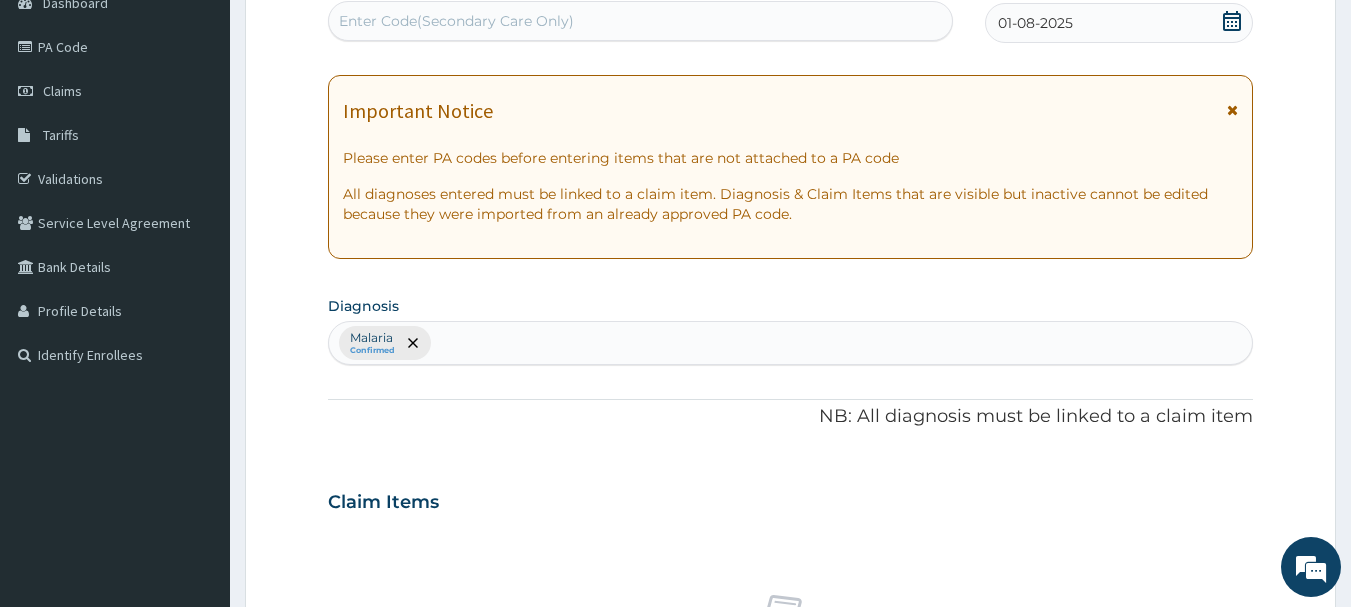 click on "Malaria Confirmed" at bounding box center [791, 343] 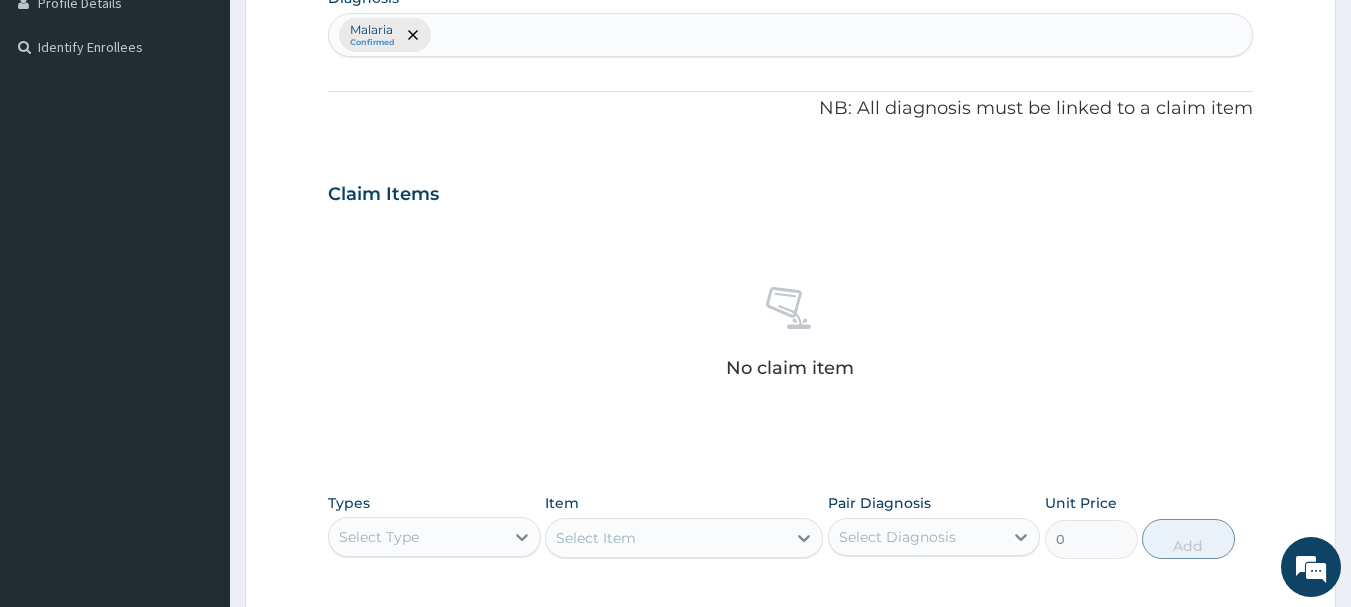 scroll, scrollTop: 536, scrollLeft: 0, axis: vertical 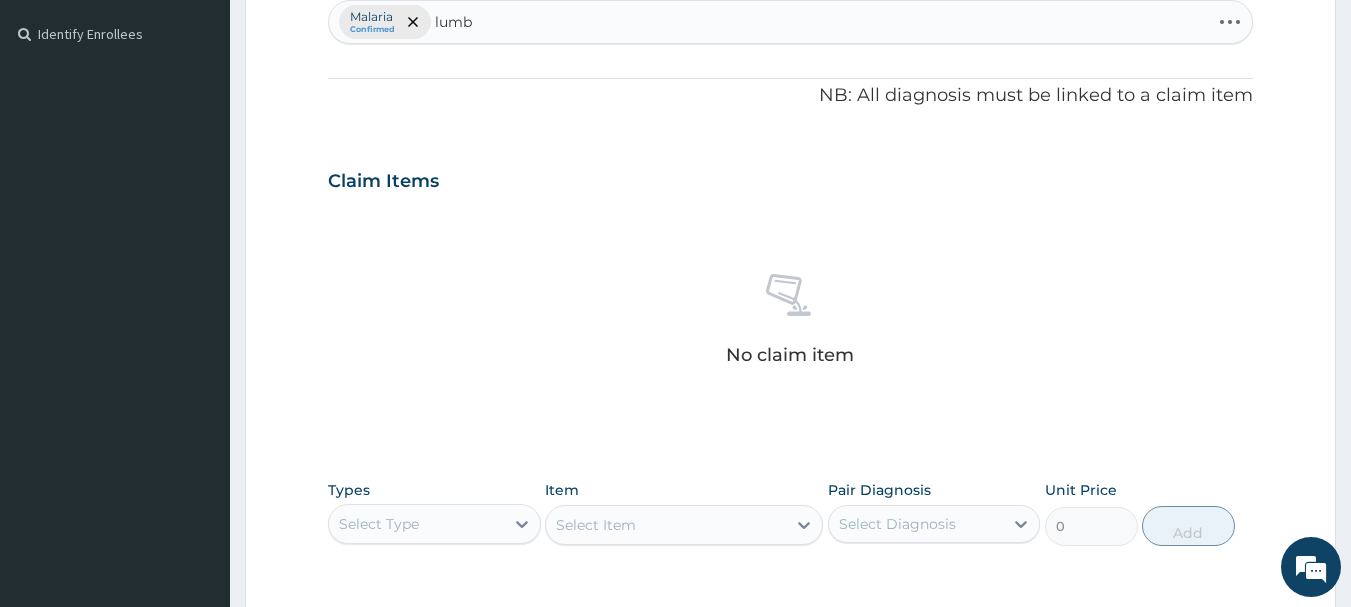type on "lumba" 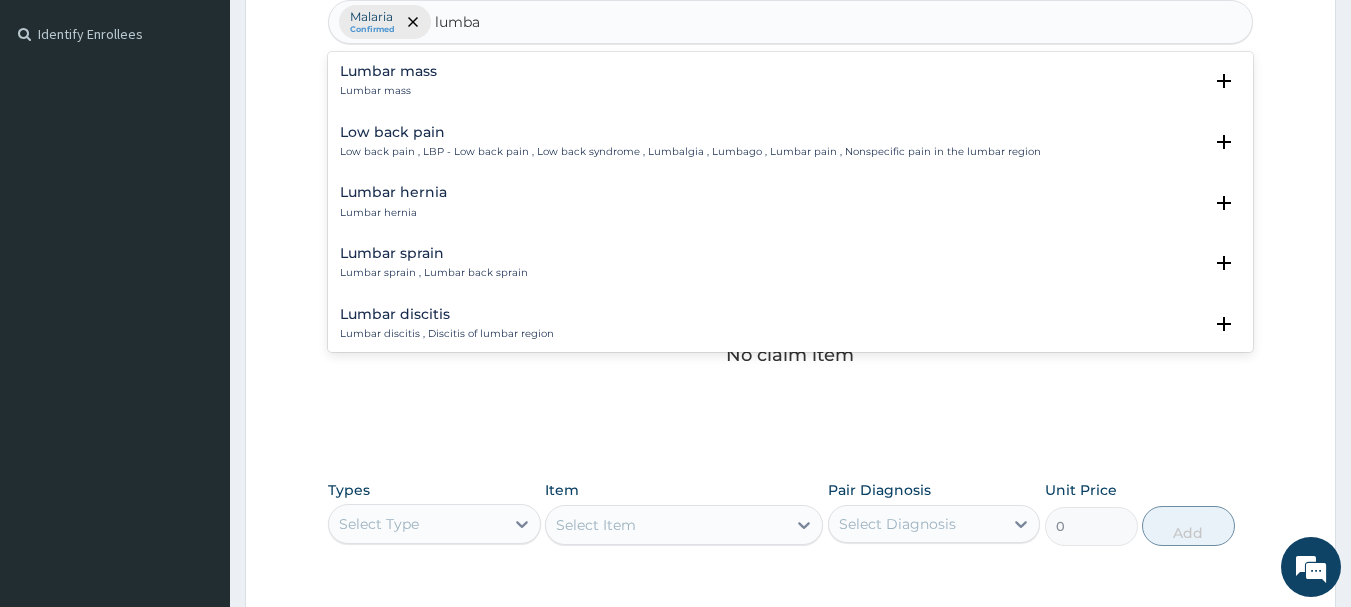click on "Lumbar sprain" at bounding box center [434, 253] 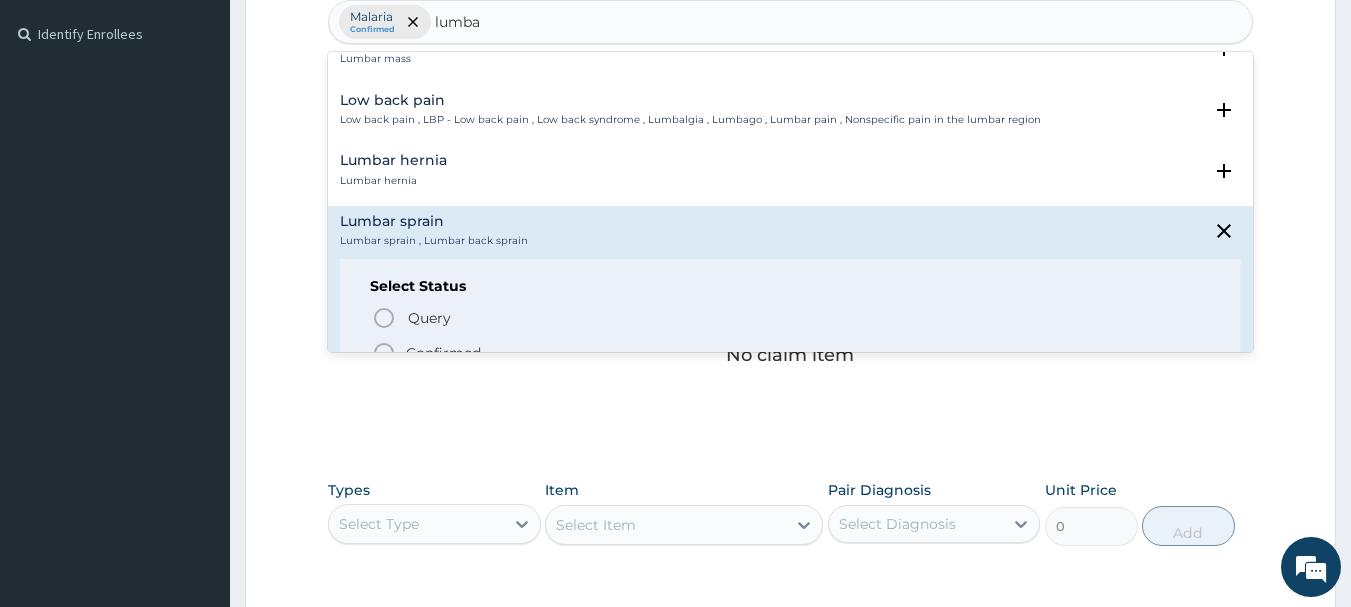 scroll, scrollTop: 40, scrollLeft: 0, axis: vertical 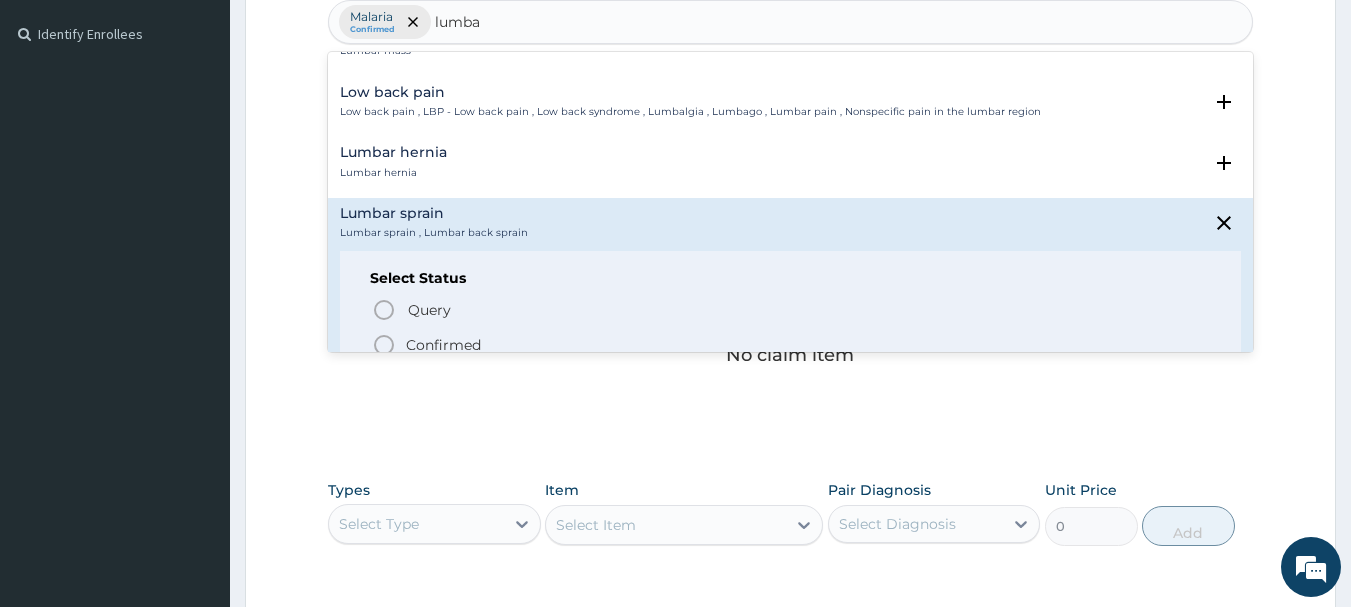 click 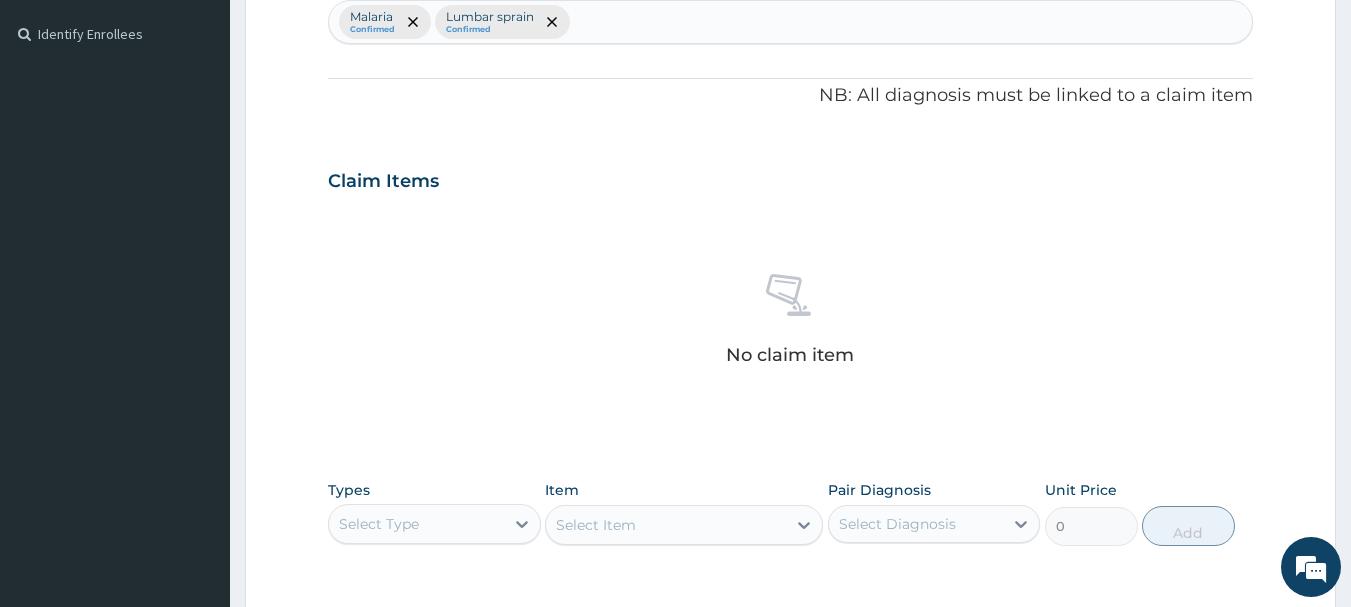 scroll, scrollTop: 835, scrollLeft: 0, axis: vertical 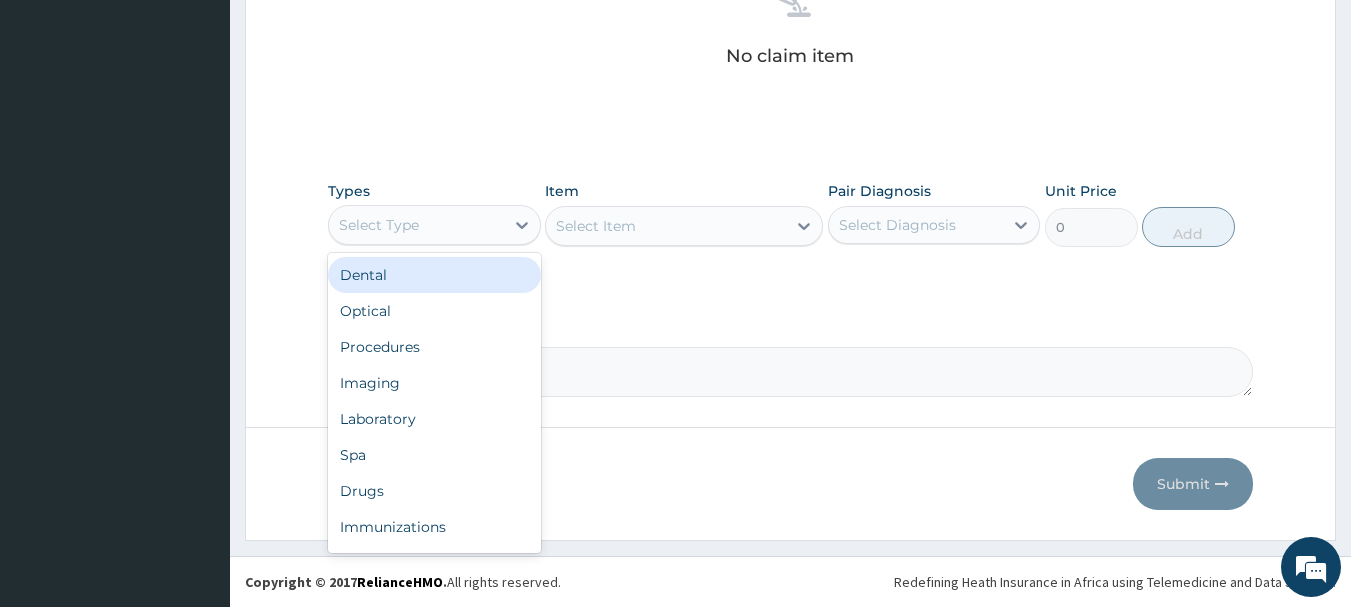 click on "Select Type" at bounding box center [379, 225] 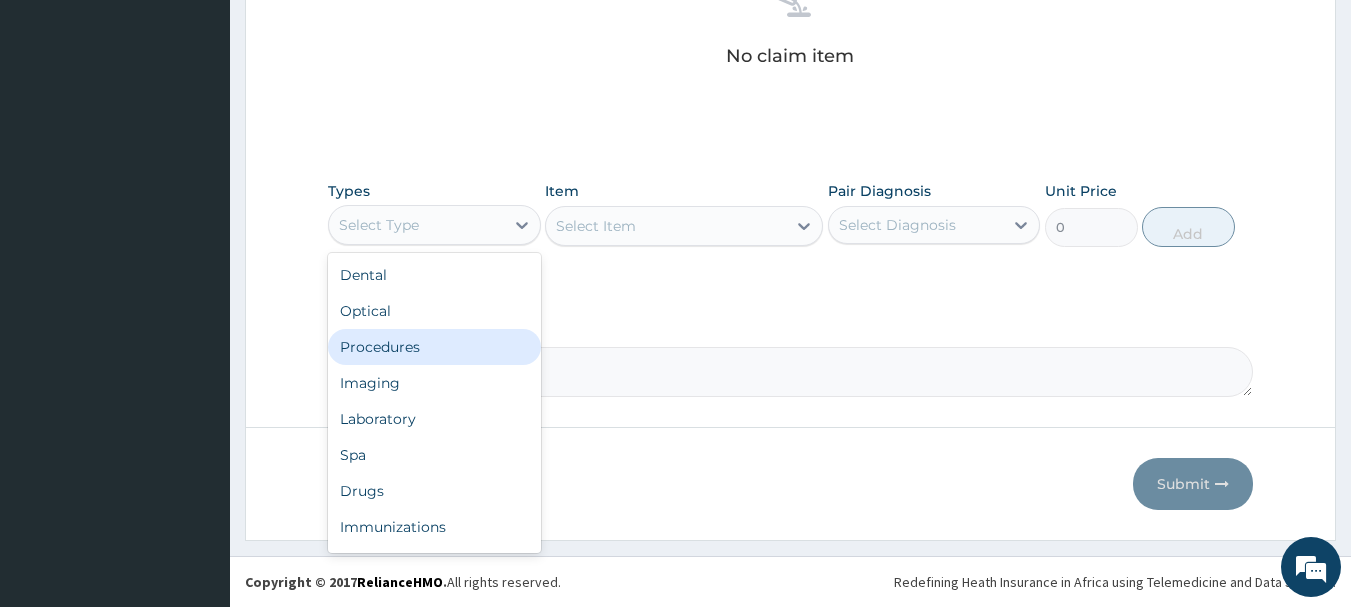 click on "Procedures" at bounding box center [434, 347] 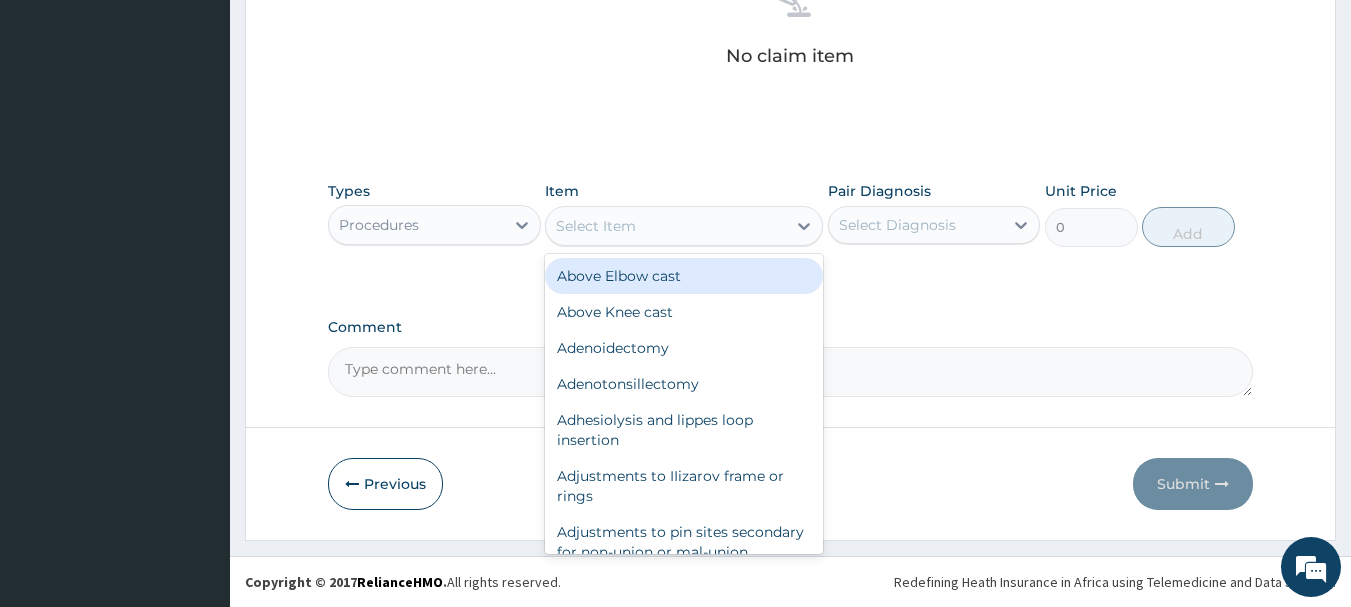 click on "Select Item" at bounding box center [666, 226] 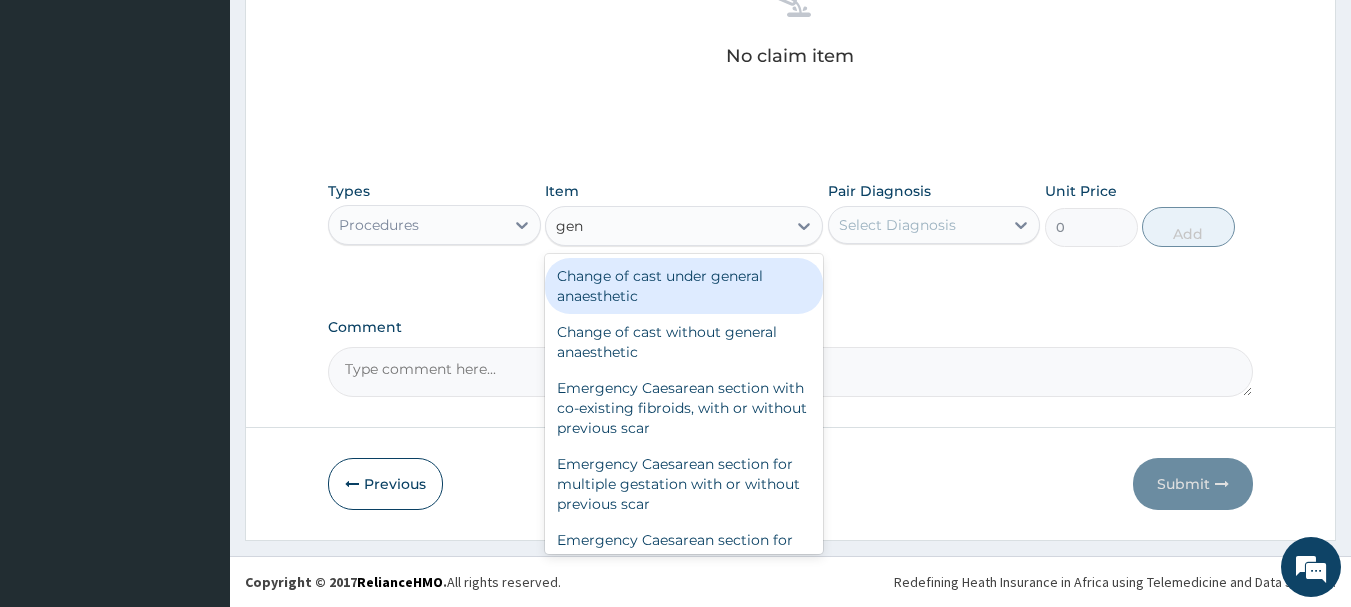 type on "gene" 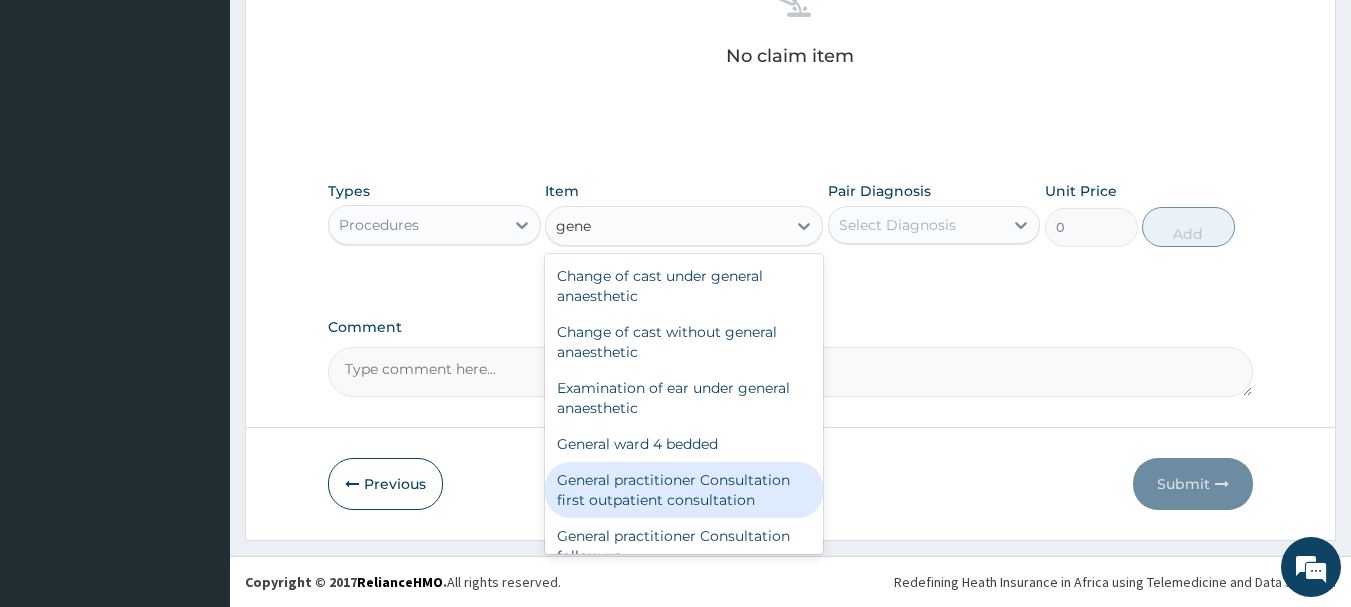 click on "General practitioner Consultation first outpatient consultation" at bounding box center [684, 490] 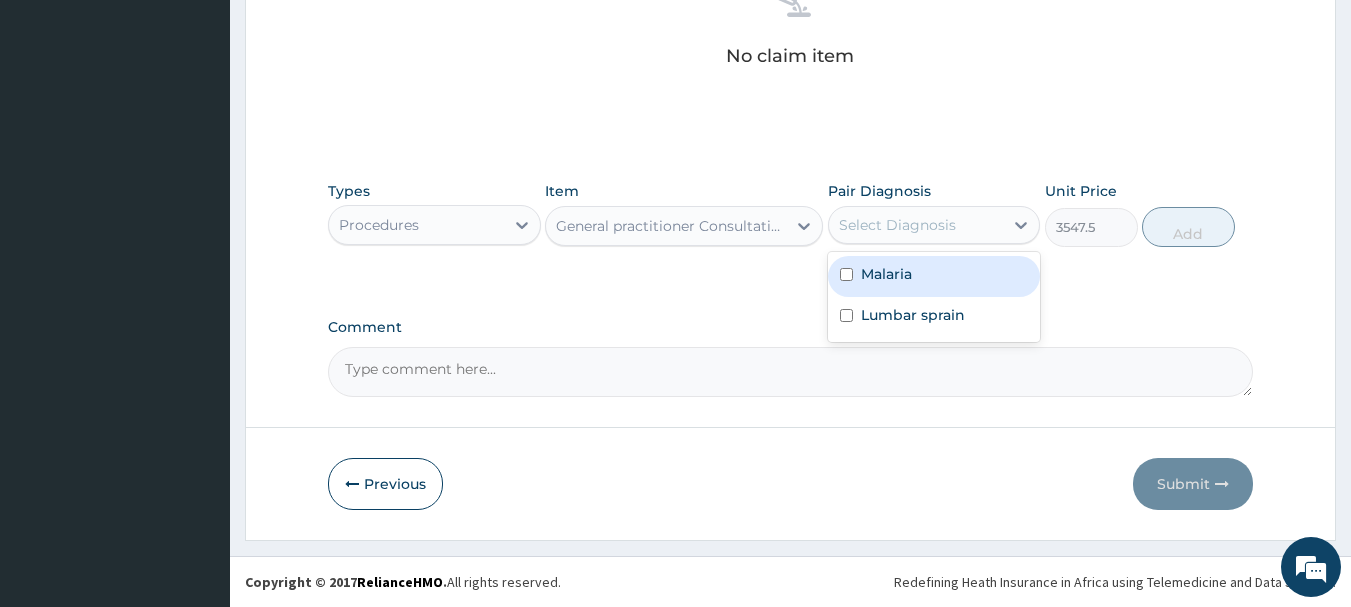 click on "Select Diagnosis" at bounding box center [897, 225] 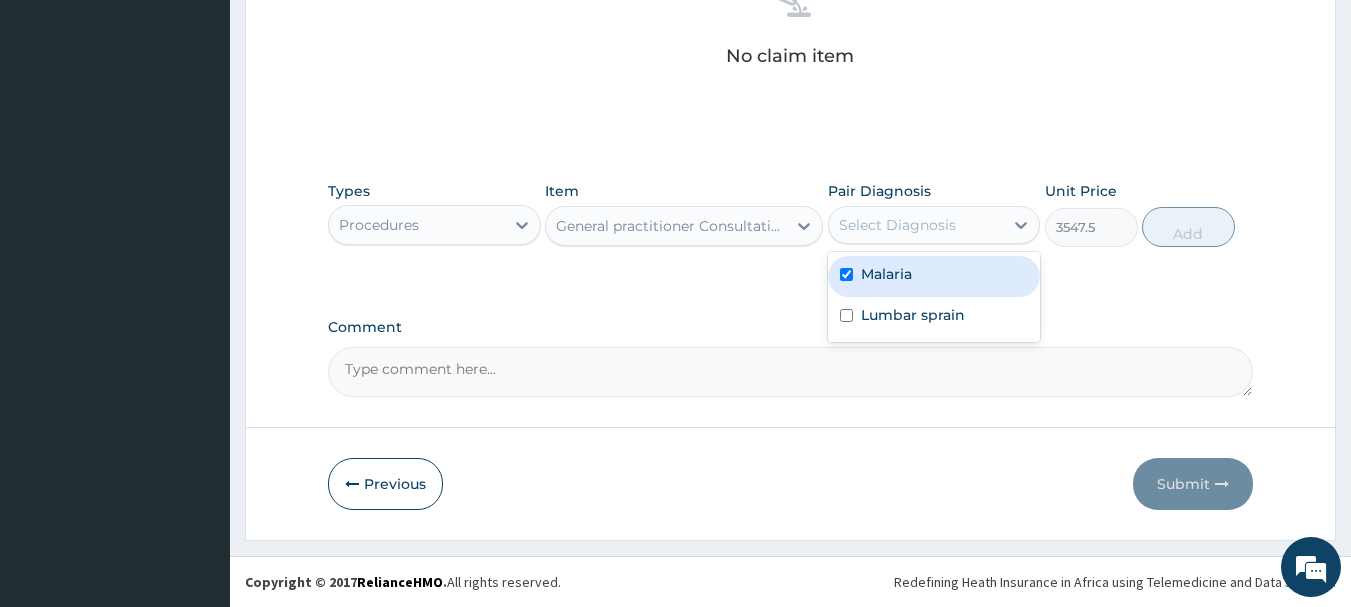 checkbox on "true" 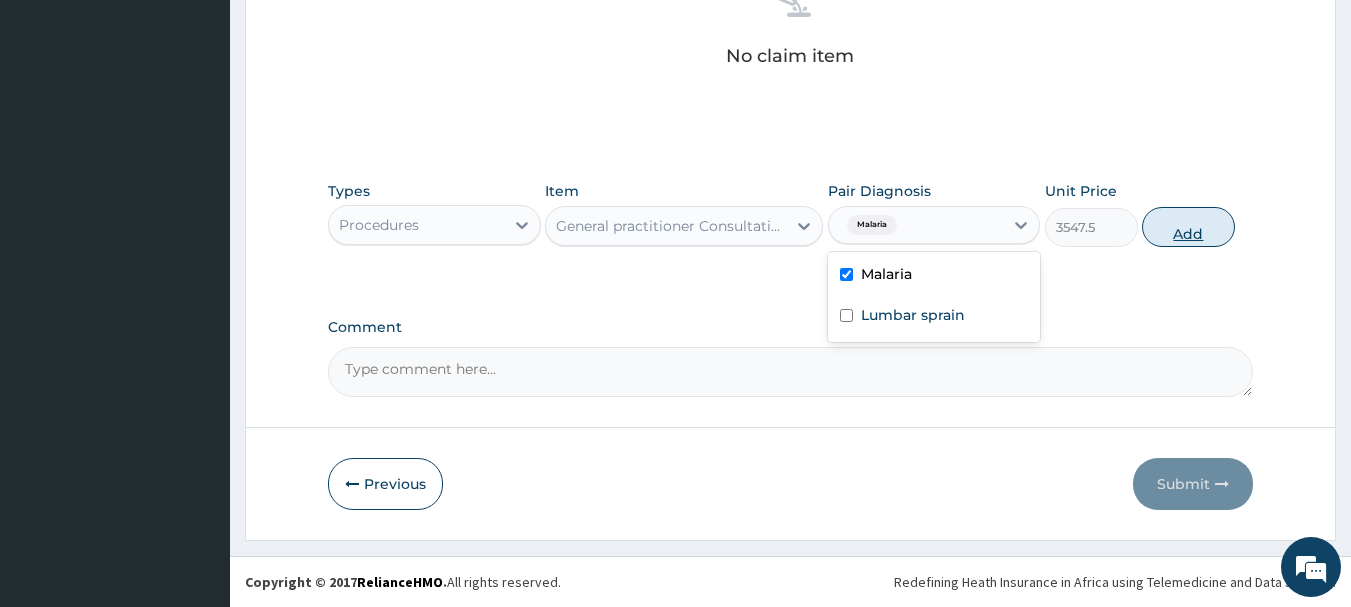 click on "Add" at bounding box center (1188, 227) 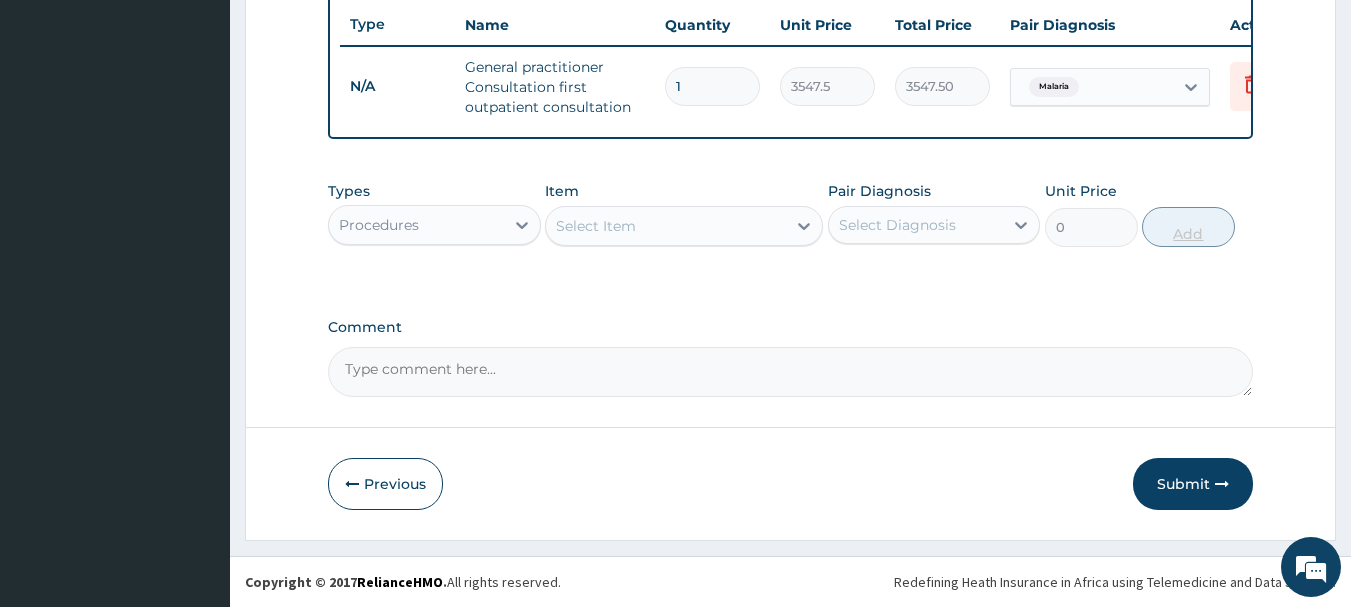 scroll, scrollTop: 766, scrollLeft: 0, axis: vertical 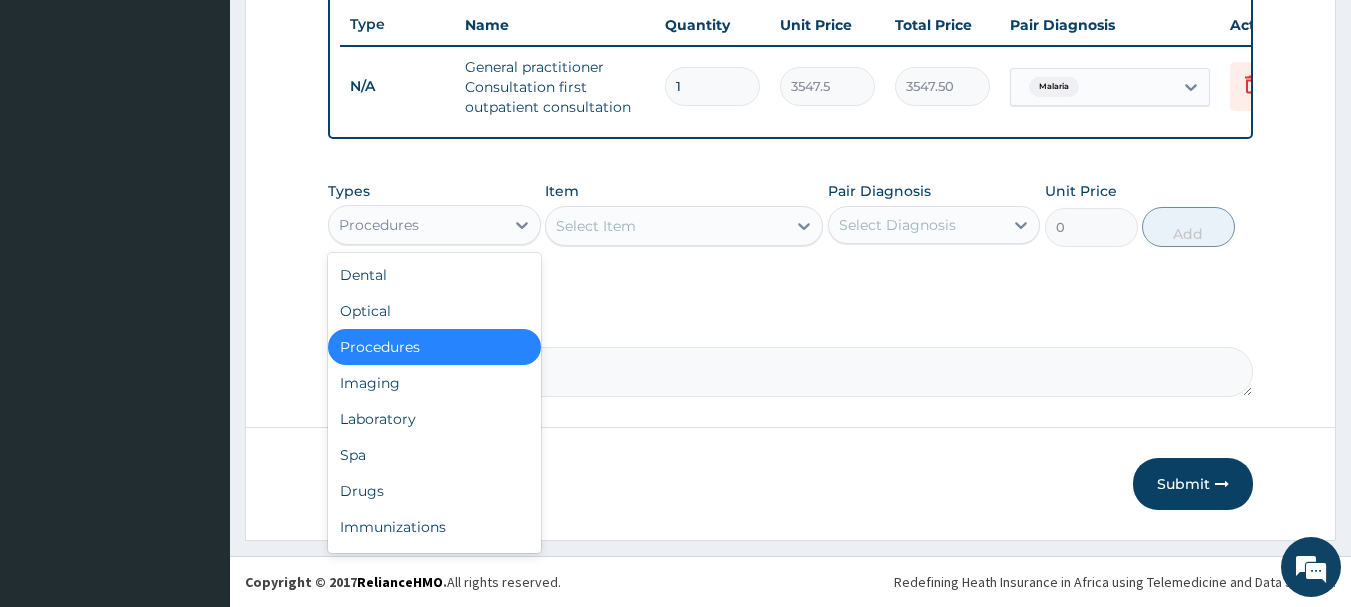 click on "Procedures" at bounding box center (416, 225) 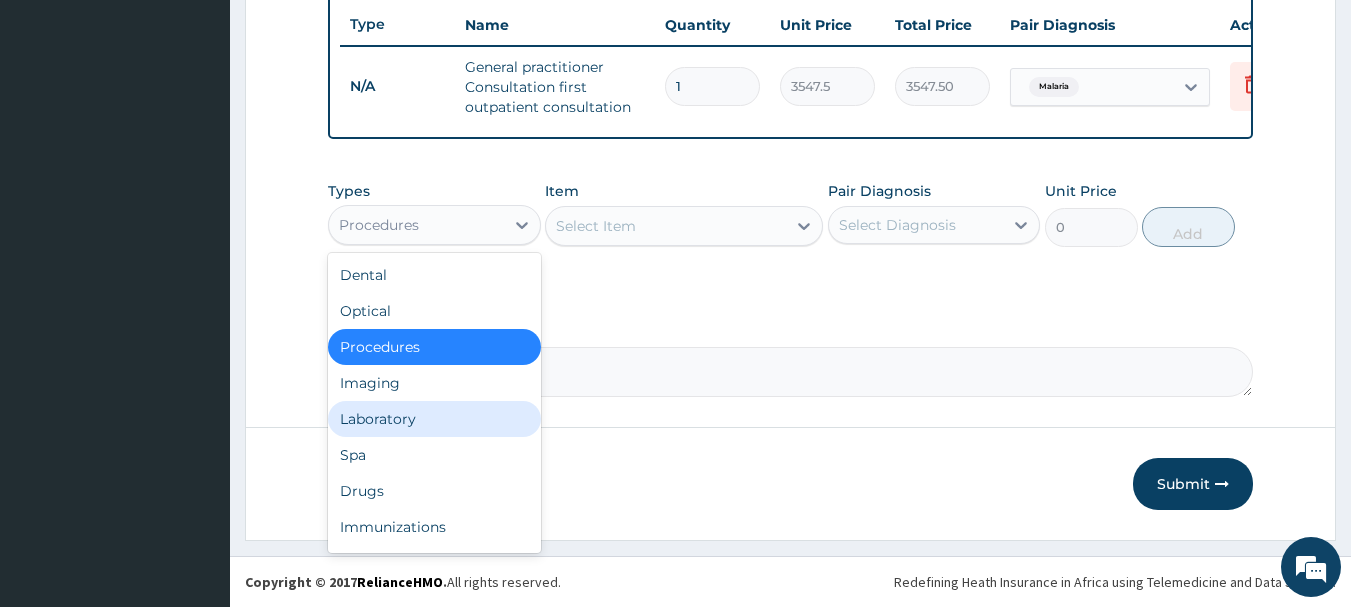 click on "Laboratory" at bounding box center [434, 419] 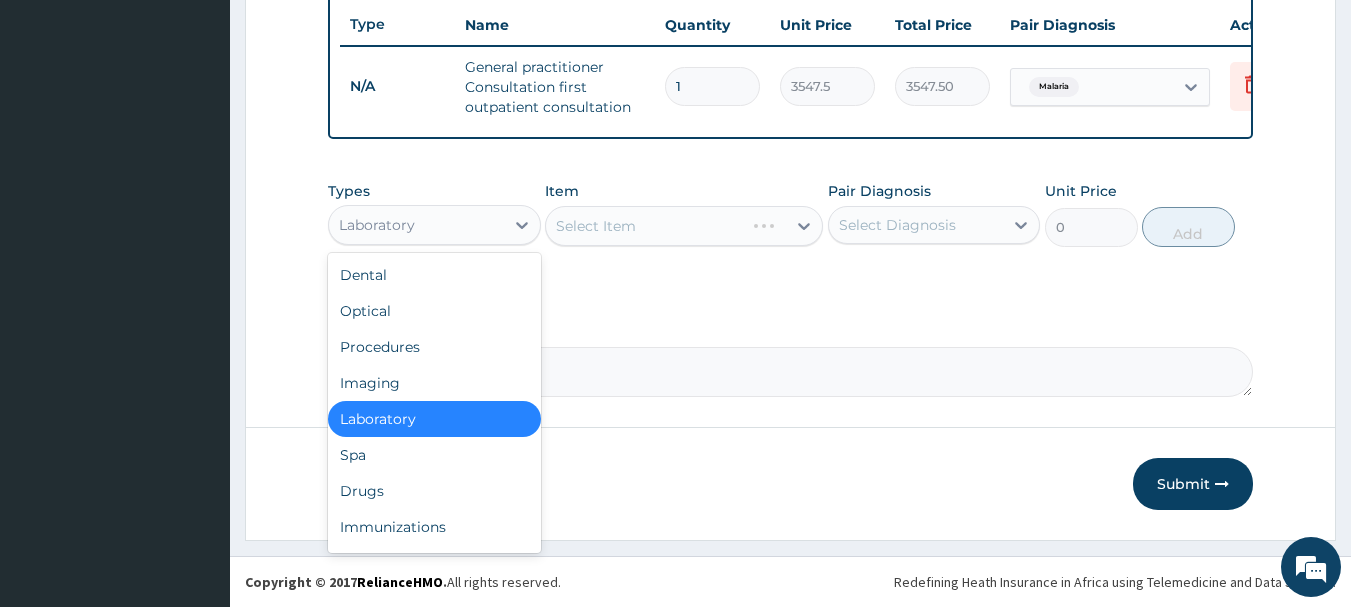 click on "Laboratory" at bounding box center [416, 225] 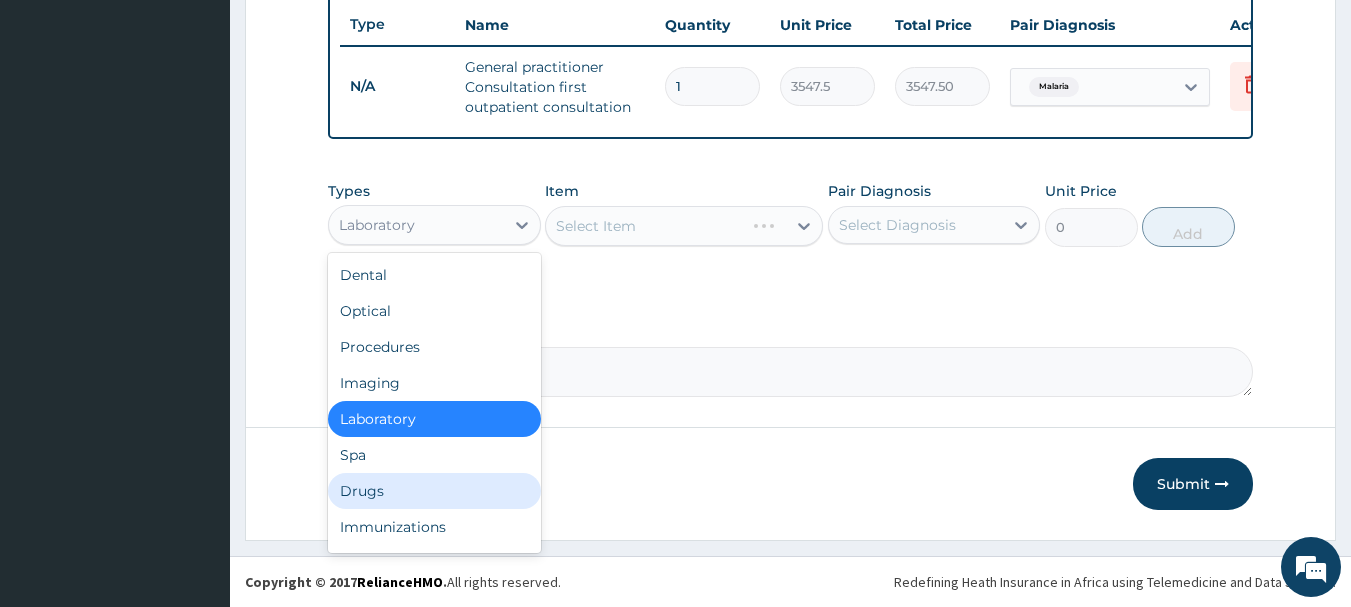 click on "Drugs" at bounding box center [434, 491] 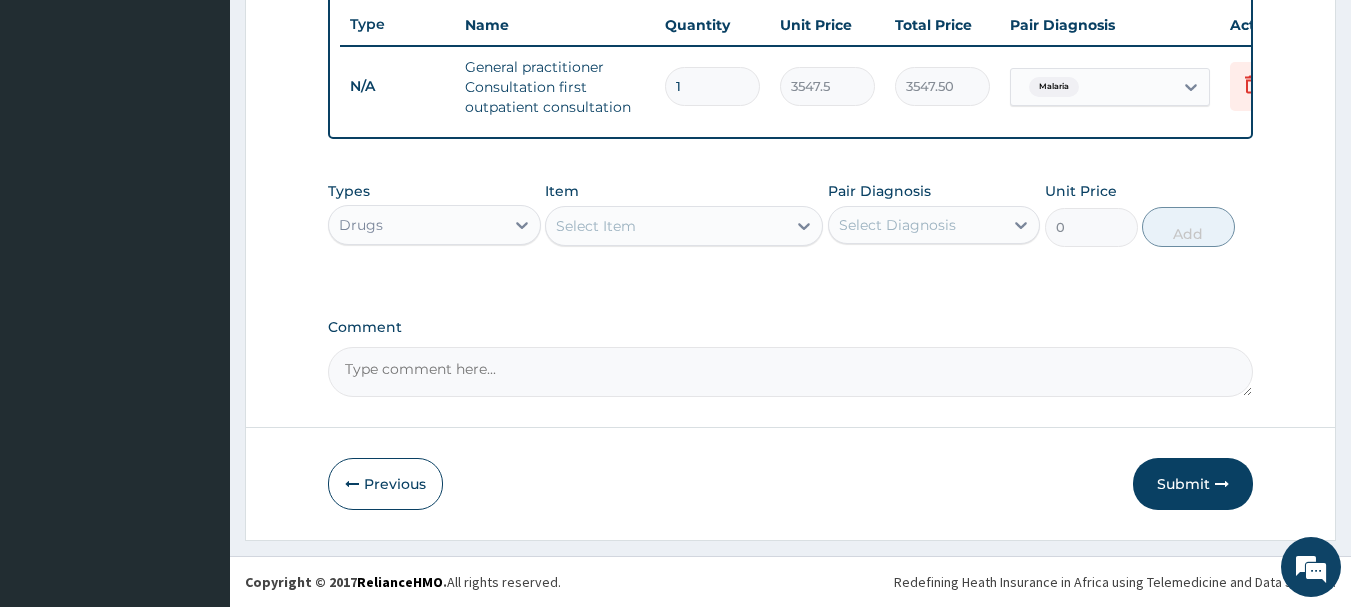 click on "Select Item" at bounding box center (666, 226) 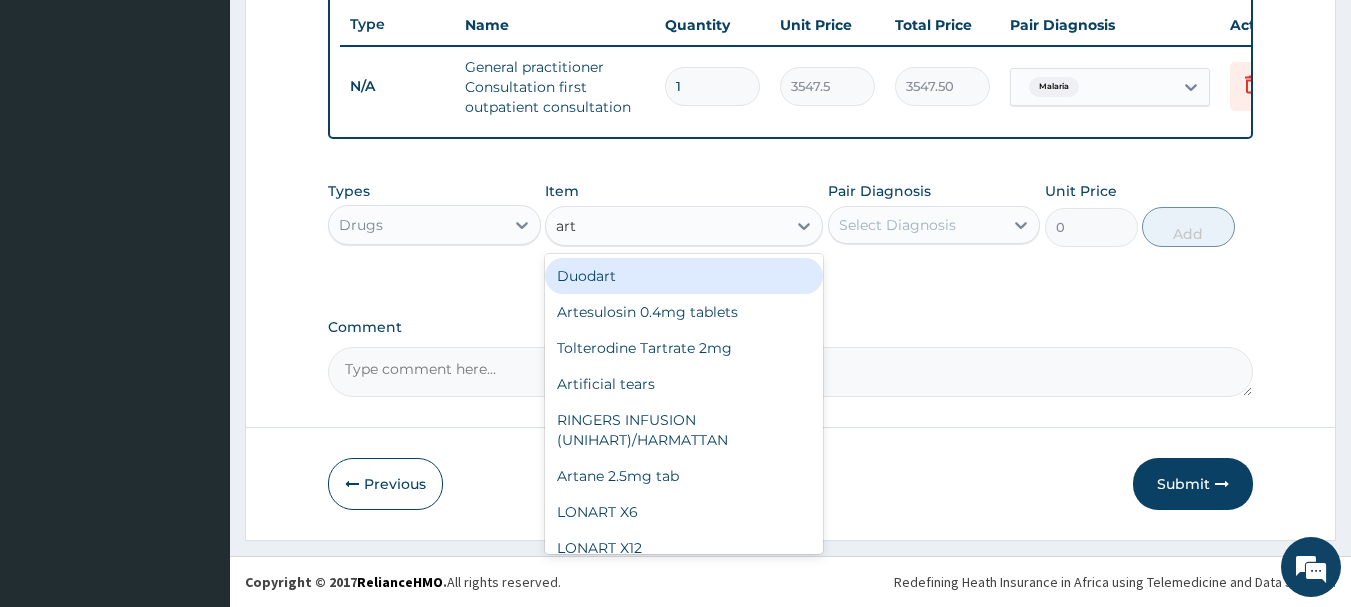 type on "arte" 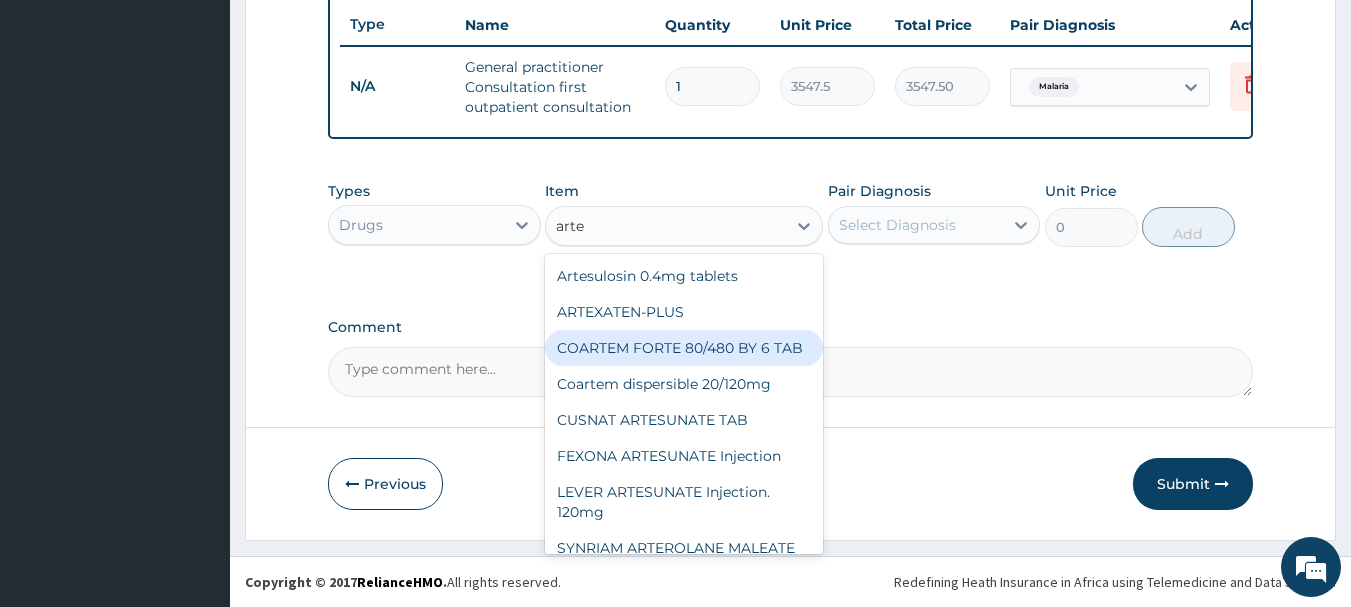 click on "COARTEM FORTE 80/480 BY 6 TAB" at bounding box center (684, 348) 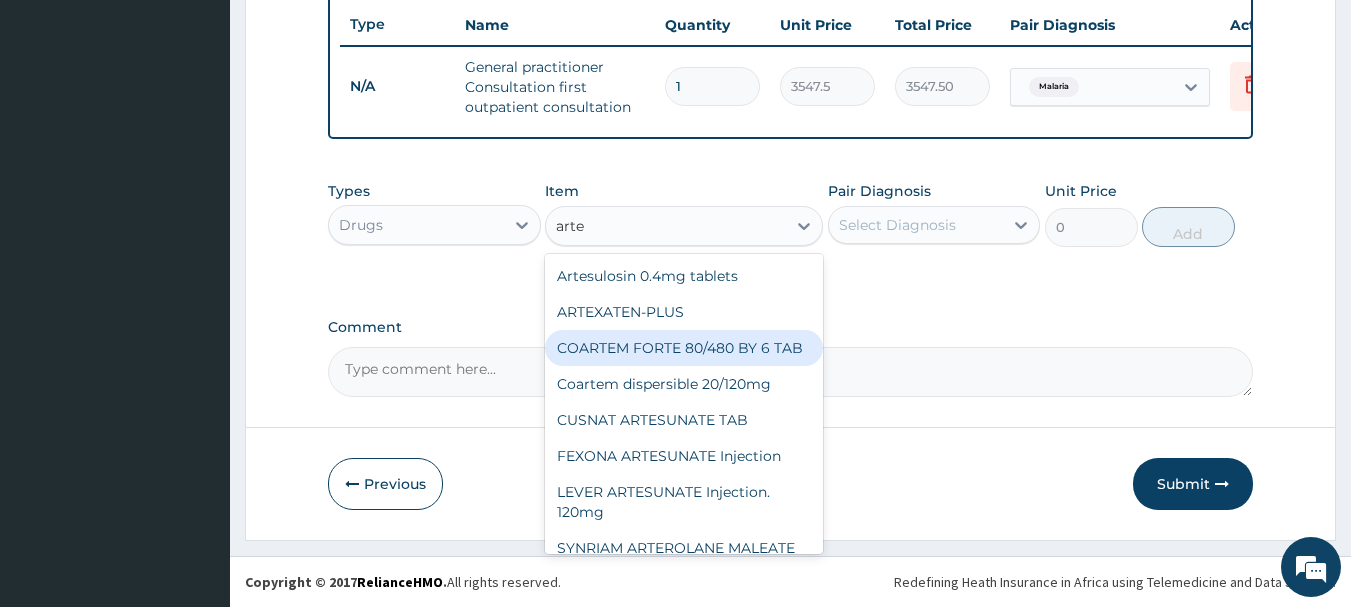type 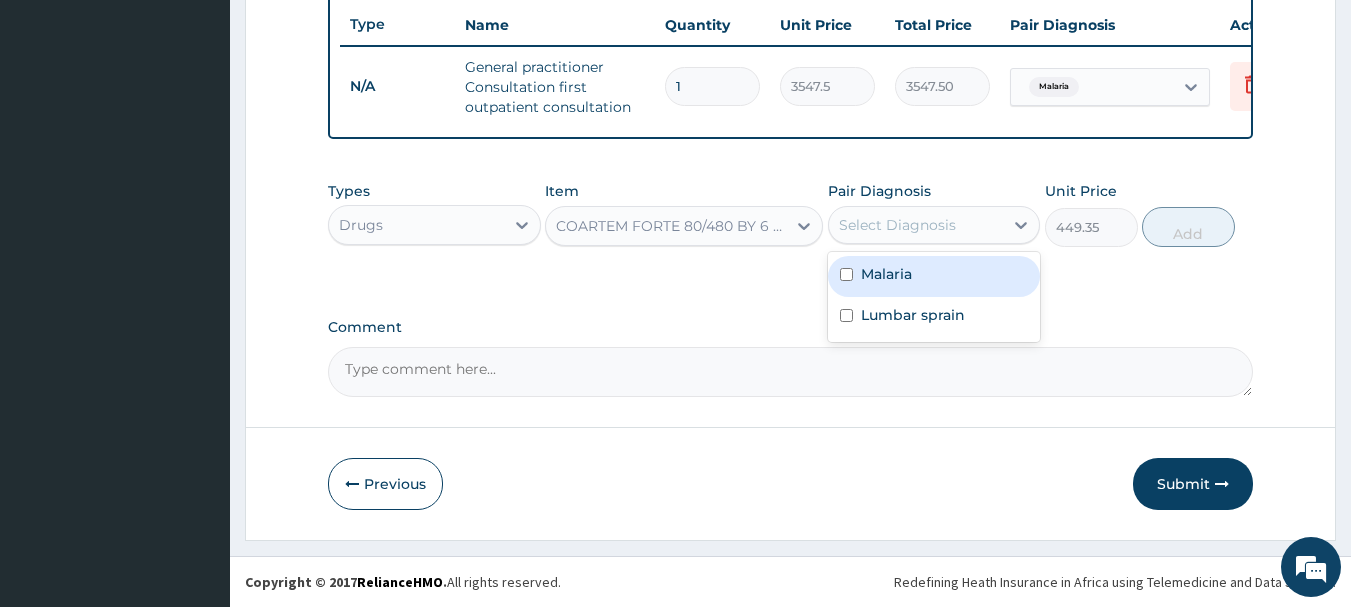 click on "Select Diagnosis" at bounding box center (897, 225) 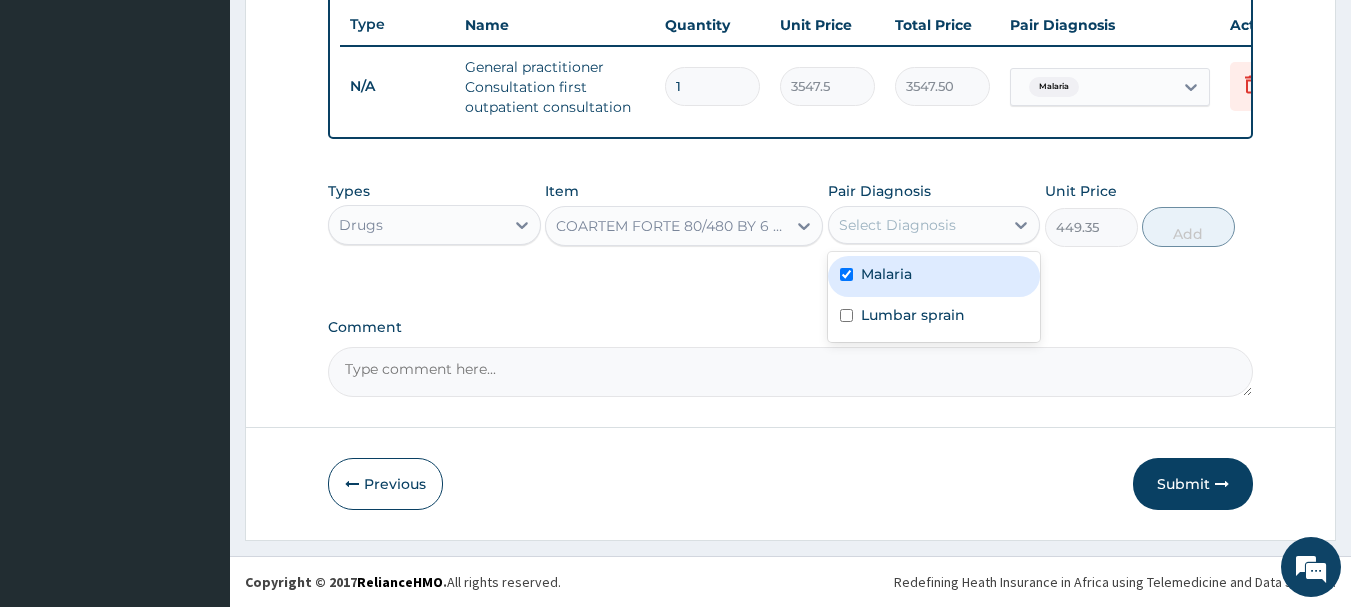 checkbox on "true" 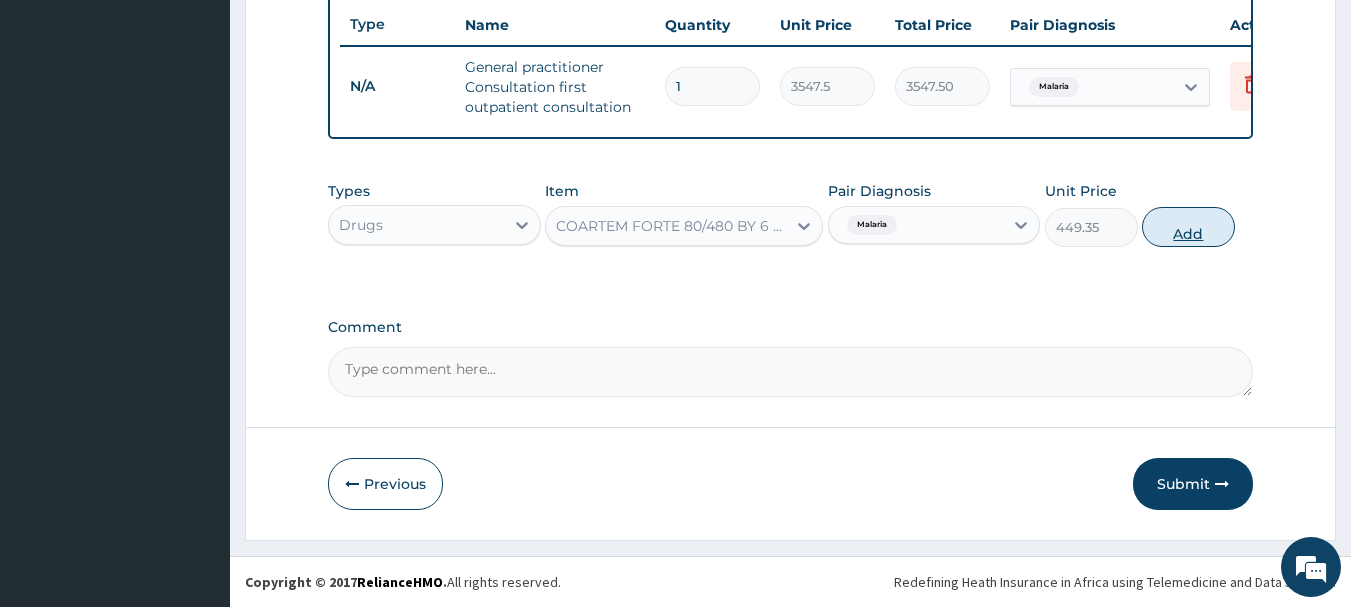 click on "Add" at bounding box center [1188, 227] 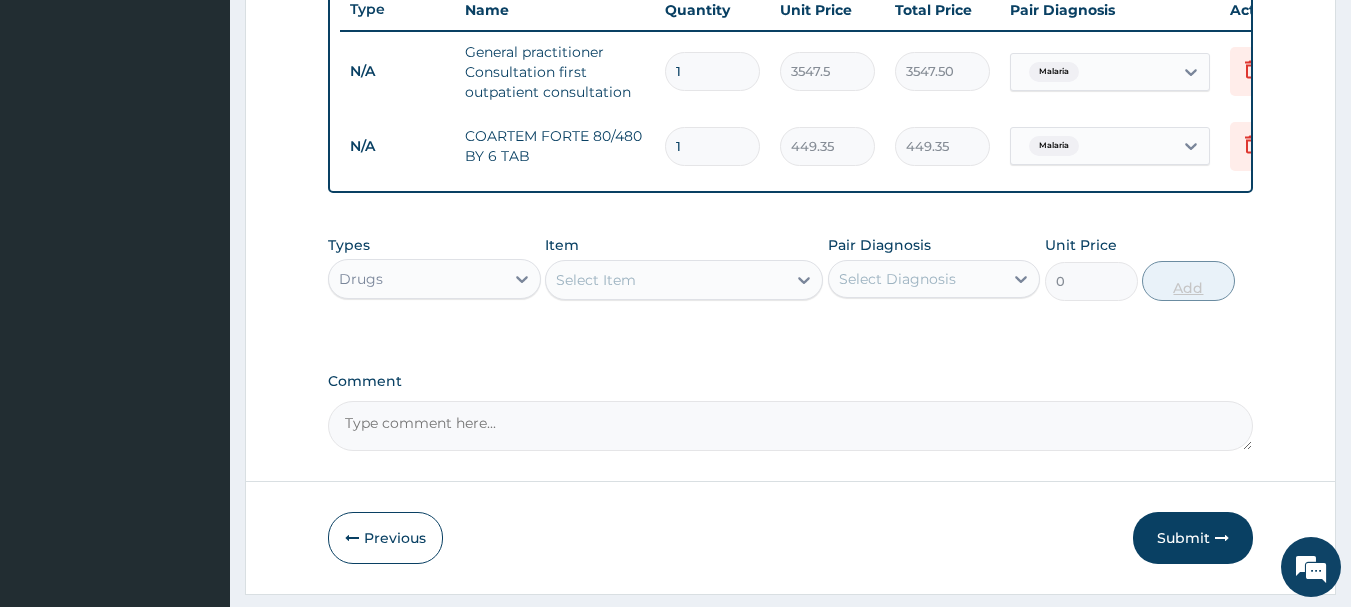 type 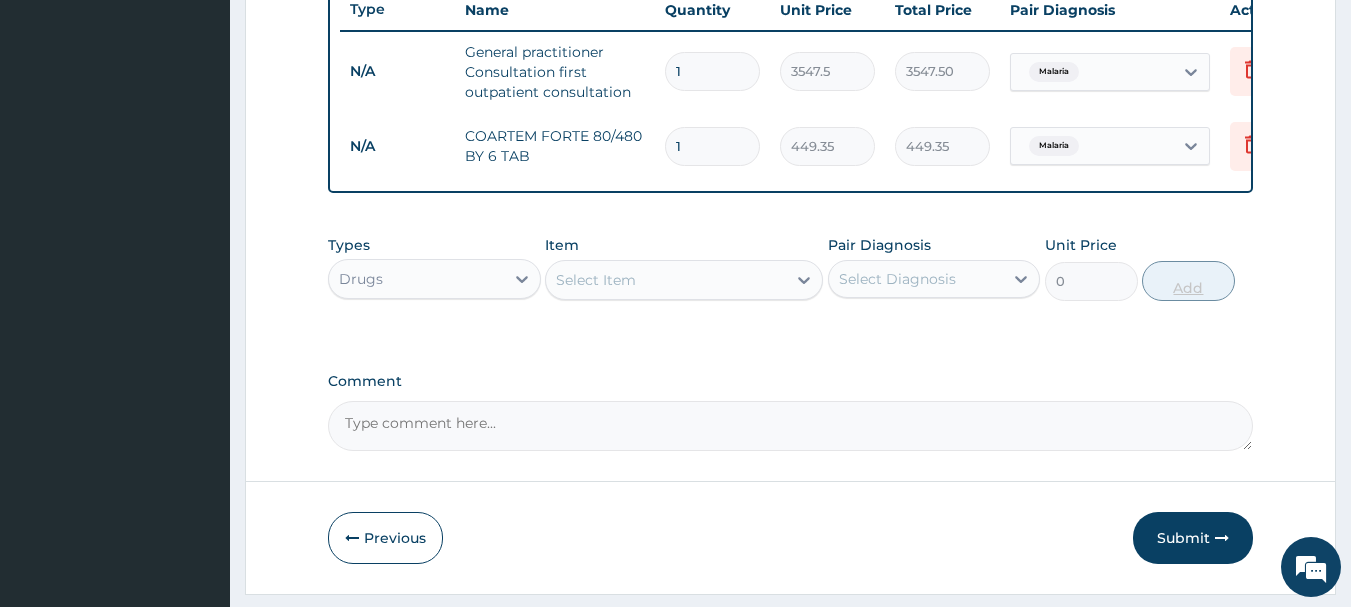 type on "0.00" 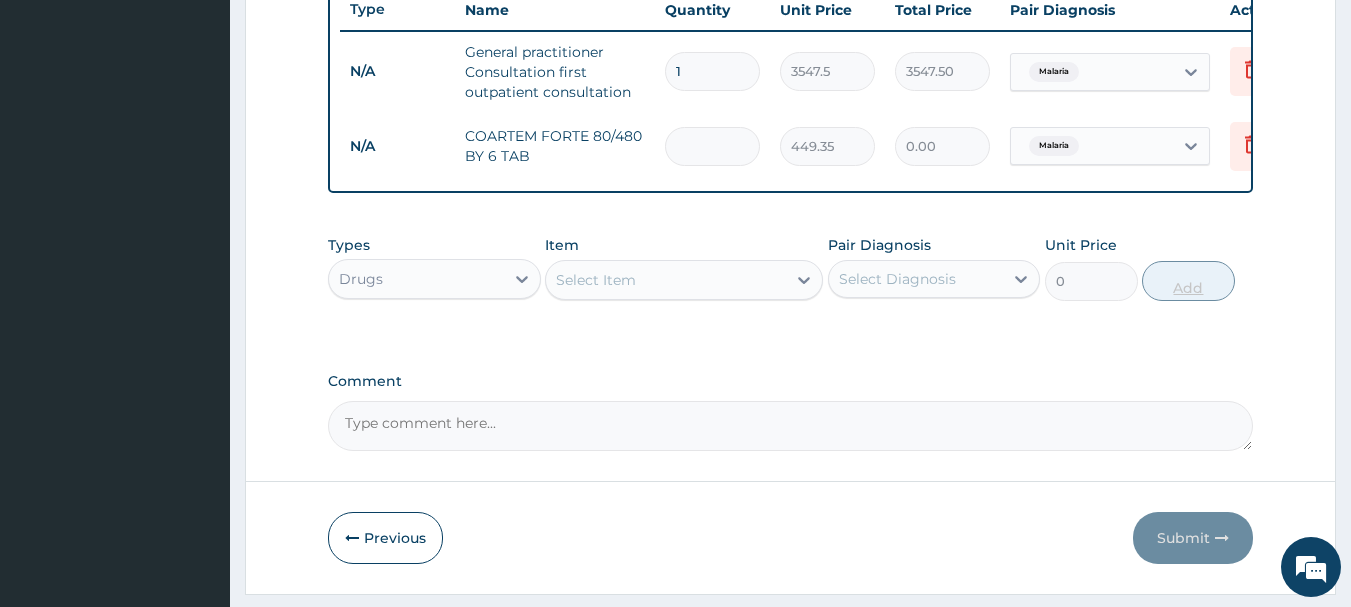 type on "6" 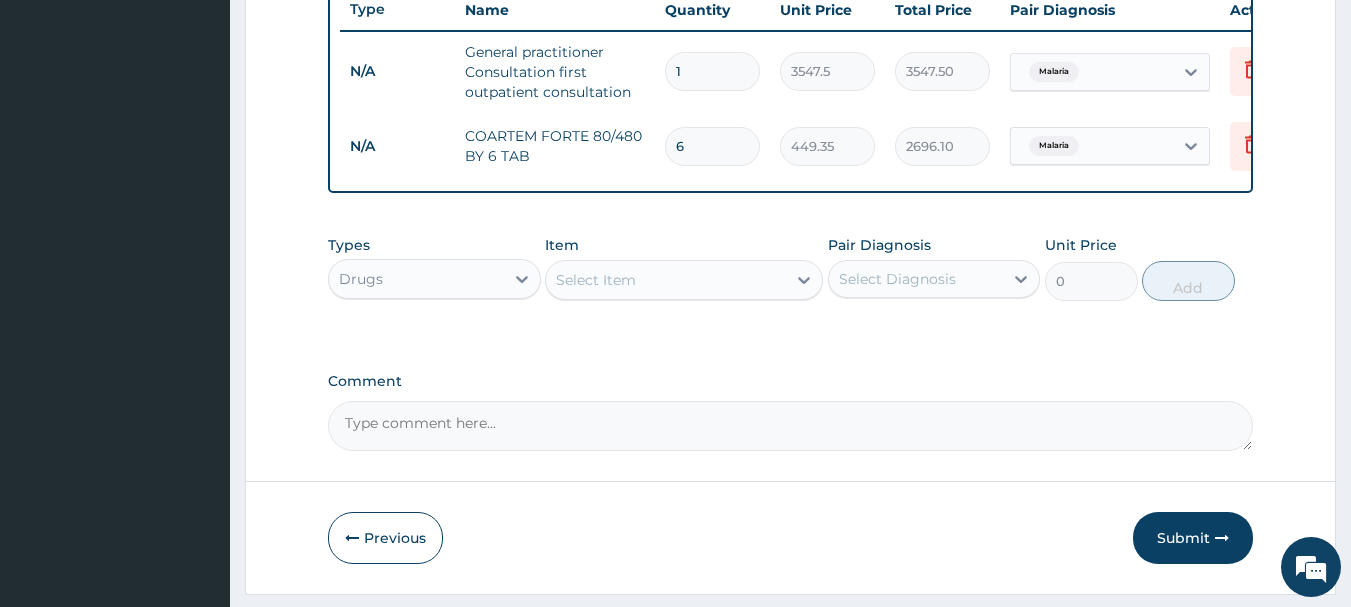 type on "6" 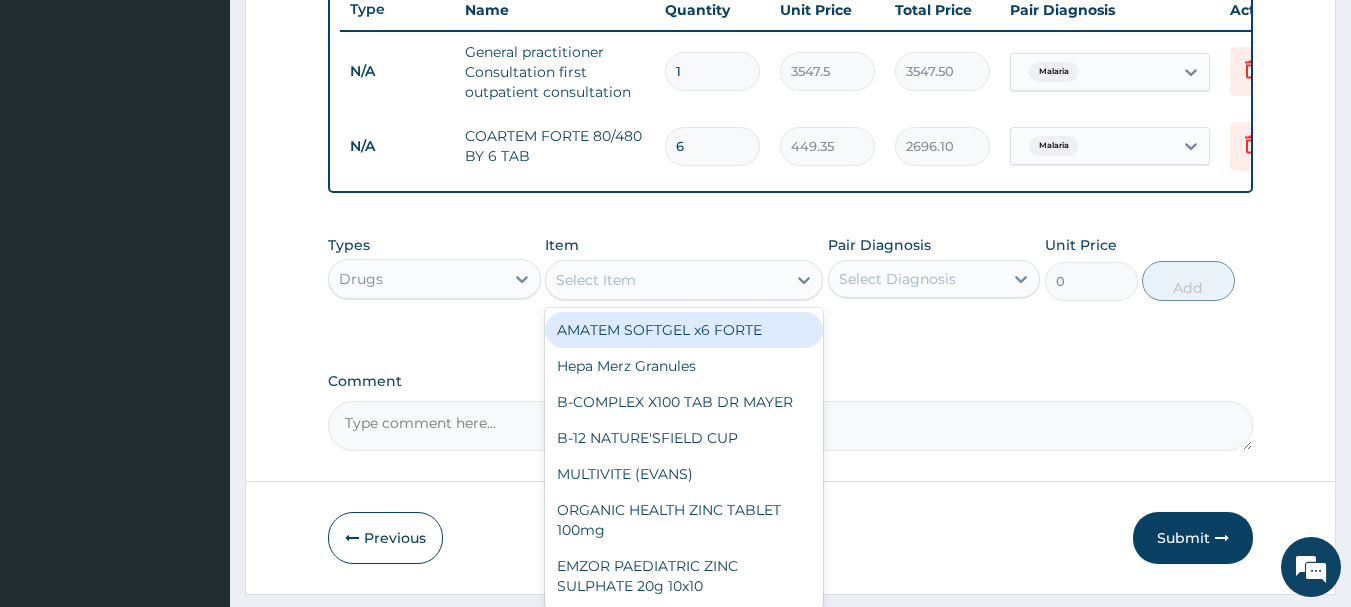 click on "Select Item" at bounding box center (666, 280) 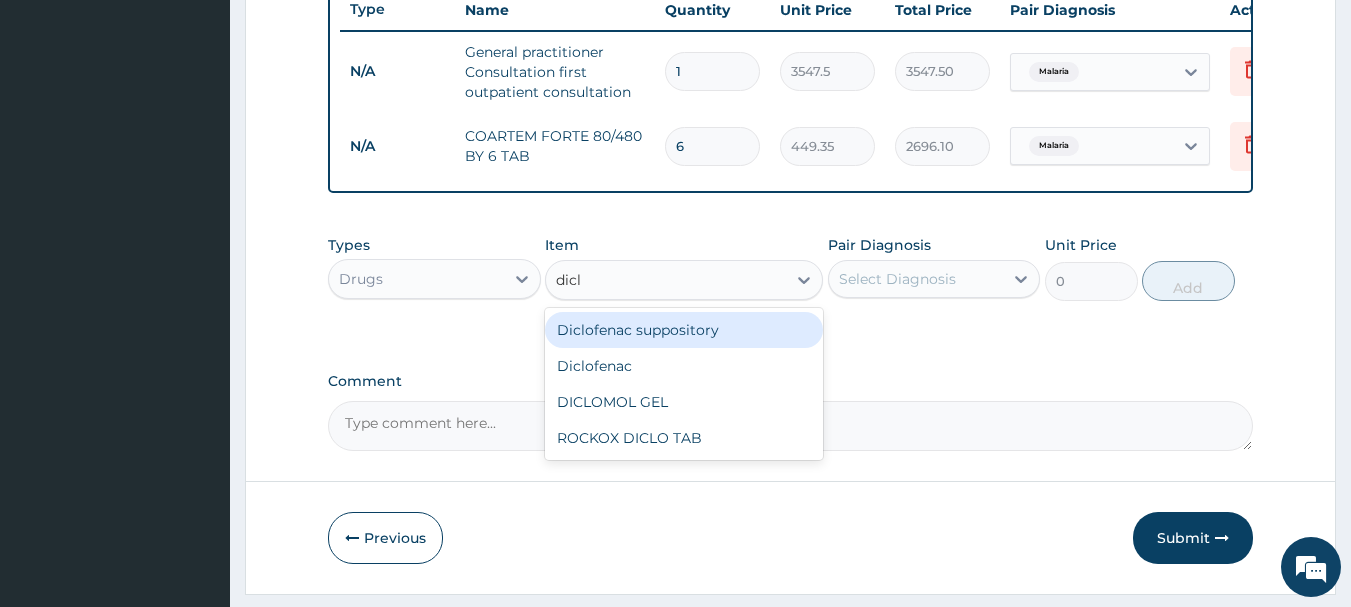 type on "diclo" 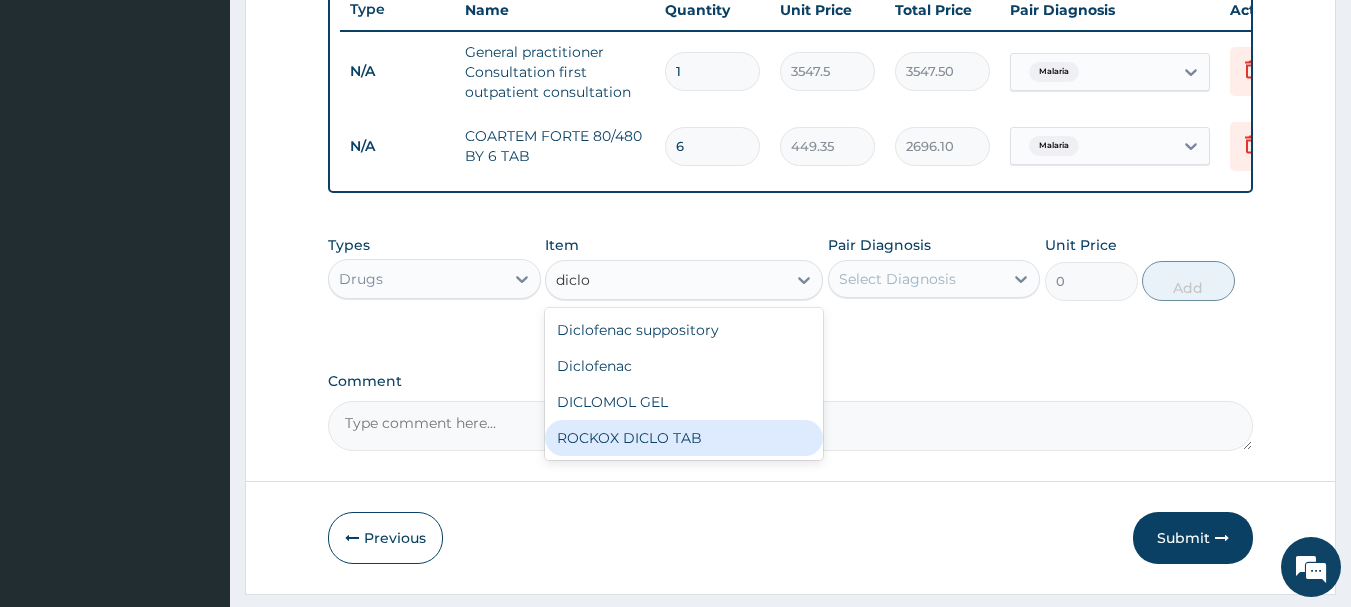 click on "ROCKOX DICLO TAB" at bounding box center [684, 438] 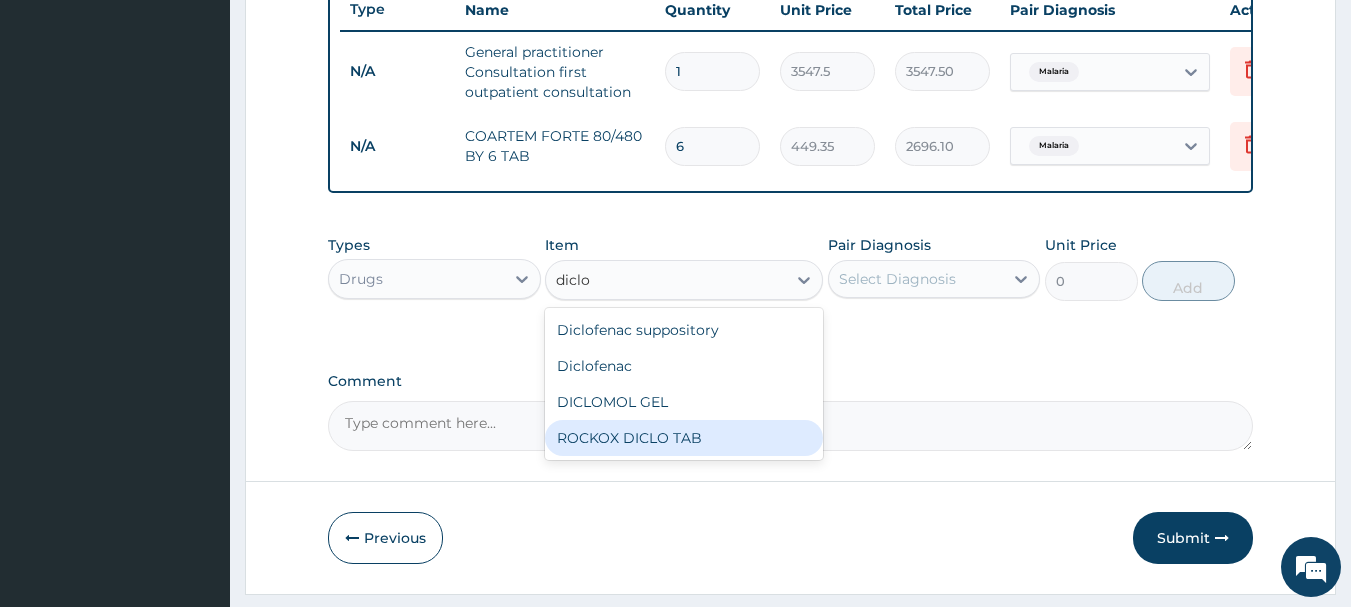 type 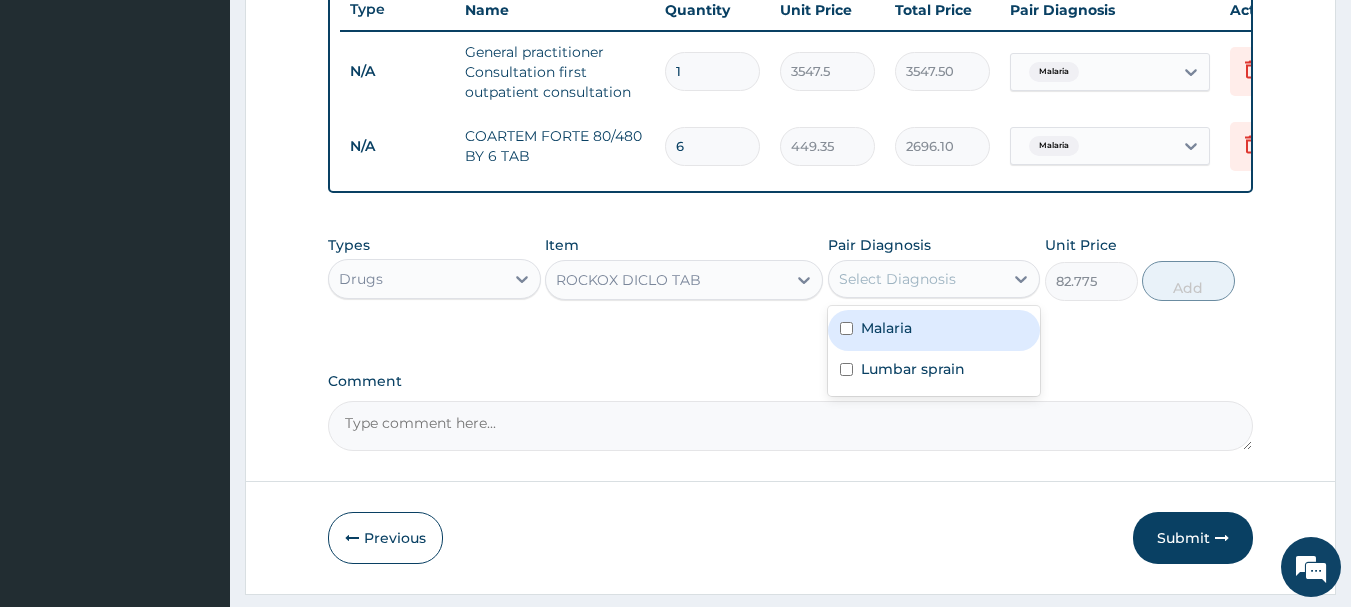 click on "Select Diagnosis" at bounding box center (897, 279) 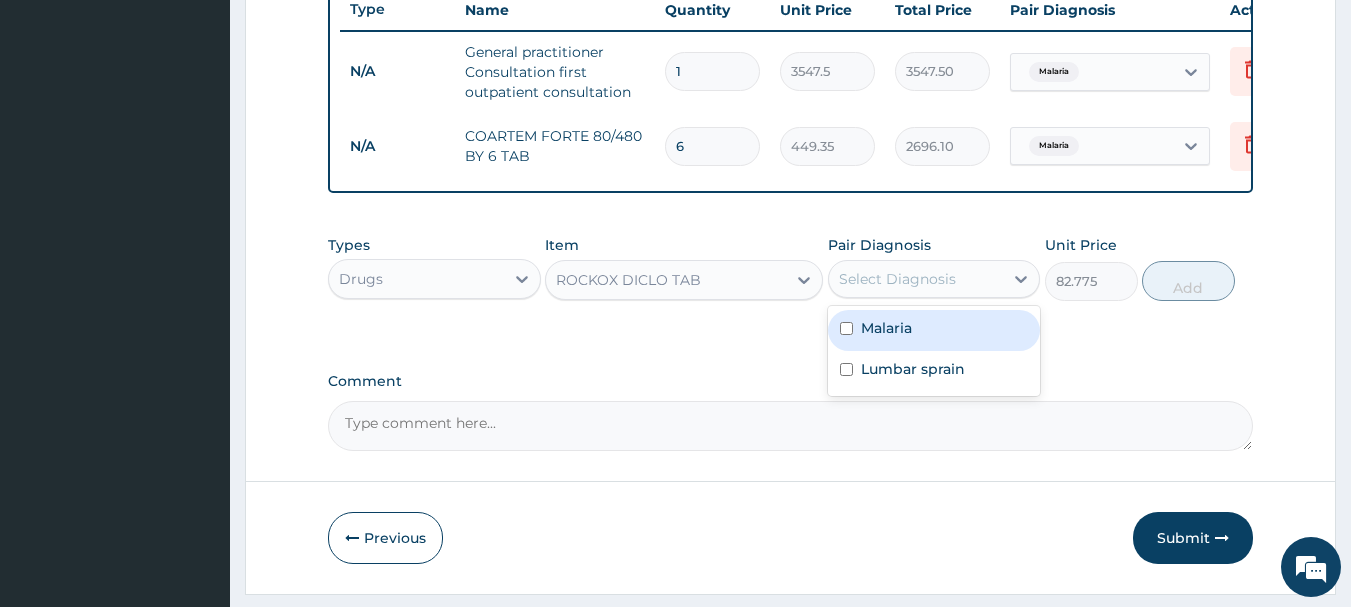 click on "Malaria" at bounding box center (934, 330) 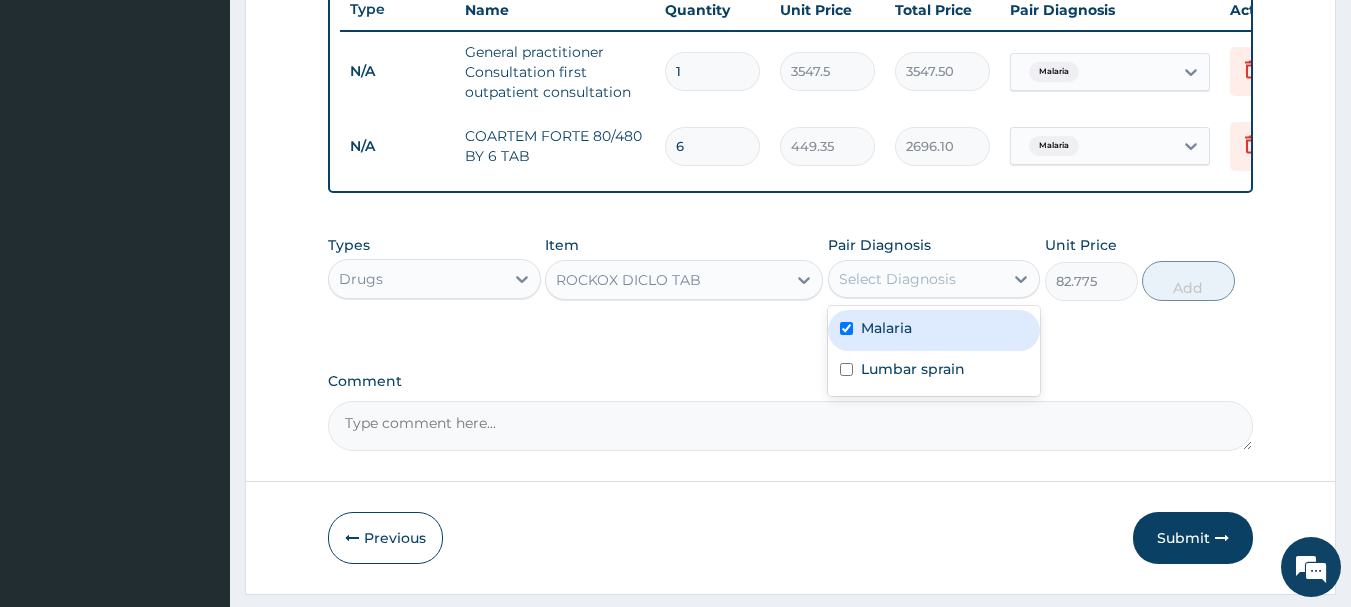 checkbox on "true" 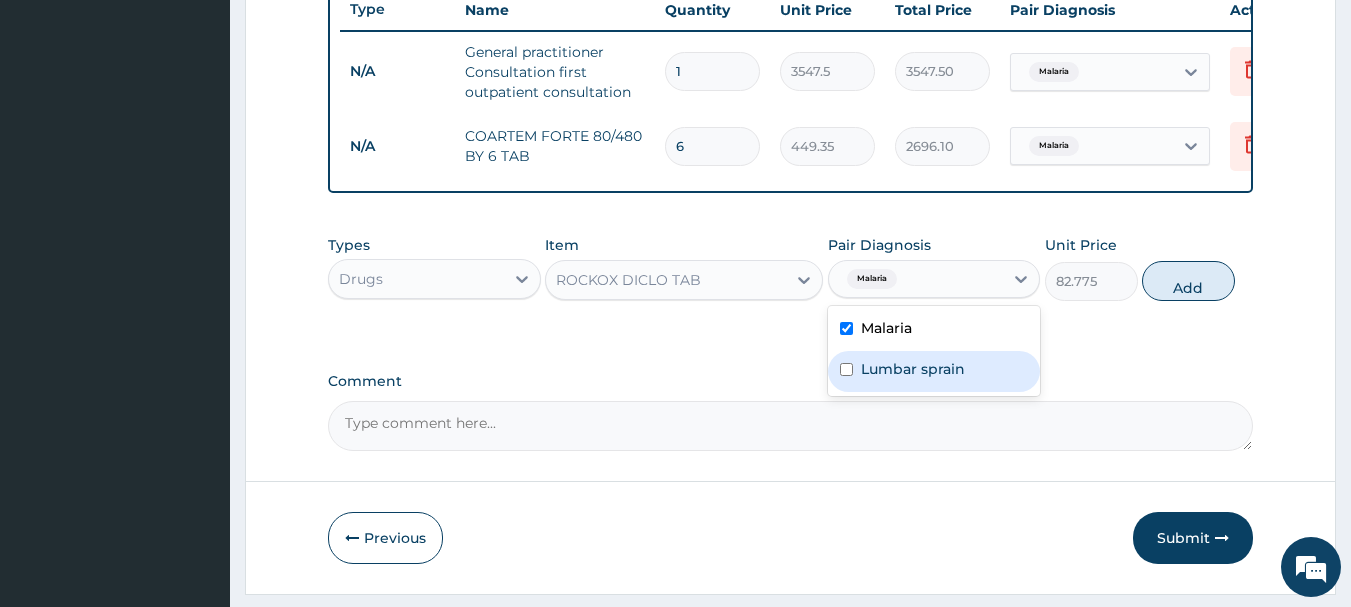 click on "Lumbar sprain" at bounding box center (913, 369) 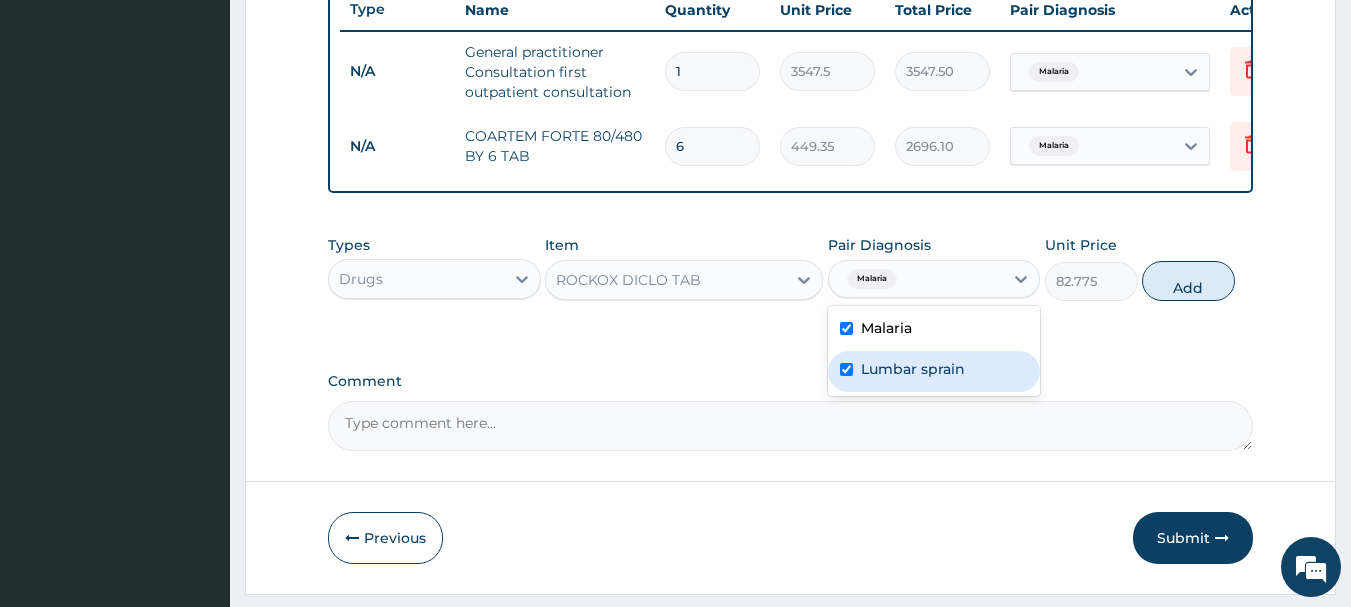 checkbox on "true" 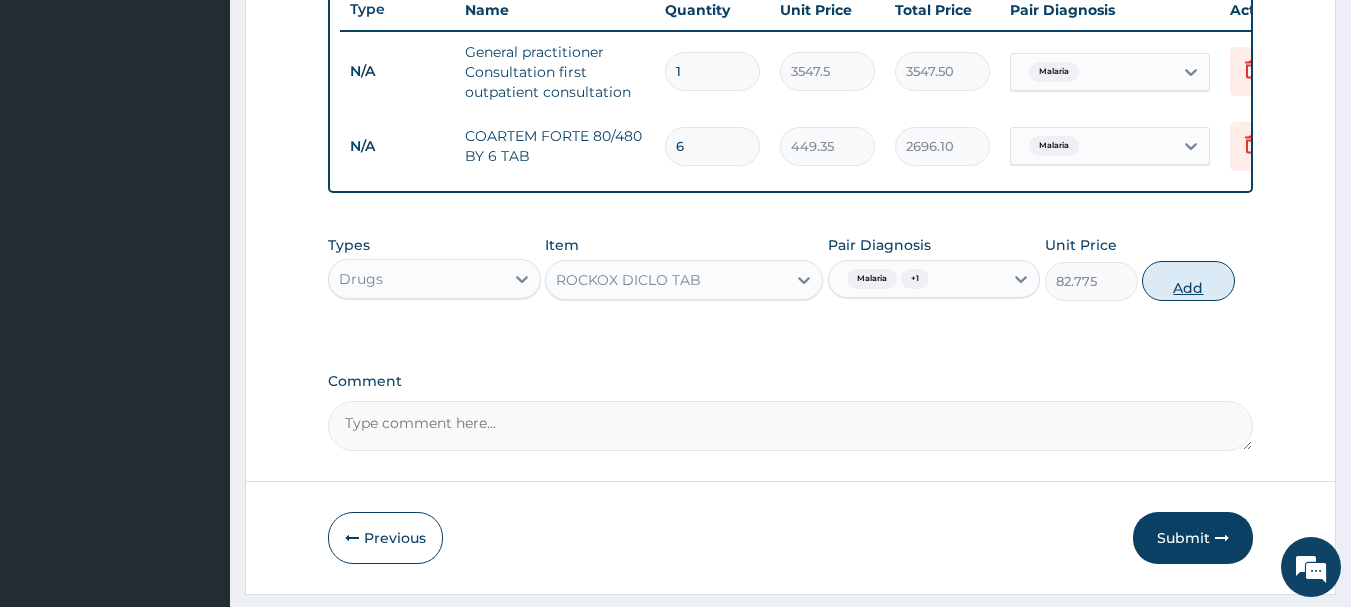 click on "Add" at bounding box center [1188, 281] 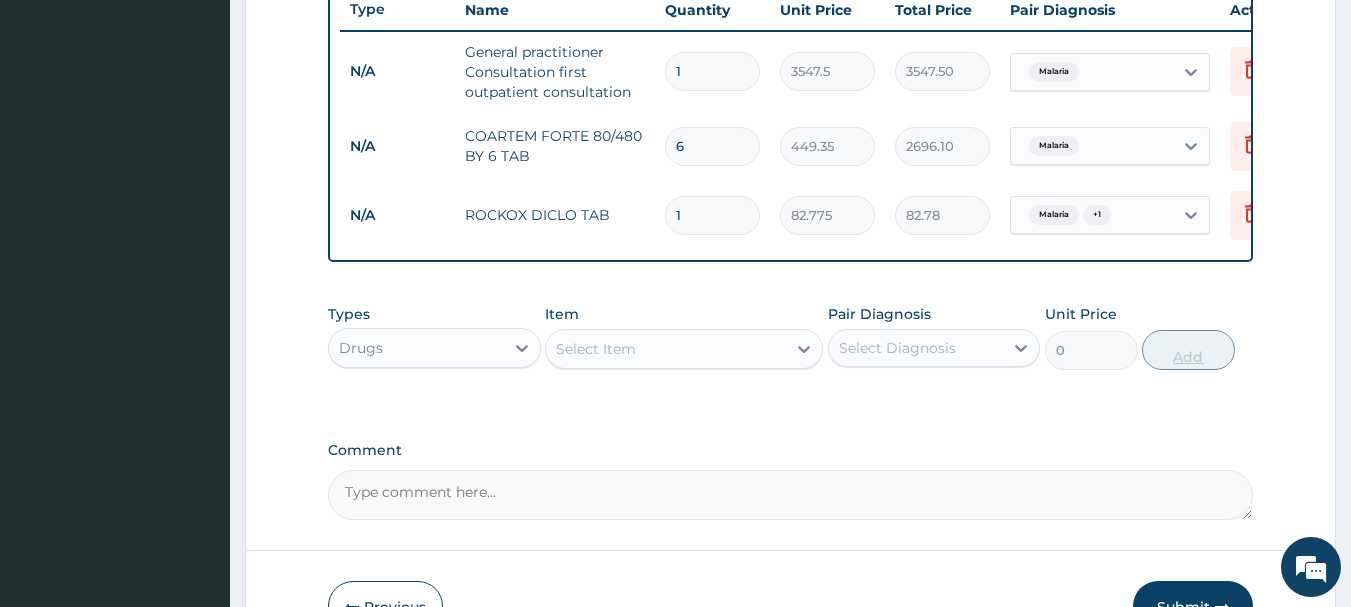 type on "10" 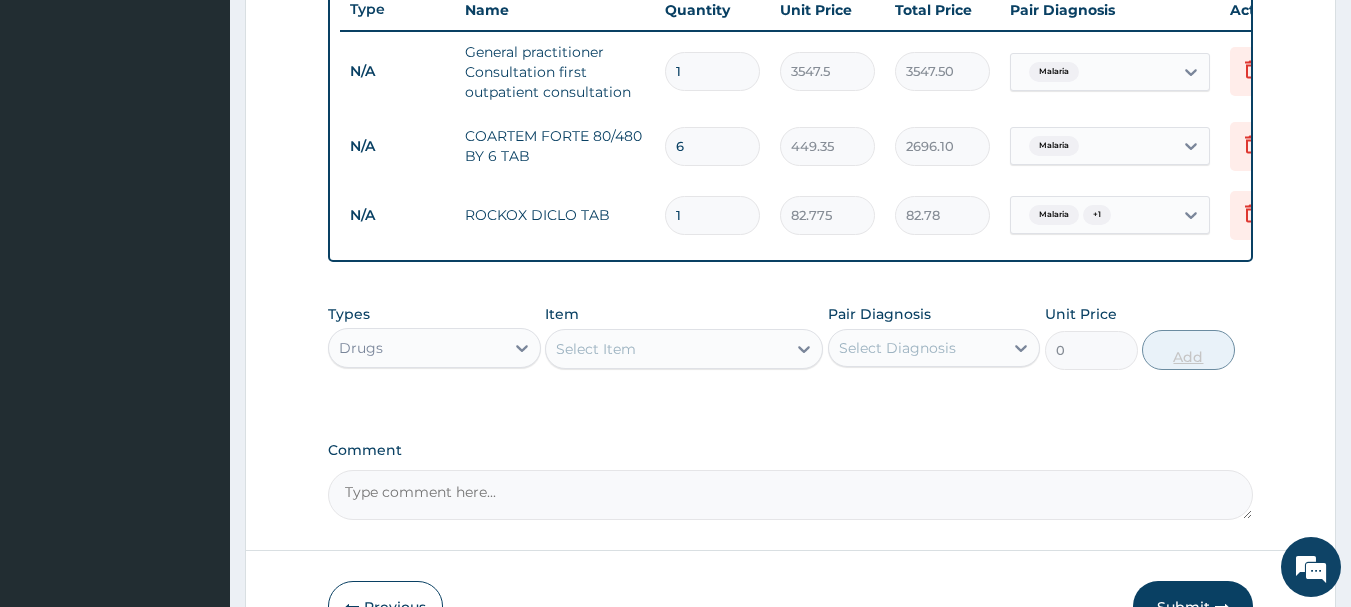 type on "827.75" 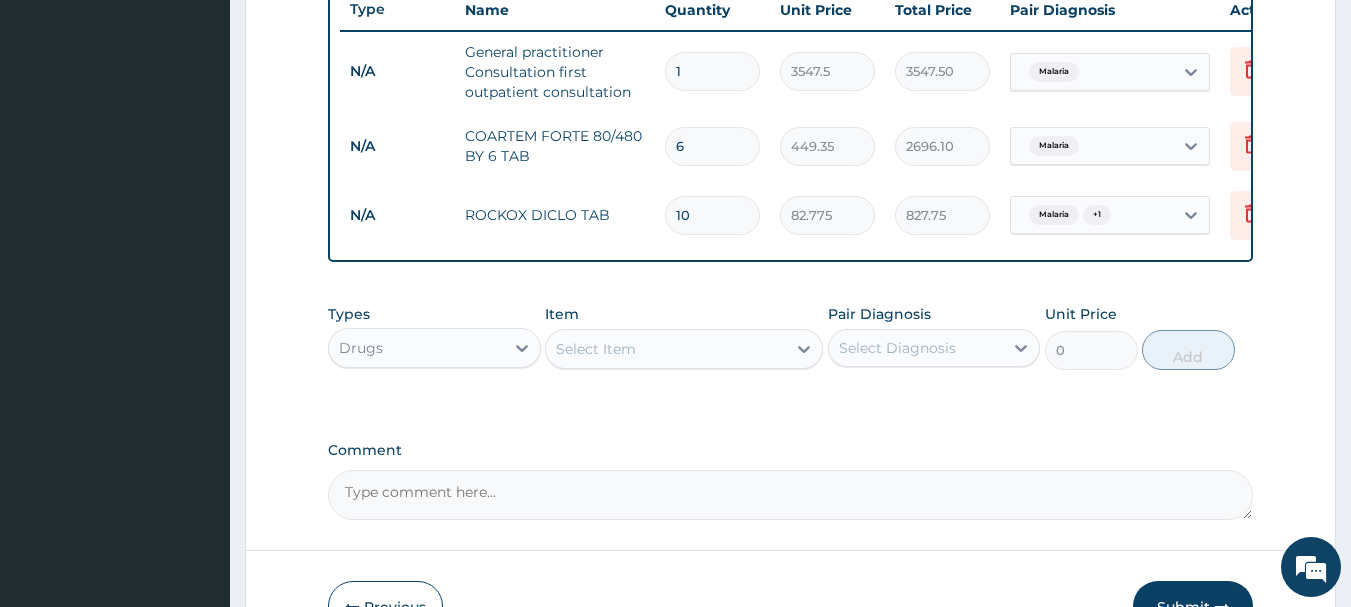 type on "10" 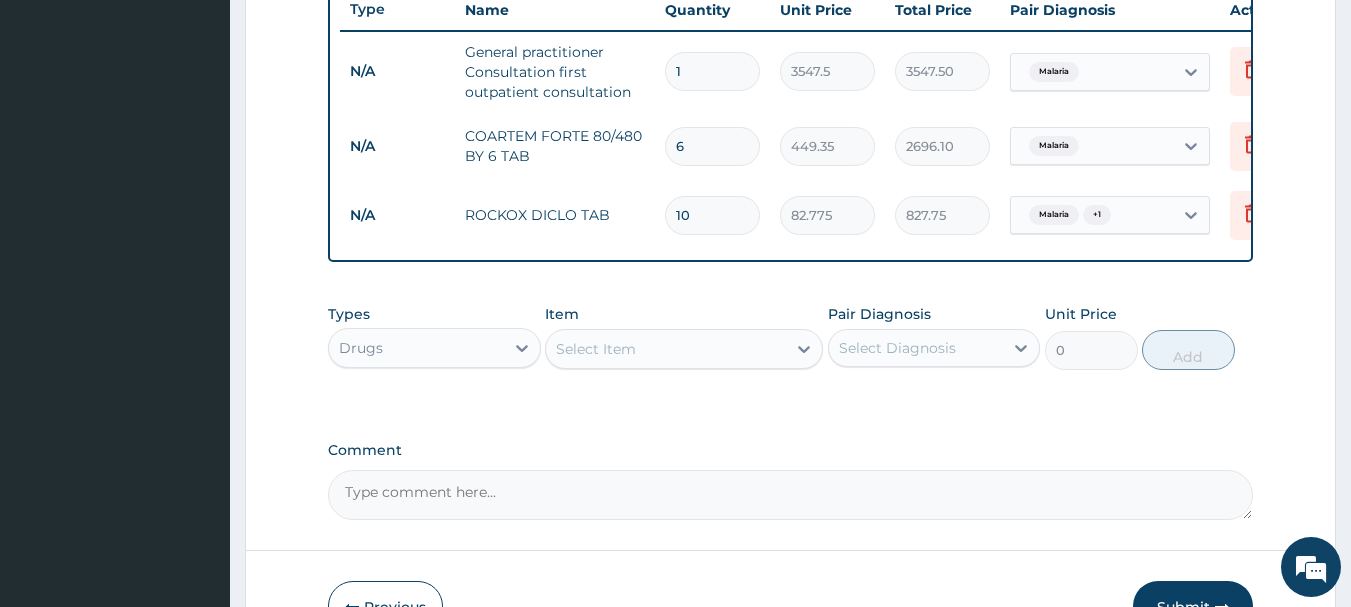 click on "Select Item" at bounding box center (666, 349) 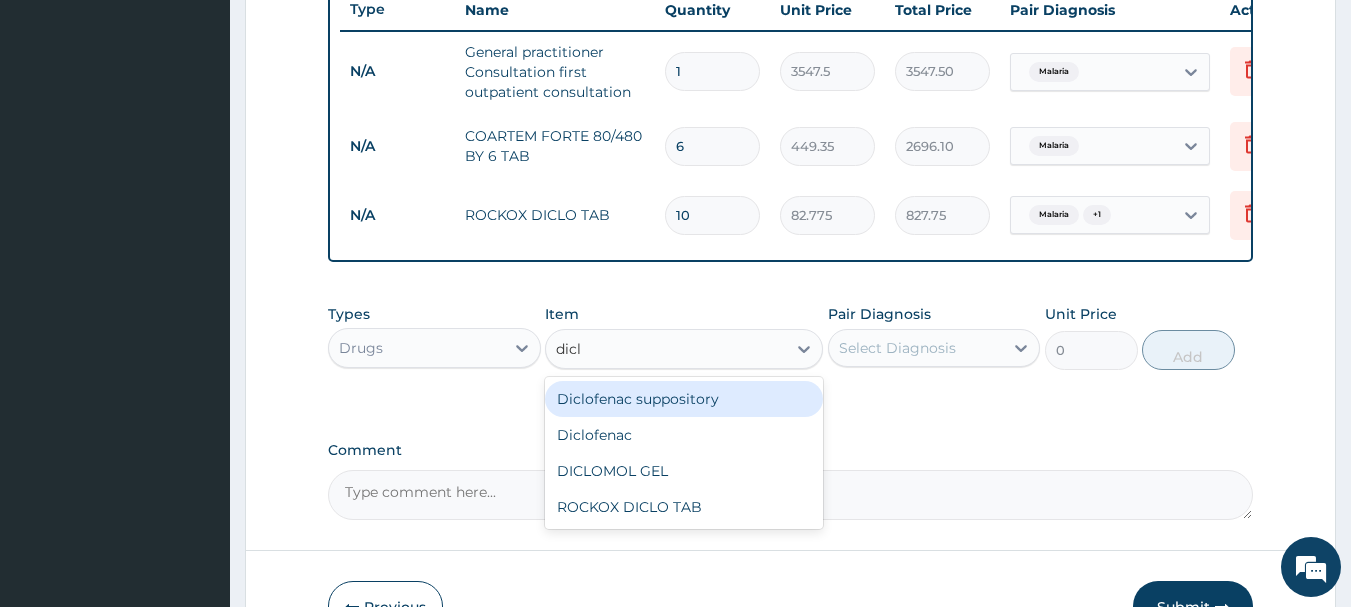 type on "diclo" 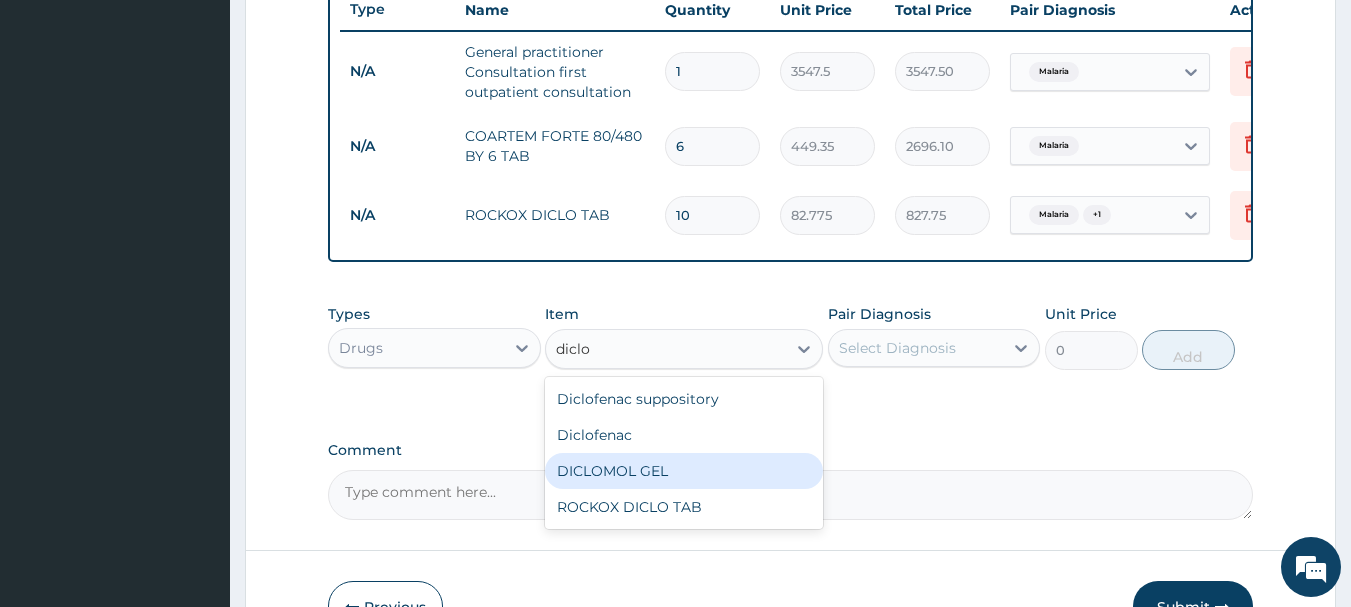 click on "DICLOMOL GEL" at bounding box center [684, 471] 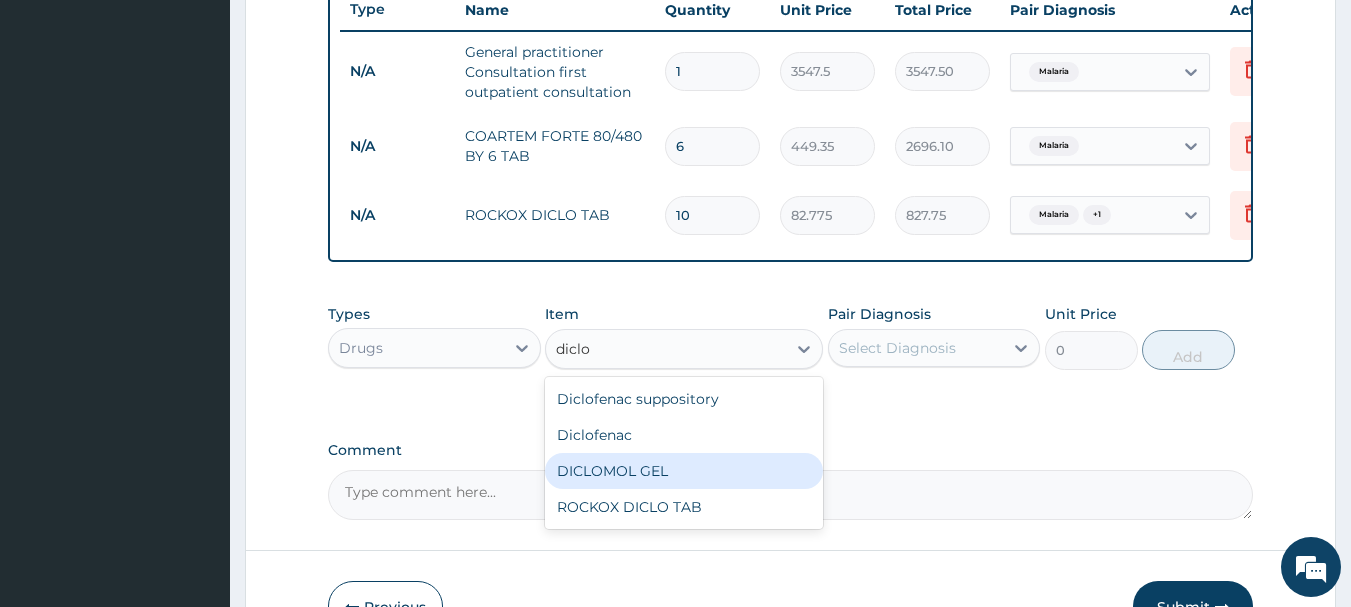 type 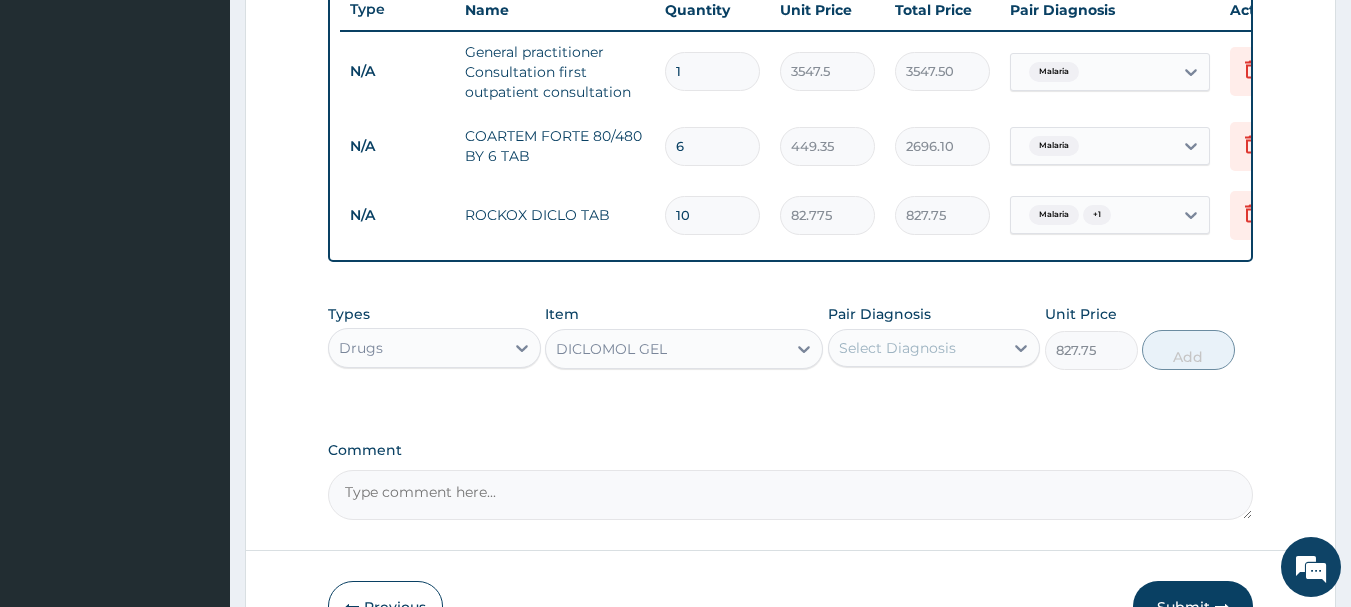 click on "Select Diagnosis" at bounding box center [897, 348] 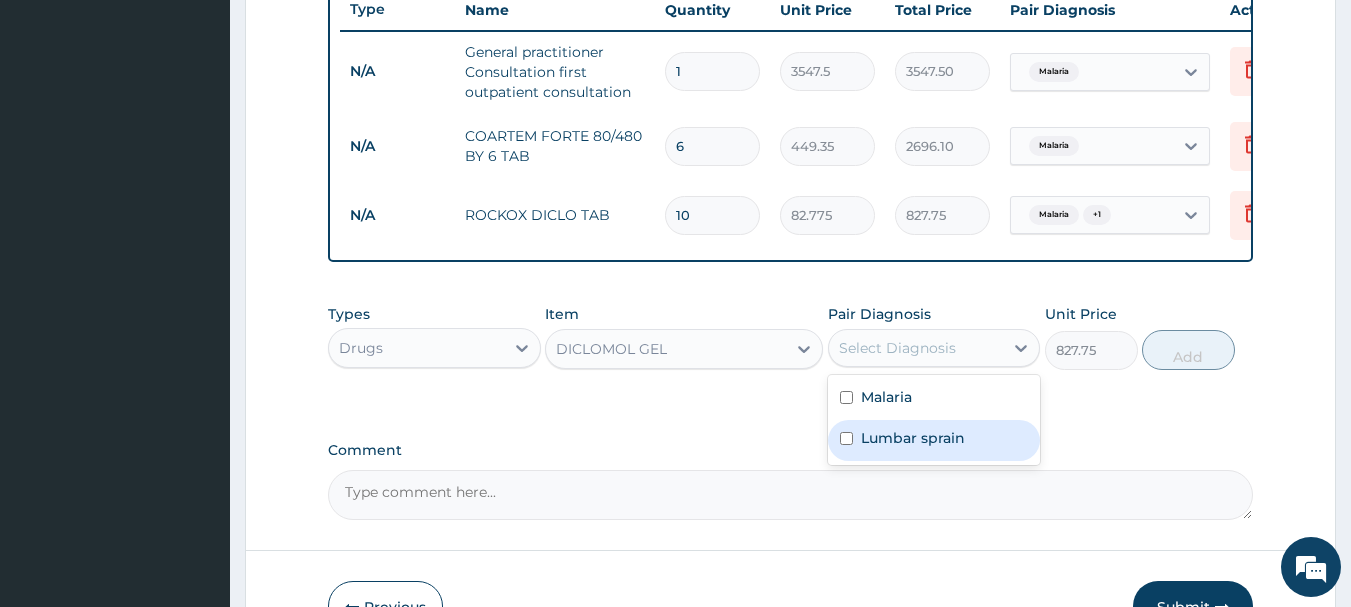 click on "Lumbar sprain" at bounding box center (934, 440) 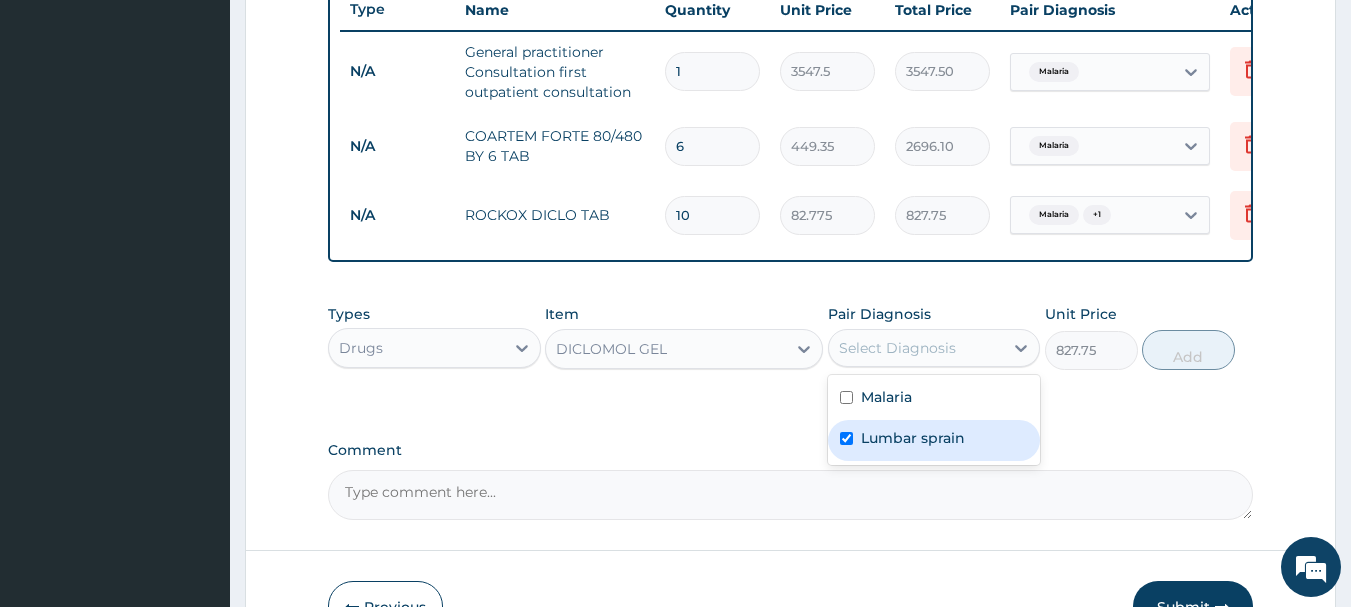 checkbox on "true" 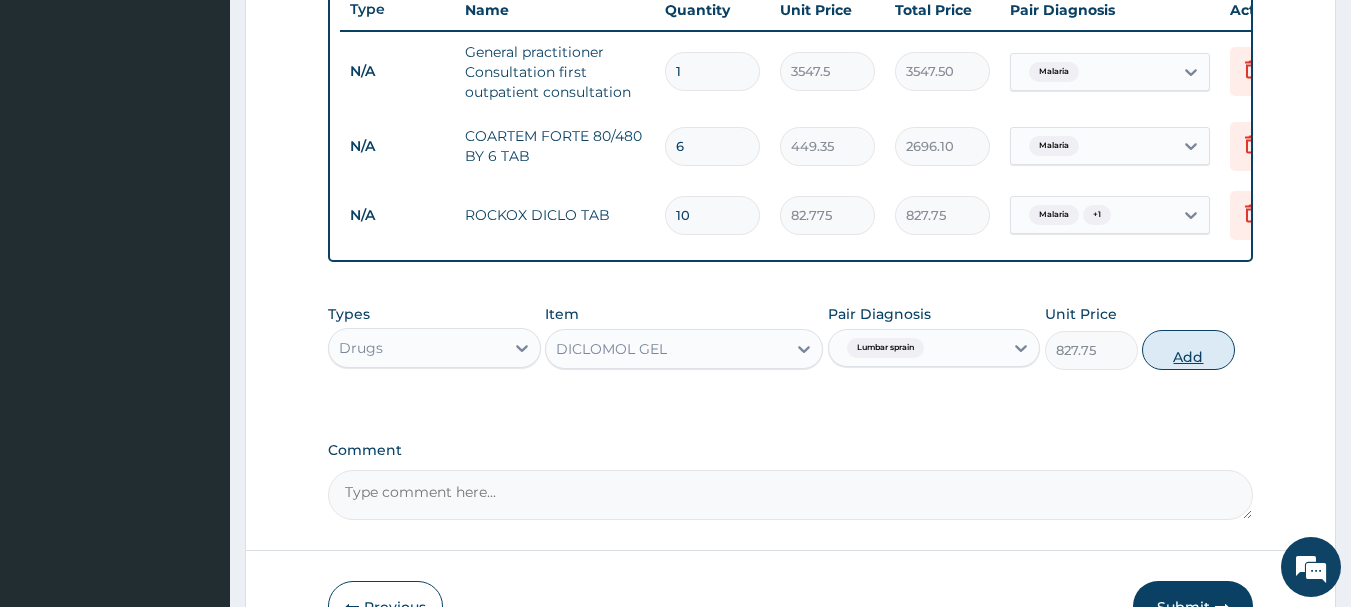 click on "Add" at bounding box center (1188, 350) 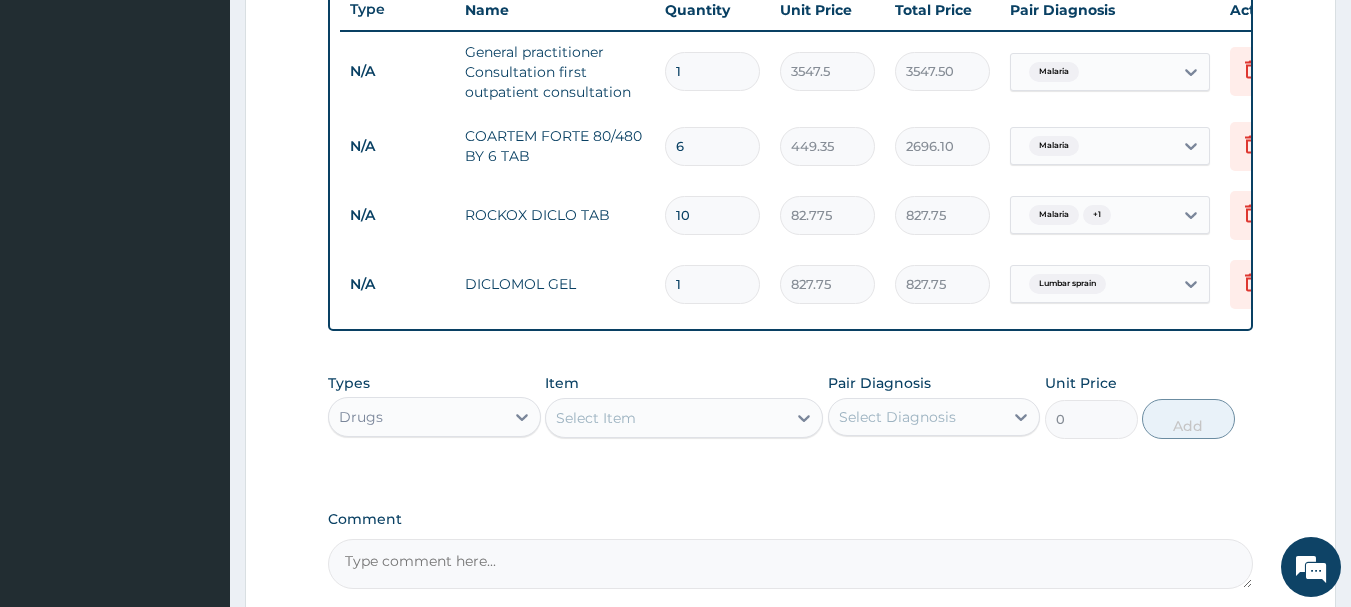 scroll, scrollTop: 973, scrollLeft: 0, axis: vertical 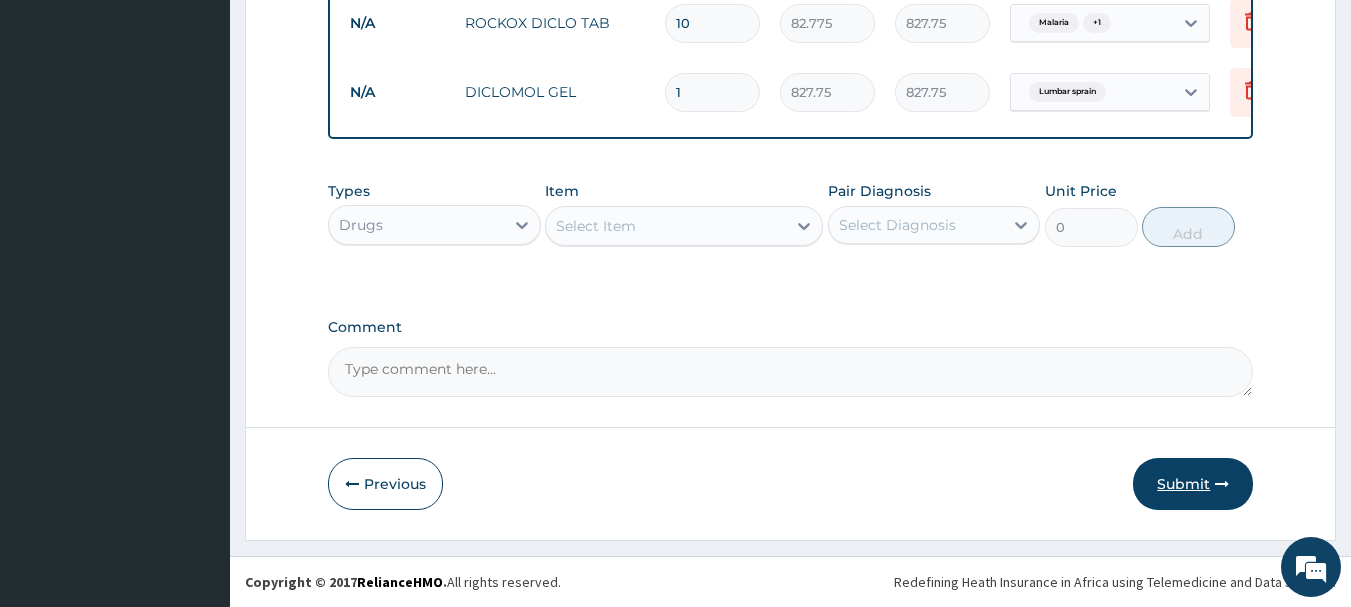 click on "Submit" at bounding box center [1193, 484] 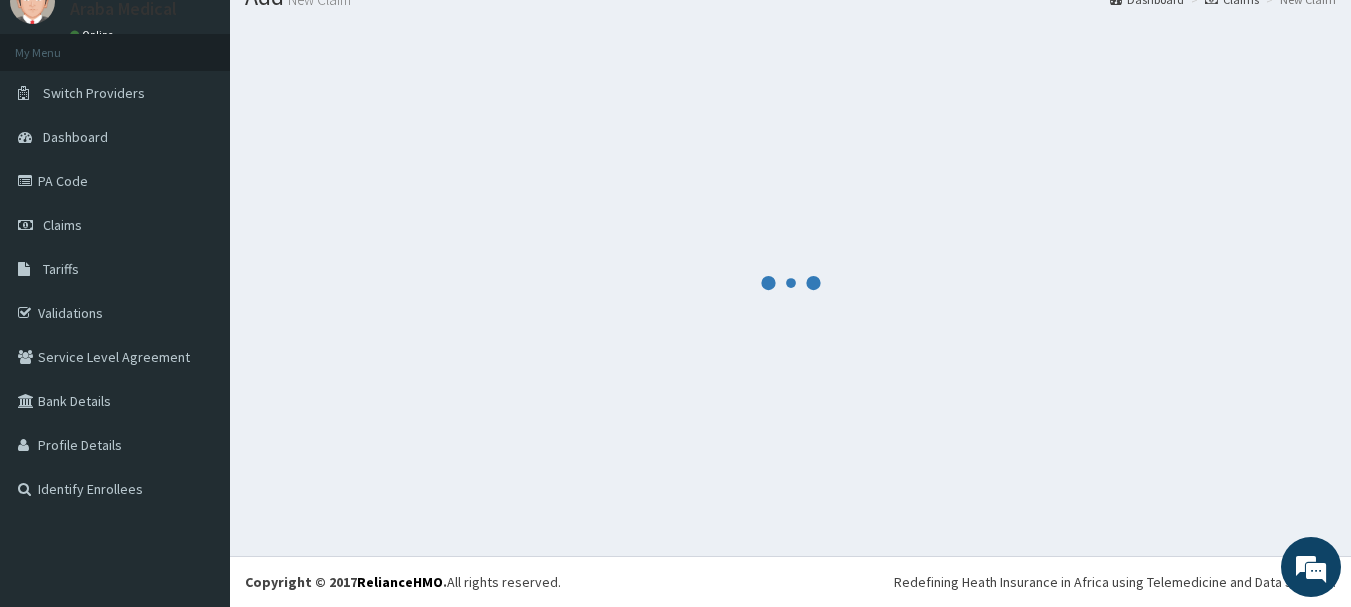 scroll, scrollTop: 973, scrollLeft: 0, axis: vertical 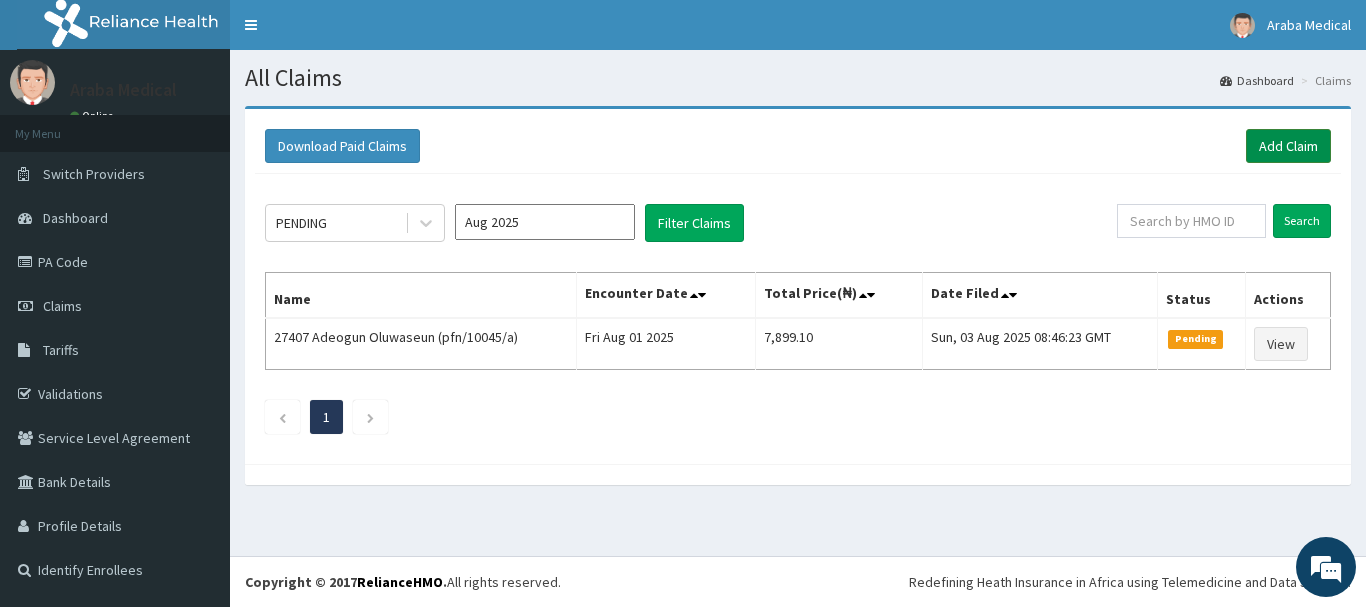 click on "Add Claim" at bounding box center (1288, 146) 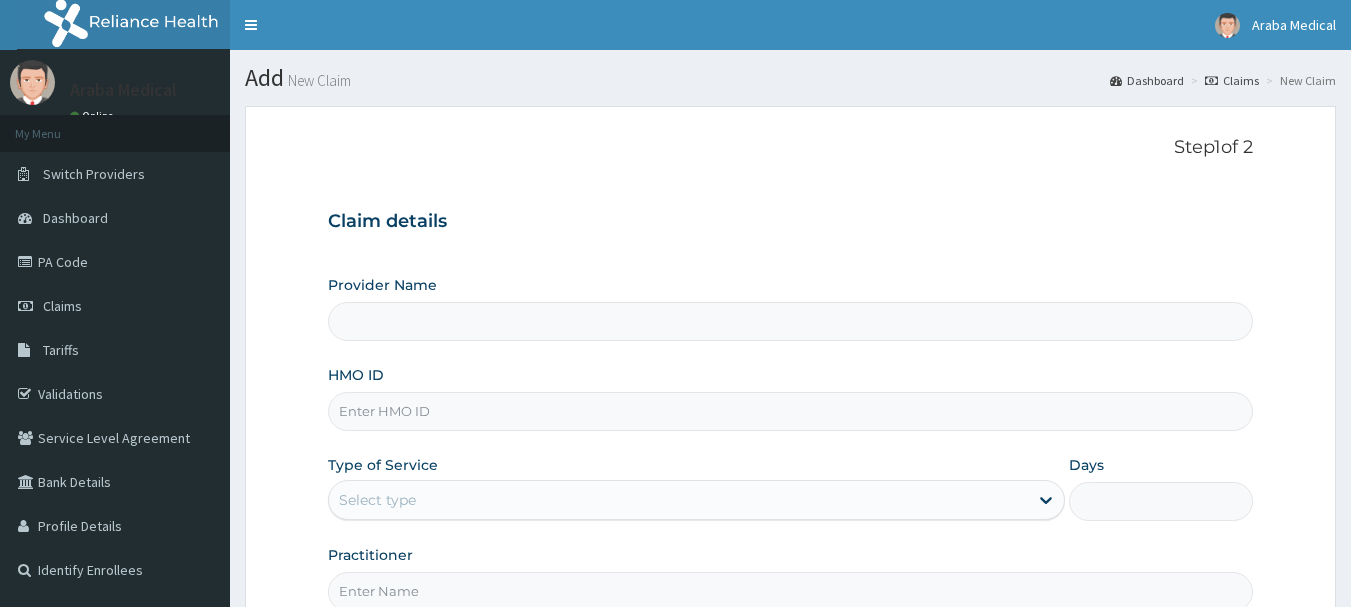scroll, scrollTop: 0, scrollLeft: 0, axis: both 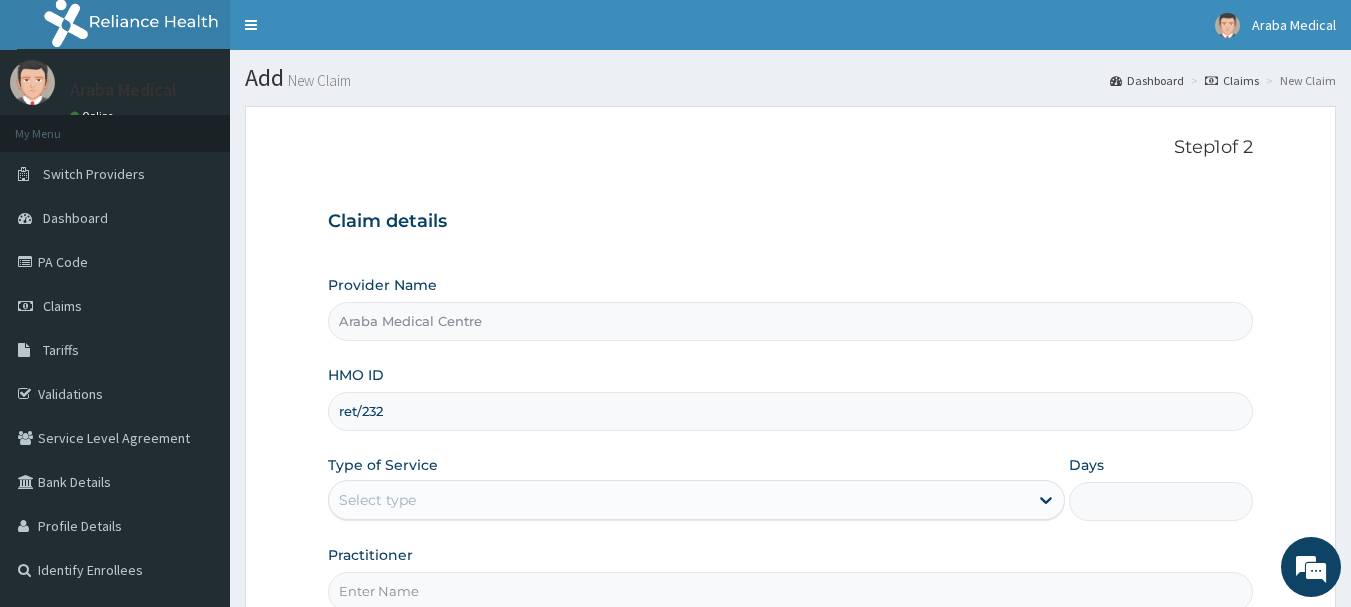 type on "RET/23287/A" 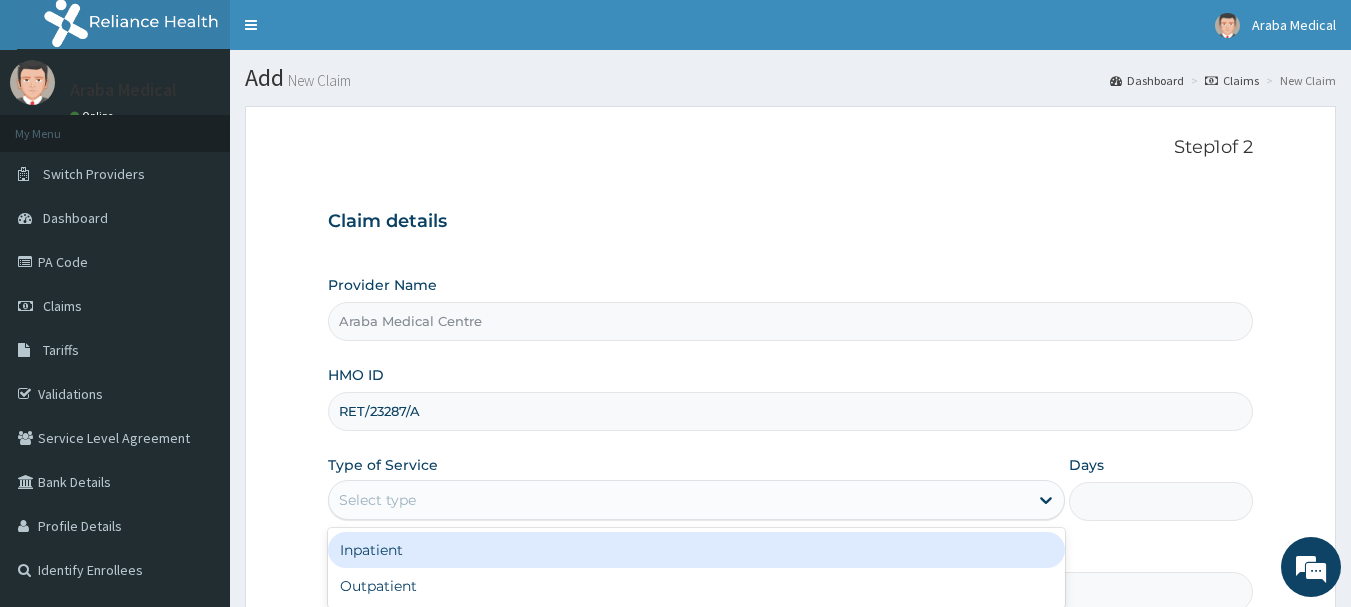 click on "Select type" at bounding box center [696, 500] 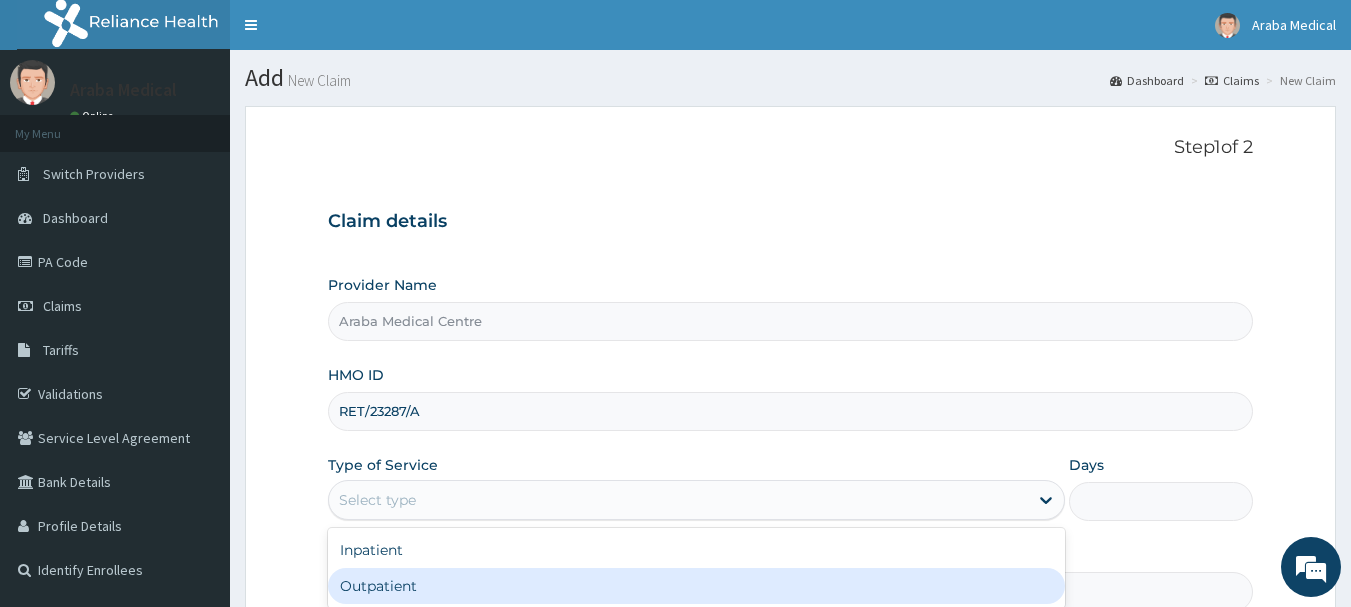 click on "Outpatient" at bounding box center (696, 586) 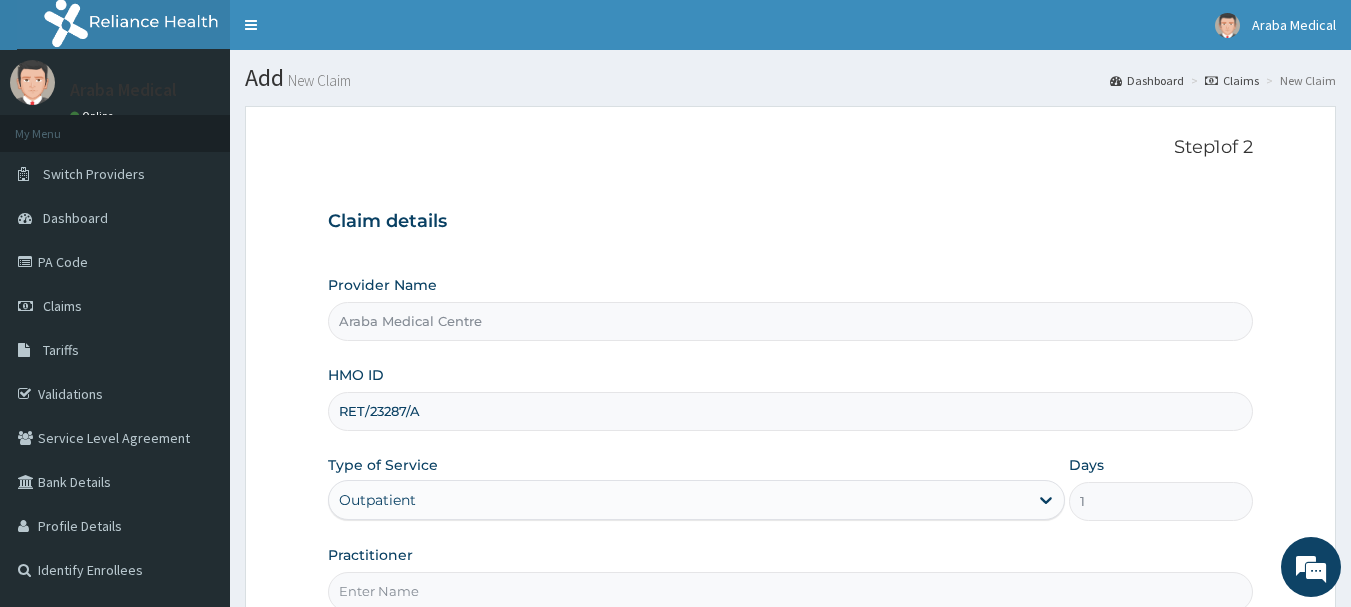 scroll, scrollTop: 0, scrollLeft: 0, axis: both 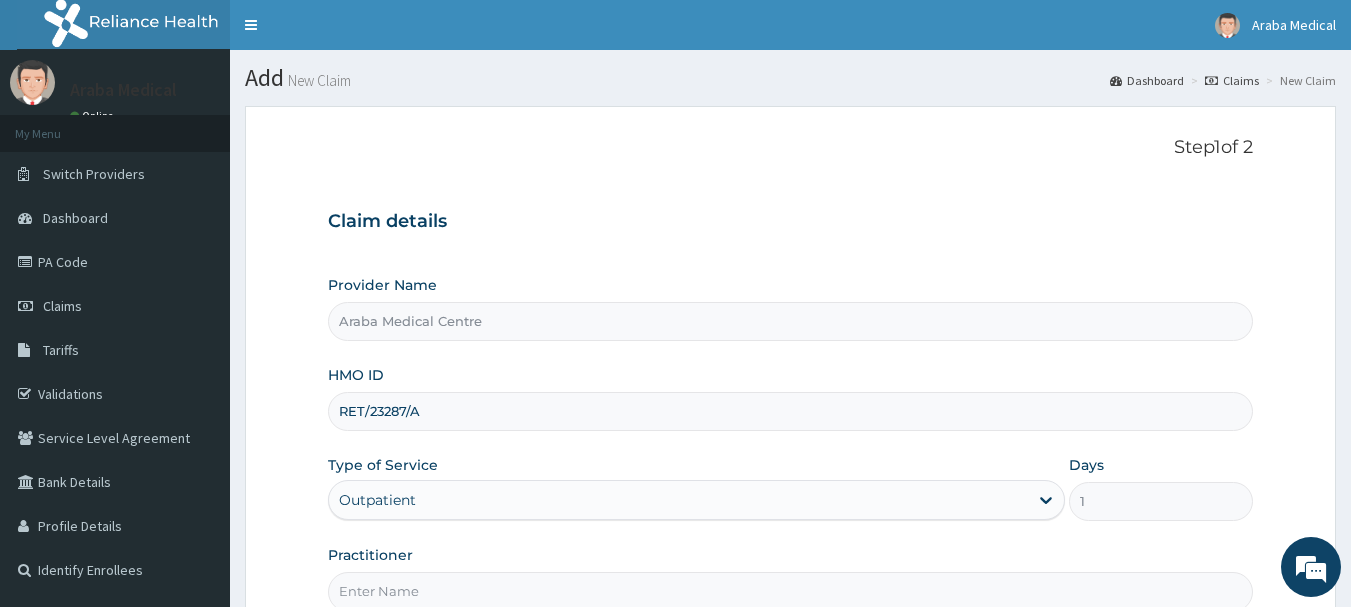 click on "Practitioner" at bounding box center [791, 591] 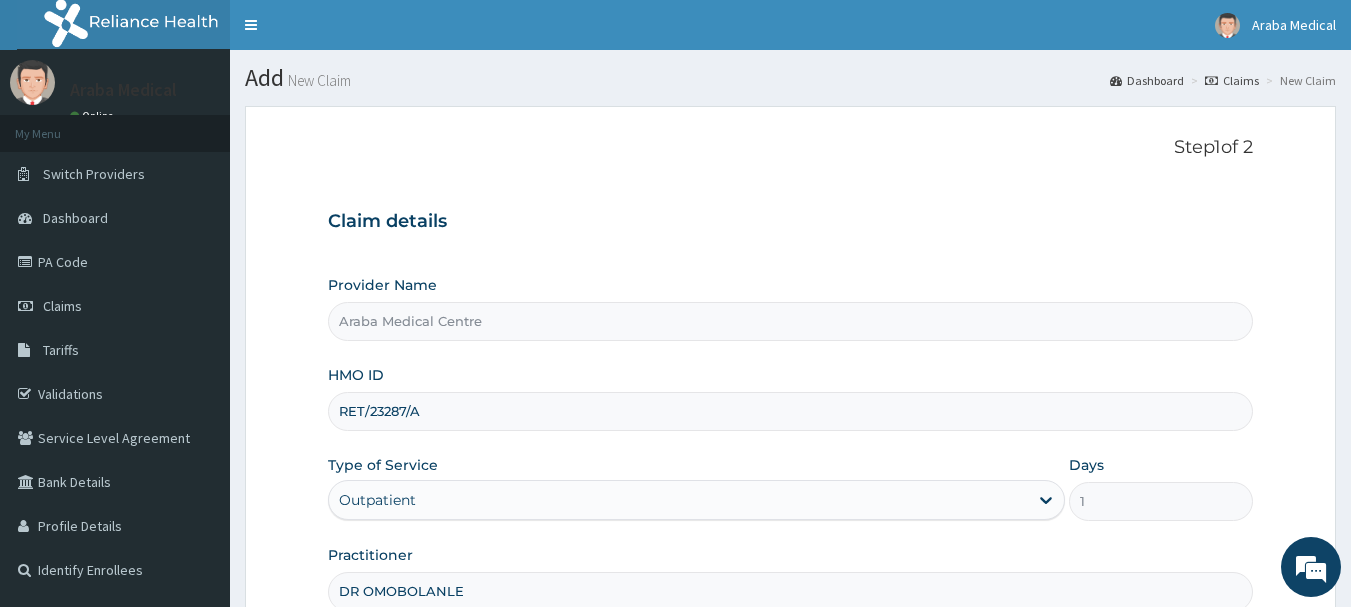 scroll, scrollTop: 215, scrollLeft: 0, axis: vertical 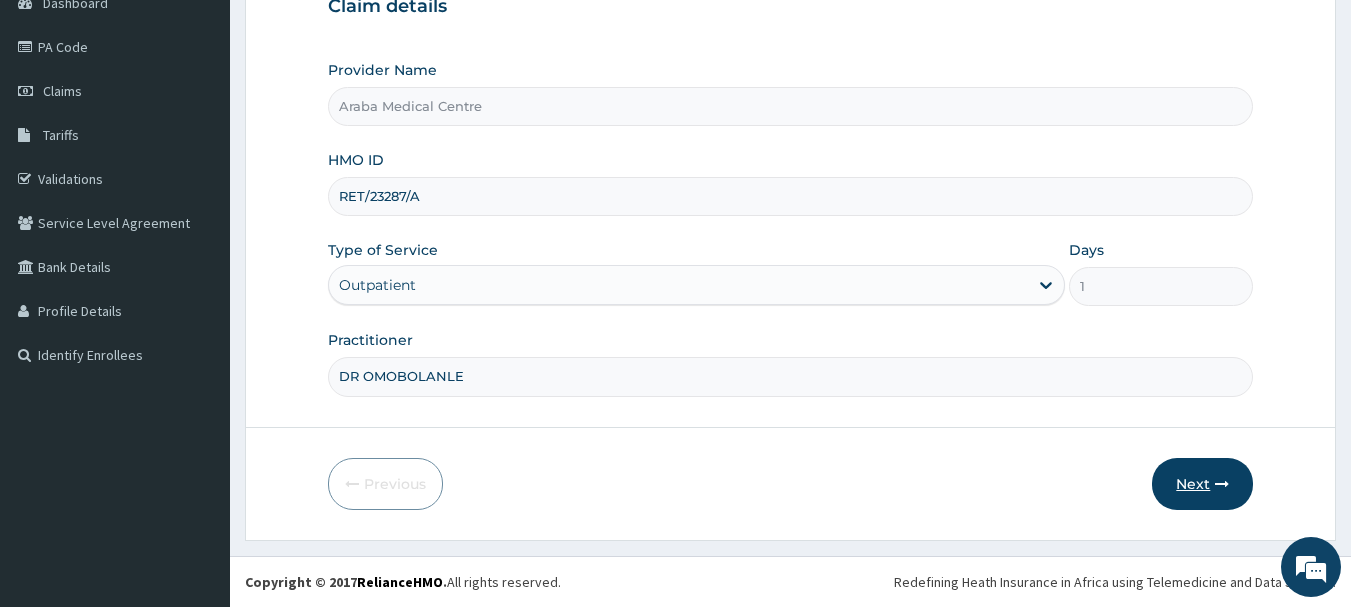 click at bounding box center [1222, 484] 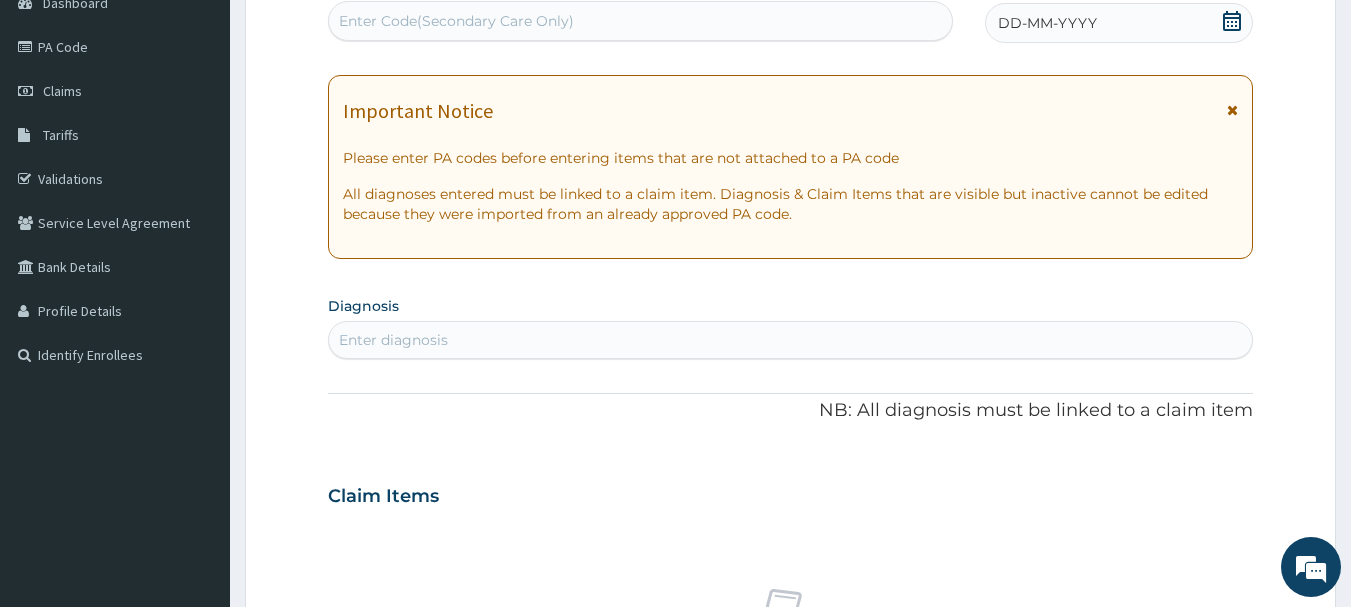 click on "Enter diagnosis" at bounding box center [791, 340] 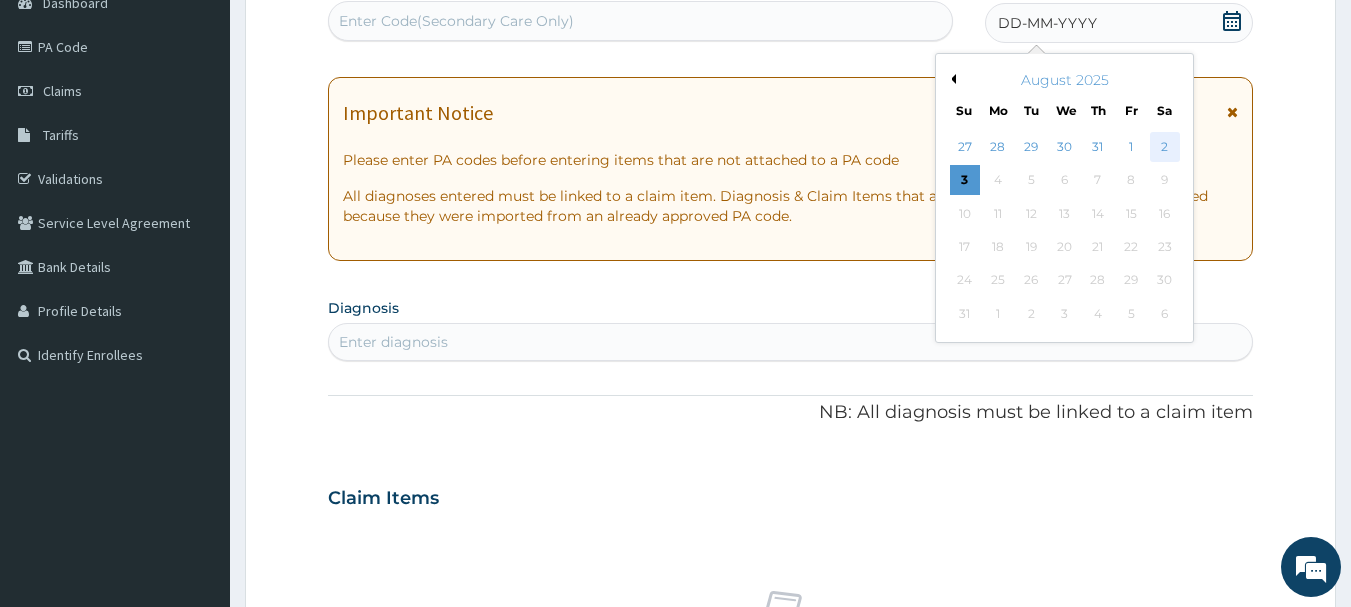 click on "2" at bounding box center [1165, 147] 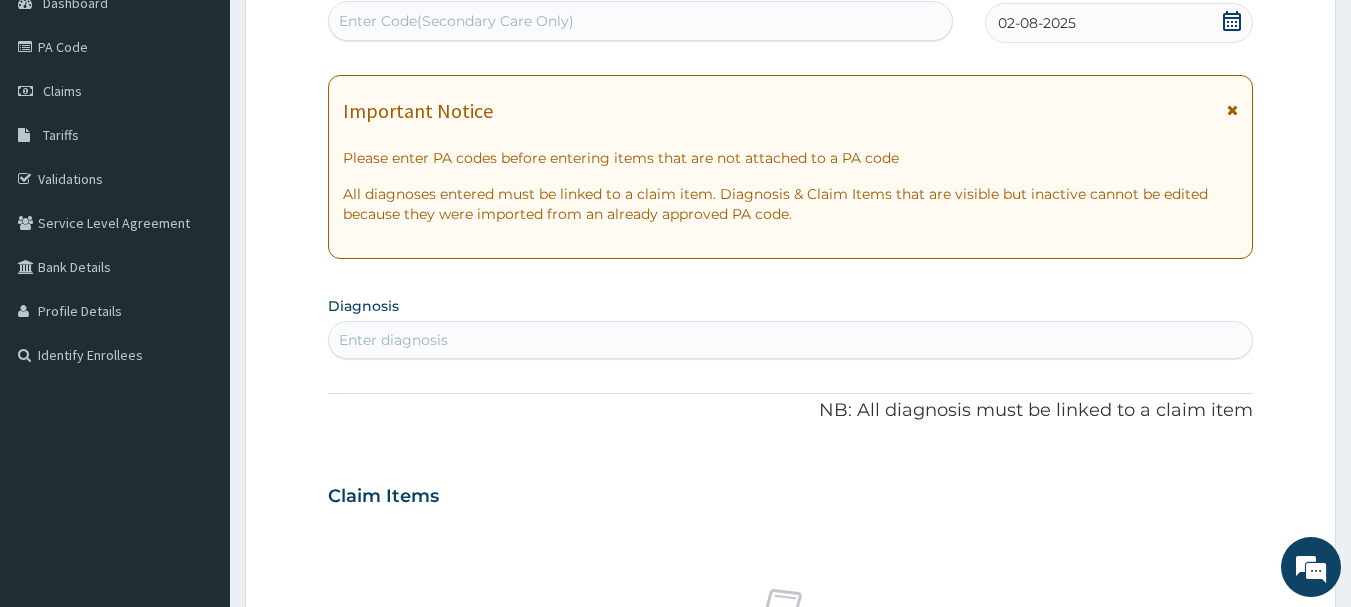 click on "Enter diagnosis" at bounding box center [791, 340] 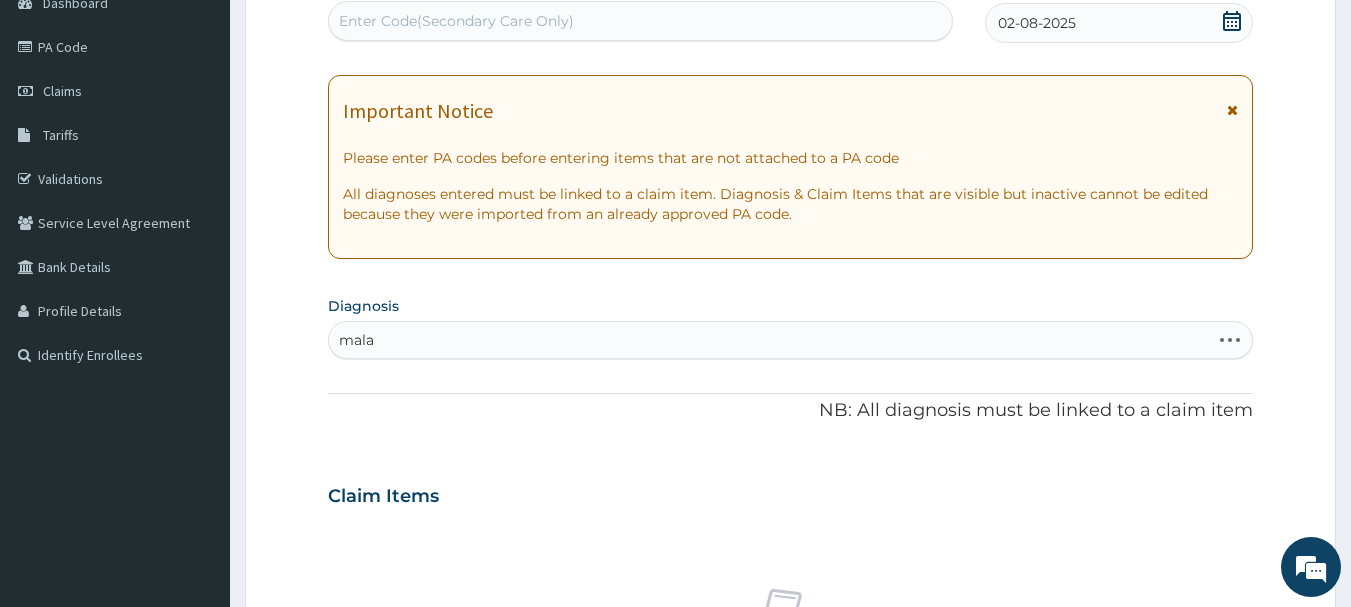 type on "malar" 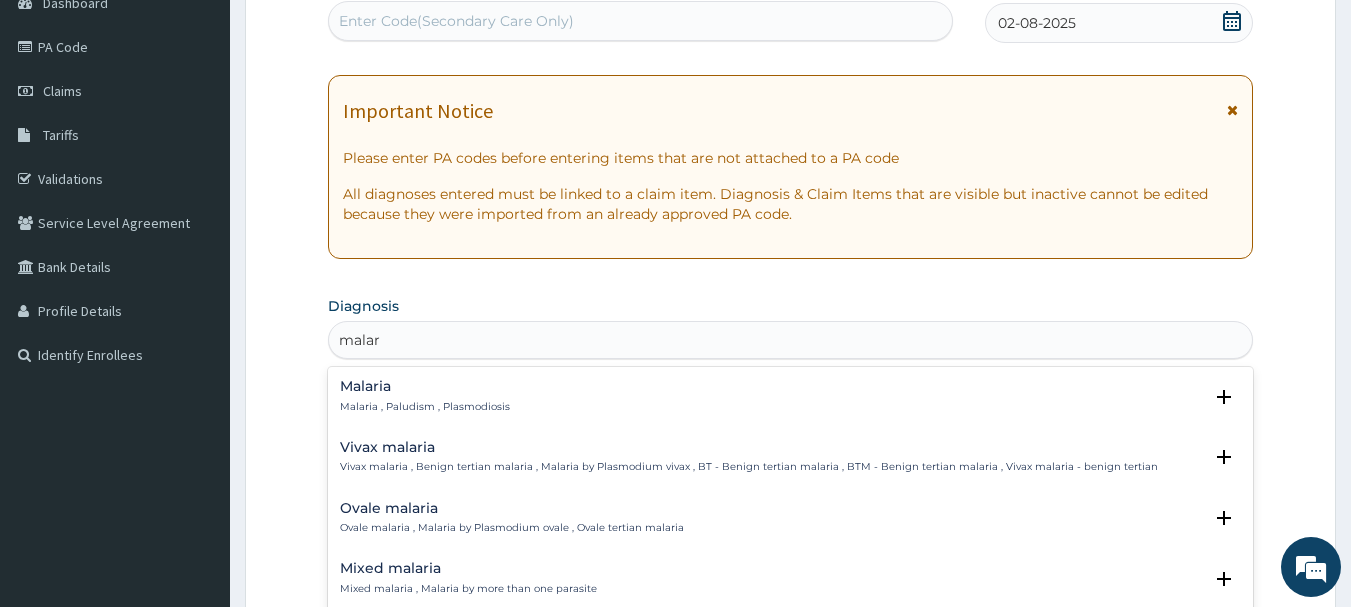 click on "Malaria Malaria , Paludism , Plasmodiosis Select Status Query Query covers suspected (?), Keep in view (kiv), Ruled out (r/o) Confirmed" at bounding box center [791, 401] 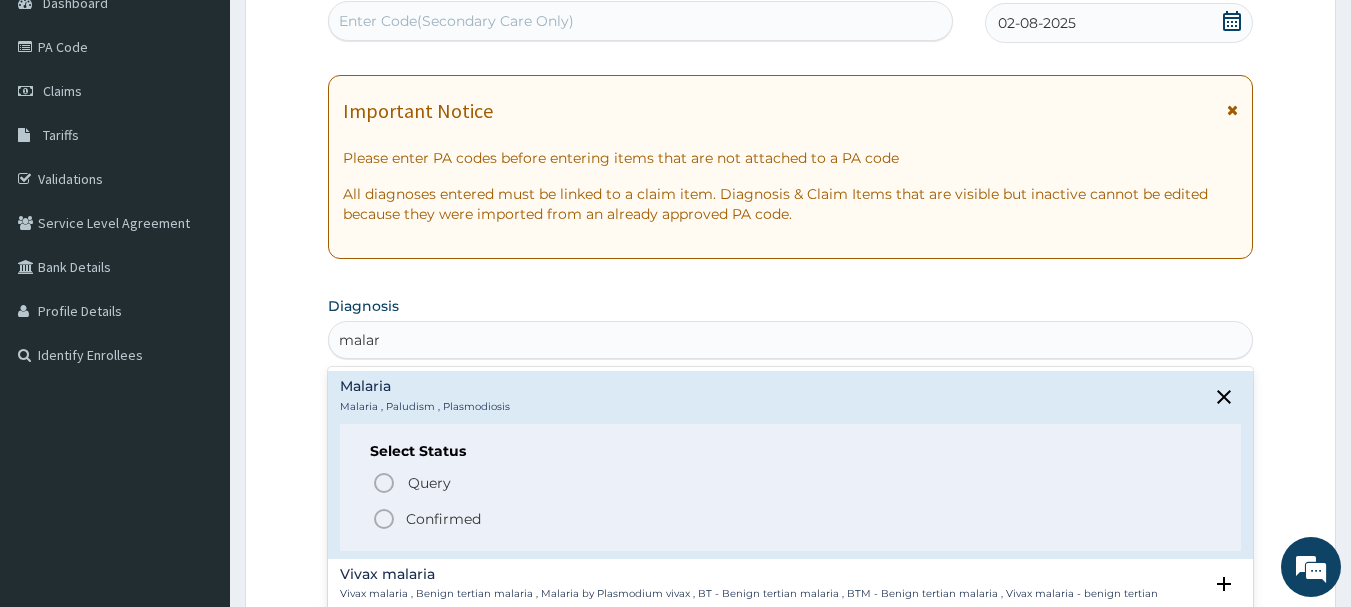 click 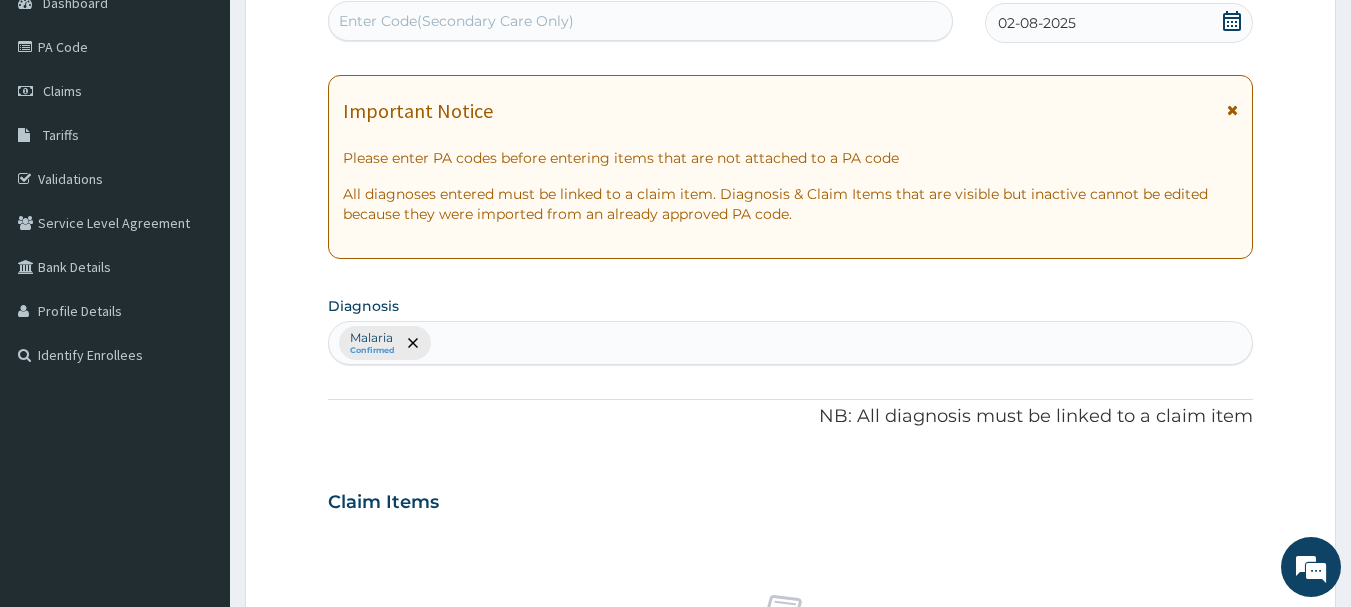 scroll, scrollTop: 746, scrollLeft: 0, axis: vertical 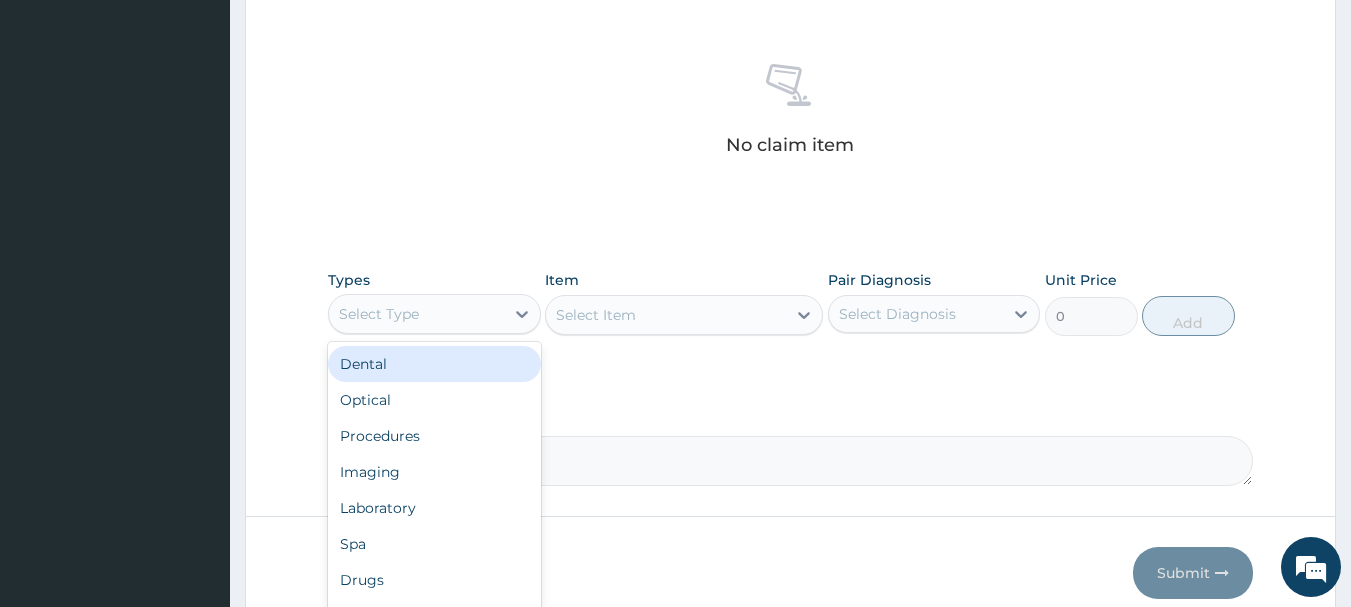 click on "Select Type" at bounding box center [416, 314] 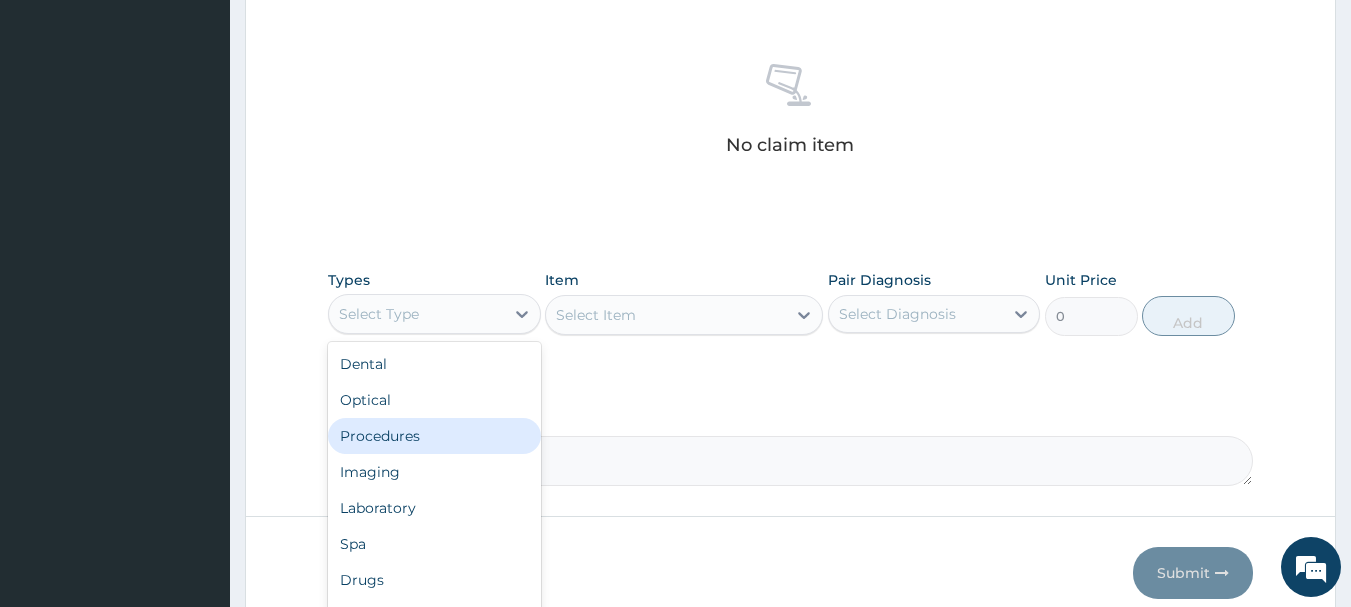 click on "Procedures" at bounding box center (434, 436) 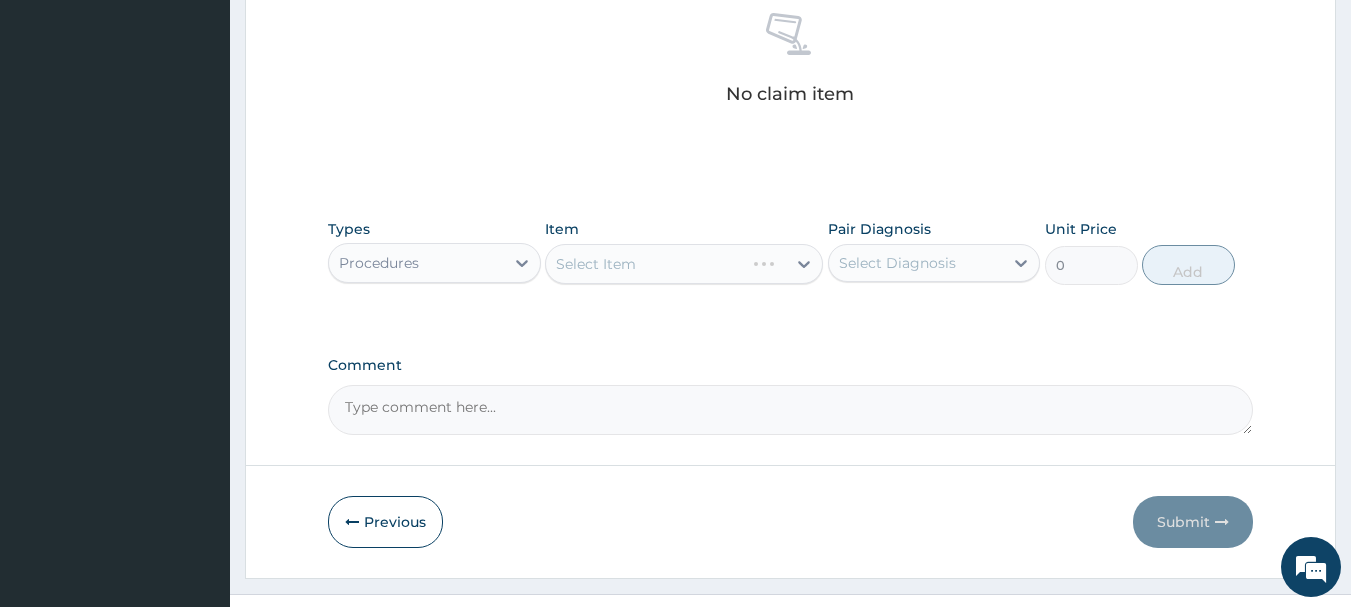 scroll, scrollTop: 835, scrollLeft: 0, axis: vertical 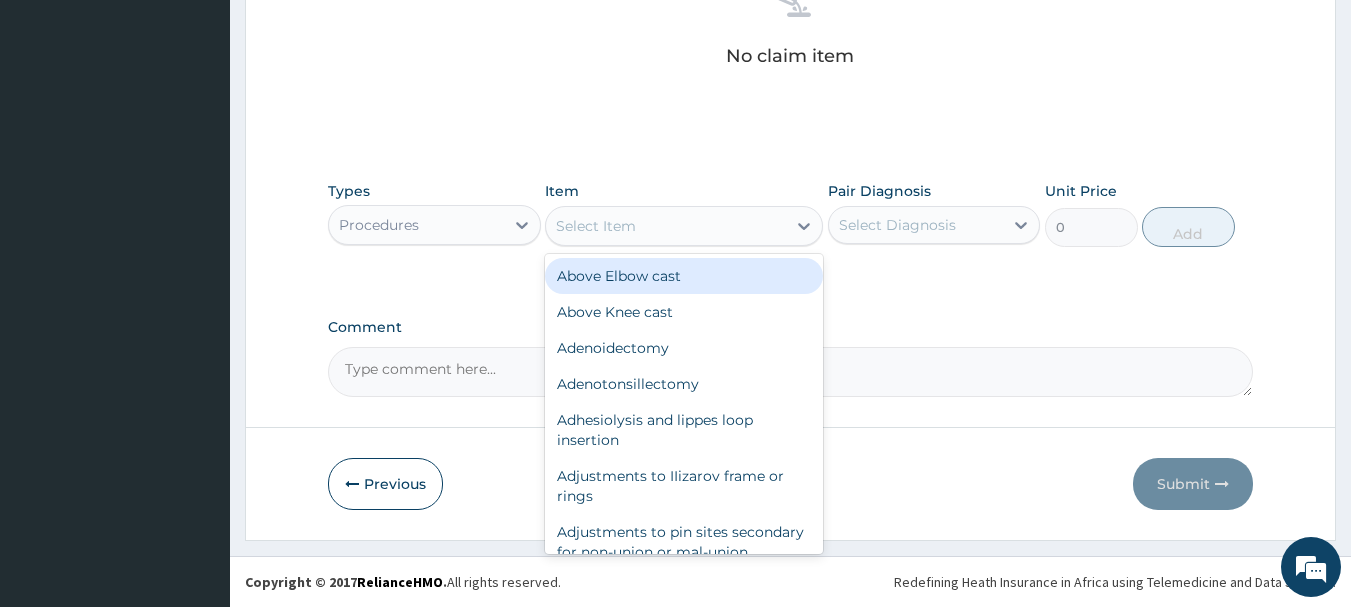 click on "Select Item" at bounding box center (666, 226) 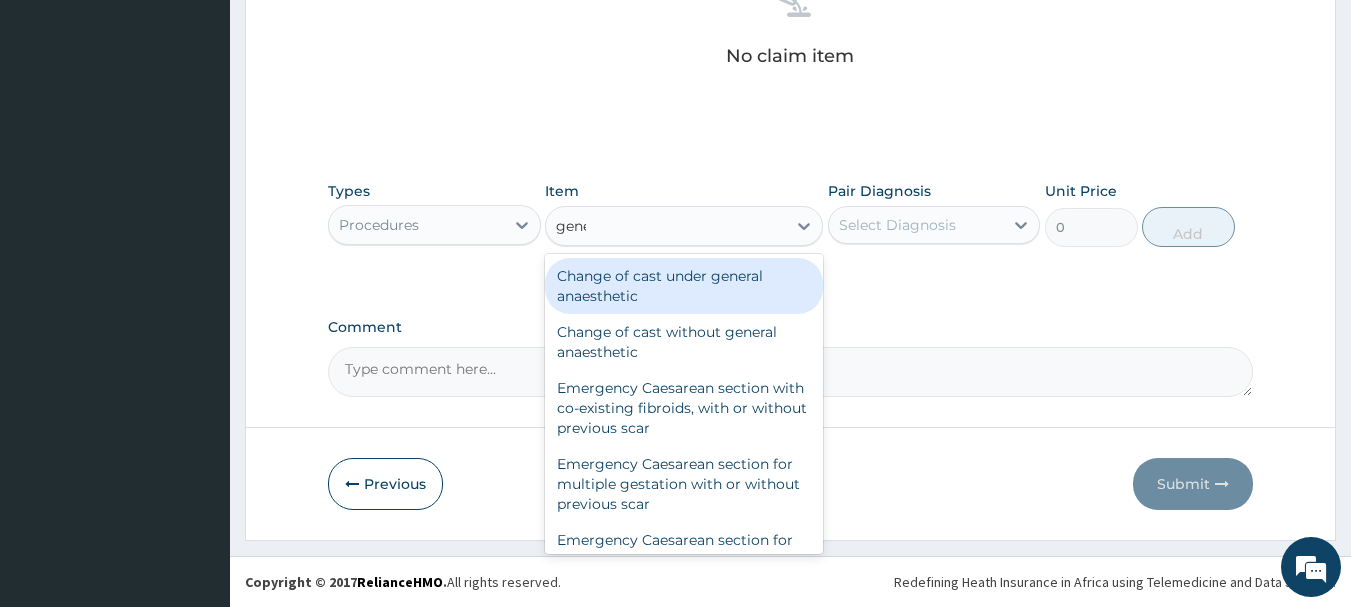 type on "gener" 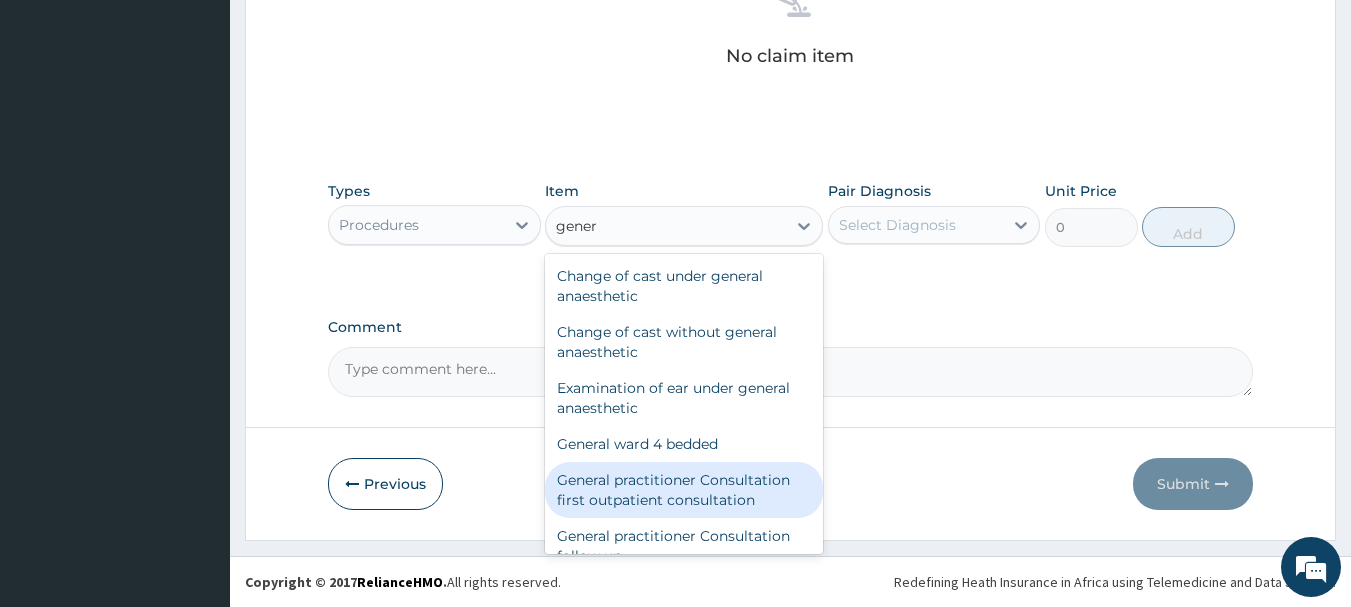 click on "General practitioner Consultation first outpatient consultation" at bounding box center (684, 490) 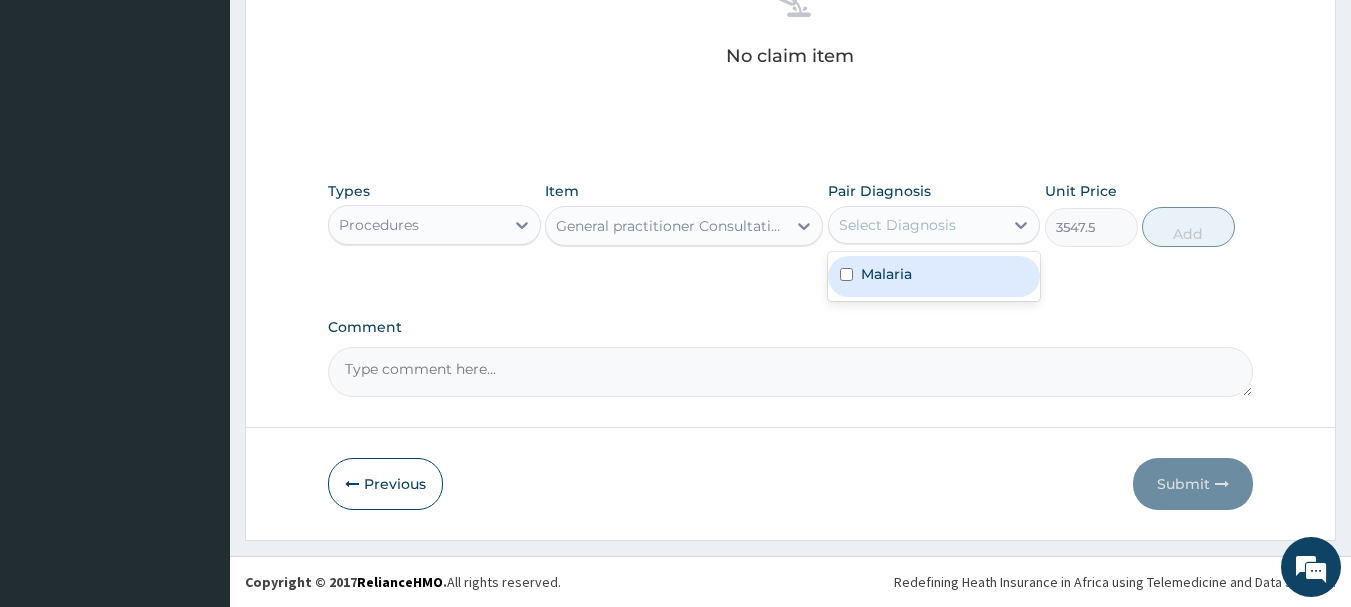 click on "Select Diagnosis" at bounding box center (897, 225) 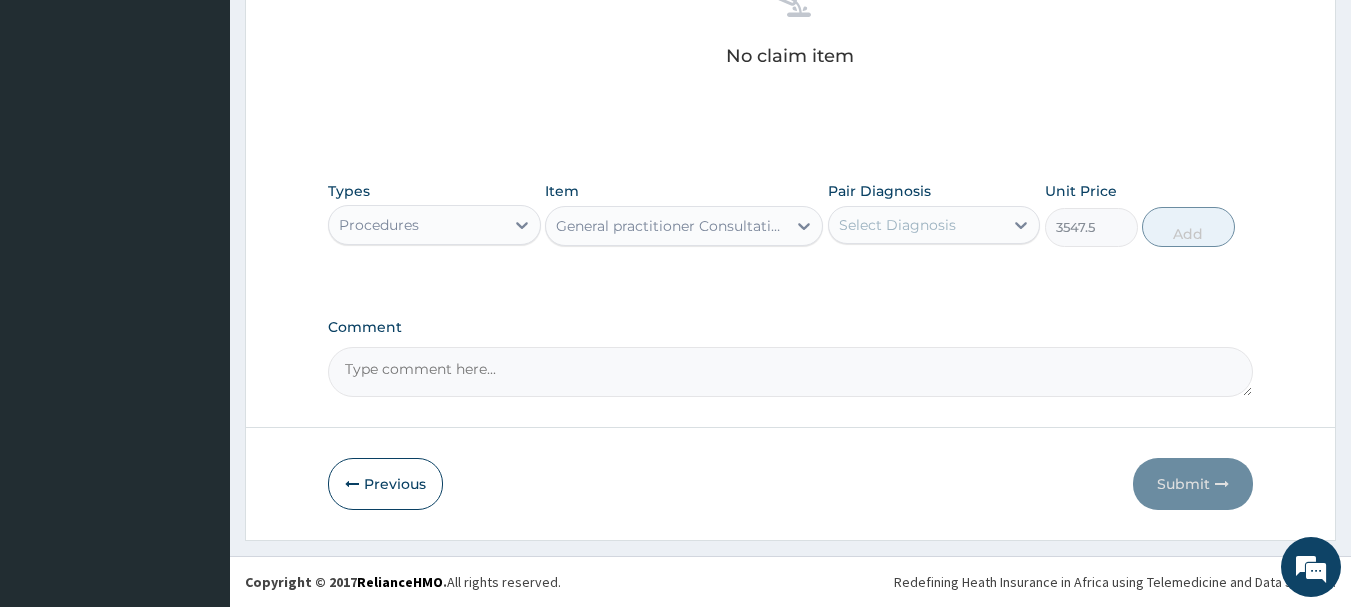 click on "Types Procedures Item General practitioner Consultation first outpatient consultation Pair Diagnosis Select Diagnosis Unit Price 3547.5 Add" at bounding box center [791, 214] 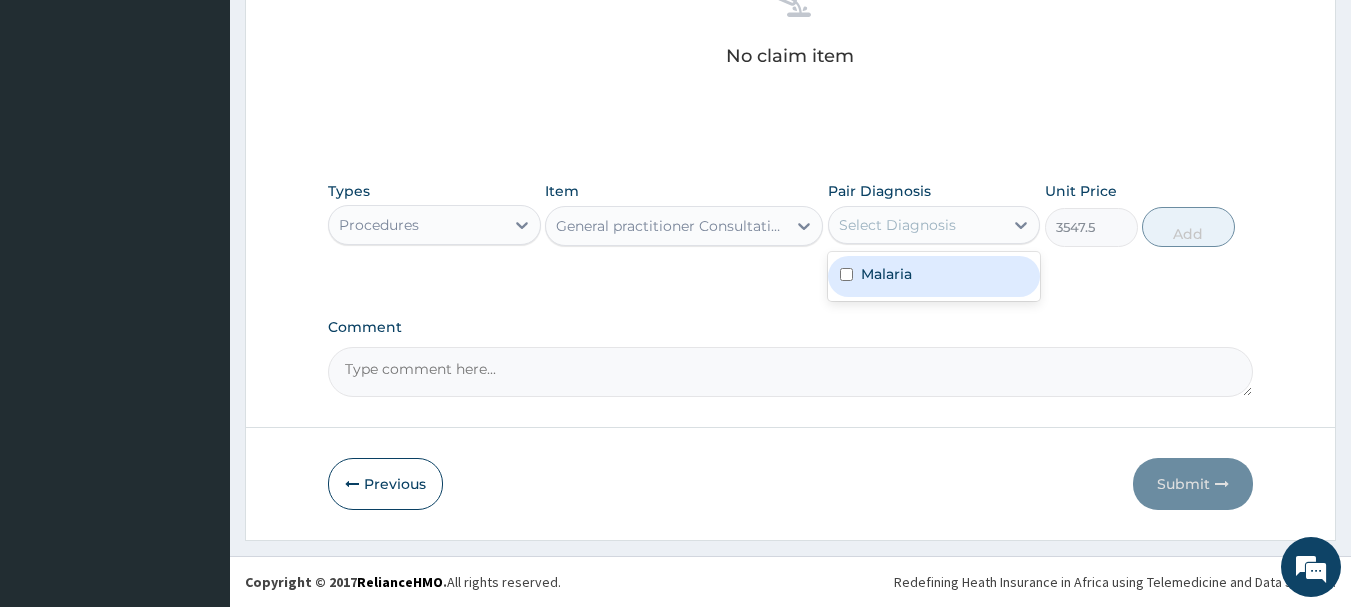 click on "Select Diagnosis" at bounding box center (897, 225) 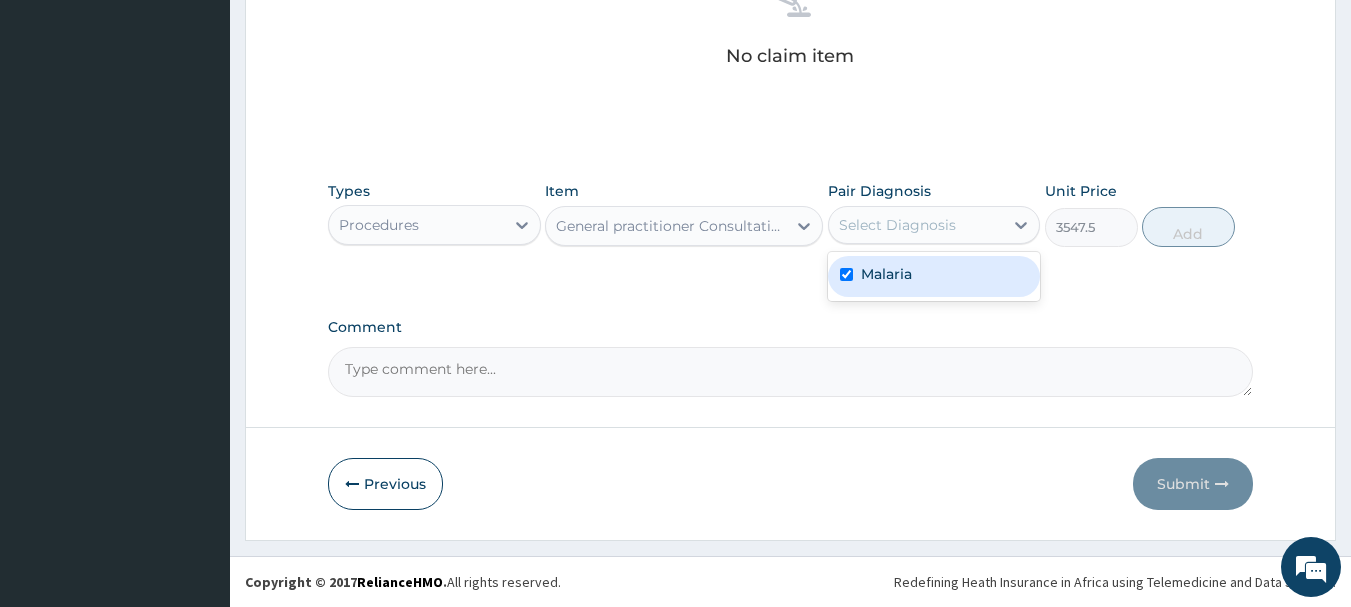 checkbox on "true" 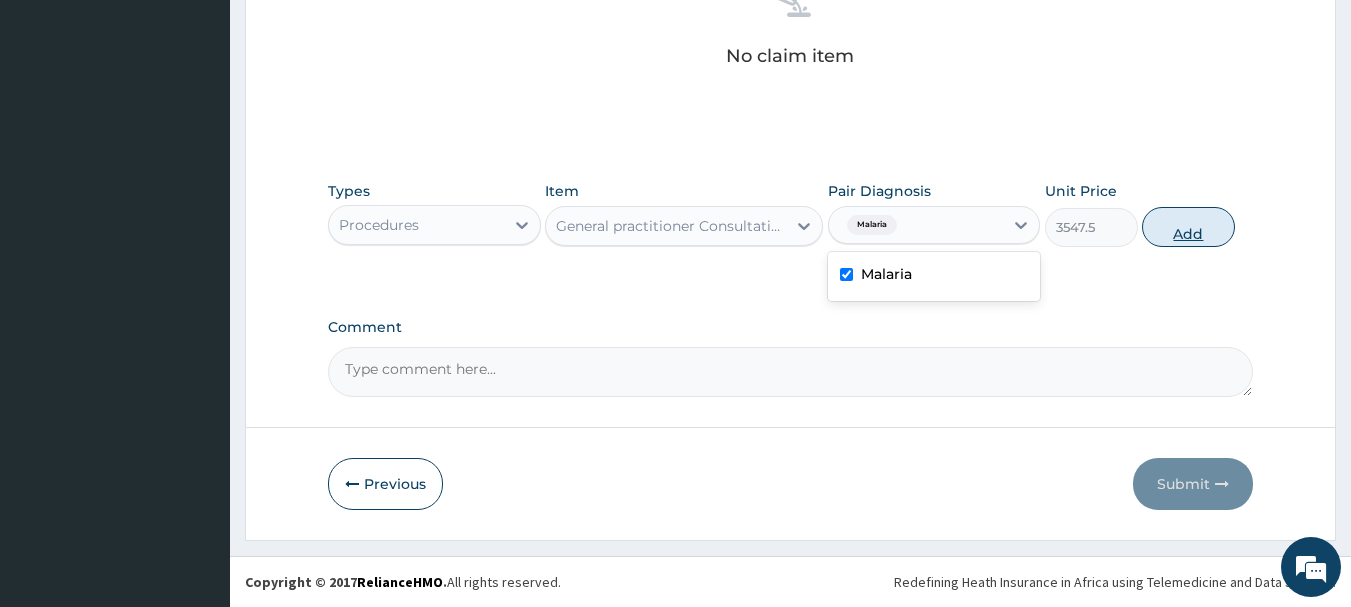 click on "Add" at bounding box center [1188, 227] 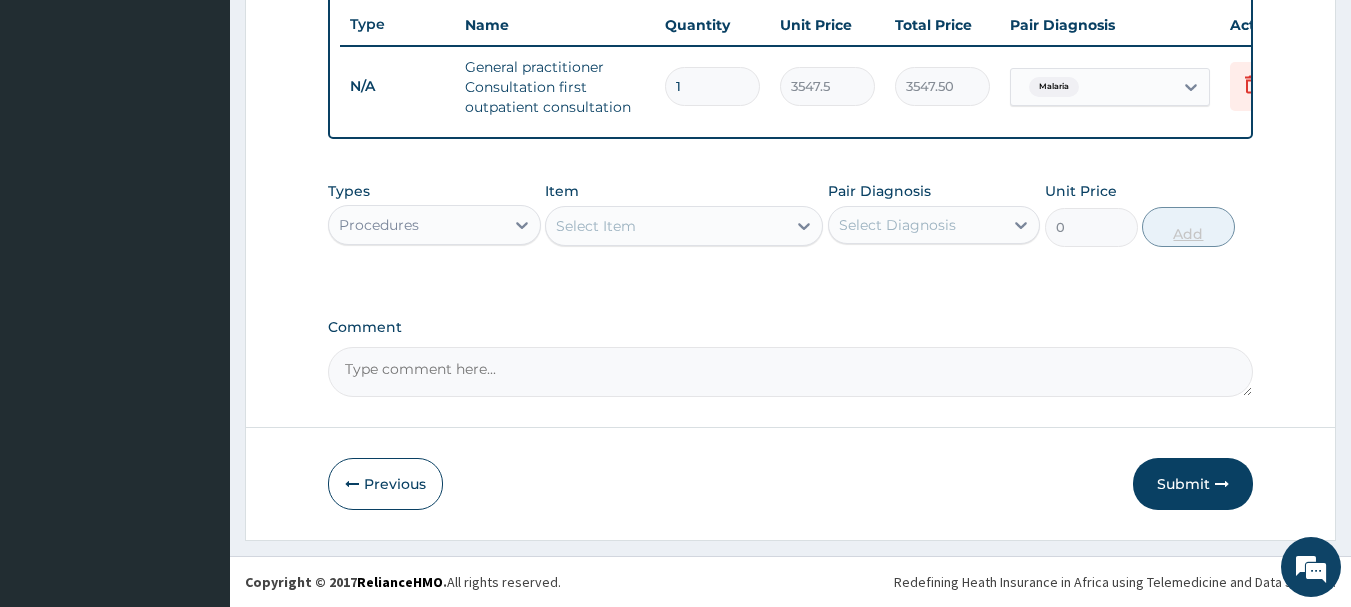 scroll, scrollTop: 766, scrollLeft: 0, axis: vertical 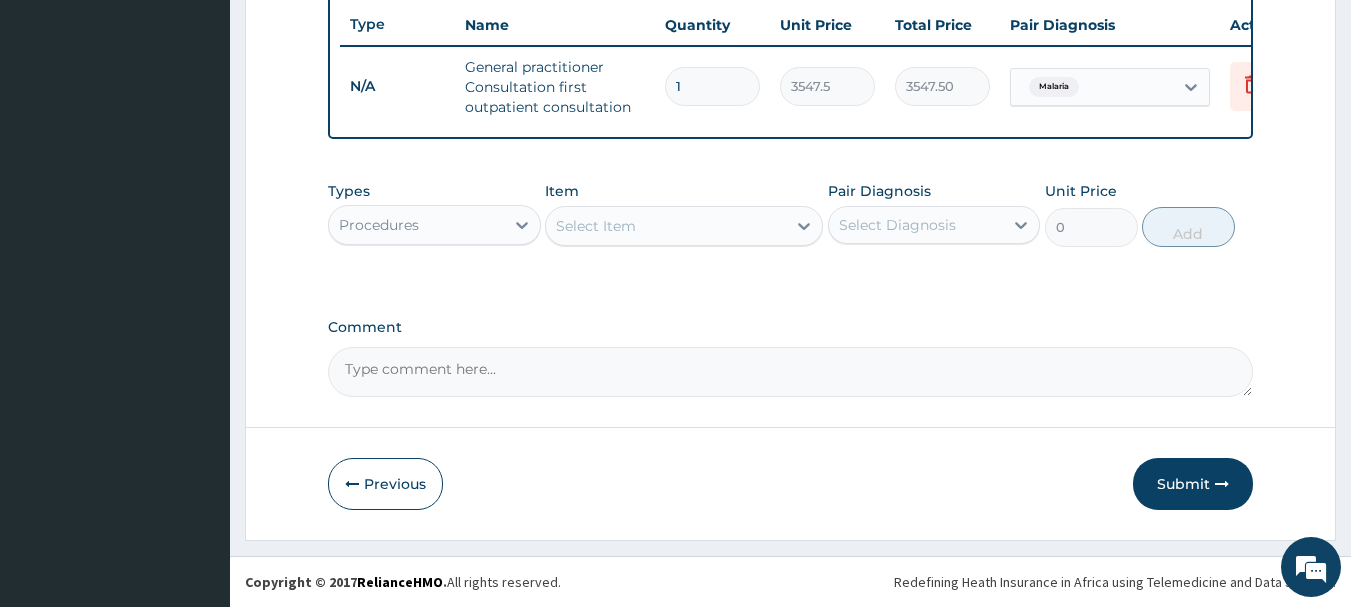 click on "Procedures" at bounding box center (416, 225) 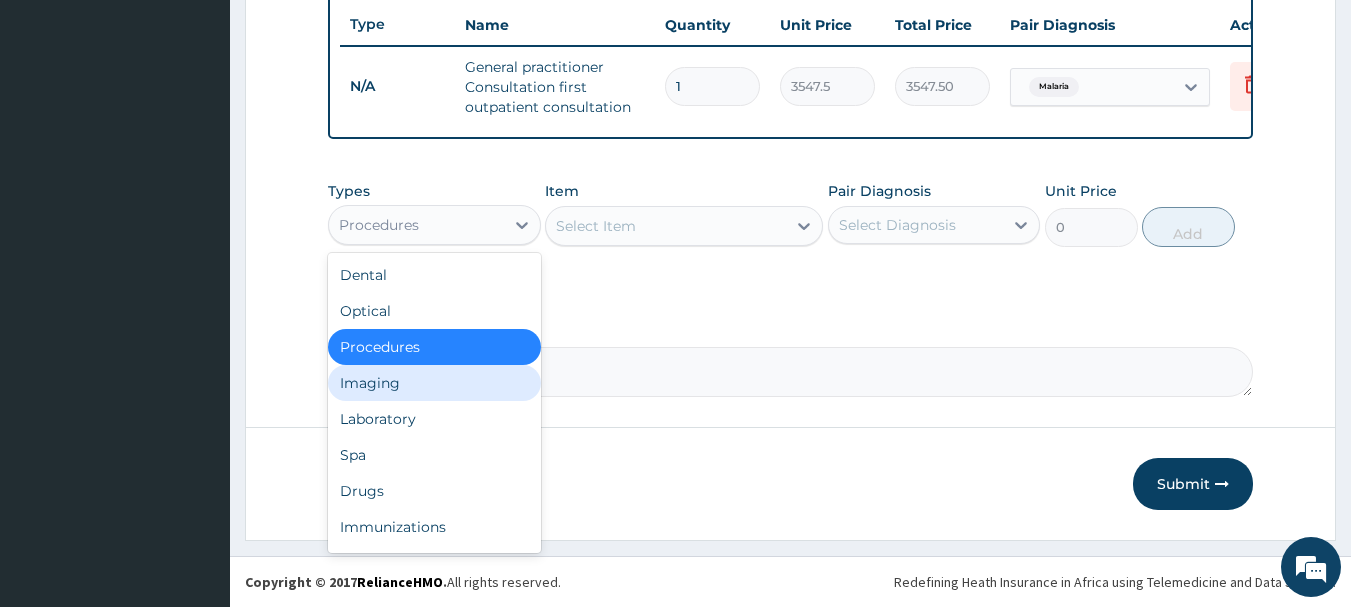 drag, startPoint x: 434, startPoint y: 395, endPoint x: 429, endPoint y: 414, distance: 19.646883 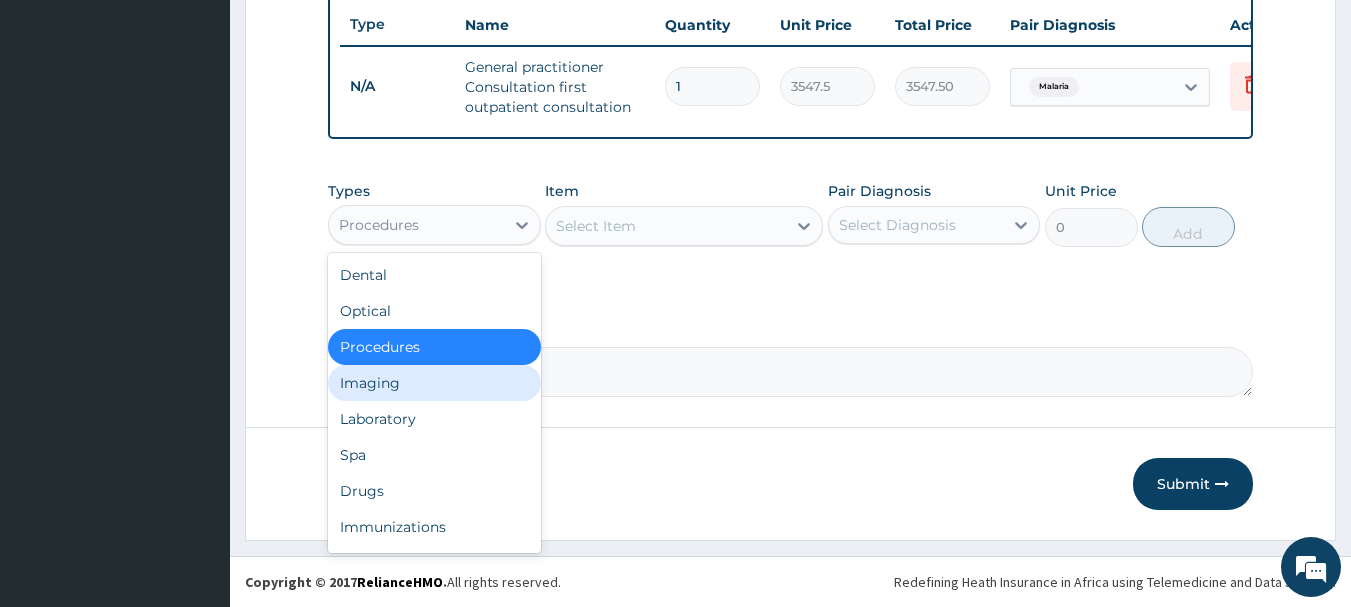 click on "Dental Optical Procedures Imaging Laboratory Spa Drugs Immunizations Others Gym" at bounding box center (434, 403) 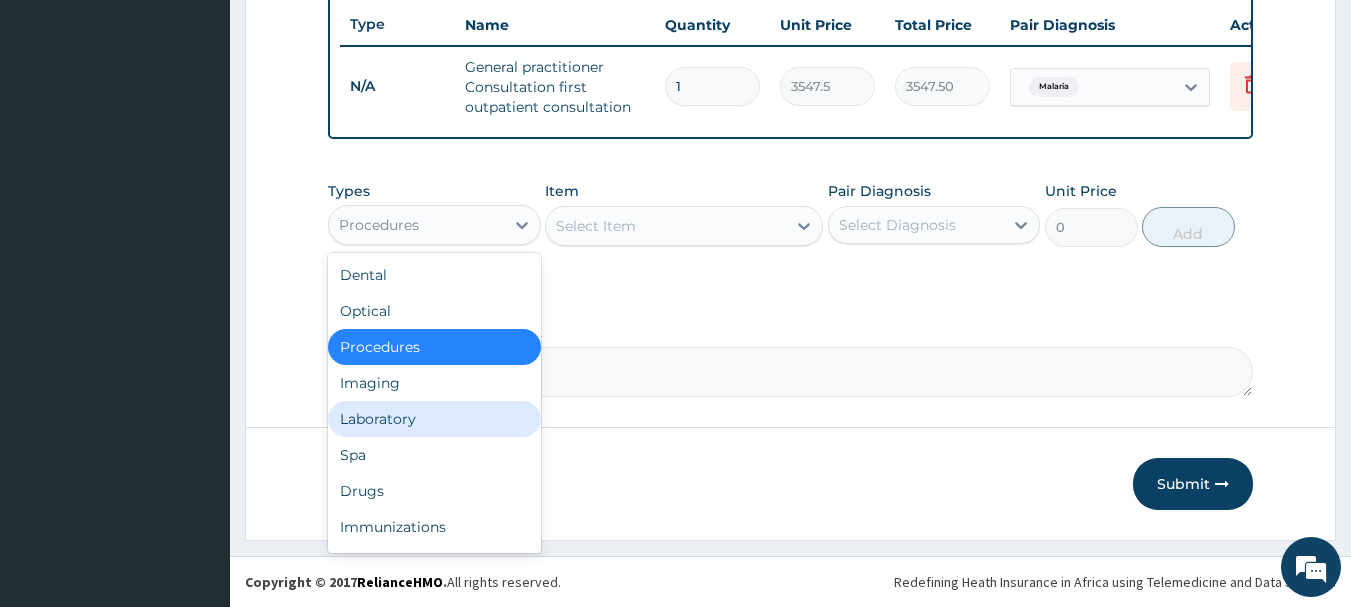 click on "Laboratory" at bounding box center (434, 419) 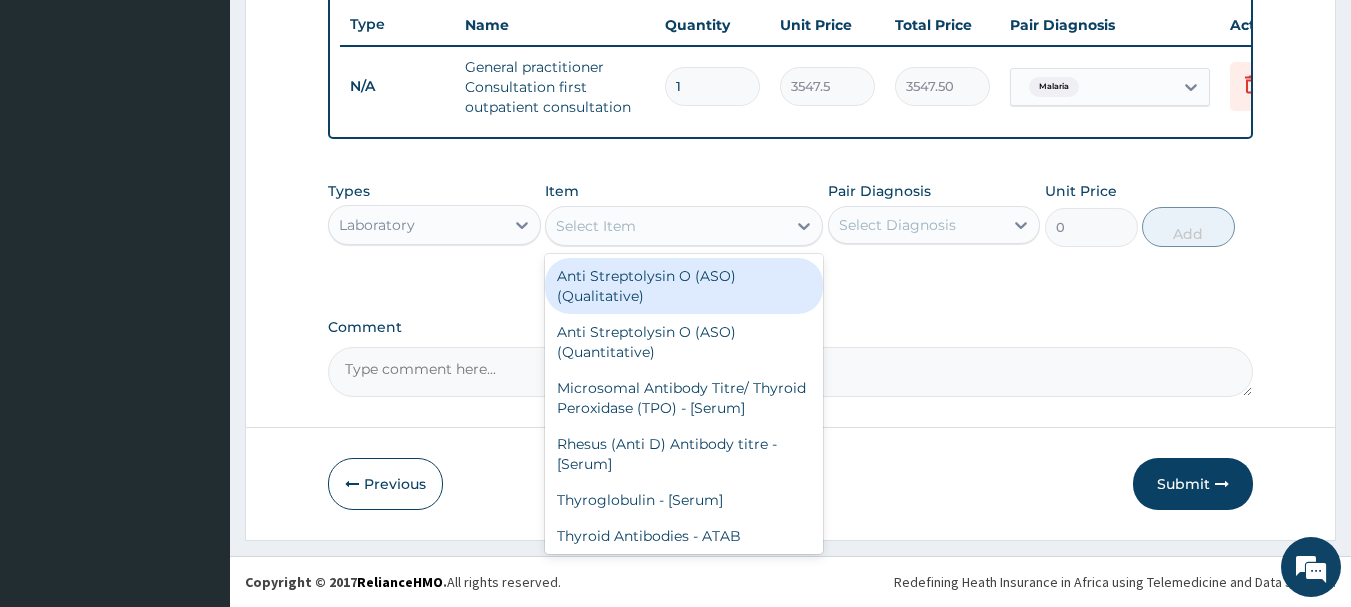 click on "Select Item" at bounding box center (666, 226) 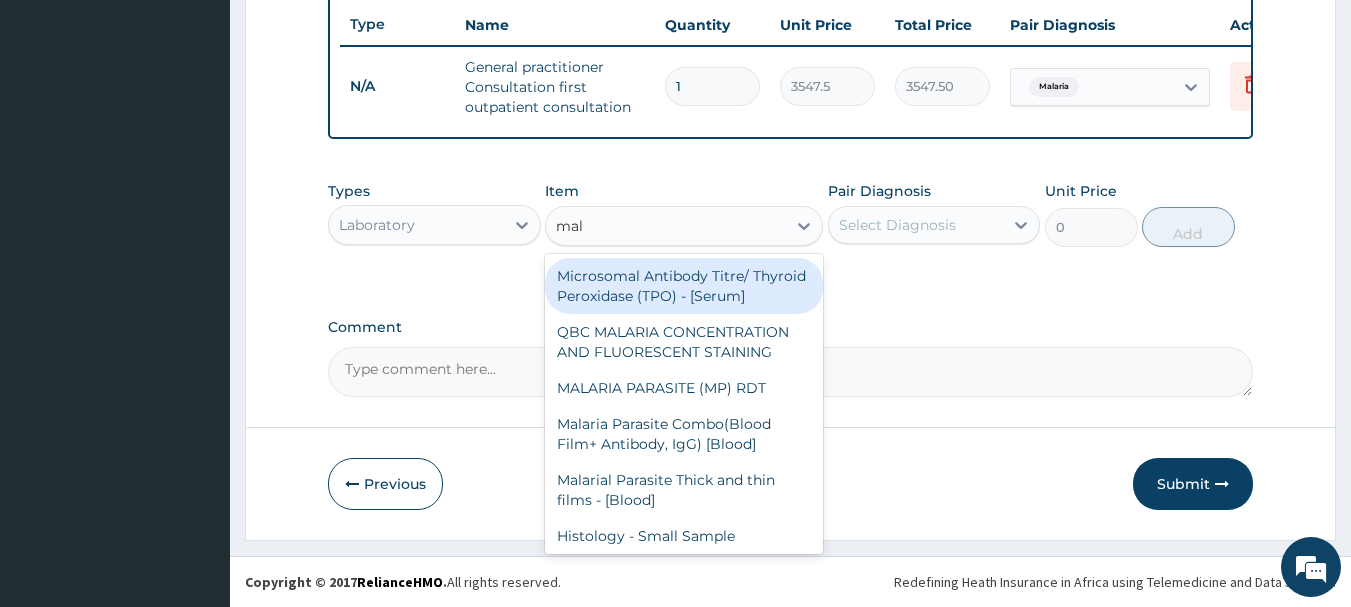 type on "mala" 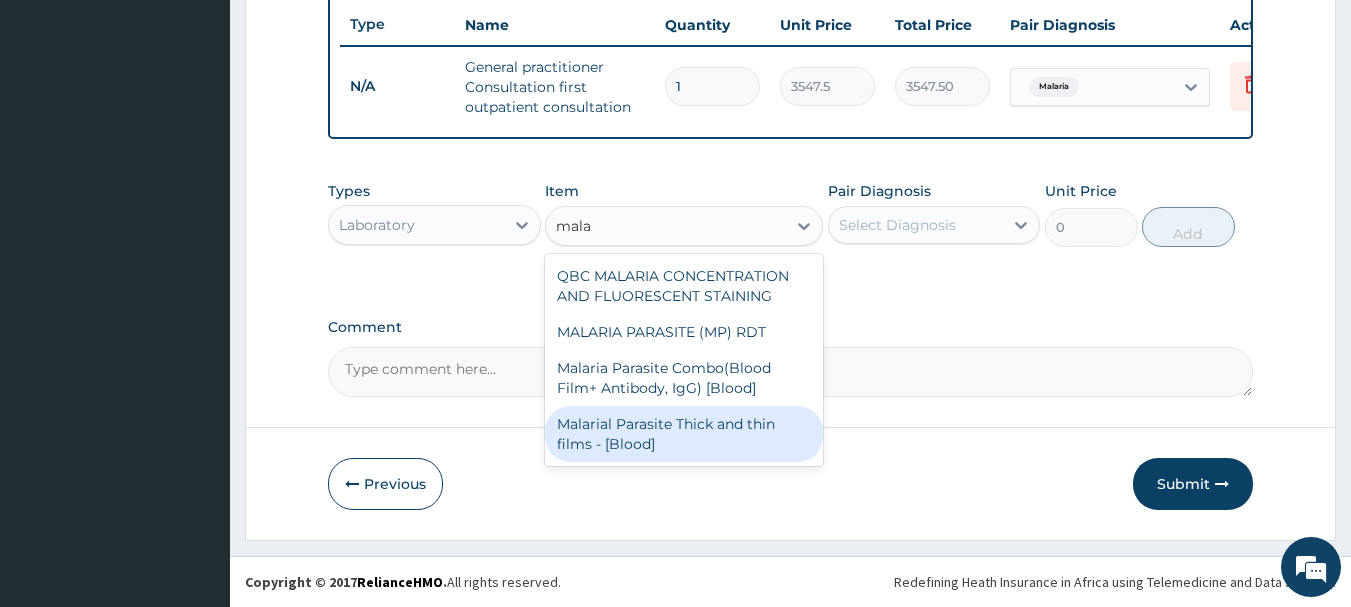 click on "Malarial Parasite Thick and thin films - [Blood]" at bounding box center [684, 434] 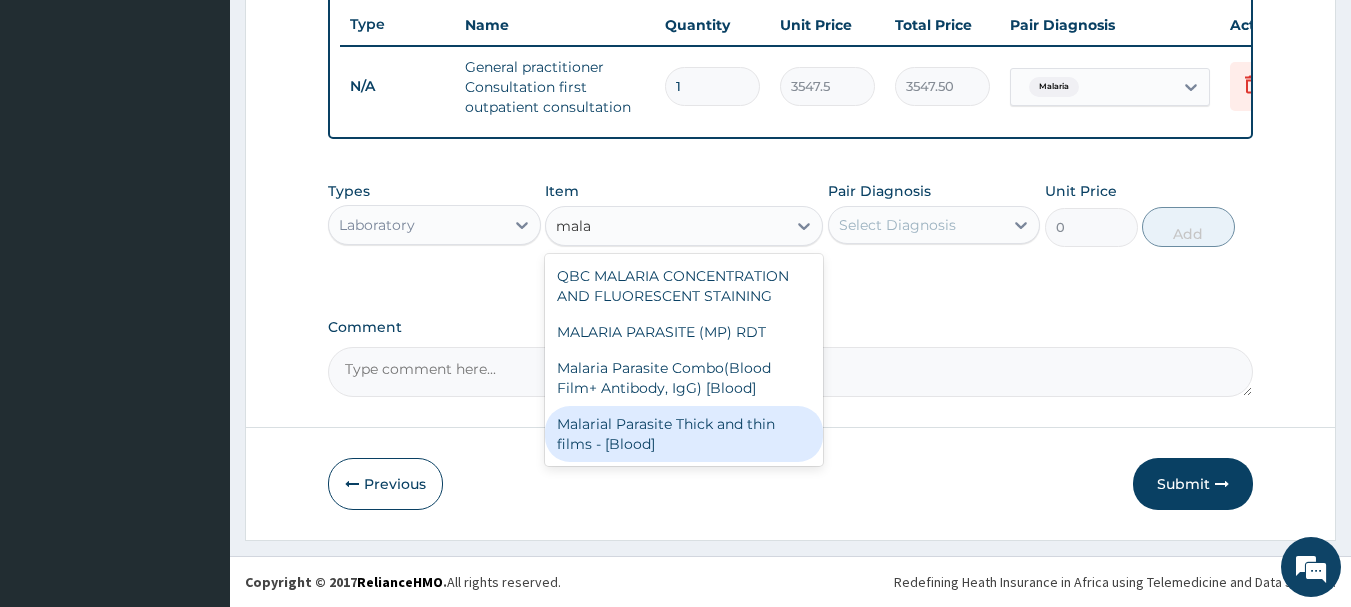 type 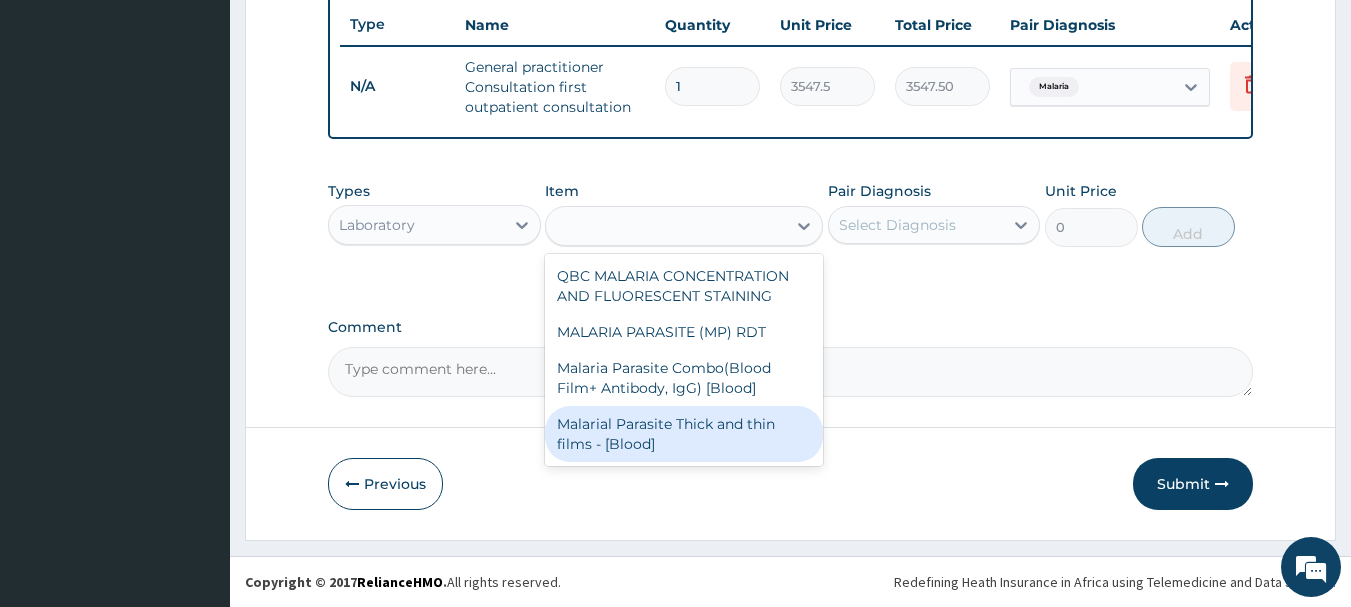 type on "1612.5" 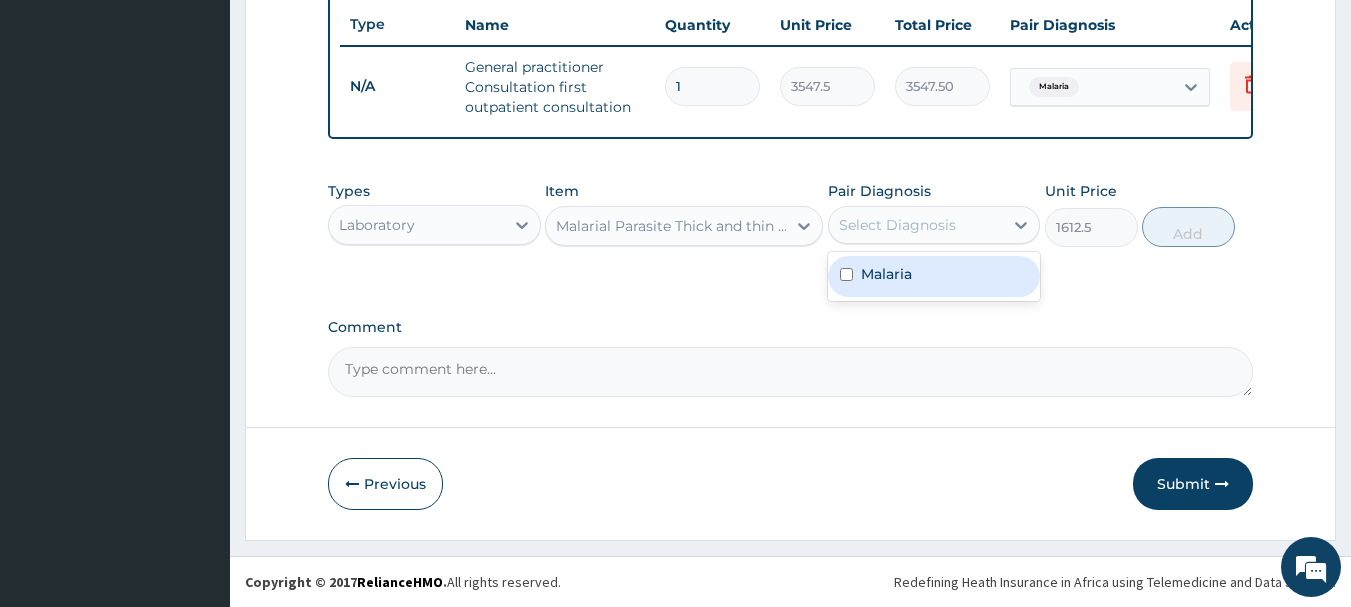 click on "Select Diagnosis" at bounding box center [916, 225] 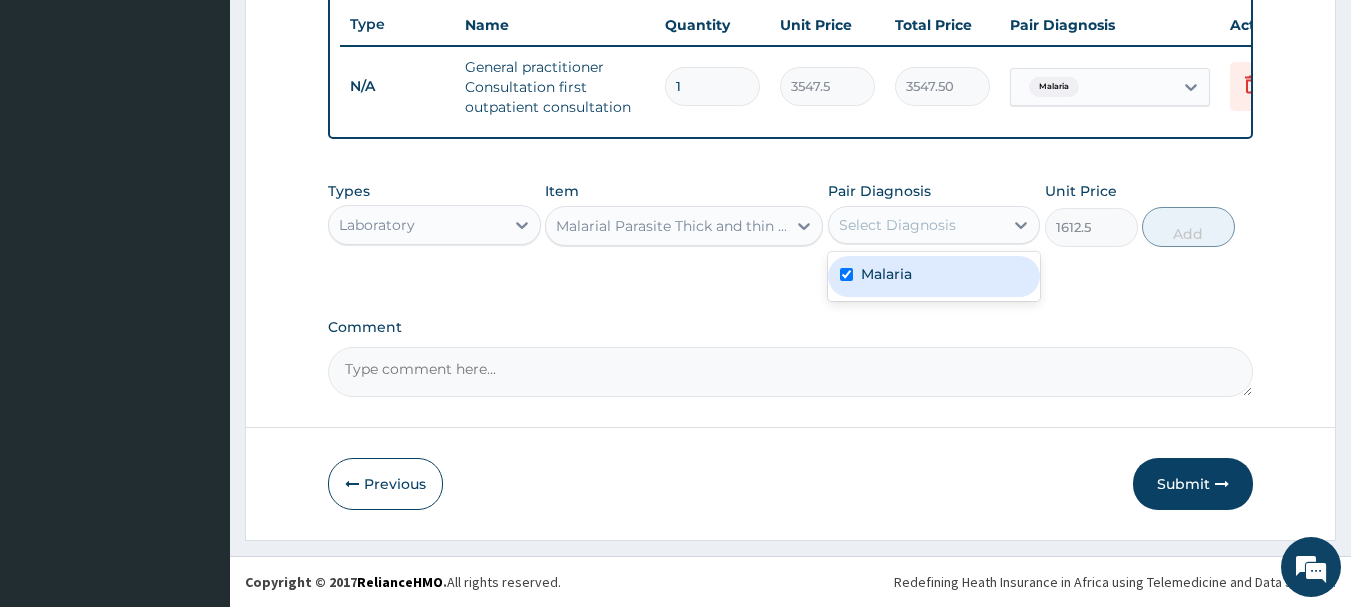 checkbox on "true" 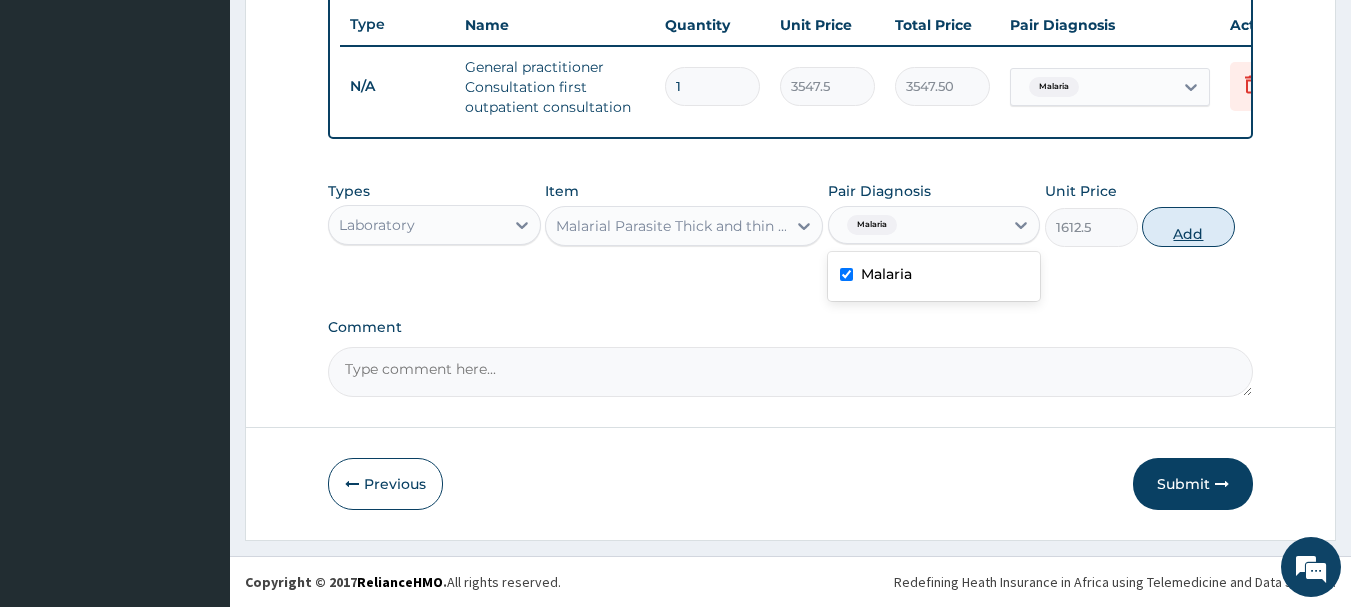 click on "Add" at bounding box center [1188, 227] 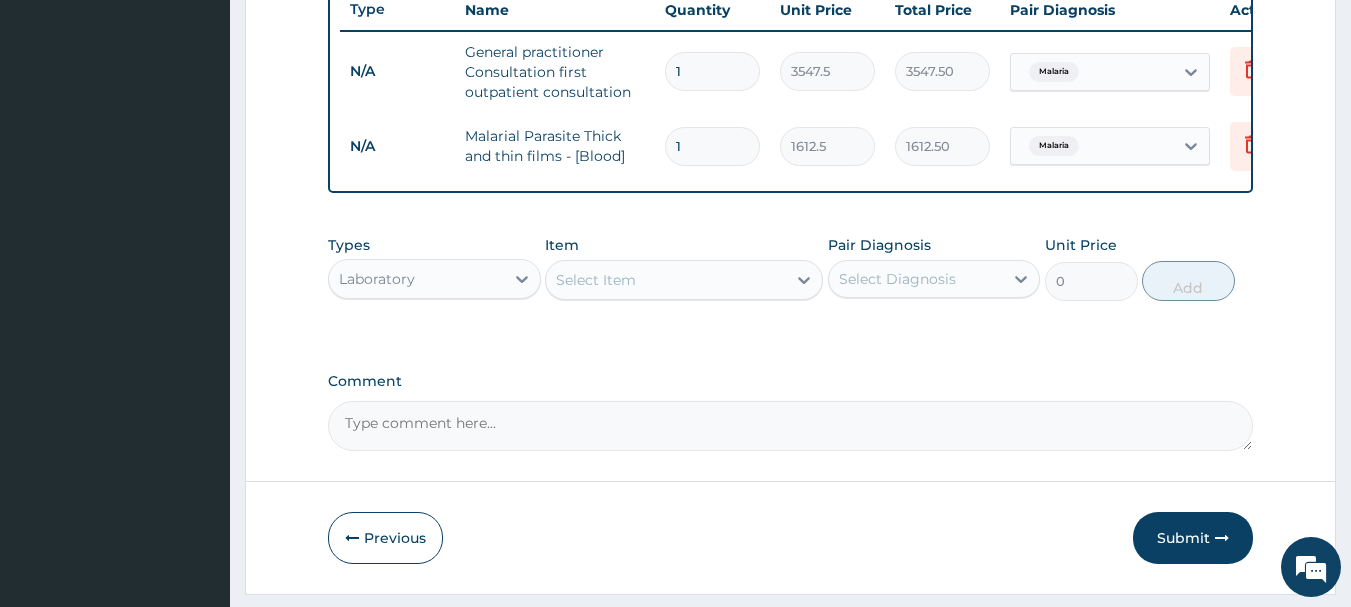 click on "Laboratory" at bounding box center (416, 279) 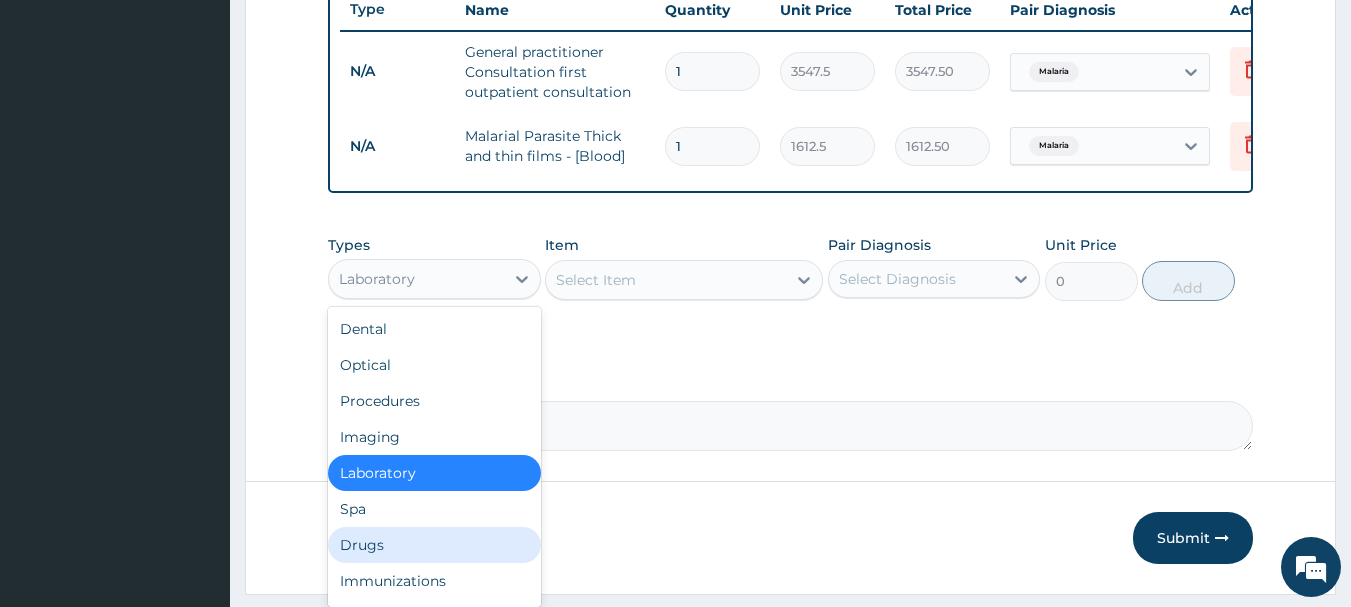 click on "Drugs" at bounding box center (434, 545) 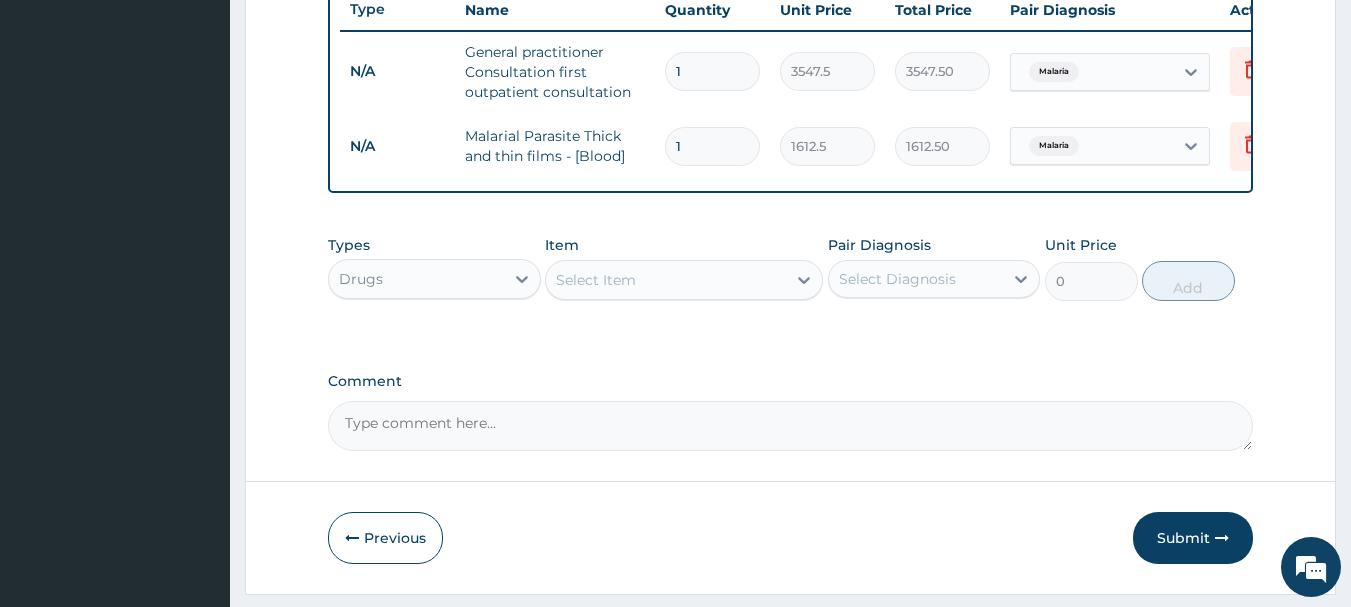 scroll, scrollTop: 835, scrollLeft: 0, axis: vertical 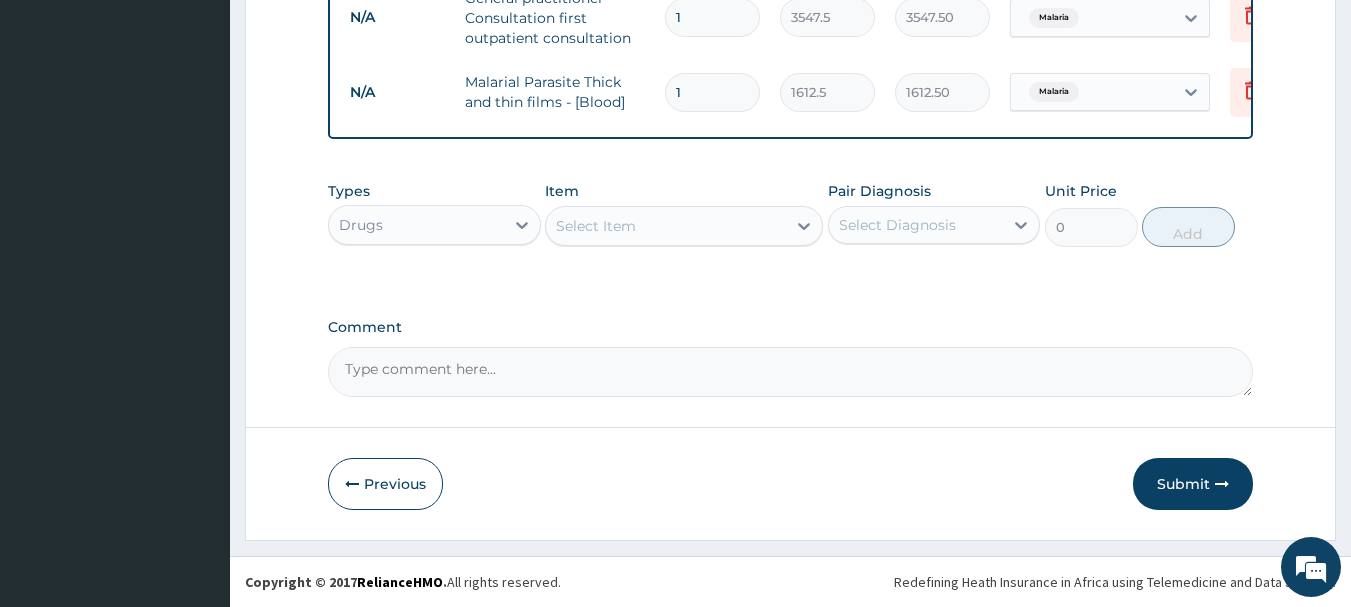 click on "Select Item" at bounding box center (666, 226) 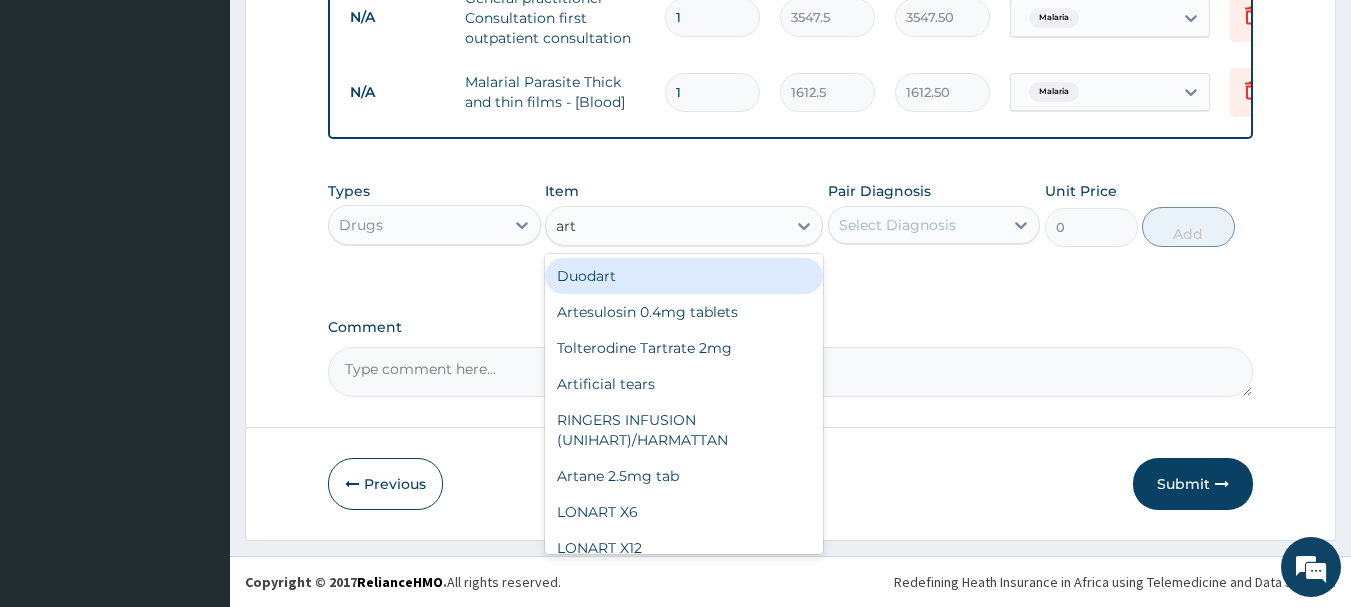 type on "arte" 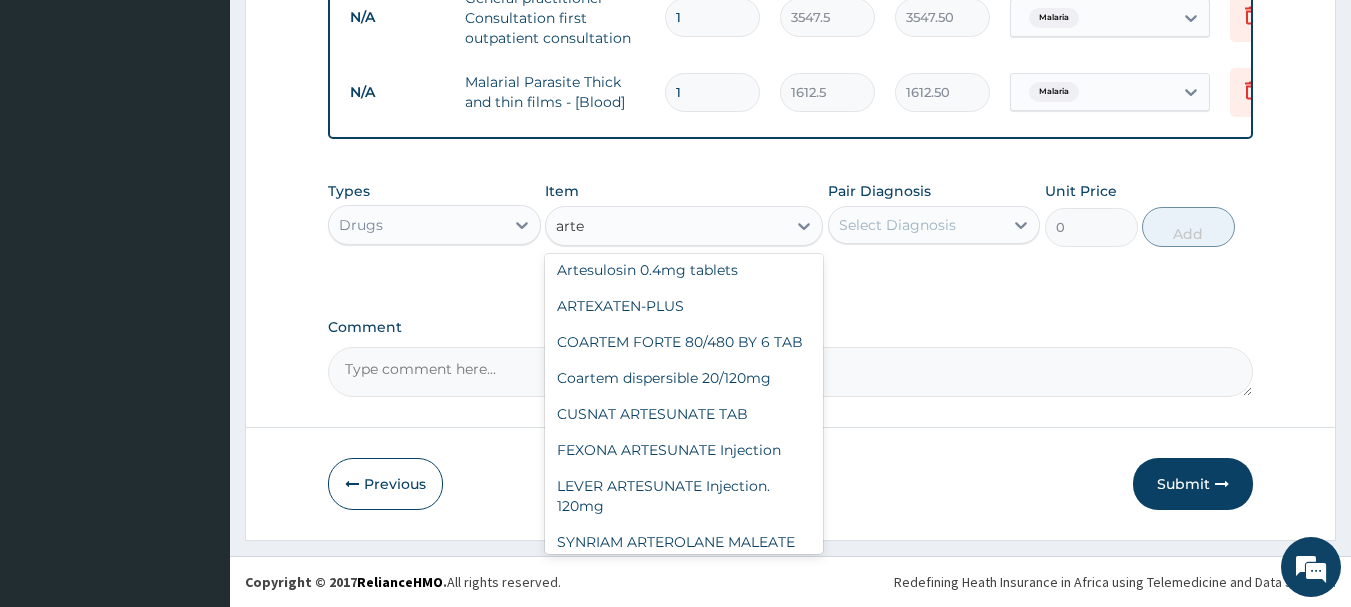 scroll, scrollTop: 0, scrollLeft: 0, axis: both 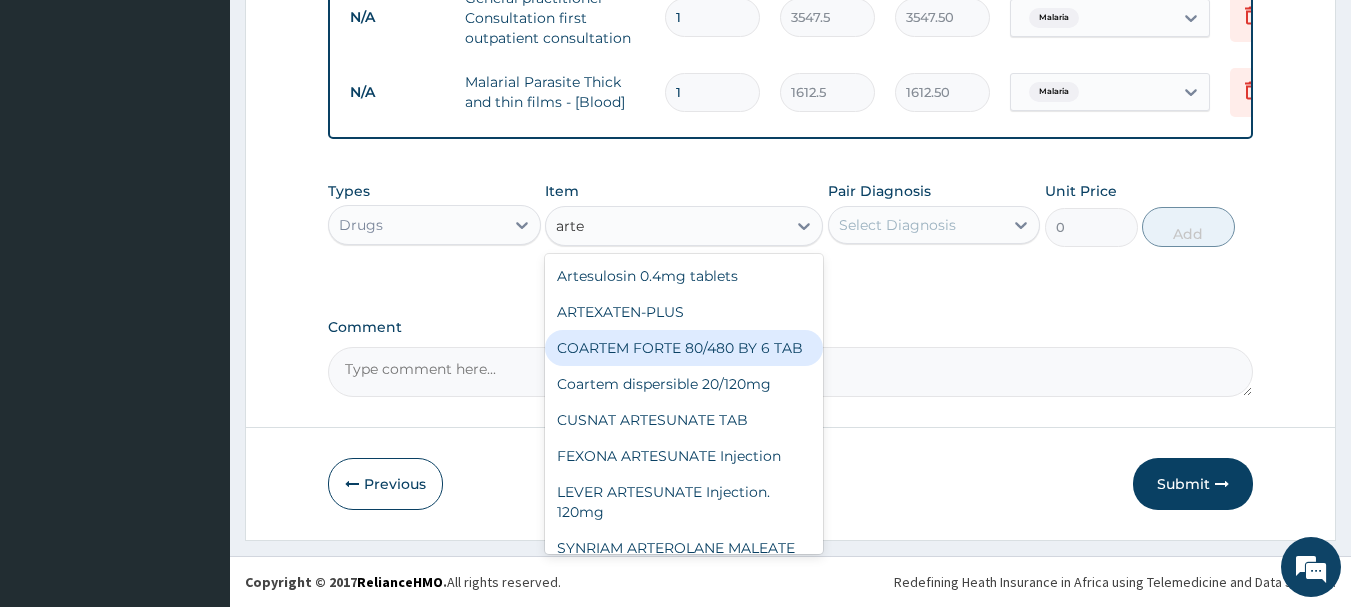click on "COARTEM FORTE 80/480 BY 6 TAB" at bounding box center [684, 348] 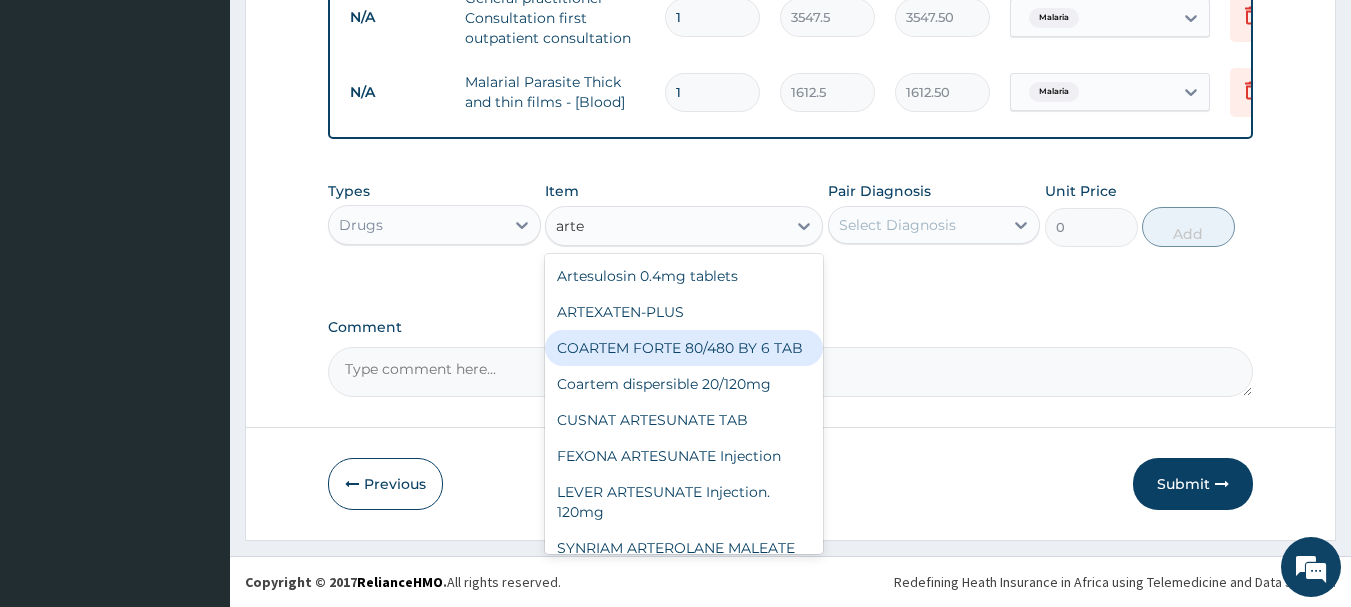 type 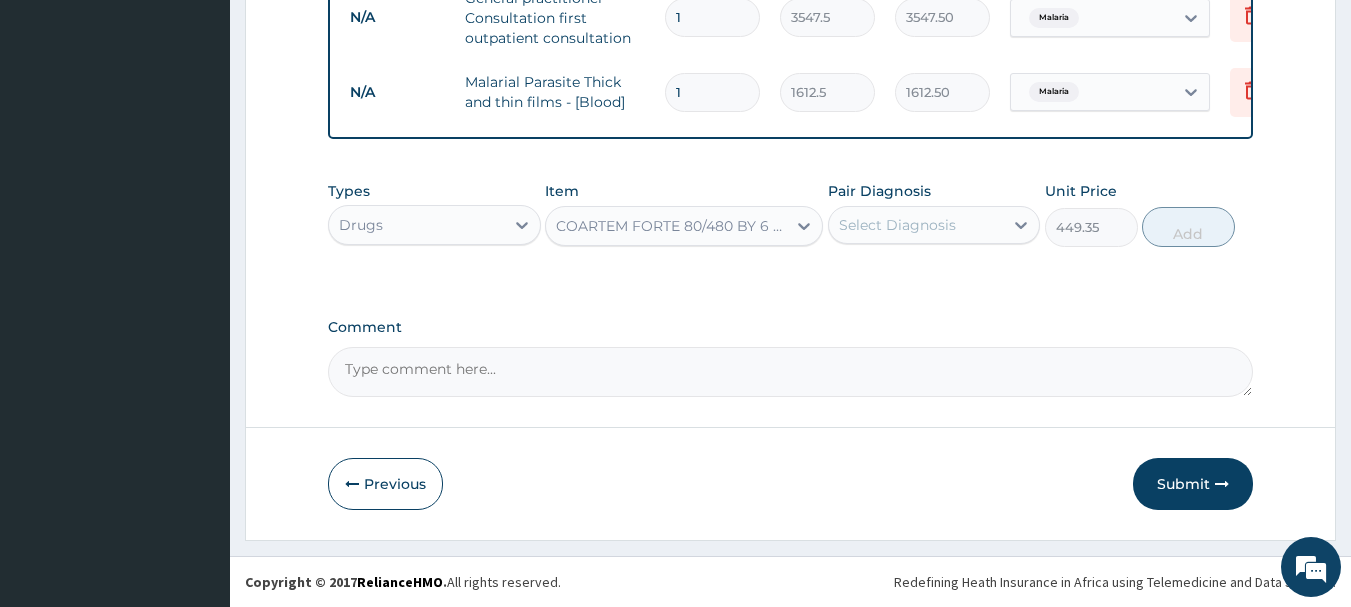 click on "Select Diagnosis" at bounding box center [897, 225] 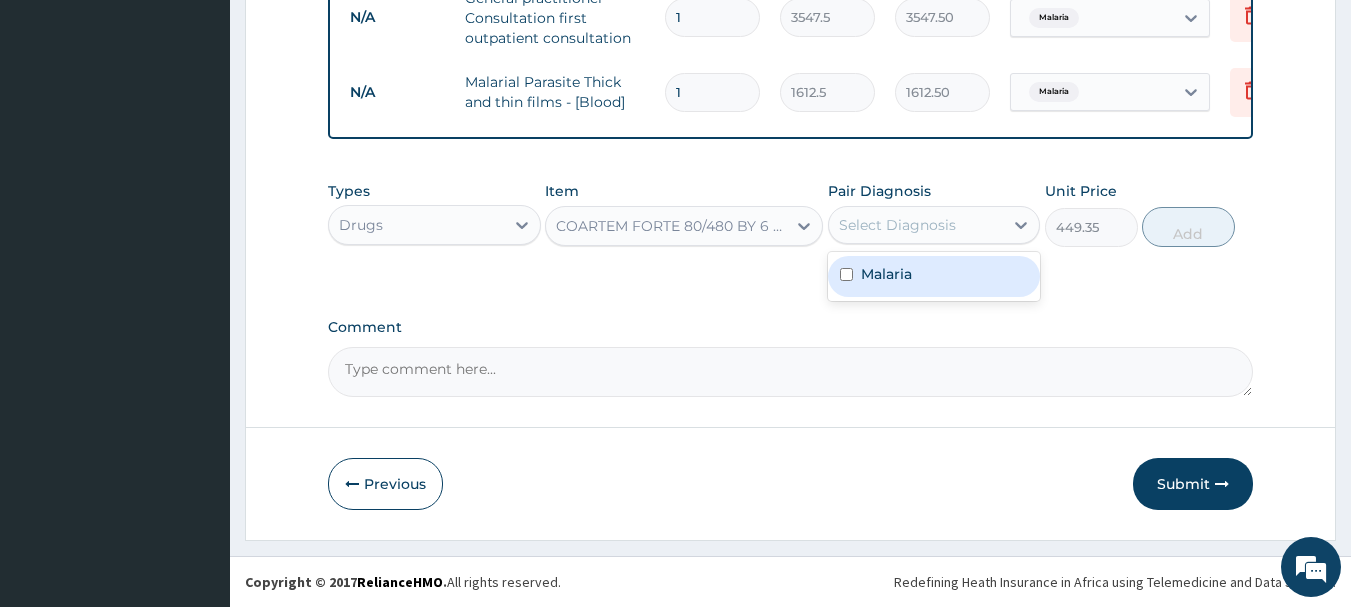 click on "Malaria" at bounding box center (886, 274) 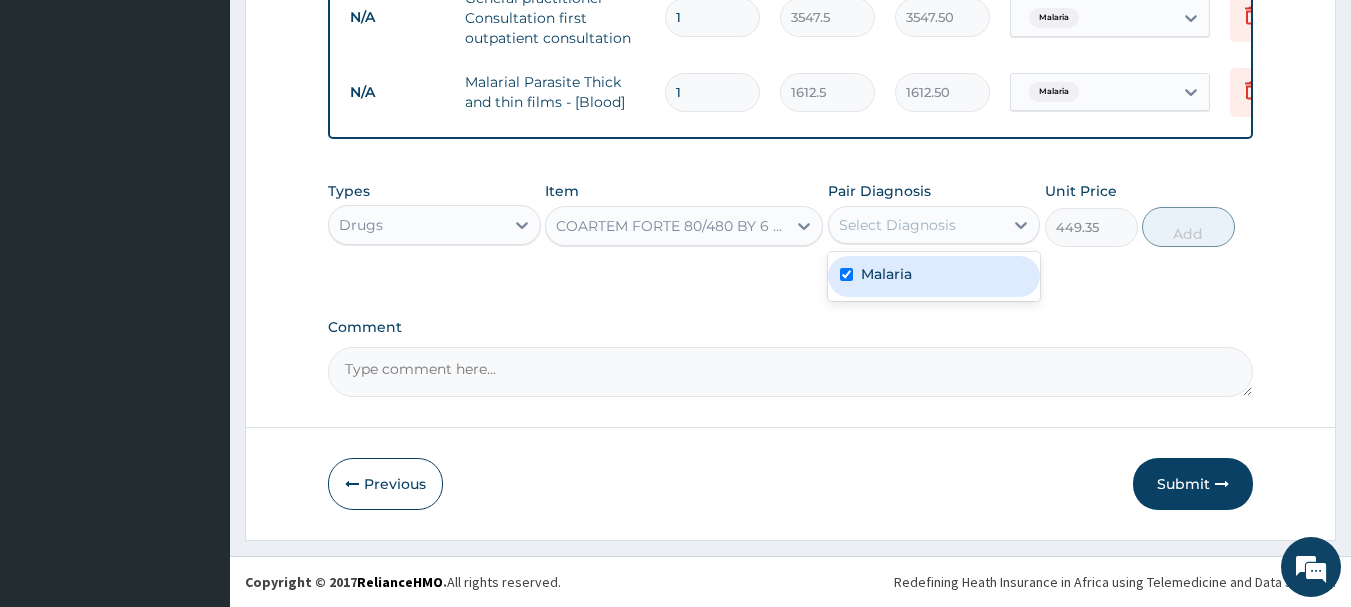 checkbox on "true" 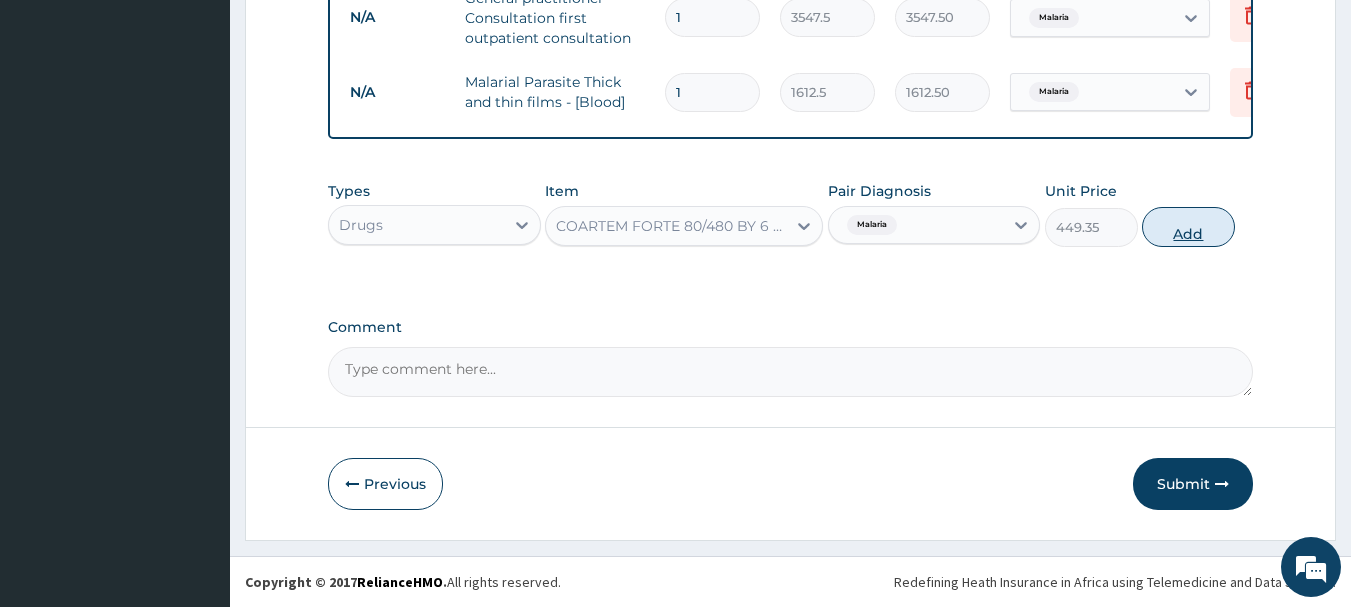 click on "Add" at bounding box center (1188, 227) 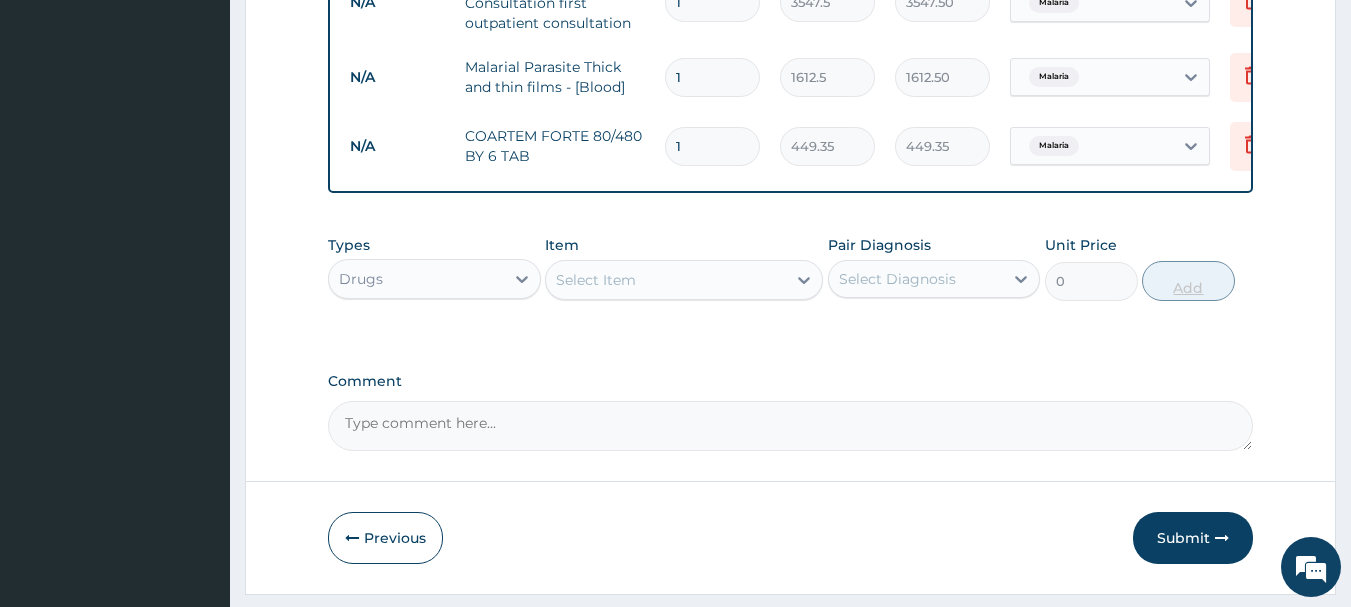 type 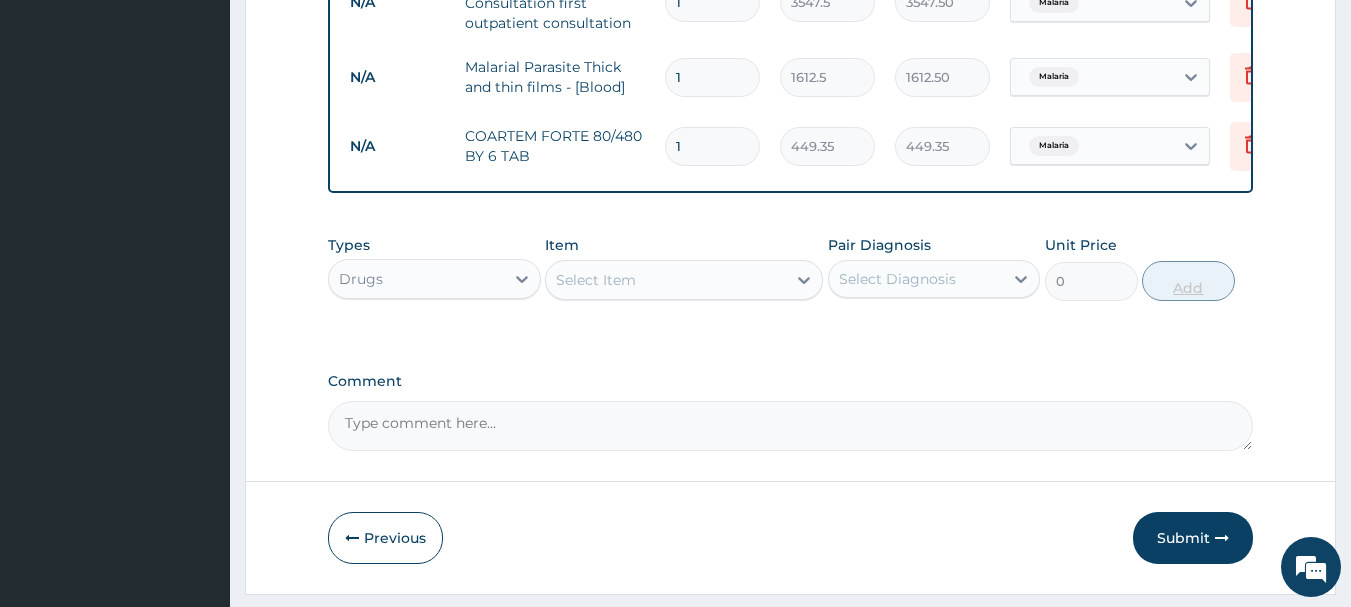 type on "0.00" 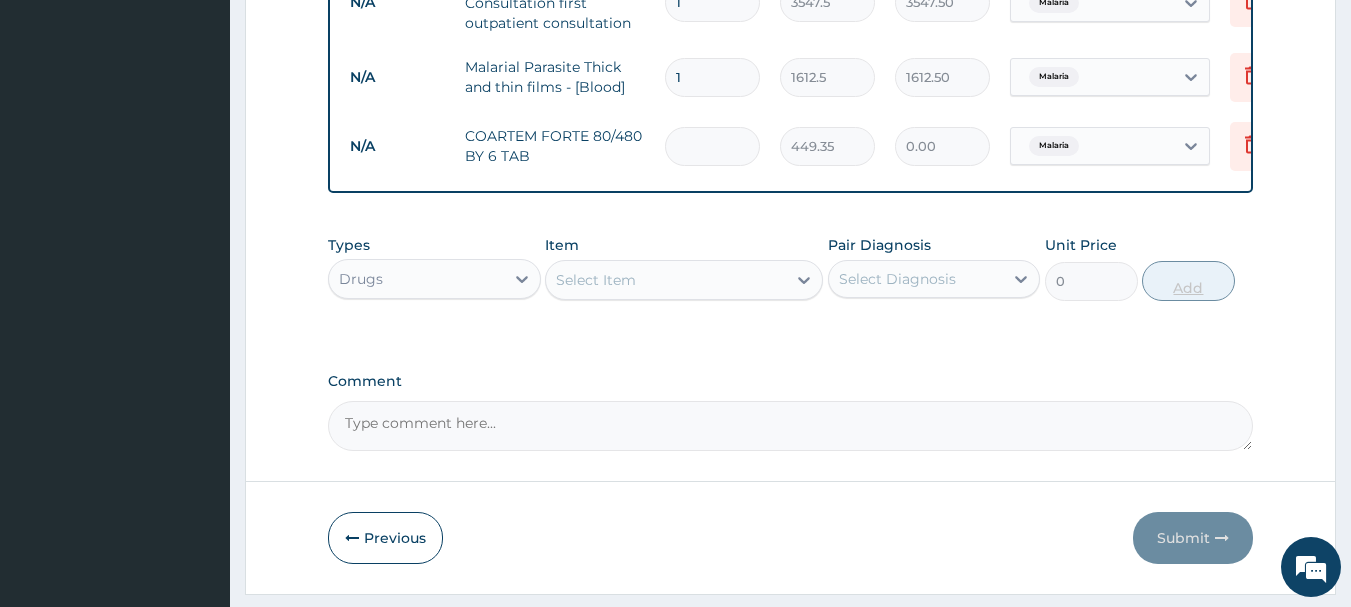 type on "6" 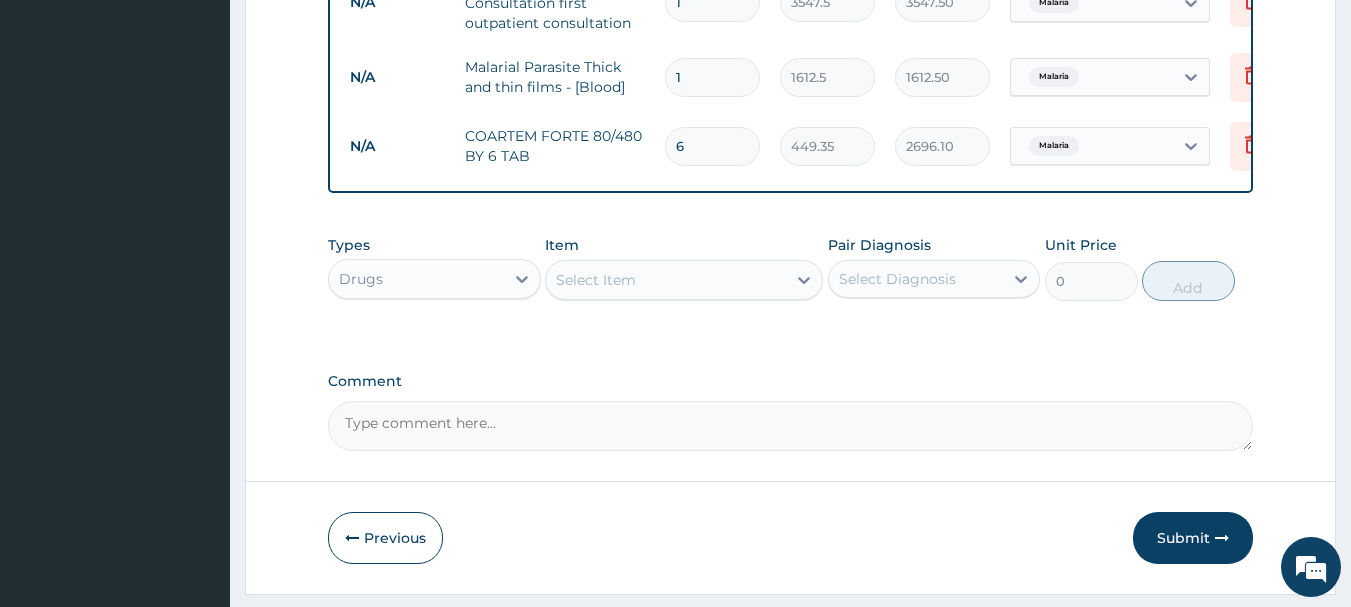 type on "6" 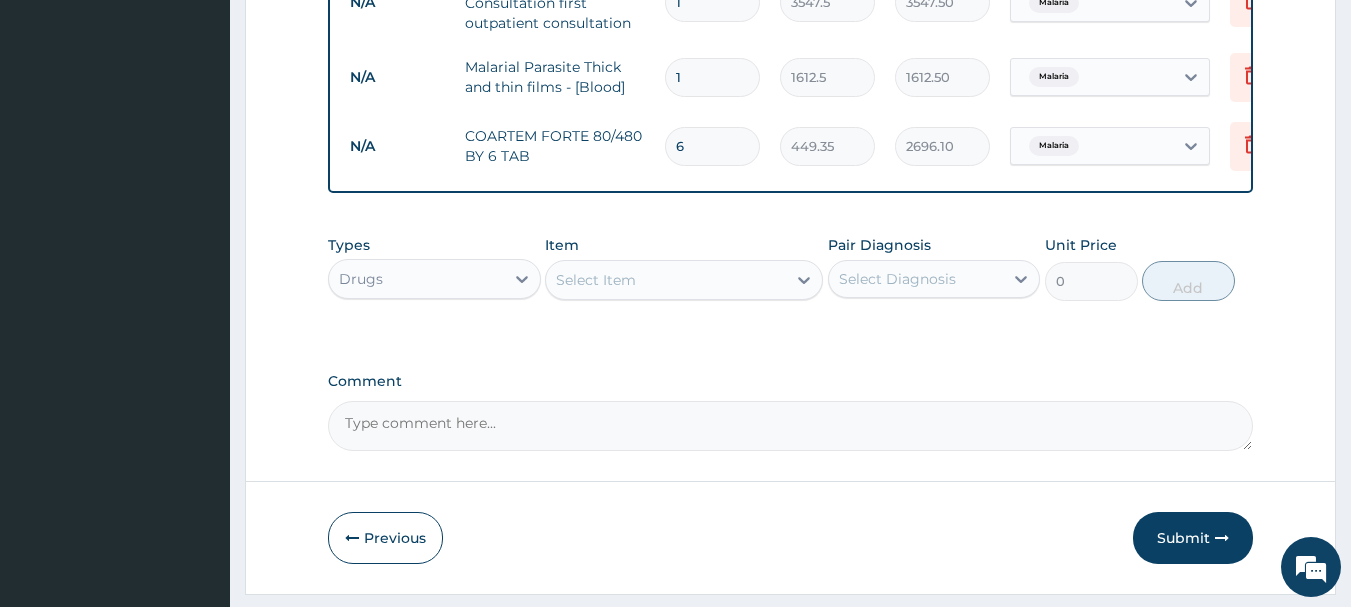 click on "Select Item" at bounding box center (684, 280) 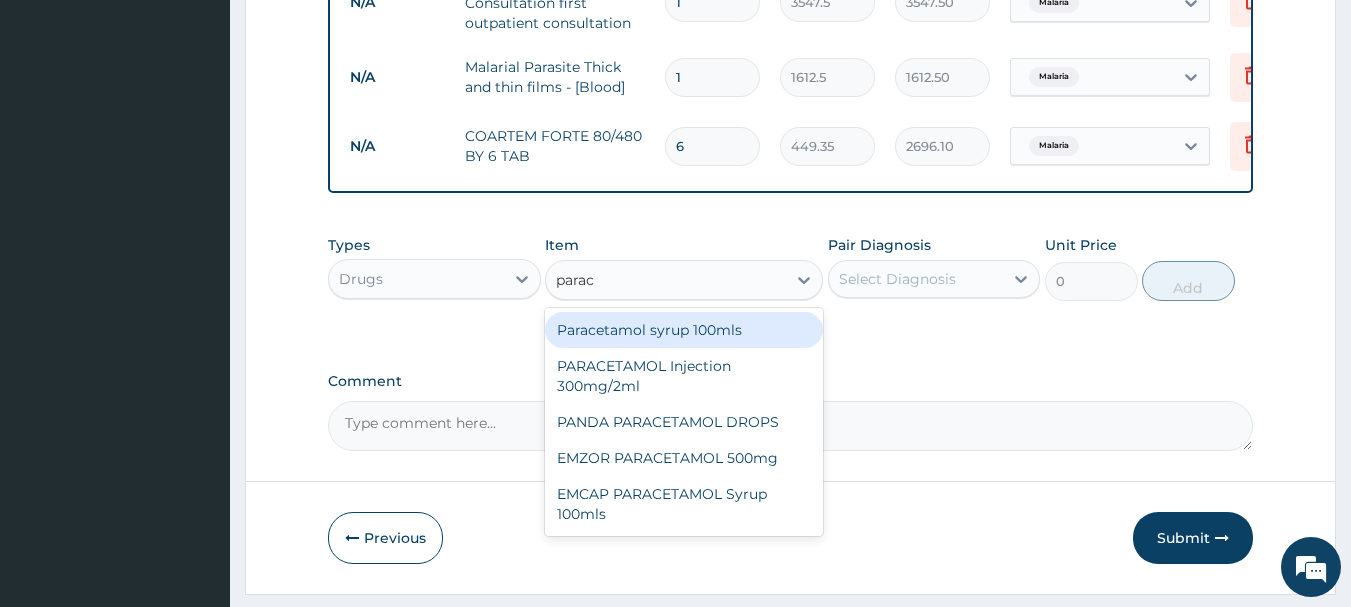 type on "parace" 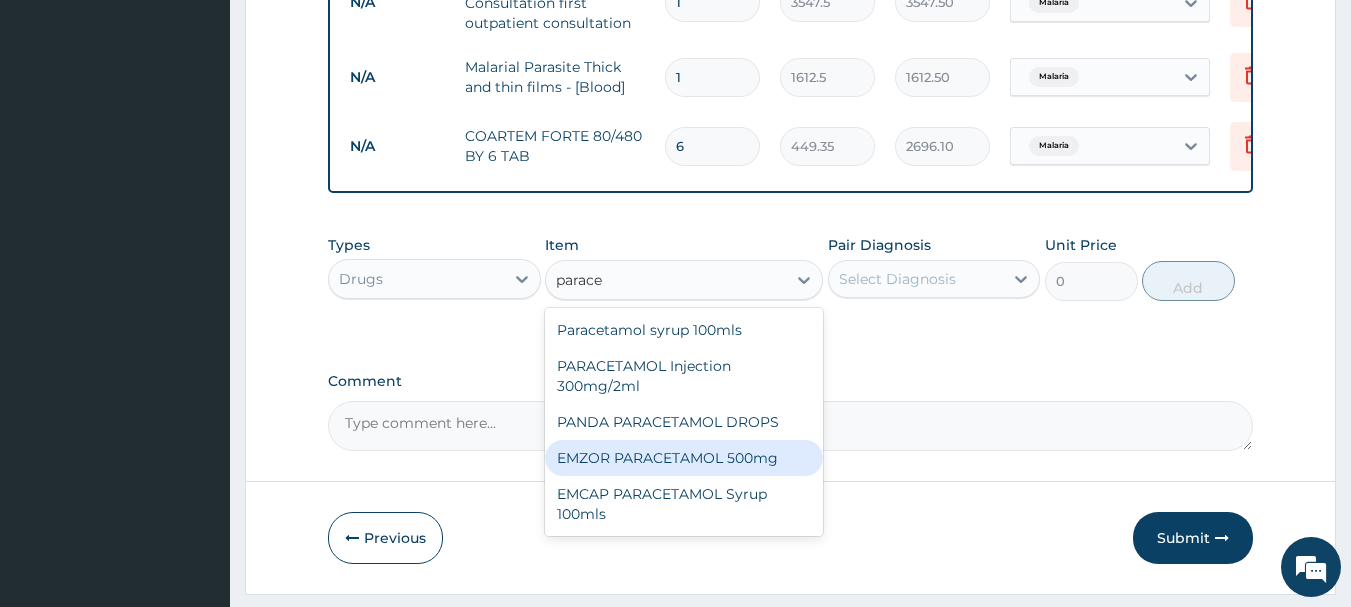 click on "EMZOR PARACETAMOL 500mg" at bounding box center [684, 458] 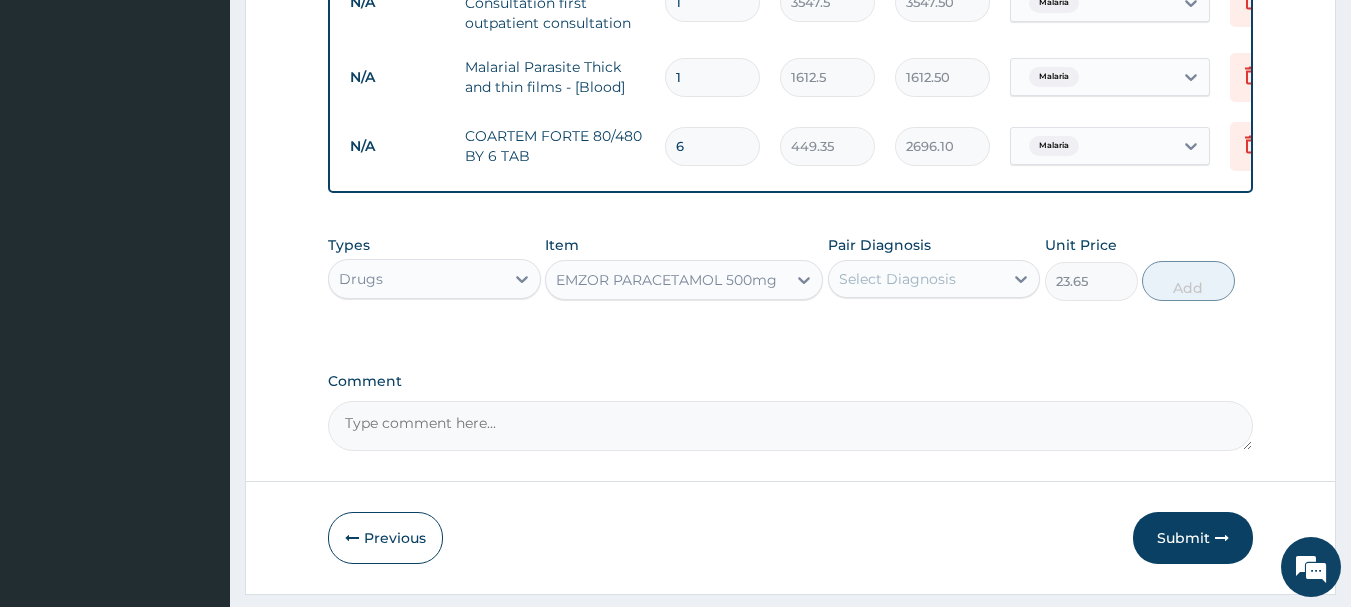 click on "Select Diagnosis" at bounding box center [897, 279] 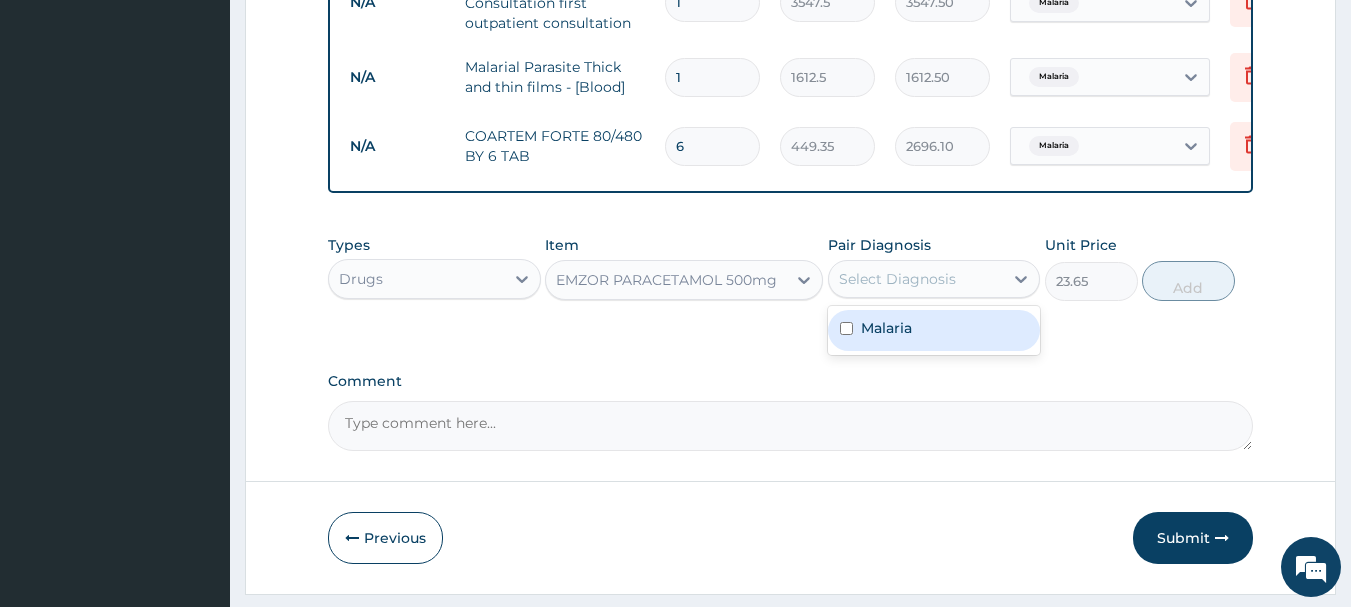 click on "Malaria" at bounding box center [934, 330] 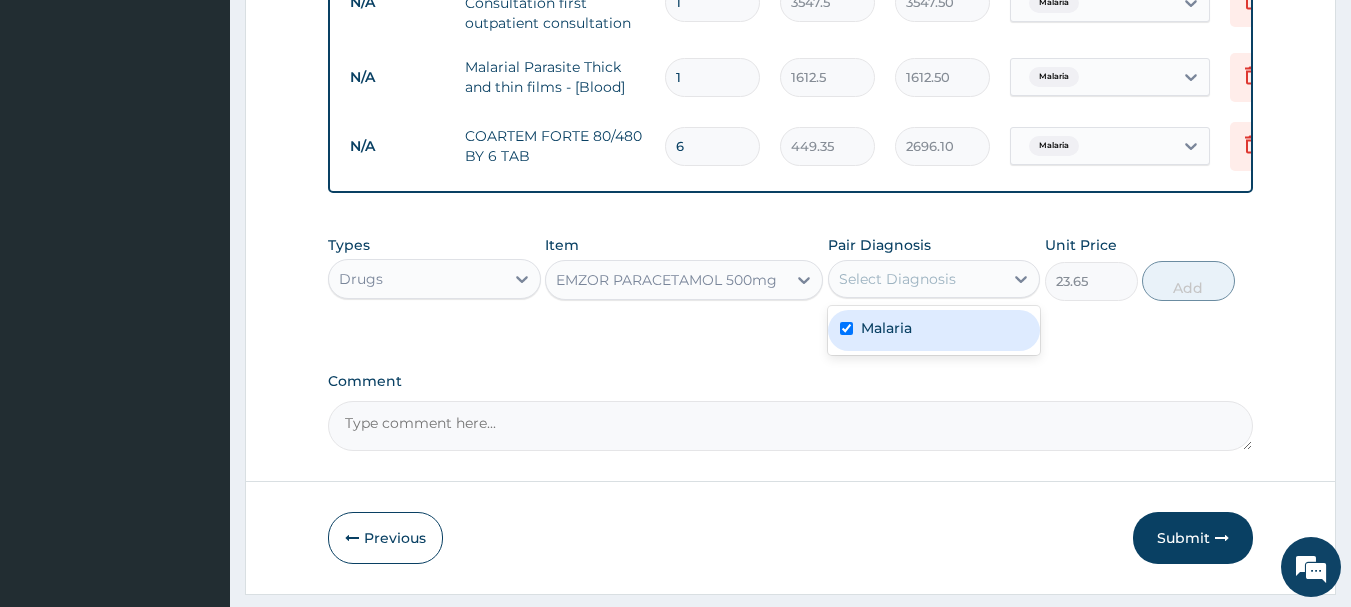 checkbox on "true" 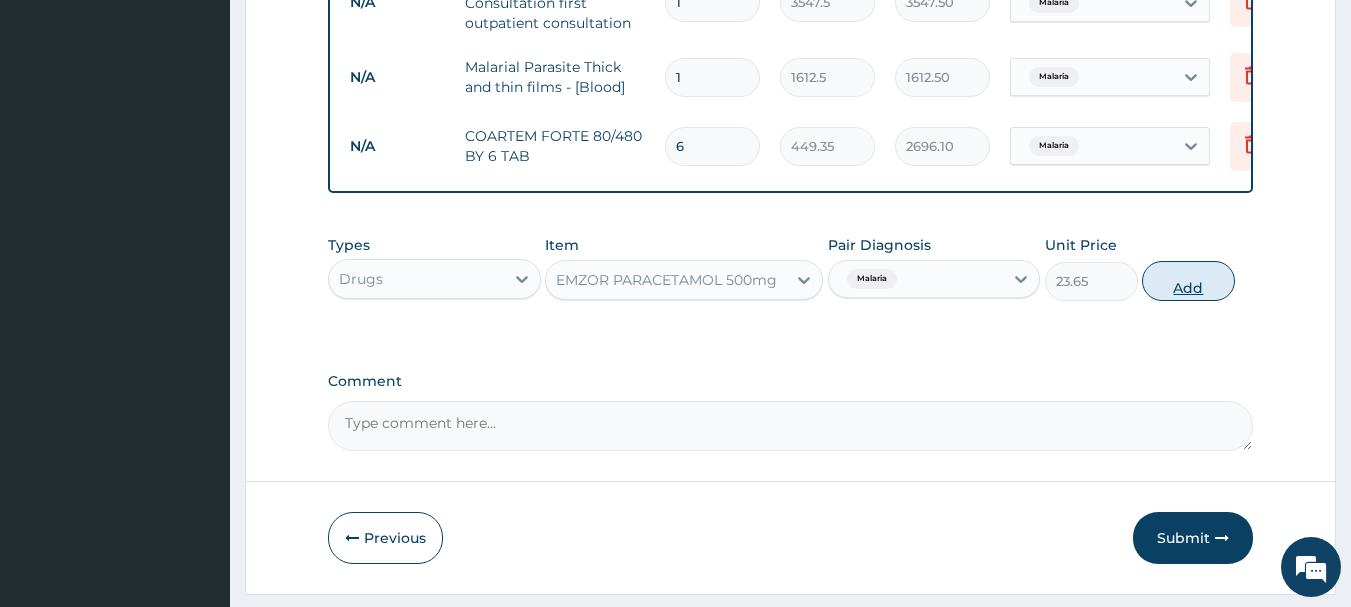 click on "Add" at bounding box center [1188, 281] 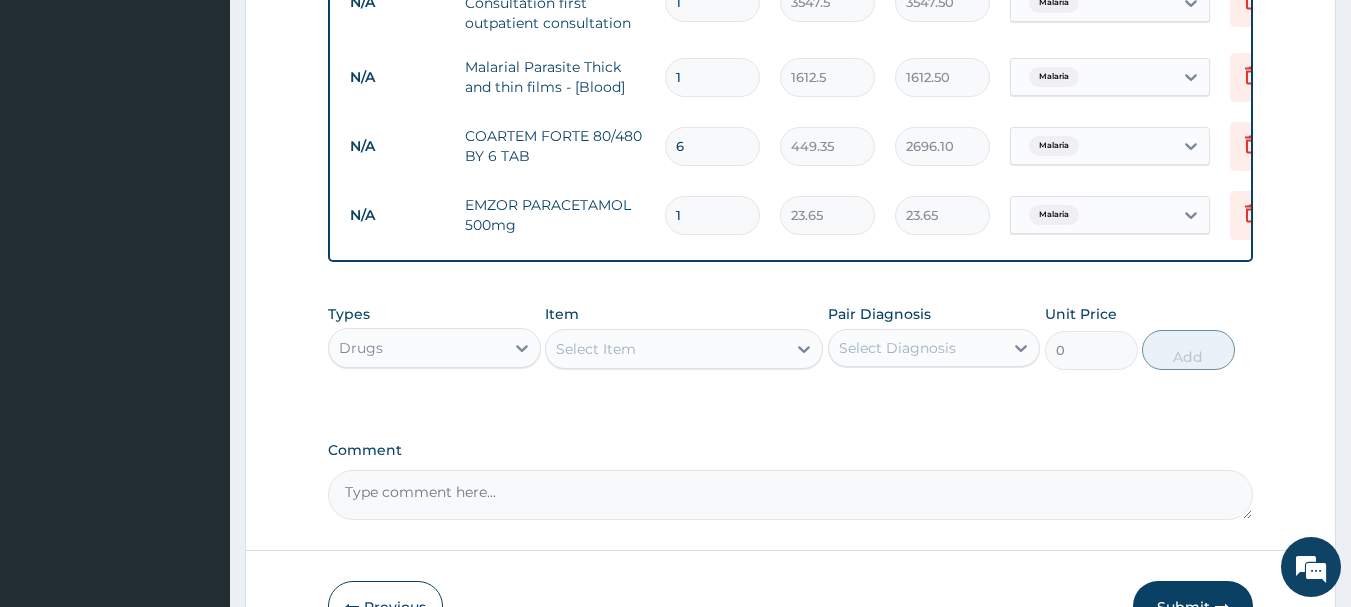type on "18" 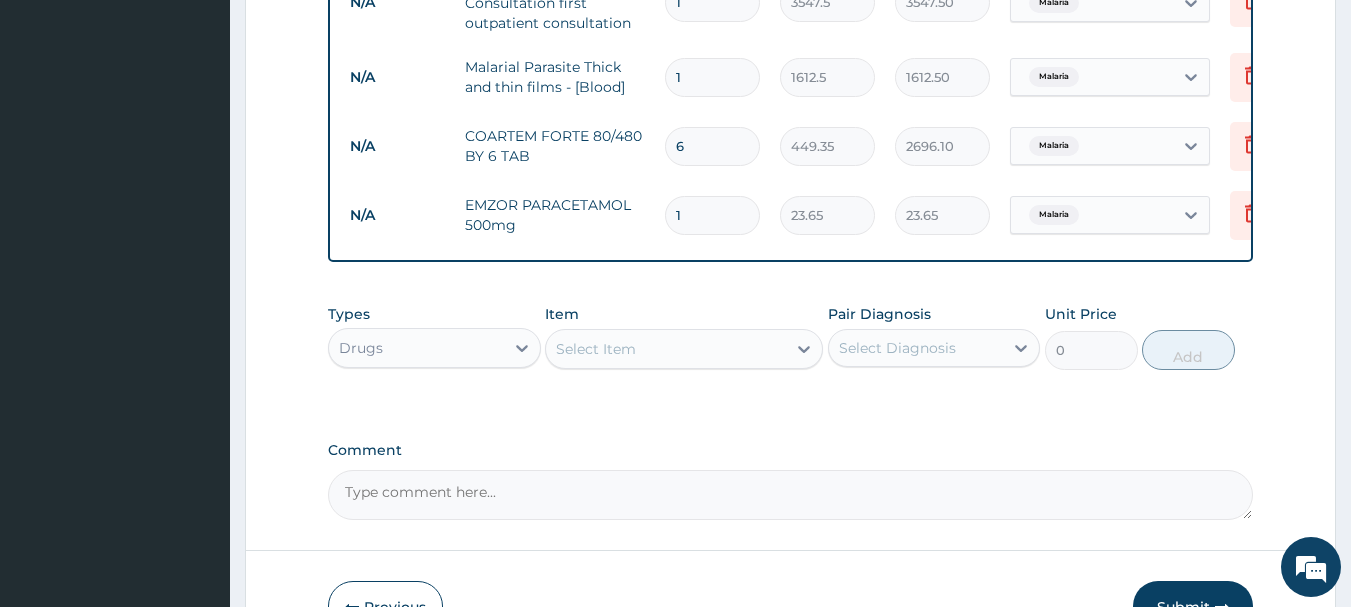 type on "425.70" 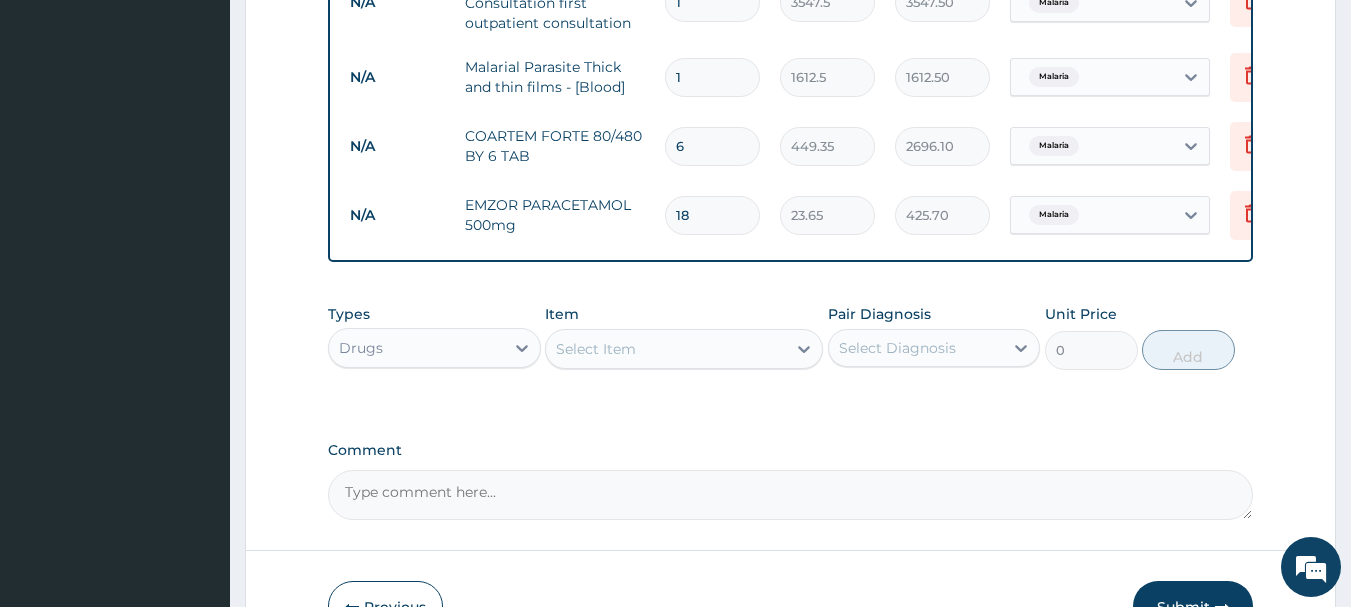 type on "18" 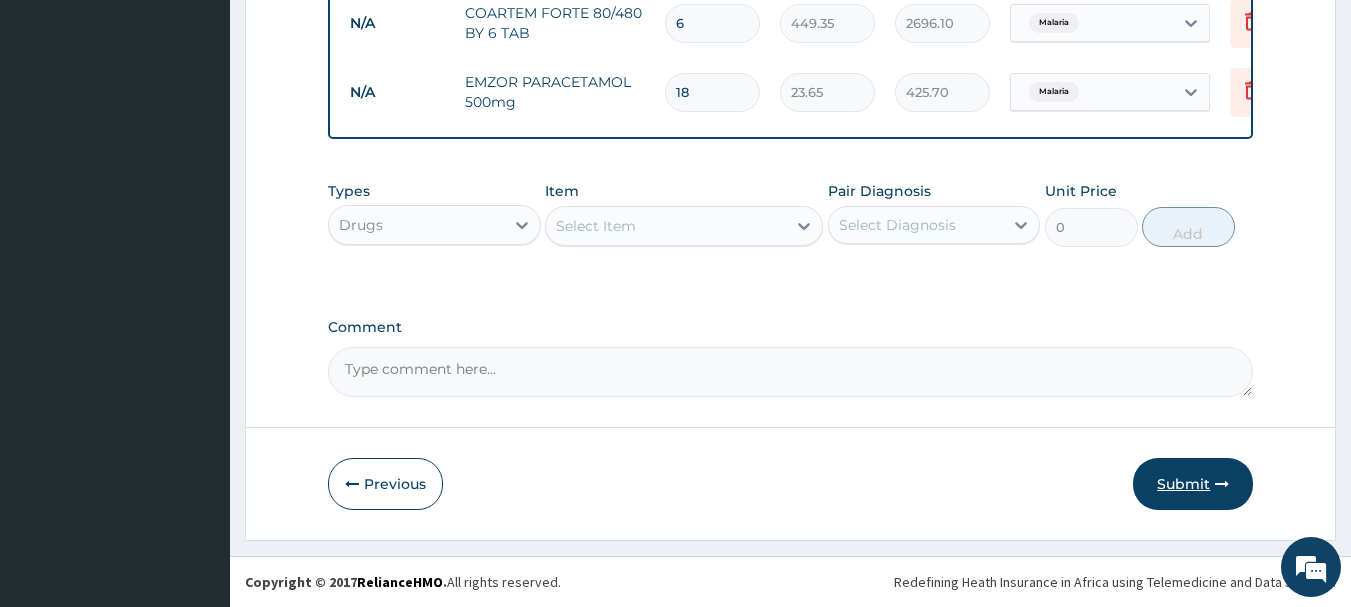 click on "Submit" at bounding box center (1193, 484) 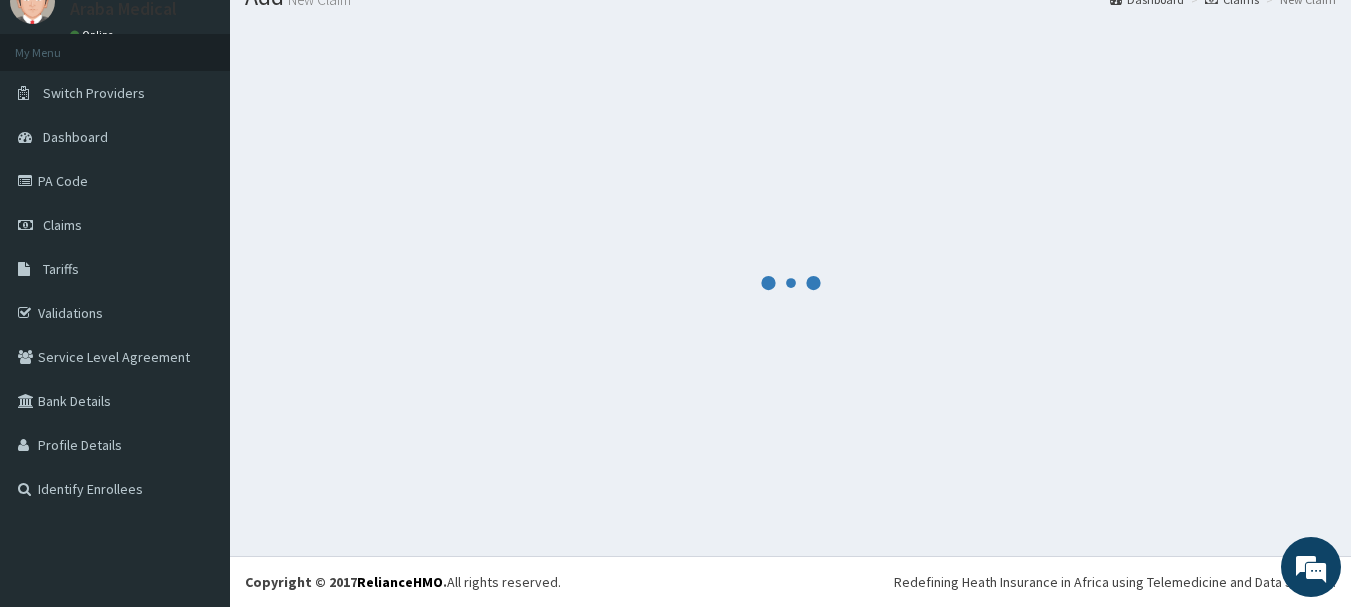 scroll, scrollTop: 973, scrollLeft: 0, axis: vertical 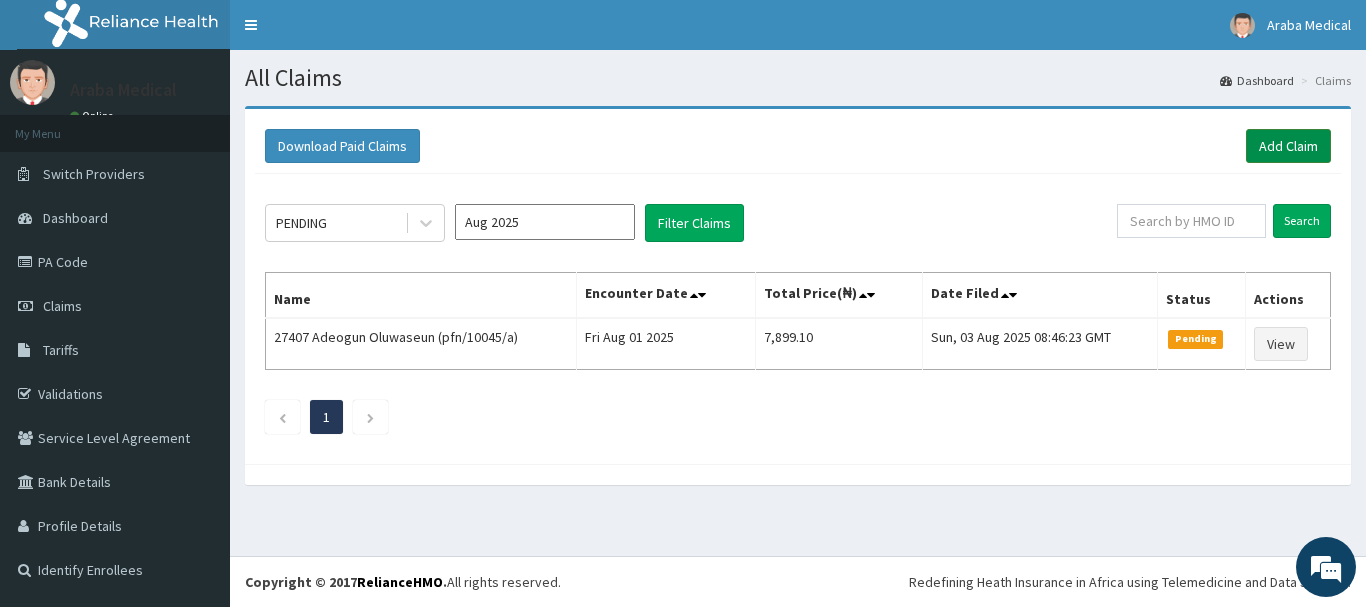 click on "Add Claim" at bounding box center (1288, 146) 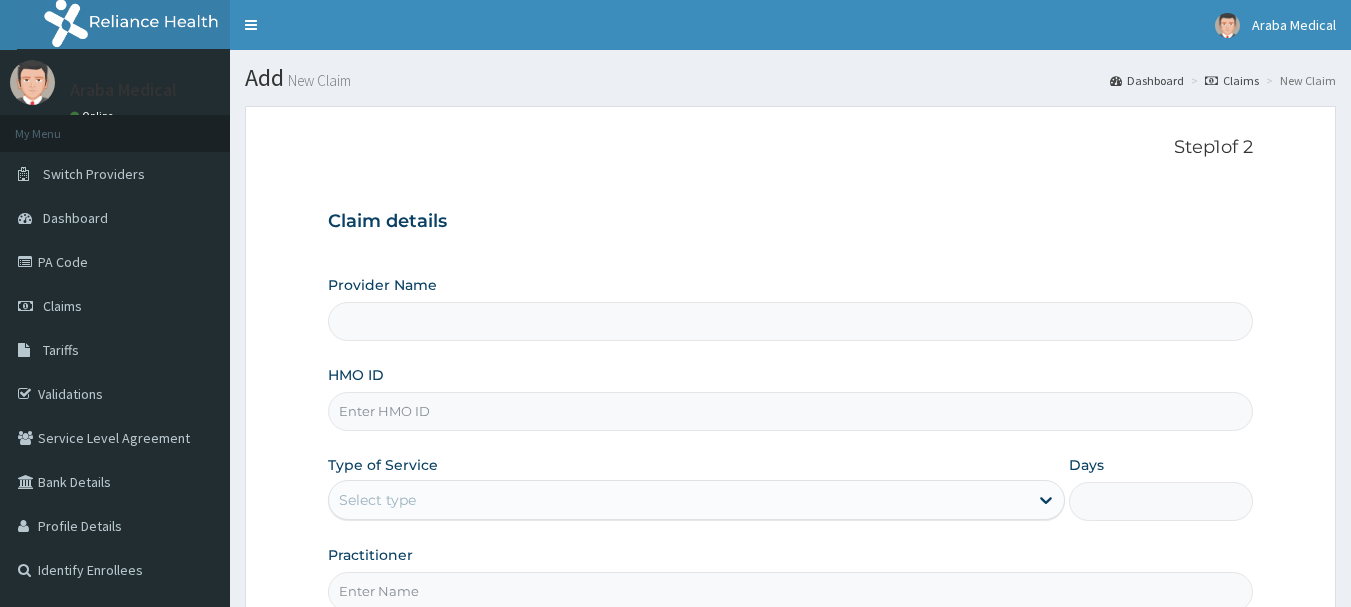 scroll, scrollTop: 0, scrollLeft: 0, axis: both 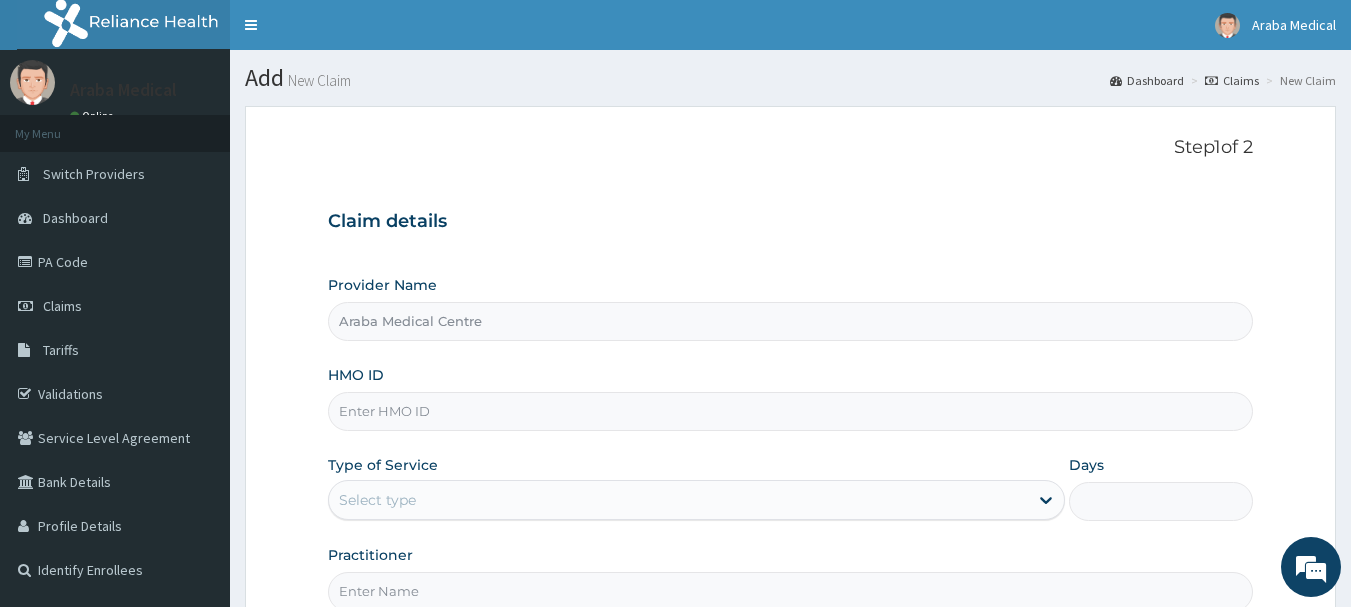 click on "HMO ID" at bounding box center [791, 411] 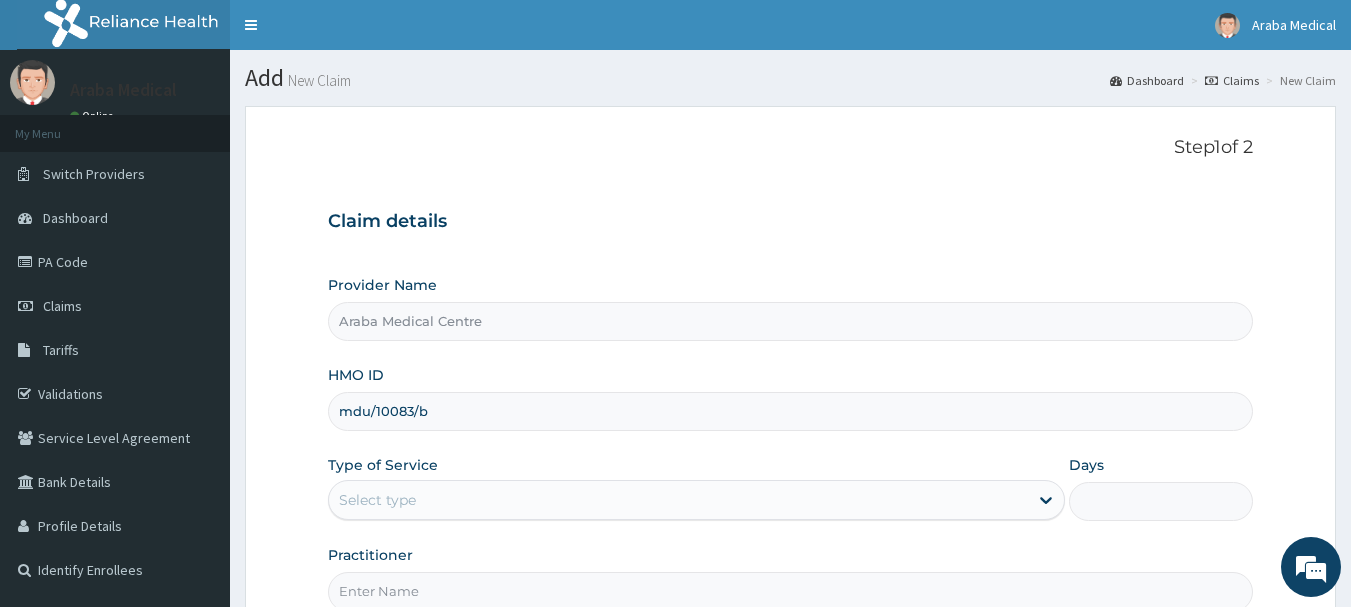 type on "mdu/10083/b" 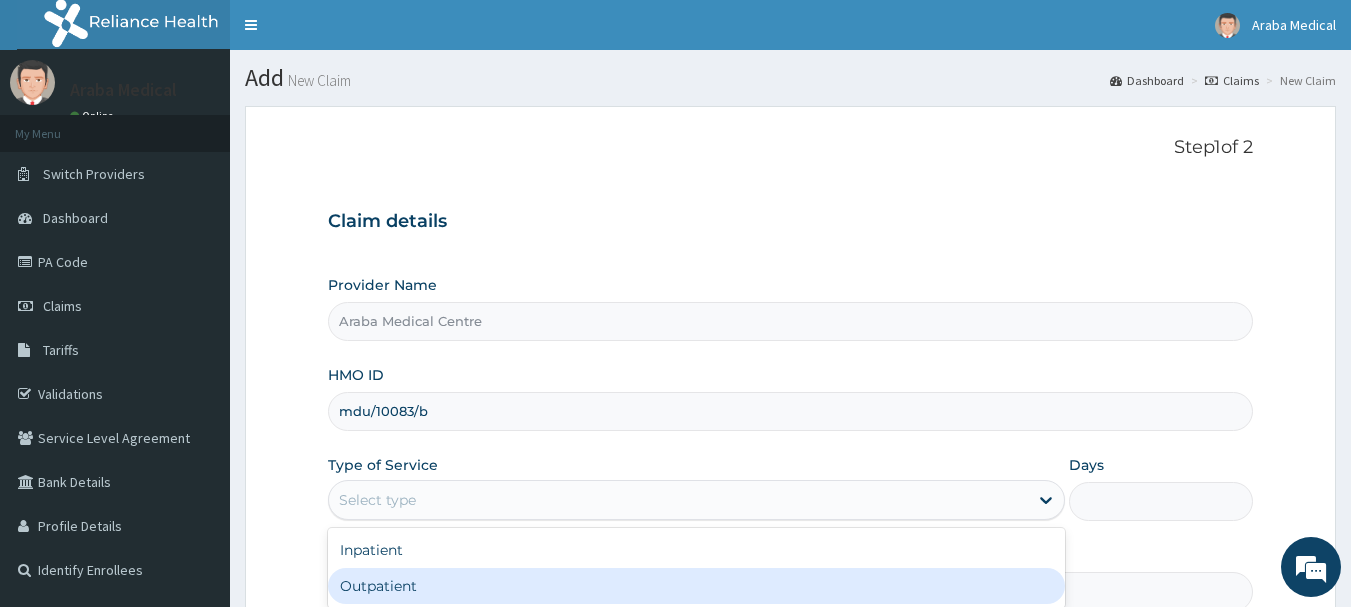 click on "Outpatient" at bounding box center [696, 586] 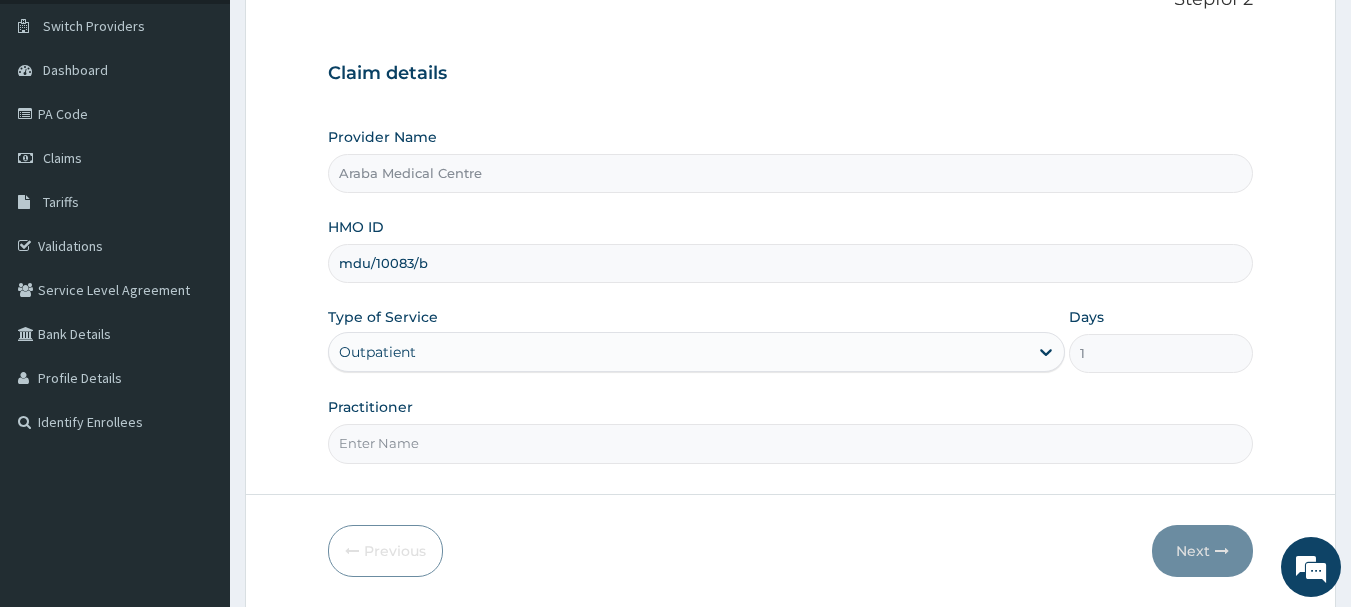 scroll, scrollTop: 215, scrollLeft: 0, axis: vertical 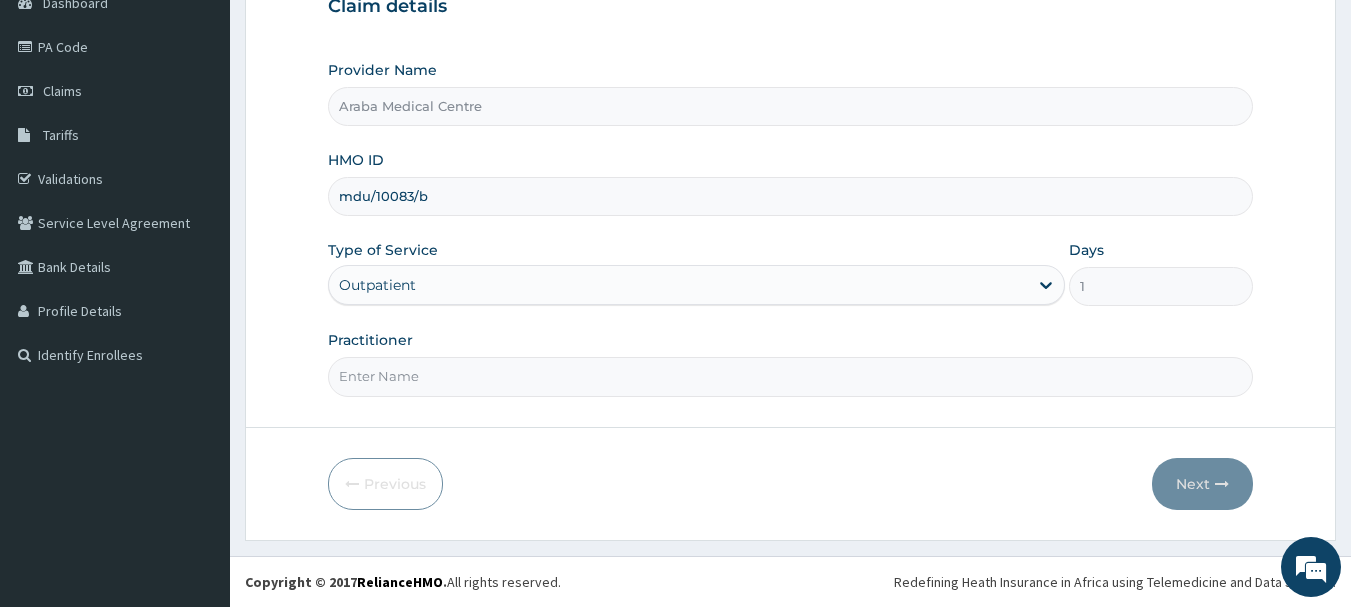 click on "Practitioner" at bounding box center (791, 376) 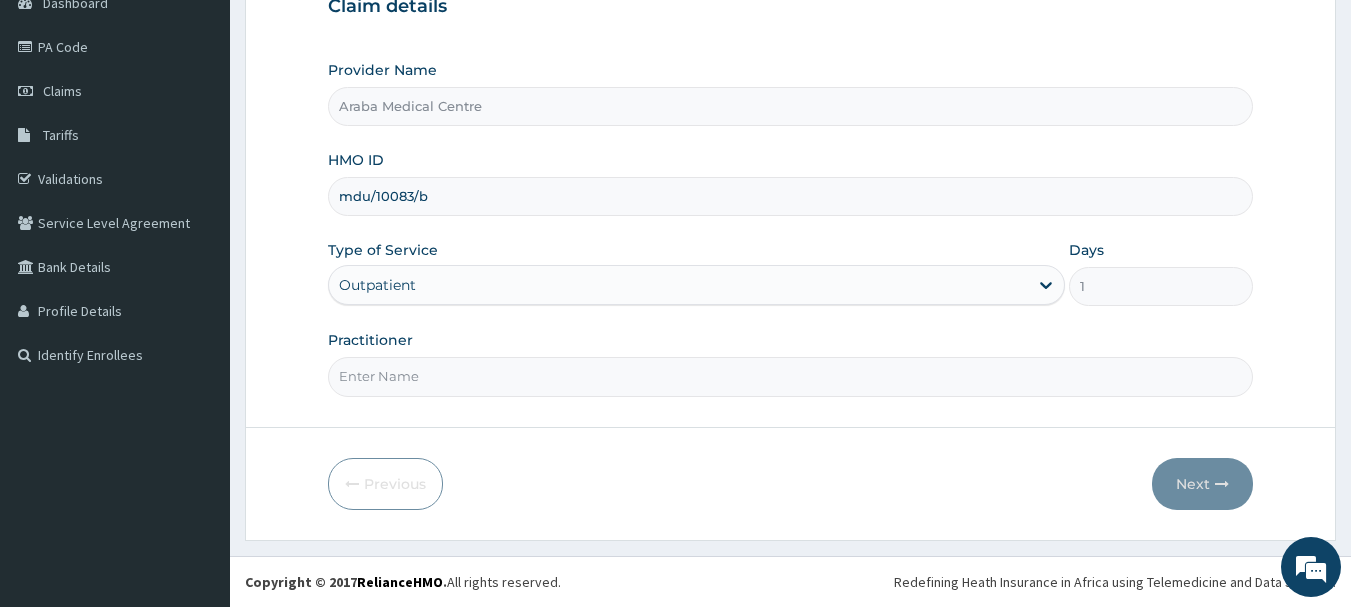 type on "DR OMOBOLANLE" 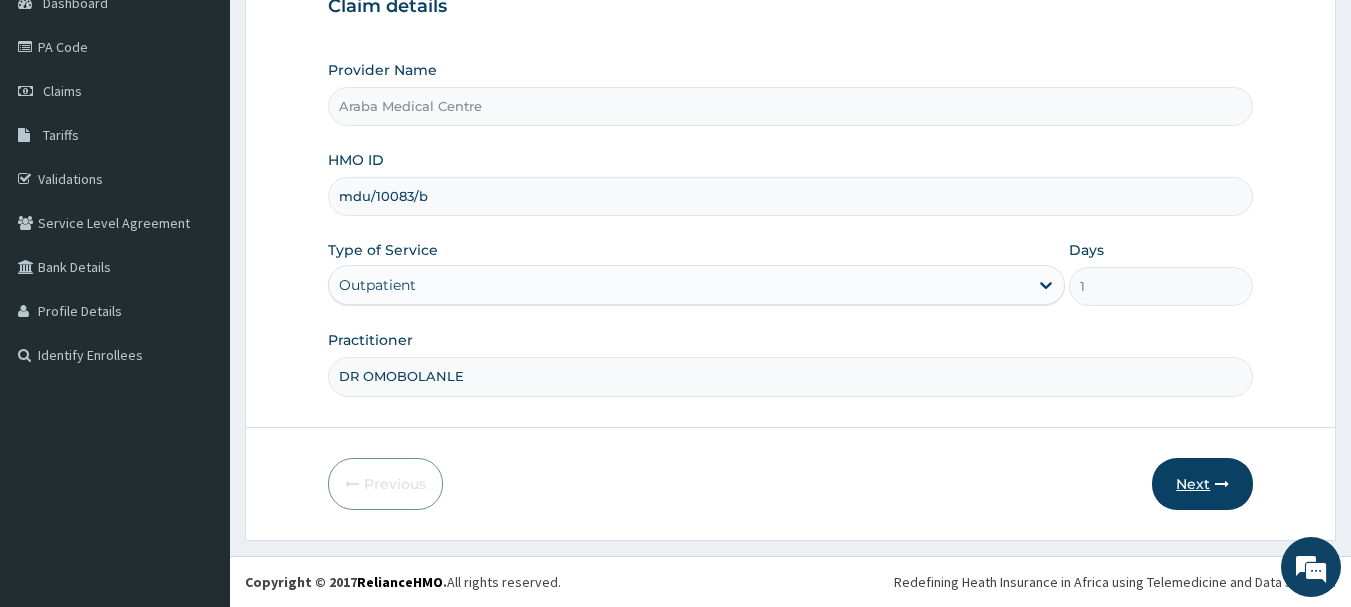 click on "Next" at bounding box center [1202, 484] 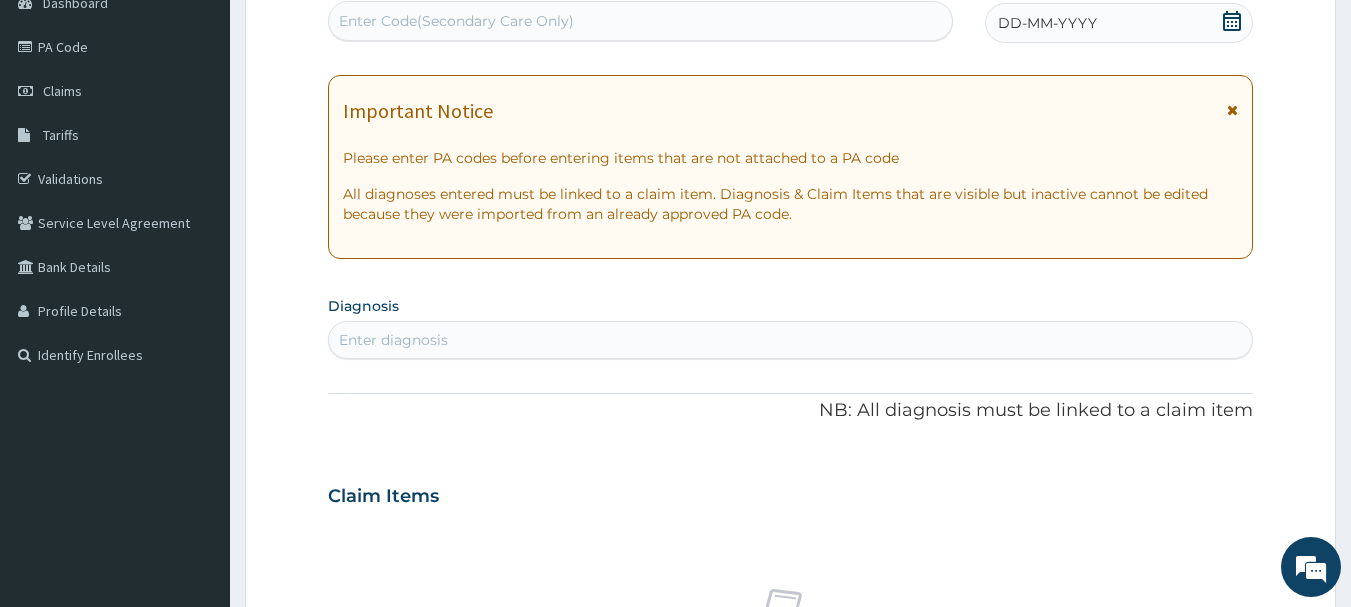 click 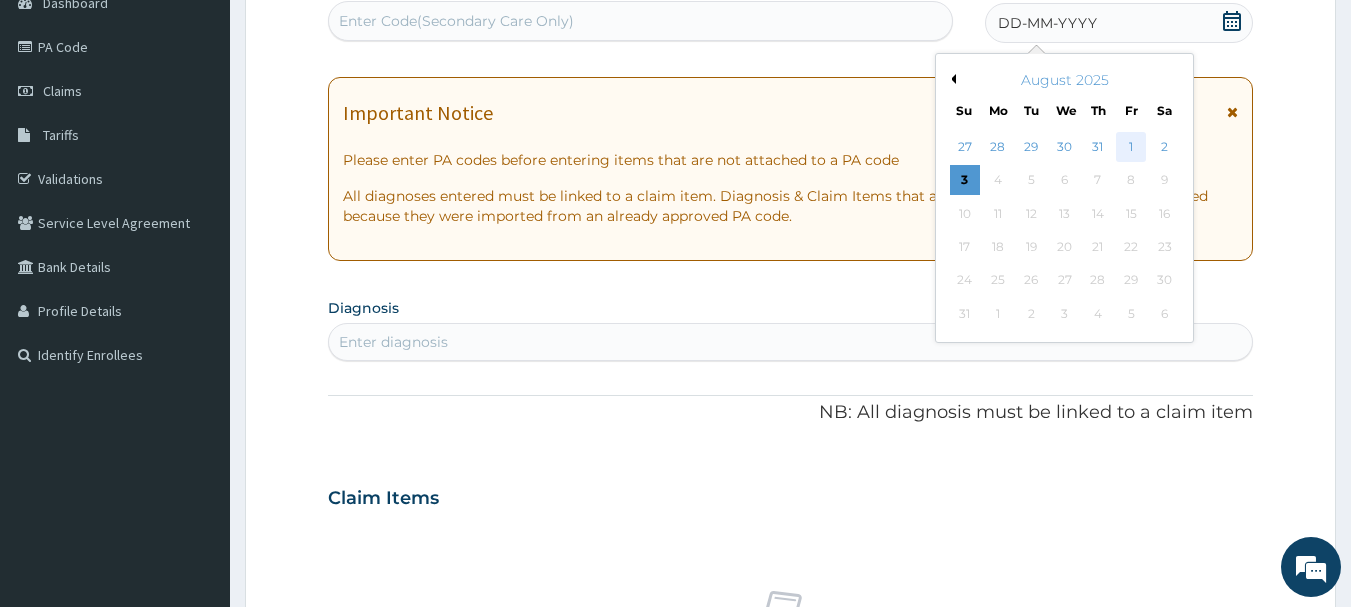 click on "1" at bounding box center (1131, 147) 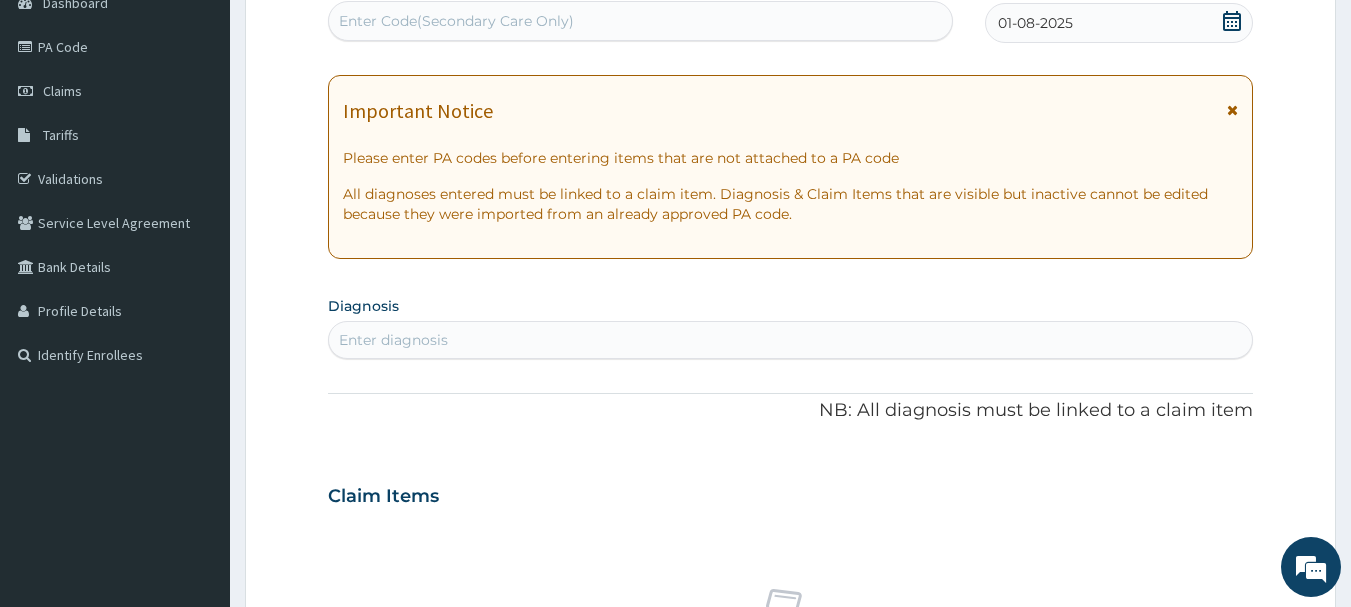 click on "Enter Code(Secondary Care Only)" at bounding box center [641, 21] 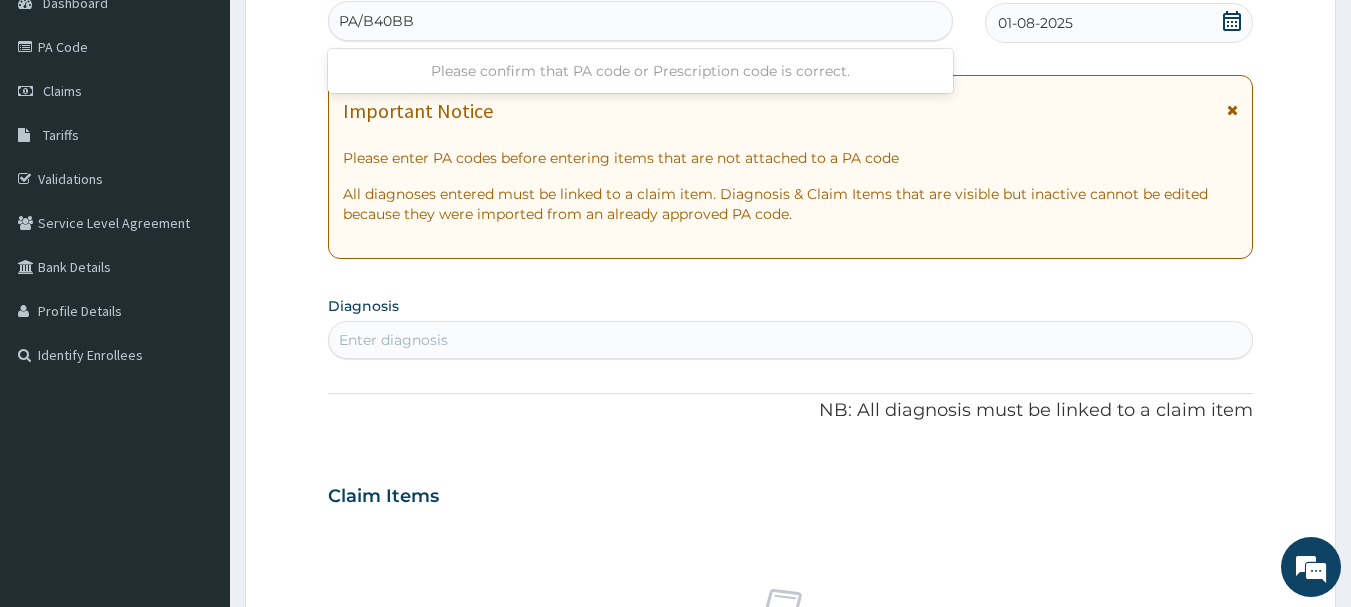type on "PA/B40BB4" 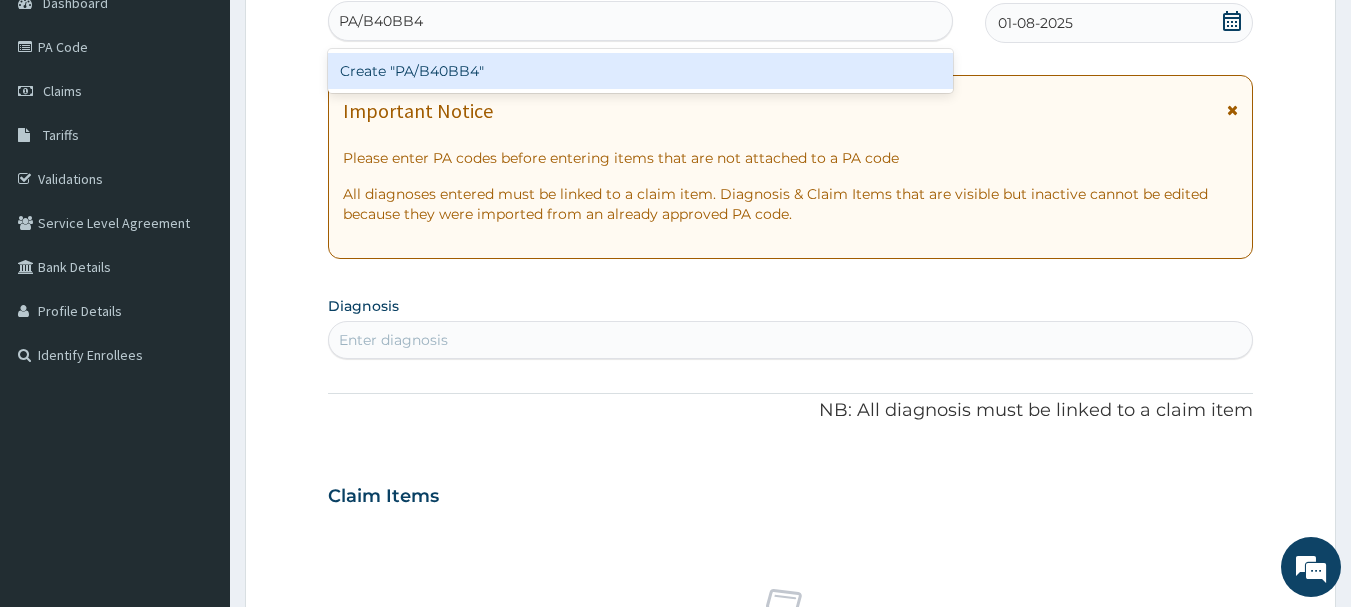 type 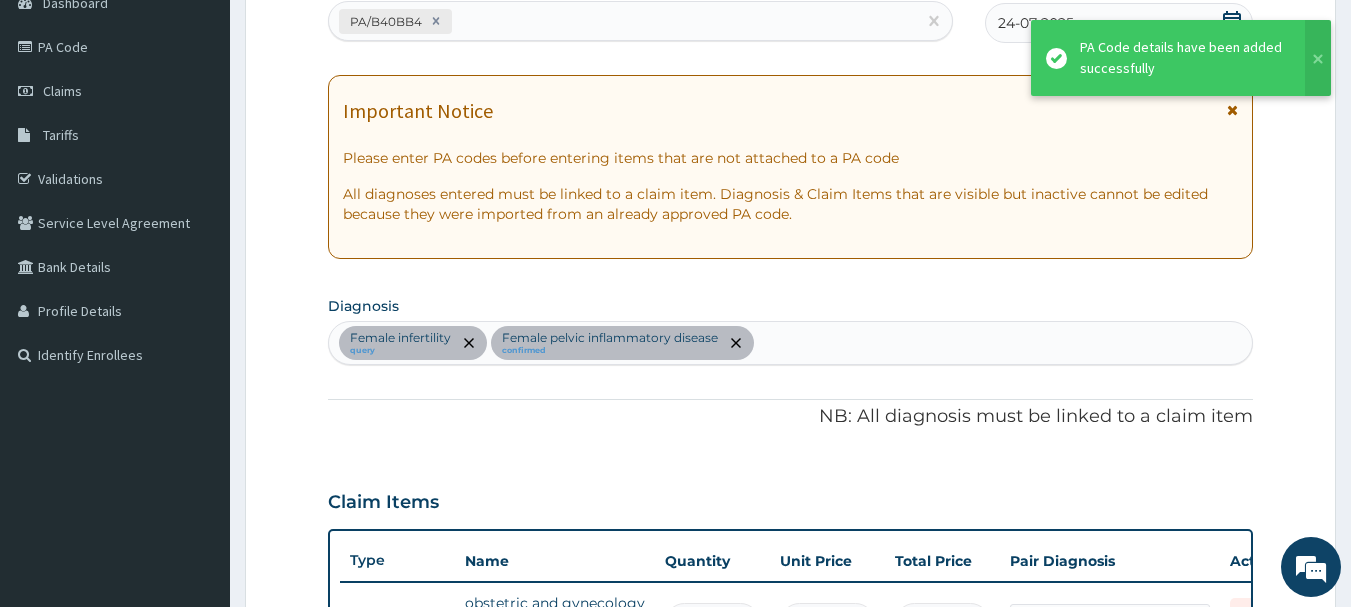 scroll, scrollTop: 250, scrollLeft: 0, axis: vertical 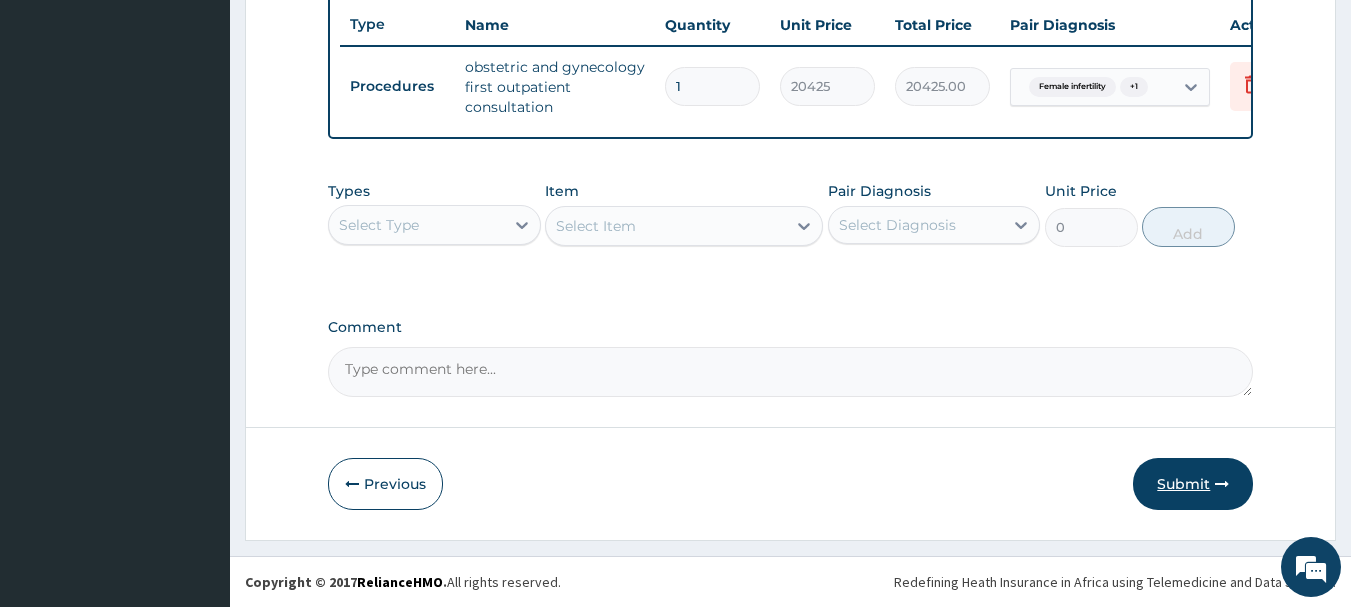 click on "Submit" at bounding box center [1193, 484] 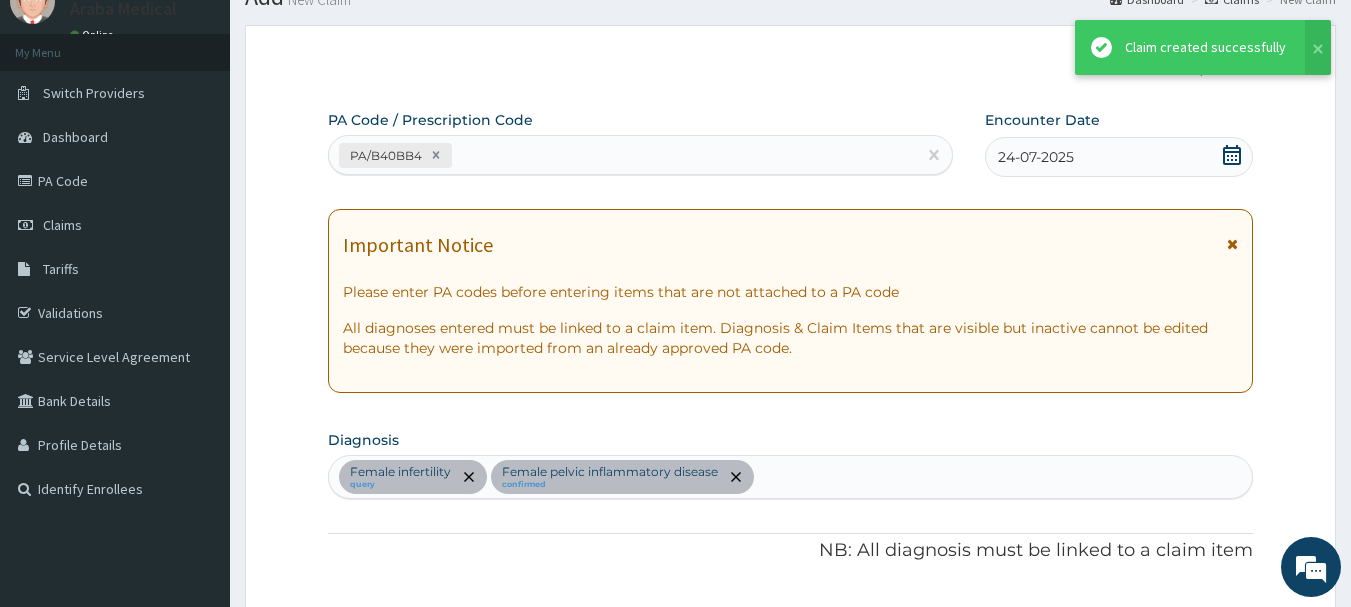 scroll, scrollTop: 766, scrollLeft: 0, axis: vertical 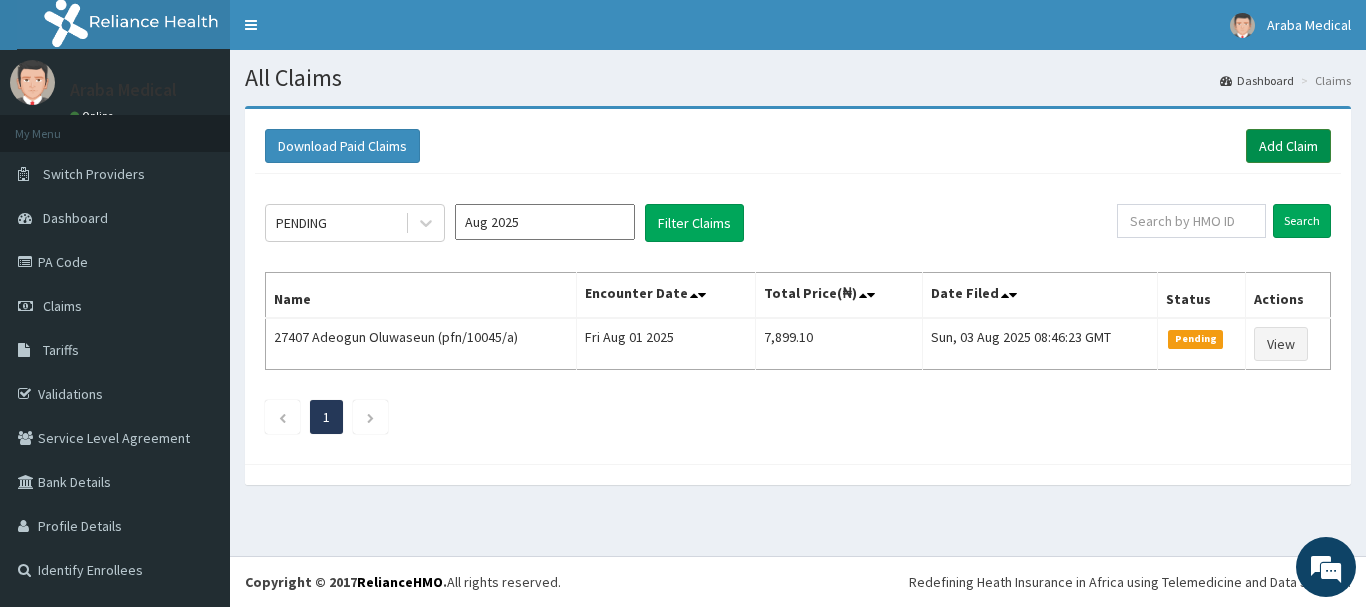click on "Add Claim" at bounding box center [1288, 146] 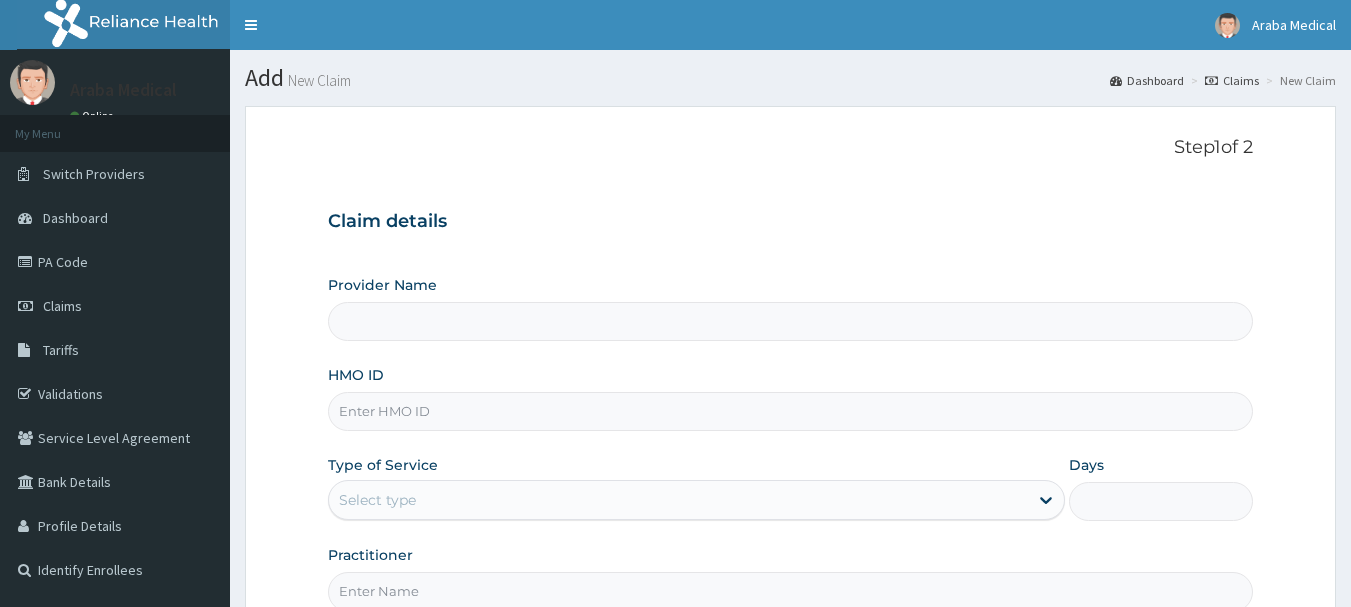 scroll, scrollTop: 0, scrollLeft: 0, axis: both 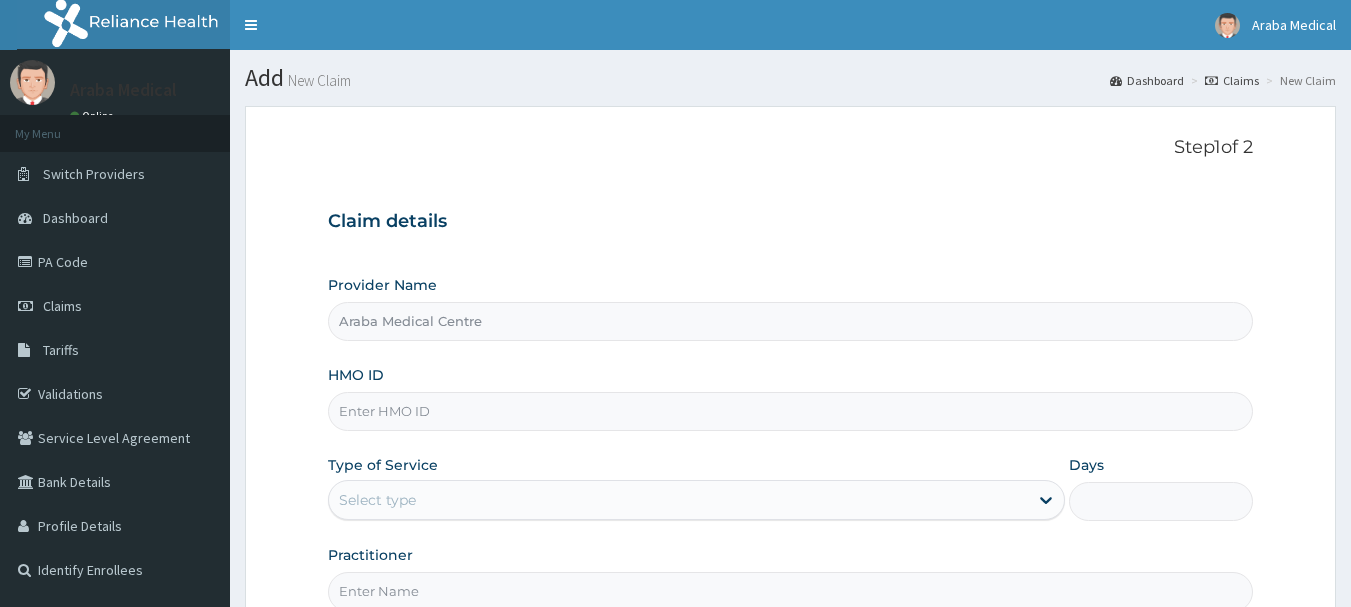 click on "HMO ID" at bounding box center [791, 411] 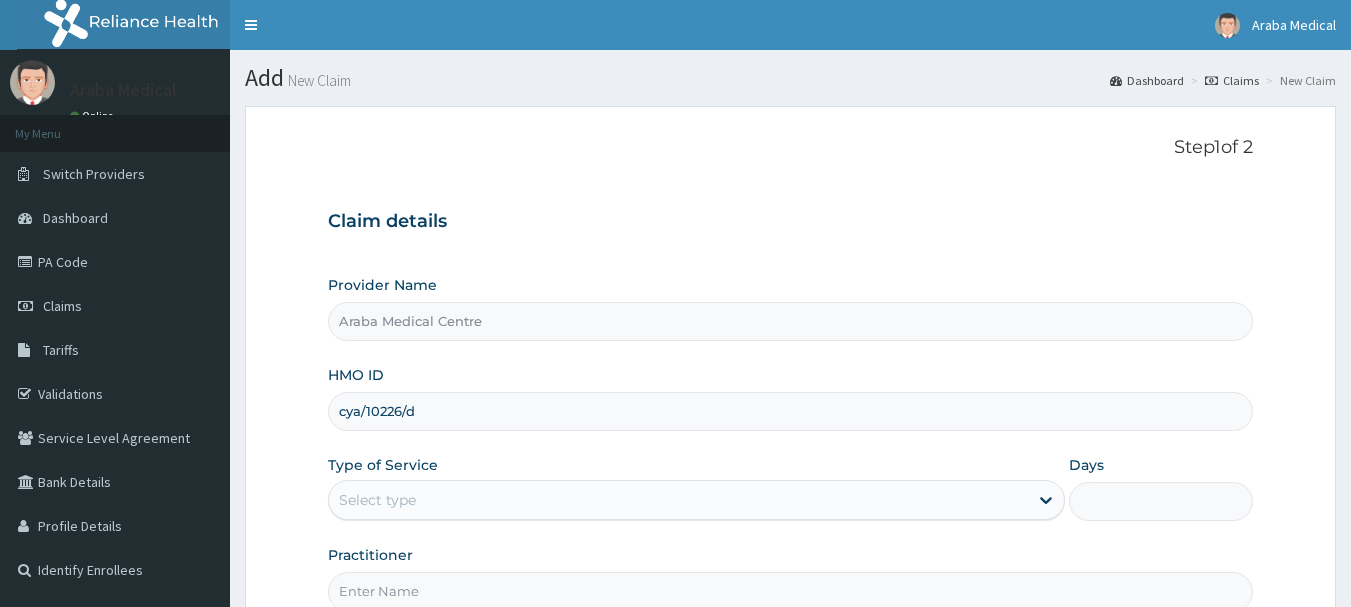 type on "cya/10226/d" 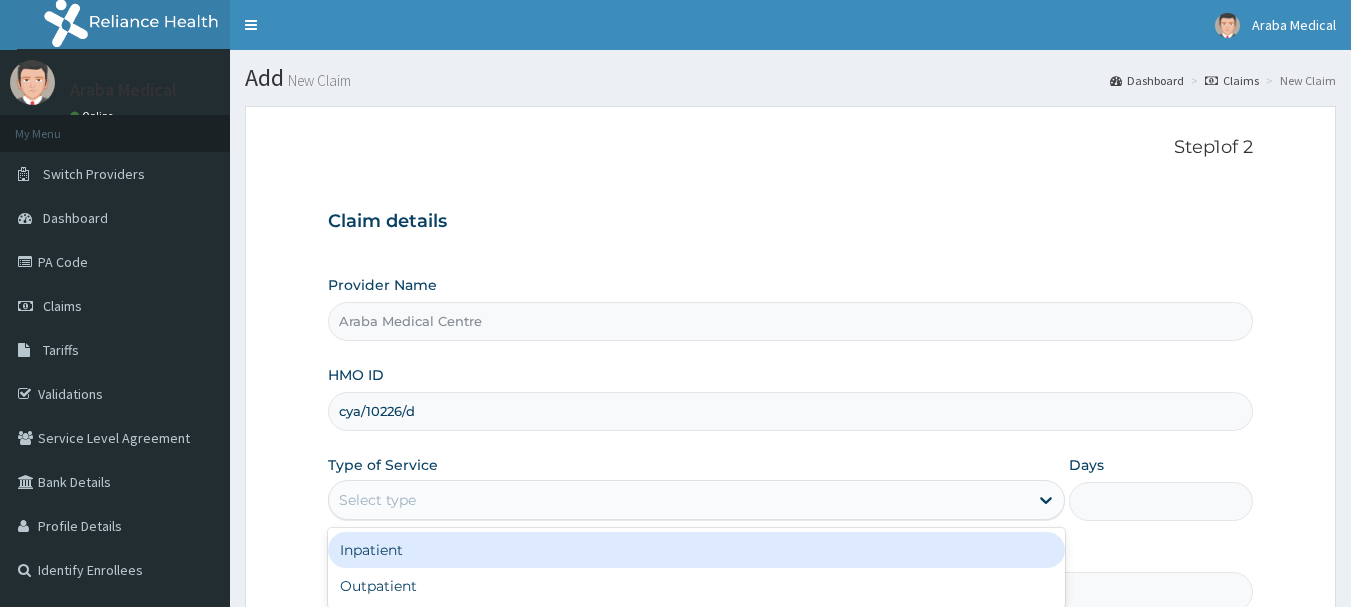 click on "Select type" at bounding box center [377, 500] 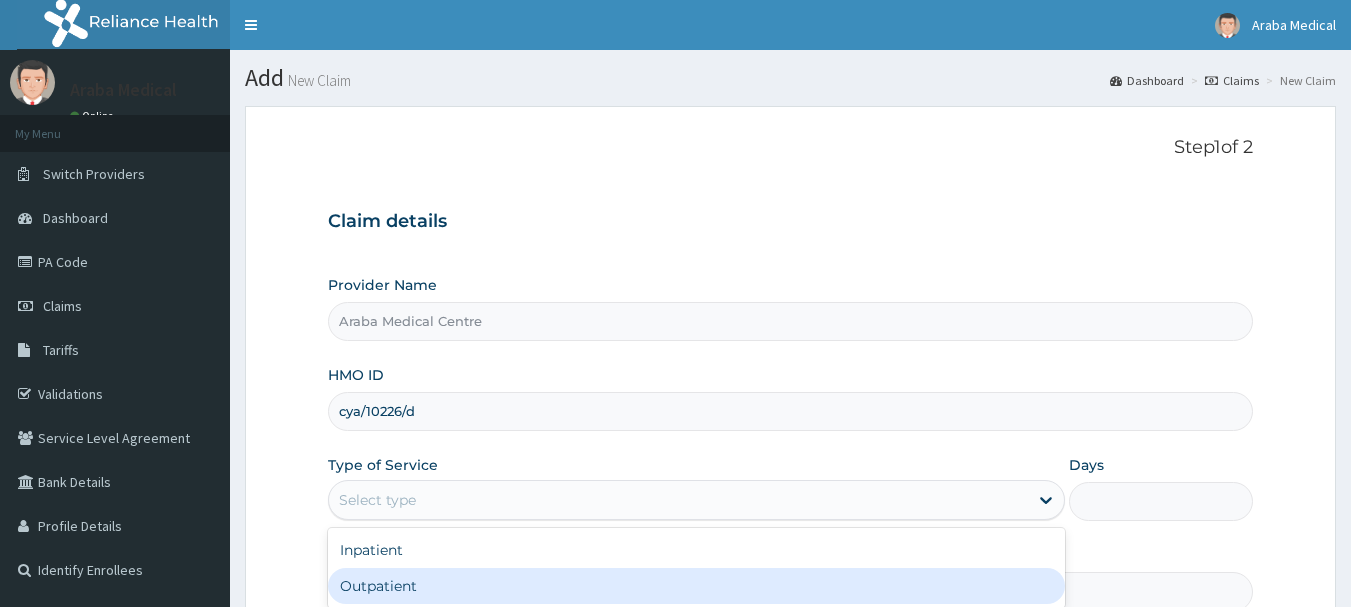 click on "Outpatient" at bounding box center (696, 586) 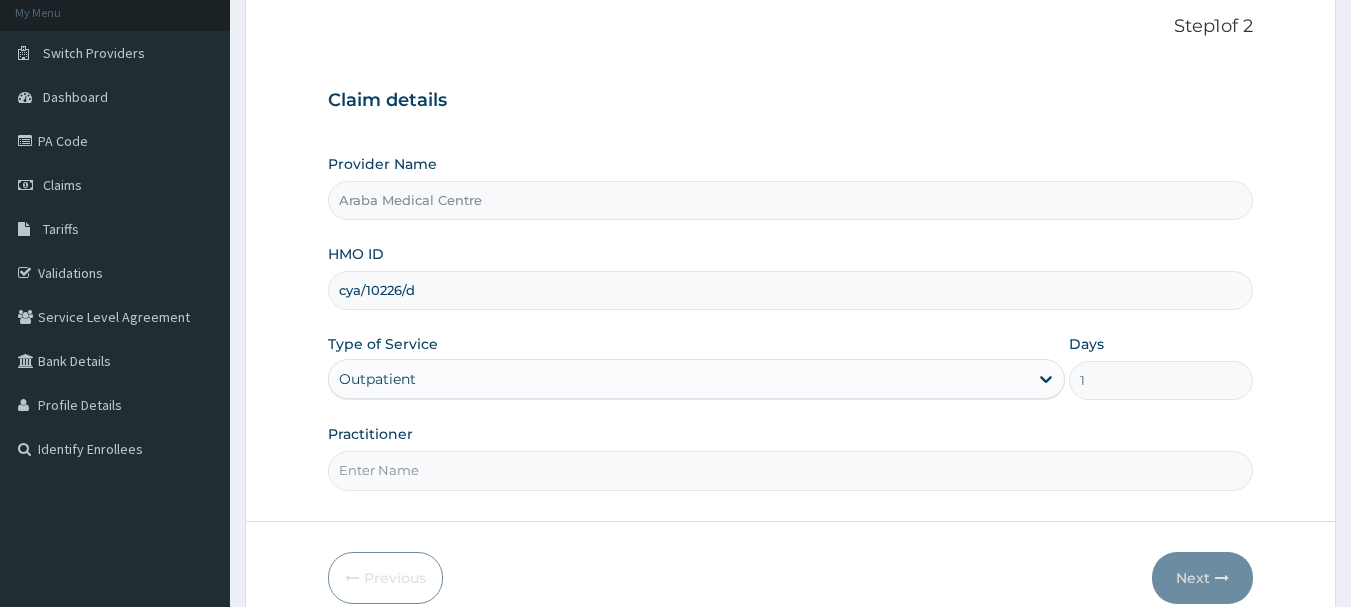scroll, scrollTop: 147, scrollLeft: 0, axis: vertical 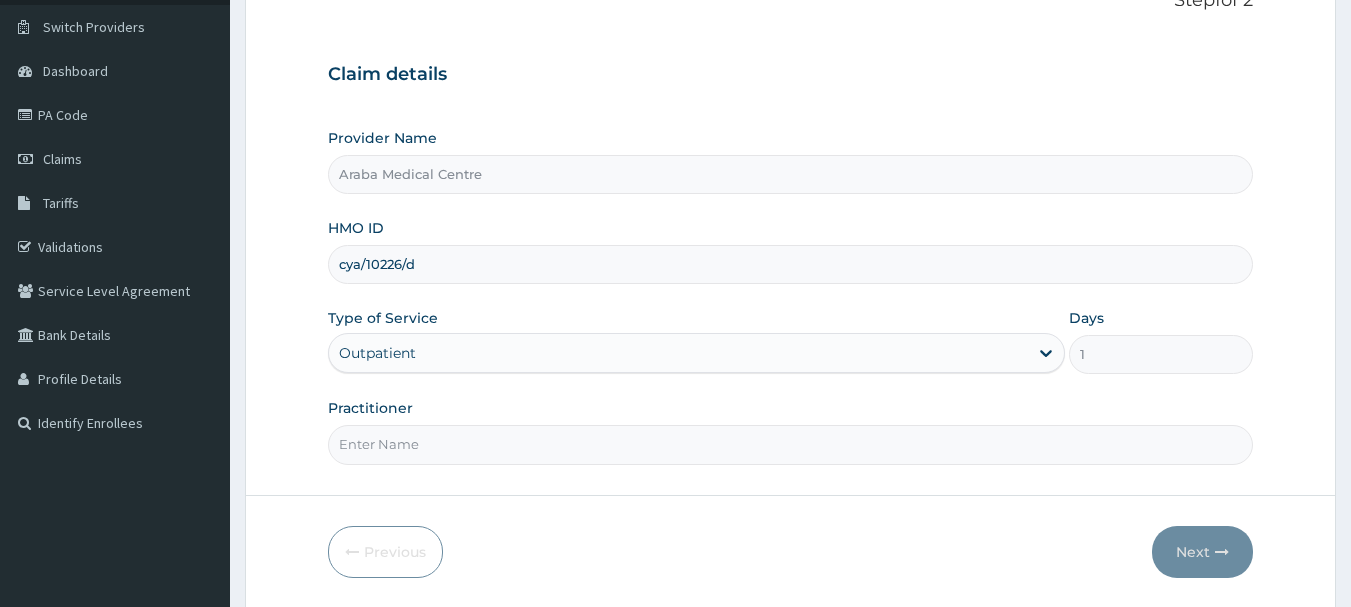 click on "Practitioner" at bounding box center [791, 444] 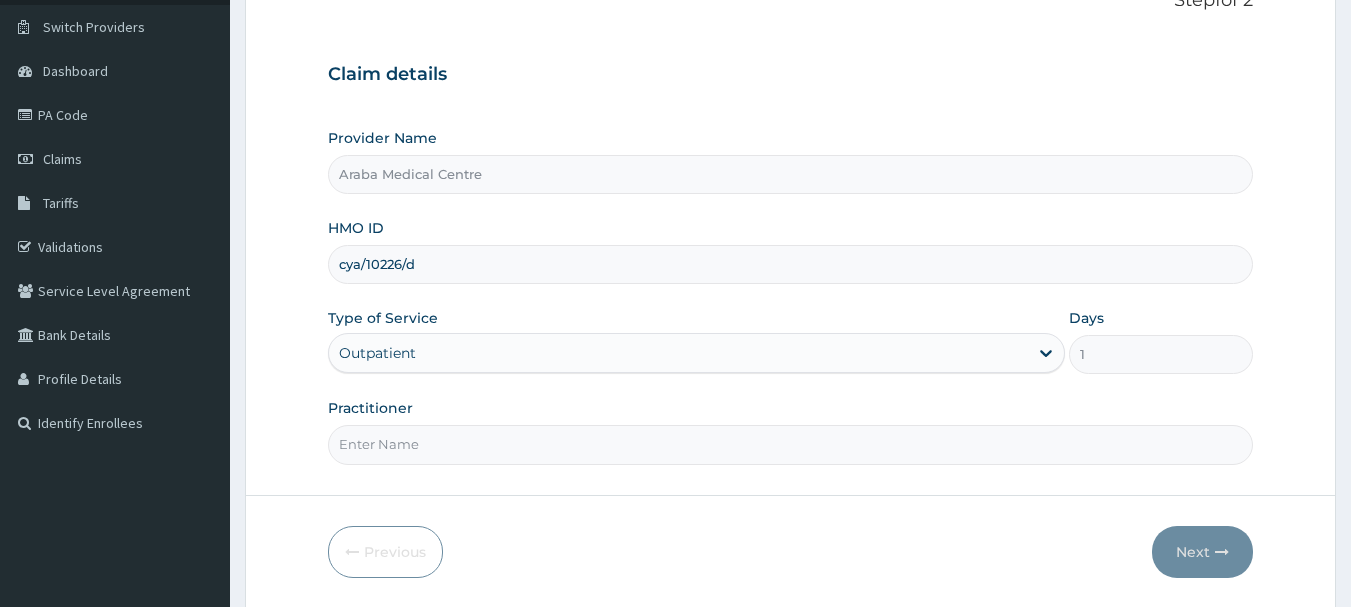 type on "DR OMOBOLANLE" 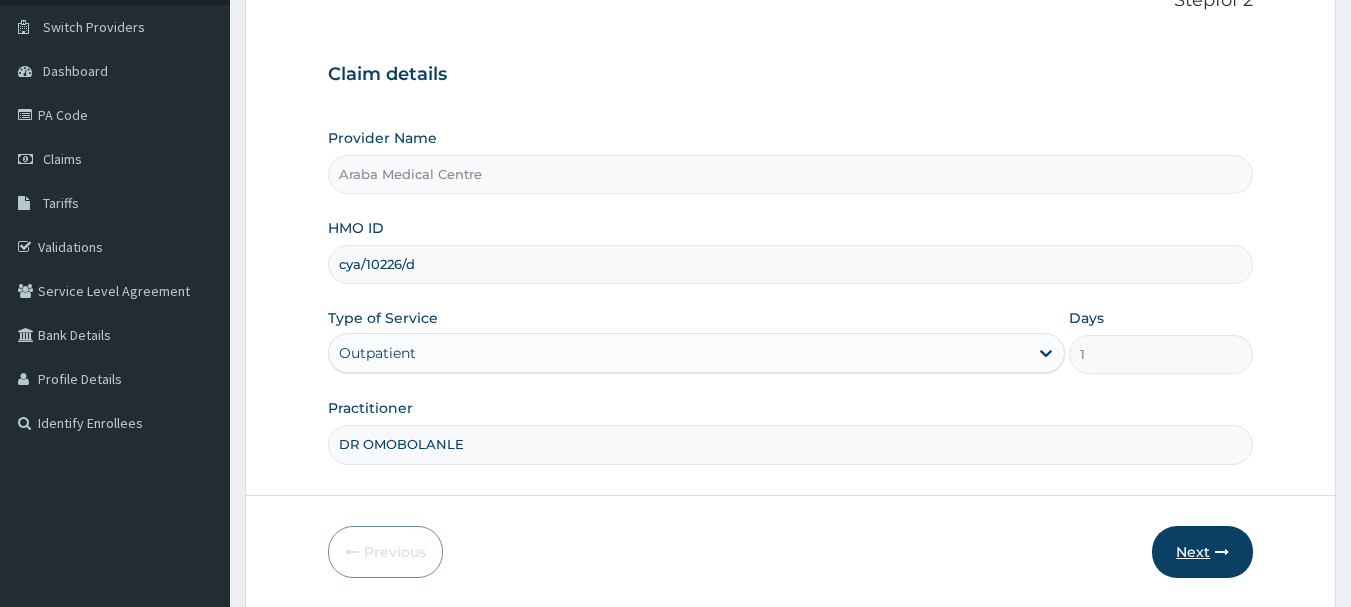 click on "Next" at bounding box center [1202, 552] 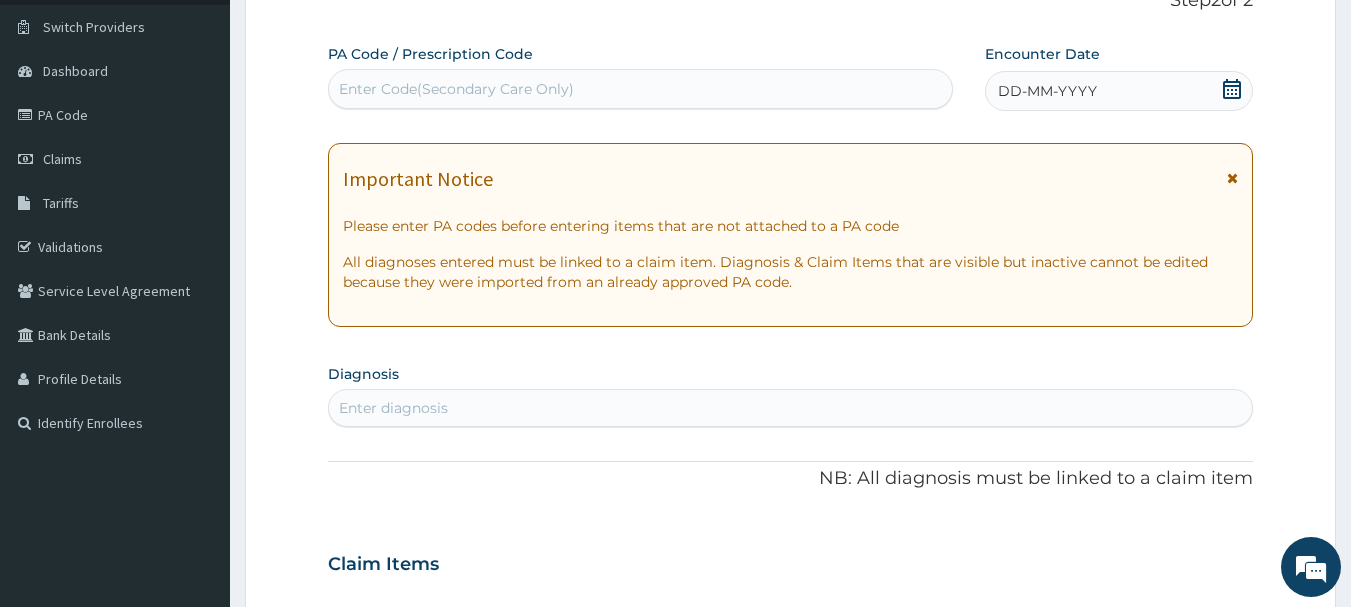 scroll, scrollTop: 0, scrollLeft: 0, axis: both 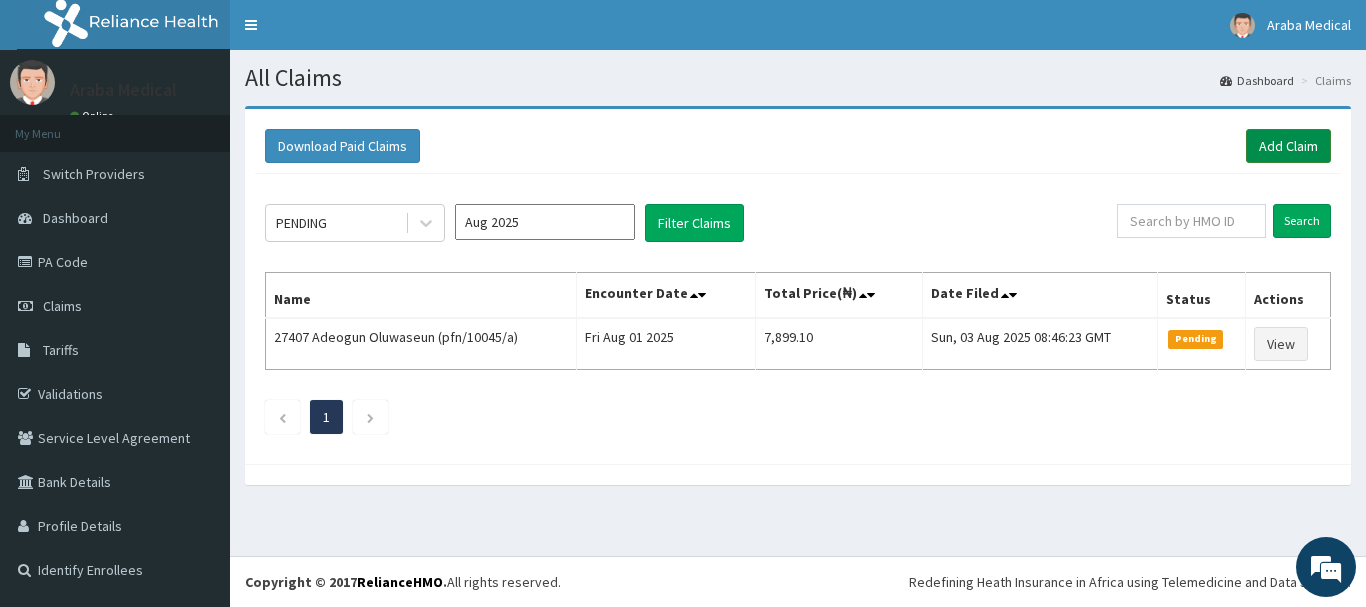 click on "Add Claim" at bounding box center [1288, 146] 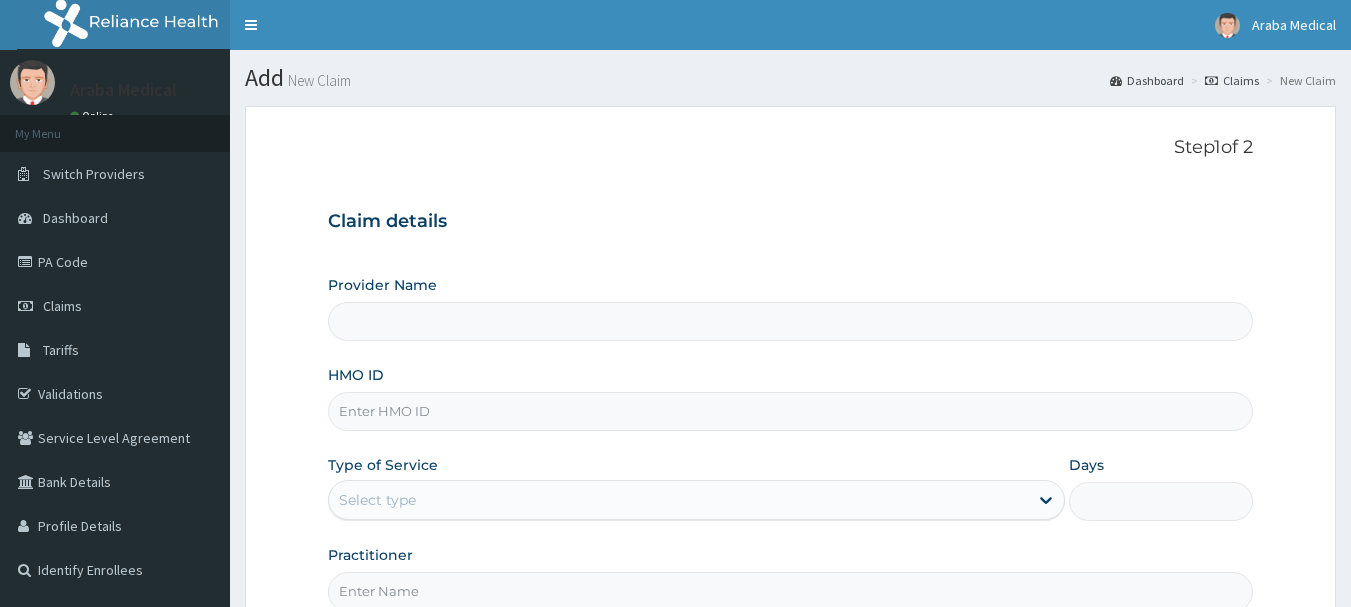 scroll, scrollTop: 0, scrollLeft: 0, axis: both 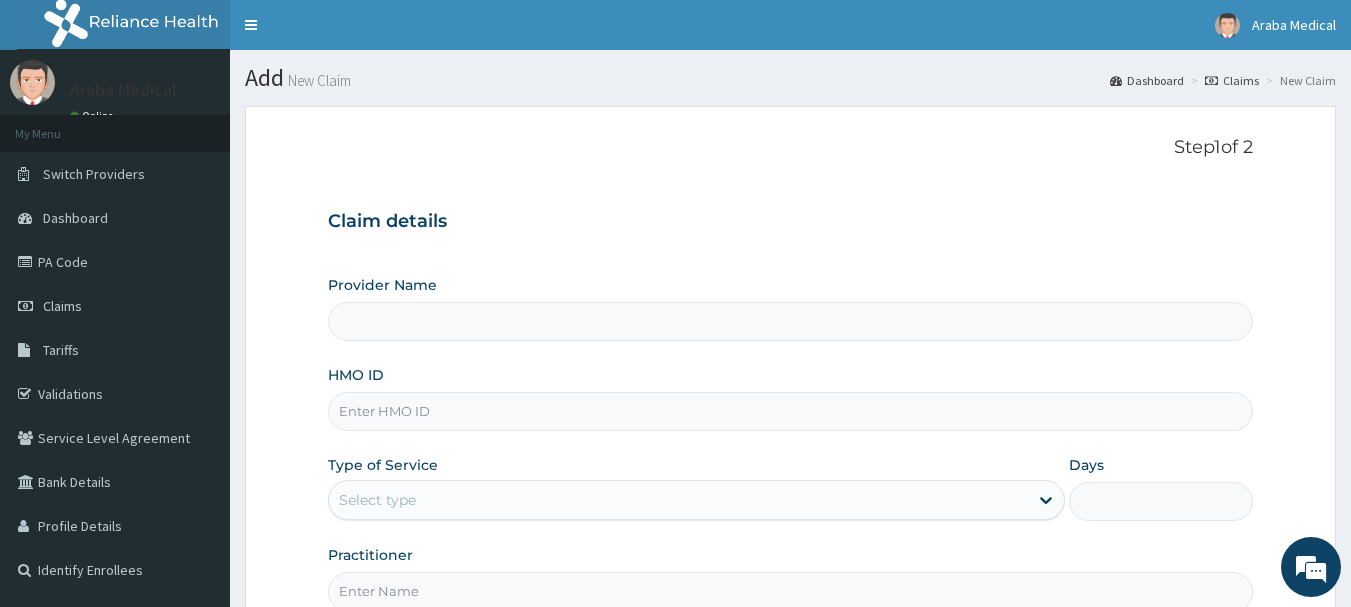 type on "Araba Medical Centre" 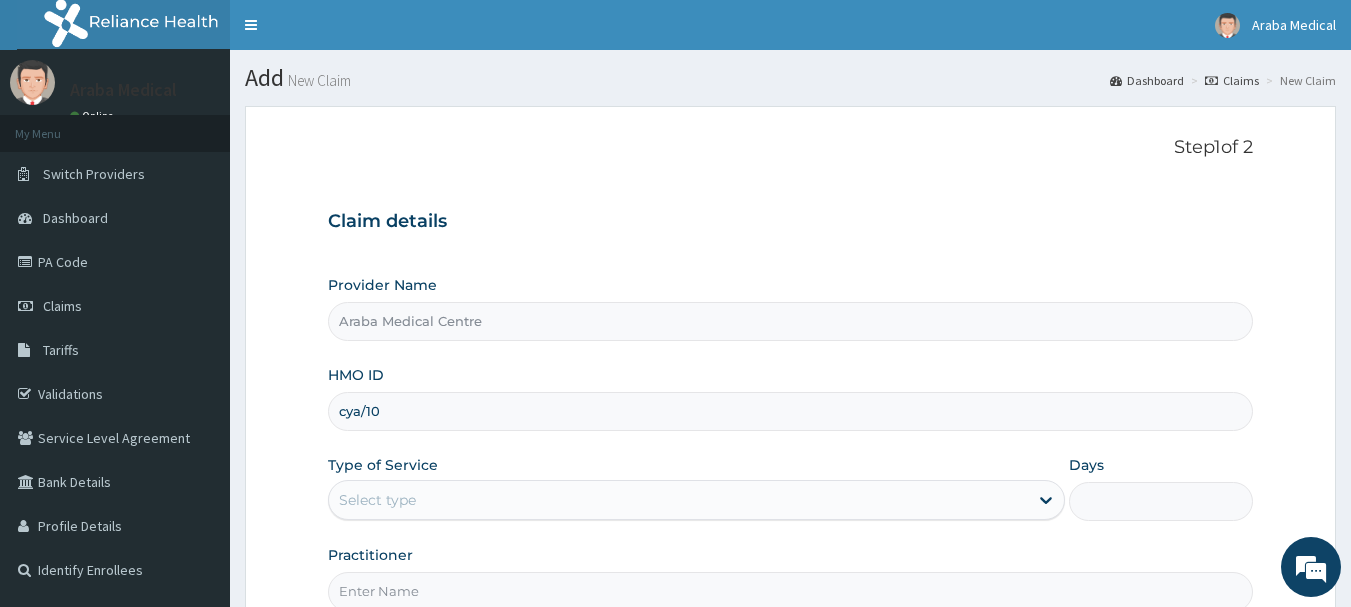 scroll, scrollTop: 0, scrollLeft: 0, axis: both 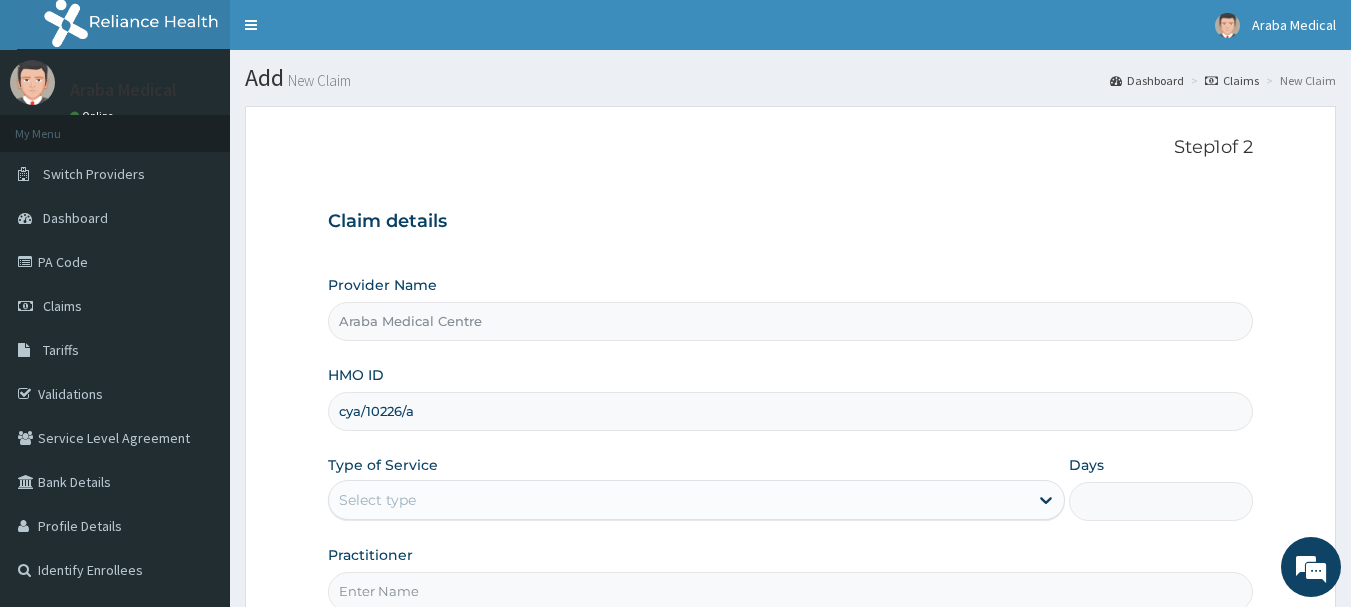 type on "cya/10226/a" 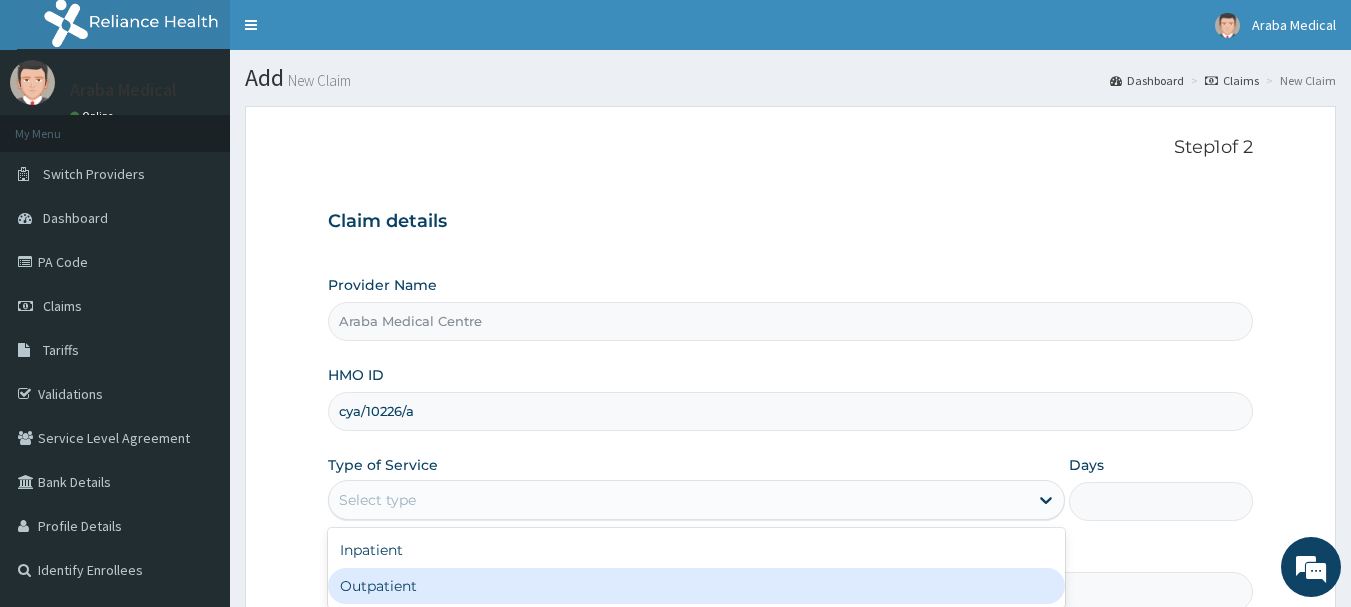 click on "Outpatient" at bounding box center [696, 586] 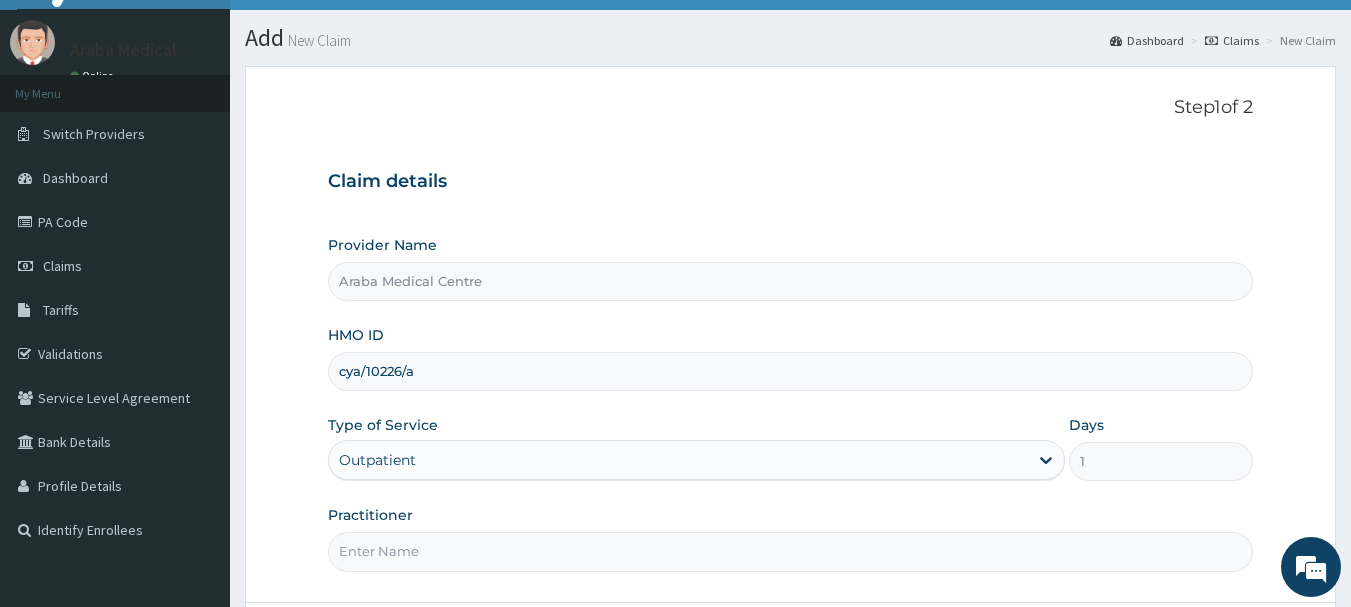 scroll, scrollTop: 107, scrollLeft: 0, axis: vertical 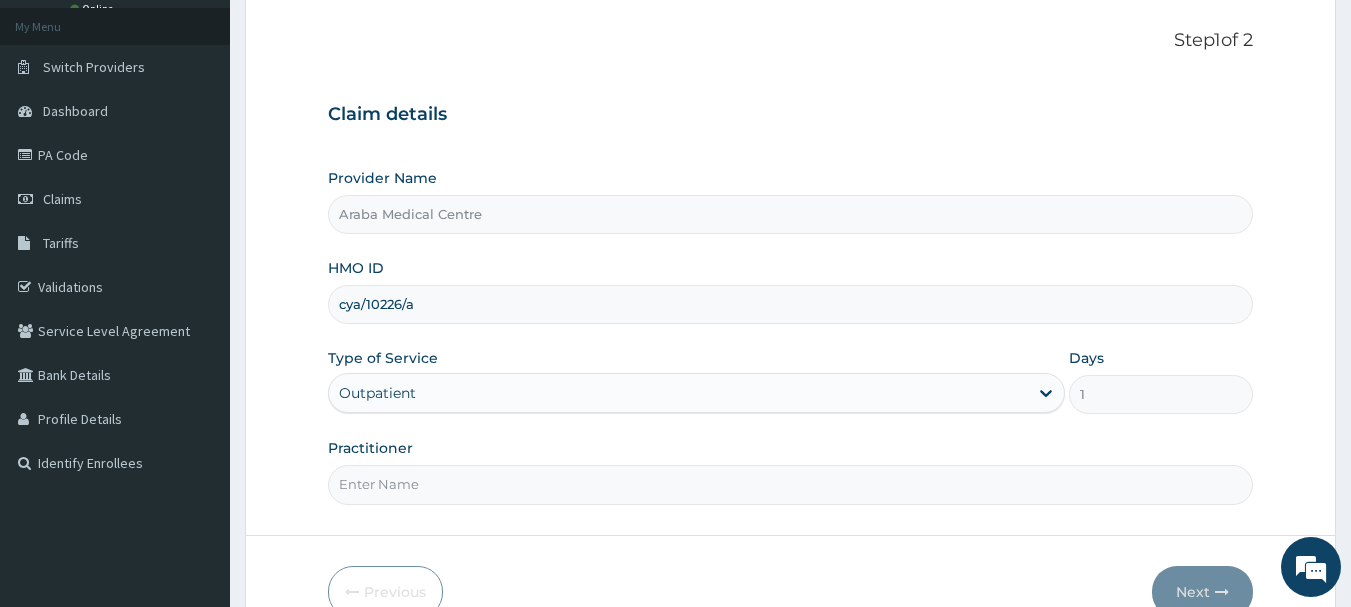 click on "Practitioner" at bounding box center (791, 484) 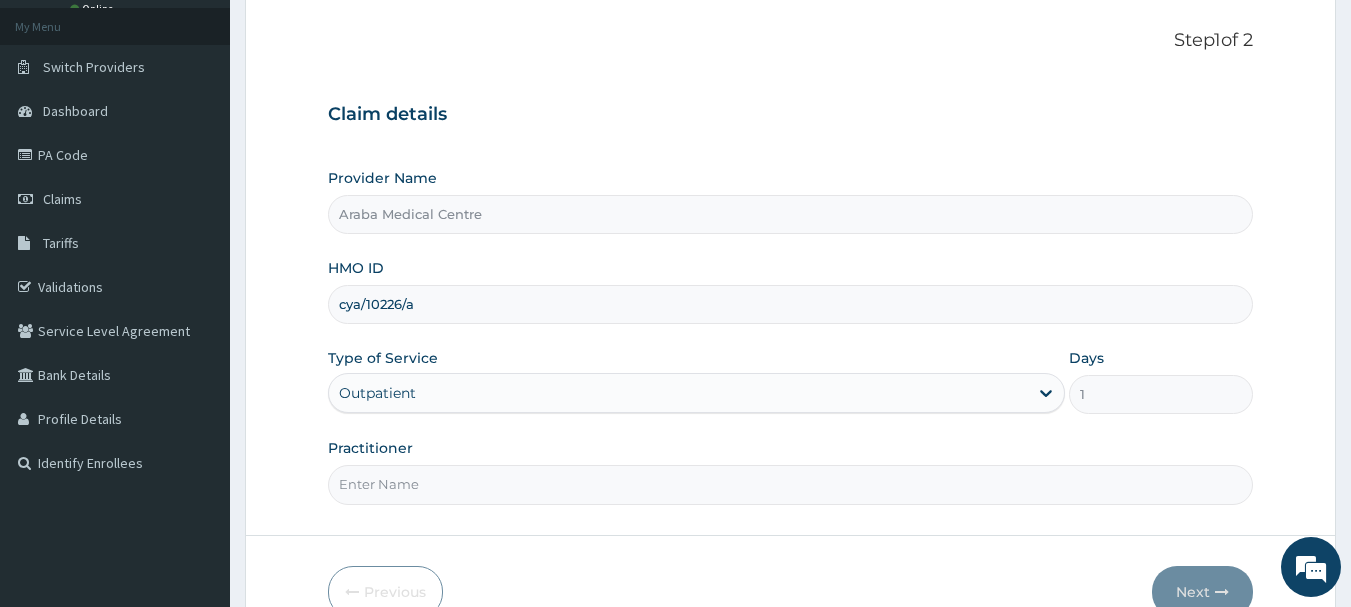 type on "DR OMOBOLANLE" 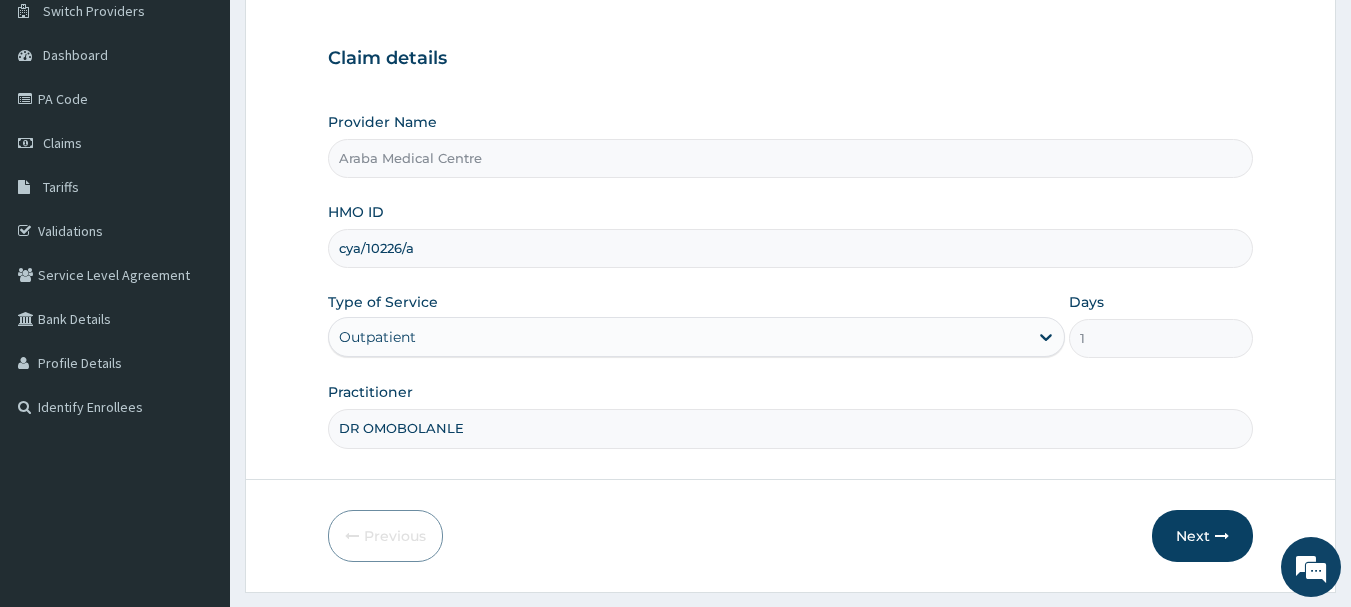 scroll, scrollTop: 215, scrollLeft: 0, axis: vertical 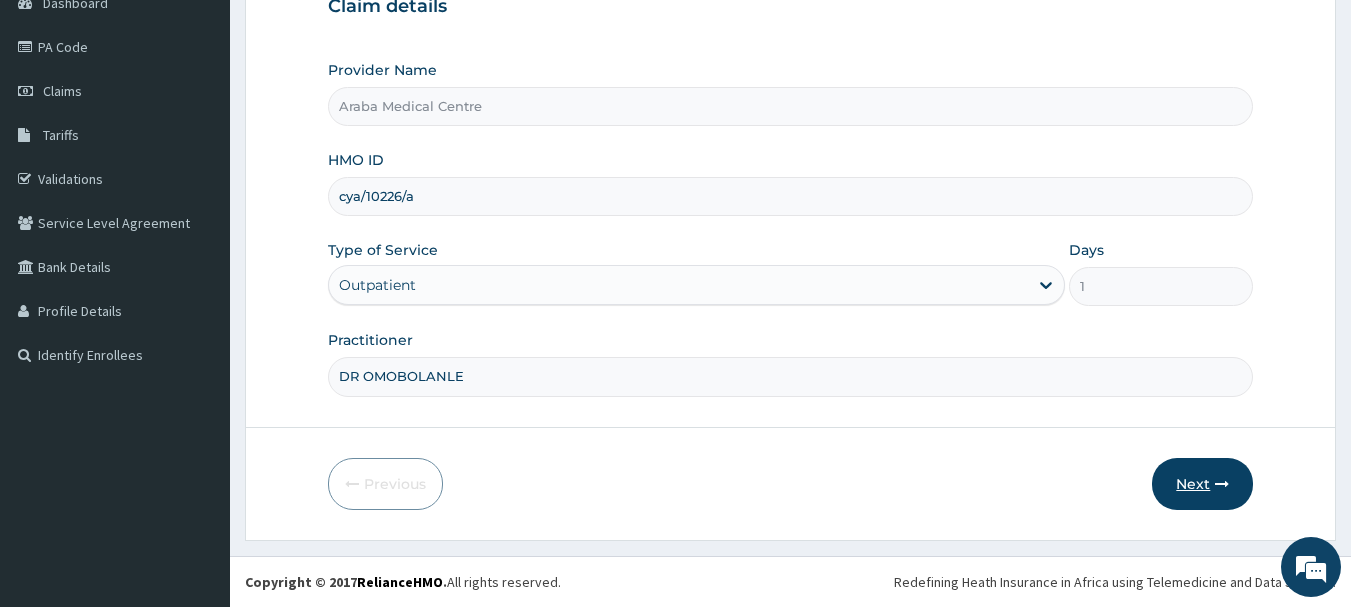 click on "Next" at bounding box center (1202, 484) 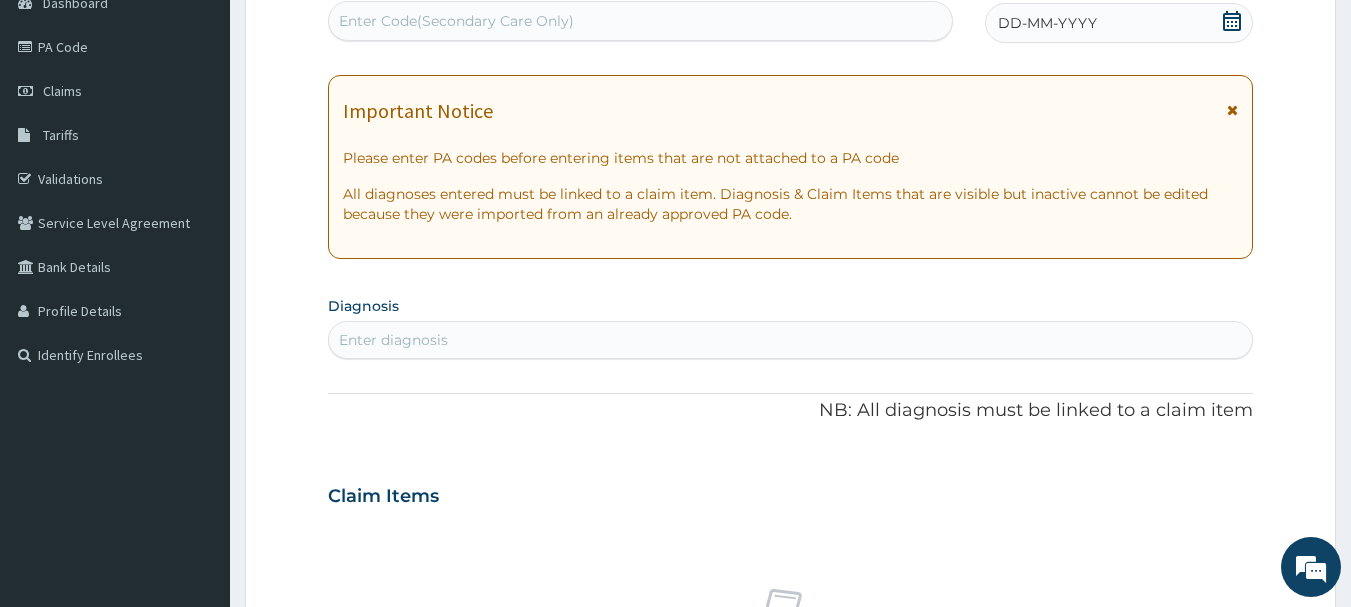 click 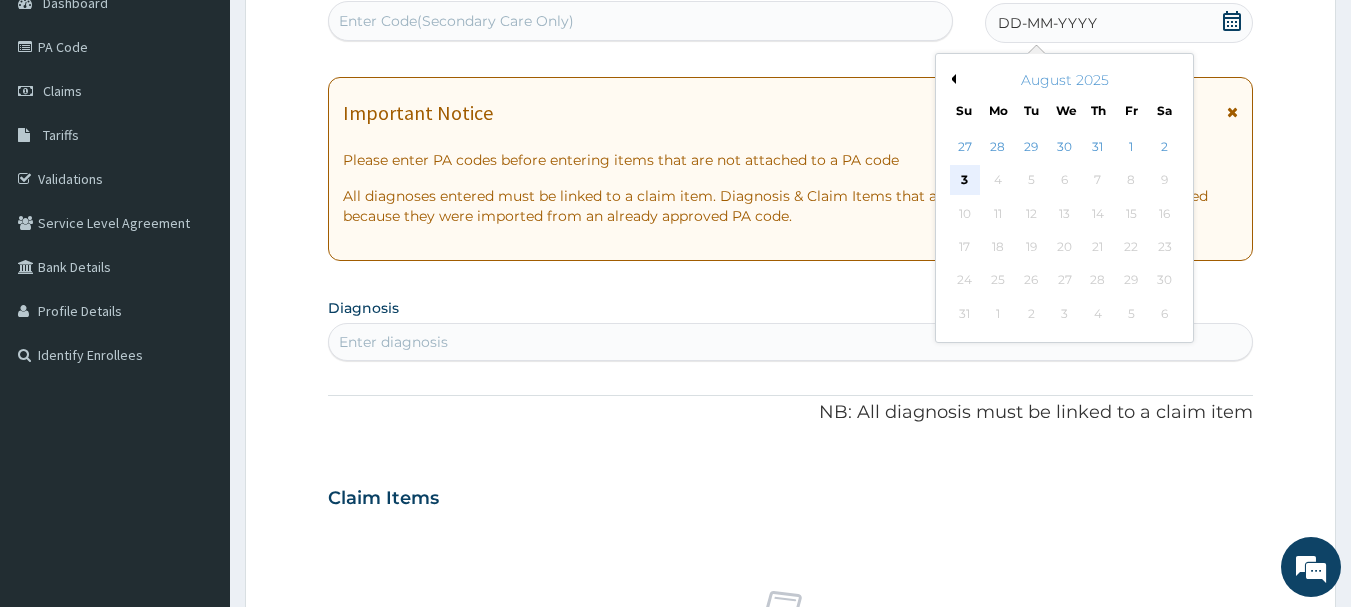 click on "3" at bounding box center (965, 181) 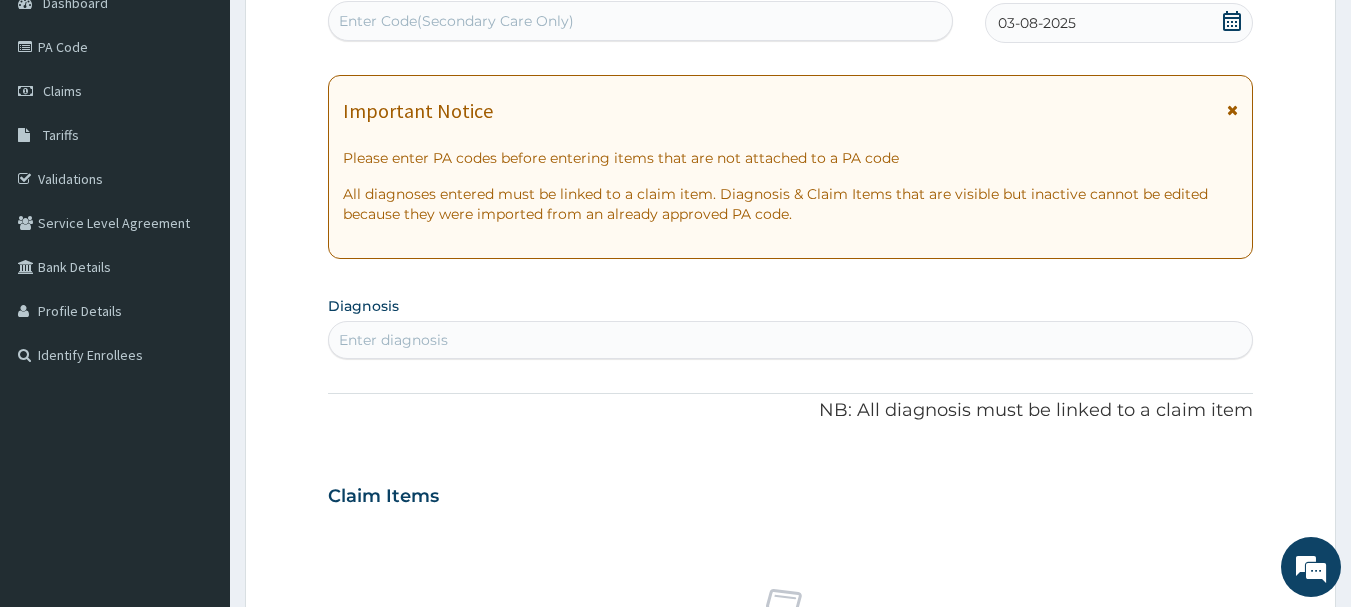 click on "Enter diagnosis" at bounding box center (791, 340) 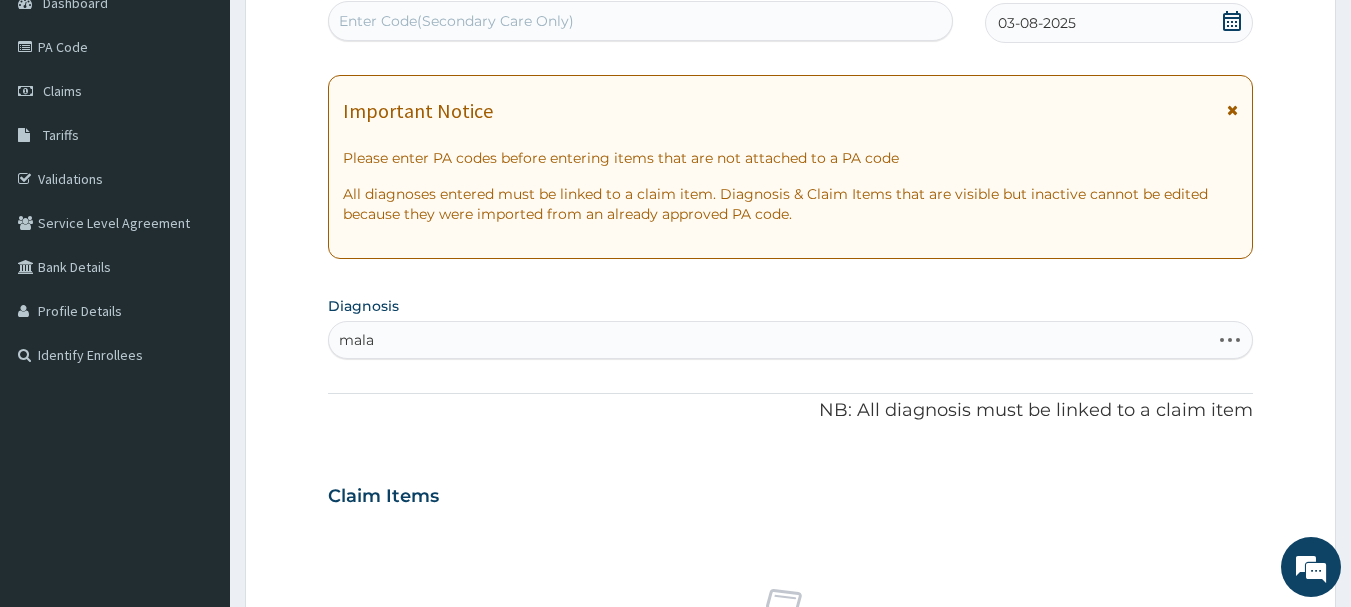 type on "malar" 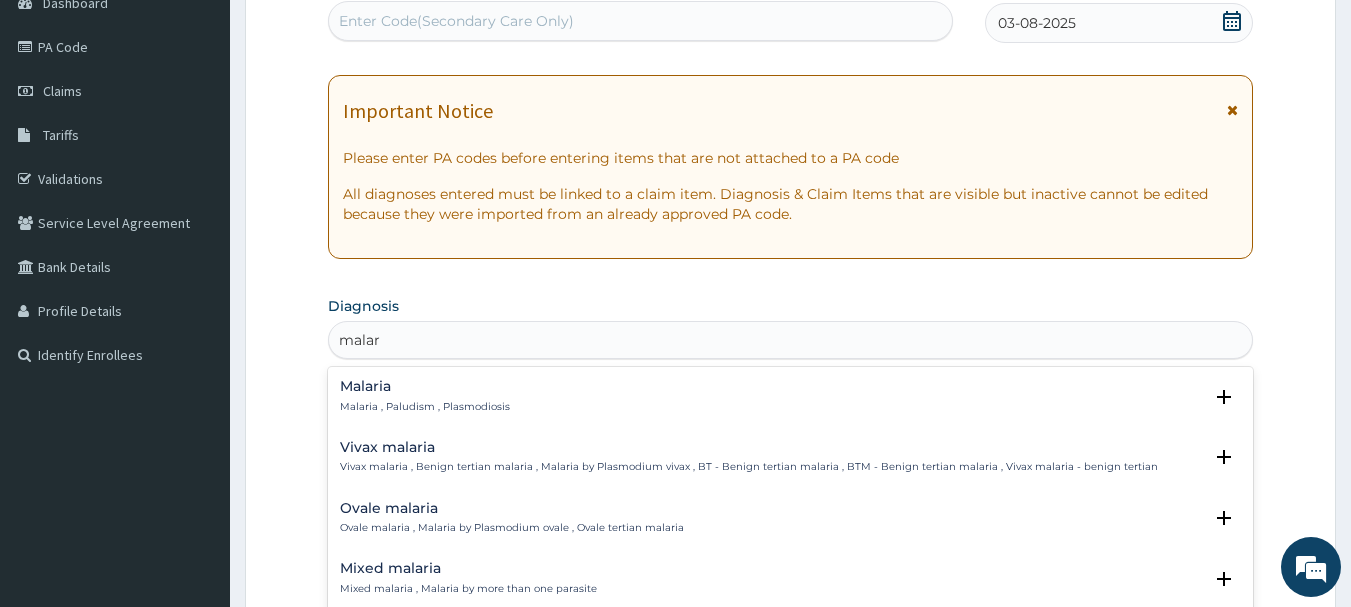 click on "Malaria" at bounding box center [425, 386] 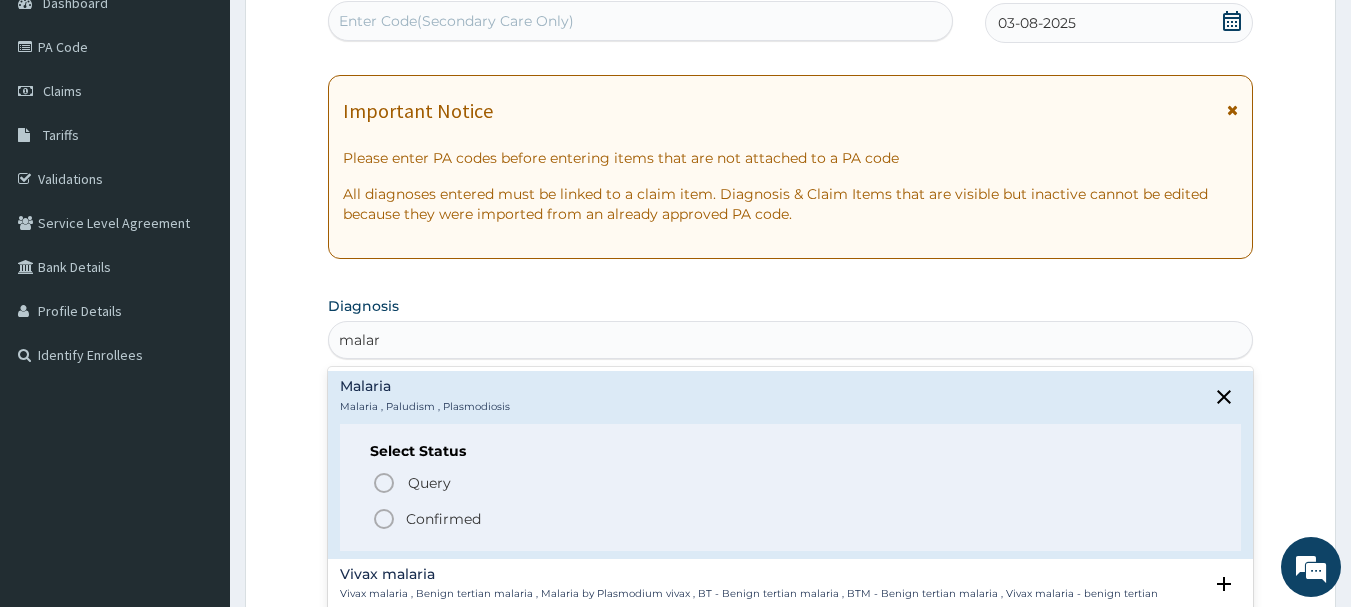 click 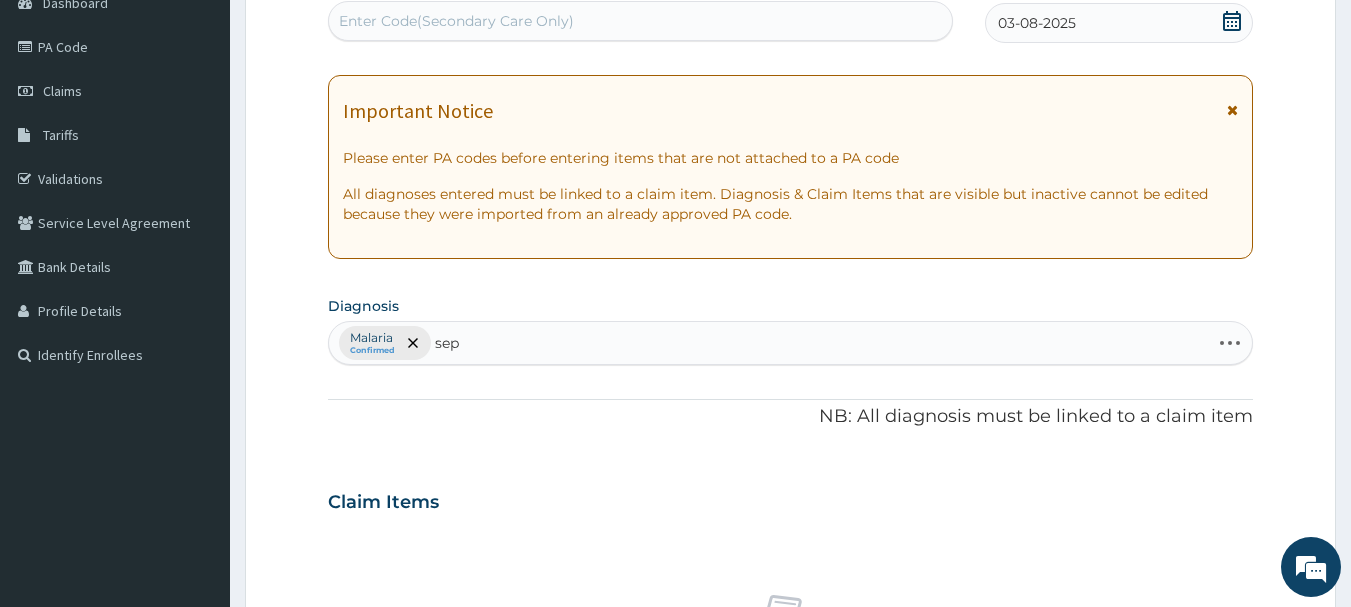 type on "seps" 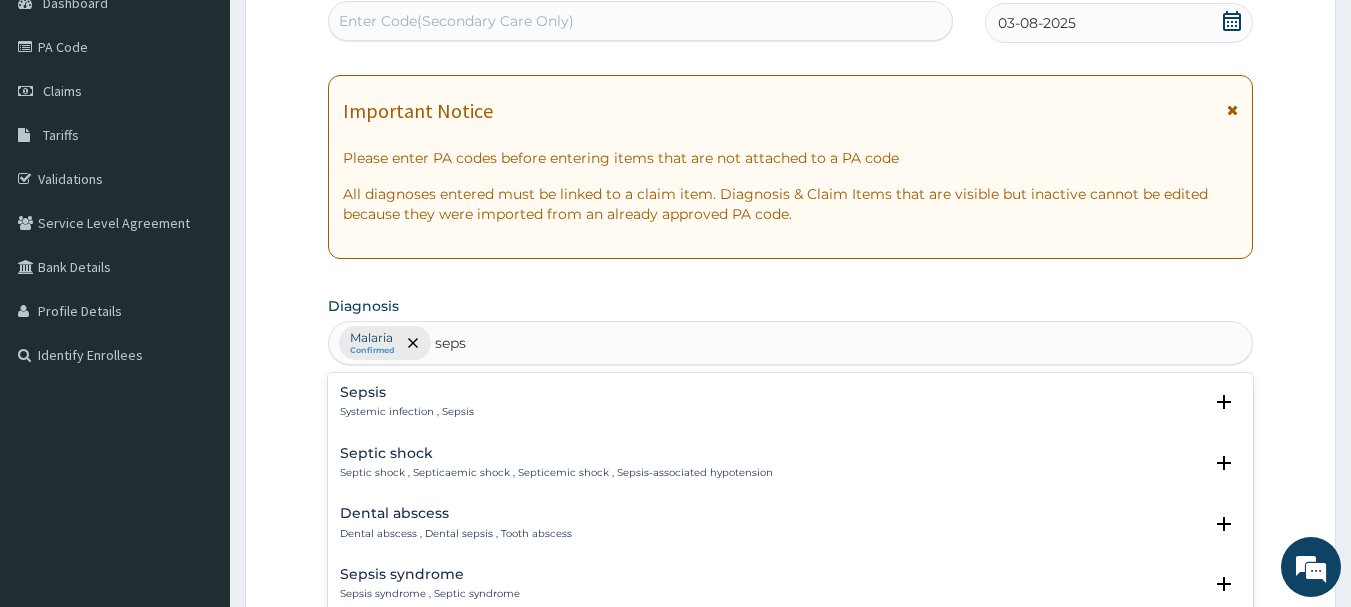 click on "Systemic infection , Sepsis" at bounding box center [407, 412] 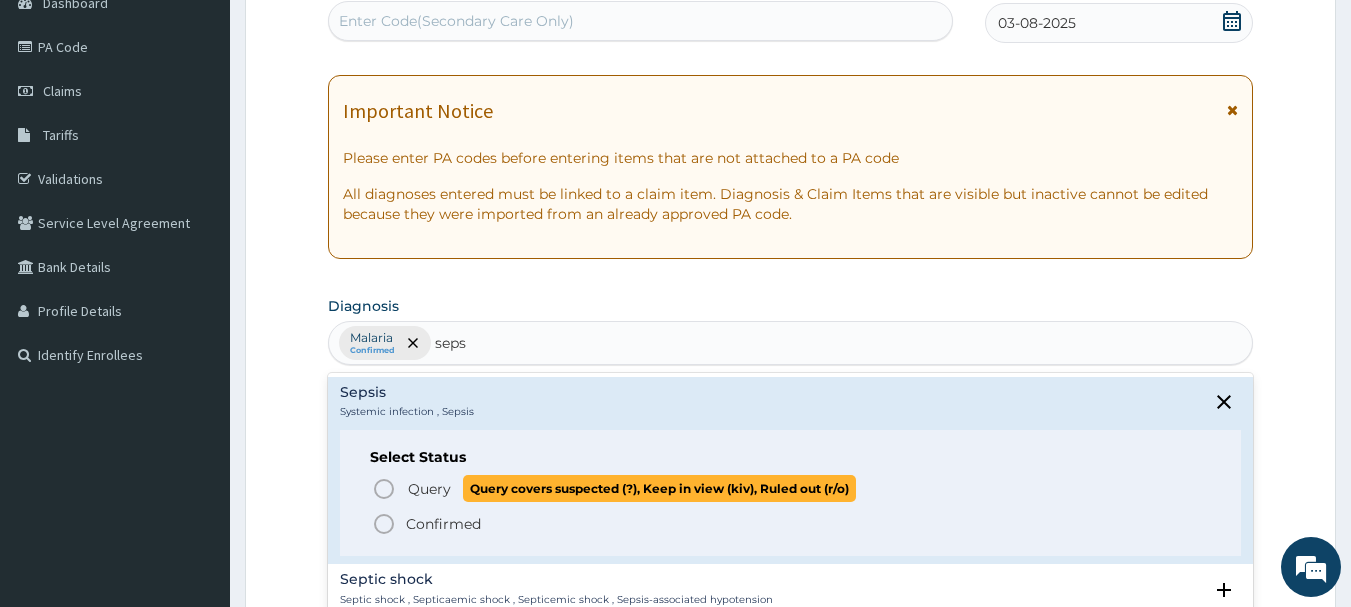 click 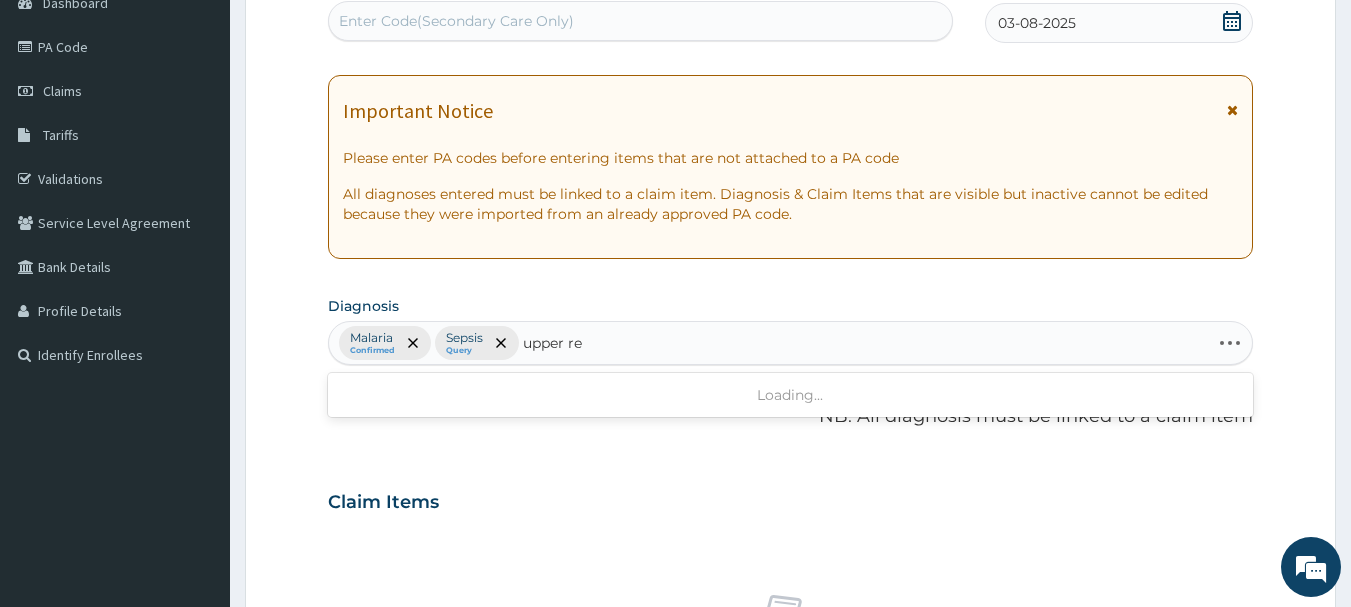 type on "upper res" 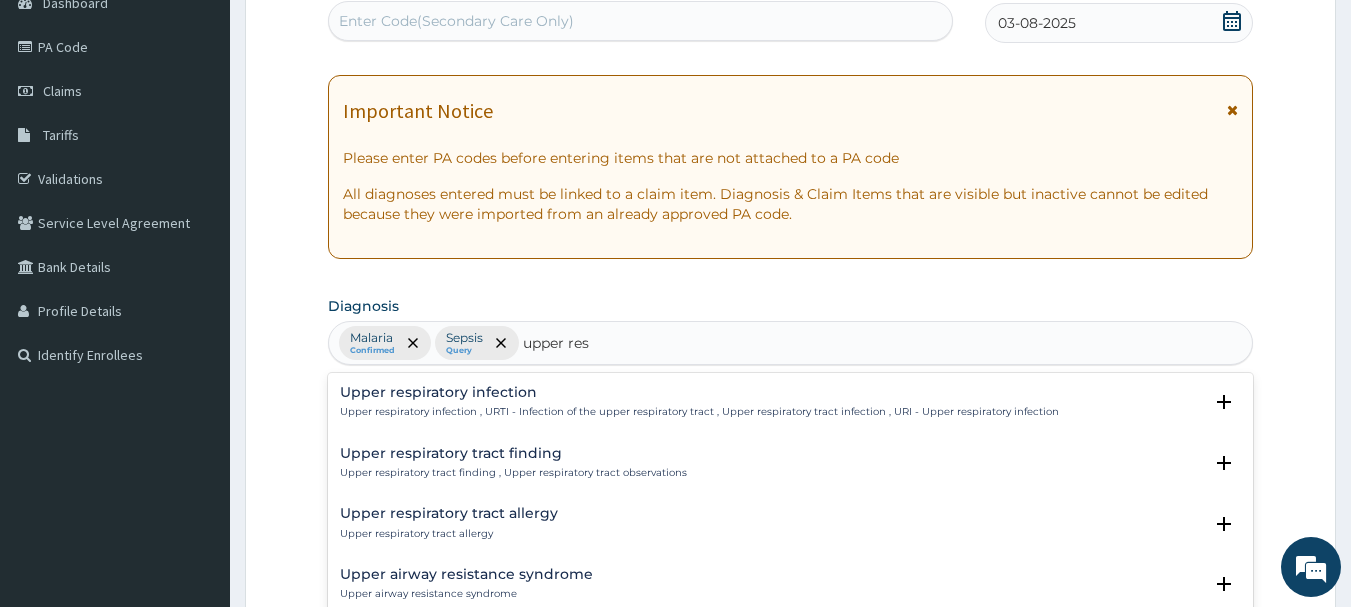 click on "Upper respiratory infection Upper respiratory infection , URTI - Infection of the upper respiratory tract , Upper respiratory tract infection , URI - Upper respiratory infection Select Status Query Query covers suspected (?), Keep in view (kiv), Ruled out (r/o) Confirmed" at bounding box center [791, 407] 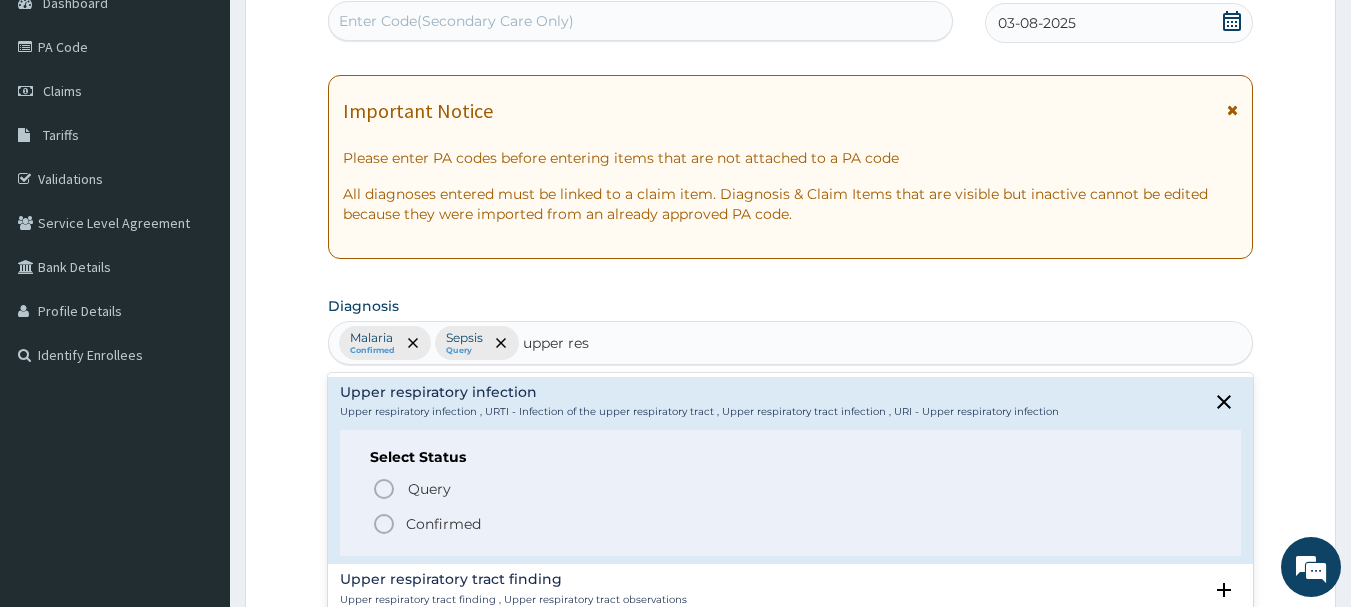 click 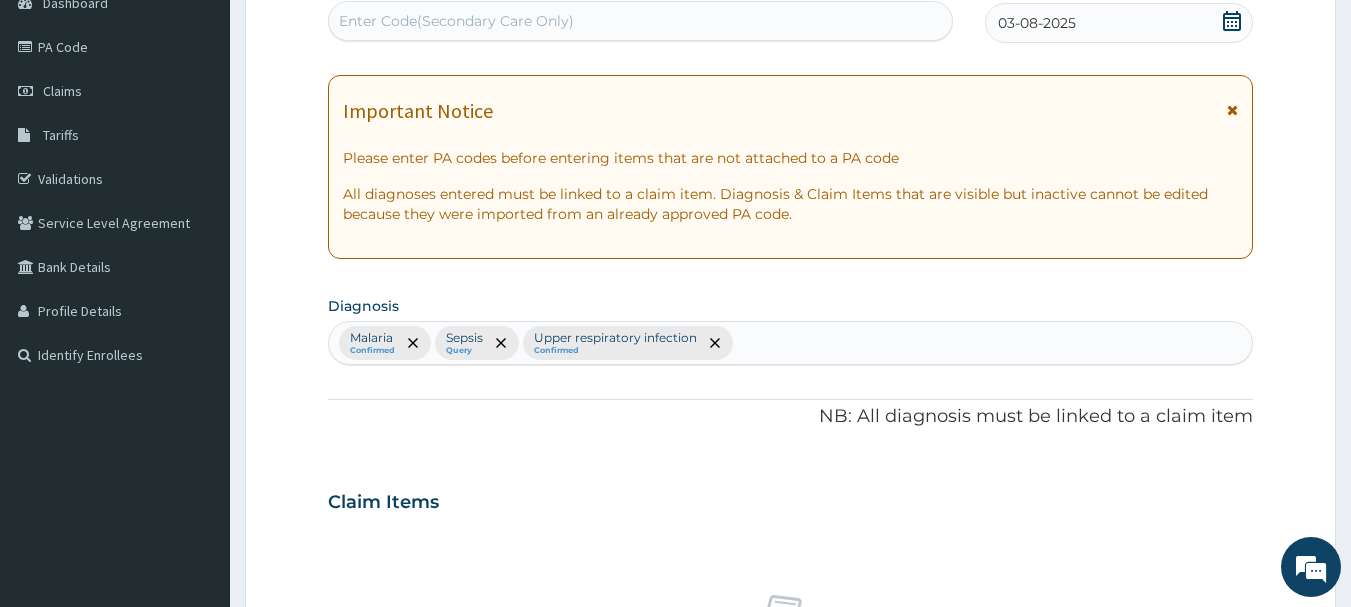 scroll, scrollTop: 746, scrollLeft: 0, axis: vertical 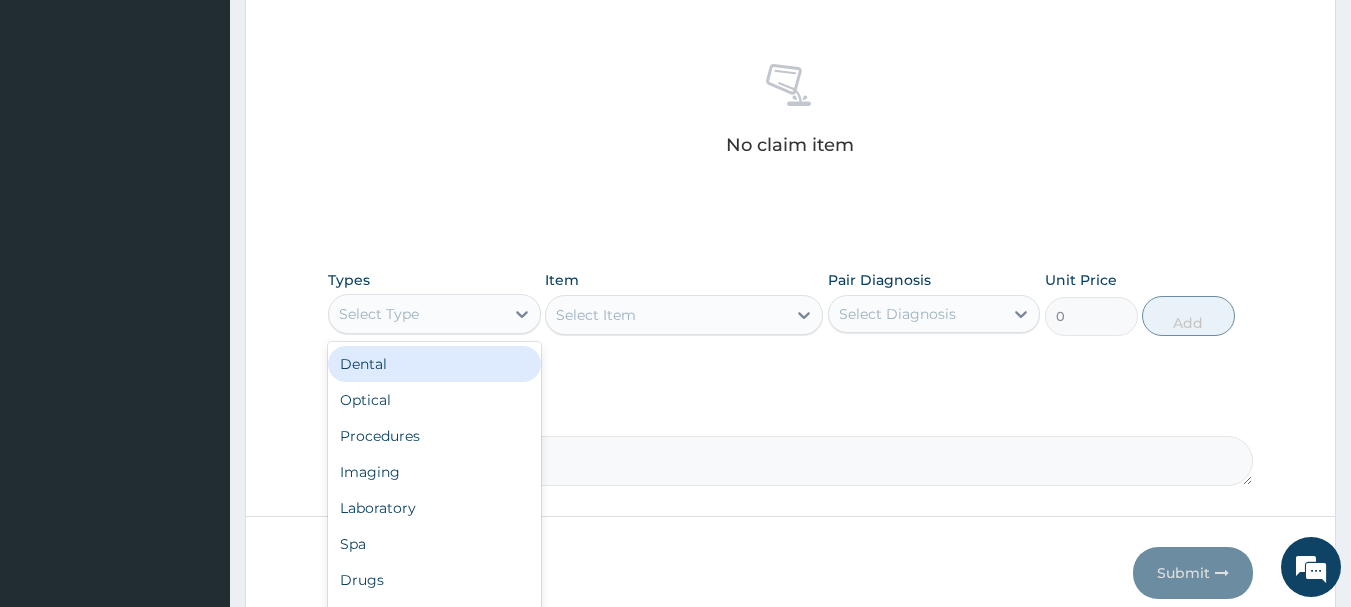 click on "Select Type" at bounding box center [416, 314] 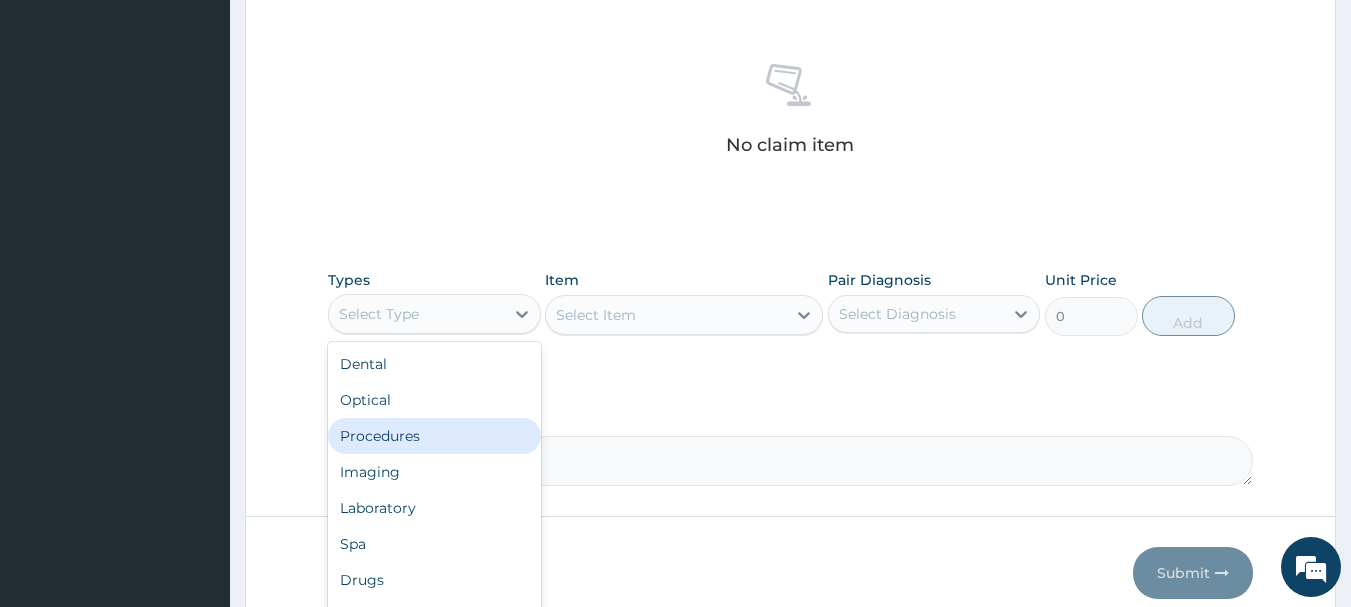 click on "Procedures" at bounding box center [434, 436] 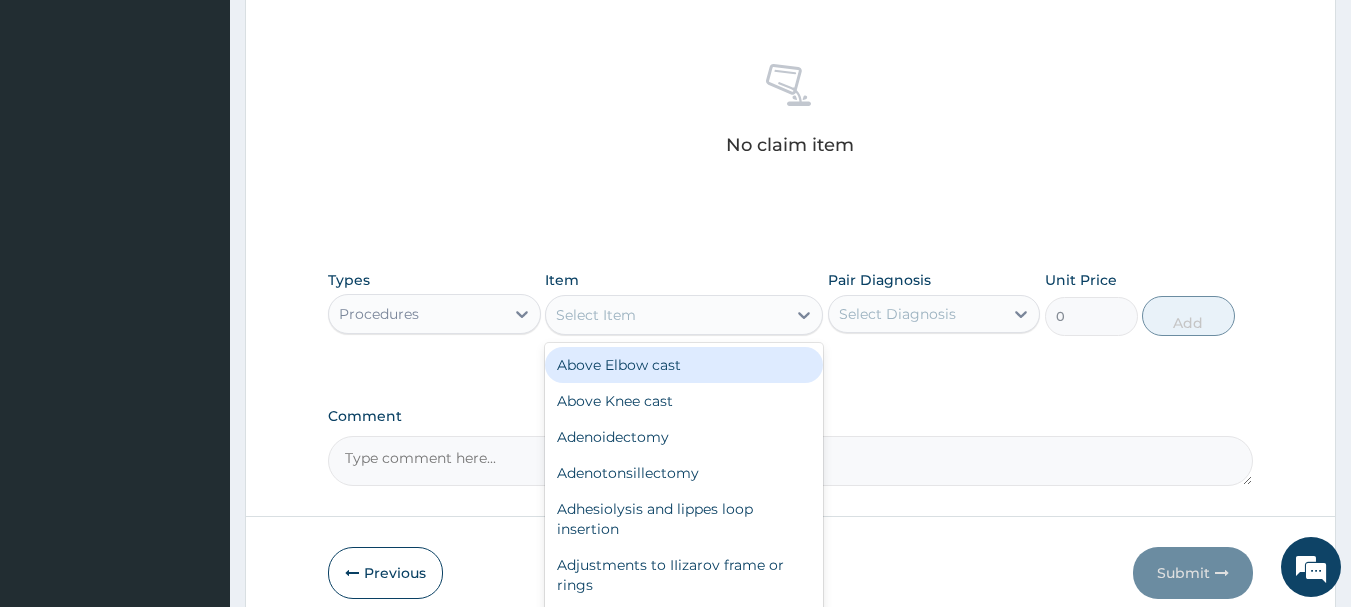 click on "Select Item" at bounding box center [666, 315] 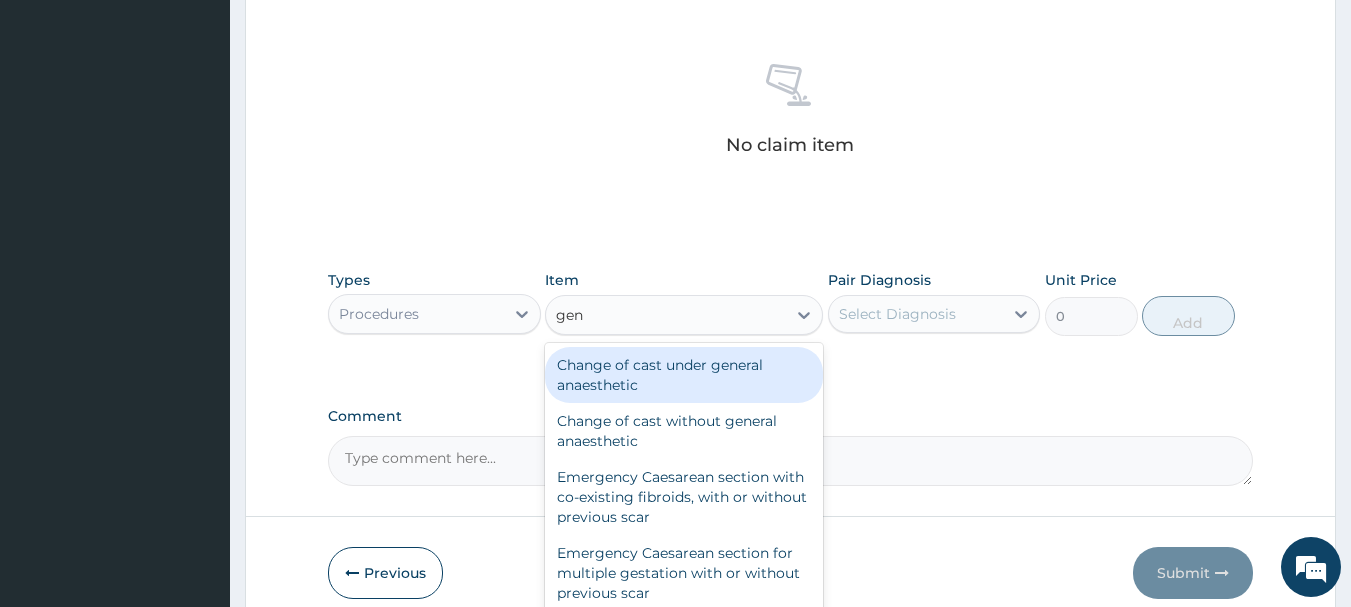 type on "gene" 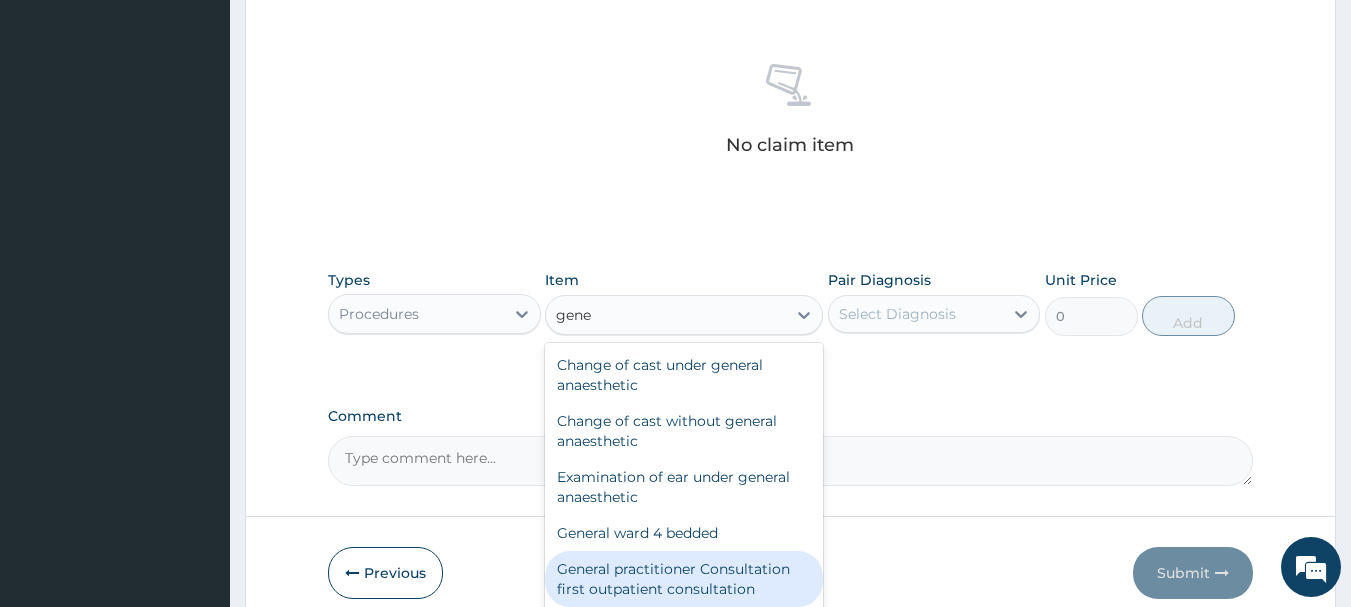 click on "General practitioner Consultation first outpatient consultation" at bounding box center [684, 579] 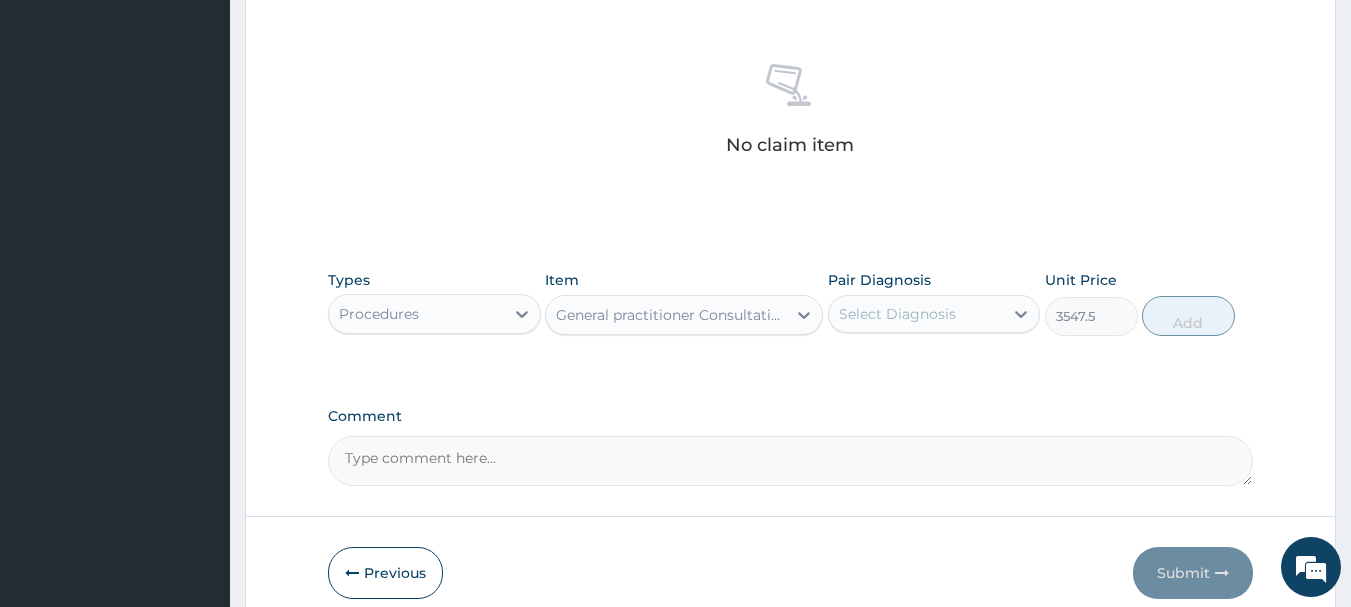 click on "Select Diagnosis" at bounding box center (897, 314) 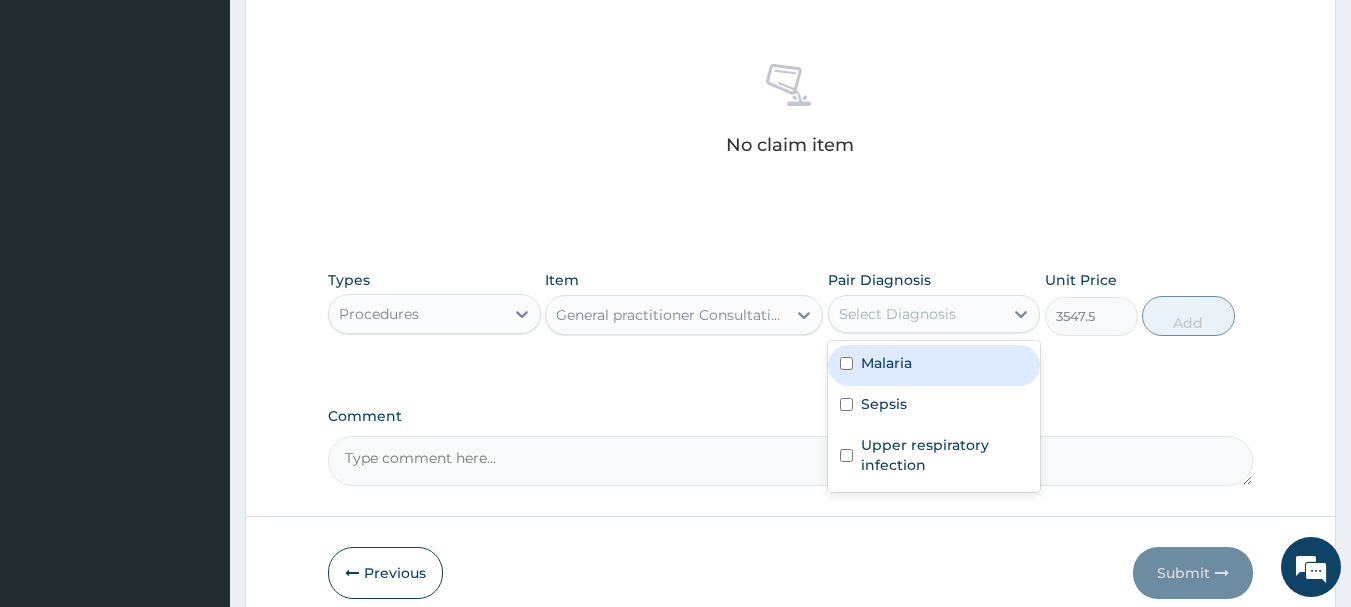 click on "Malaria" at bounding box center (934, 365) 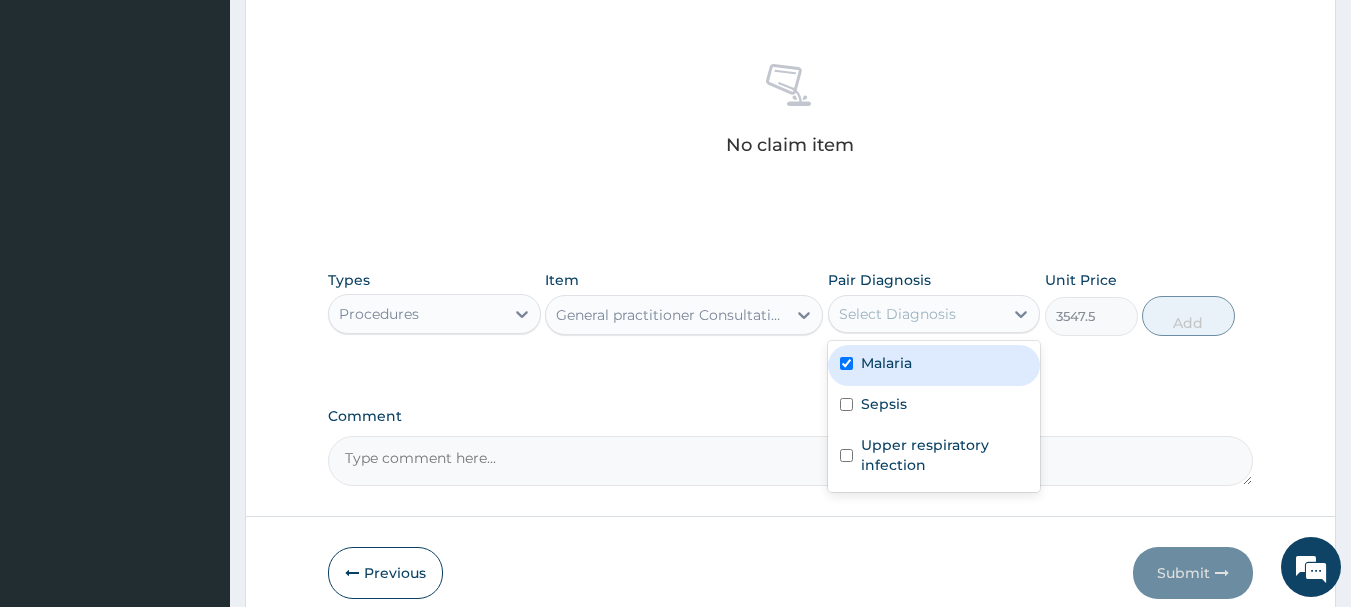 checkbox on "true" 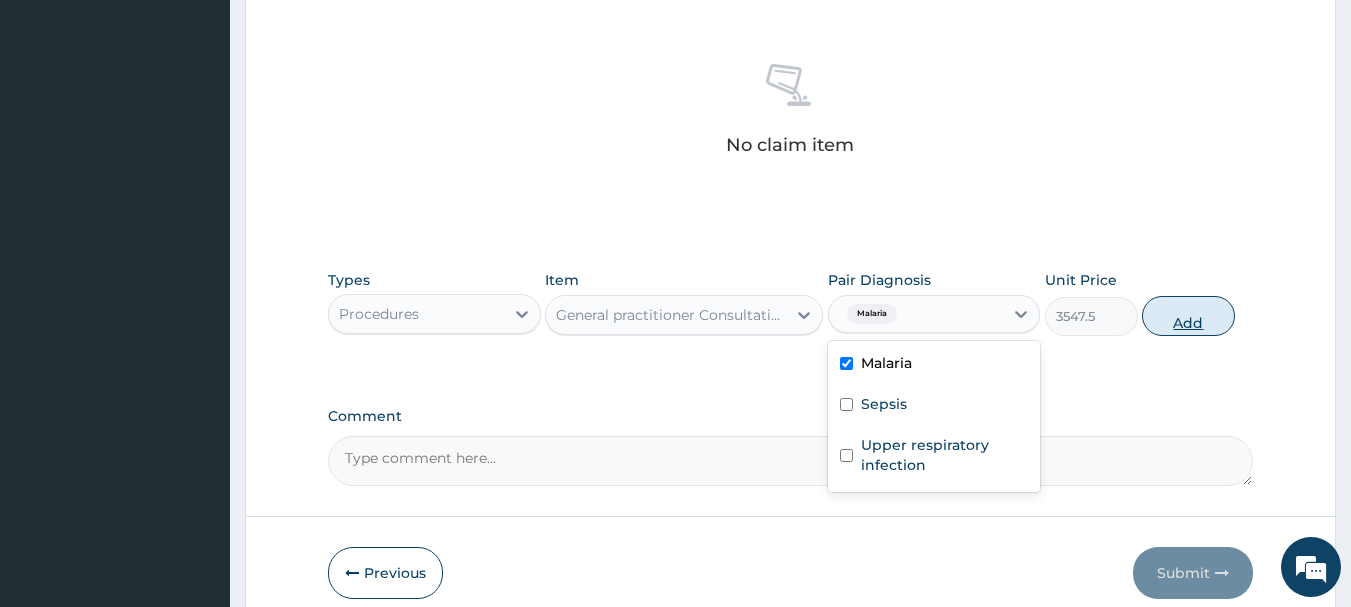 click on "Add" at bounding box center [1188, 316] 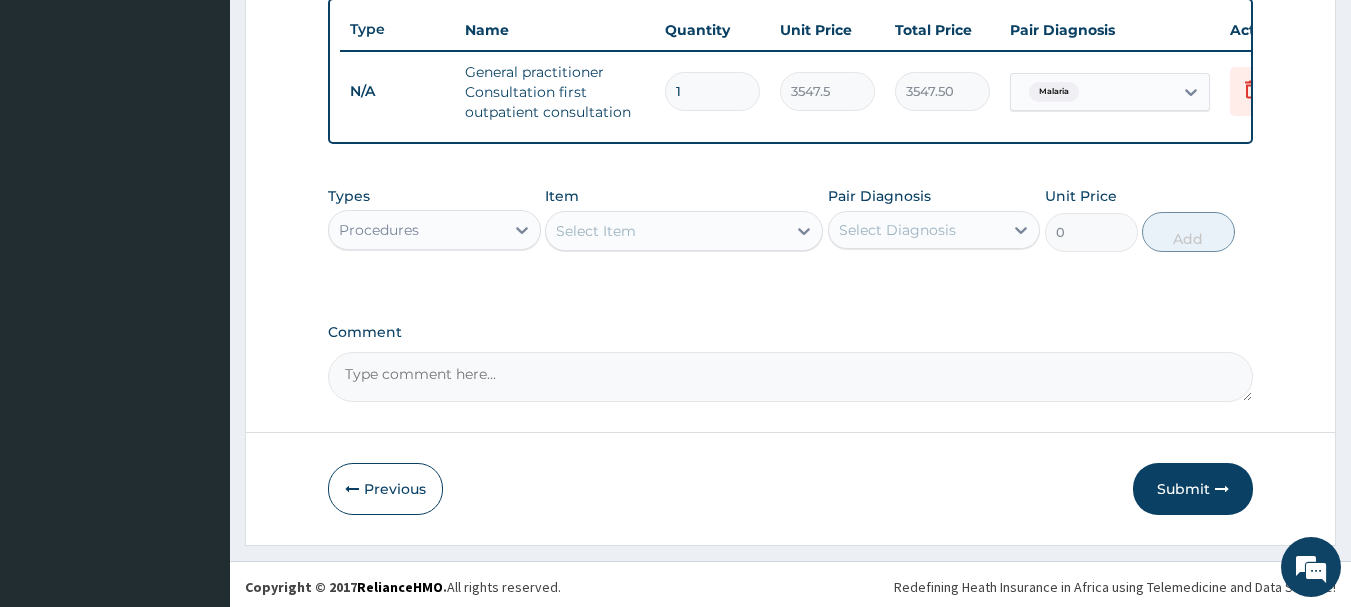 click on "Procedures" at bounding box center (416, 230) 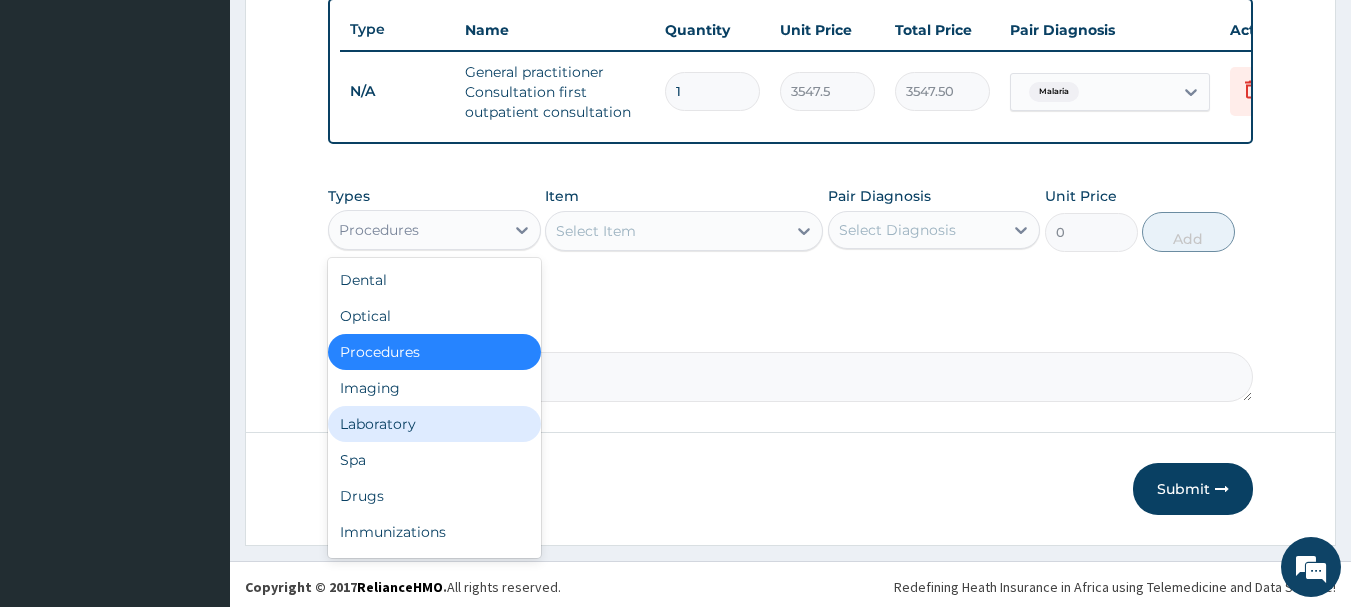 click on "Laboratory" at bounding box center (434, 424) 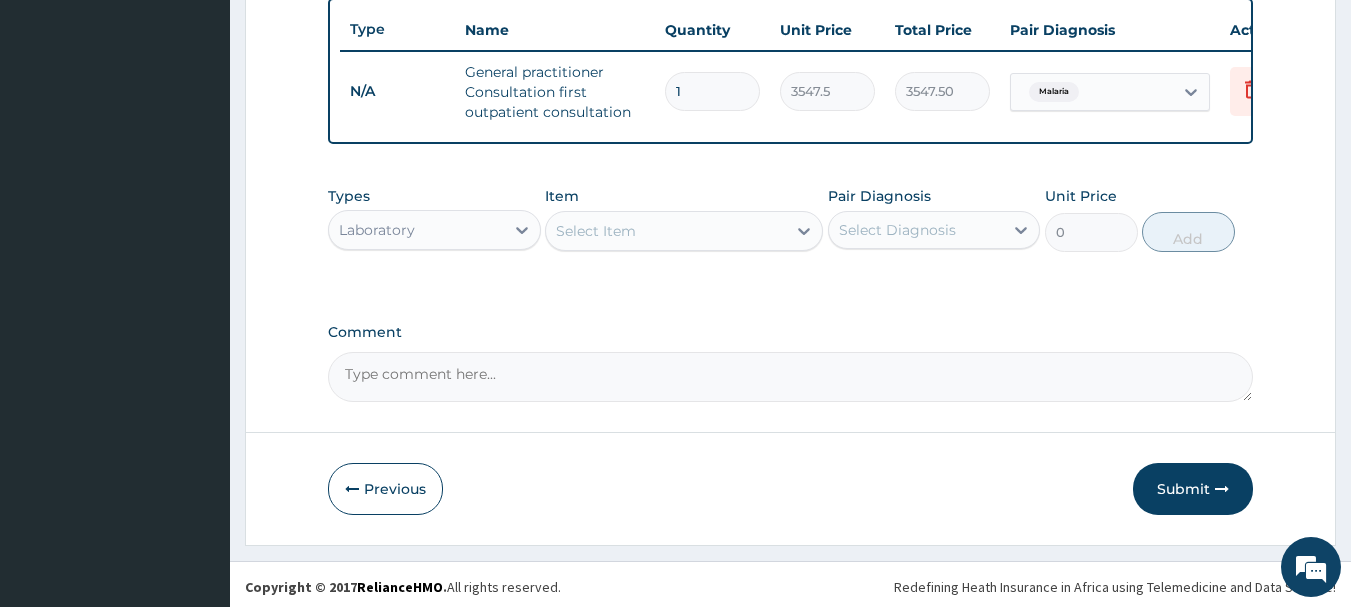 click on "Select Item" at bounding box center [666, 231] 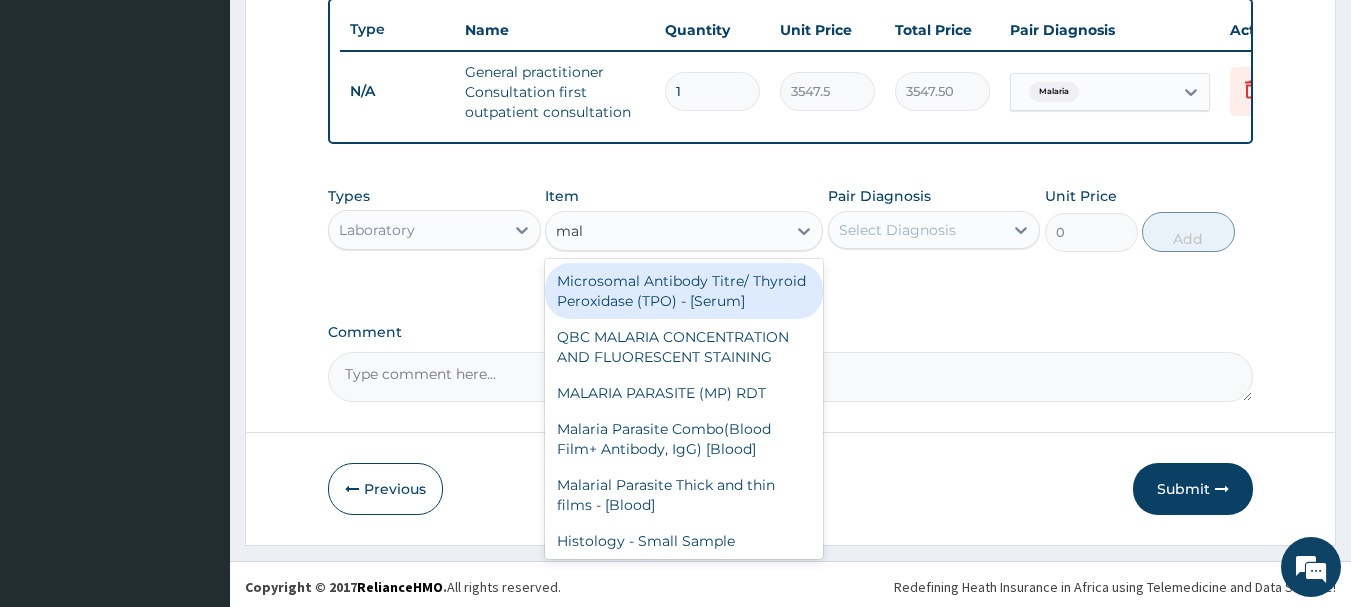 type on "mala" 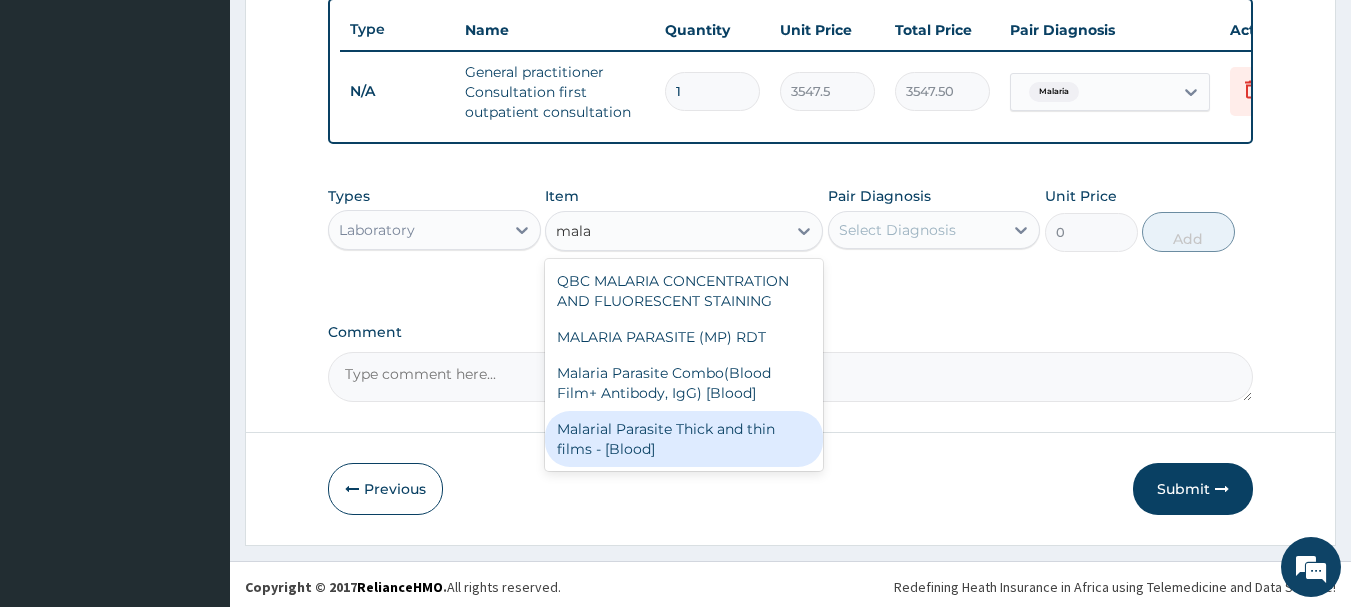 click on "Malarial Parasite Thick and thin films - [Blood]" at bounding box center (684, 439) 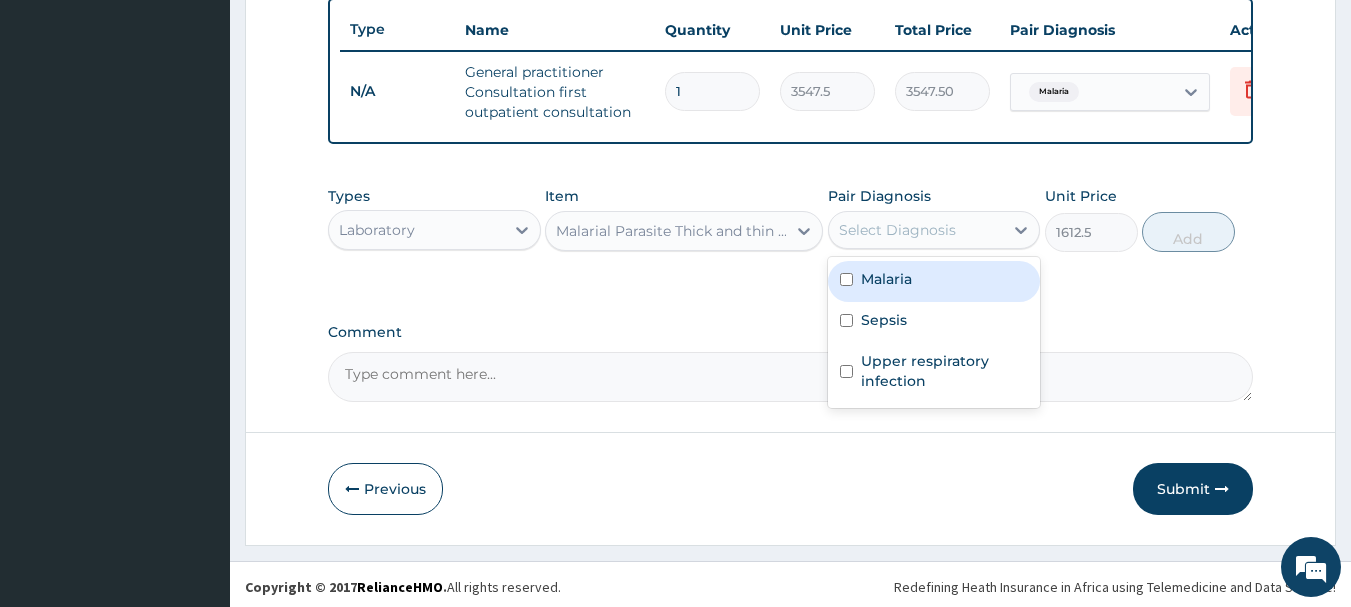click on "Select Diagnosis" at bounding box center (897, 230) 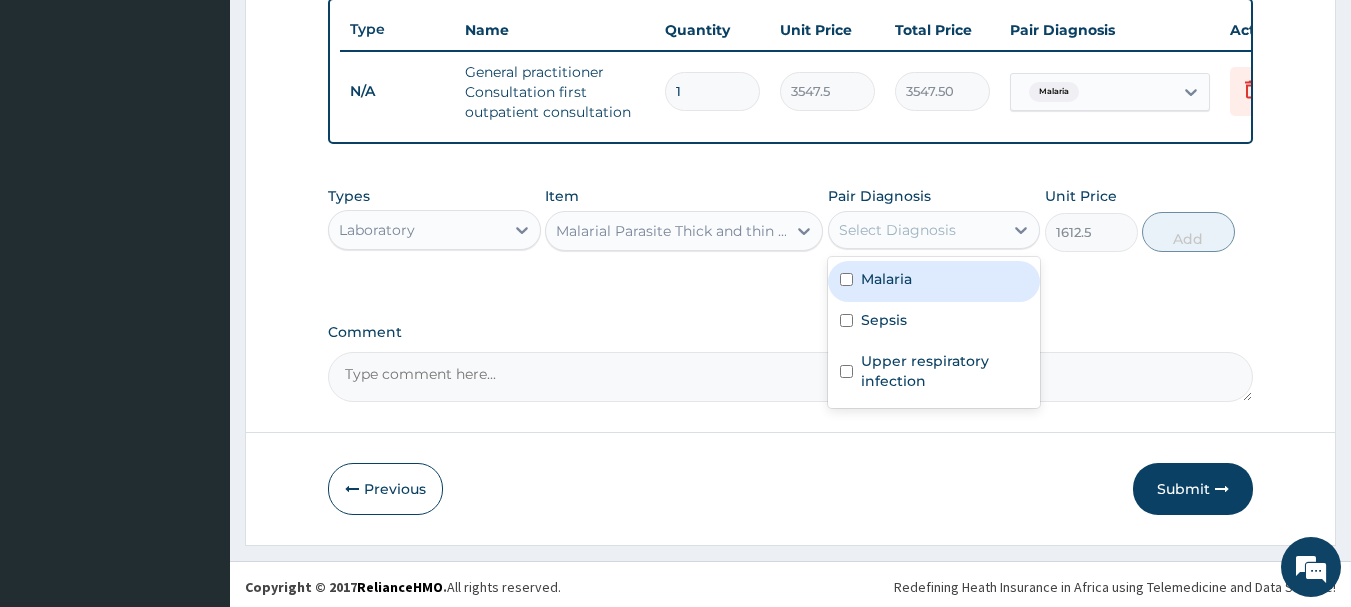 click on "Malaria" at bounding box center (934, 281) 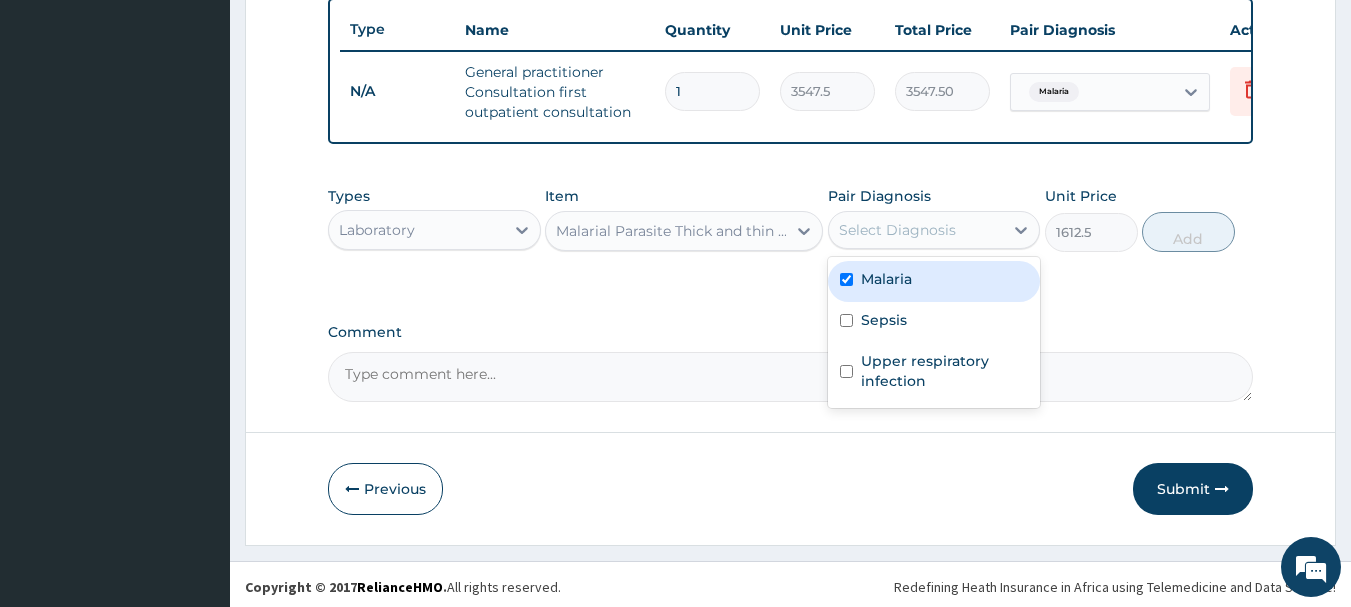 checkbox on "true" 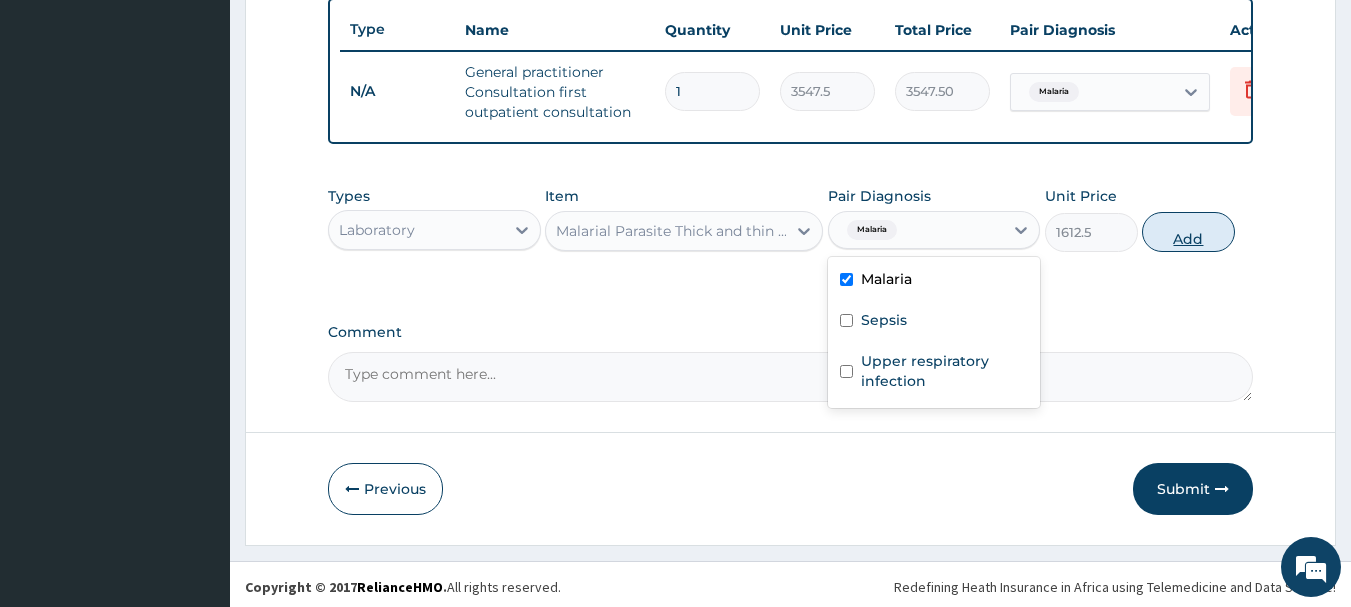click on "Add" at bounding box center (1188, 232) 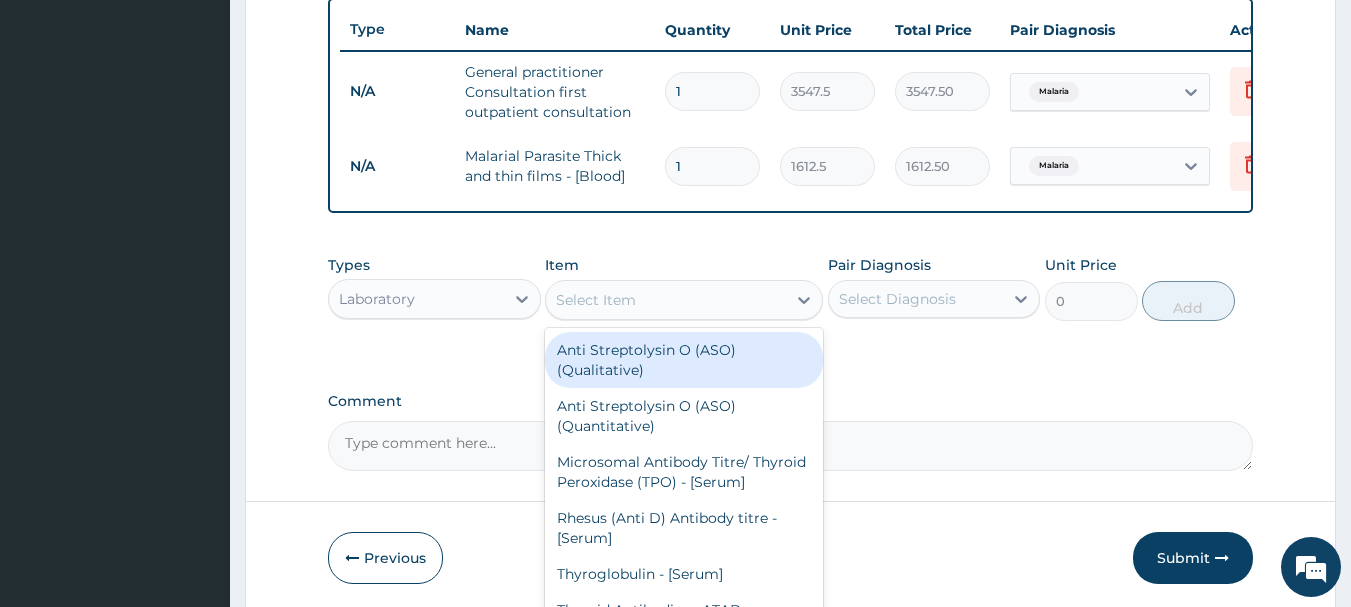 click on "Select Item" at bounding box center [666, 300] 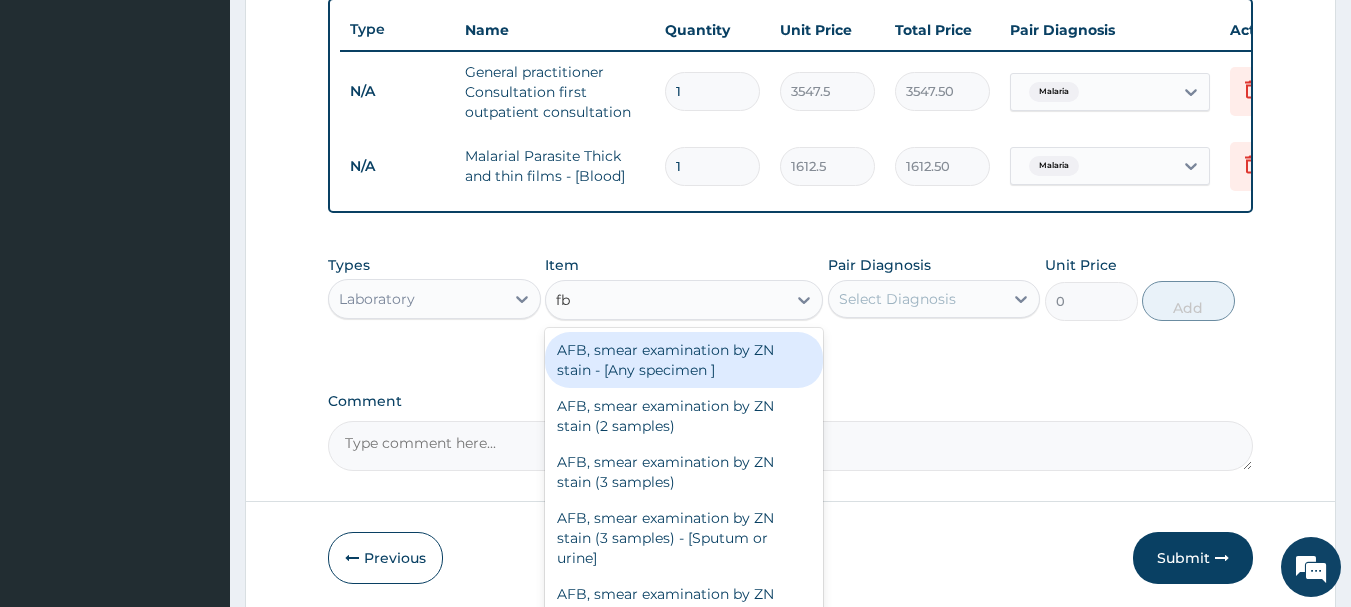 type on "fbc" 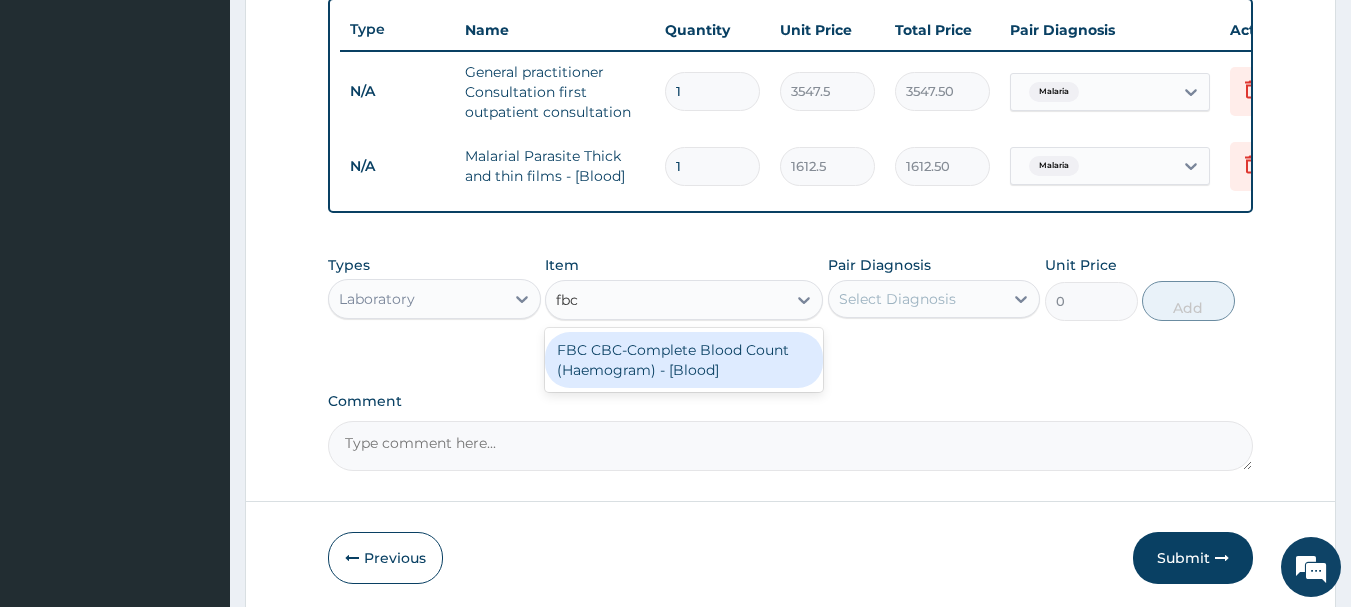 click on "FBC CBC-Complete Blood Count (Haemogram) - [Blood]" at bounding box center [684, 360] 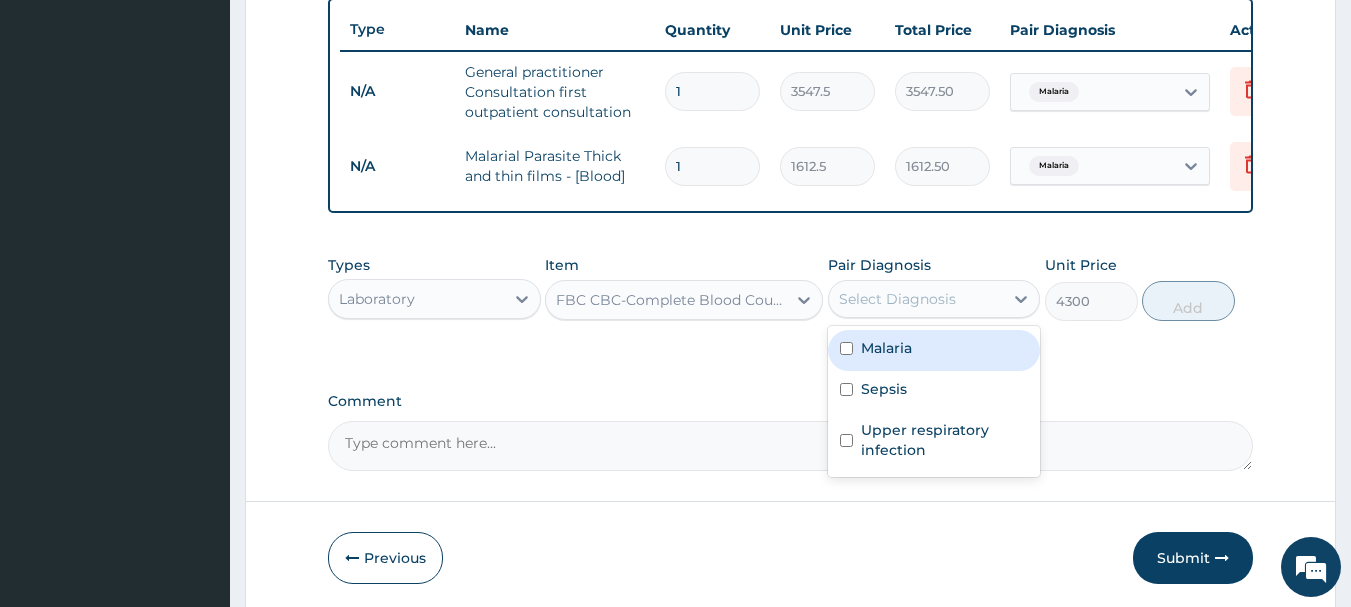 click on "Select Diagnosis" at bounding box center [916, 299] 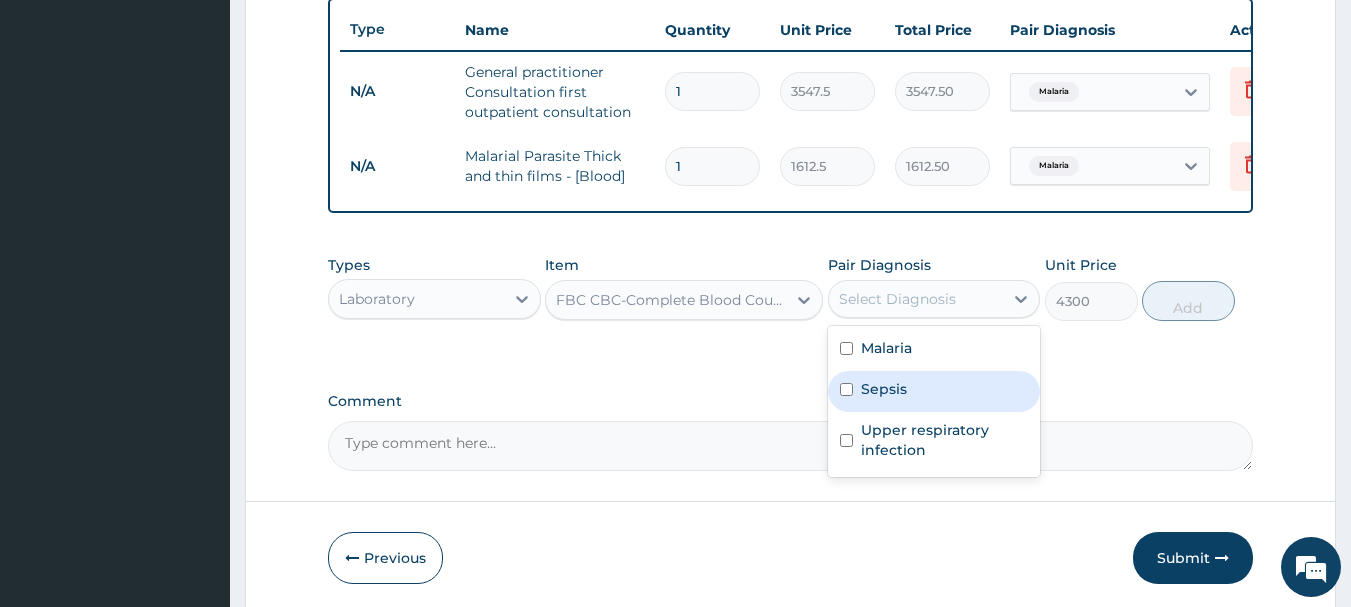 click on "Sepsis" at bounding box center [934, 391] 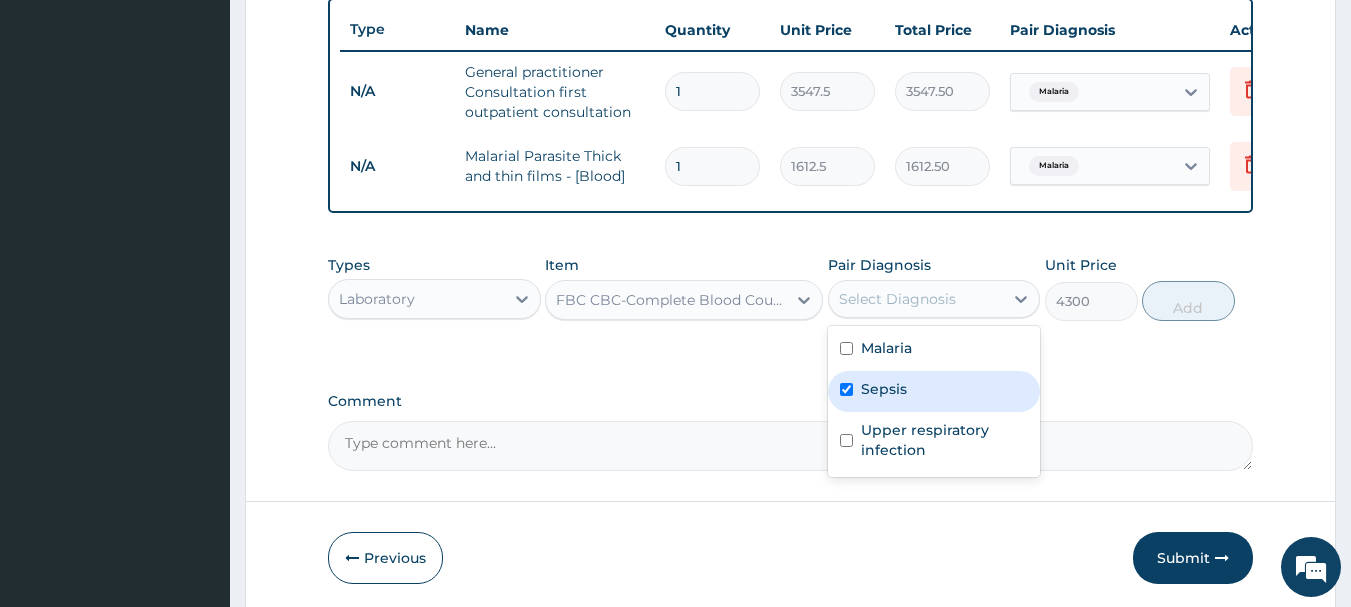 checkbox on "true" 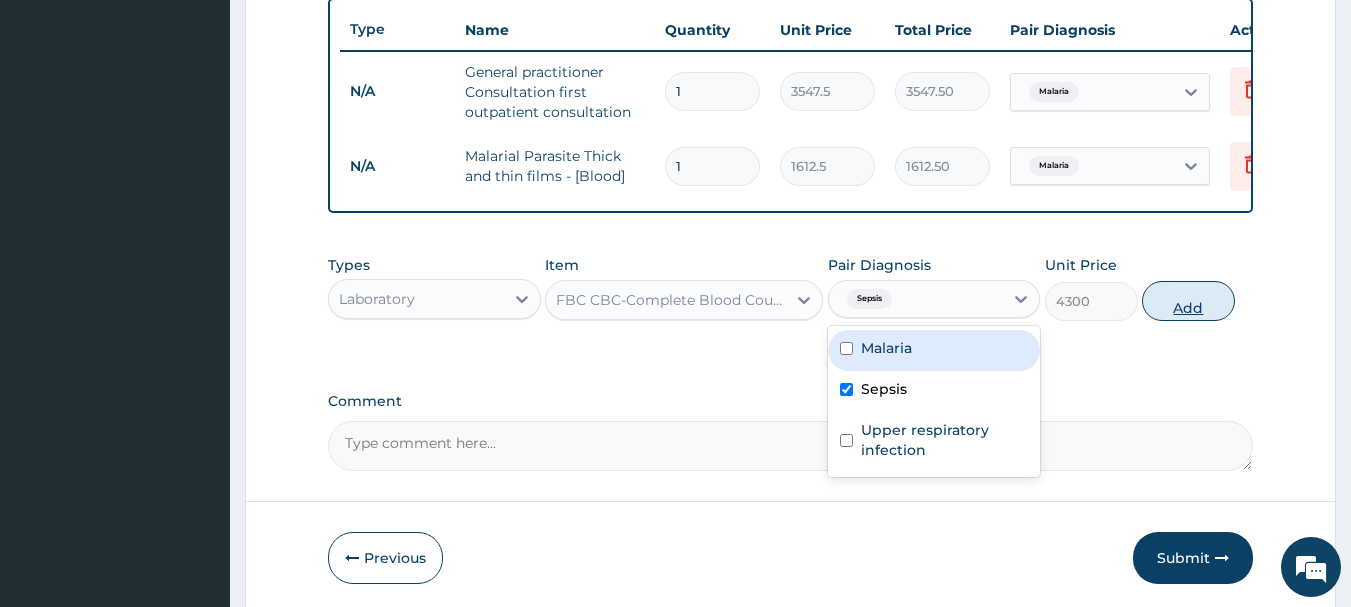 click on "Add" at bounding box center (1188, 301) 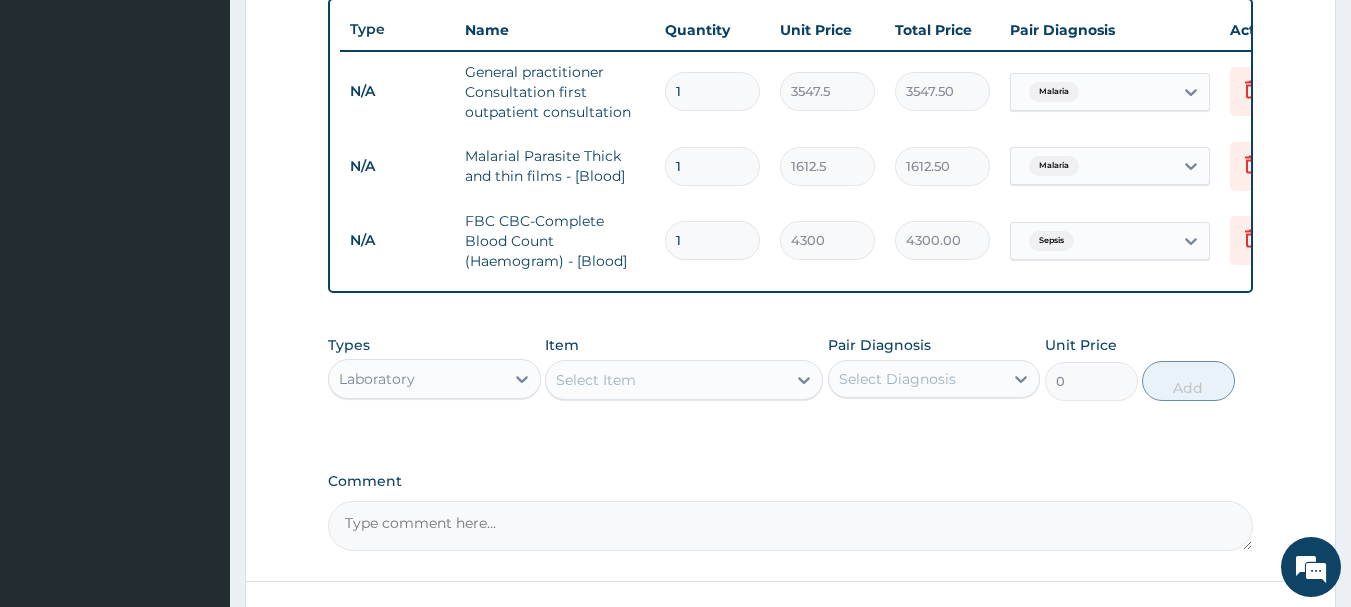click on "Laboratory" at bounding box center [416, 379] 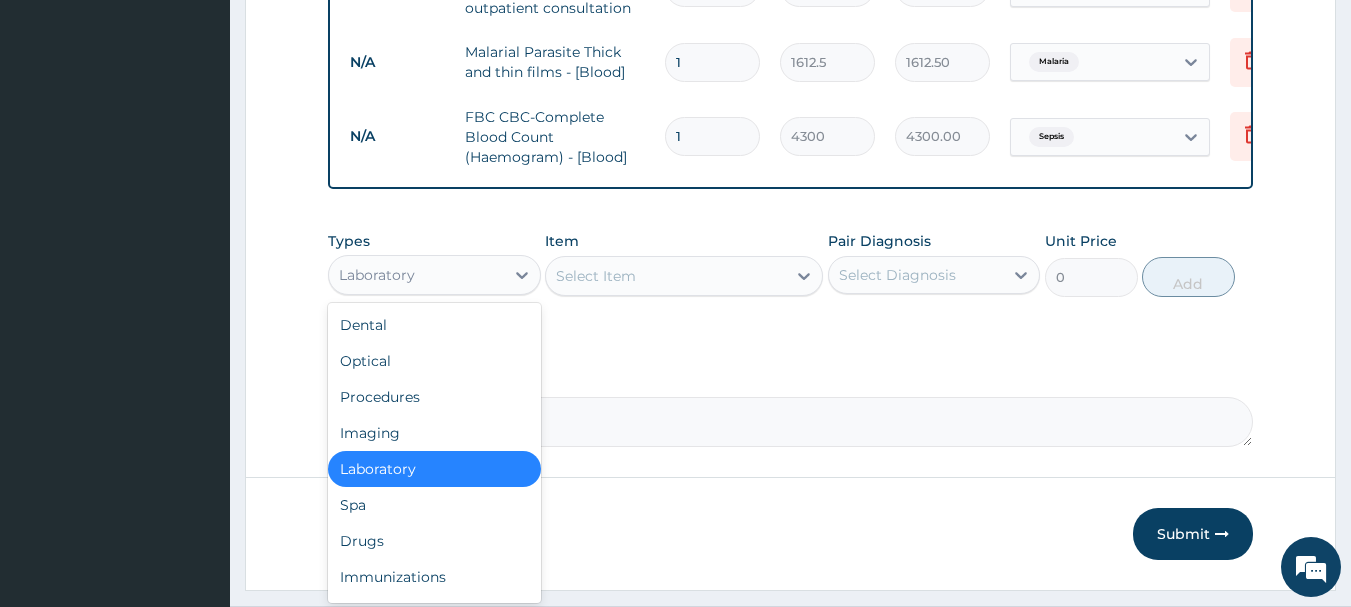 scroll, scrollTop: 915, scrollLeft: 0, axis: vertical 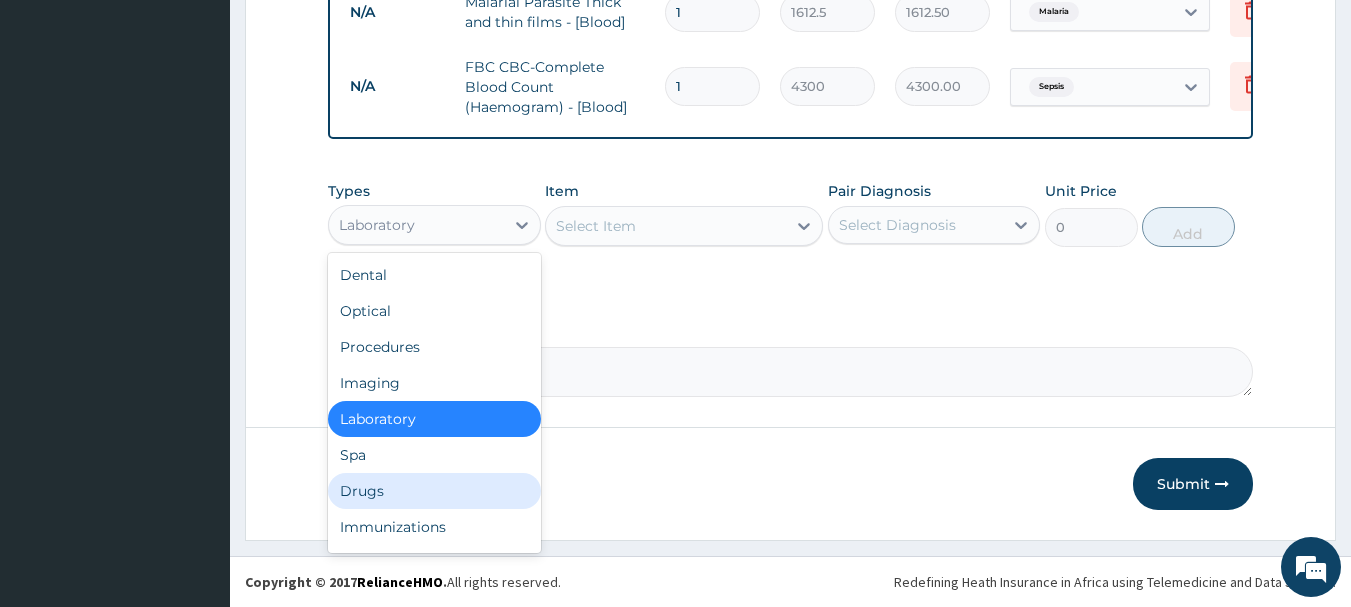 click on "Drugs" at bounding box center (434, 491) 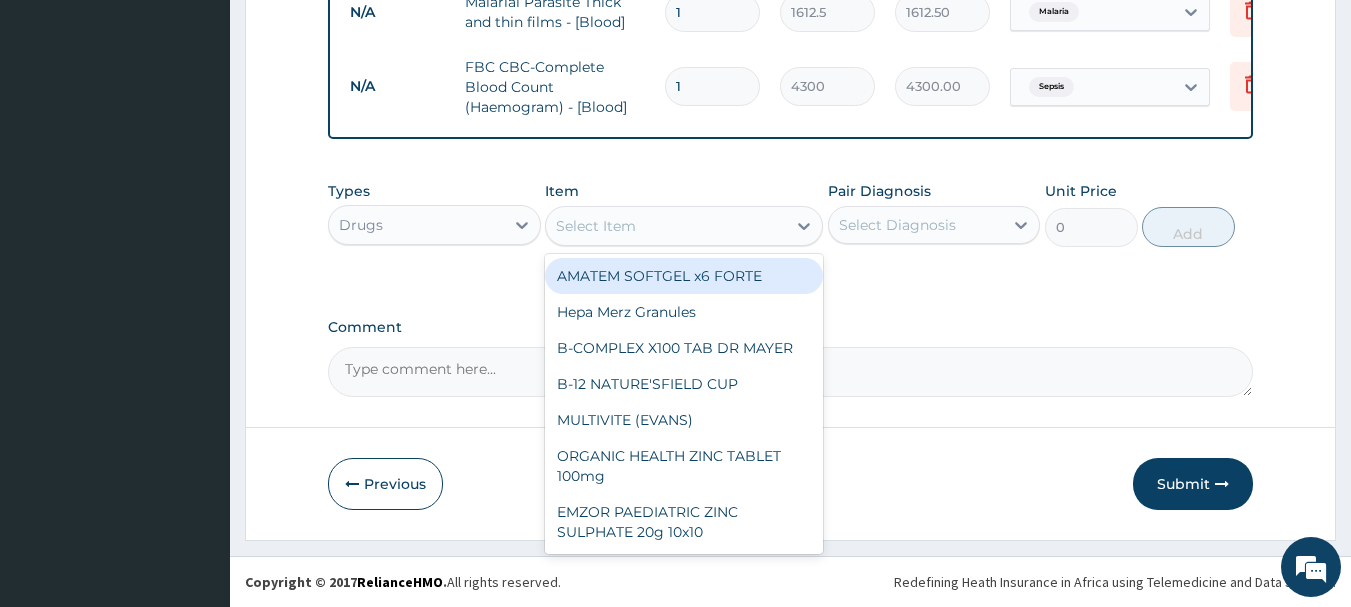 click on "Select Item" at bounding box center (666, 226) 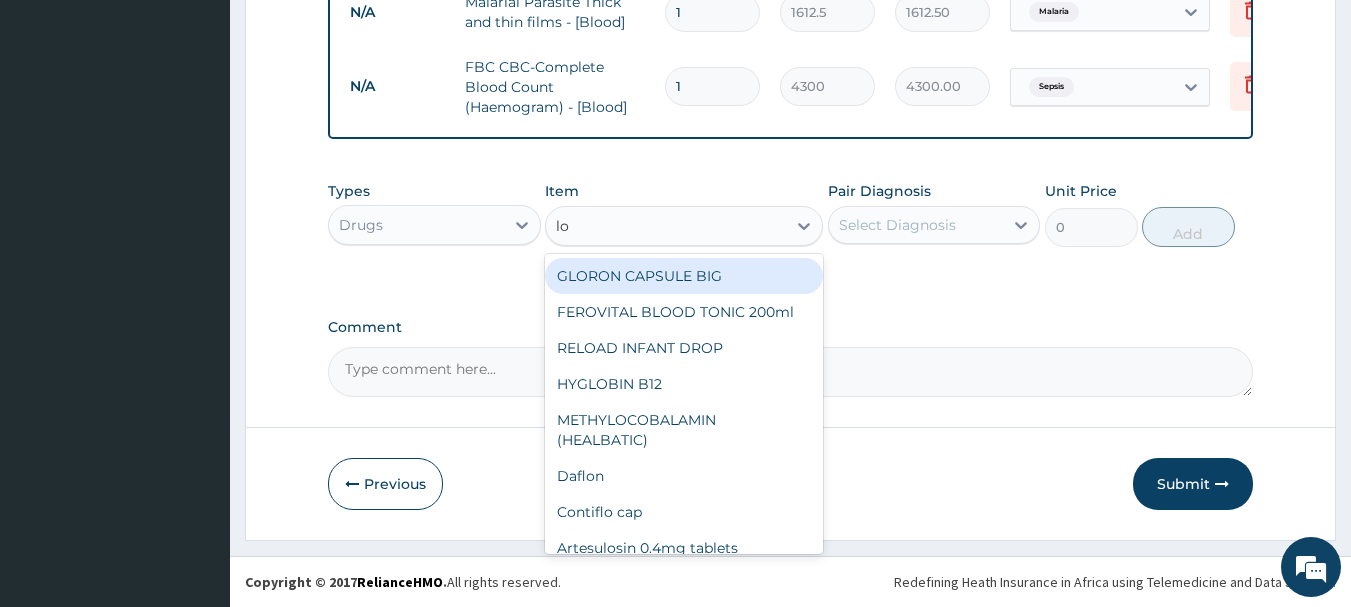 type on "lon" 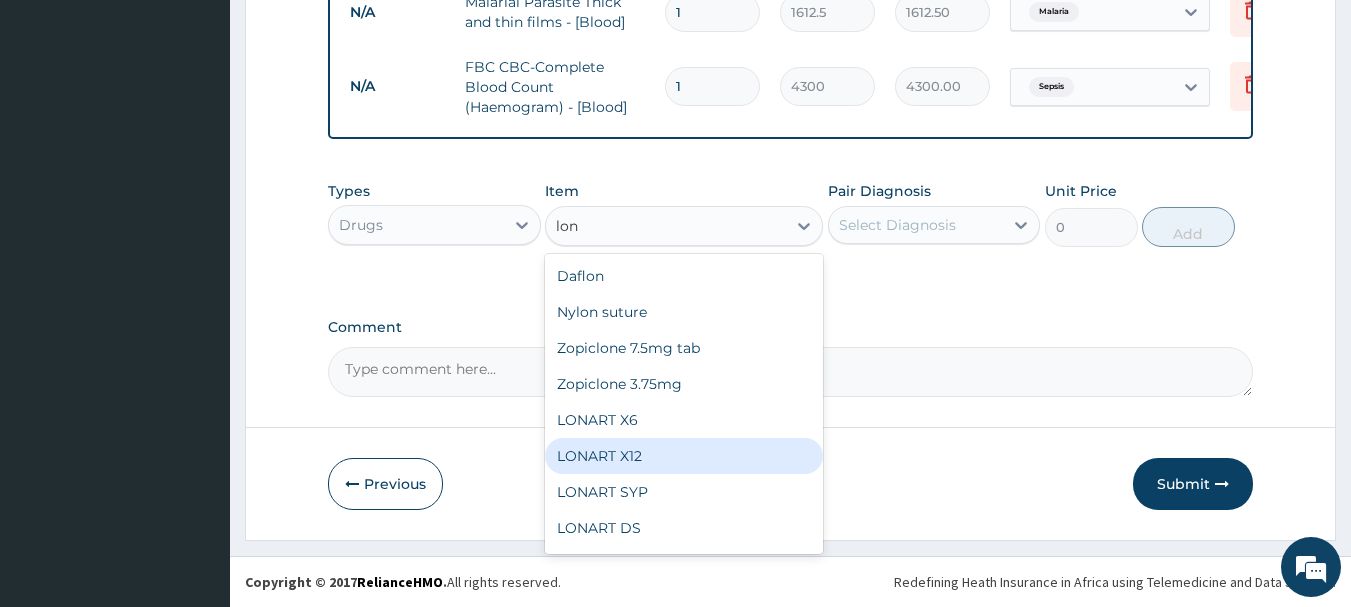 click on "LONART X12" at bounding box center (684, 456) 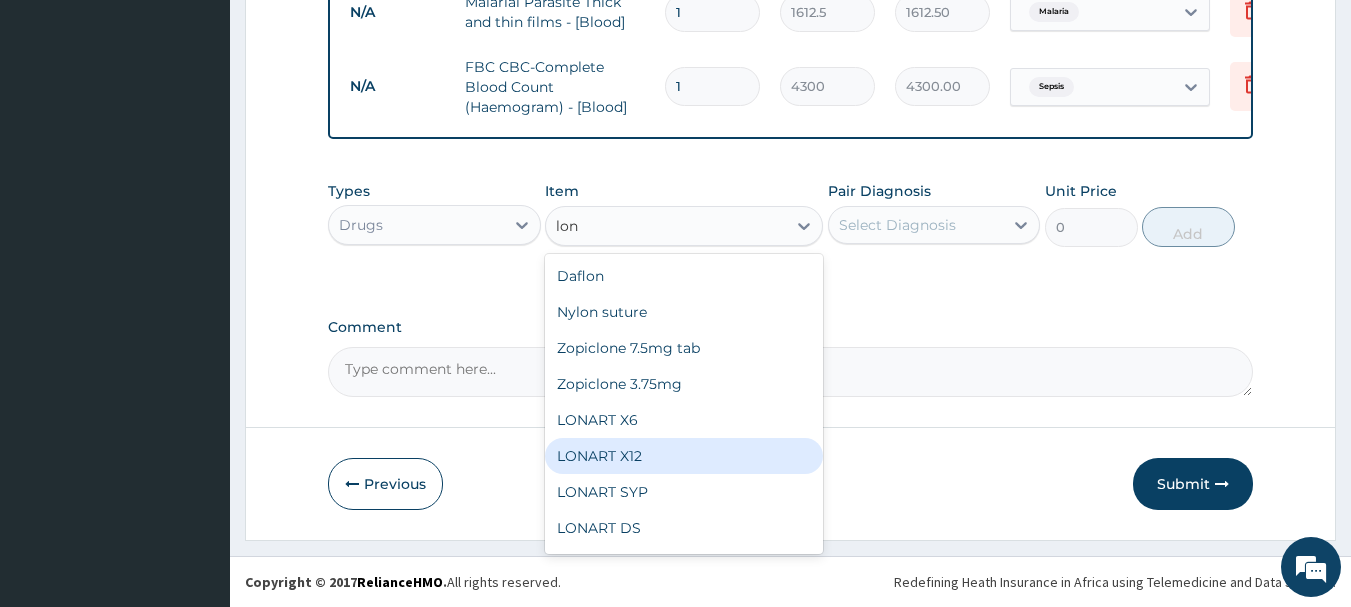 type 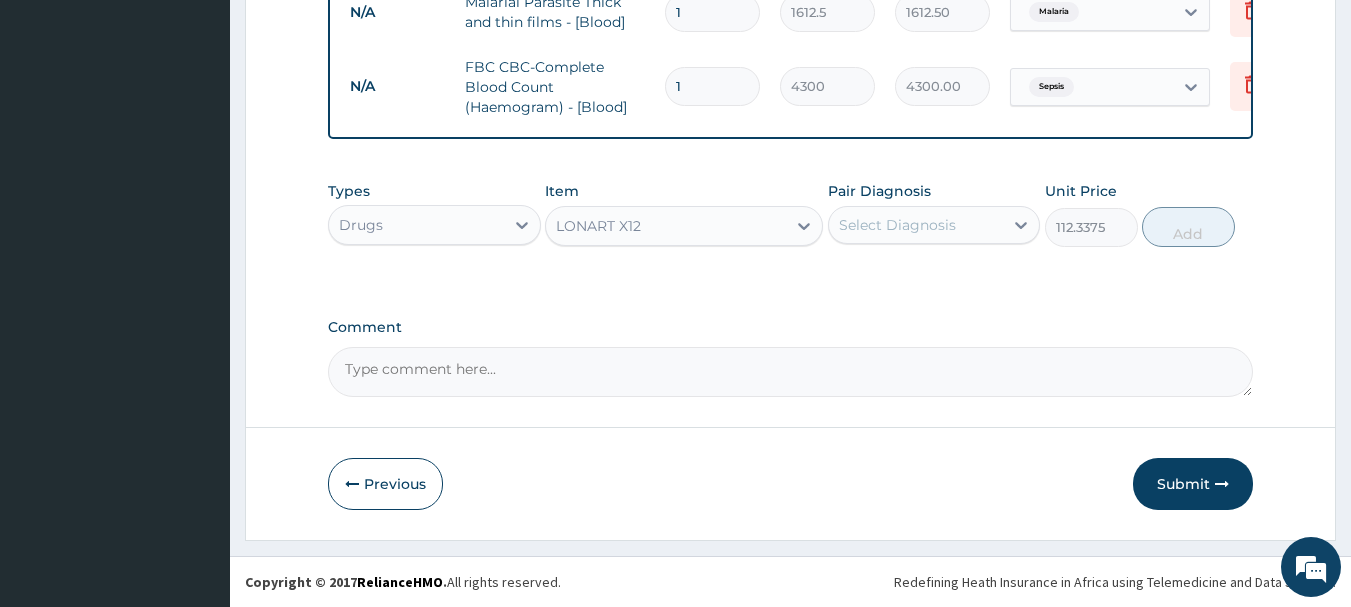 click on "Select Diagnosis" at bounding box center (897, 225) 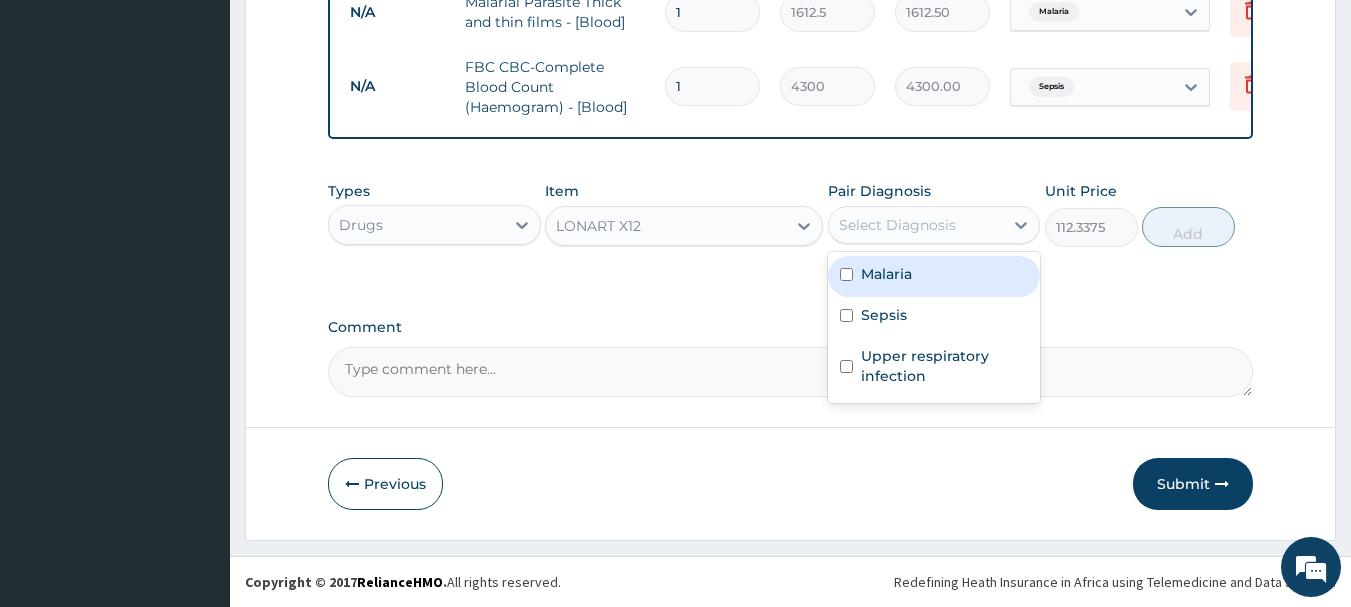 click on "Malaria" at bounding box center (934, 276) 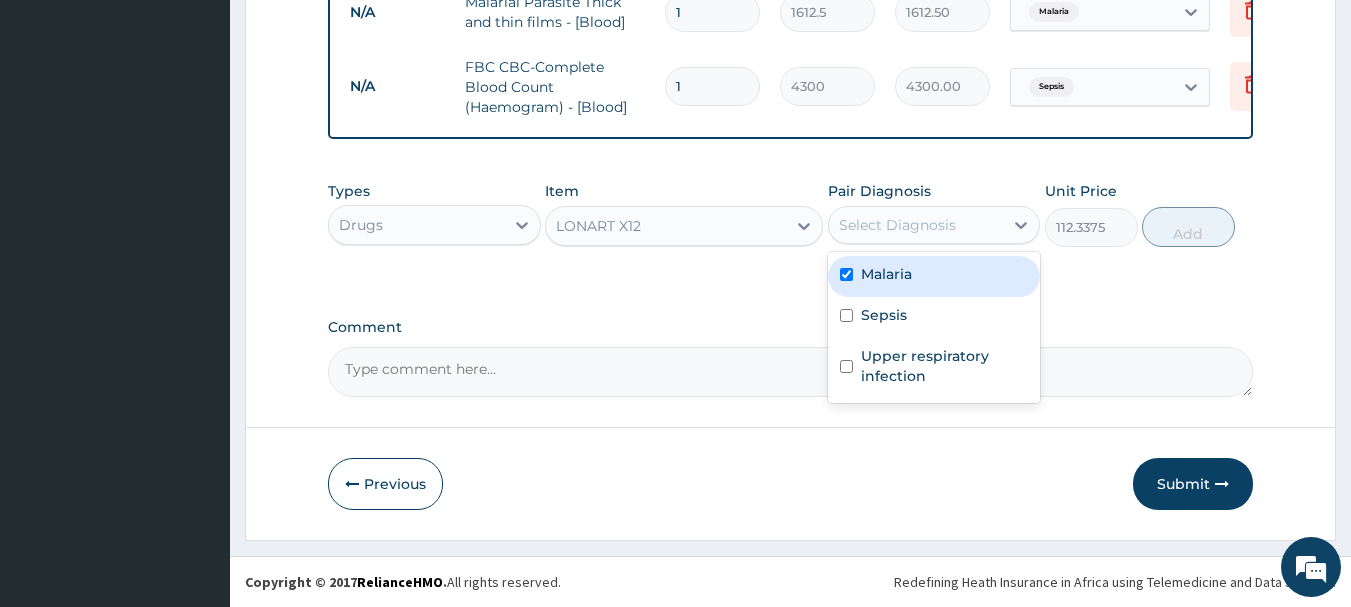 checkbox on "true" 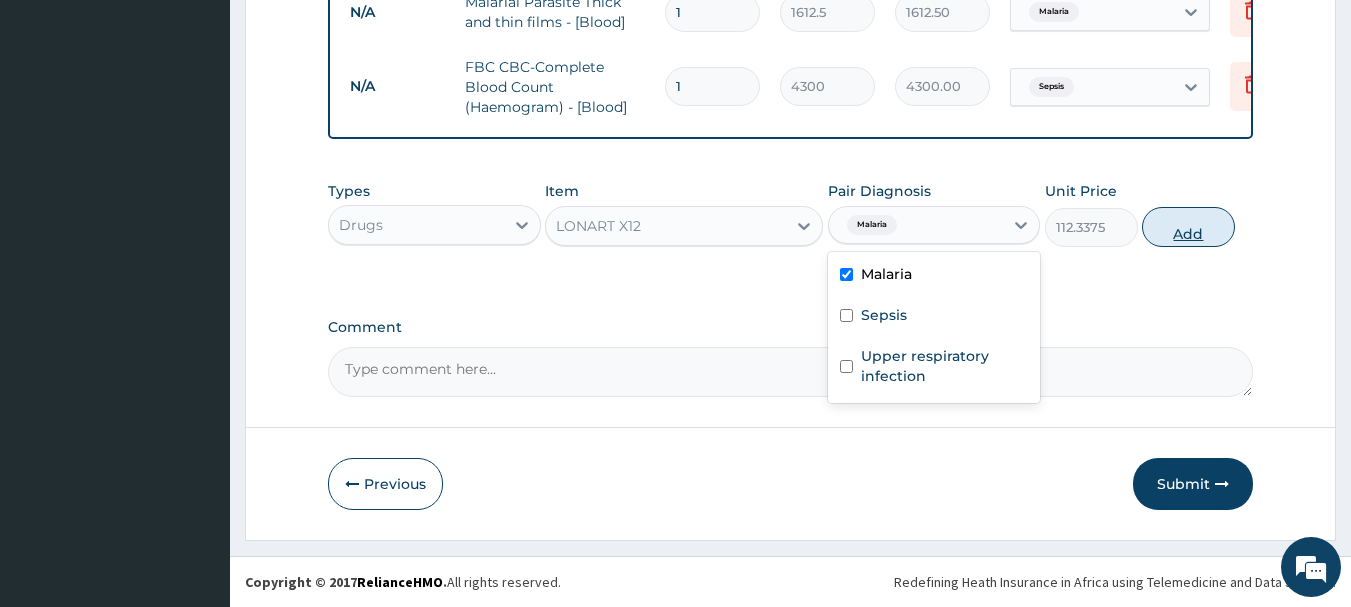 click on "Add" at bounding box center [1188, 227] 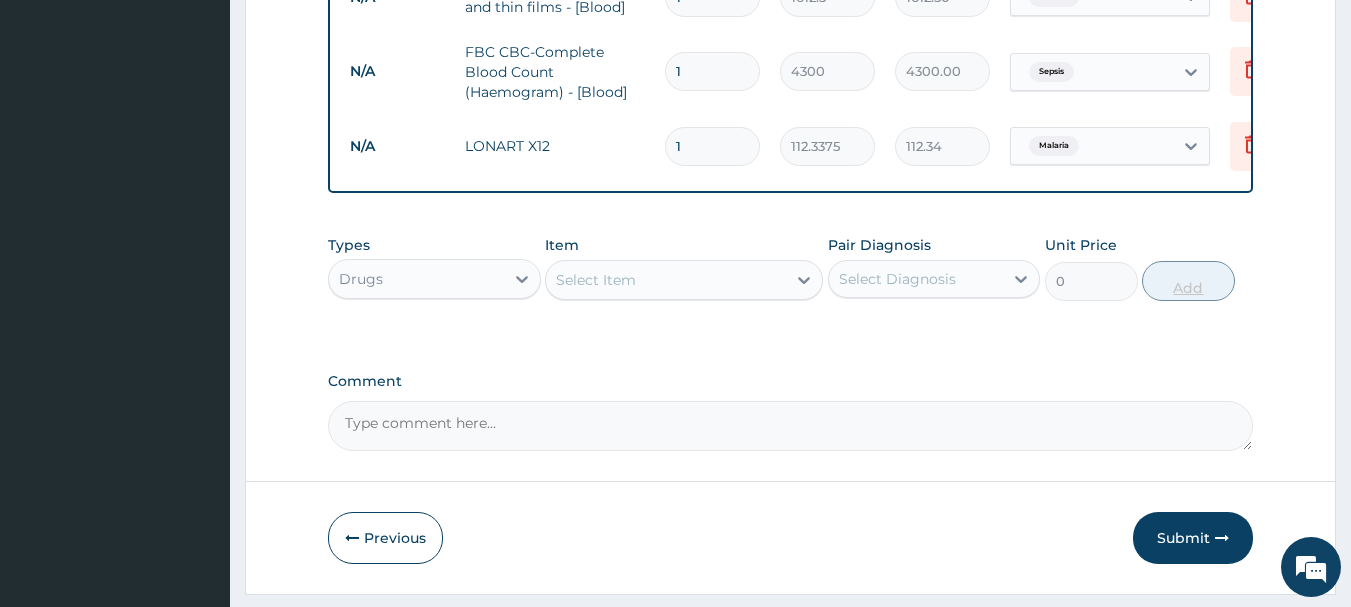 type on "12" 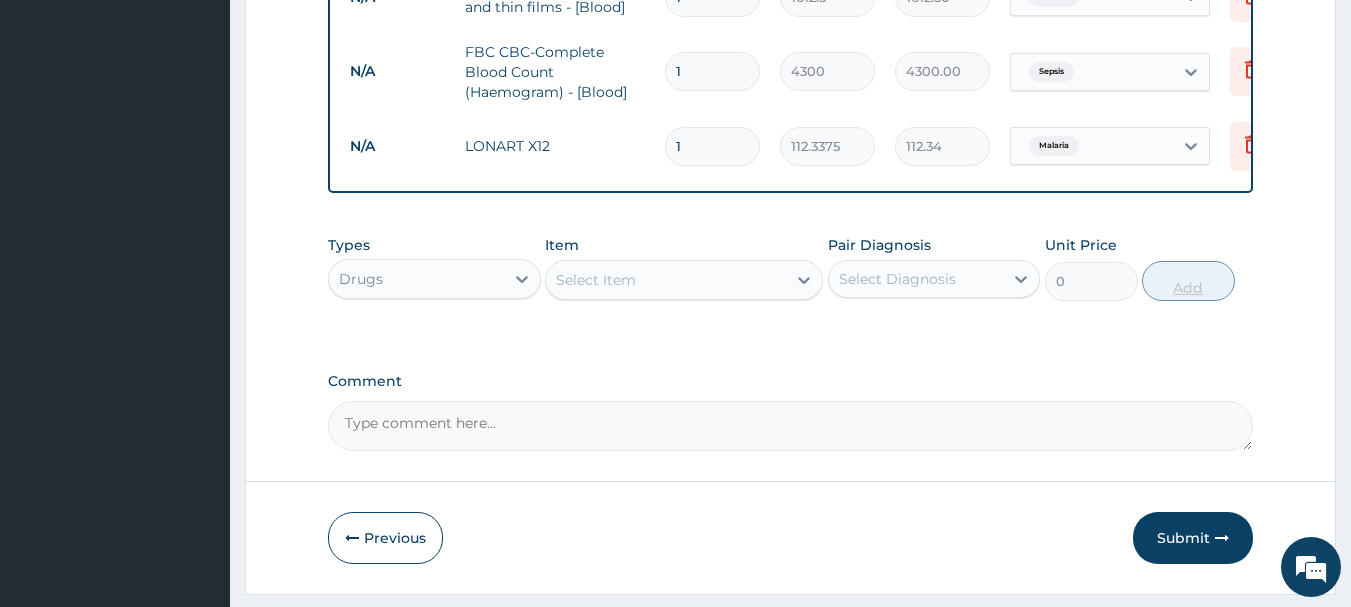 type on "1348.05" 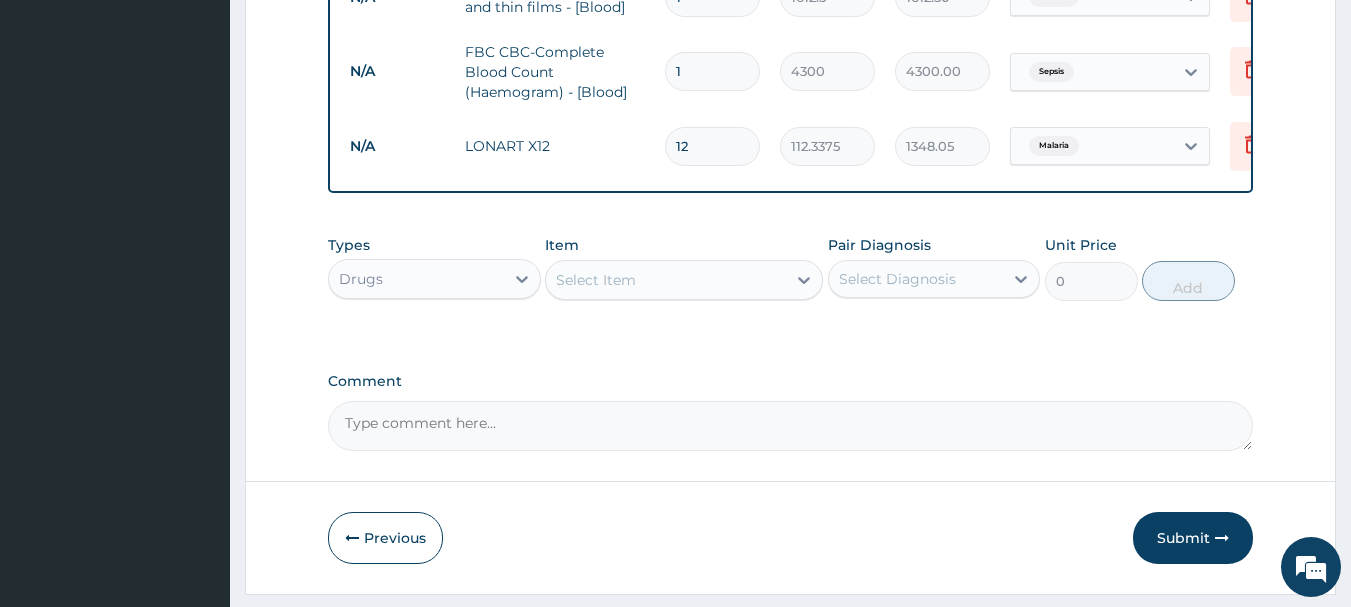 type on "12" 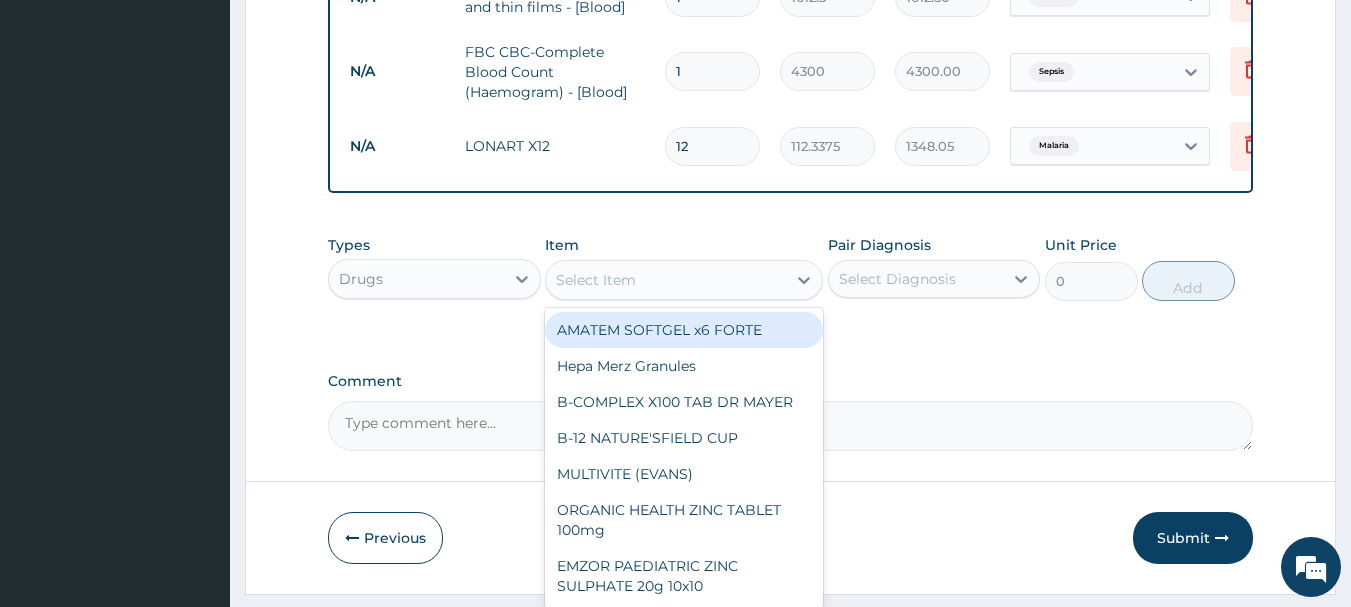 click on "Select Item" at bounding box center [666, 280] 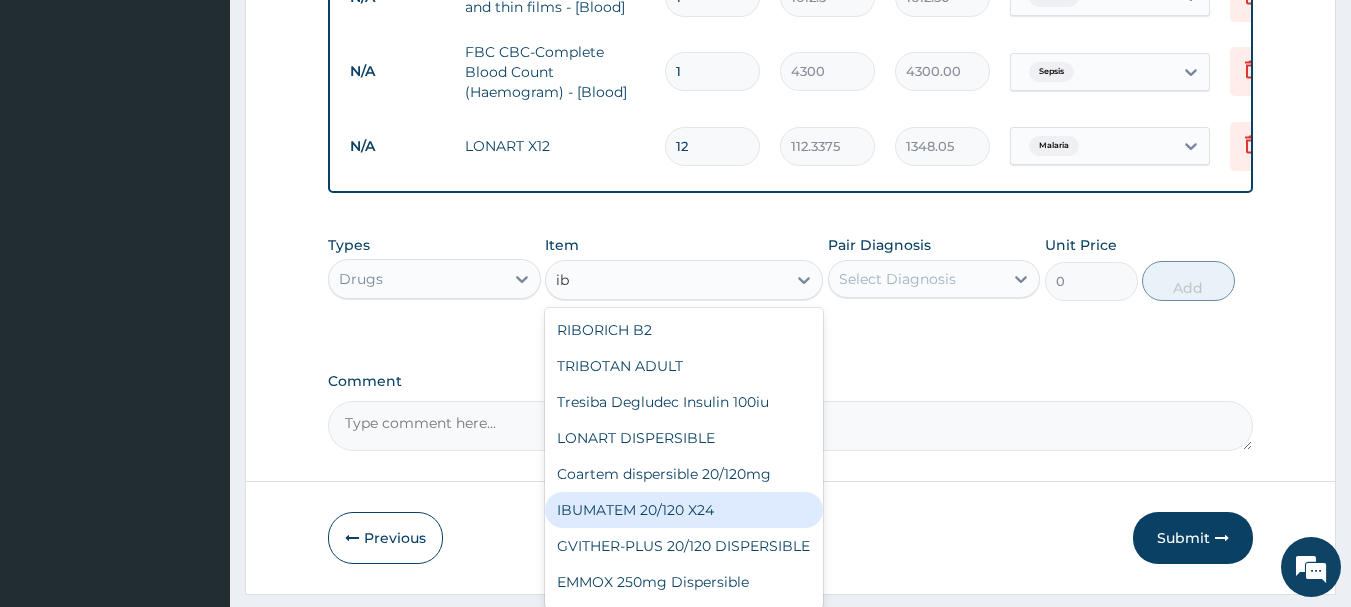 type on "ibu" 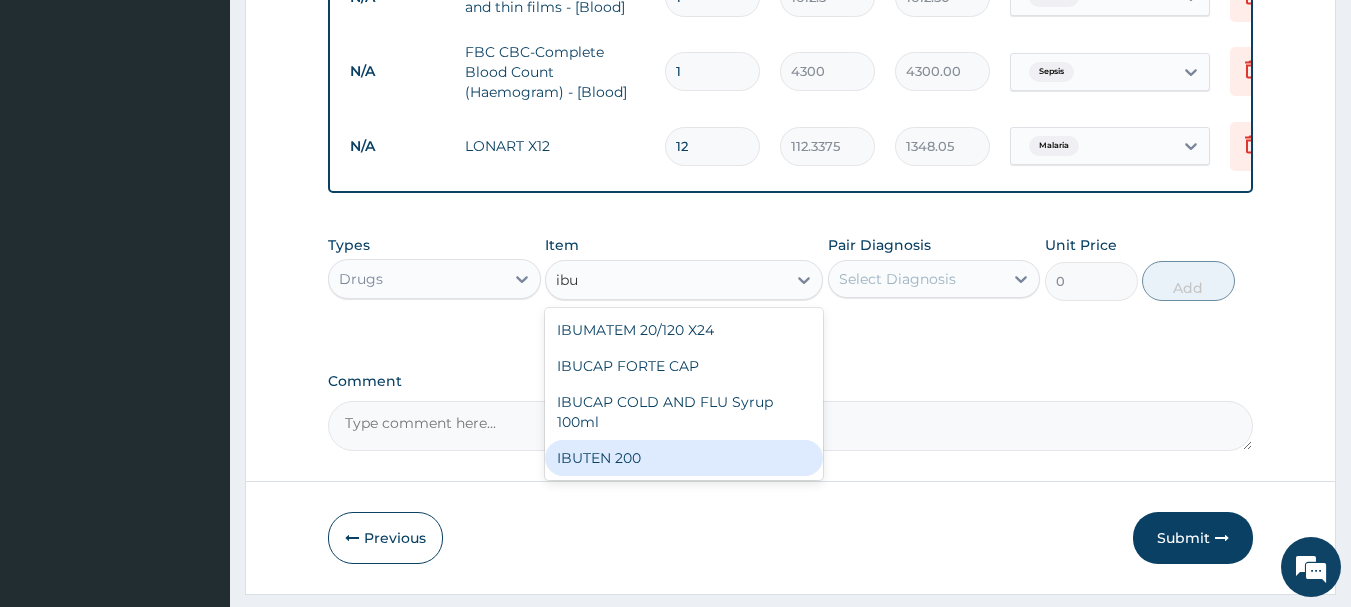 click on "IBUTEN 200" at bounding box center [684, 458] 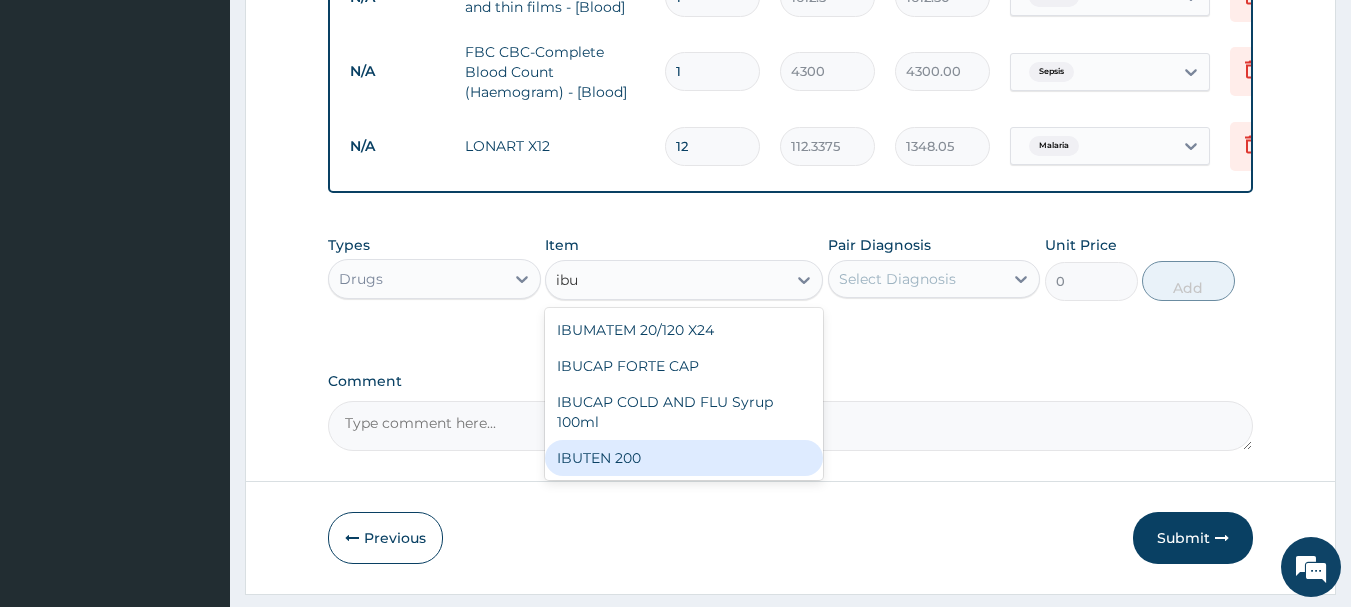 type 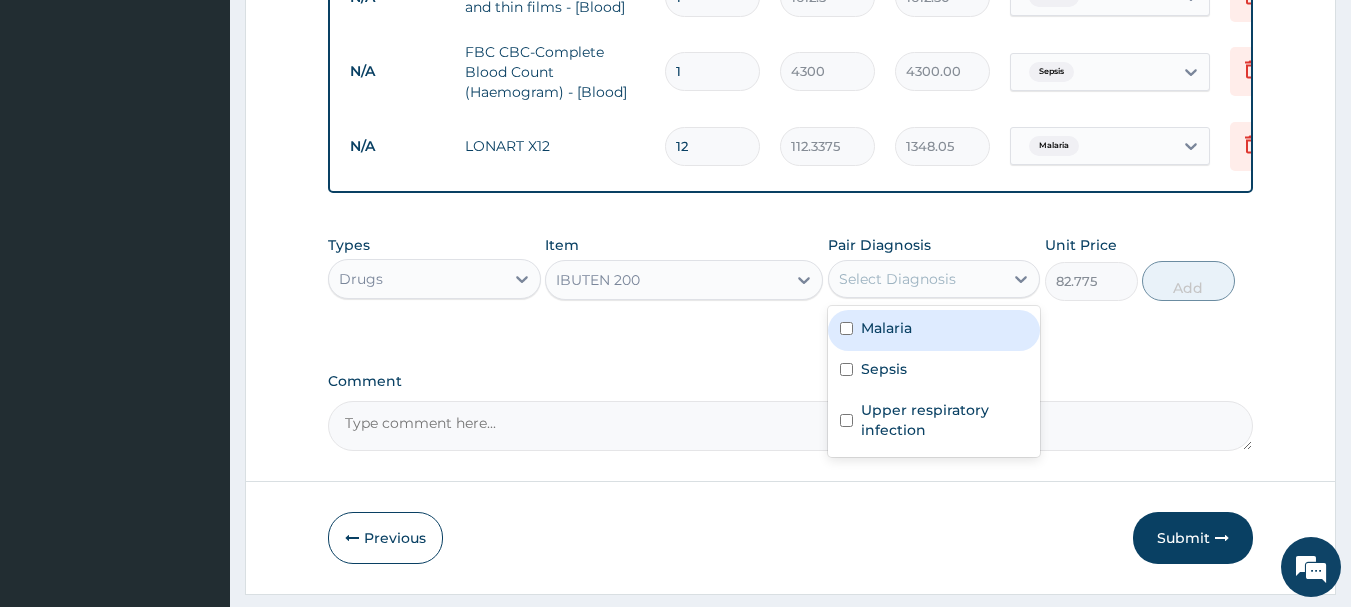 click on "Select Diagnosis" at bounding box center [897, 279] 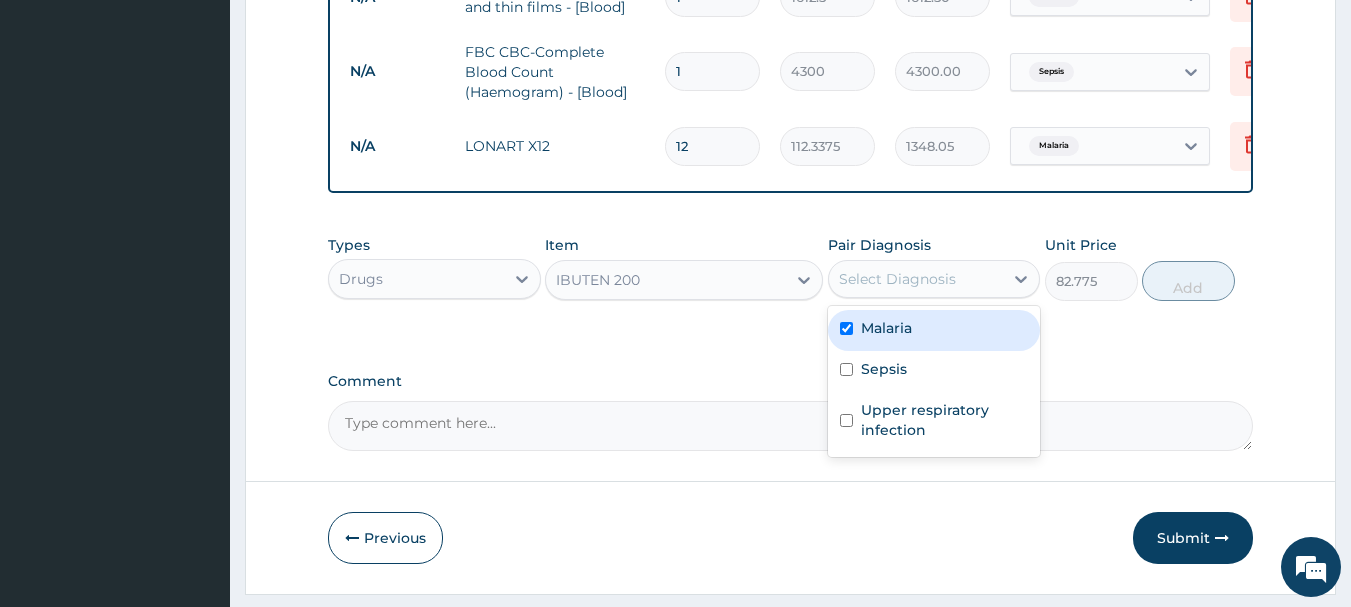 checkbox on "true" 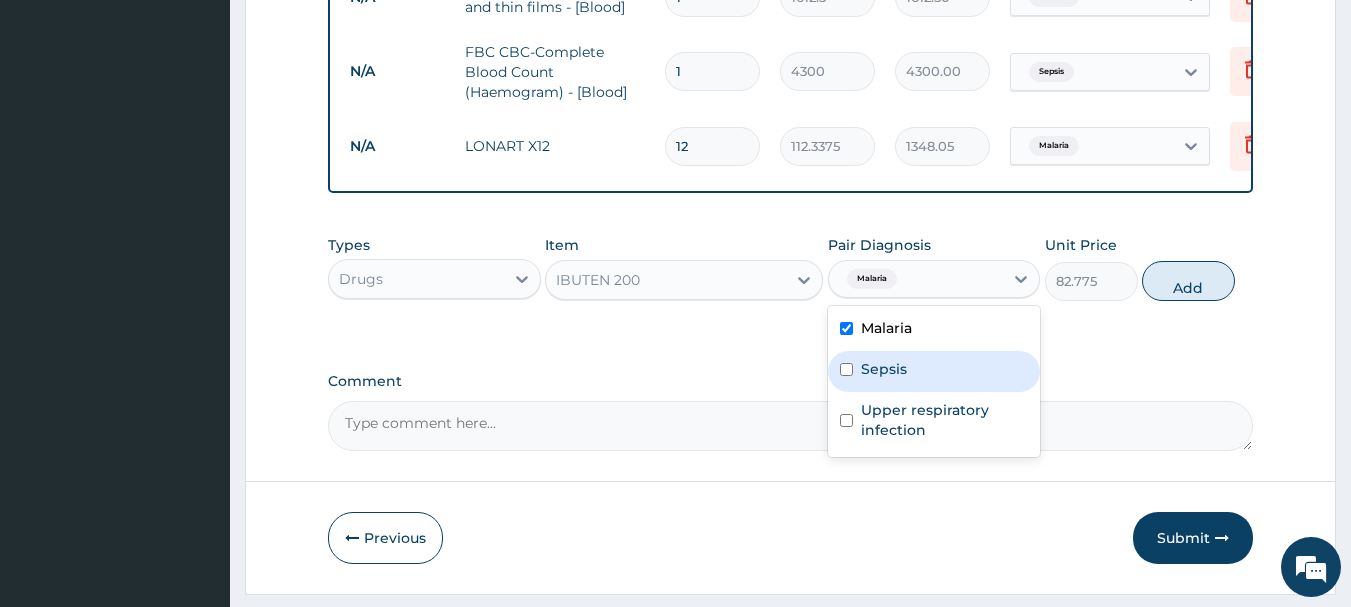 click on "Sepsis" at bounding box center (884, 369) 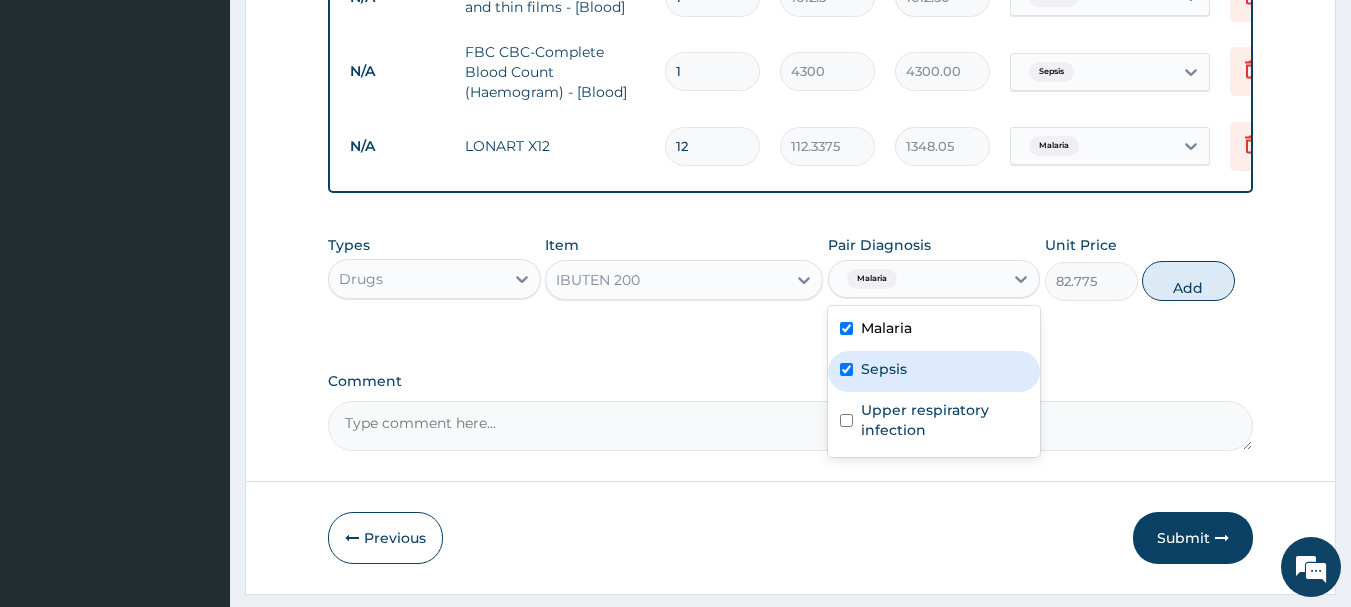 checkbox on "true" 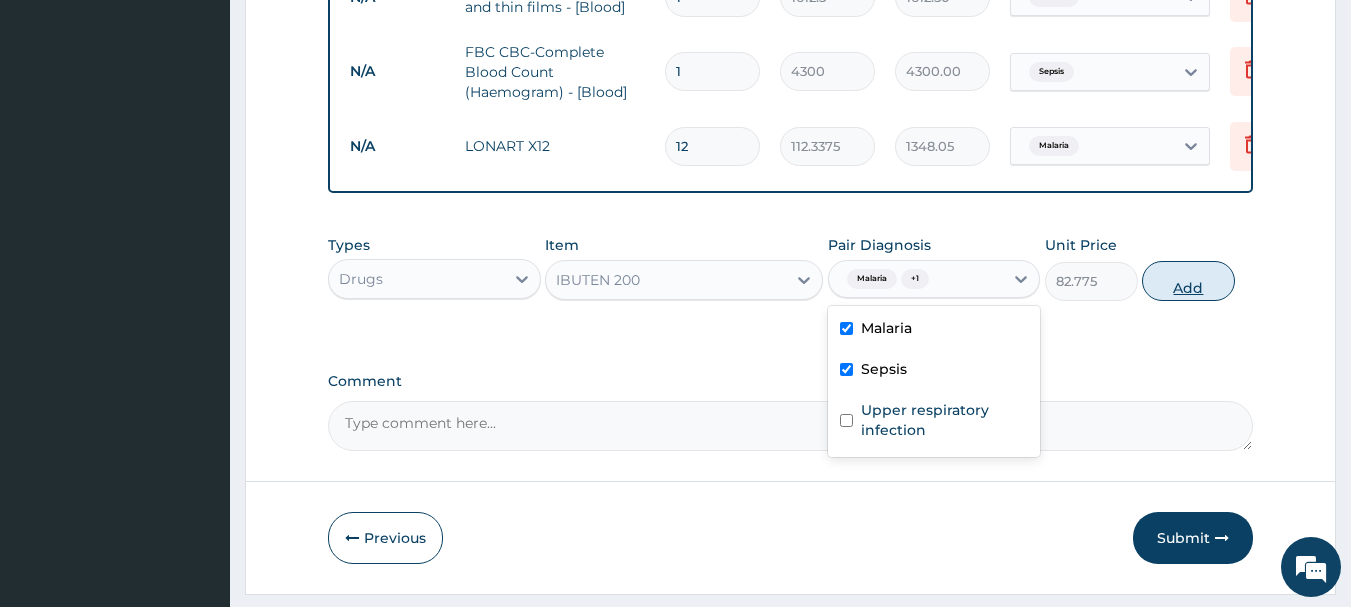 click on "Add" at bounding box center [1188, 281] 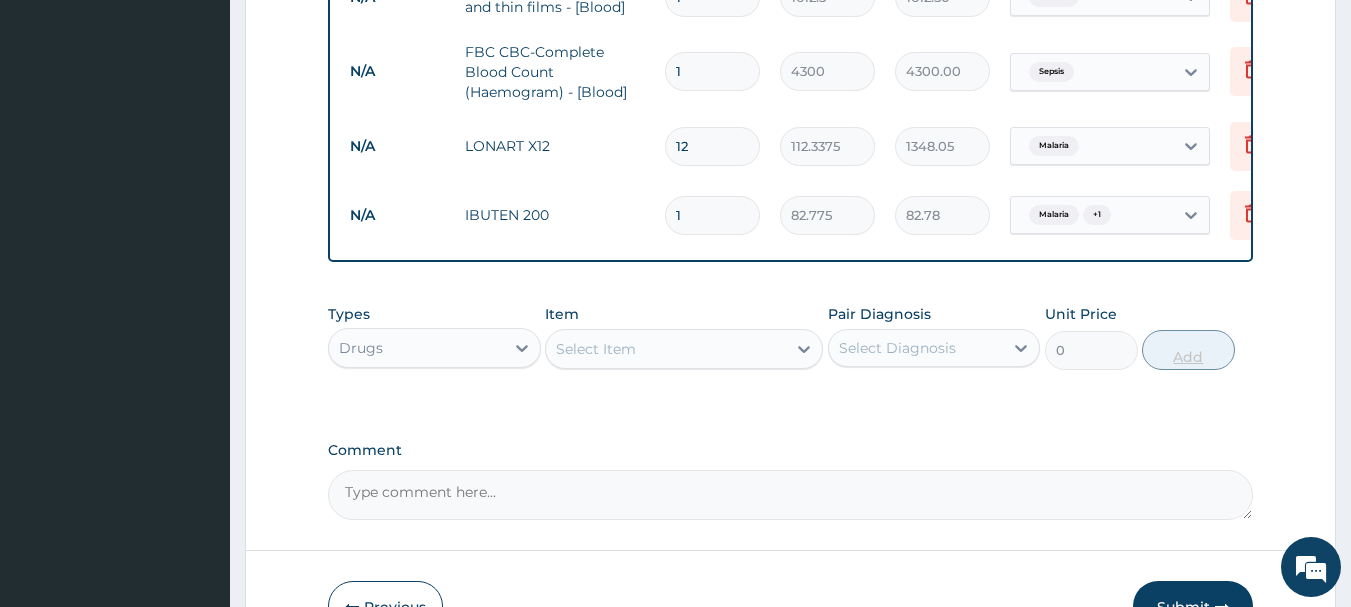type 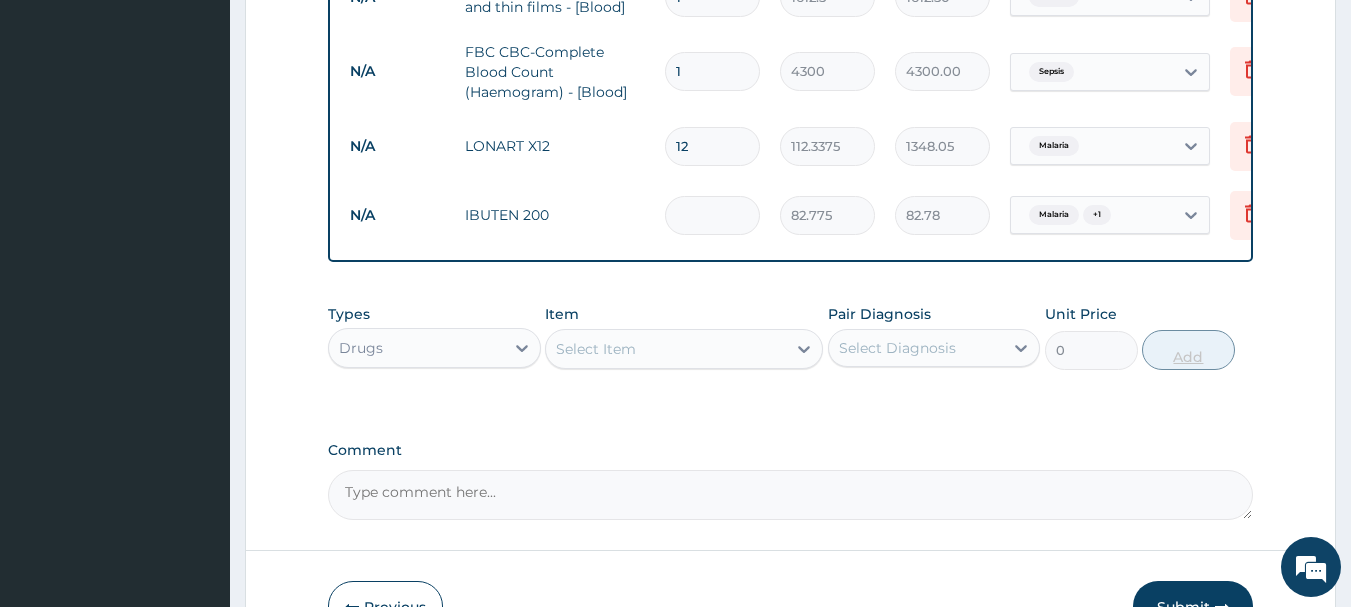 type on "0.00" 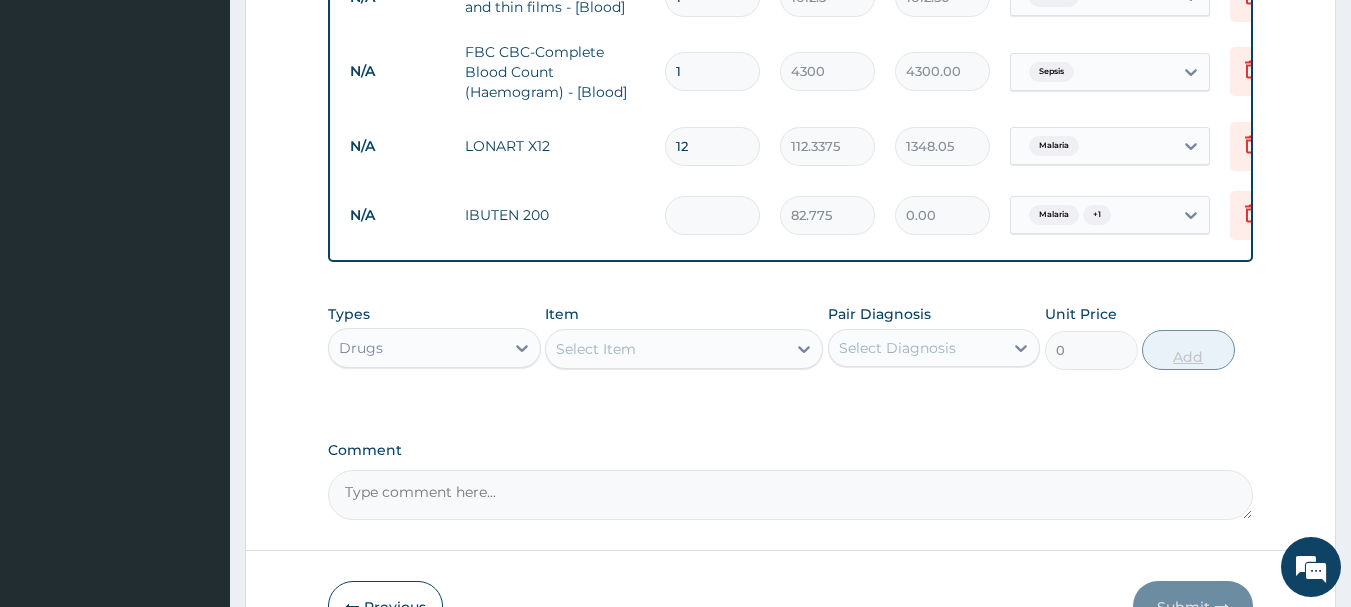 type on "9" 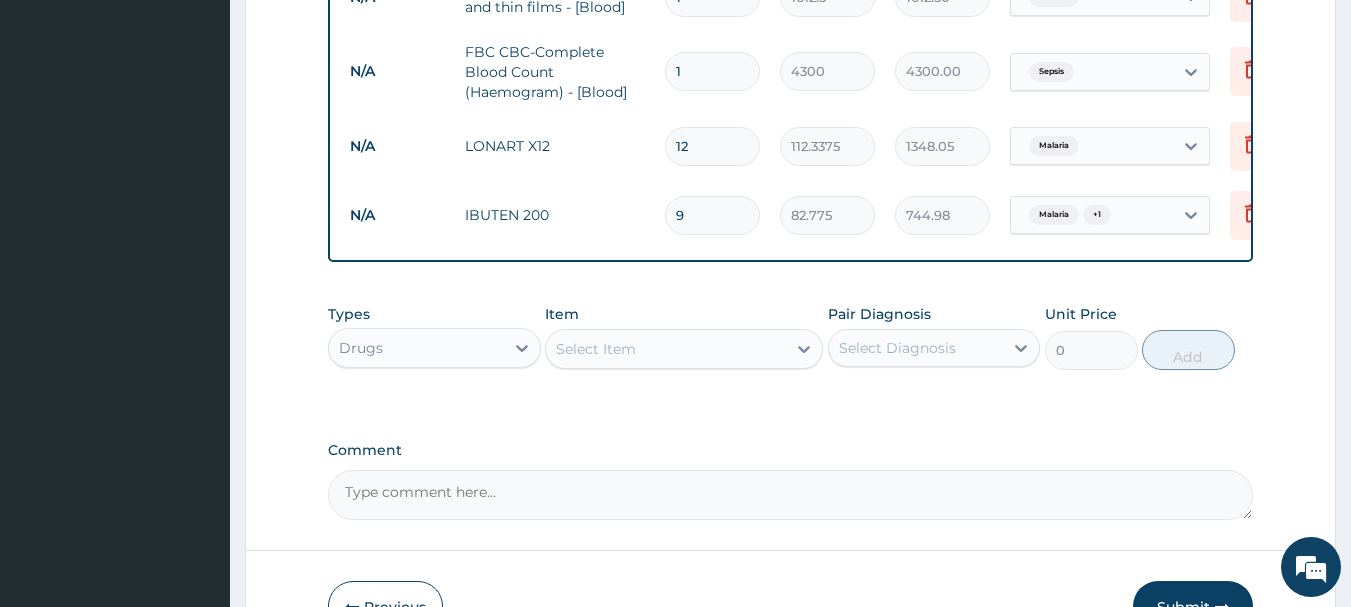 type on "9" 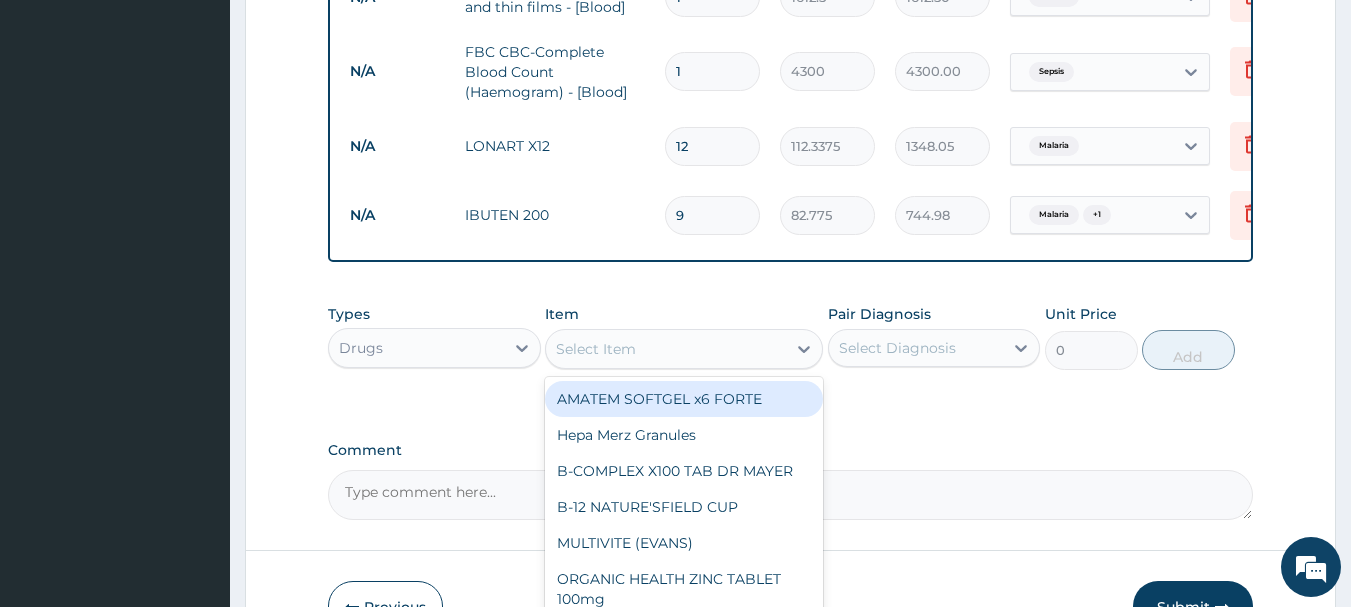 click on "Select Item" at bounding box center [666, 349] 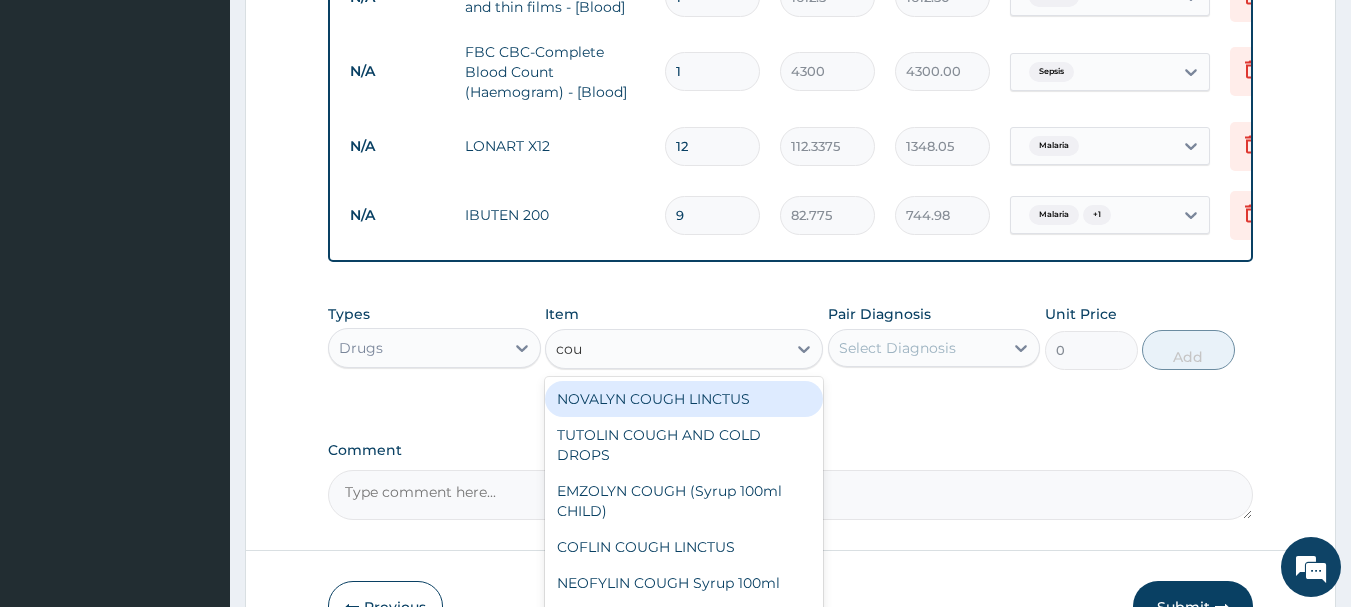 type on "coug" 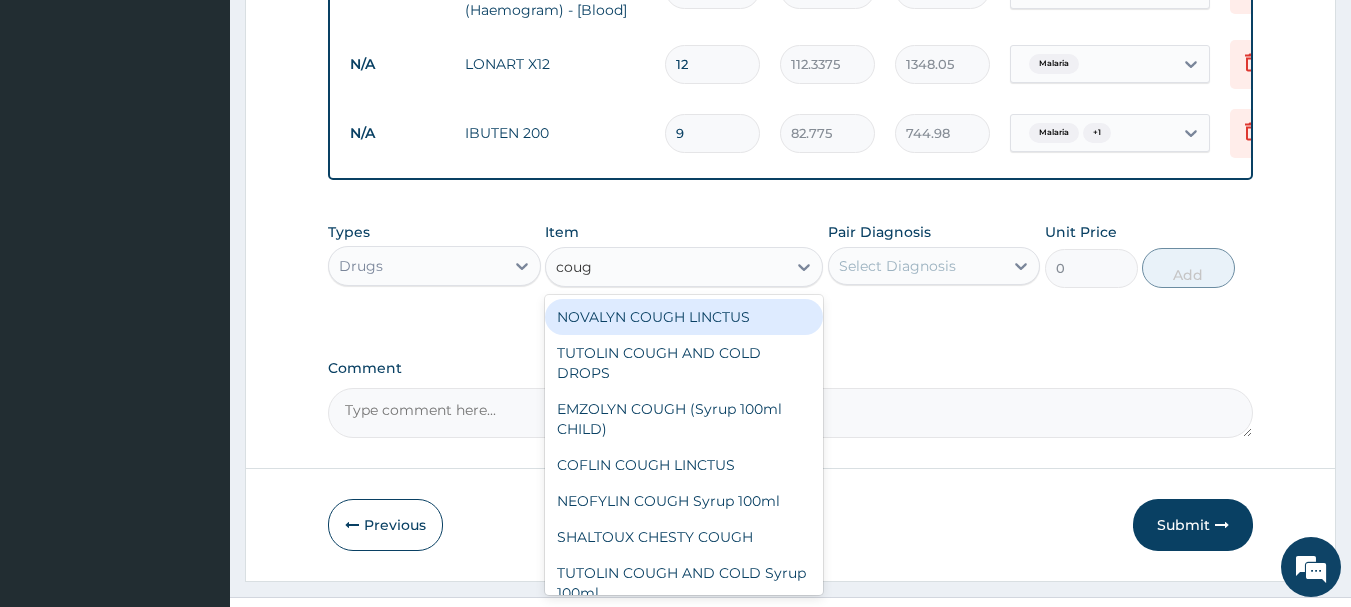 scroll, scrollTop: 1053, scrollLeft: 0, axis: vertical 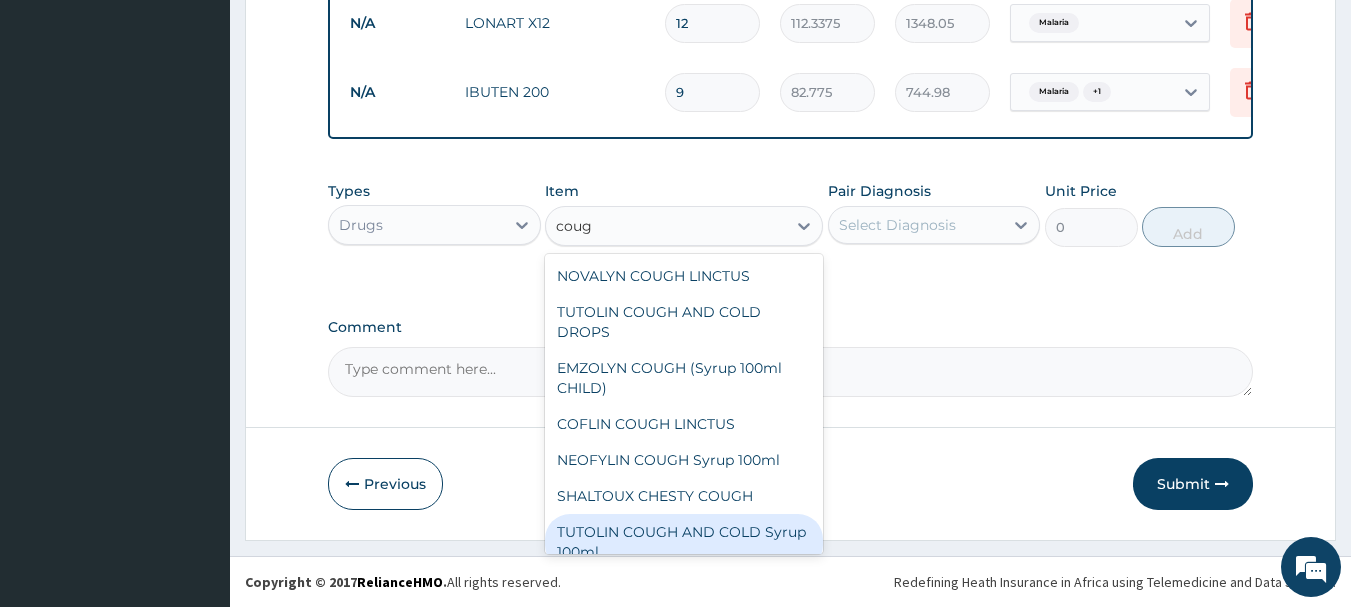 click on "TUTOLIN COUGH AND COLD Syrup 100ml" at bounding box center (684, 542) 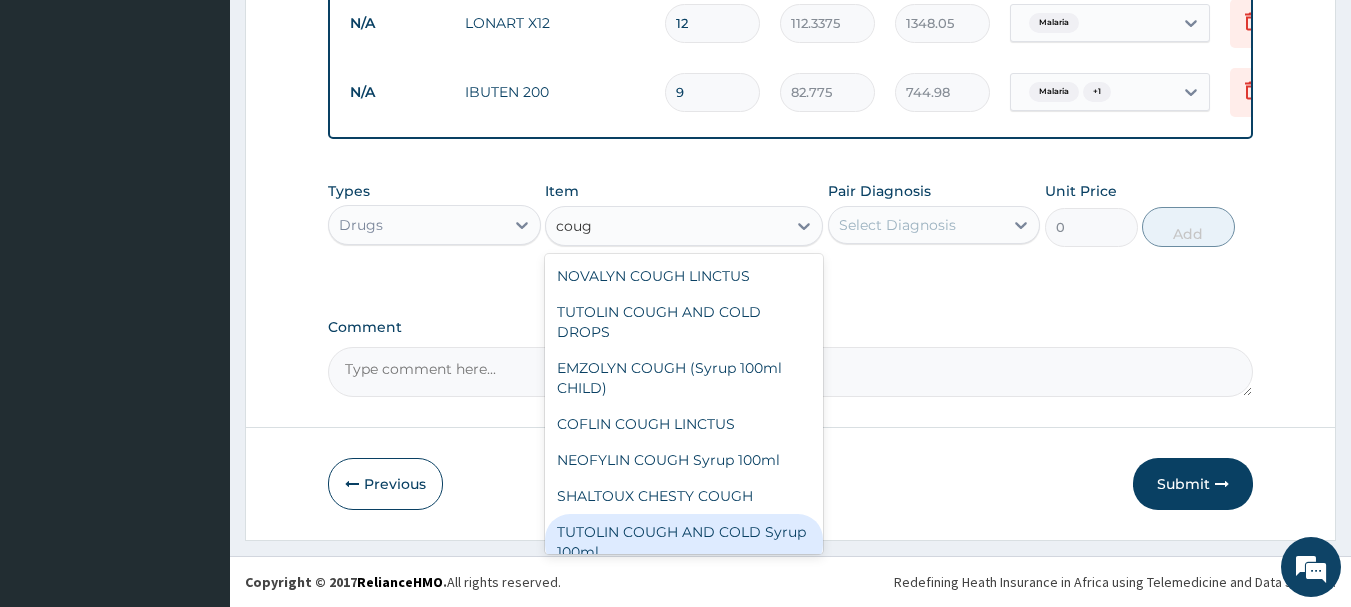 type 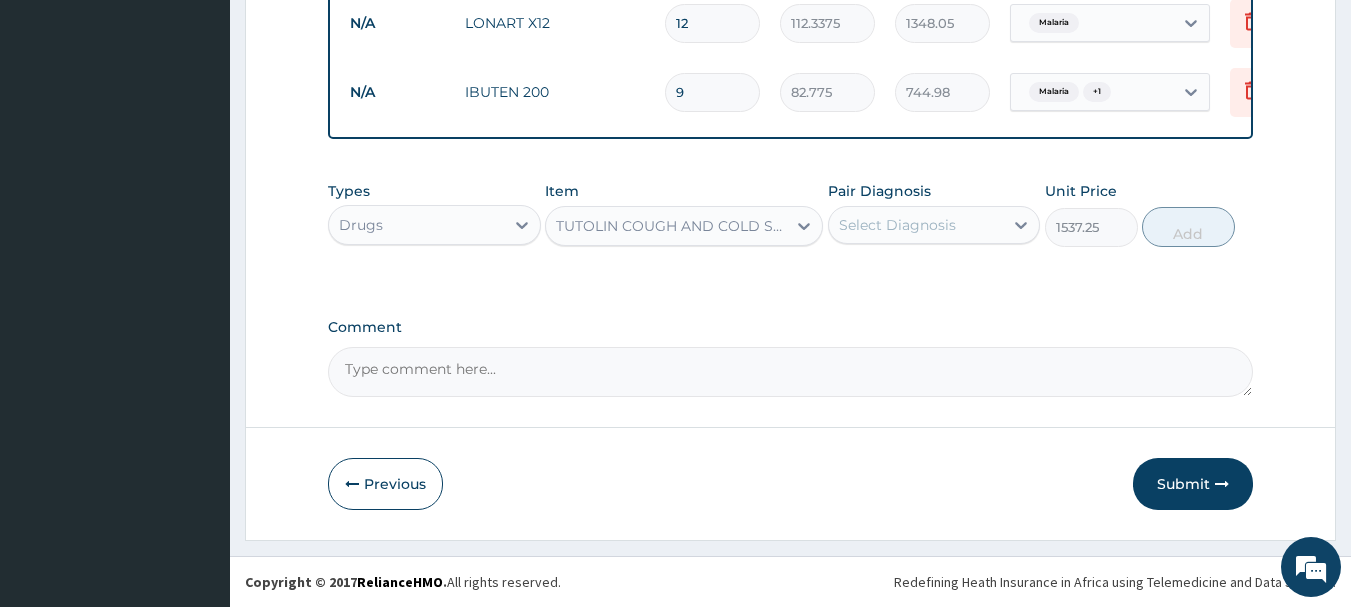 click on "Select Diagnosis" at bounding box center (897, 225) 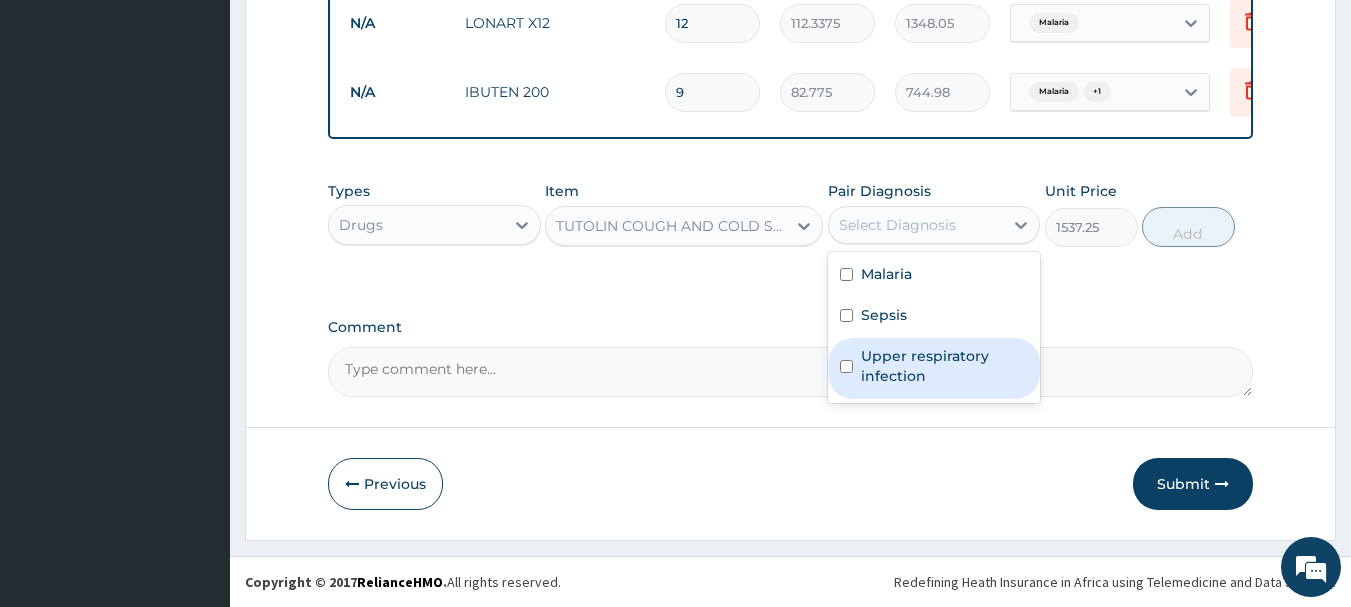 click on "Upper respiratory infection" at bounding box center [934, 368] 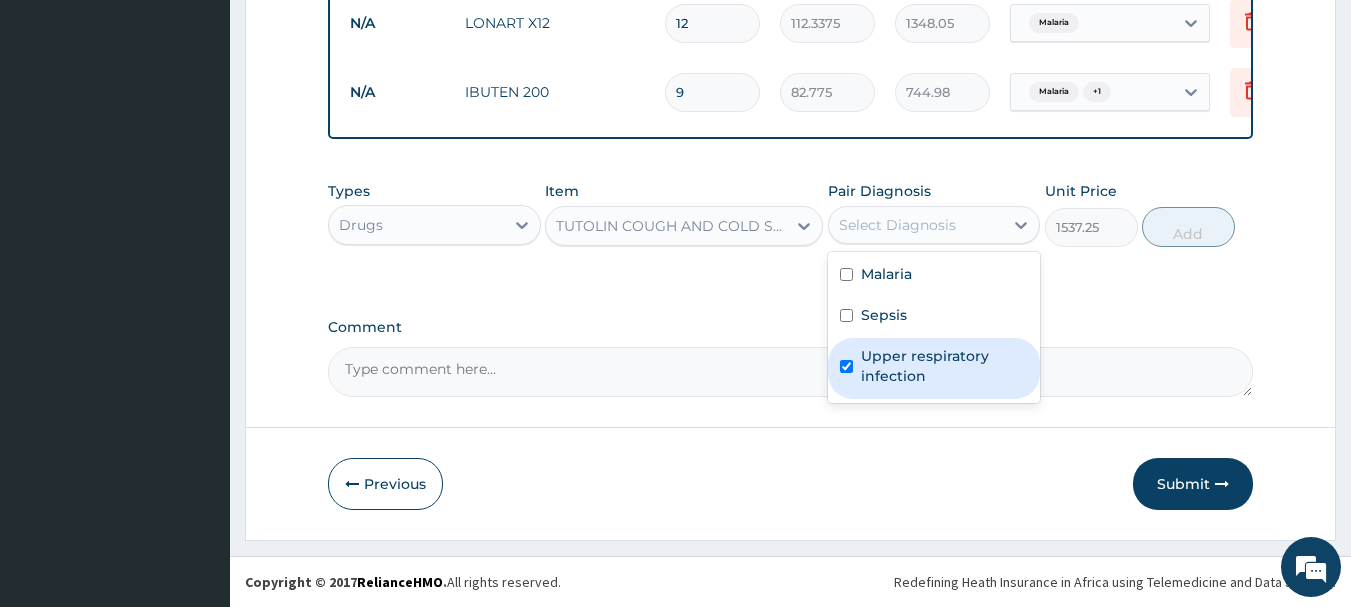 checkbox on "true" 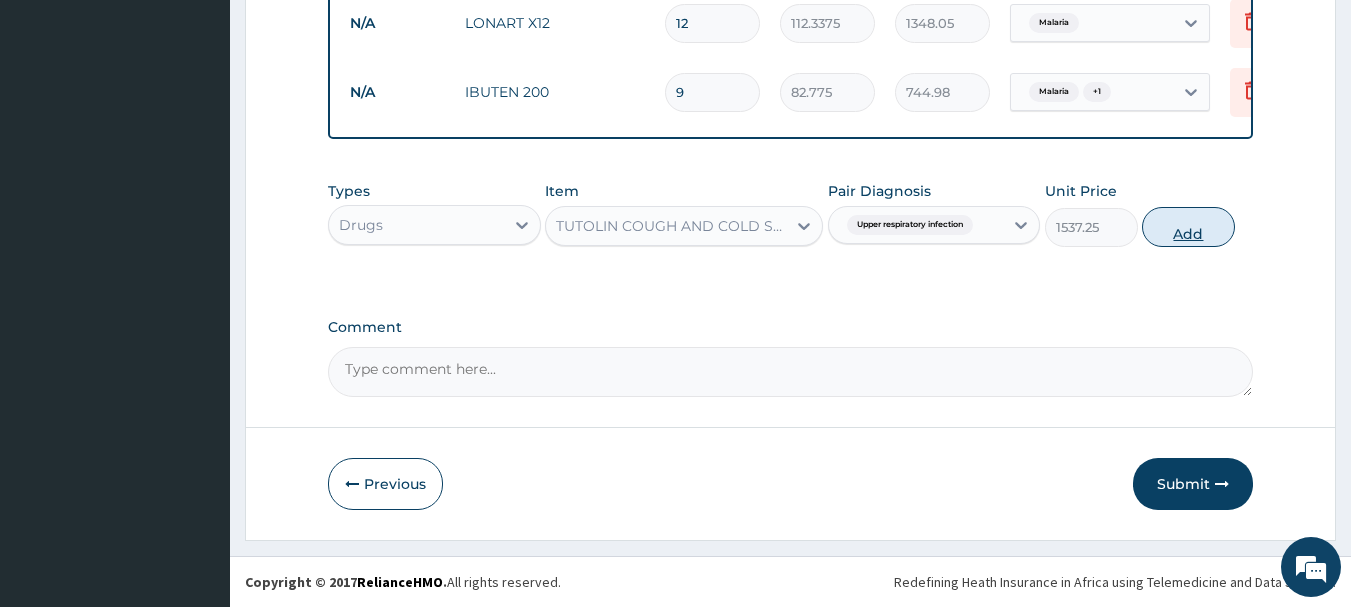click on "Add" at bounding box center (1188, 227) 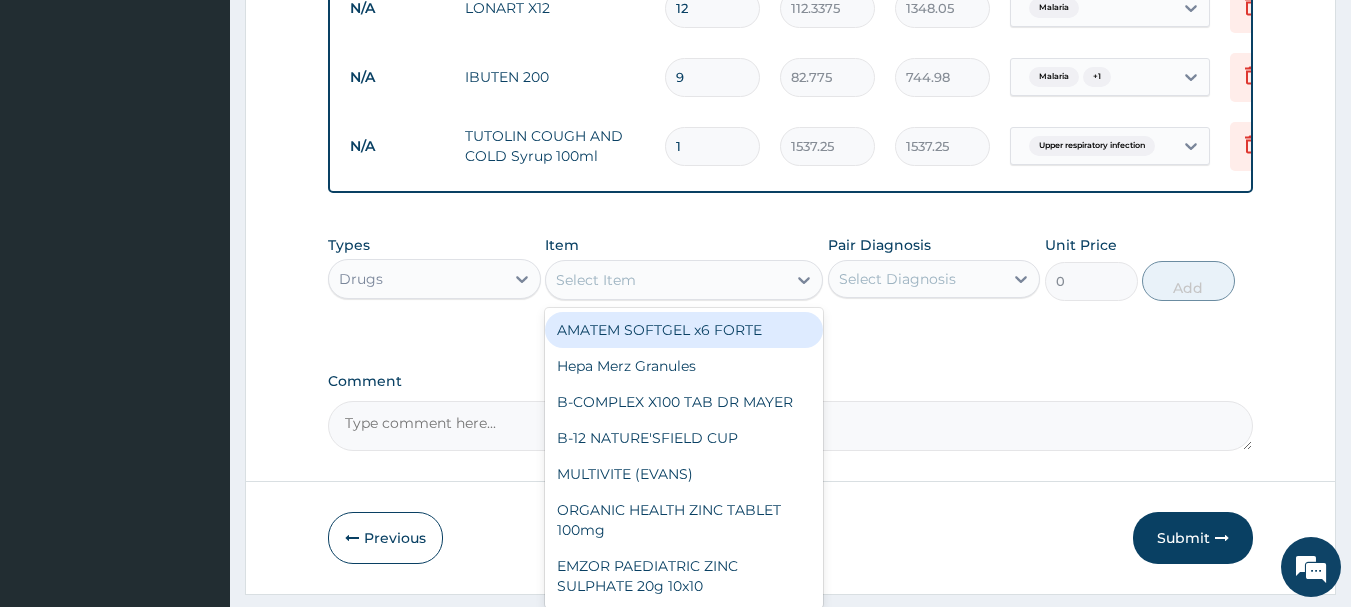 click on "Select Item" at bounding box center [666, 280] 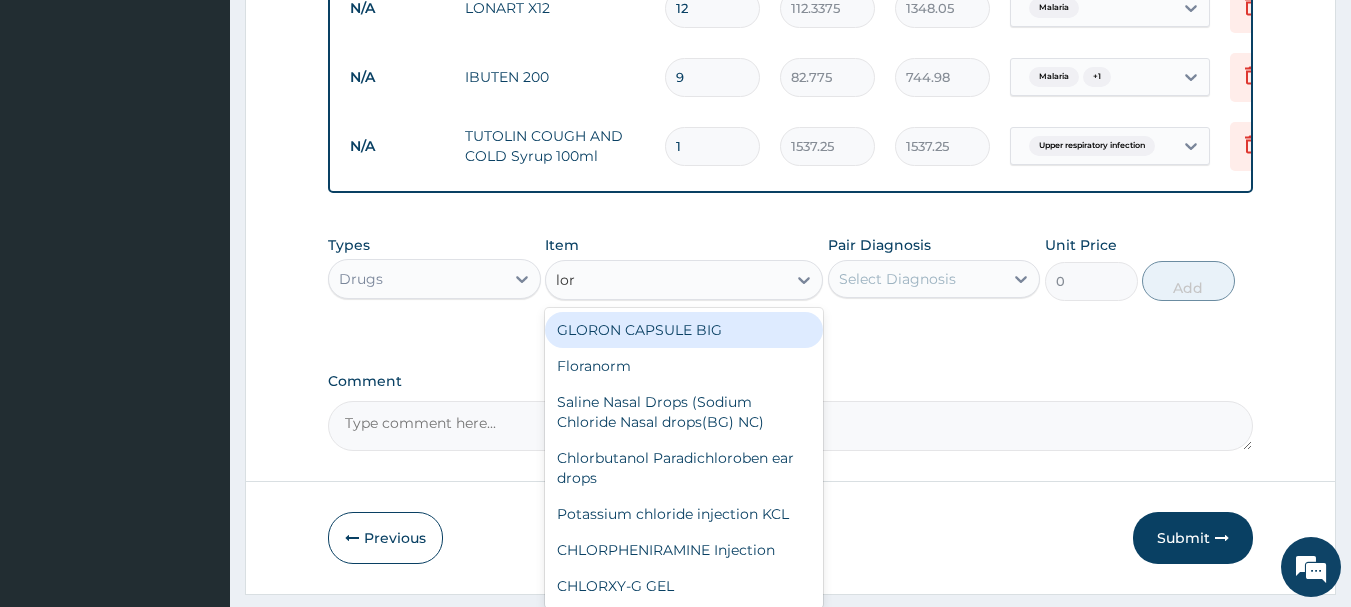 type on "lora" 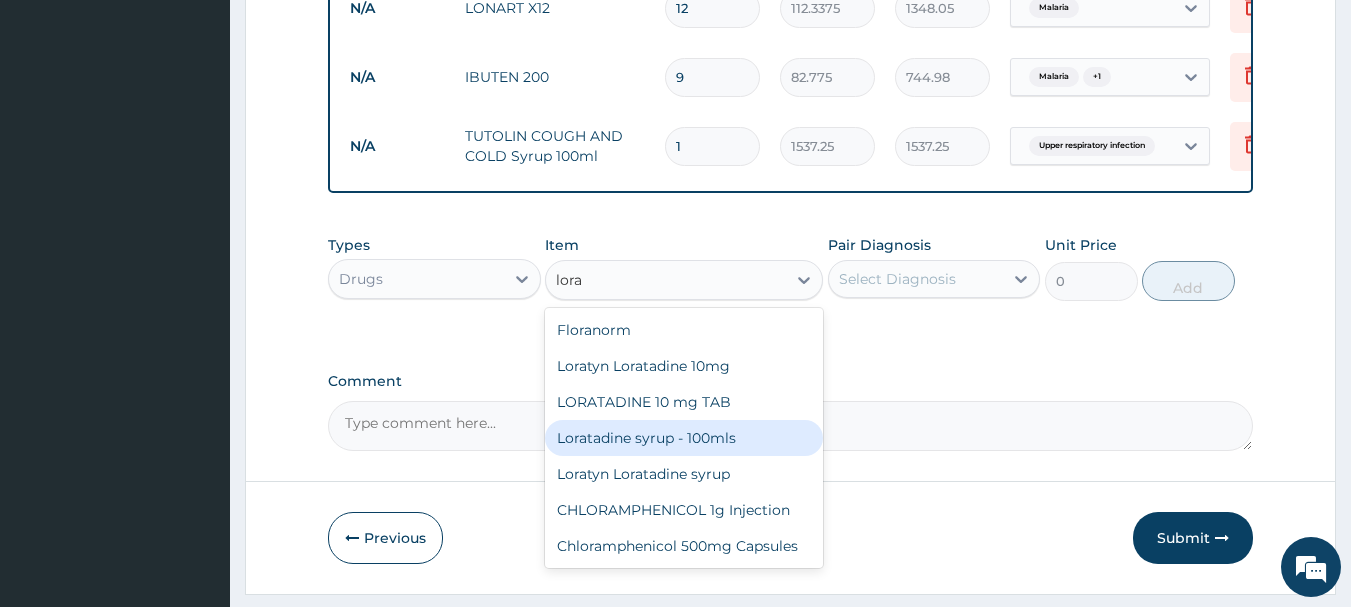 click on "Loratadine syrup - 100mls" at bounding box center [684, 438] 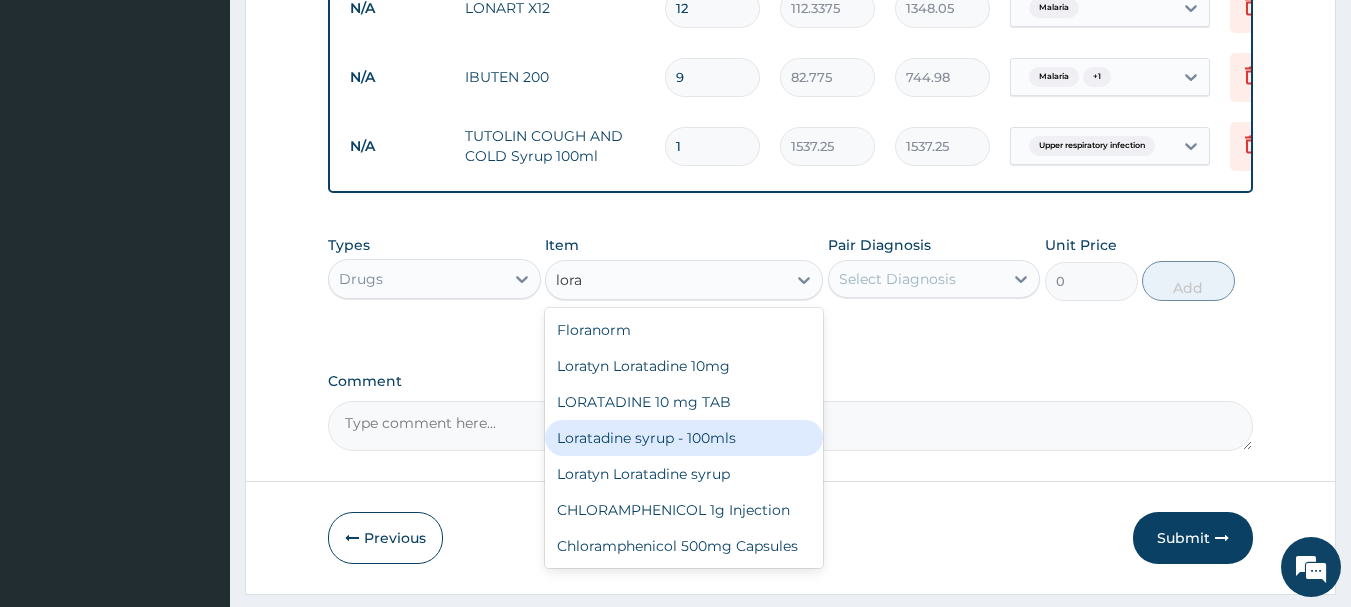 type 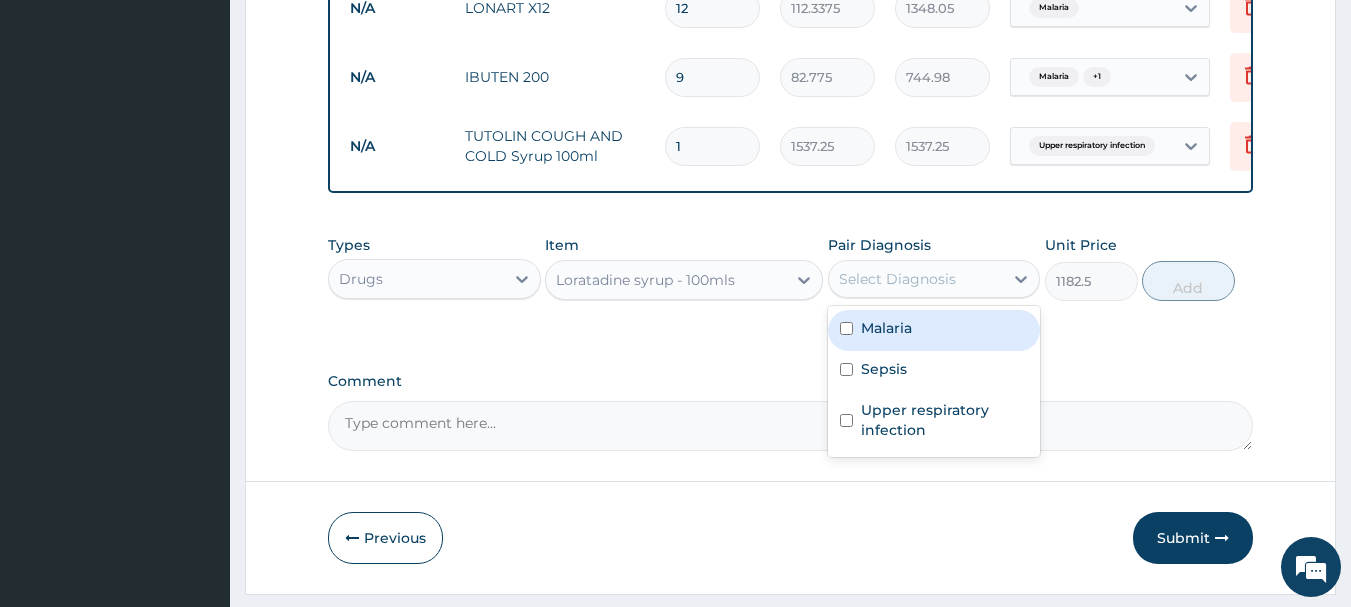 click on "Select Diagnosis" at bounding box center [897, 279] 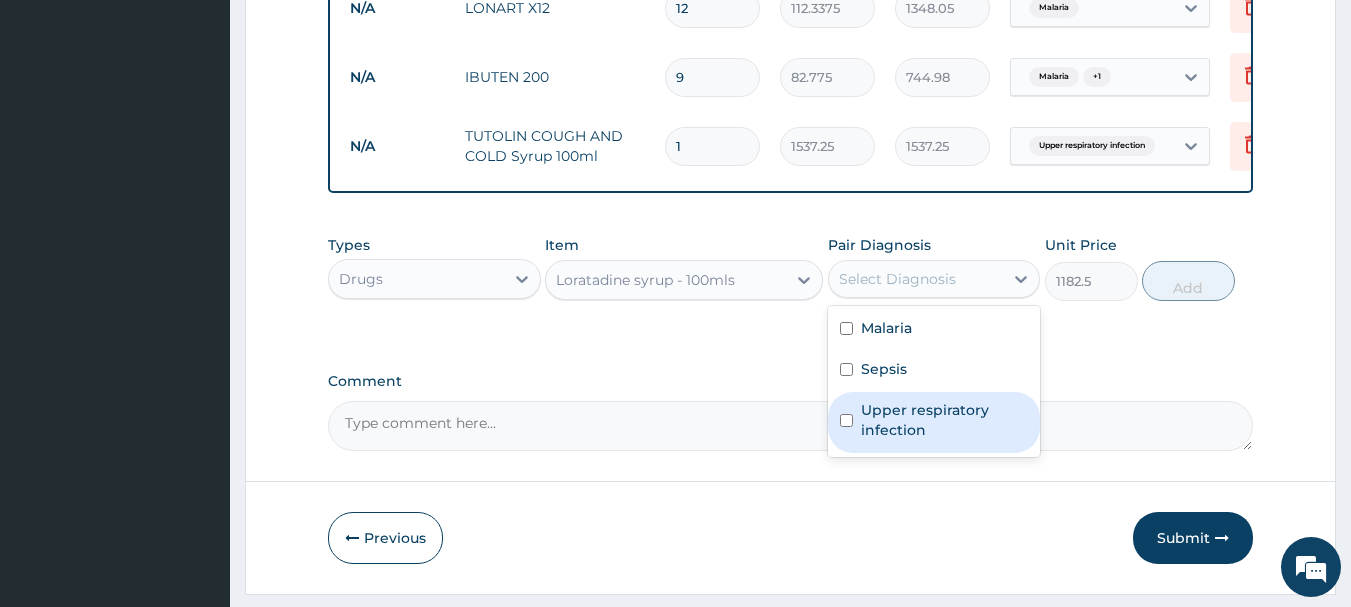 click on "Upper respiratory infection" at bounding box center (945, 420) 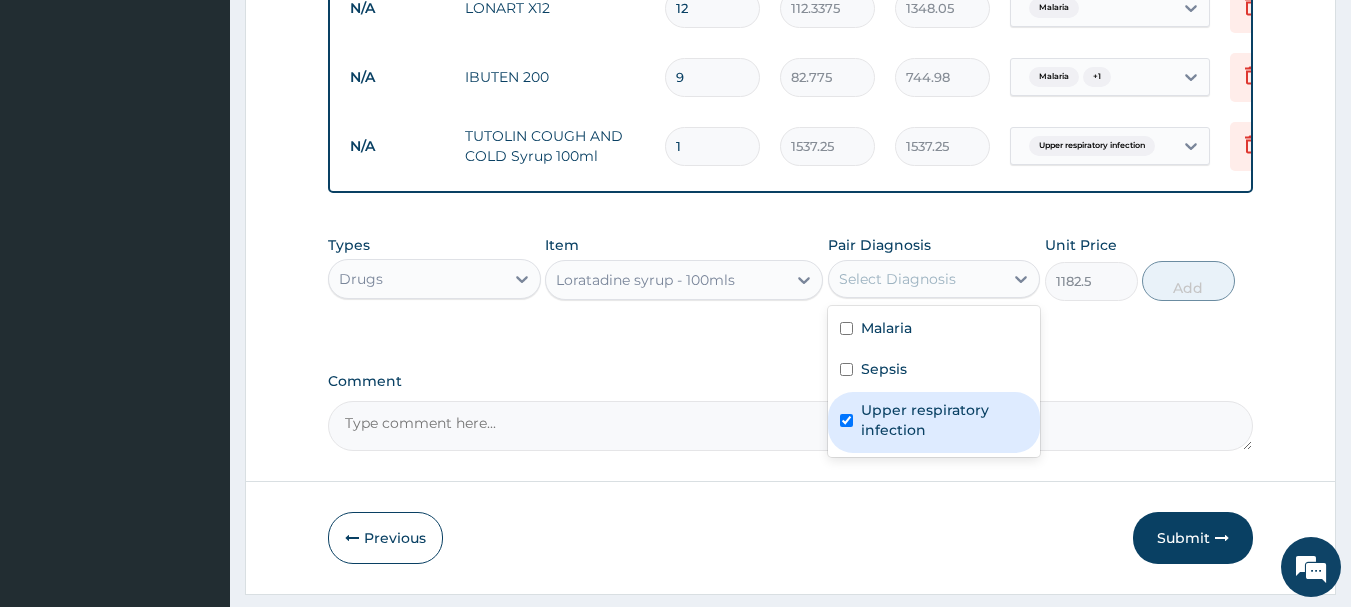 checkbox on "true" 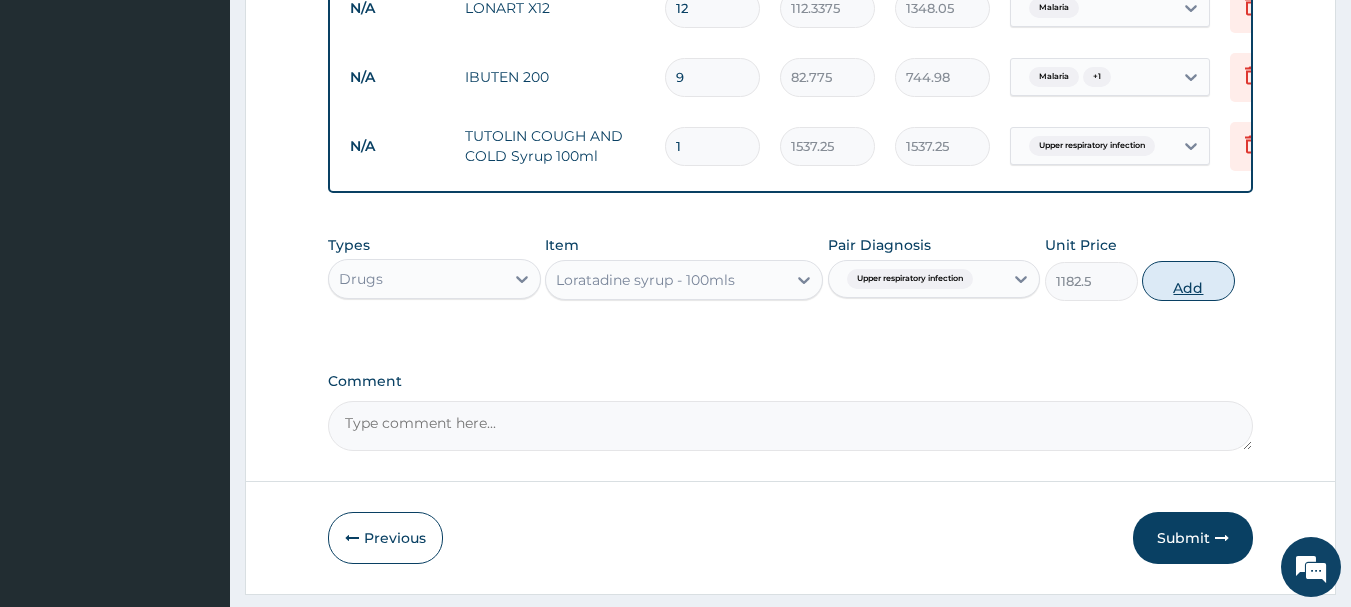 click on "Add" at bounding box center [1188, 281] 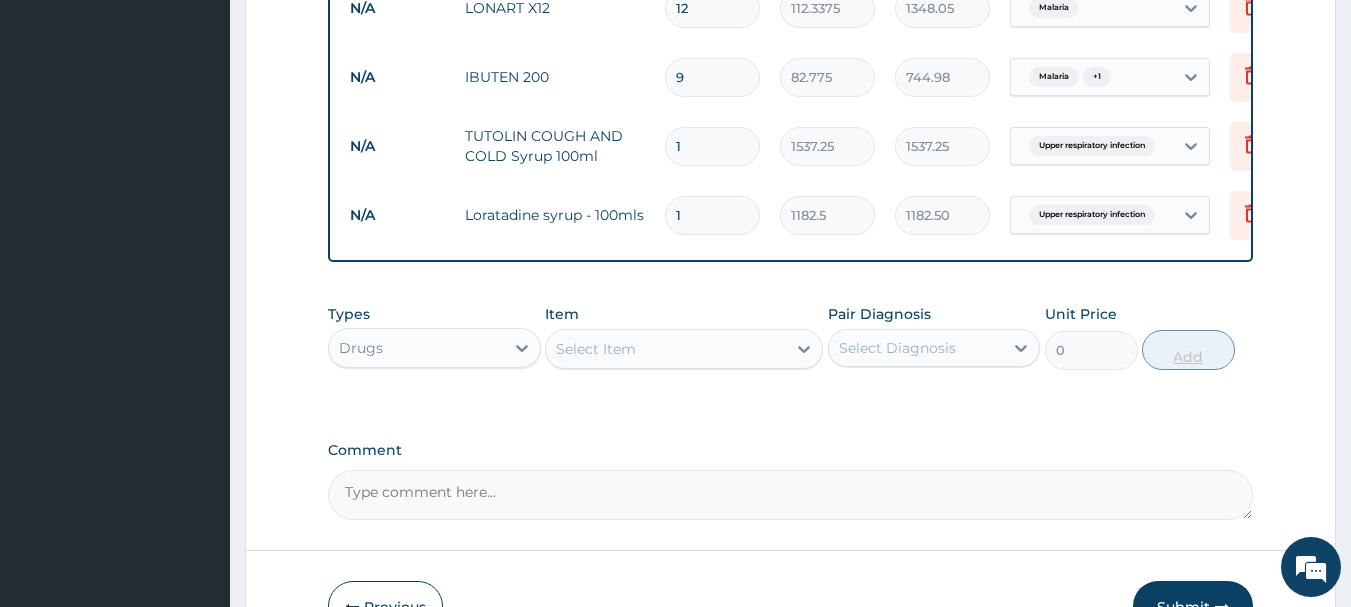 click on "PA Code / Prescription Code Enter Code(Secondary Care Only) Encounter Date 03-08-2025 Important Notice Please enter PA codes before entering items that are not attached to a PA code   All diagnoses entered must be linked to a claim item. Diagnosis & Claim Items that are visible but inactive cannot be edited because they were imported from an already approved PA code. Diagnosis Malaria Confirmed Sepsis Query Upper respiratory infection Confirmed NB: All diagnosis must be linked to a claim item Claim Items Type Name Quantity Unit Price Total Price Pair Diagnosis Actions N/A General practitioner Consultation first outpatient consultation 1 3547.5 3547.50 Malaria Delete N/A Malarial Parasite Thick and thin films - [Blood] 1 1612.5 1612.50 Malaria Delete N/A FBC CBC-Complete Blood Count (Haemogram) - [Blood] 1 4300 4300.00 Sepsis Delete N/A LONART X12 12 112.3375 1348.05 Malaria Delete N/A IBUTEN 200 9 82.775 744.98 Malaria  + 1 Delete N/A TUTOLIN COUGH AND COLD Syrup 100ml 1 1537.25 1537.25 Delete N/A 1 1182.5 0" at bounding box center [791, -171] 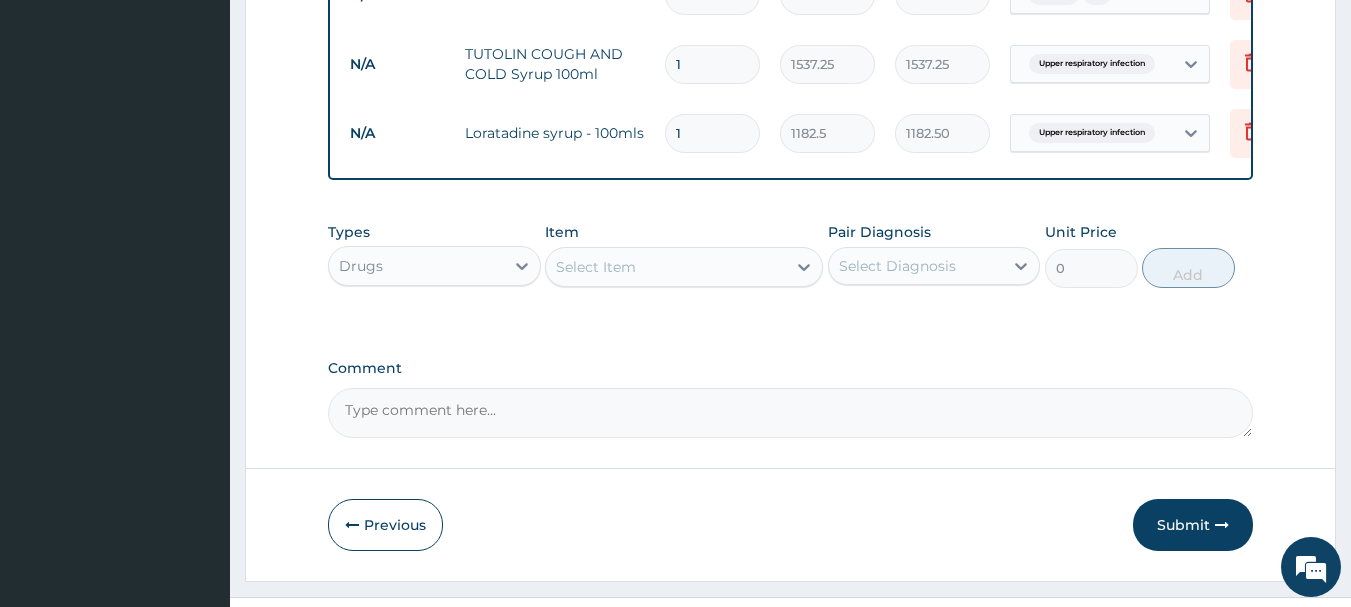 scroll, scrollTop: 1191, scrollLeft: 0, axis: vertical 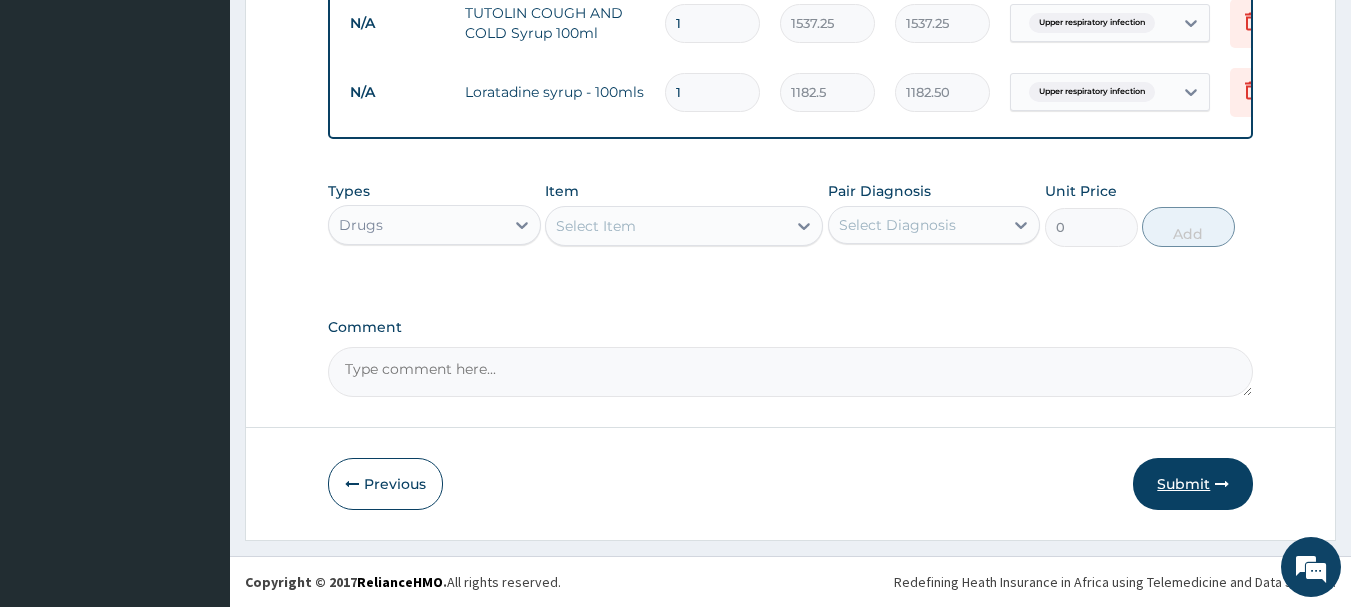click on "Submit" at bounding box center (1193, 484) 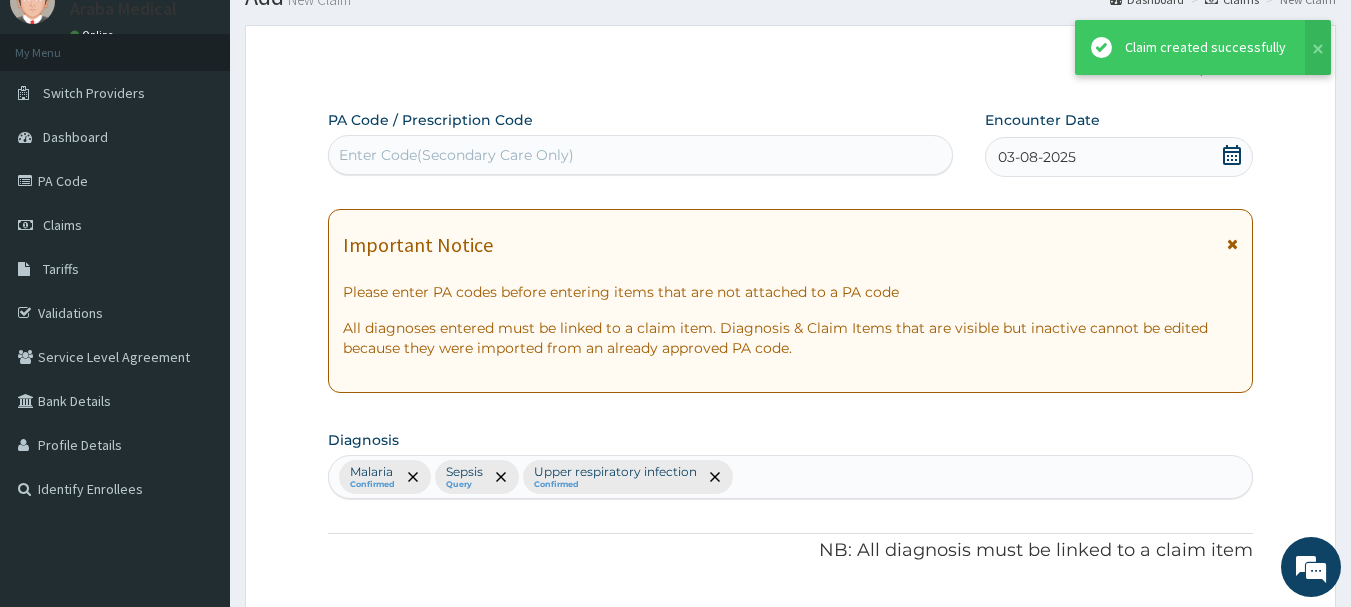 scroll, scrollTop: 1191, scrollLeft: 0, axis: vertical 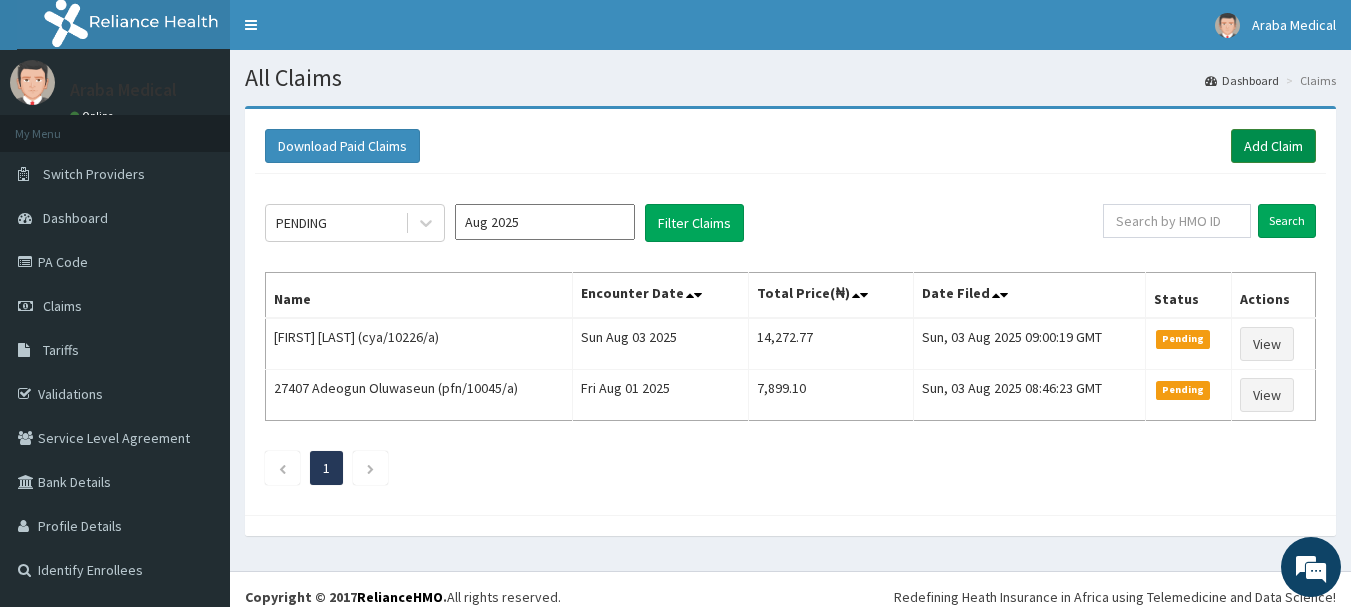 click on "Add Claim" at bounding box center (1273, 146) 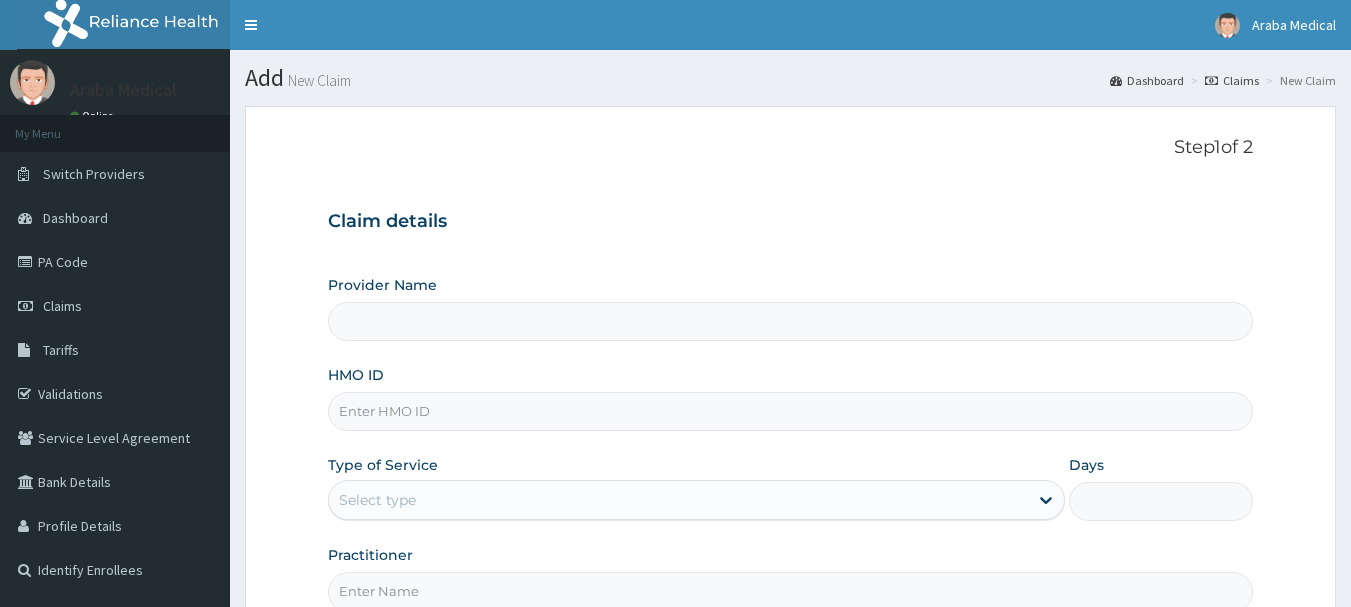 scroll, scrollTop: 0, scrollLeft: 0, axis: both 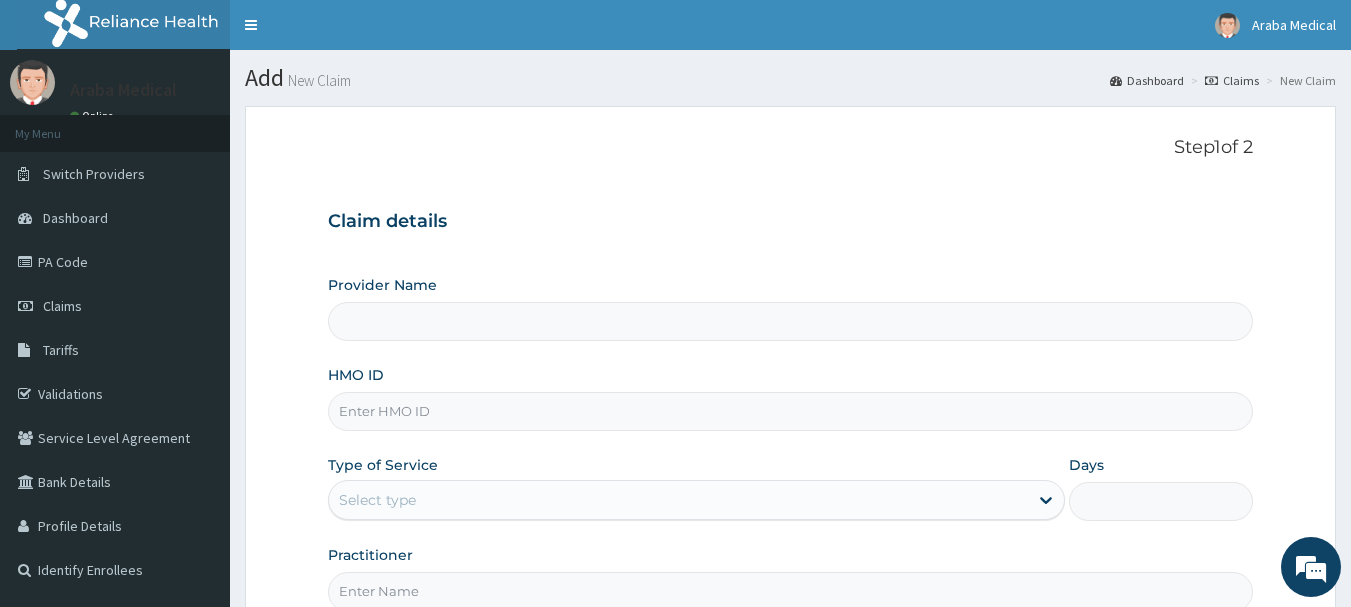 type on "Araba Medical Centre" 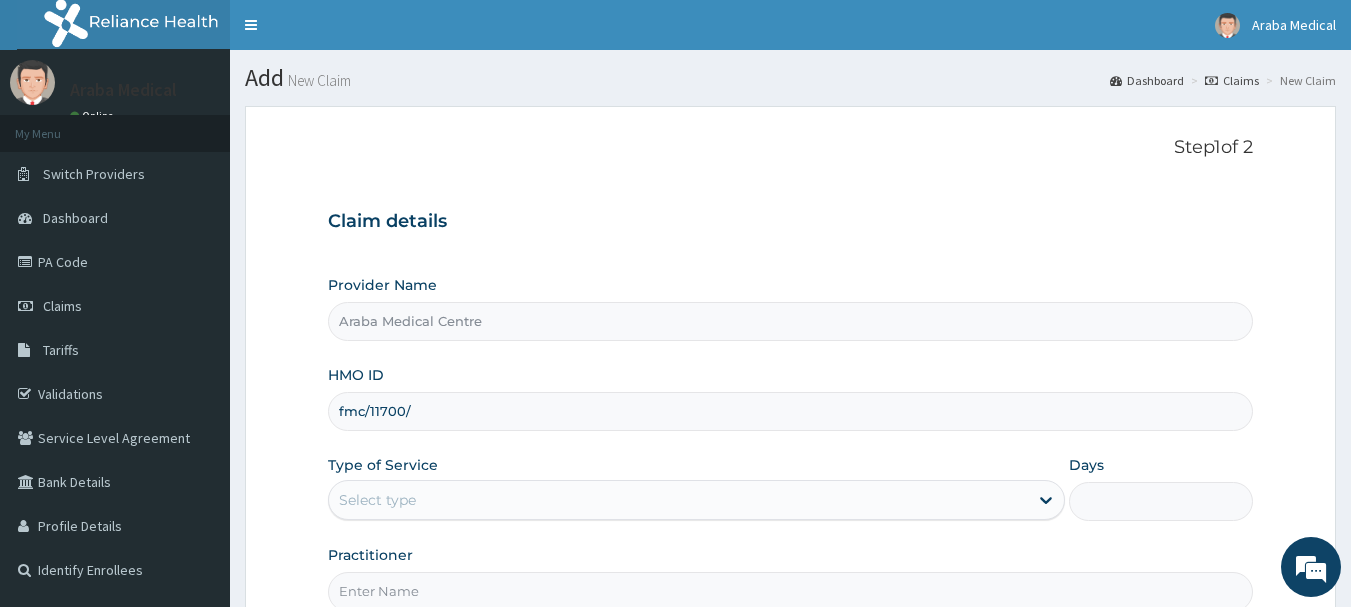 scroll, scrollTop: 0, scrollLeft: 0, axis: both 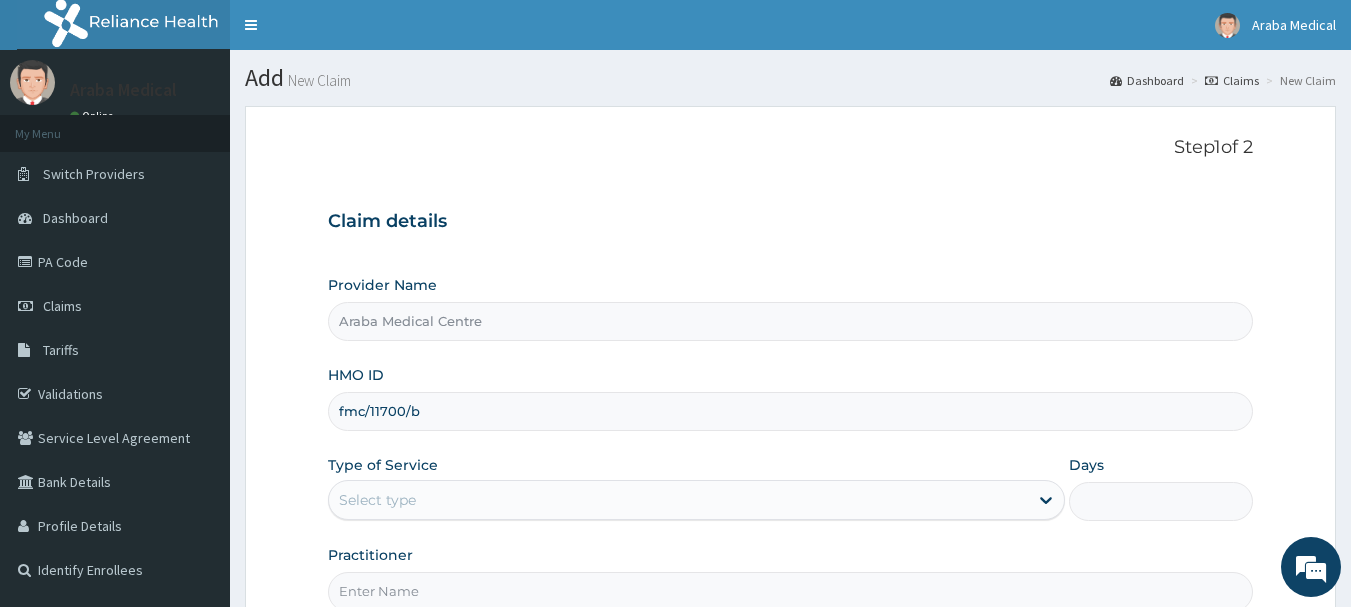 type on "fmc/11700/b" 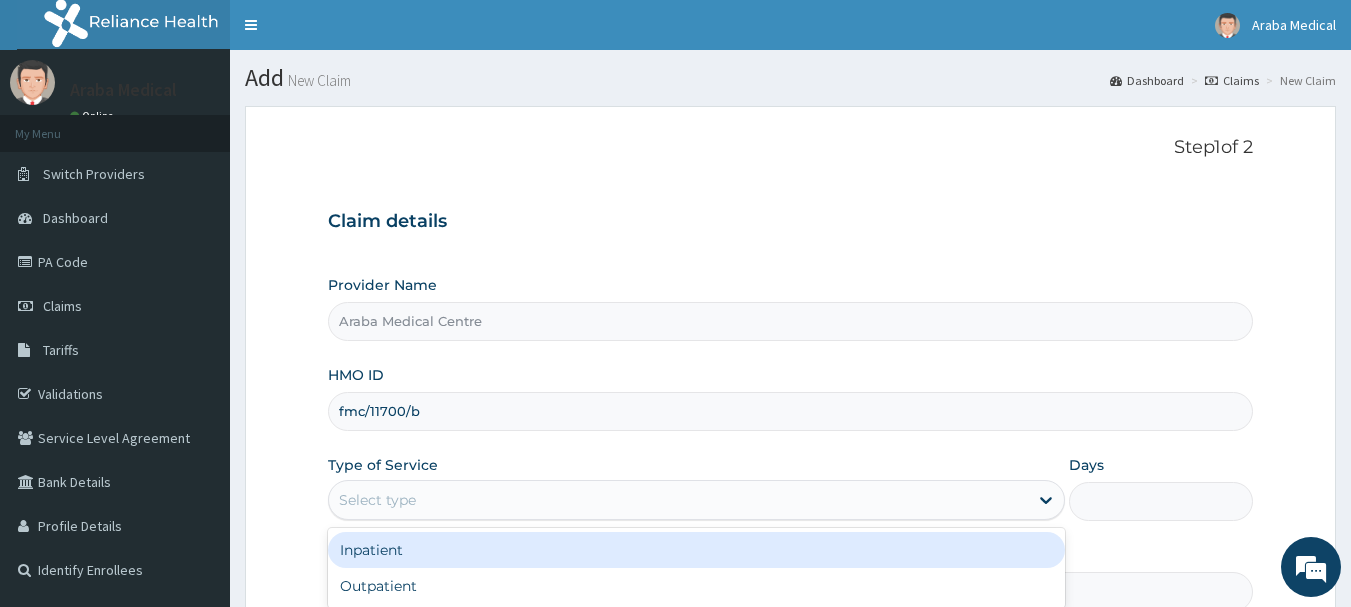 click on "Select type" at bounding box center (377, 500) 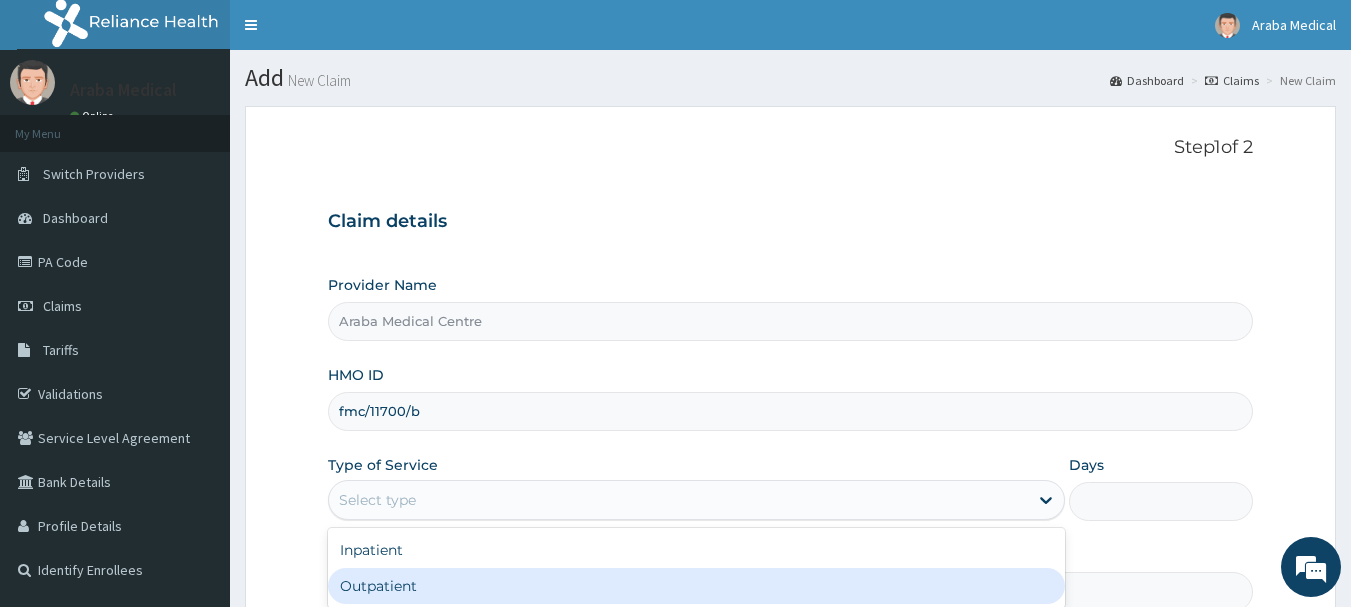 click on "Outpatient" at bounding box center (696, 586) 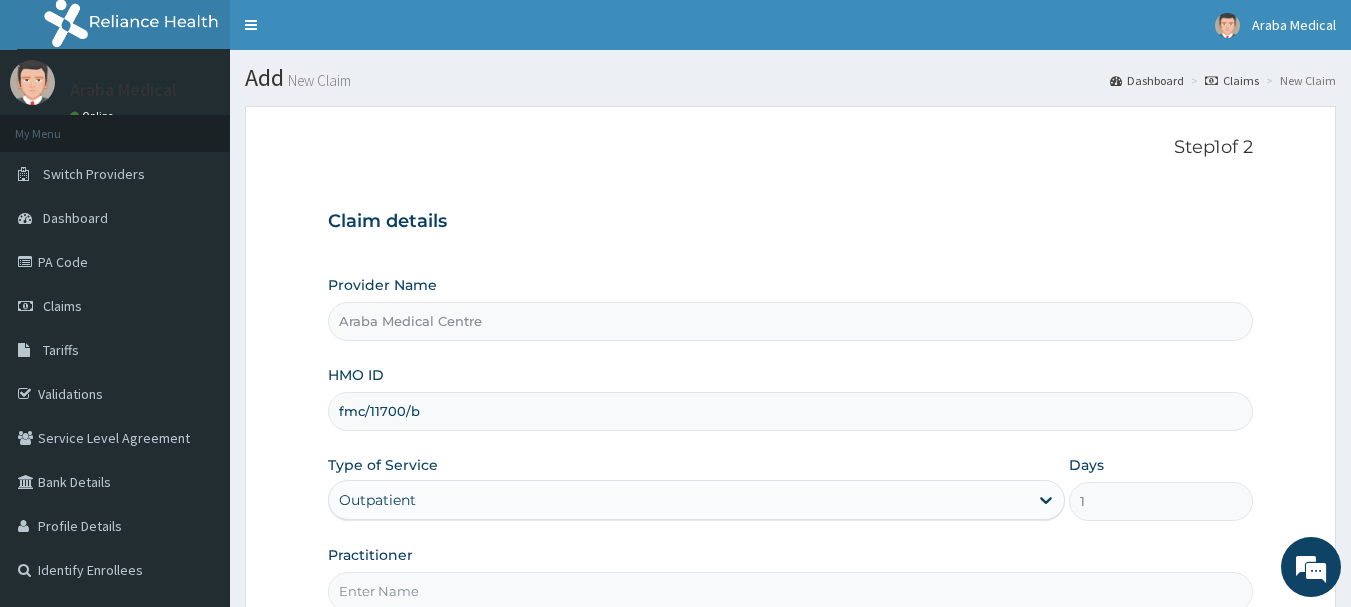 click on "Practitioner" at bounding box center [791, 591] 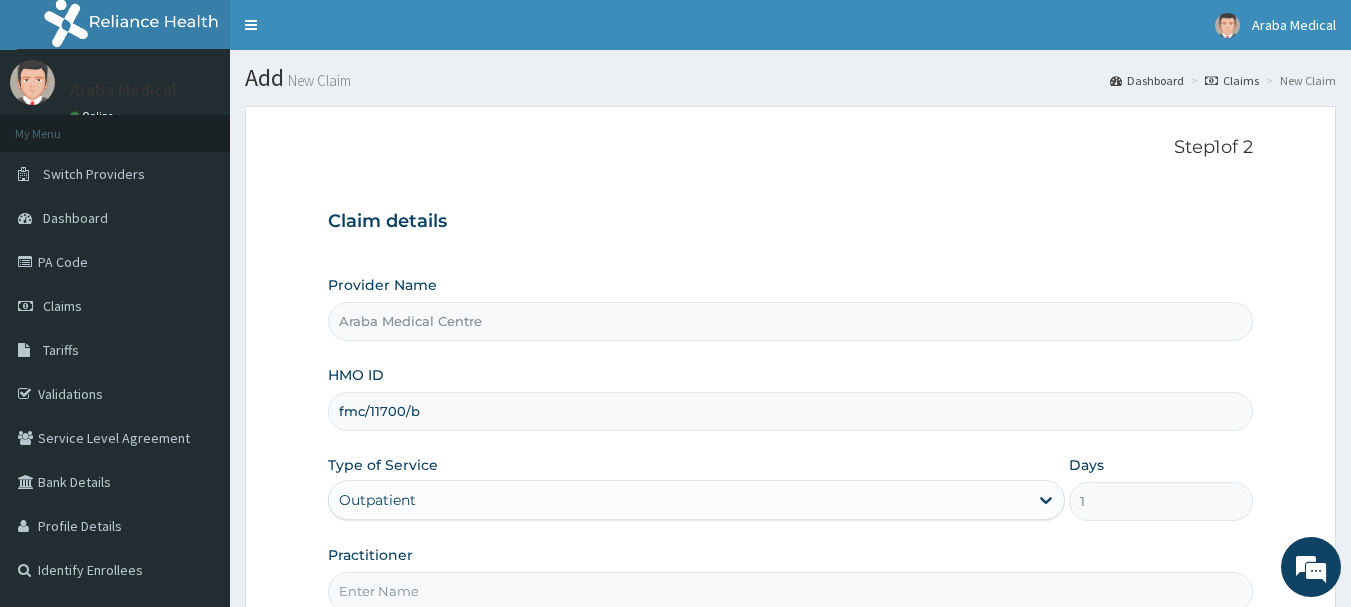 type on "DR OMOBOLANLE" 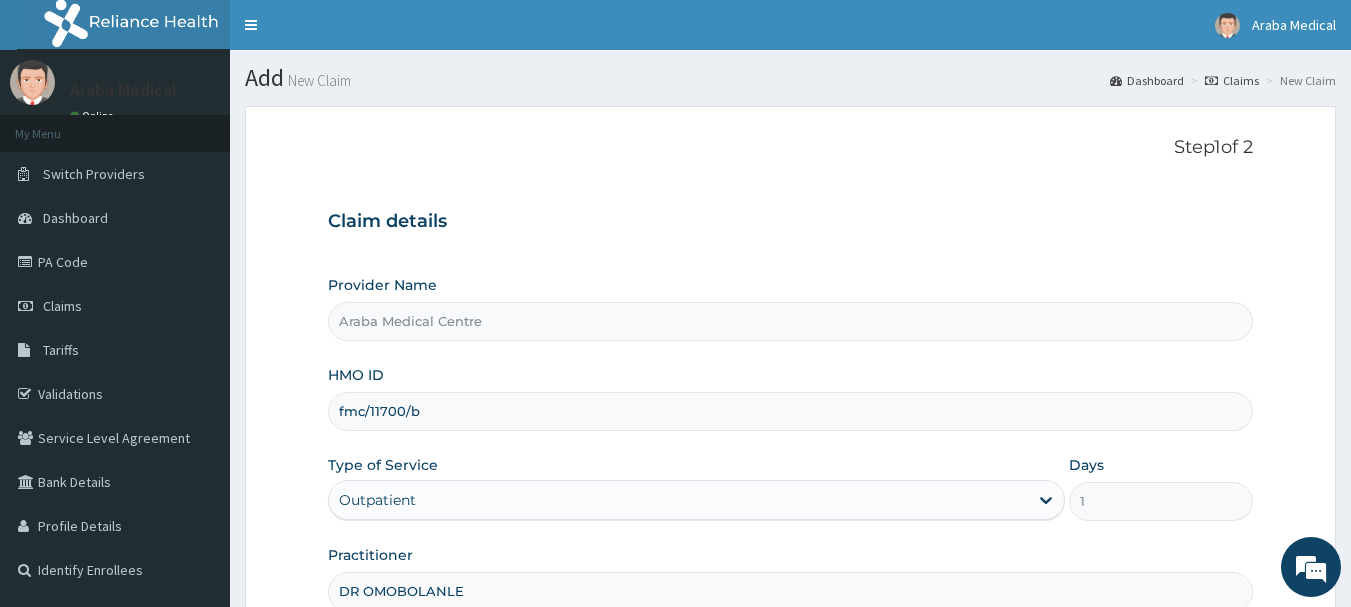 scroll, scrollTop: 215, scrollLeft: 0, axis: vertical 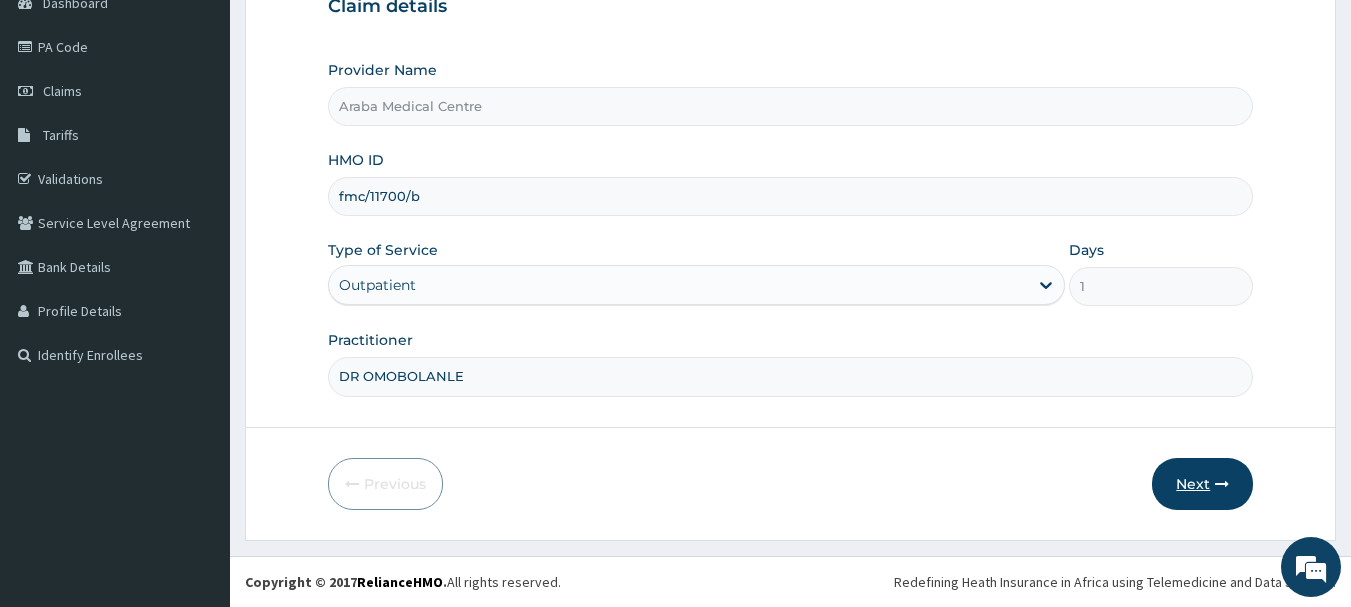 click on "Next" at bounding box center (1202, 484) 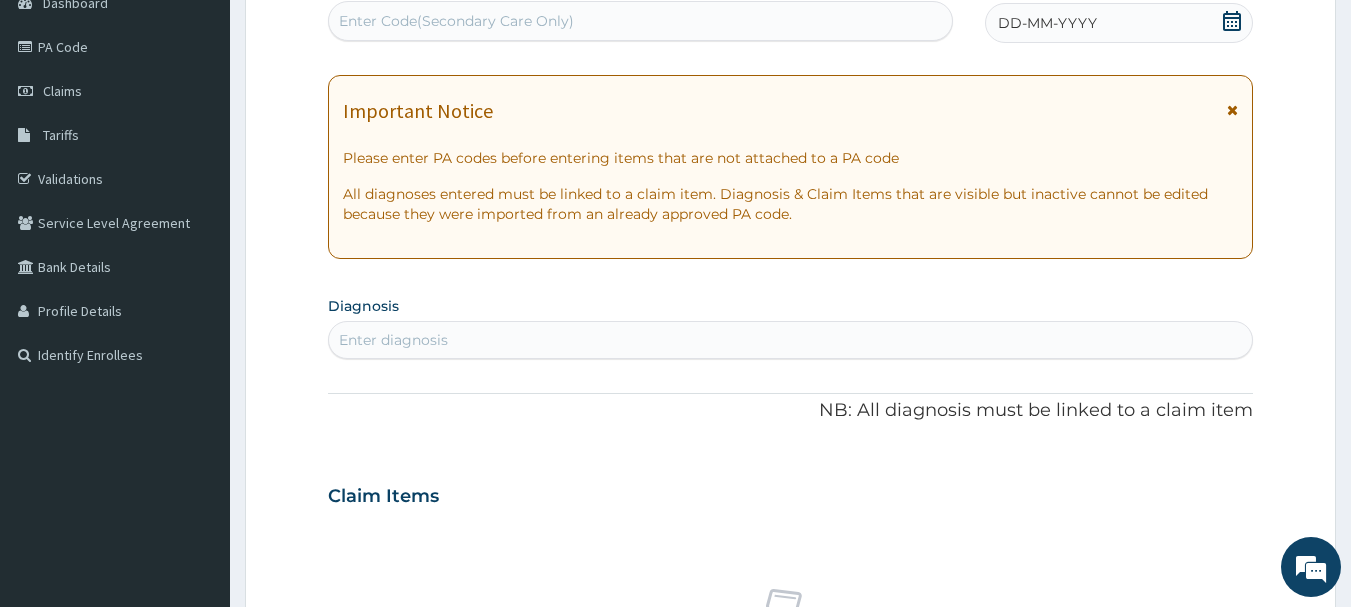 click 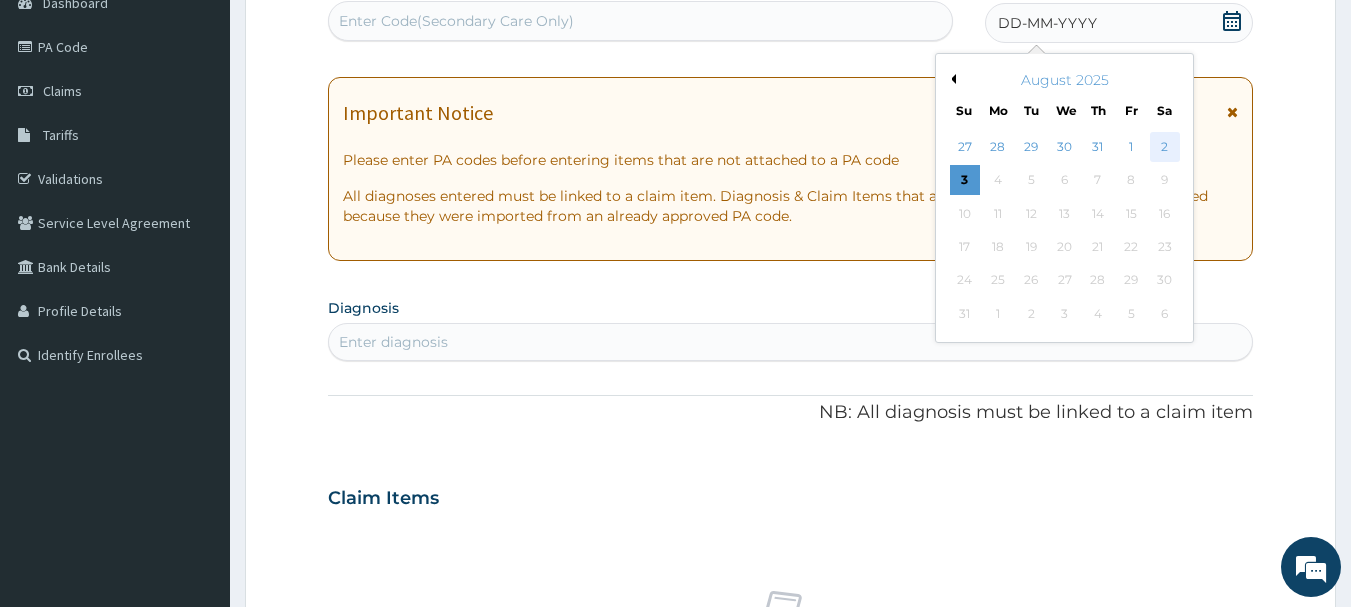 click on "2" at bounding box center [1165, 147] 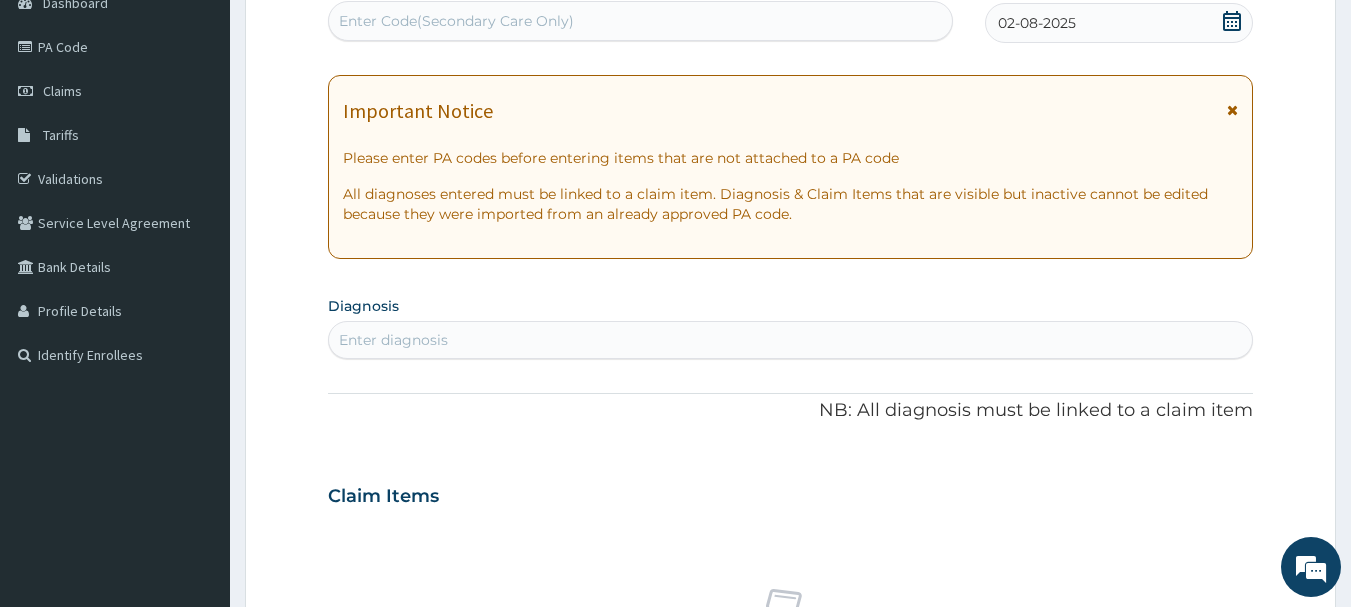 click on "Enter diagnosis" at bounding box center (791, 340) 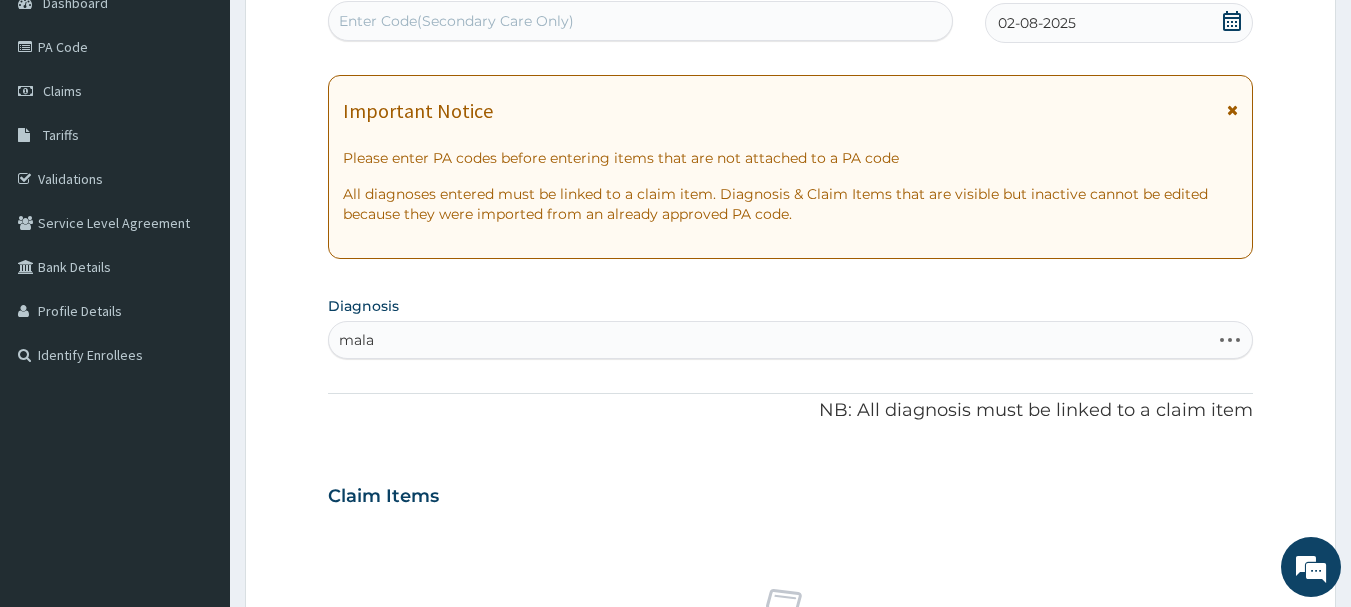 type on "malar" 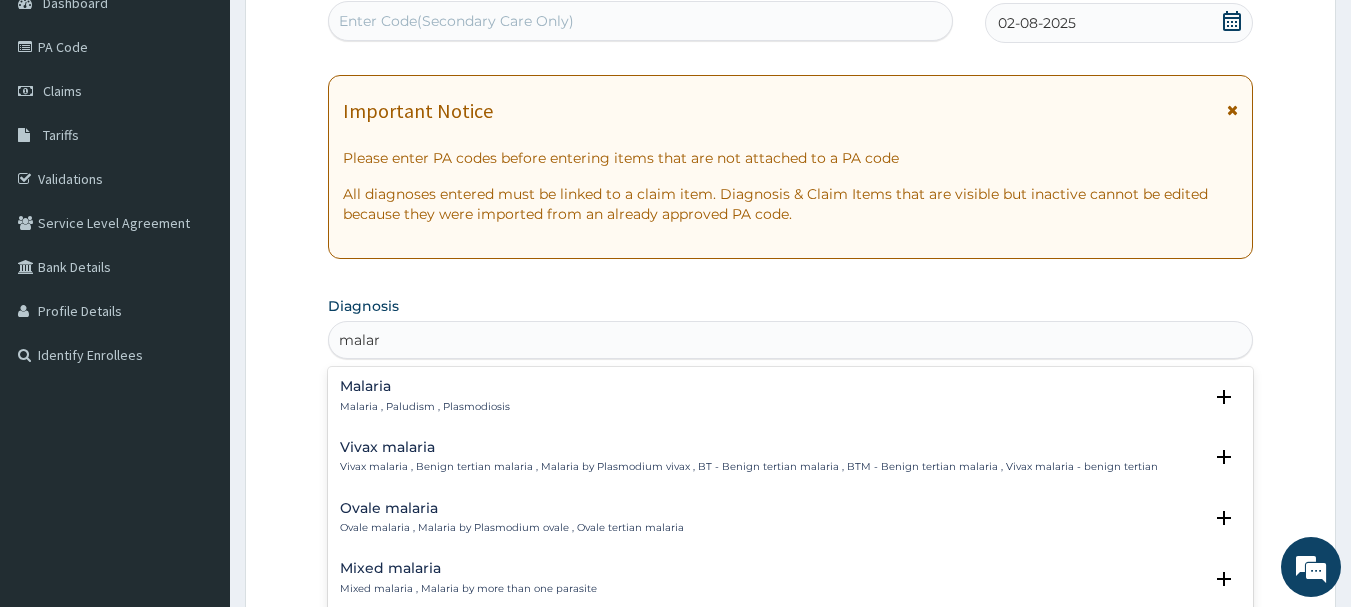 click on "Malaria Malaria , Paludism , Plasmodiosis" at bounding box center [425, 396] 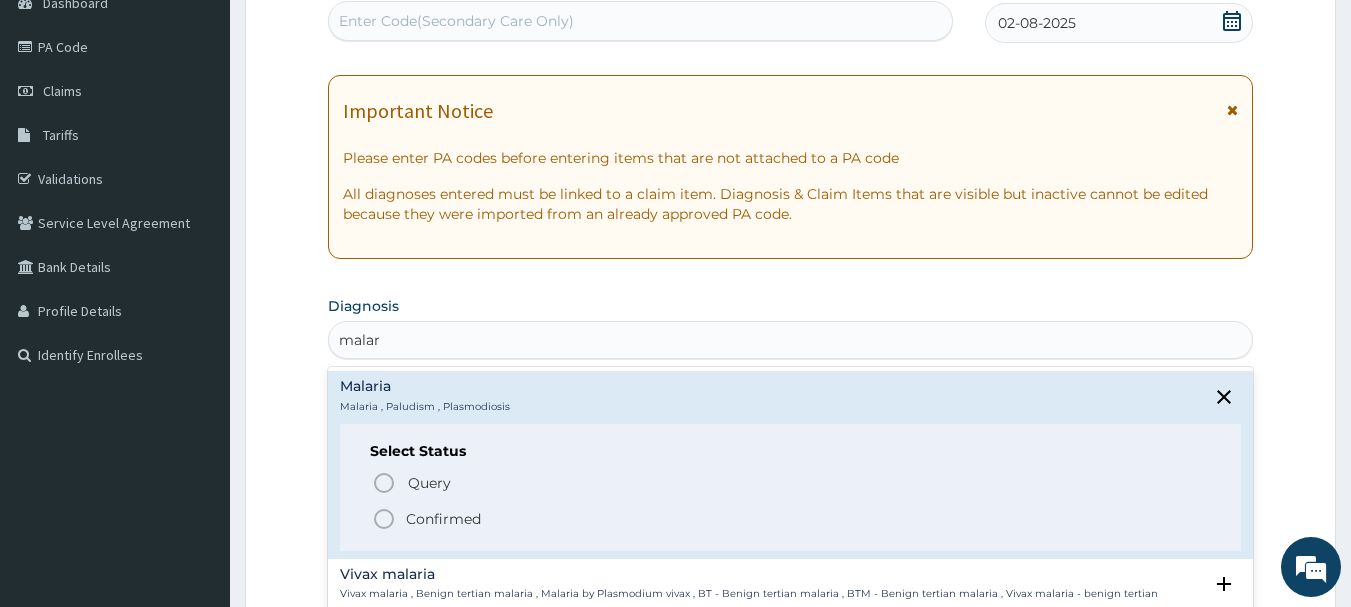 click 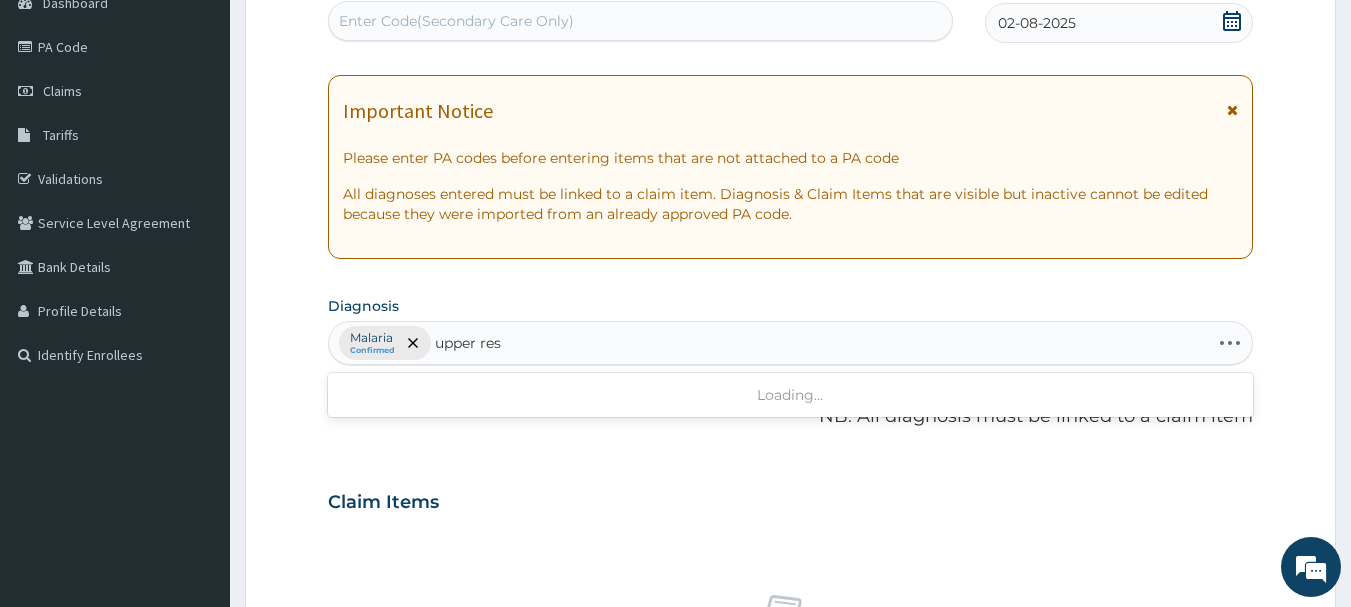 type on "upper resp" 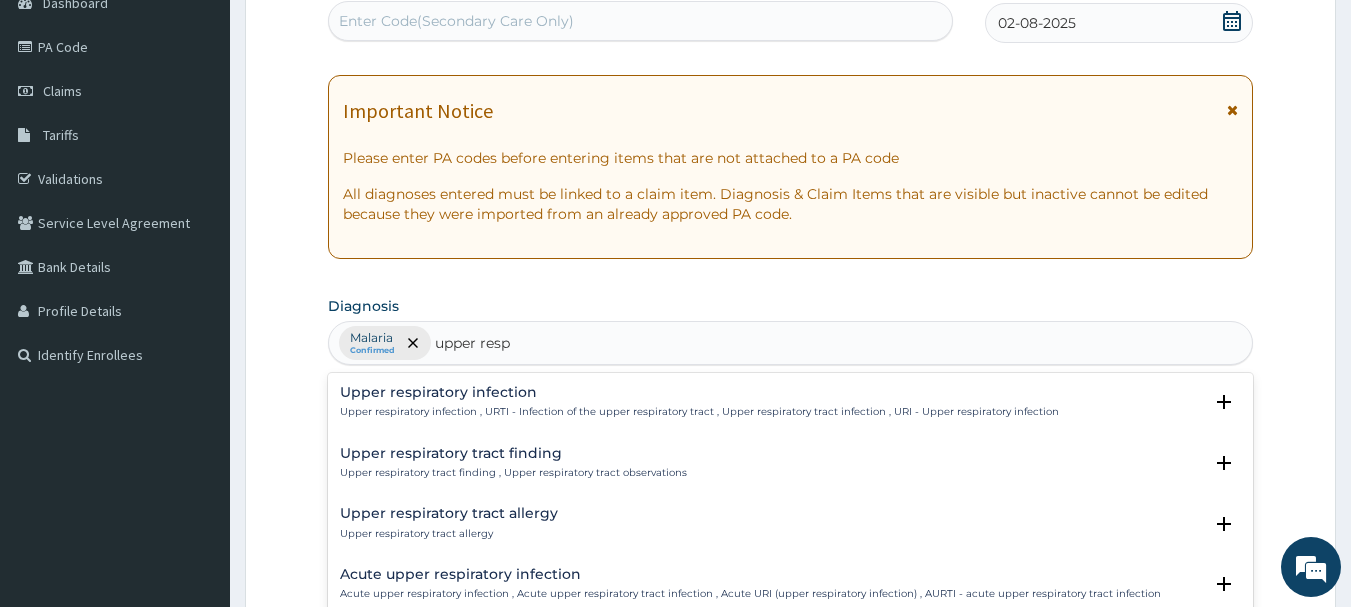click on "Upper respiratory infection Upper respiratory infection , URTI - Infection of the upper respiratory tract , Upper respiratory tract infection , URI - Upper respiratory infection" at bounding box center [699, 402] 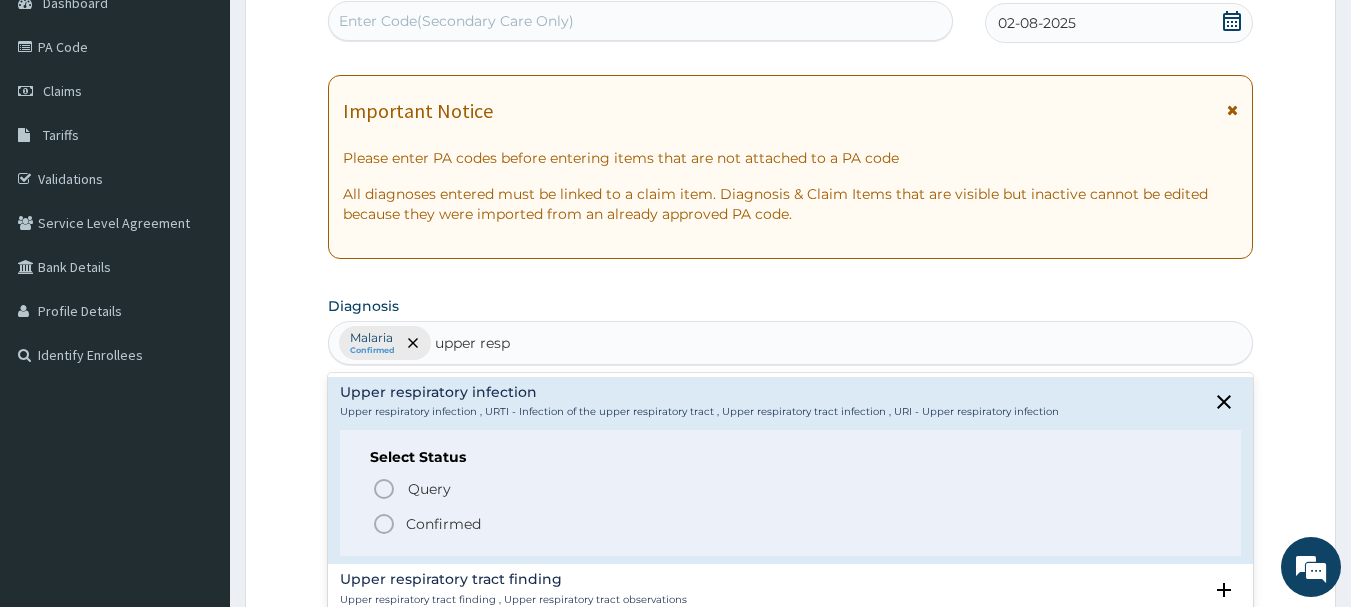 click 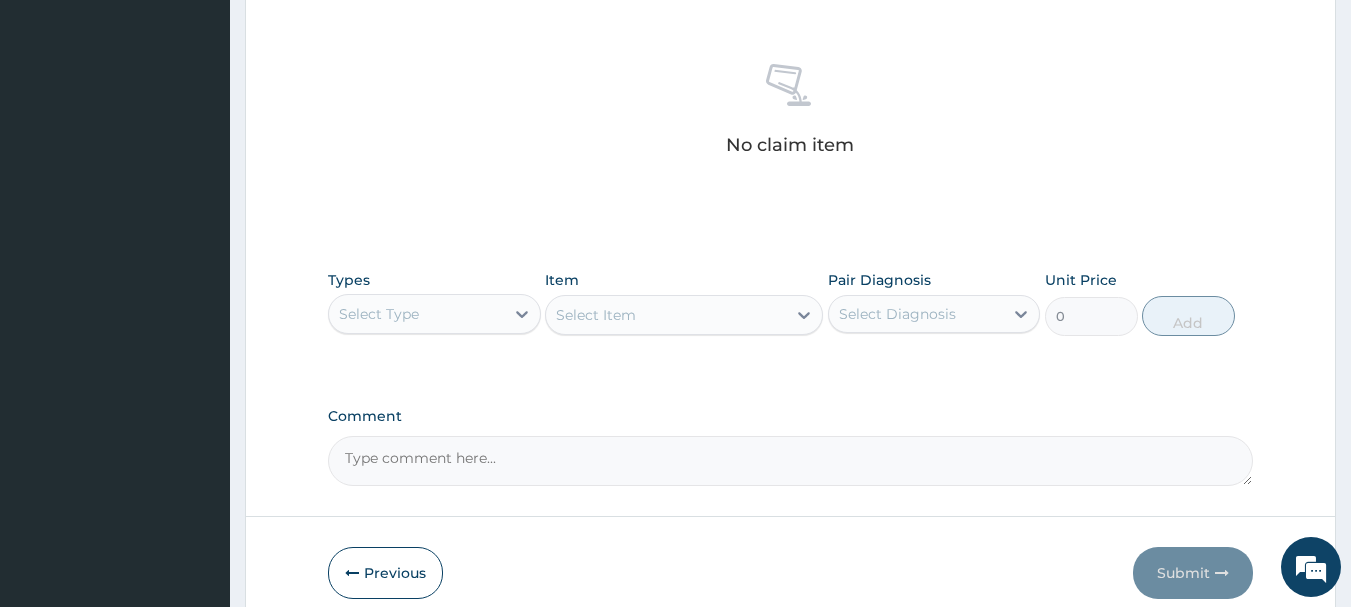 scroll, scrollTop: 835, scrollLeft: 0, axis: vertical 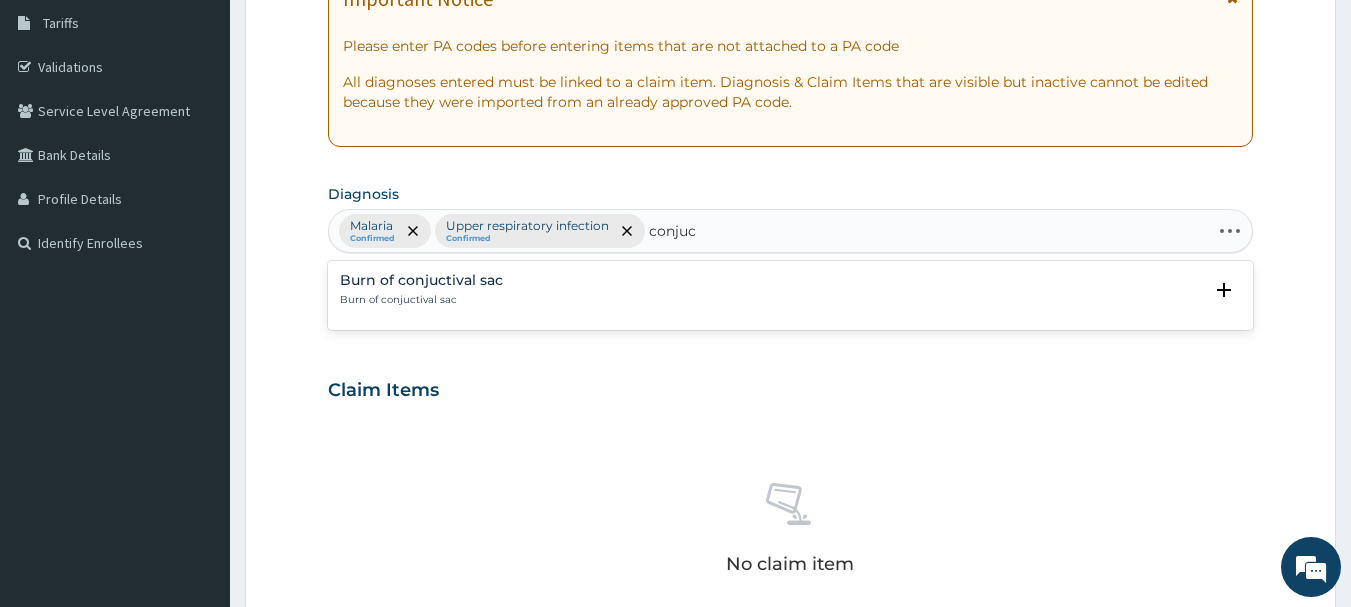 type on "conju" 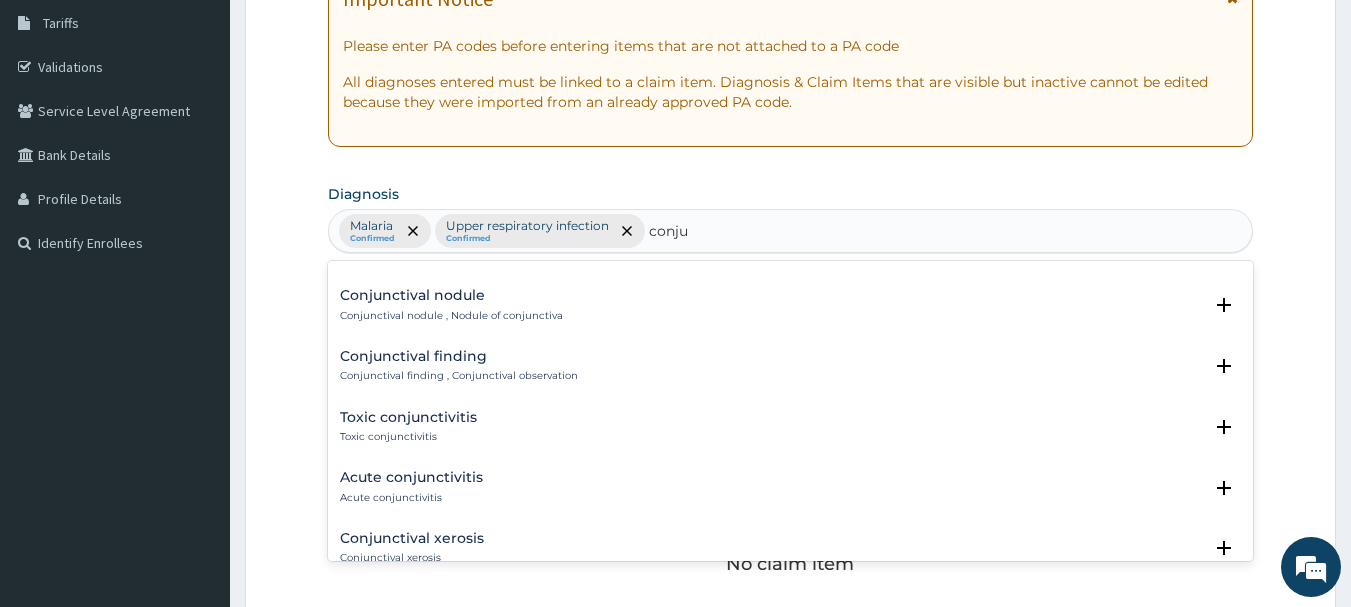 scroll, scrollTop: 935, scrollLeft: 0, axis: vertical 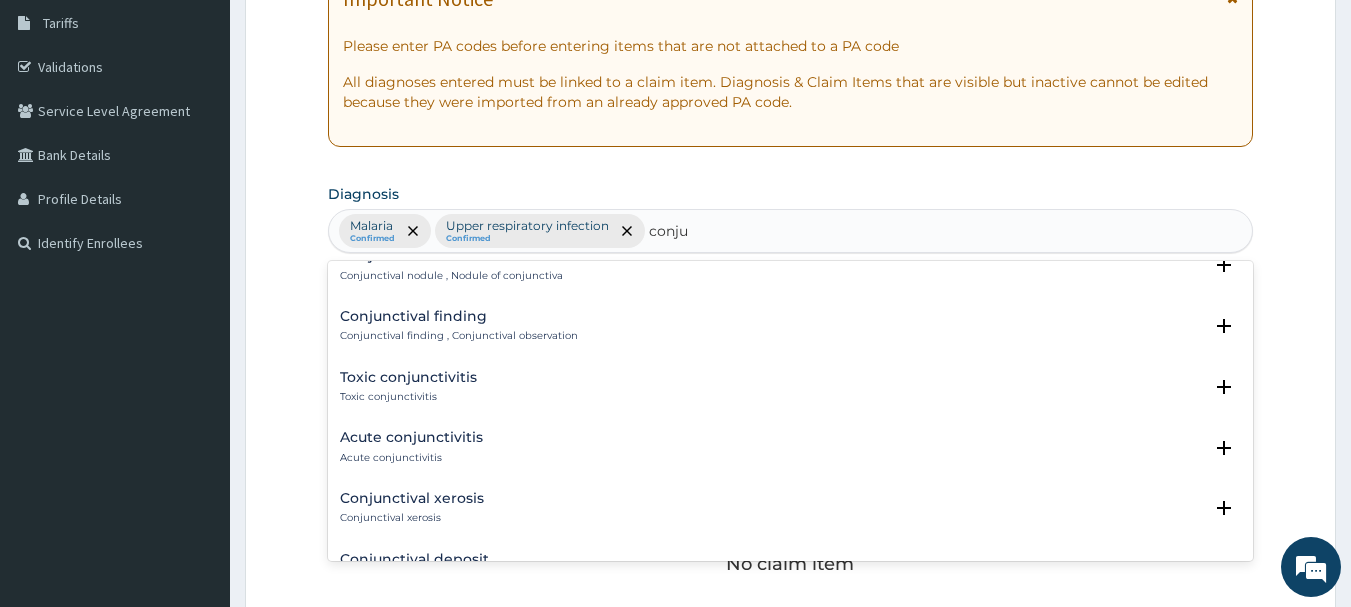 click on "Acute conjunctivitis" at bounding box center (411, 437) 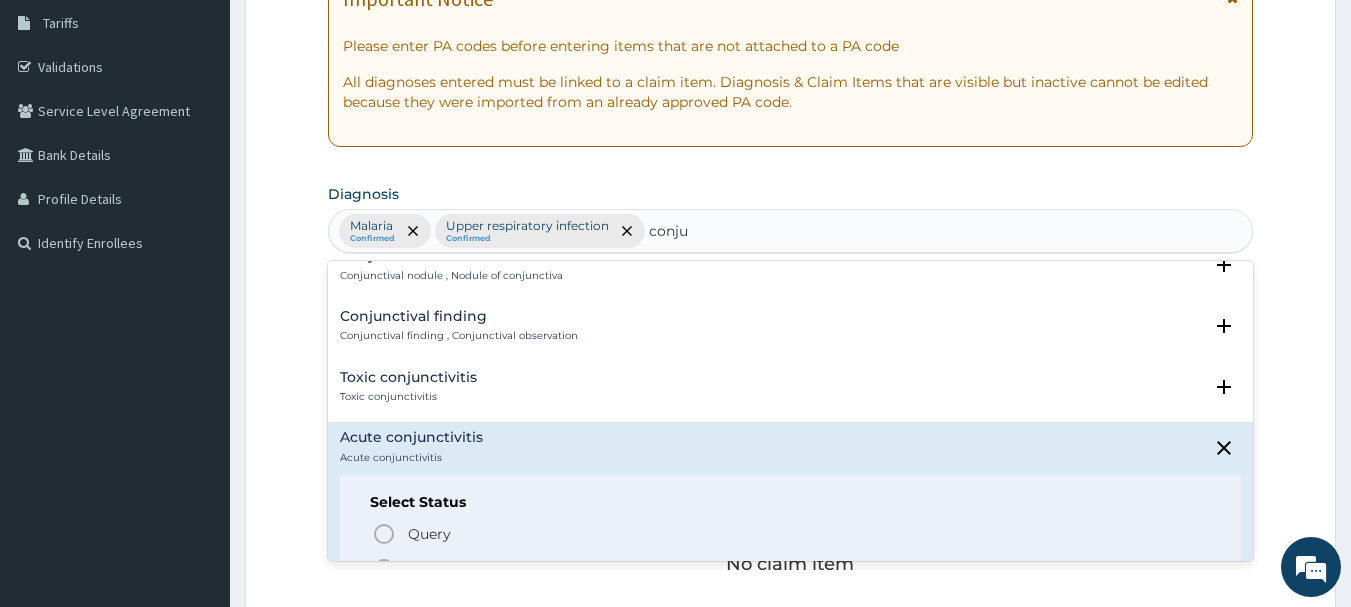 scroll, scrollTop: 975, scrollLeft: 0, axis: vertical 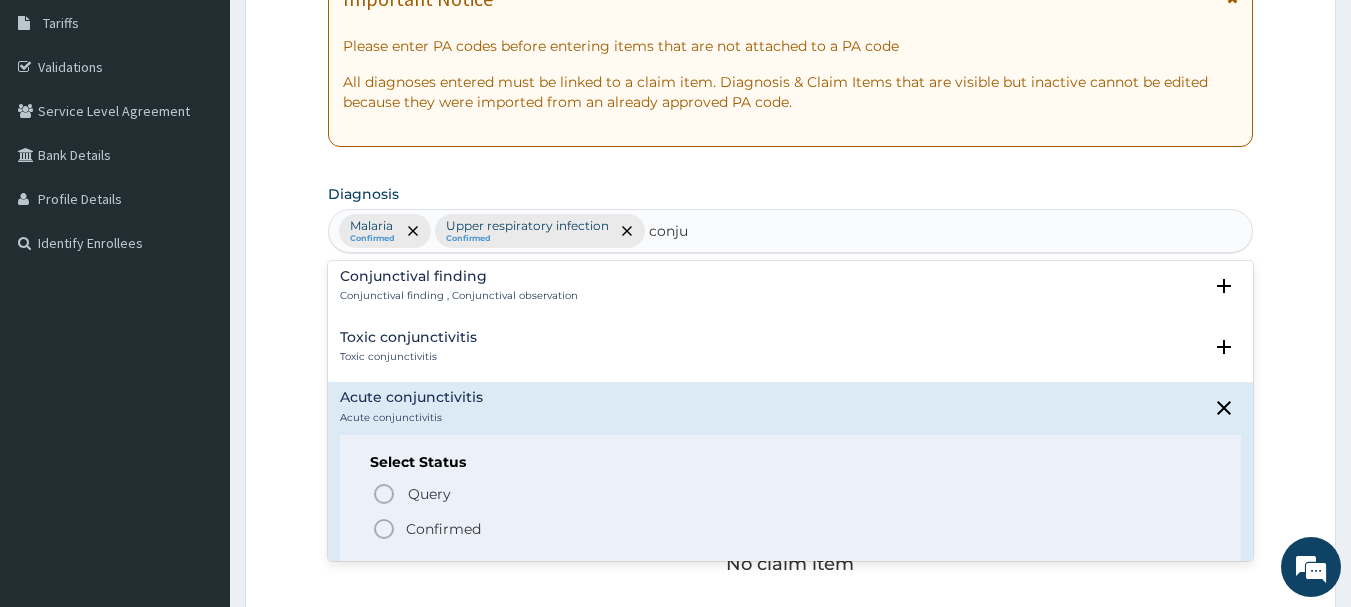click 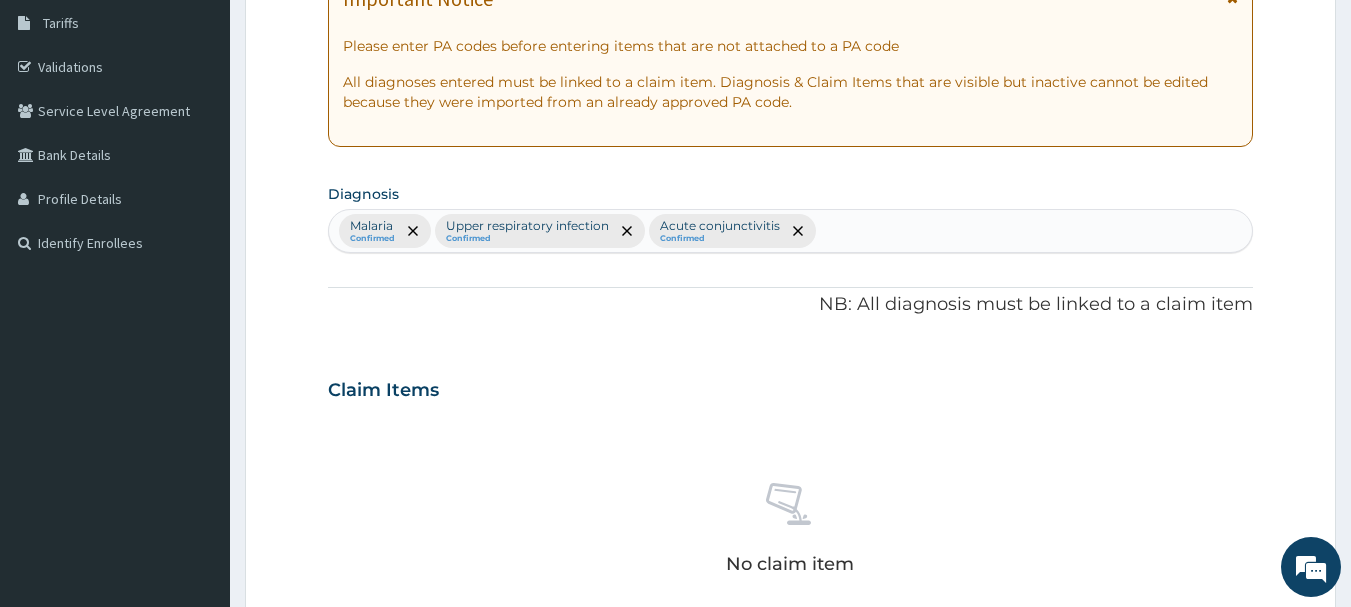scroll, scrollTop: 835, scrollLeft: 0, axis: vertical 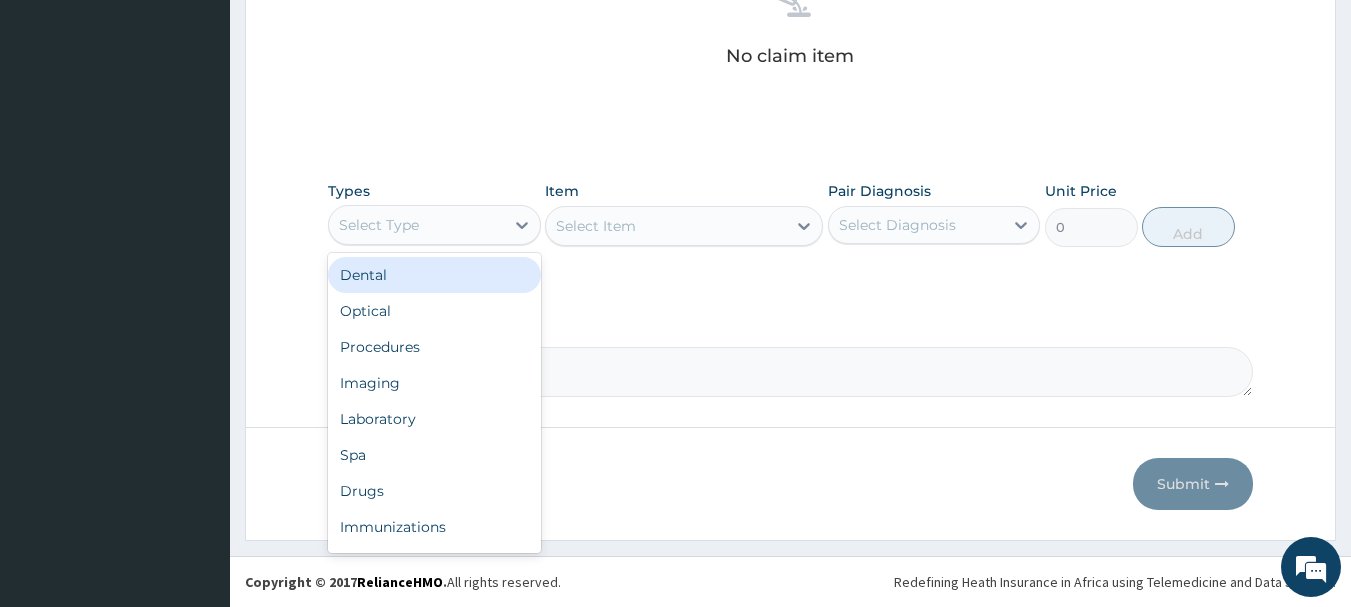 click on "Select Type" at bounding box center [416, 225] 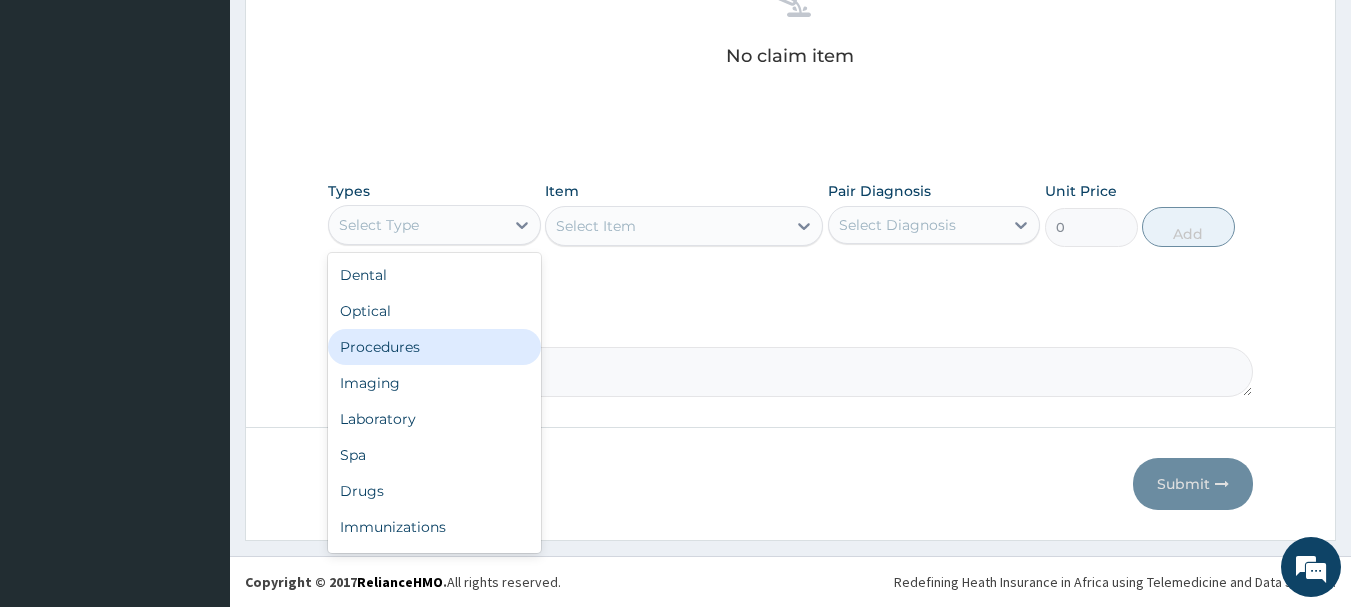click on "Procedures" at bounding box center [434, 347] 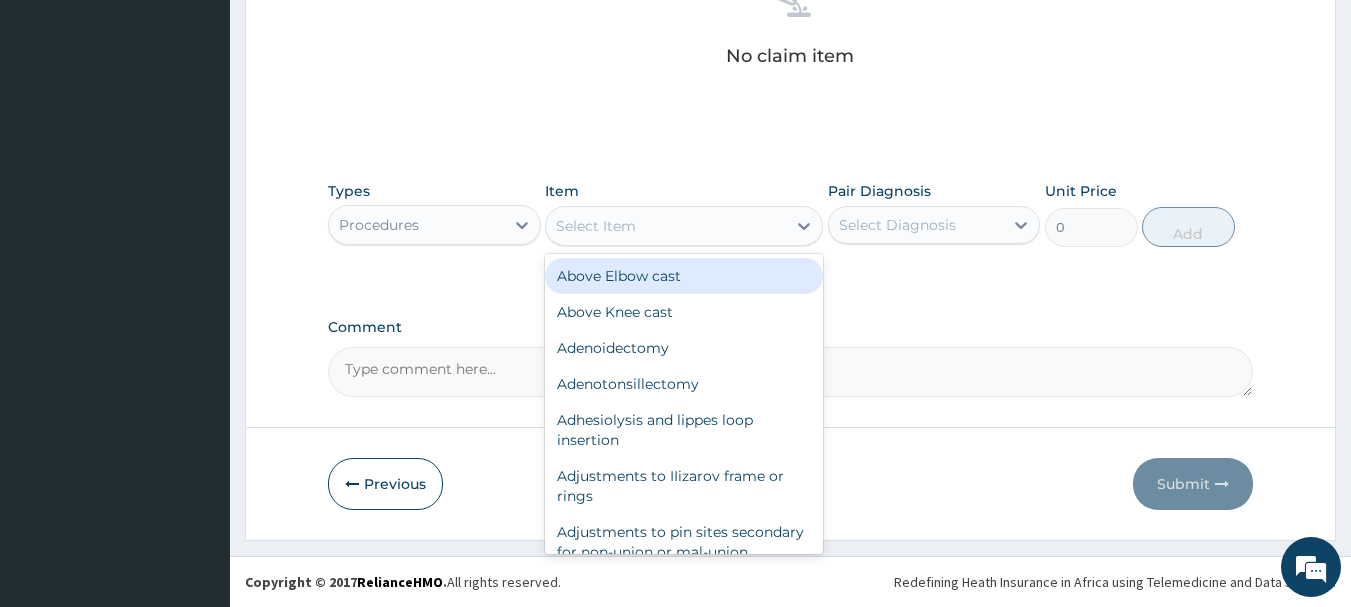 click on "Select Item" at bounding box center (666, 226) 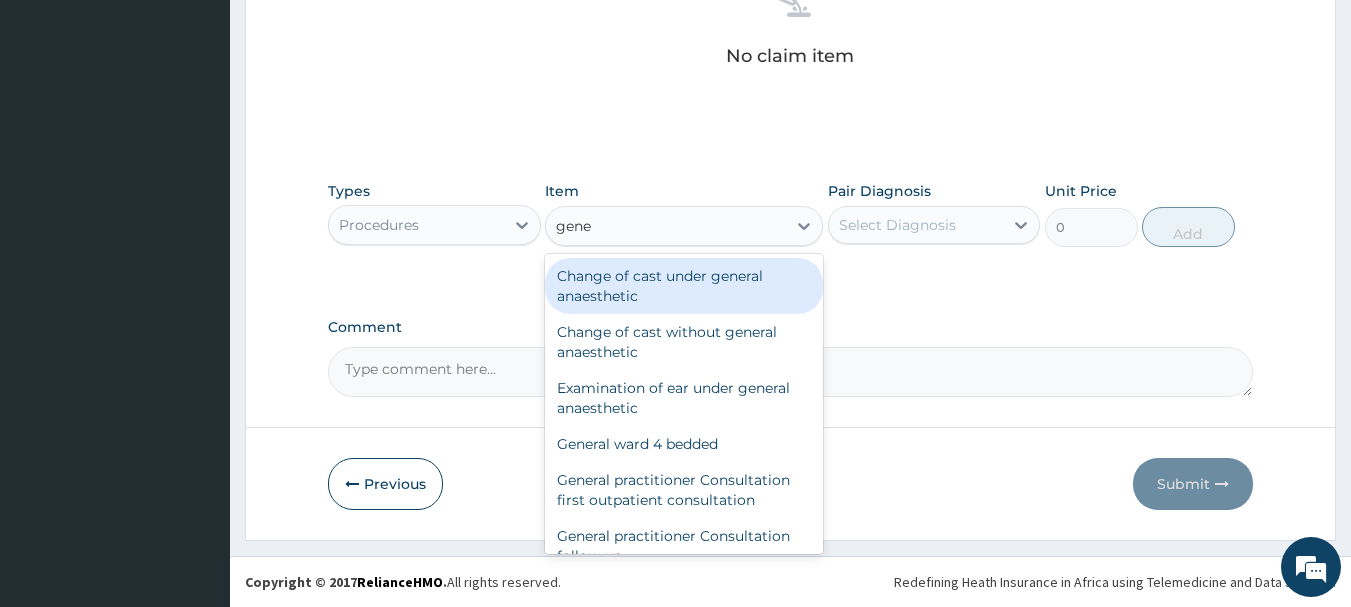 type on "gener" 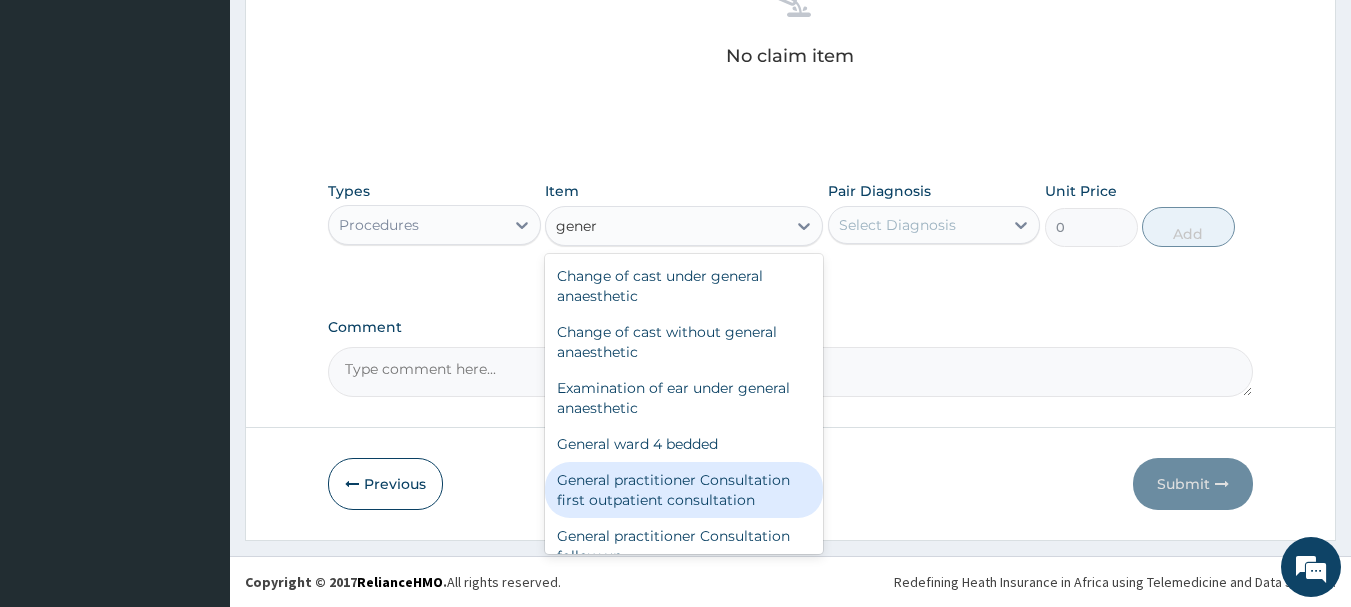 click on "General practitioner Consultation first outpatient consultation" at bounding box center (684, 490) 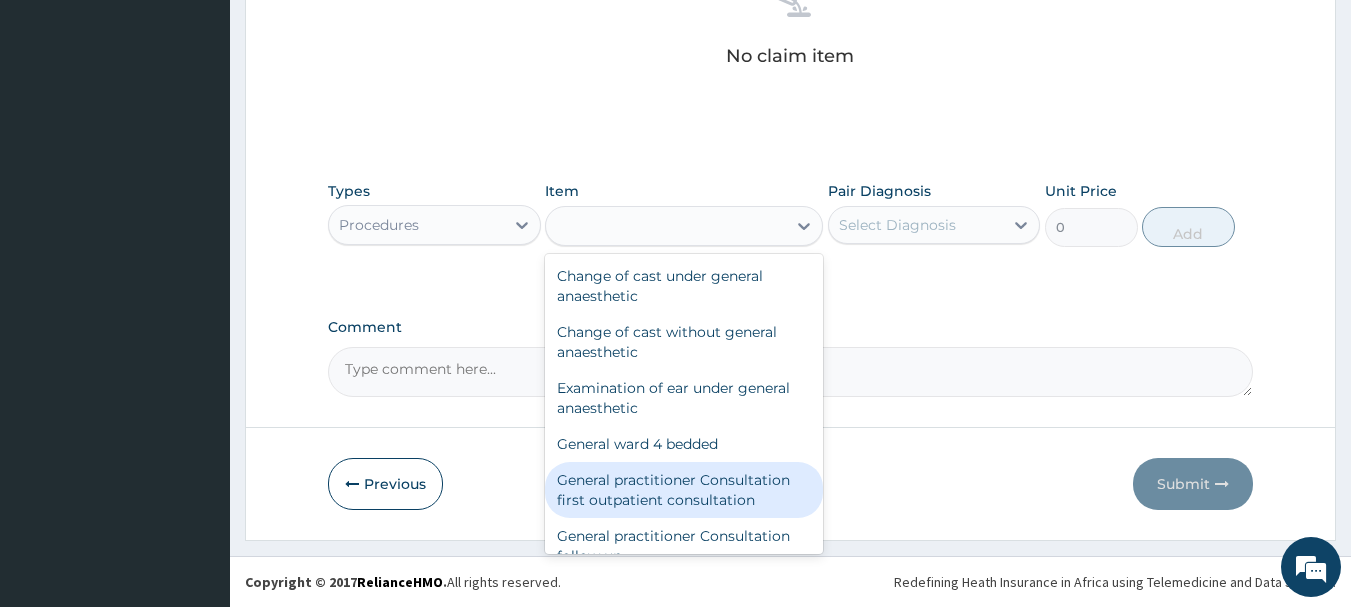 type on "3547.5" 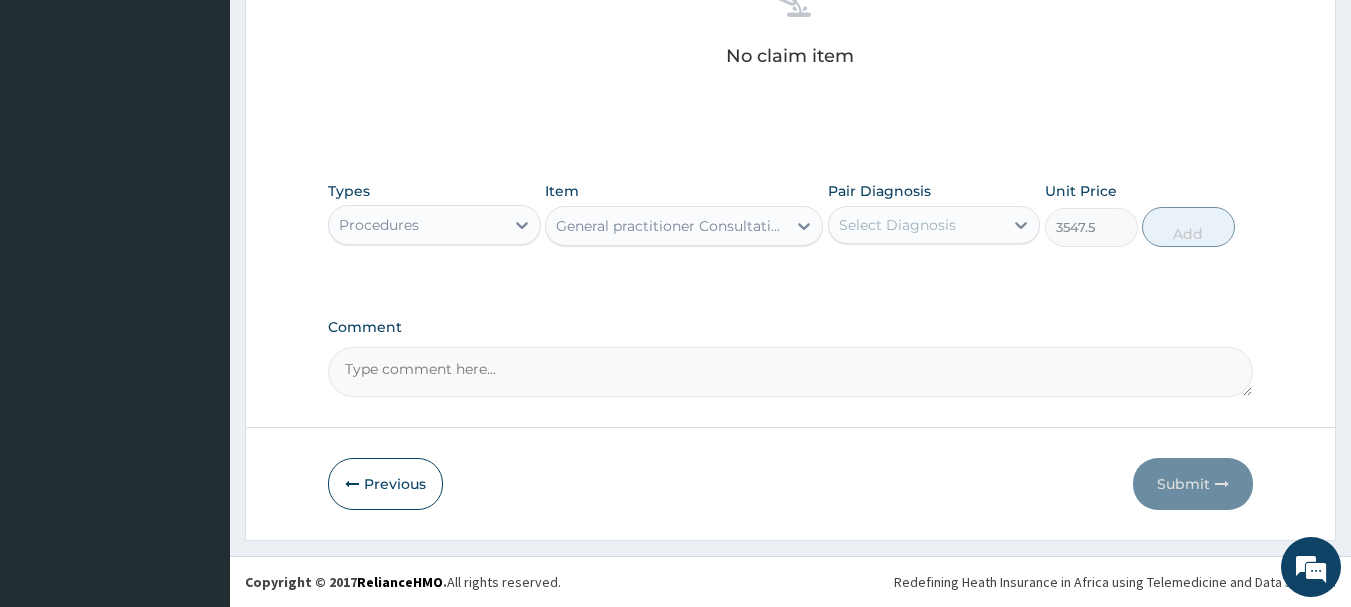 click on "Select Diagnosis" at bounding box center (897, 225) 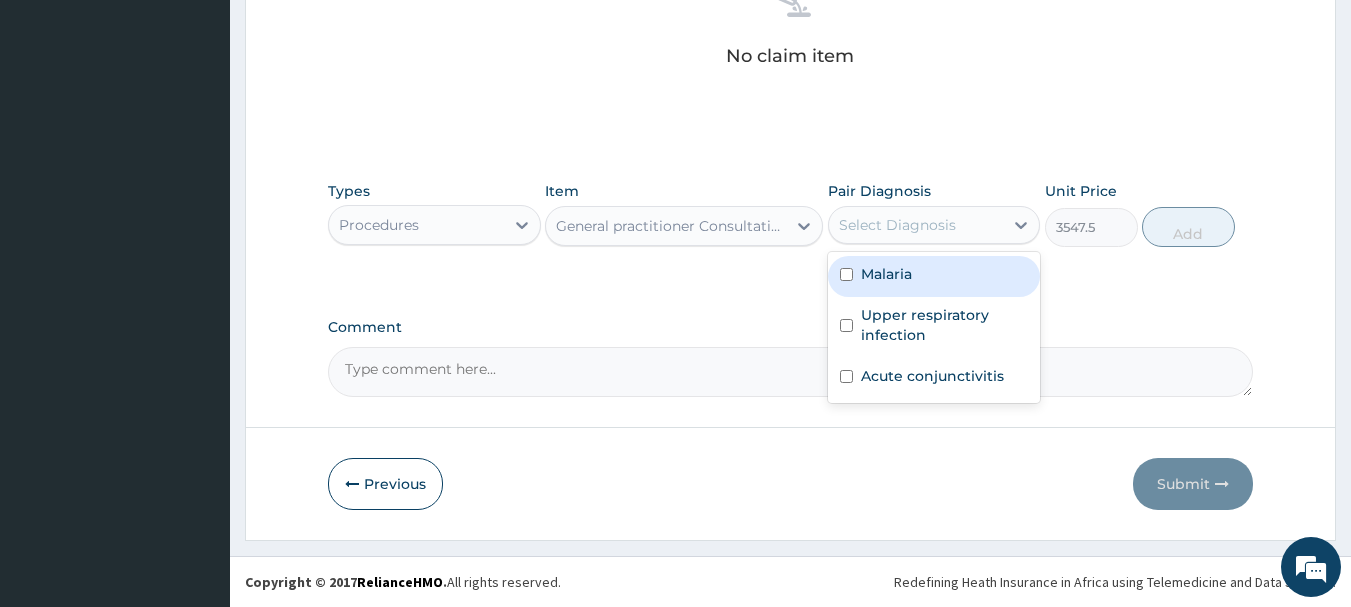 click on "Malaria" at bounding box center (934, 276) 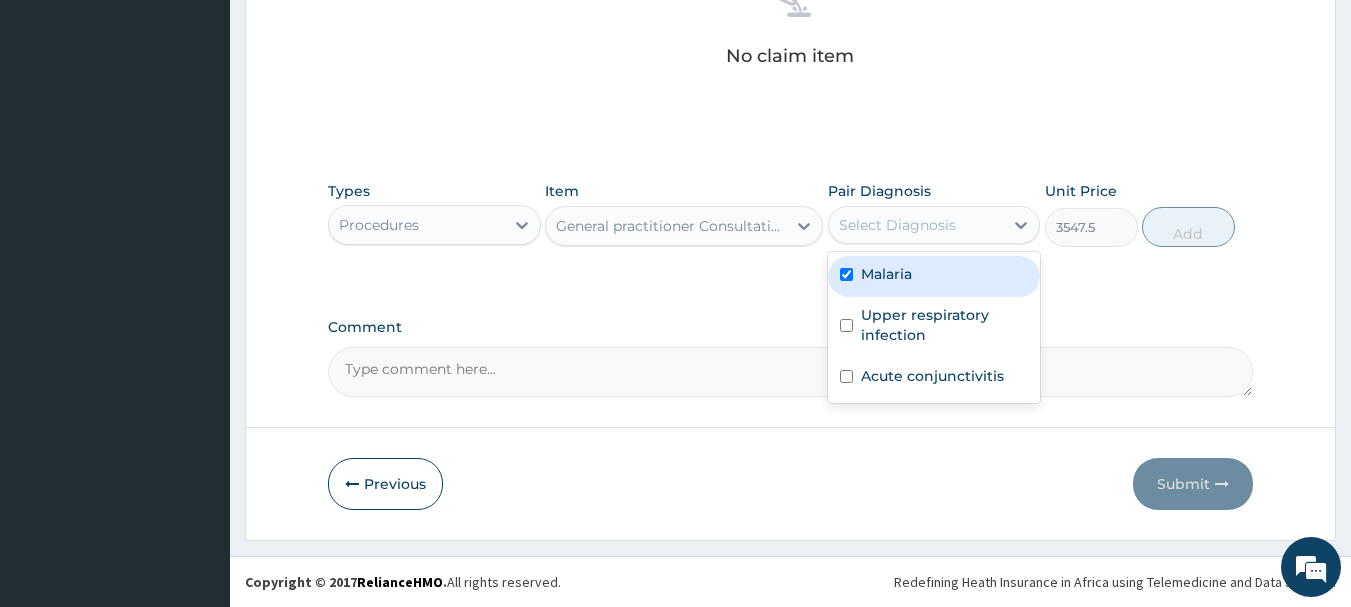 checkbox on "true" 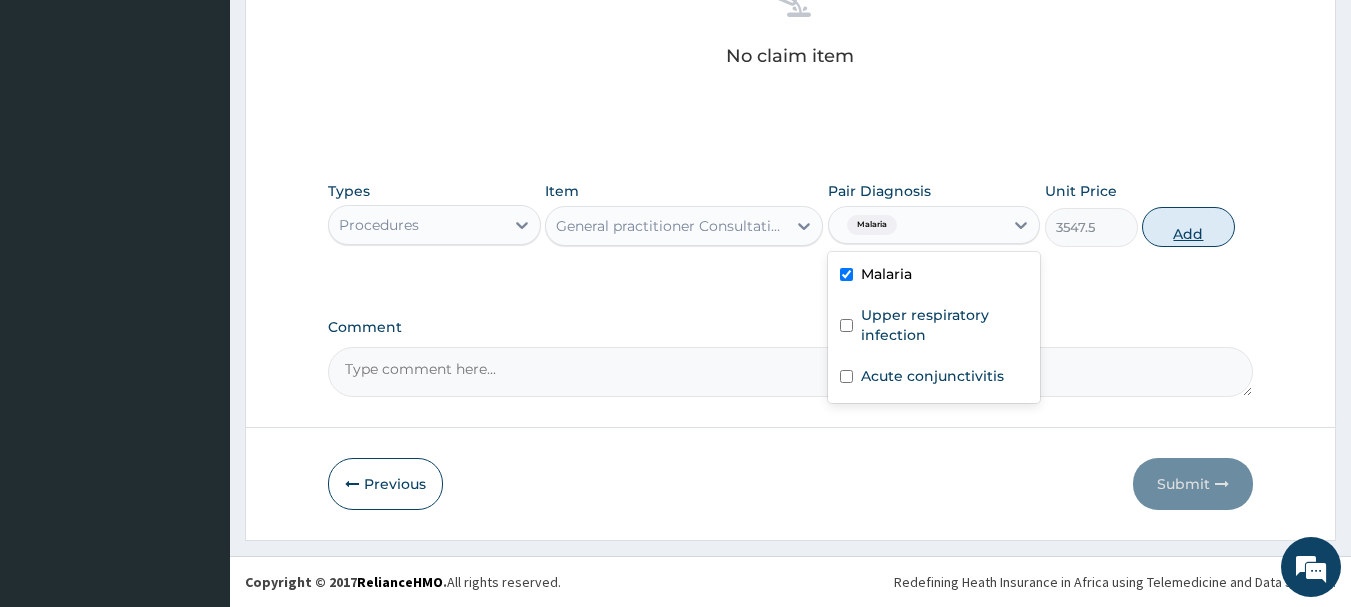 click on "Add" at bounding box center [1188, 227] 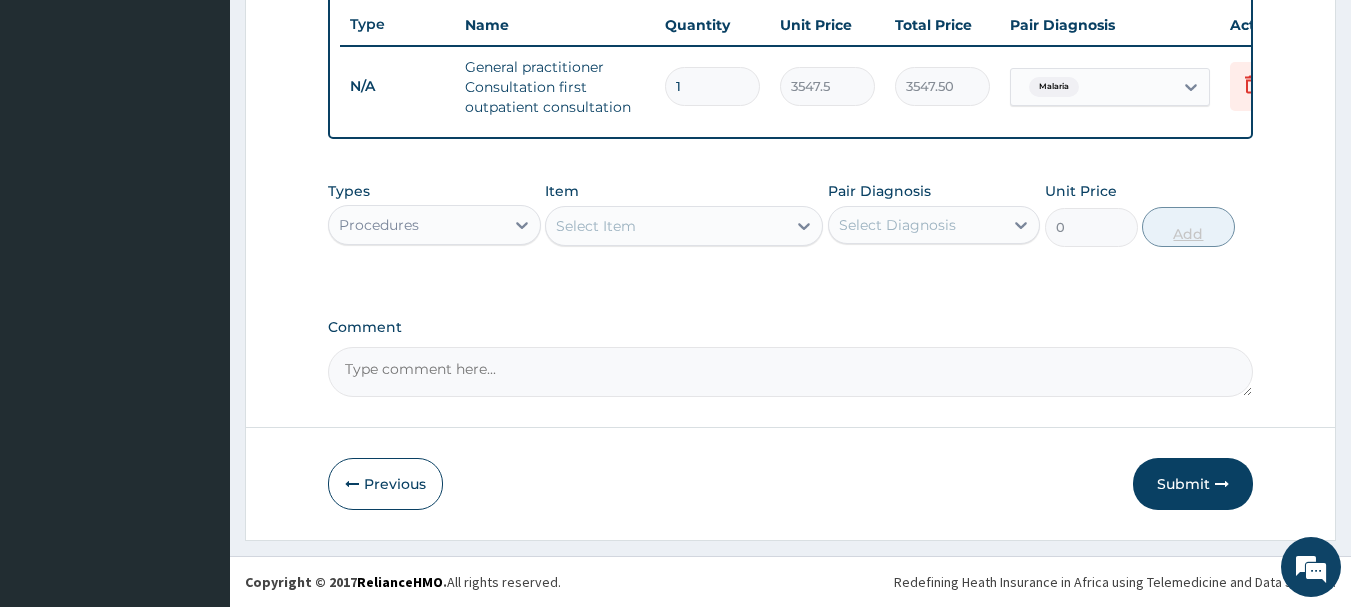scroll, scrollTop: 766, scrollLeft: 0, axis: vertical 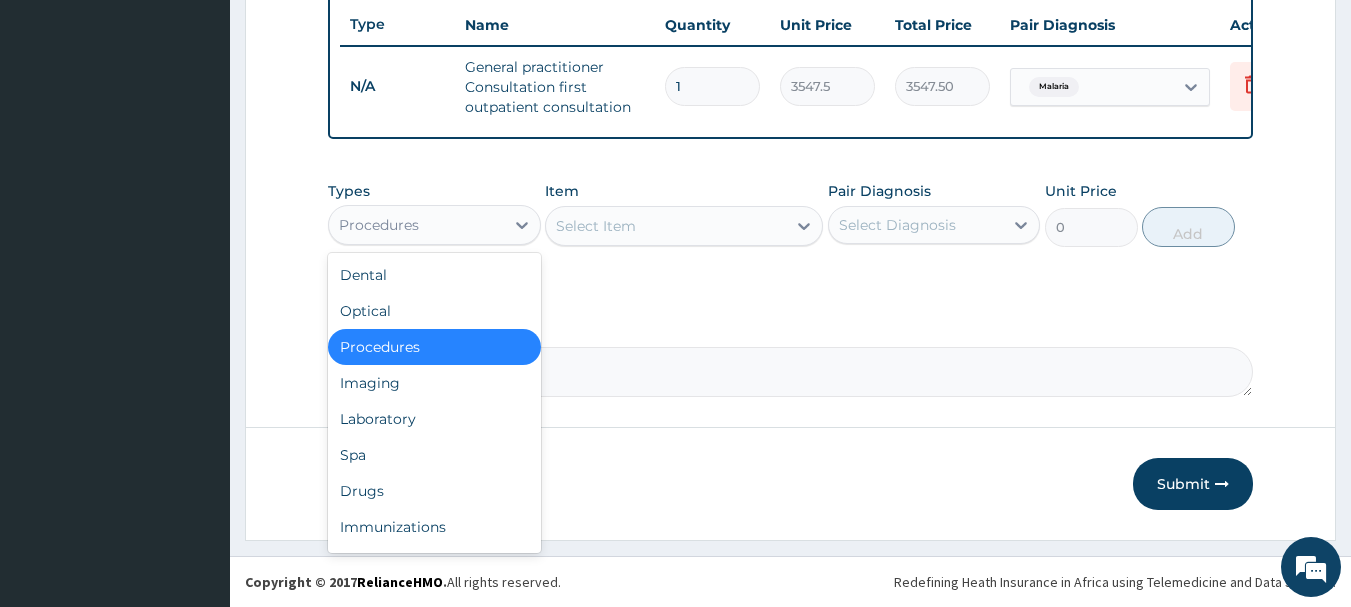 click on "Procedures" at bounding box center (416, 225) 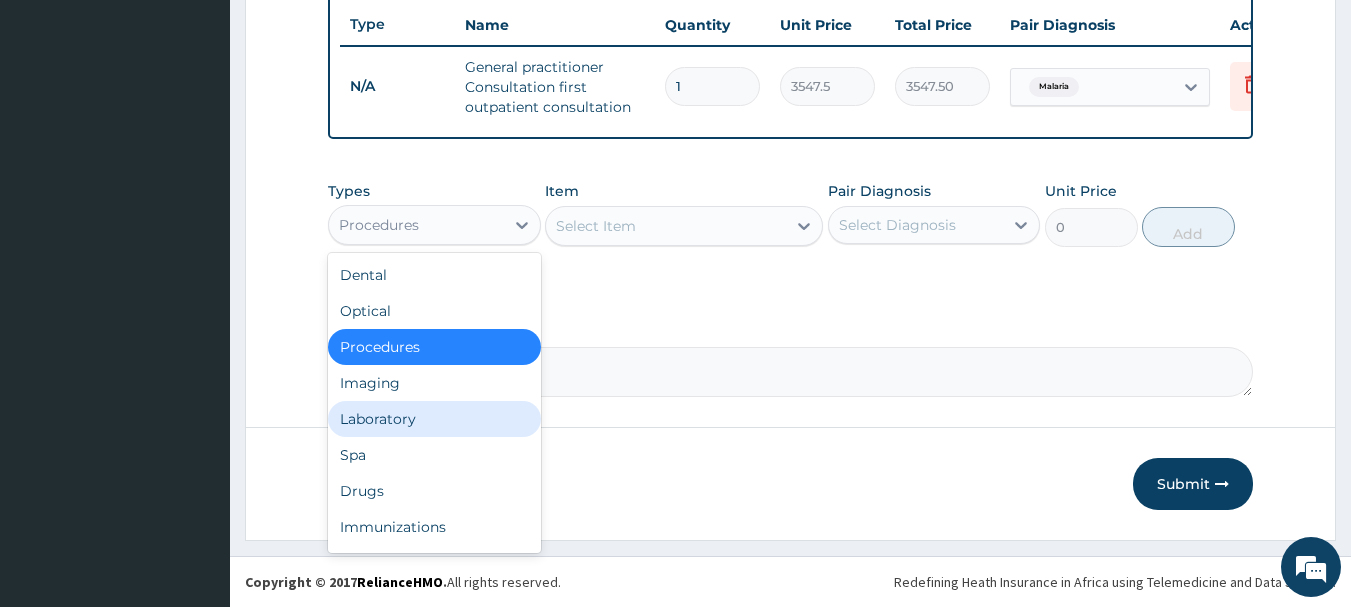 click on "Laboratory" at bounding box center (434, 419) 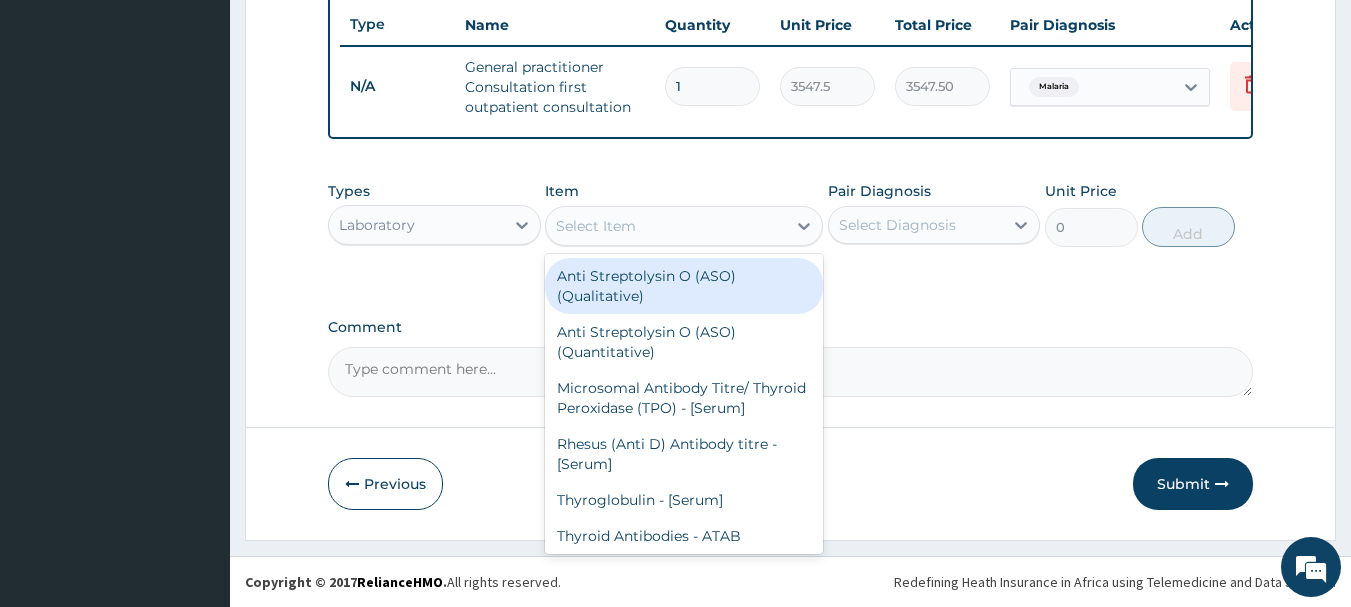 click on "Select Item" at bounding box center (666, 226) 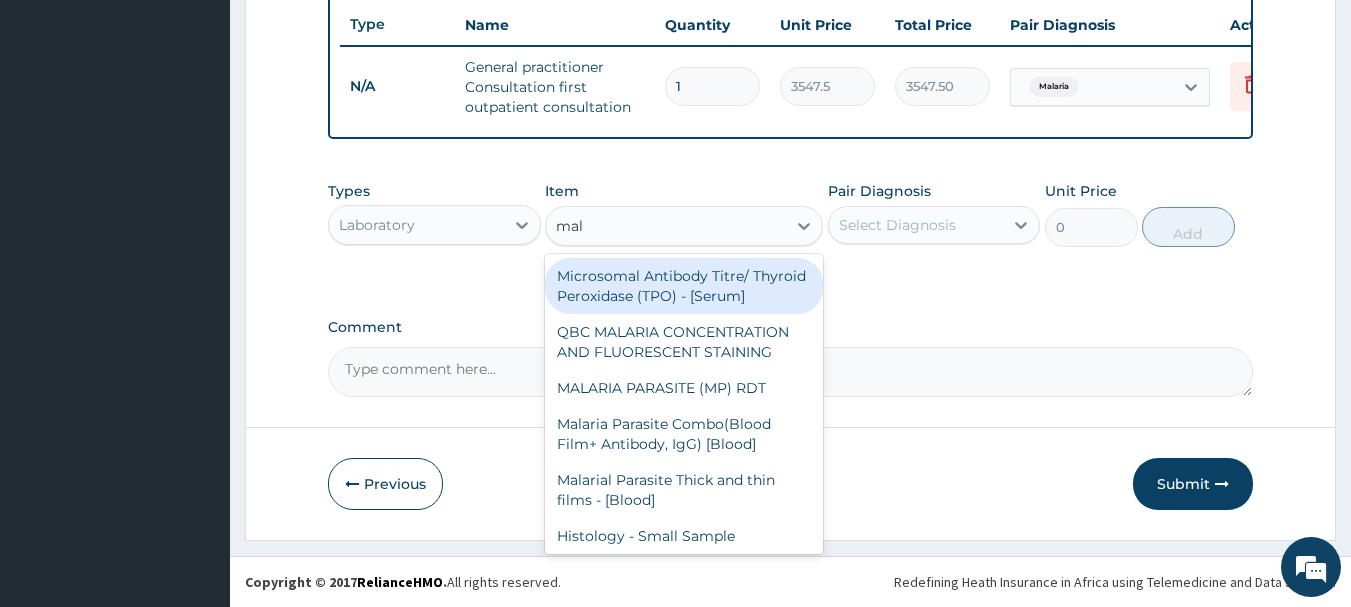 type on "mala" 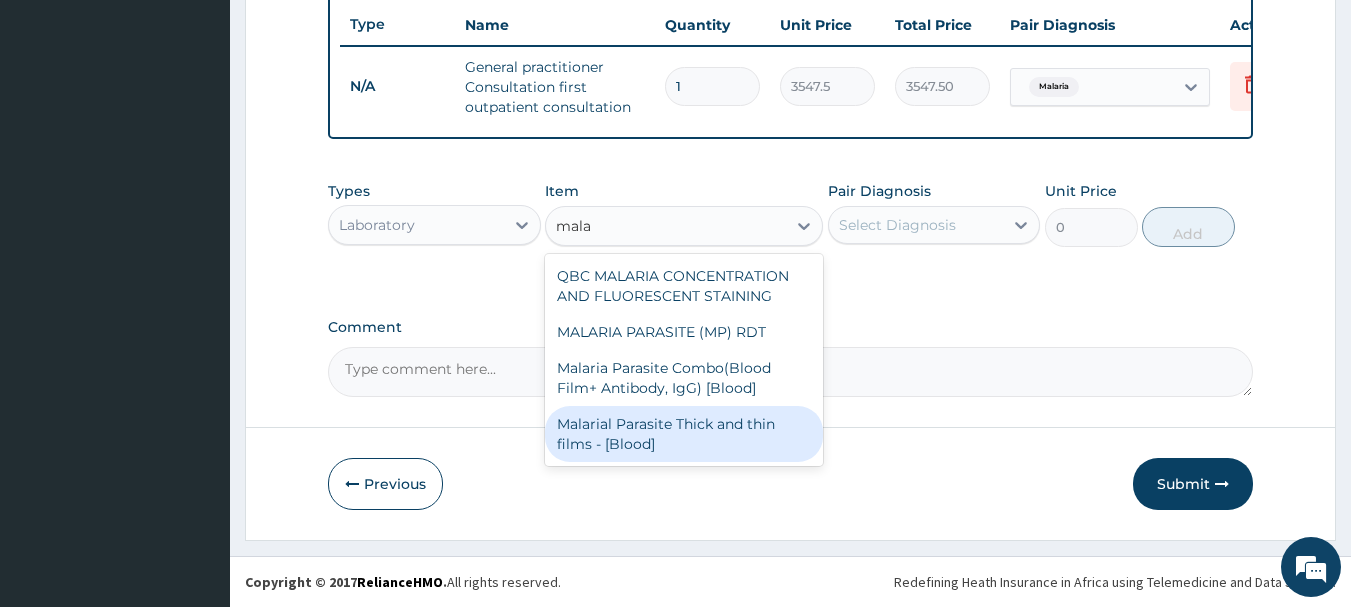 click on "Malarial Parasite Thick and thin films - [Blood]" at bounding box center [684, 434] 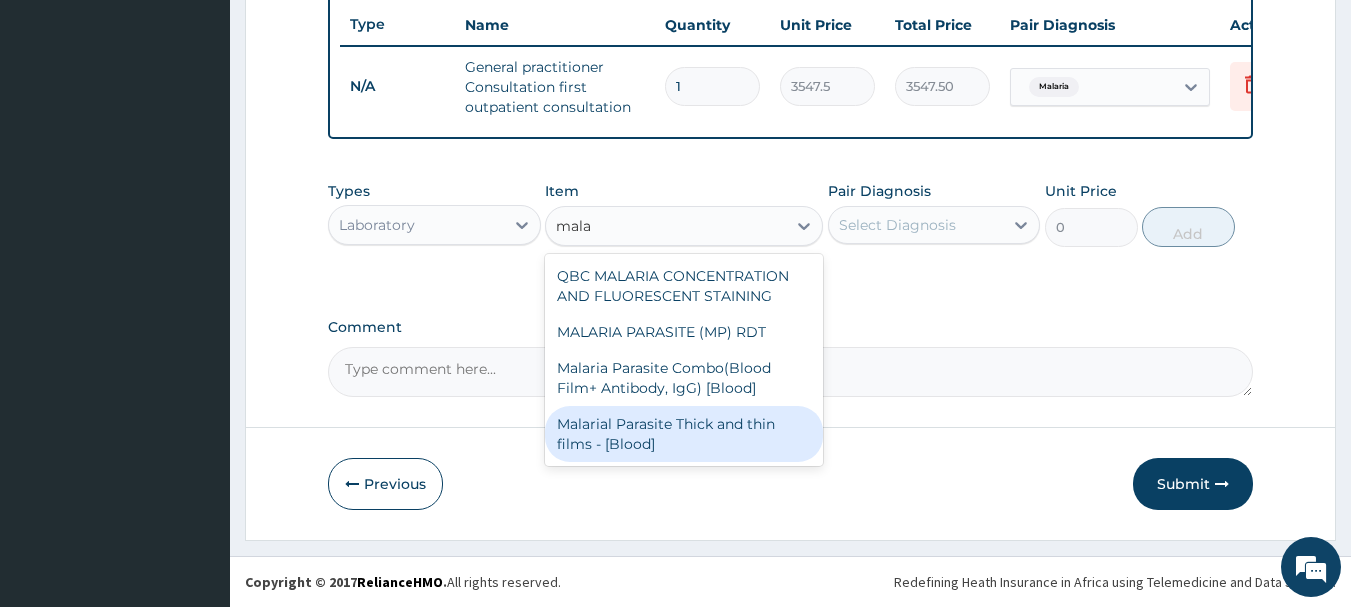 type 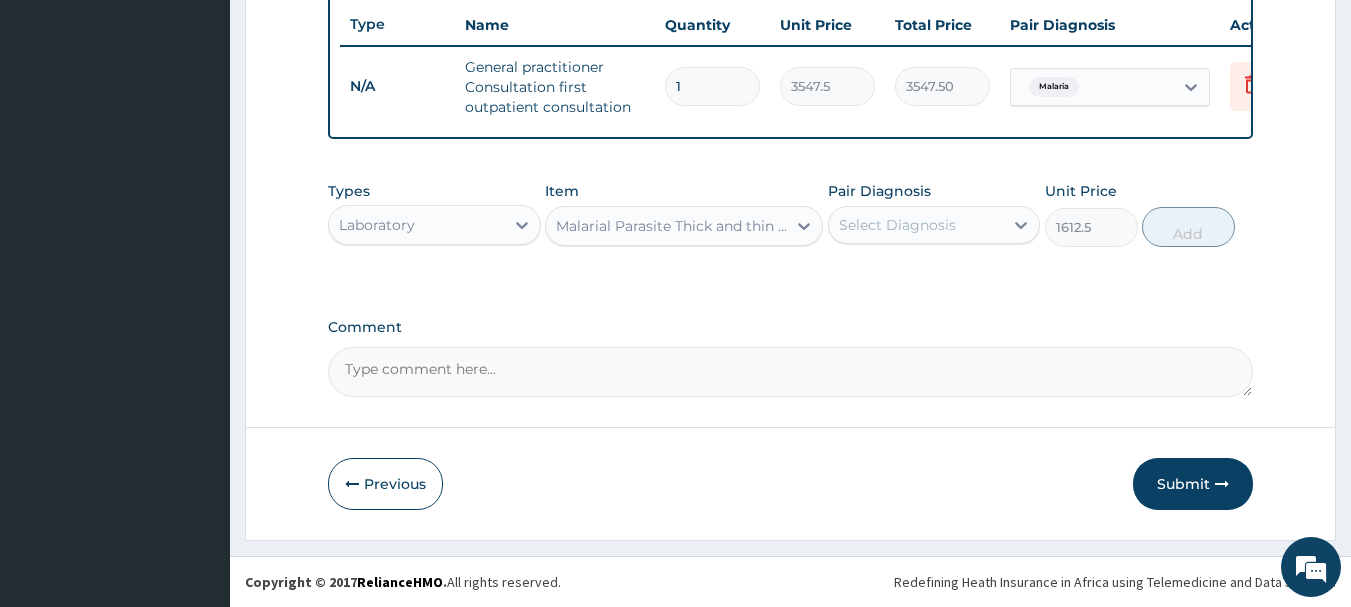 click on "Select Diagnosis" at bounding box center (897, 225) 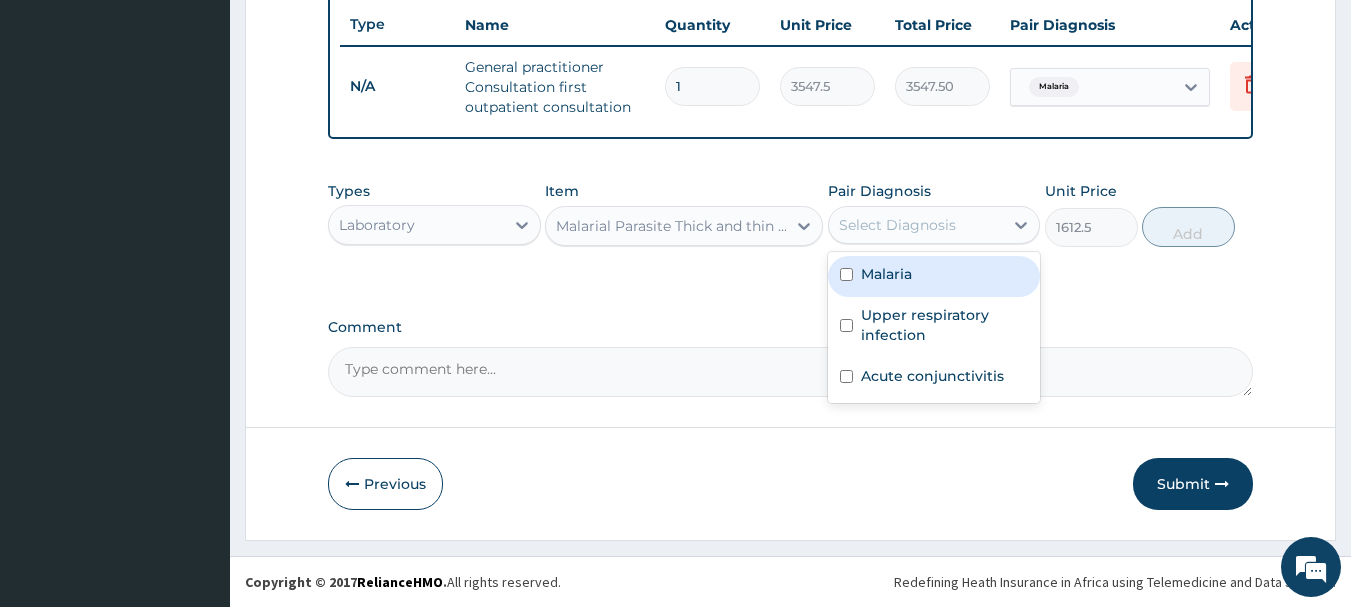 click on "Malaria" at bounding box center [934, 276] 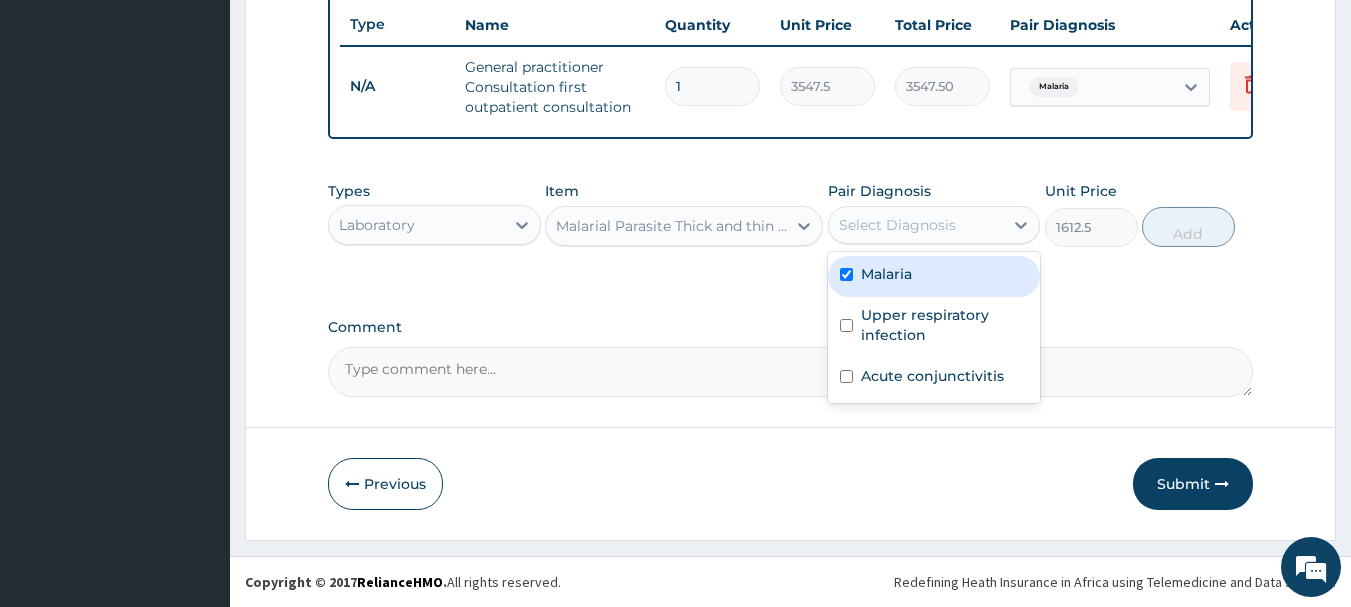 checkbox on "true" 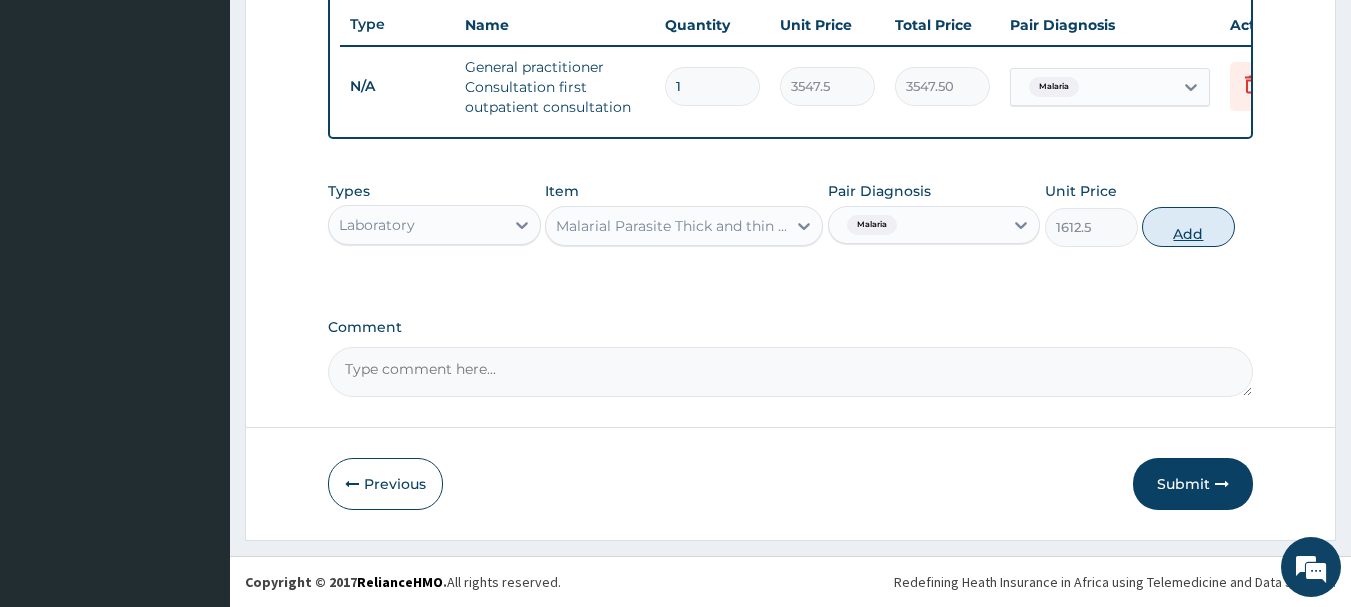 click on "Add" at bounding box center (1188, 227) 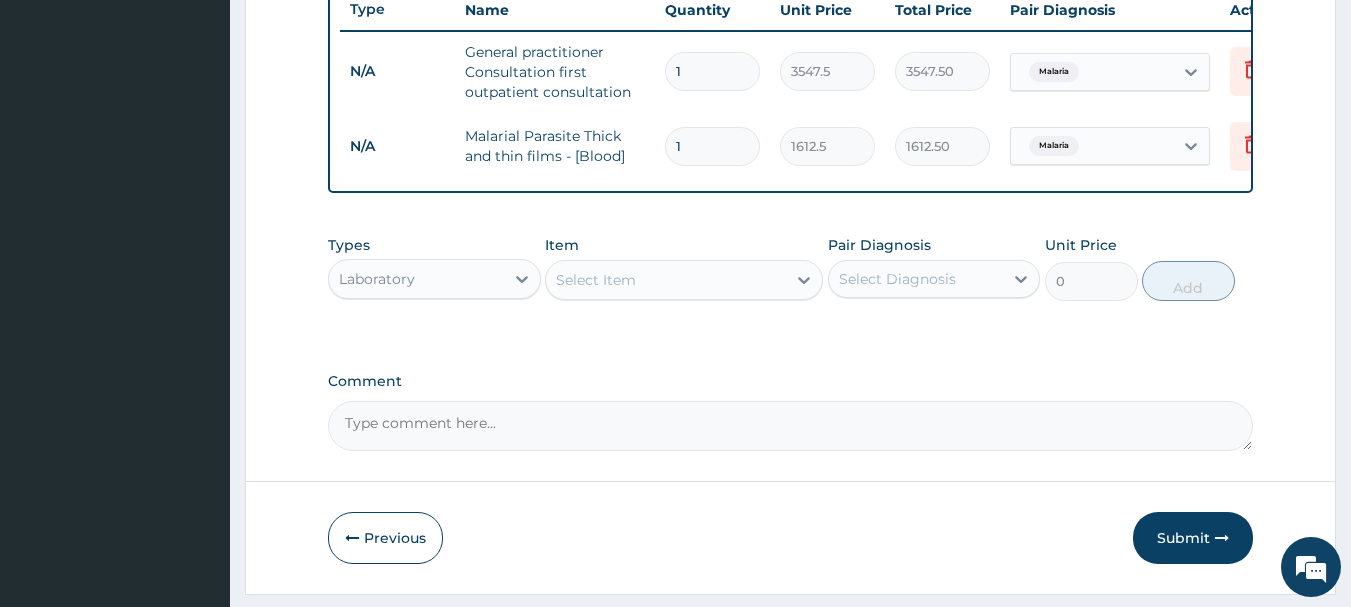 click on "Laboratory" at bounding box center [416, 279] 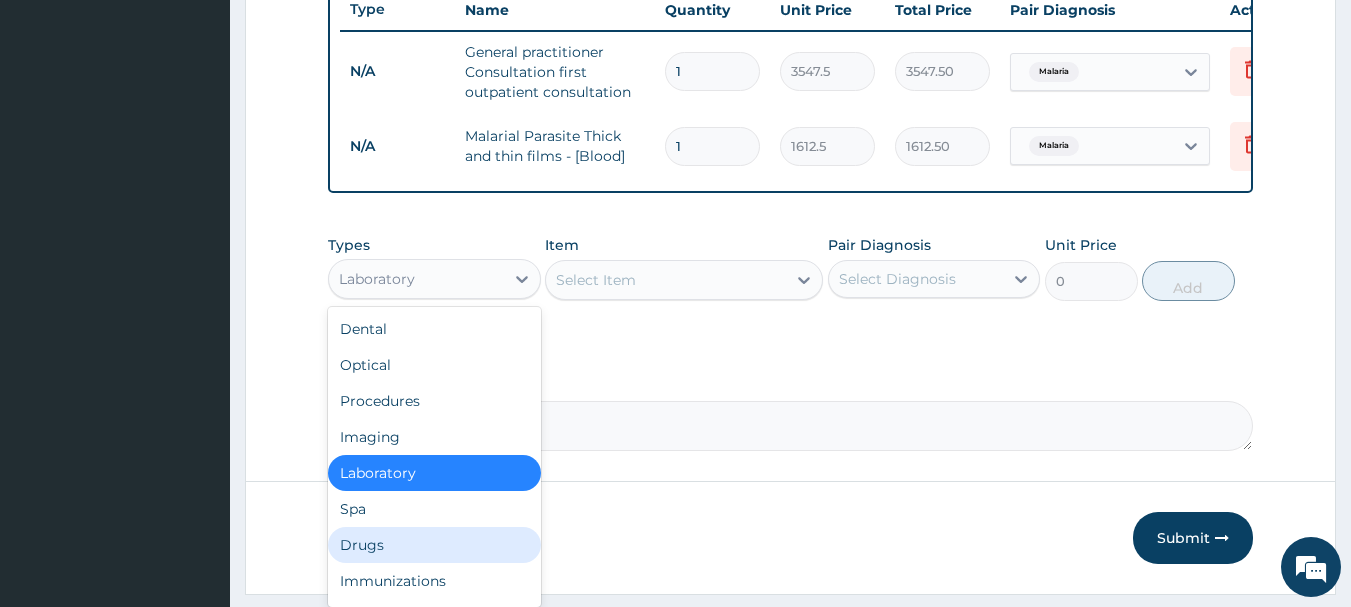 drag, startPoint x: 447, startPoint y: 579, endPoint x: 472, endPoint y: 567, distance: 27.730848 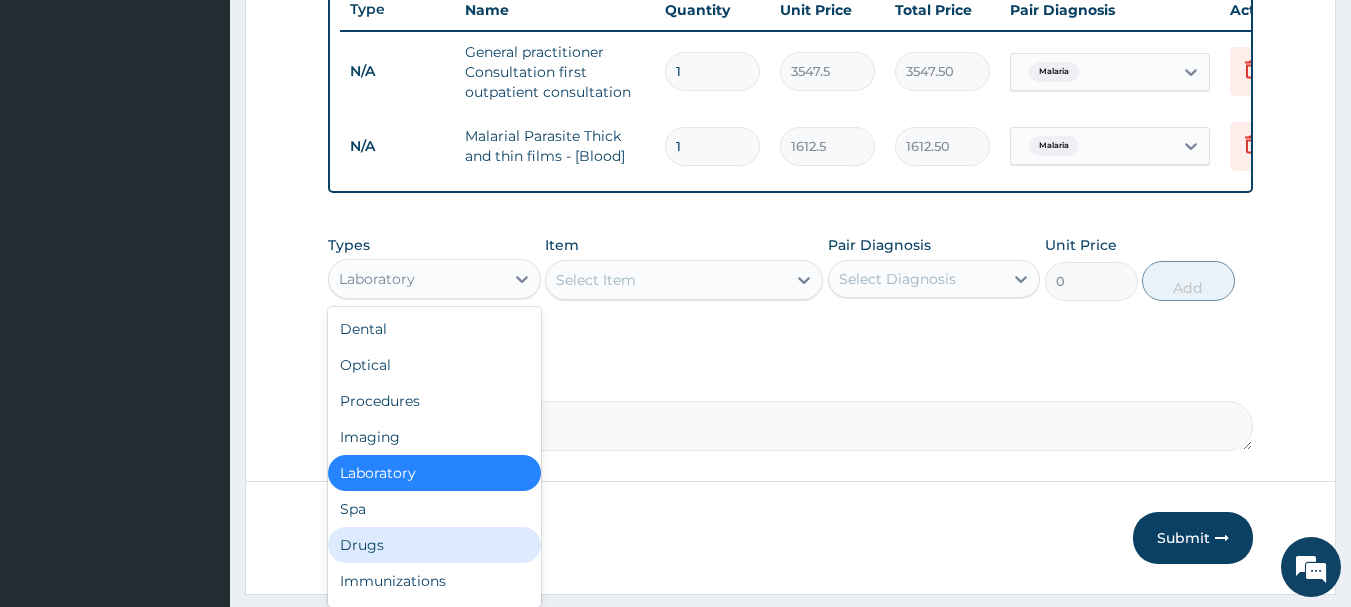 click on "Dental Optical Procedures Imaging Laboratory Spa Drugs Immunizations Others Gym" at bounding box center (434, 457) 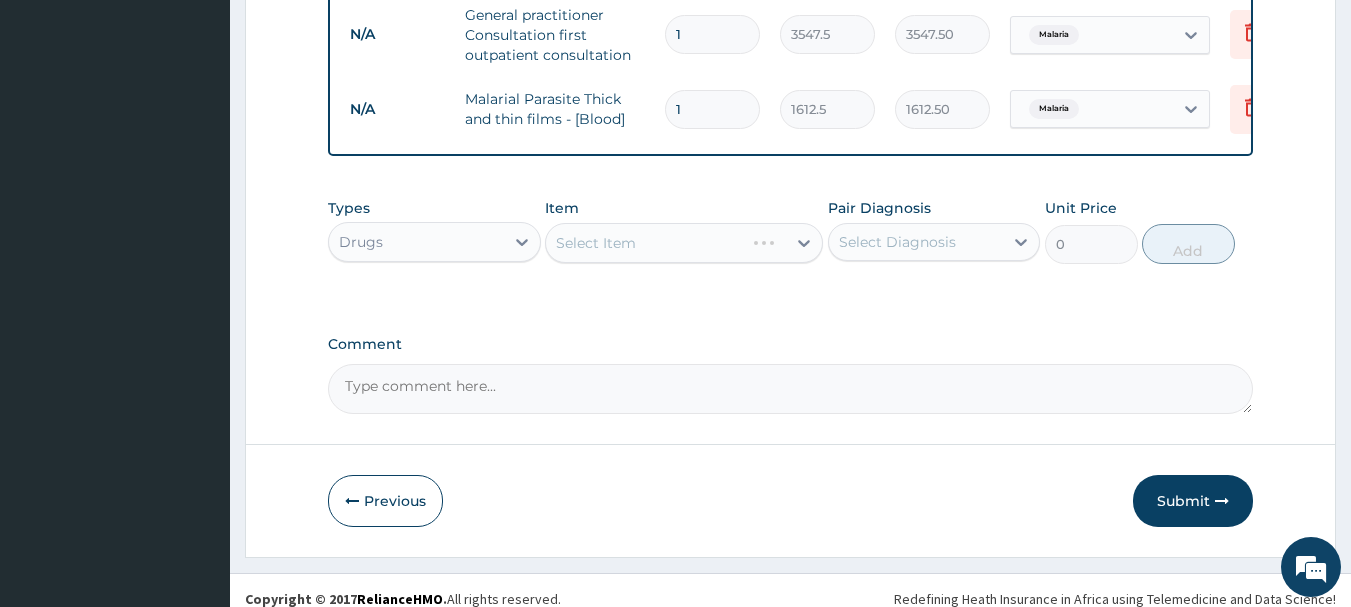 scroll, scrollTop: 835, scrollLeft: 0, axis: vertical 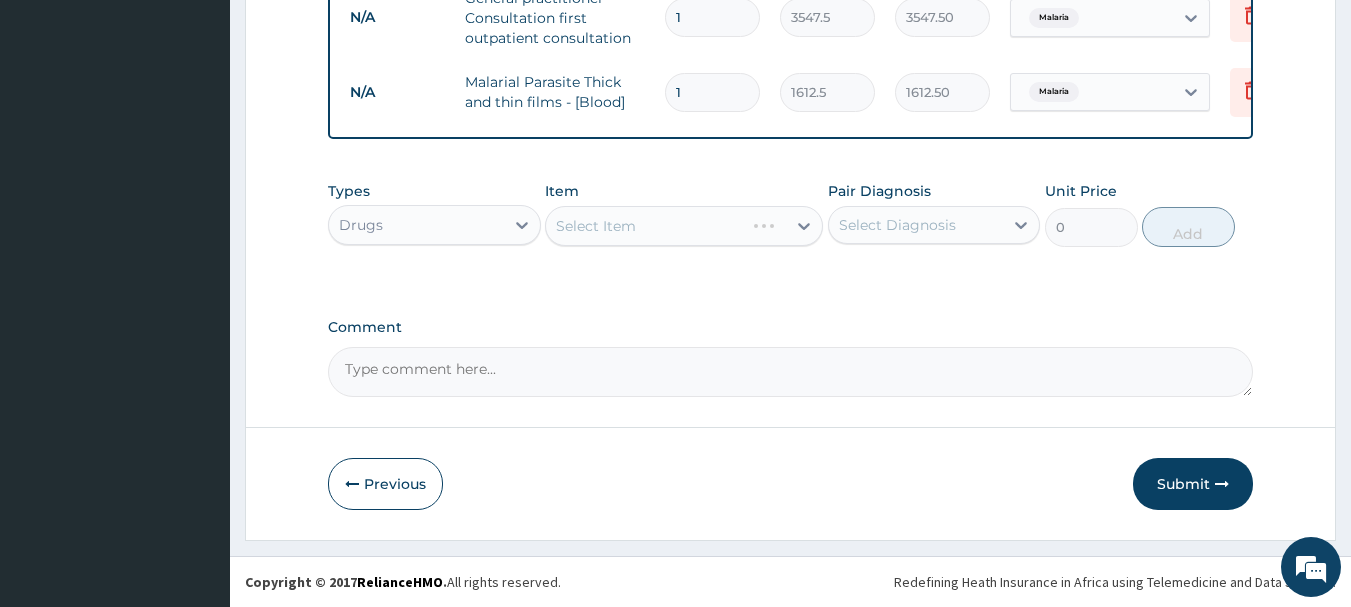 click on "Select Item" at bounding box center (684, 226) 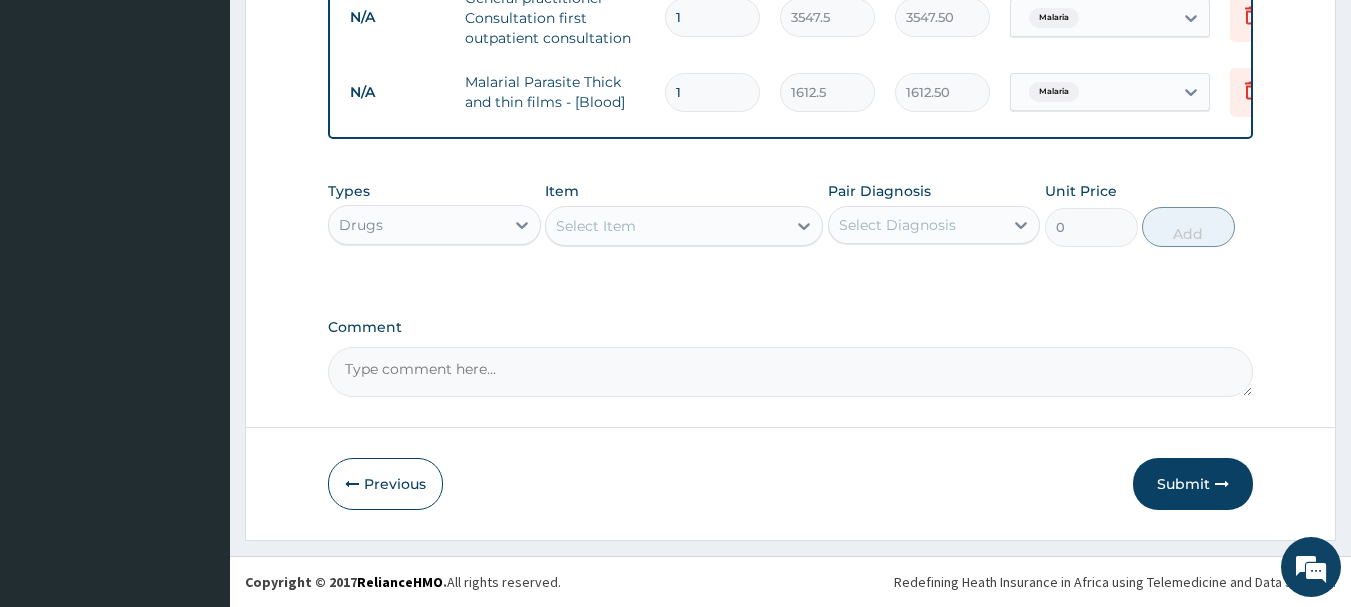 click on "Select Item" at bounding box center [666, 226] 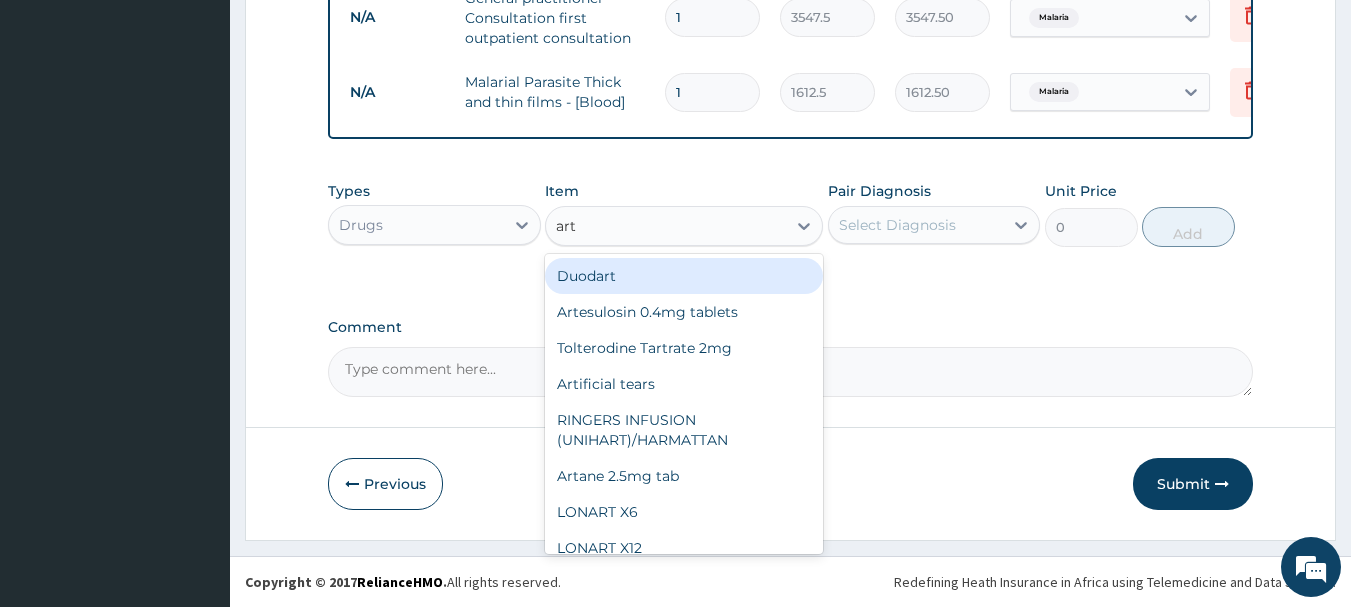 type on "arte" 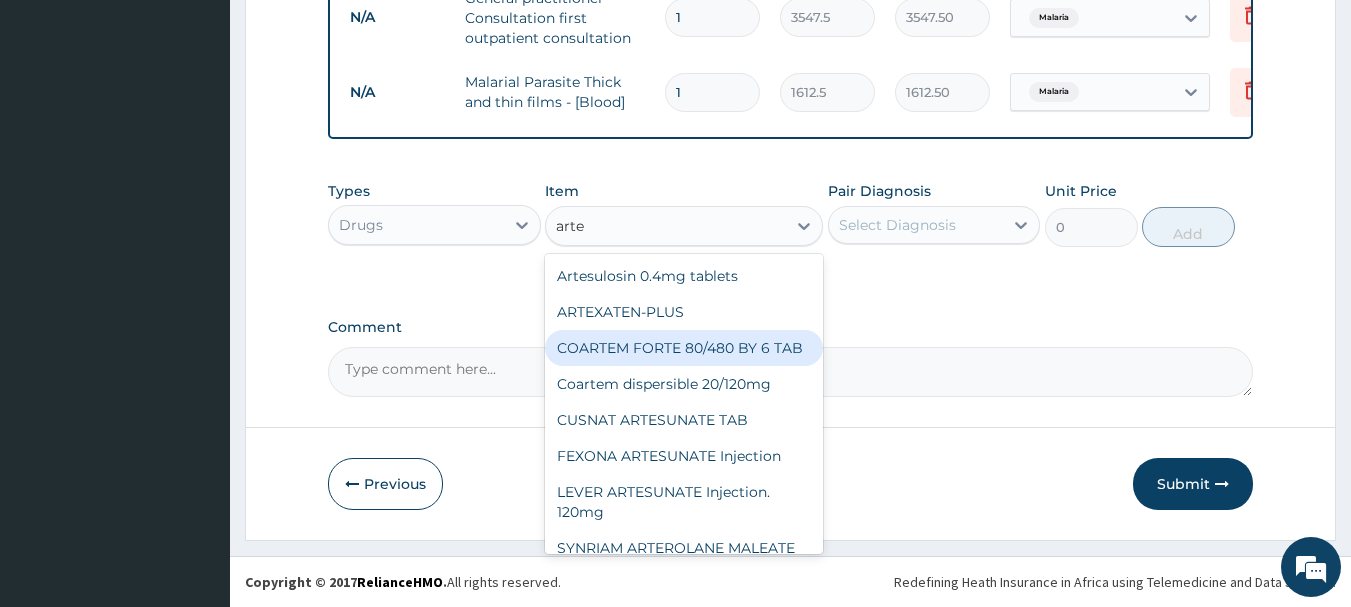 click on "COARTEM FORTE 80/480 BY 6 TAB" at bounding box center [684, 348] 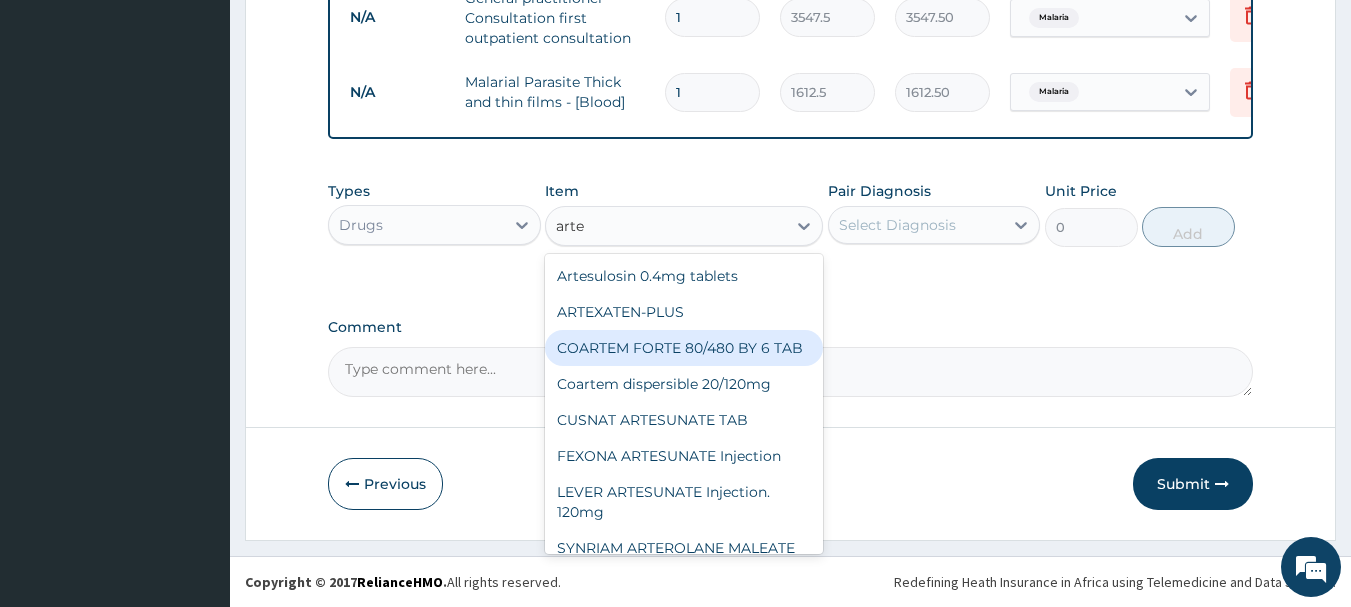 type 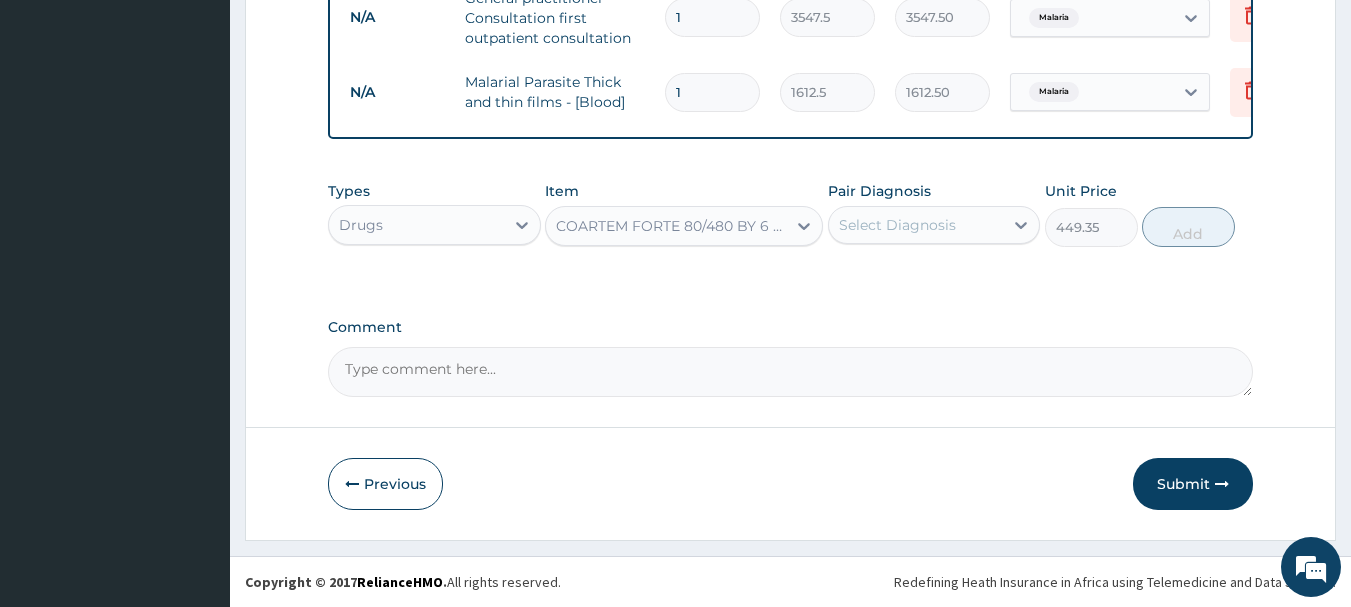 click on "Select Diagnosis" at bounding box center (916, 225) 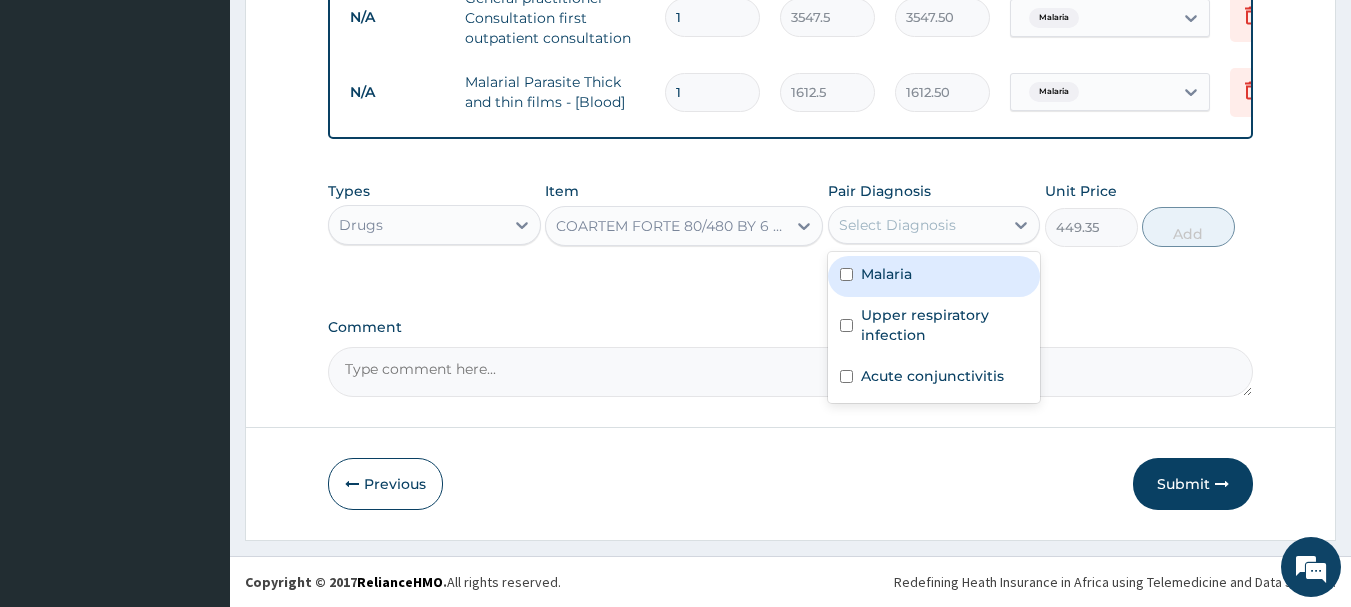 click on "Malaria" at bounding box center (934, 276) 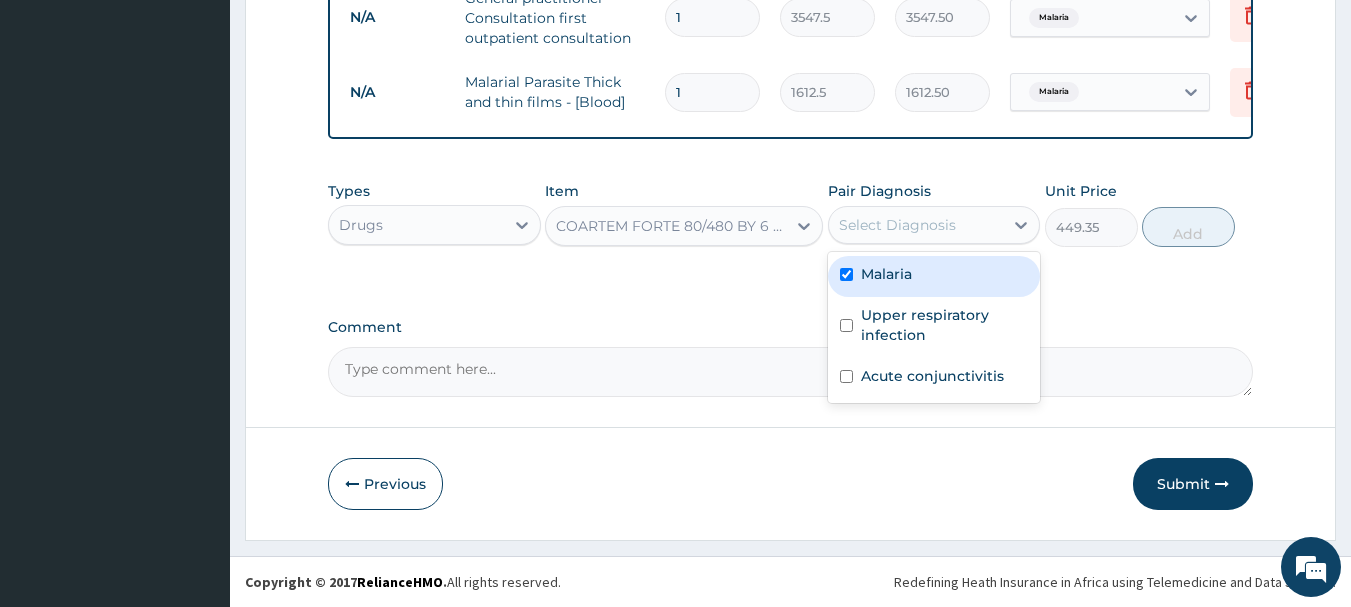 checkbox on "true" 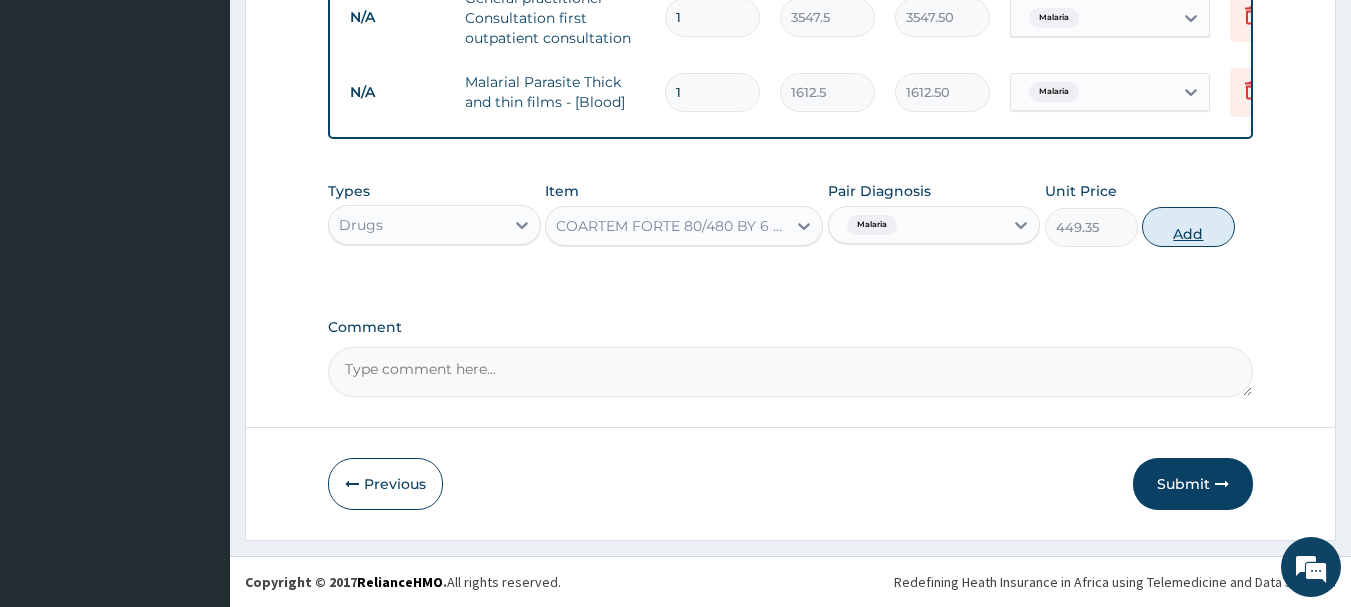 click on "Add" at bounding box center (1188, 227) 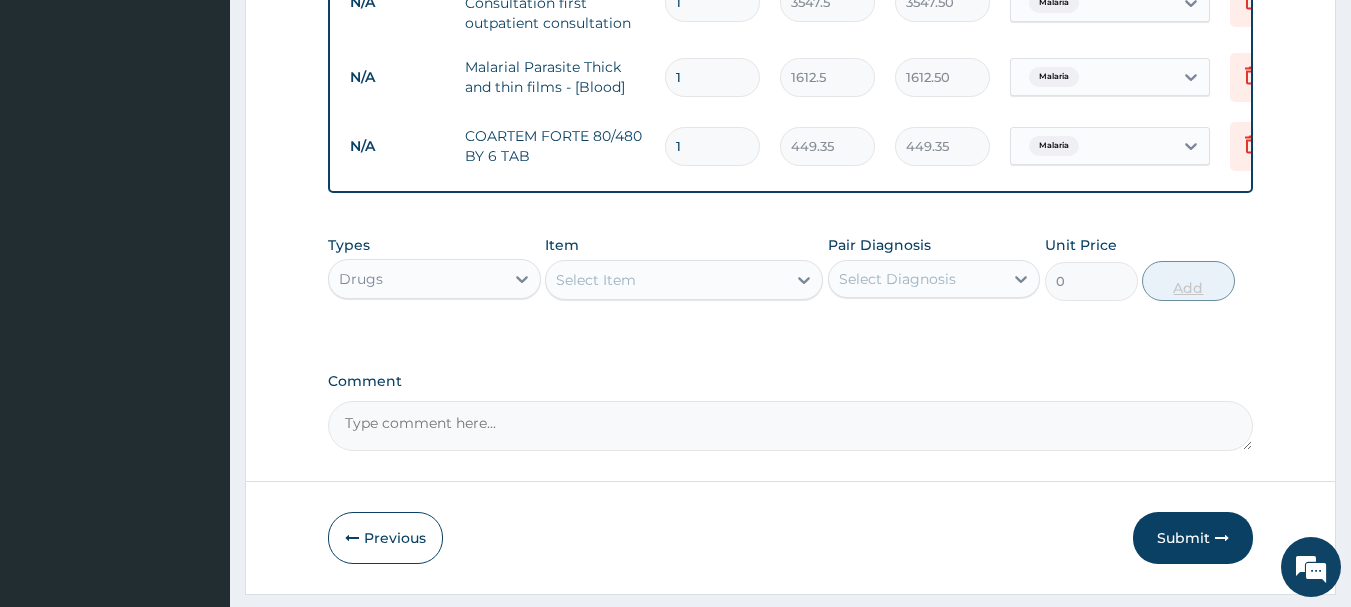 type 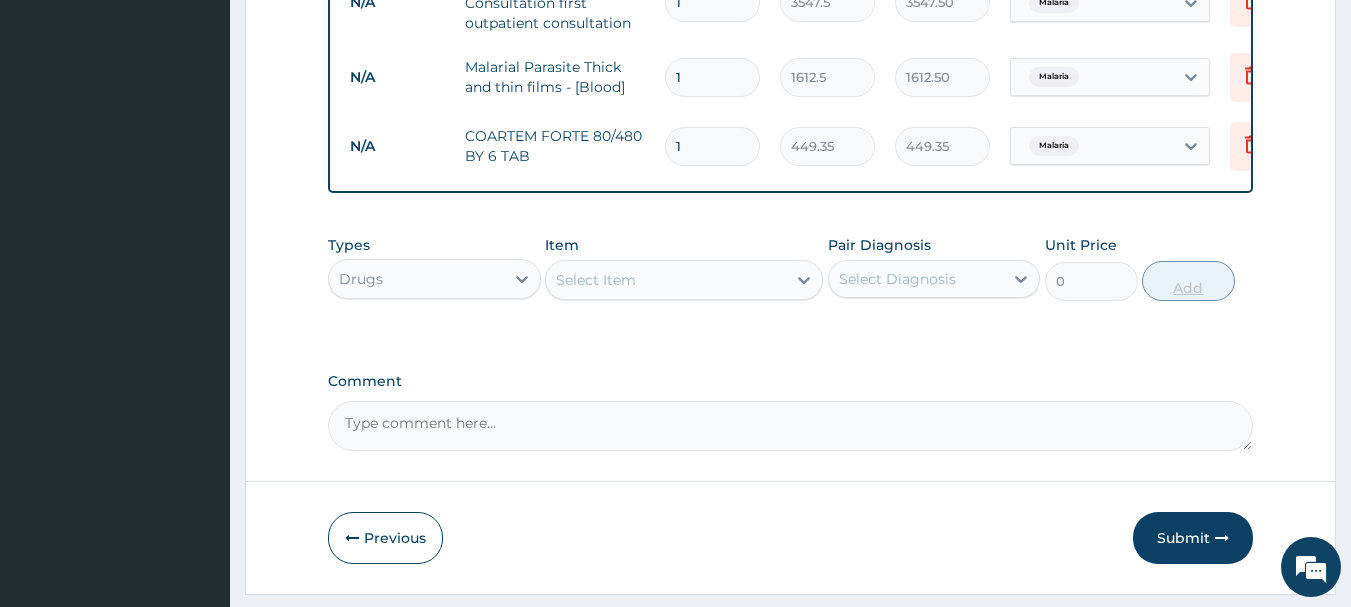 type on "0.00" 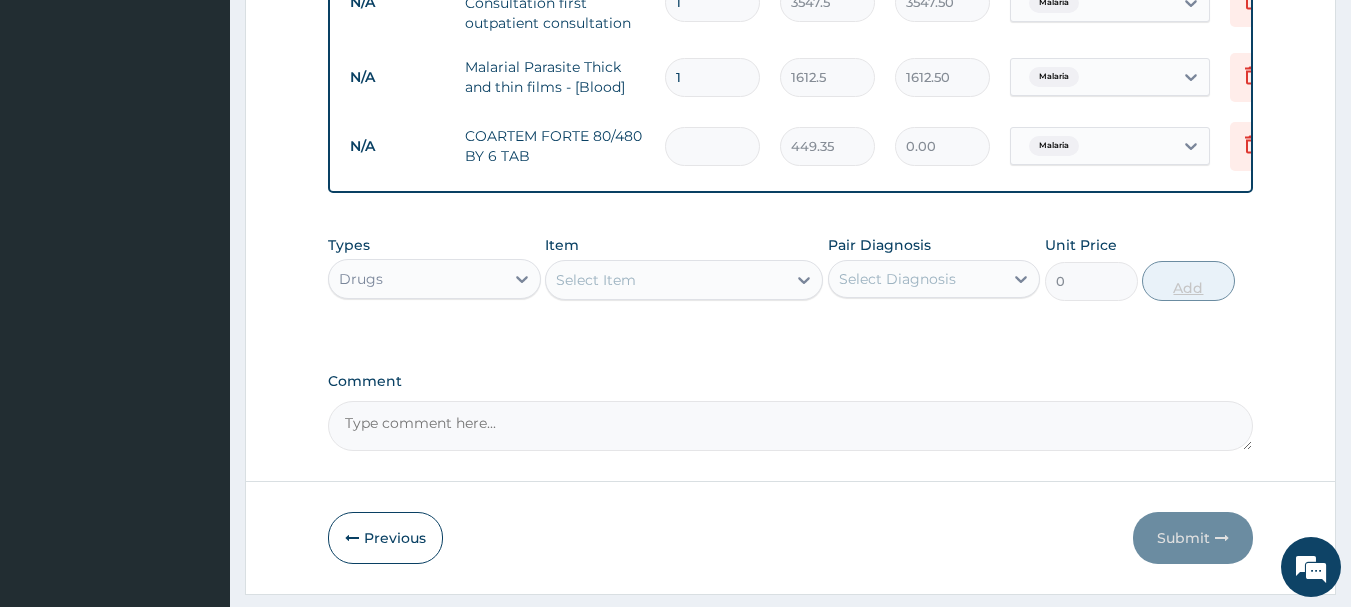 type on "6" 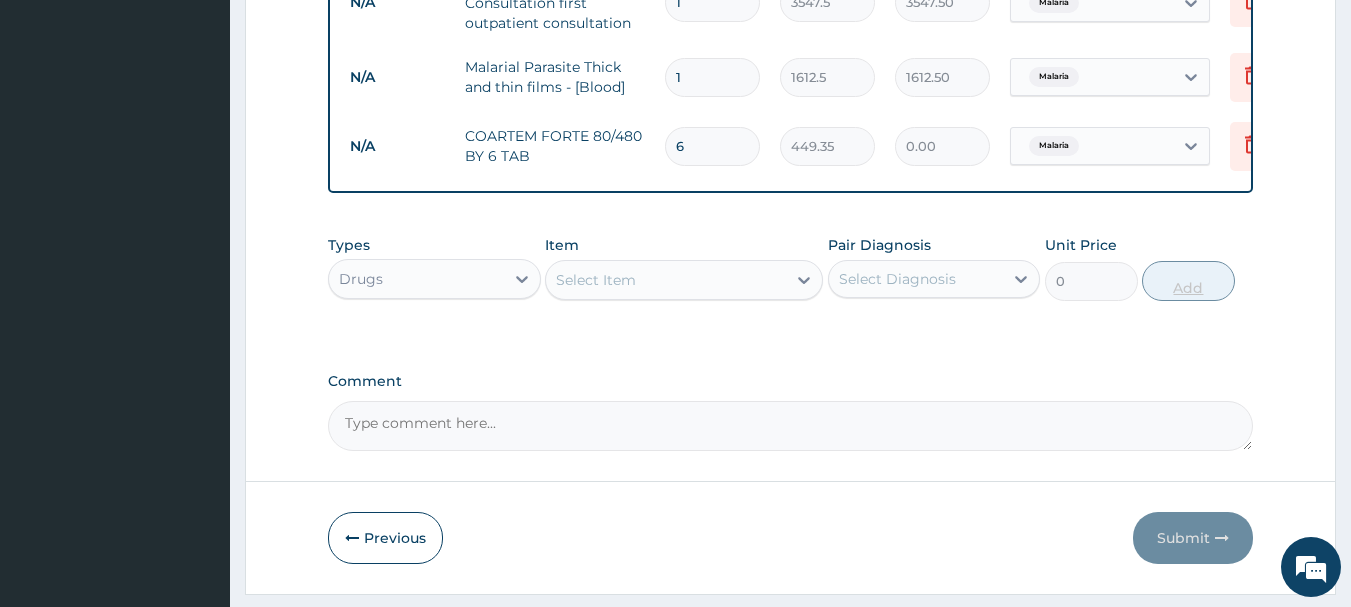 type on "2696.10" 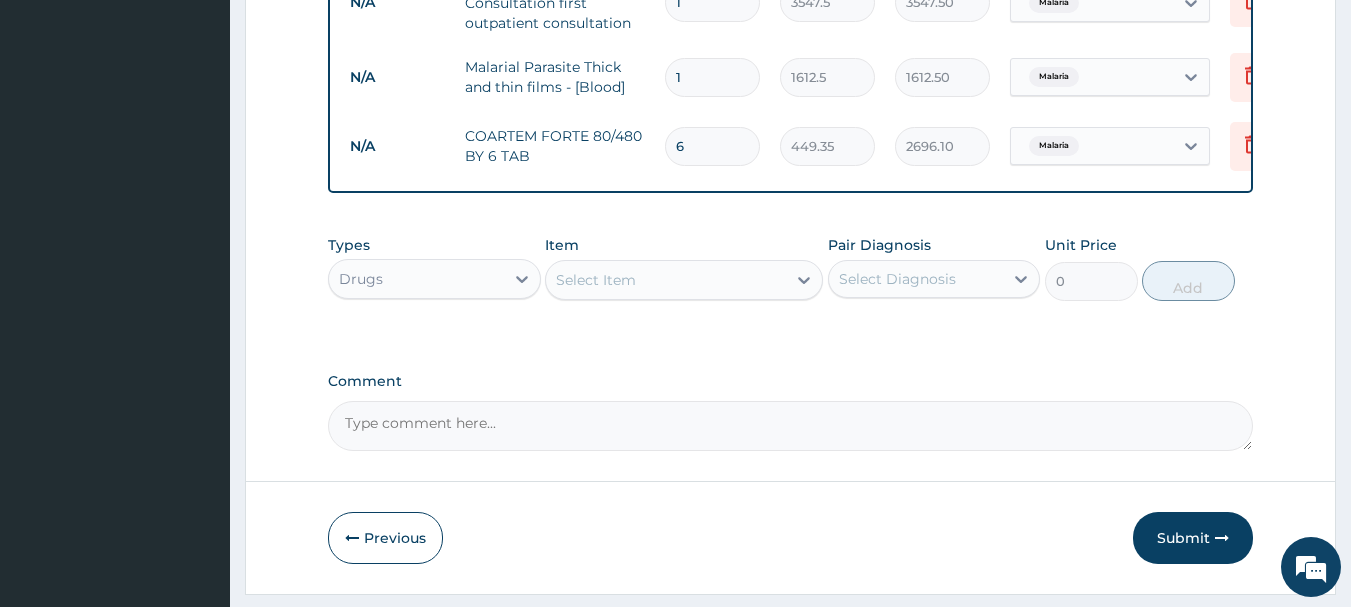 type on "6" 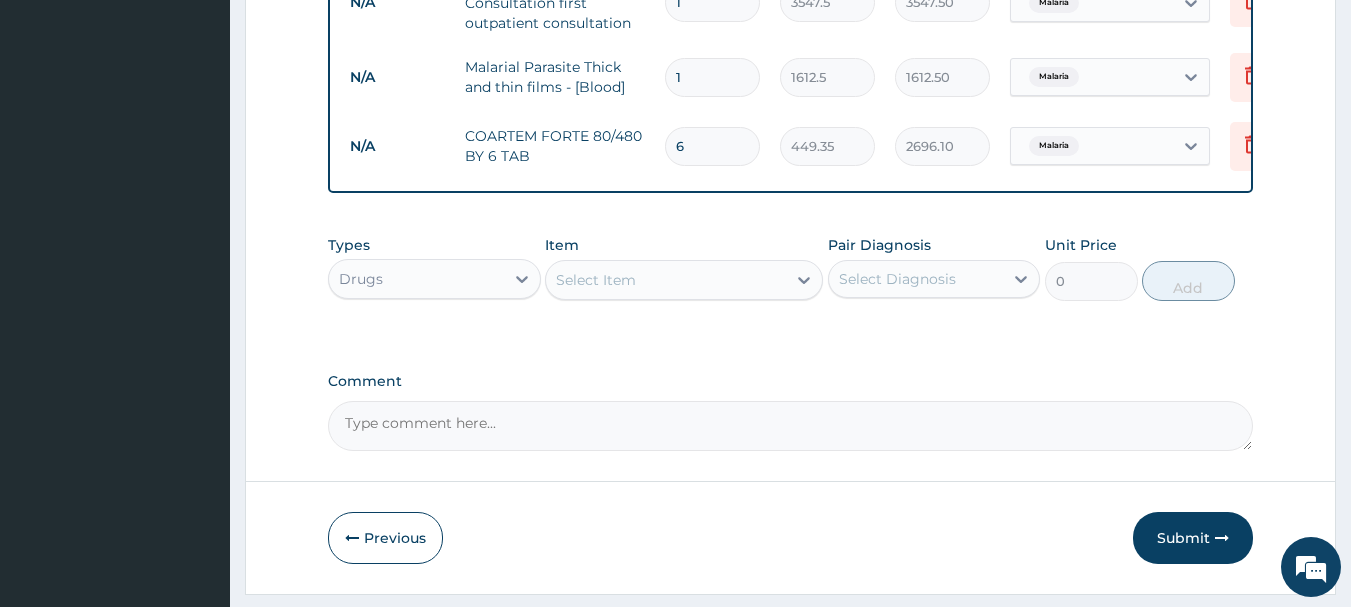 click on "Select Item" at bounding box center (666, 280) 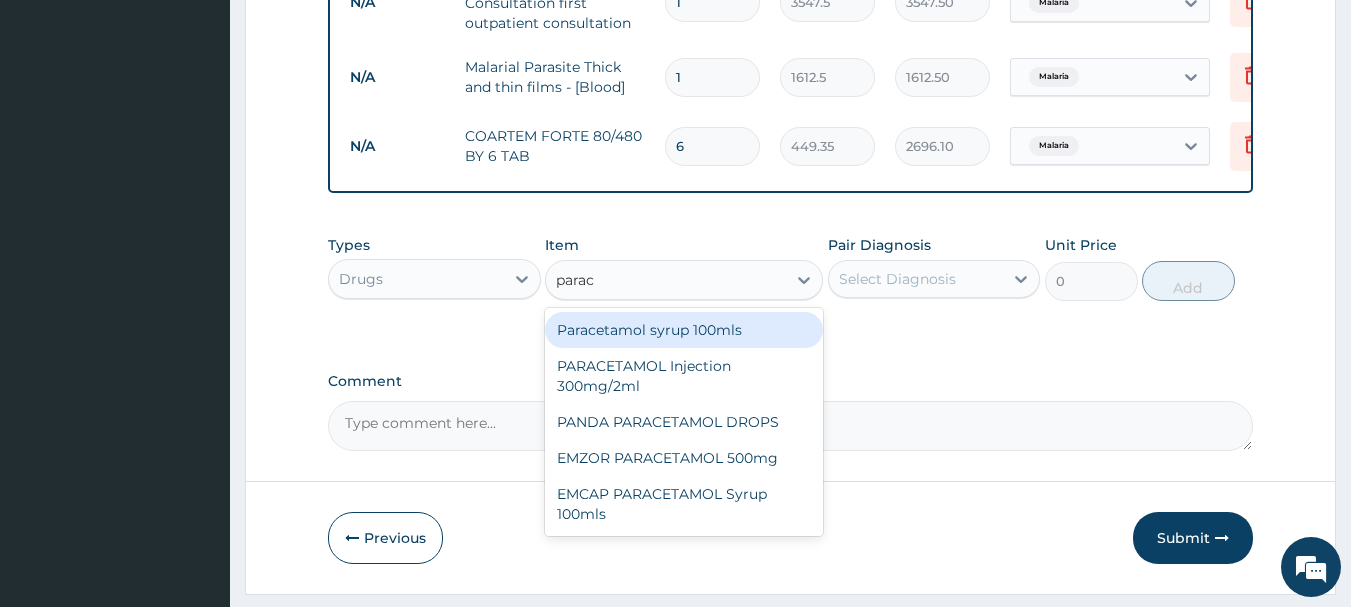 type on "parace" 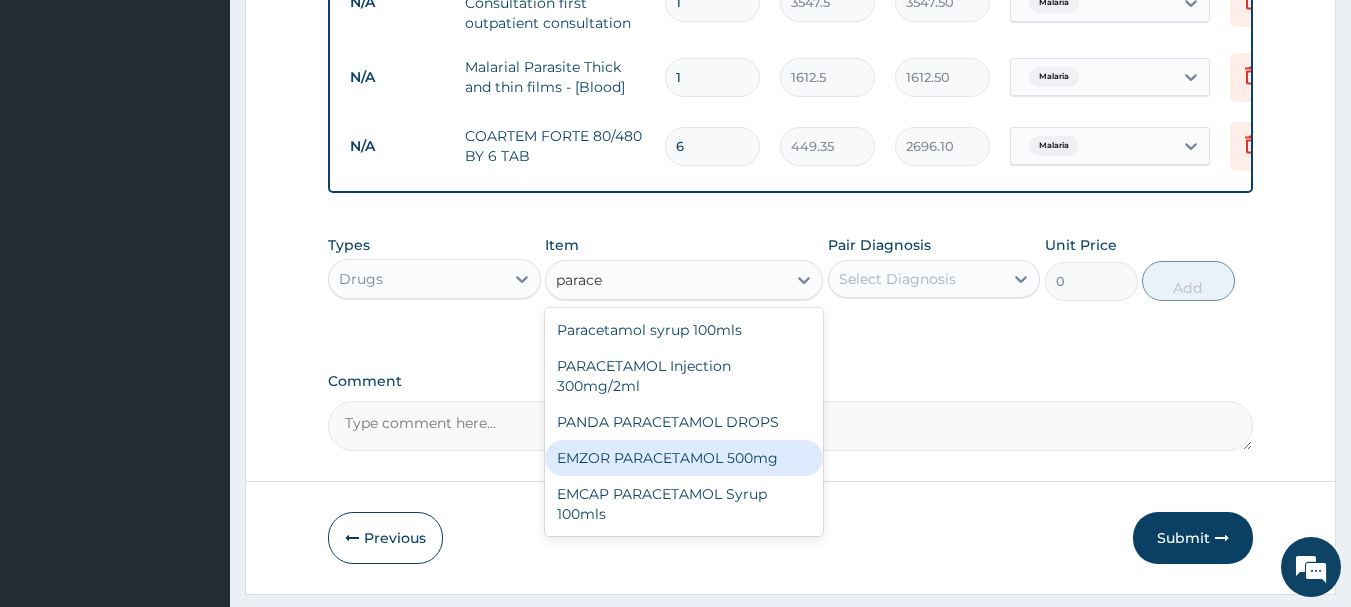 click on "EMZOR PARACETAMOL 500mg" at bounding box center (684, 458) 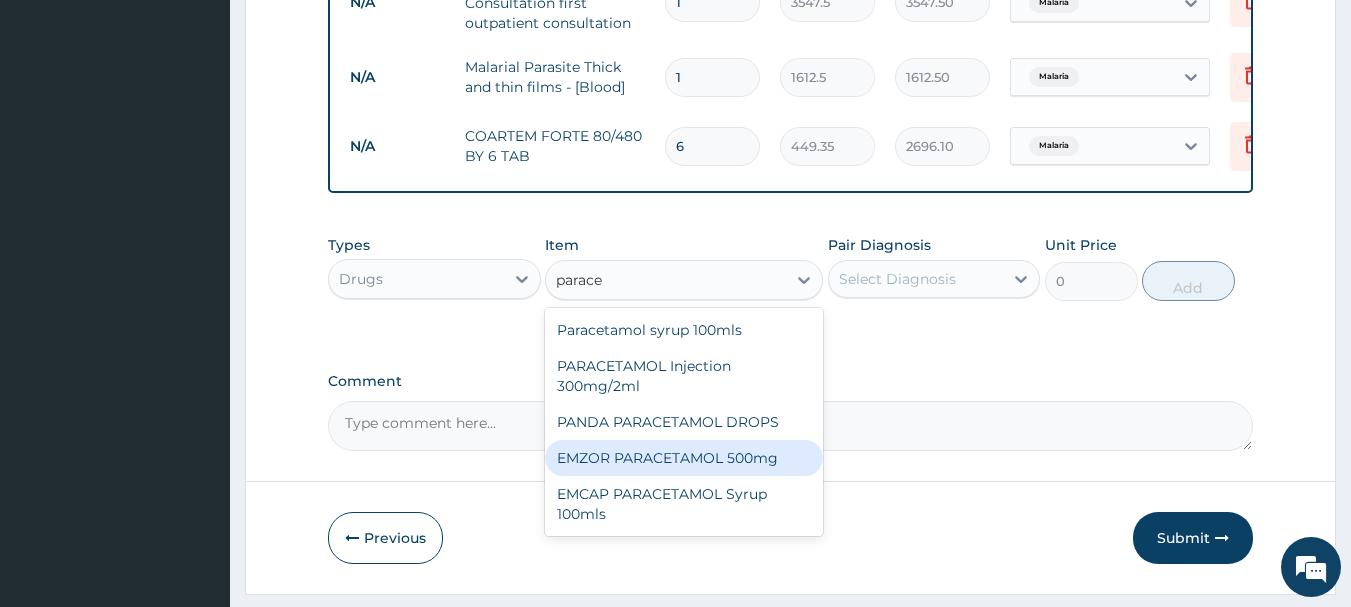 type 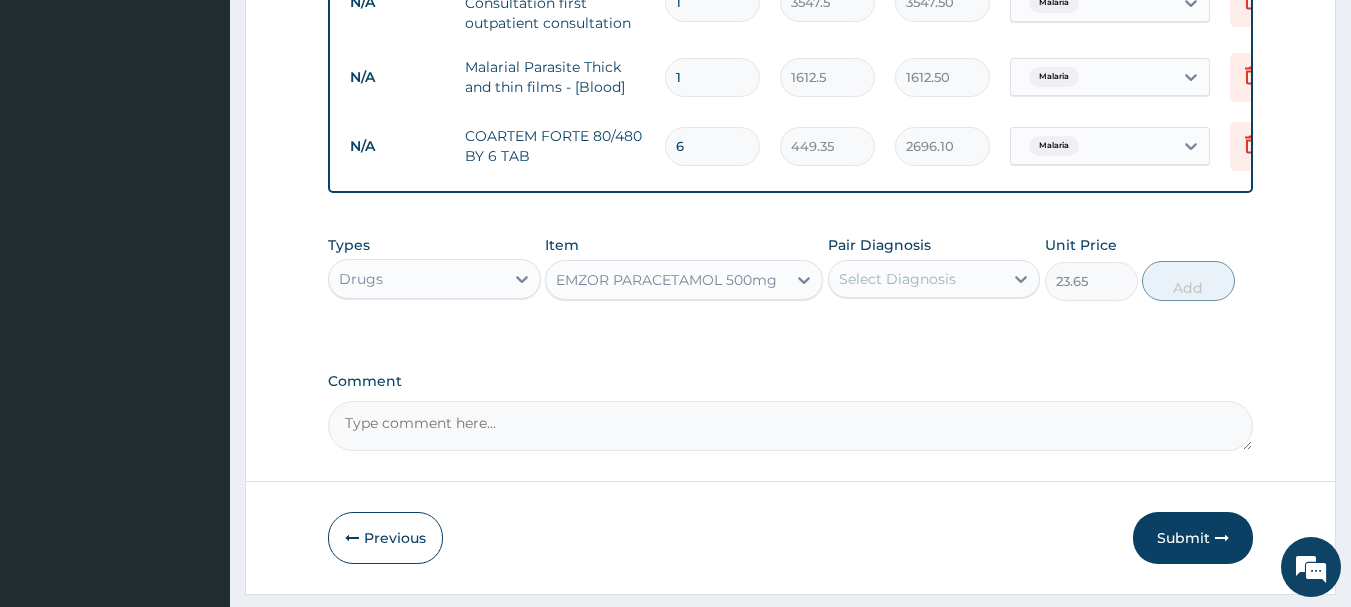 click on "Select Diagnosis" at bounding box center [897, 279] 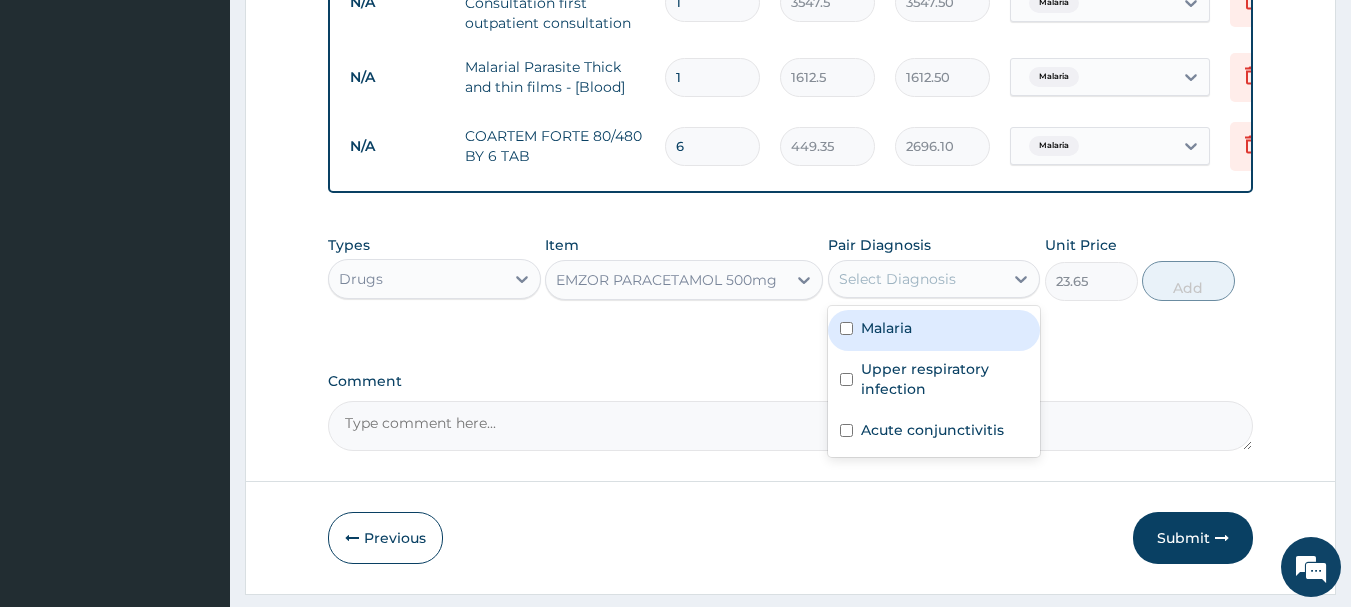 click on "Malaria" at bounding box center (934, 330) 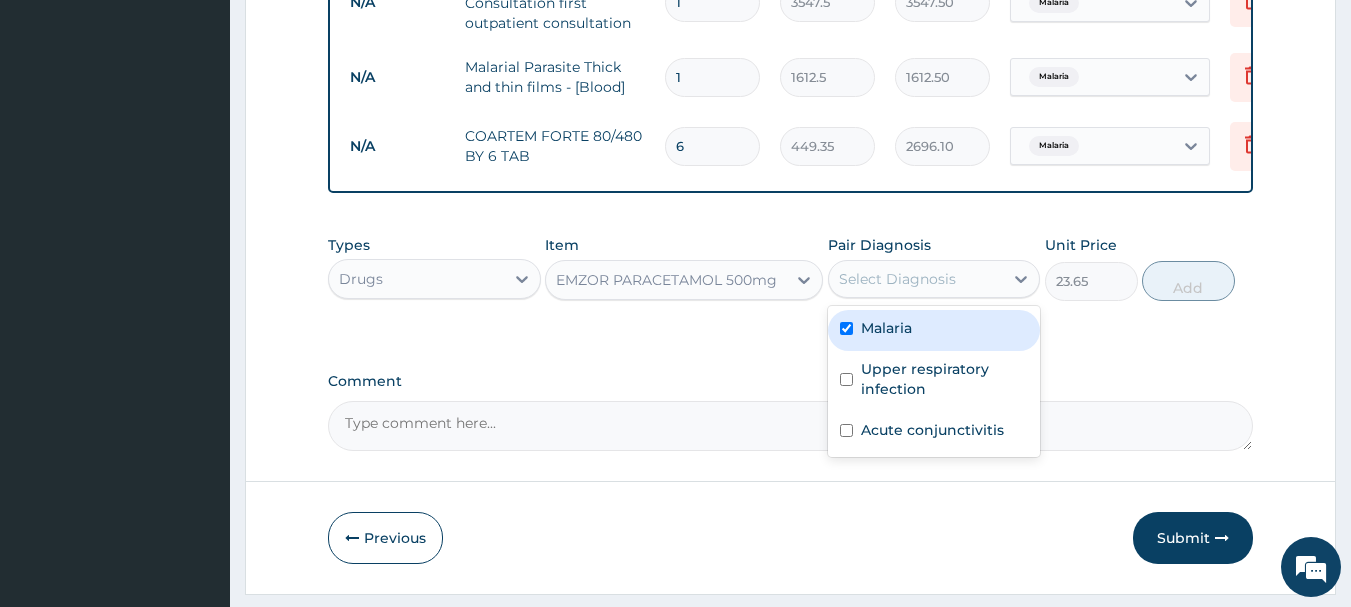 checkbox on "true" 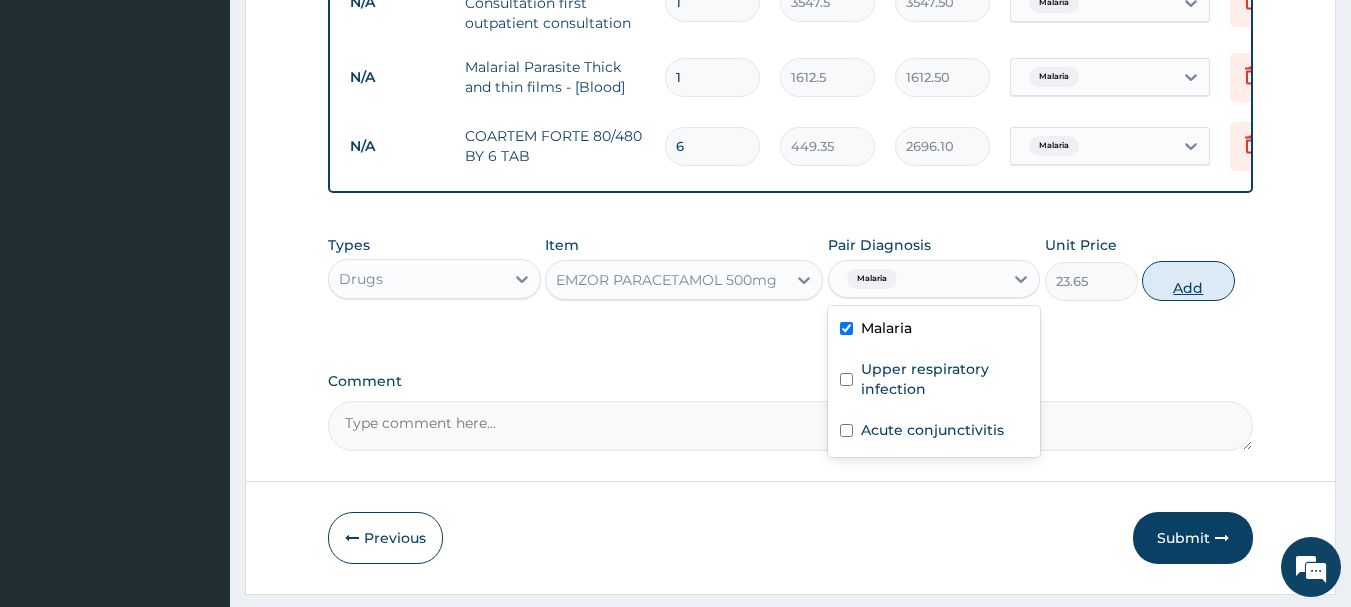 click on "Add" at bounding box center (1188, 281) 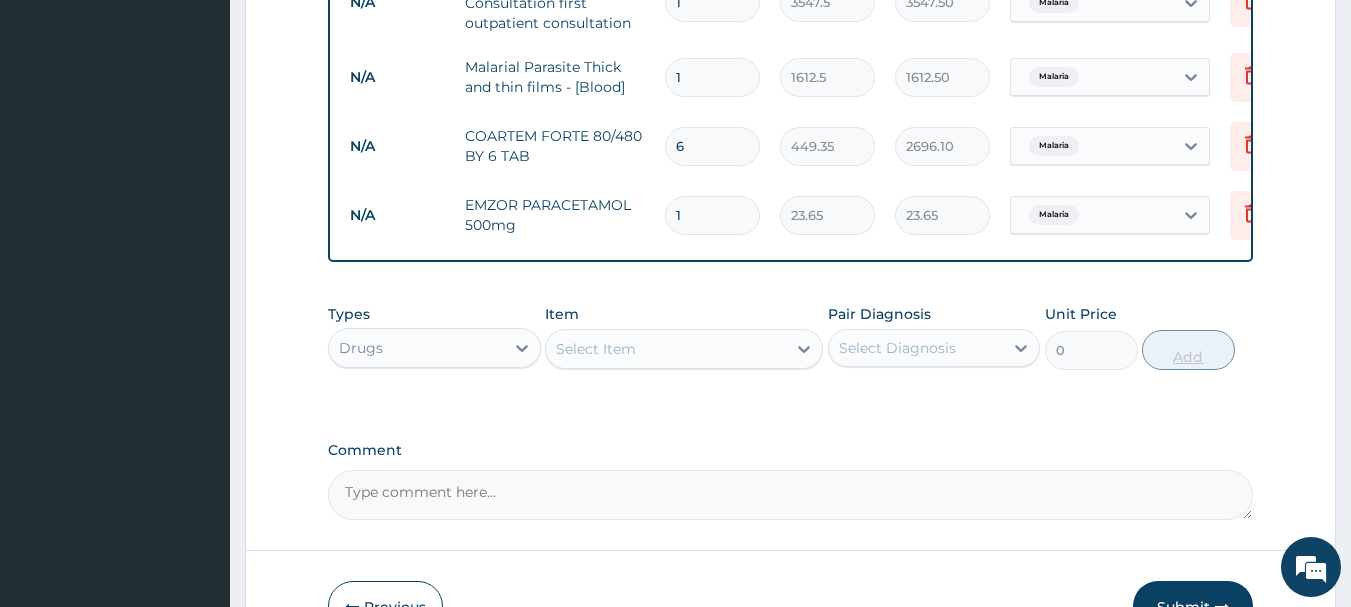type on "10" 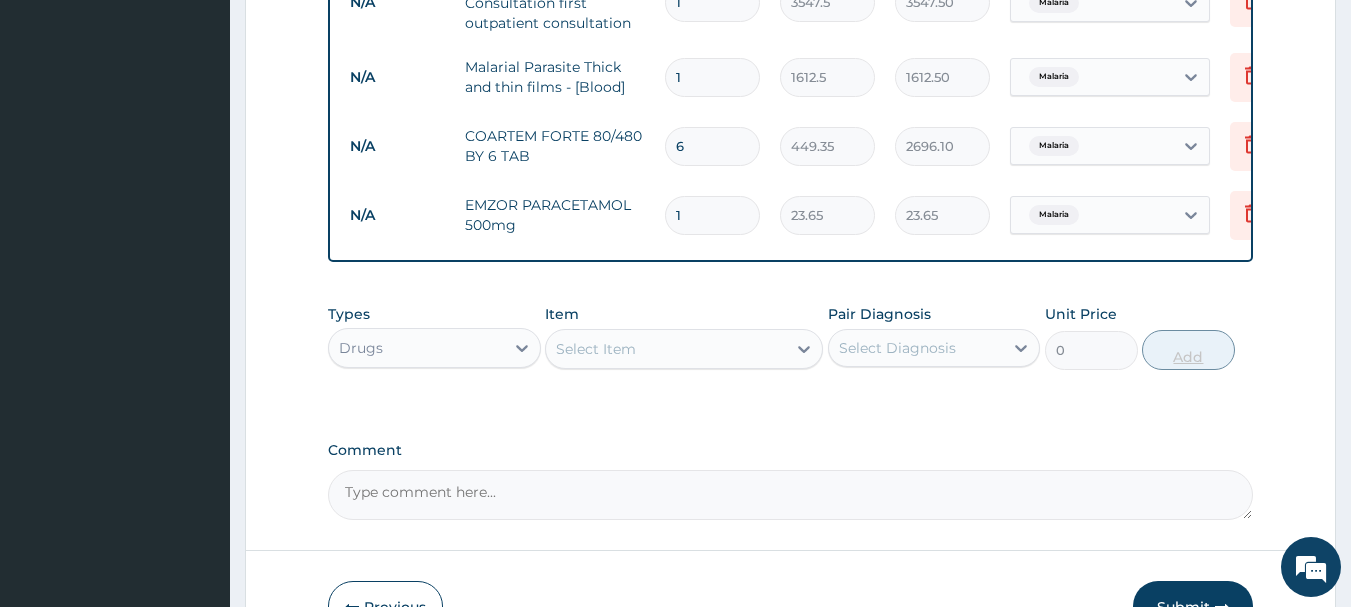 type on "236.50" 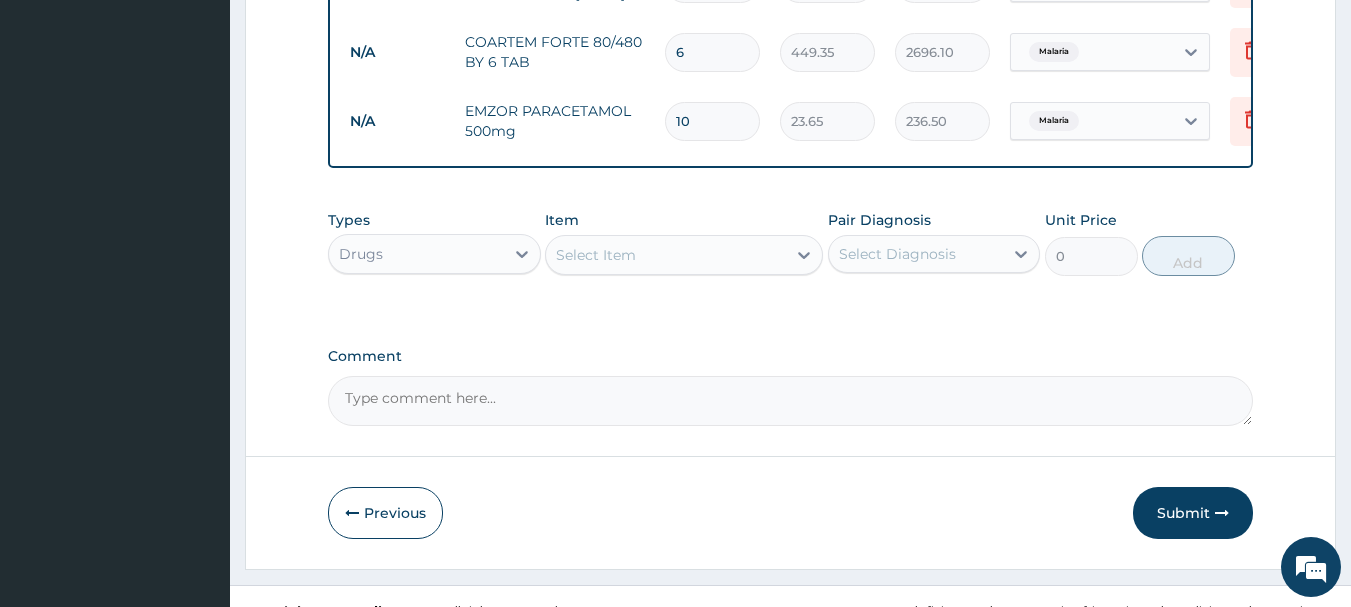 scroll, scrollTop: 973, scrollLeft: 0, axis: vertical 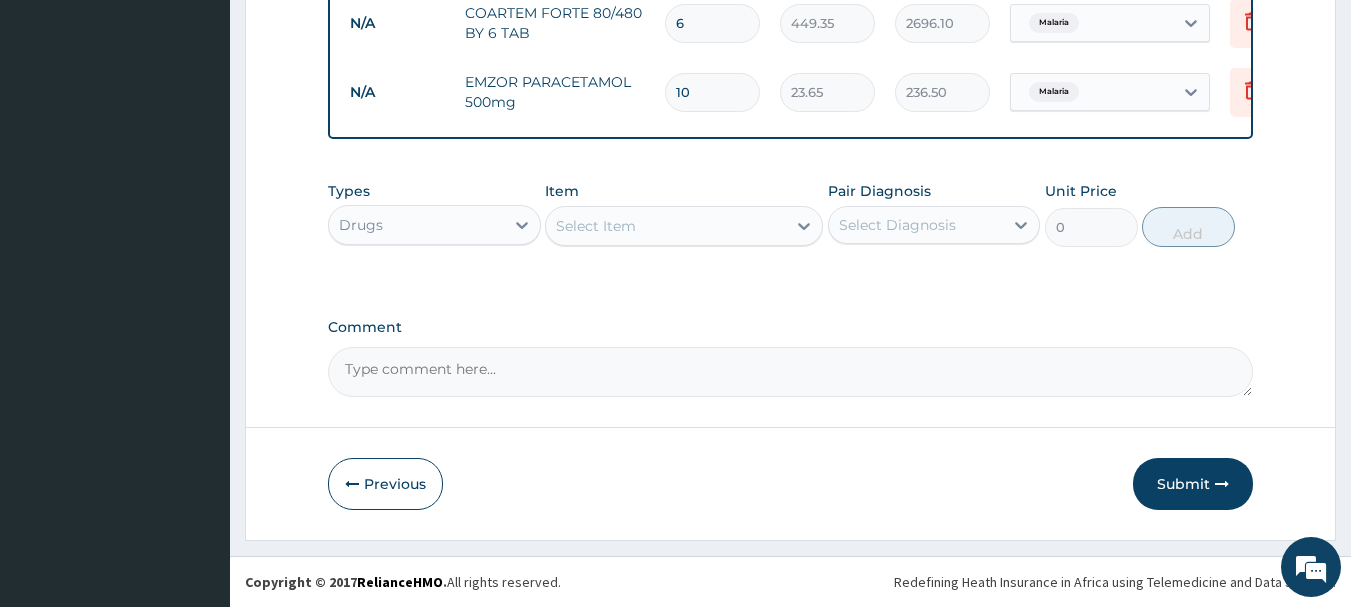type on "10" 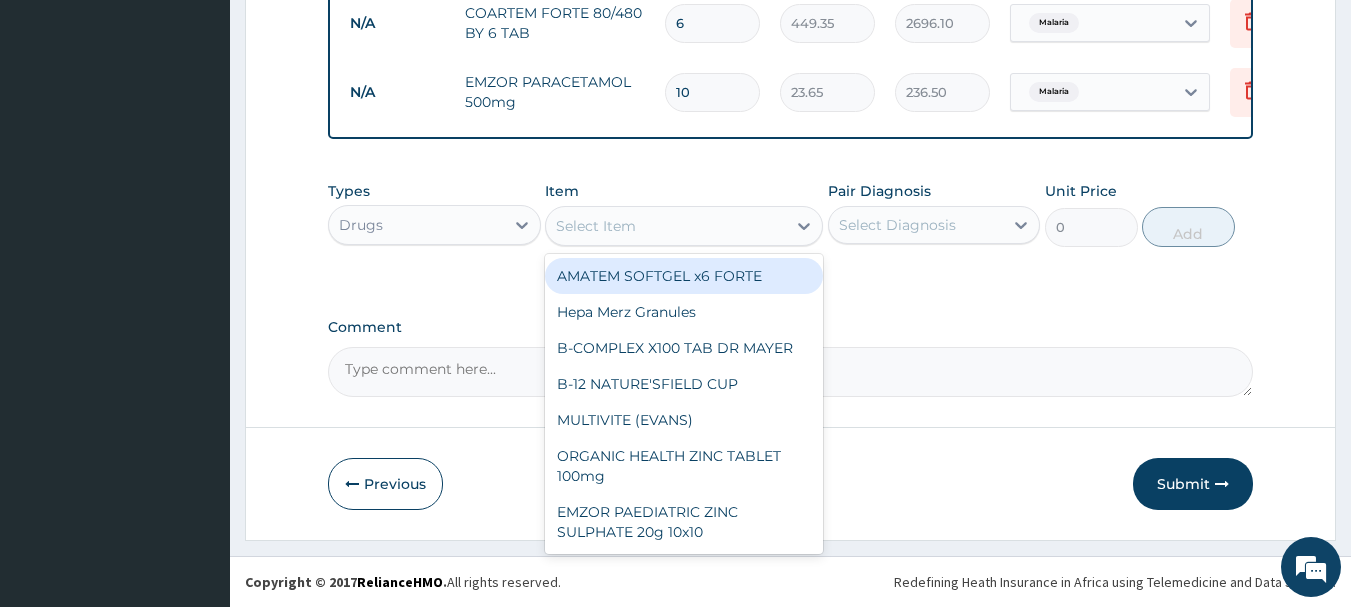 click on "Select Item" at bounding box center (666, 226) 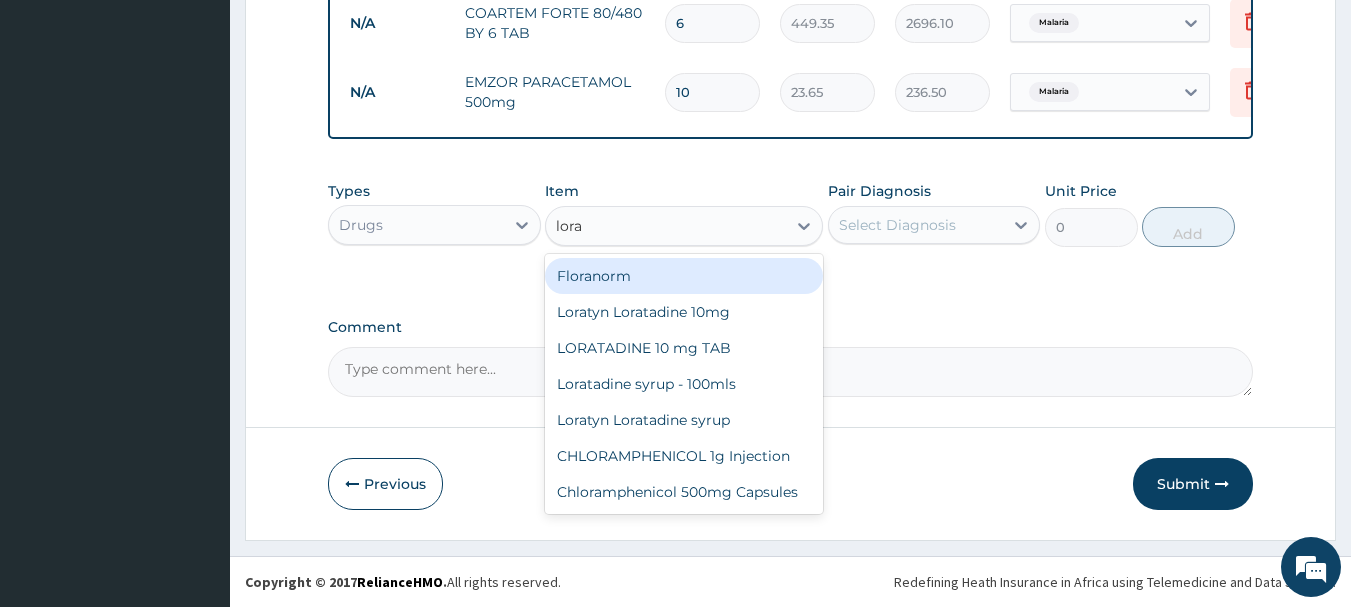 type on "lorat" 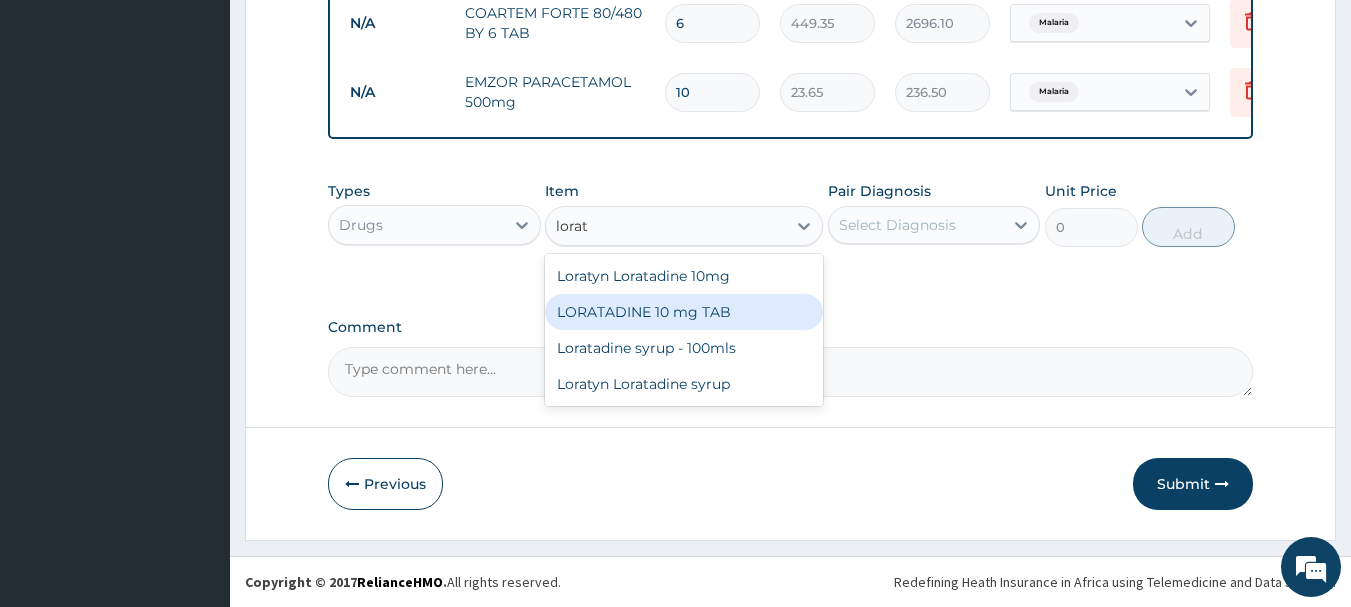 click on "LORATADINE 10 mg TAB" at bounding box center [684, 312] 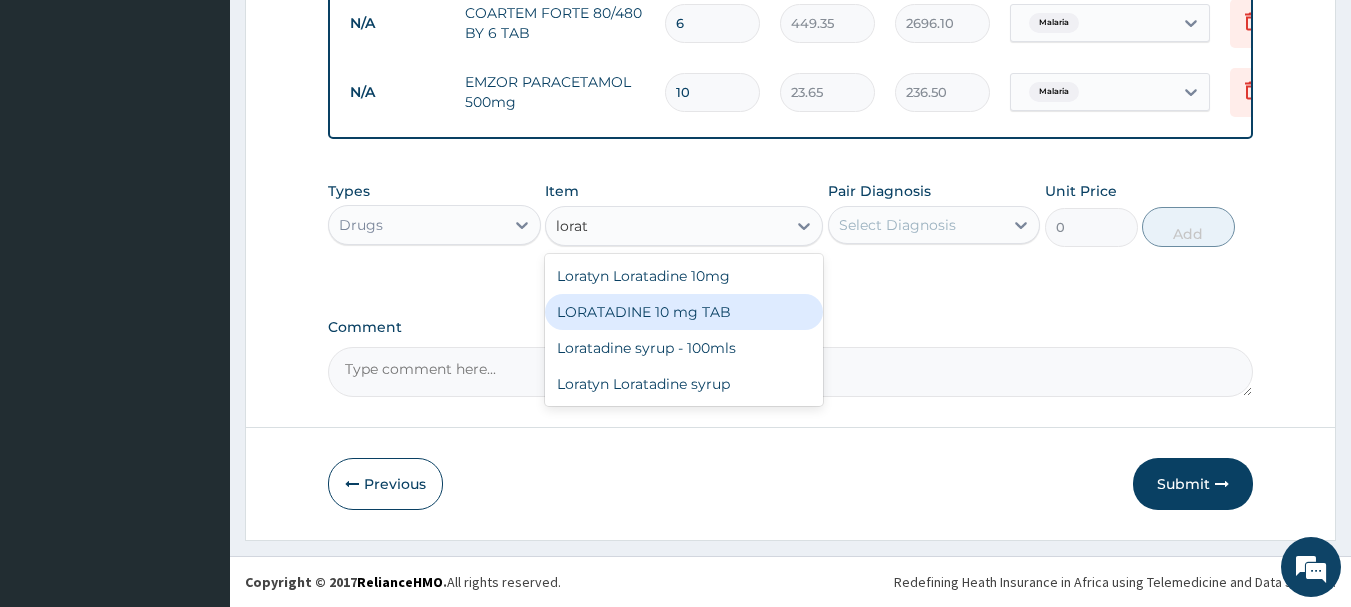 type 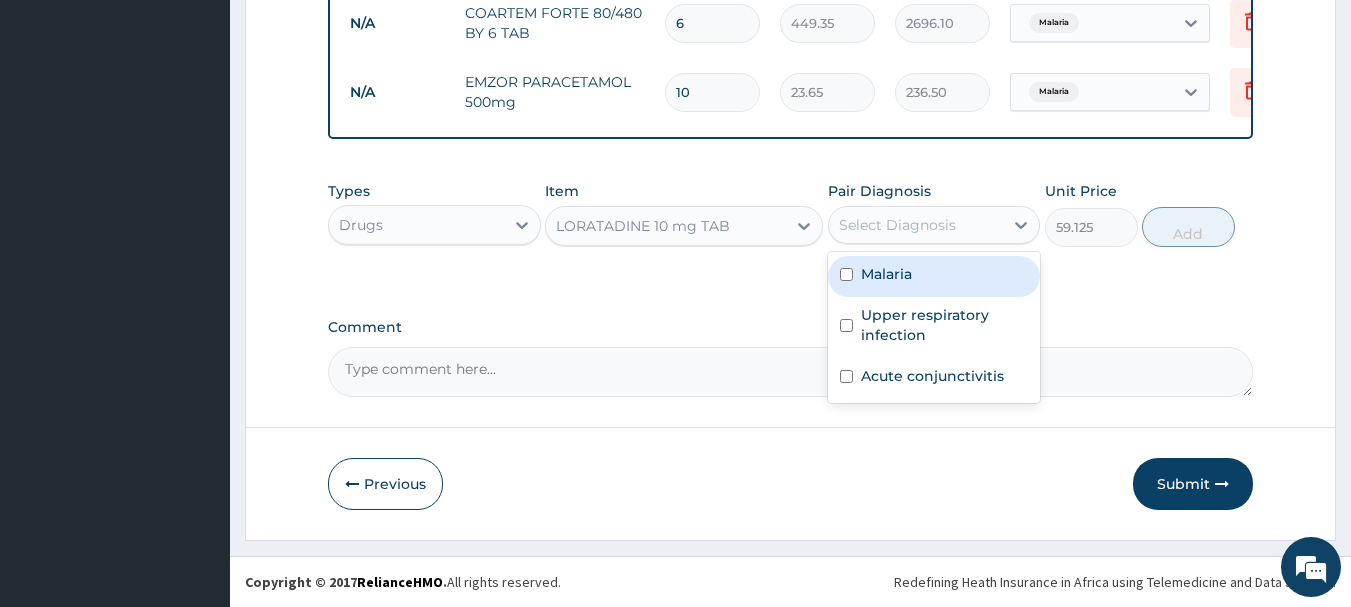 click on "Select Diagnosis" at bounding box center (916, 225) 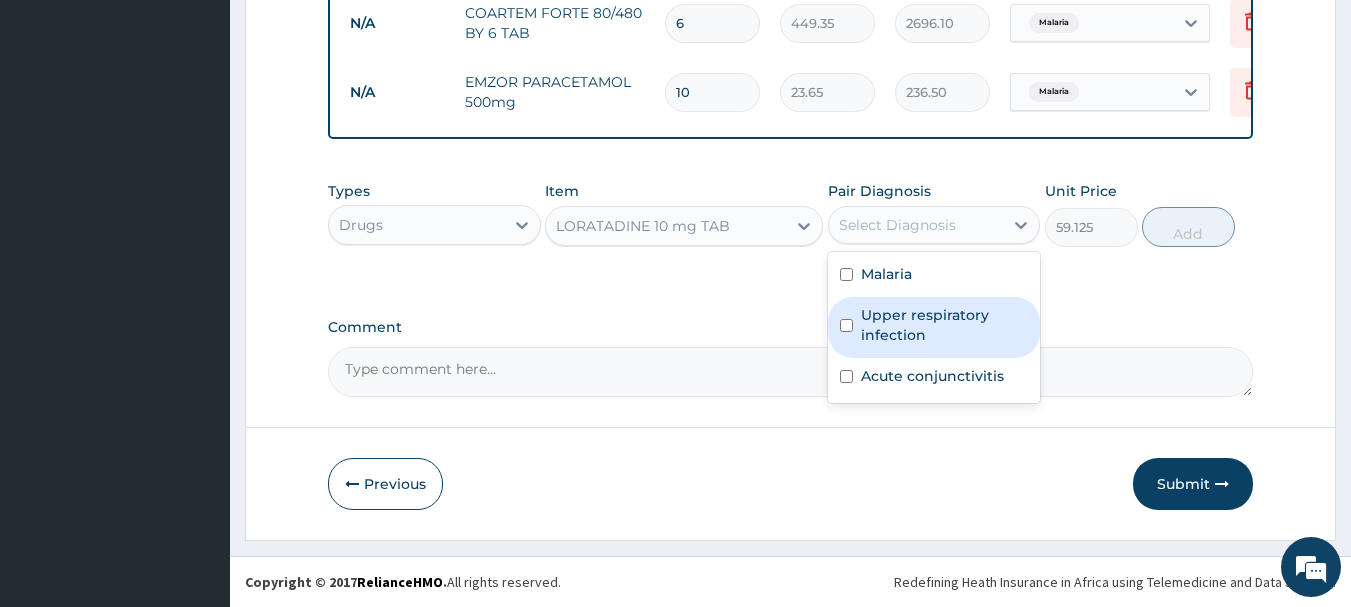 click on "Upper respiratory infection" at bounding box center (945, 325) 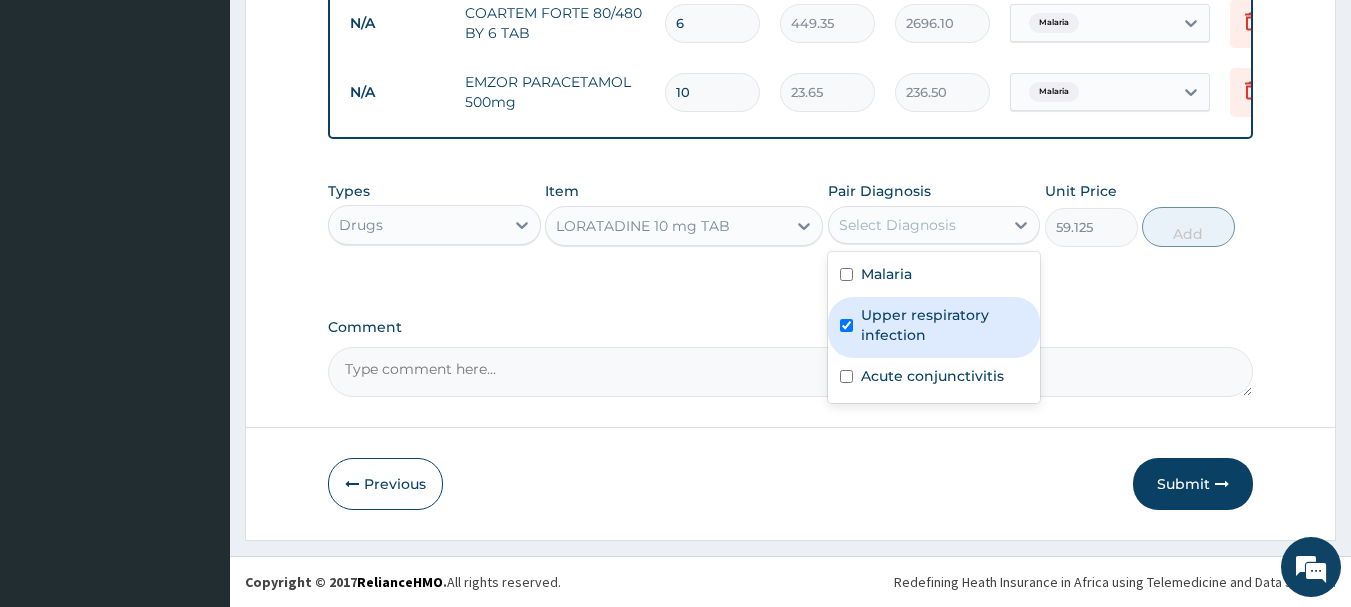 checkbox on "true" 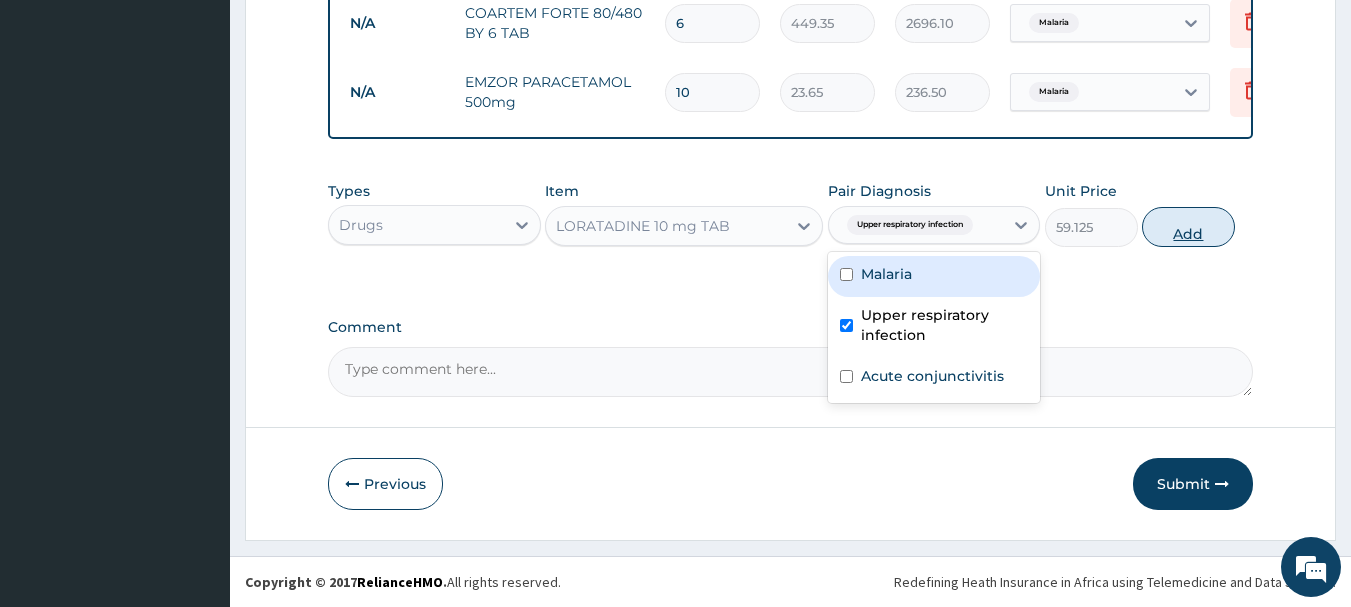 click on "Add" at bounding box center (1188, 227) 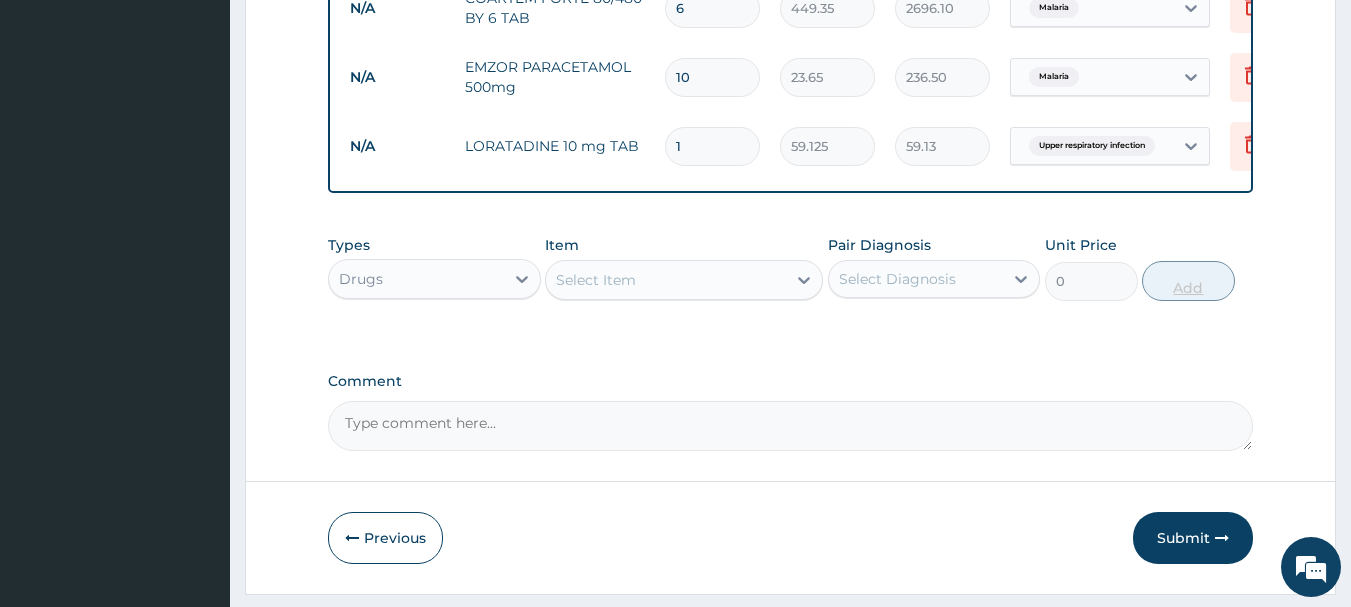 type 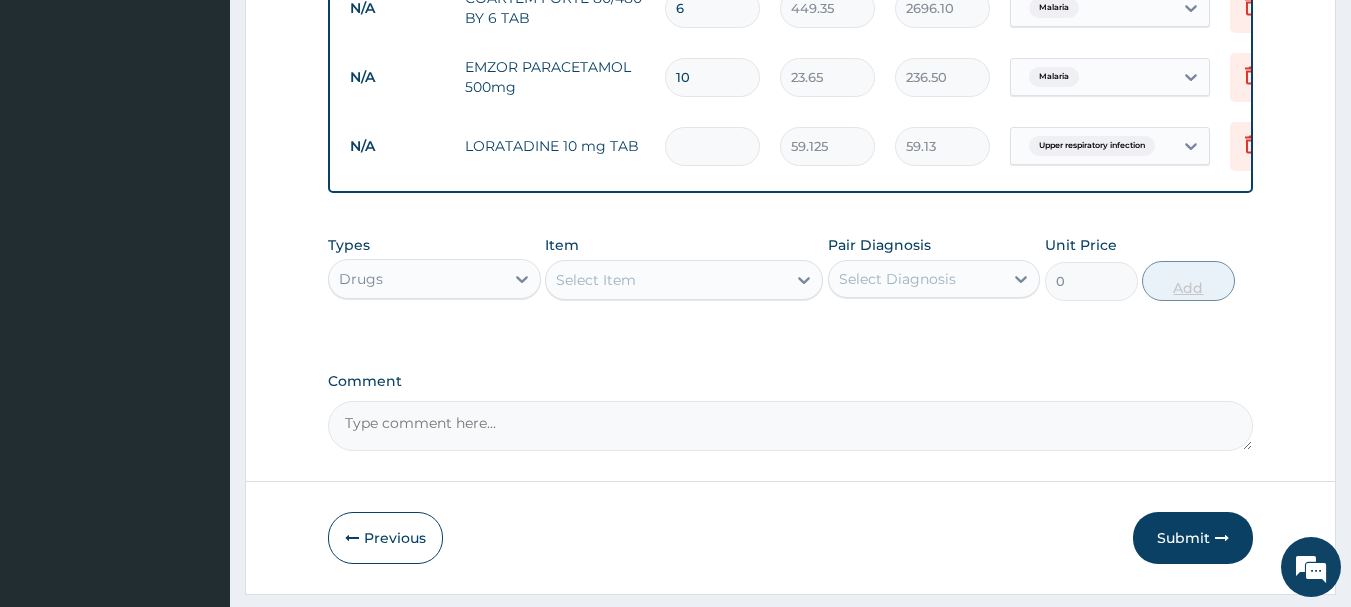type on "0.00" 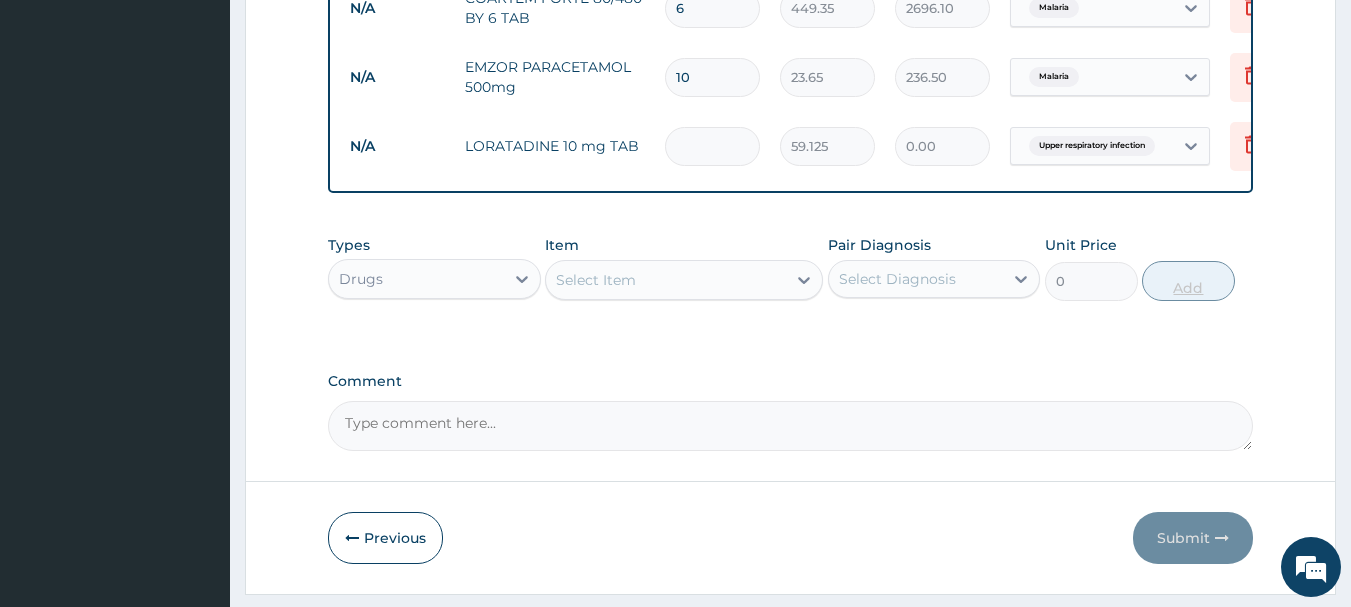 type on "5" 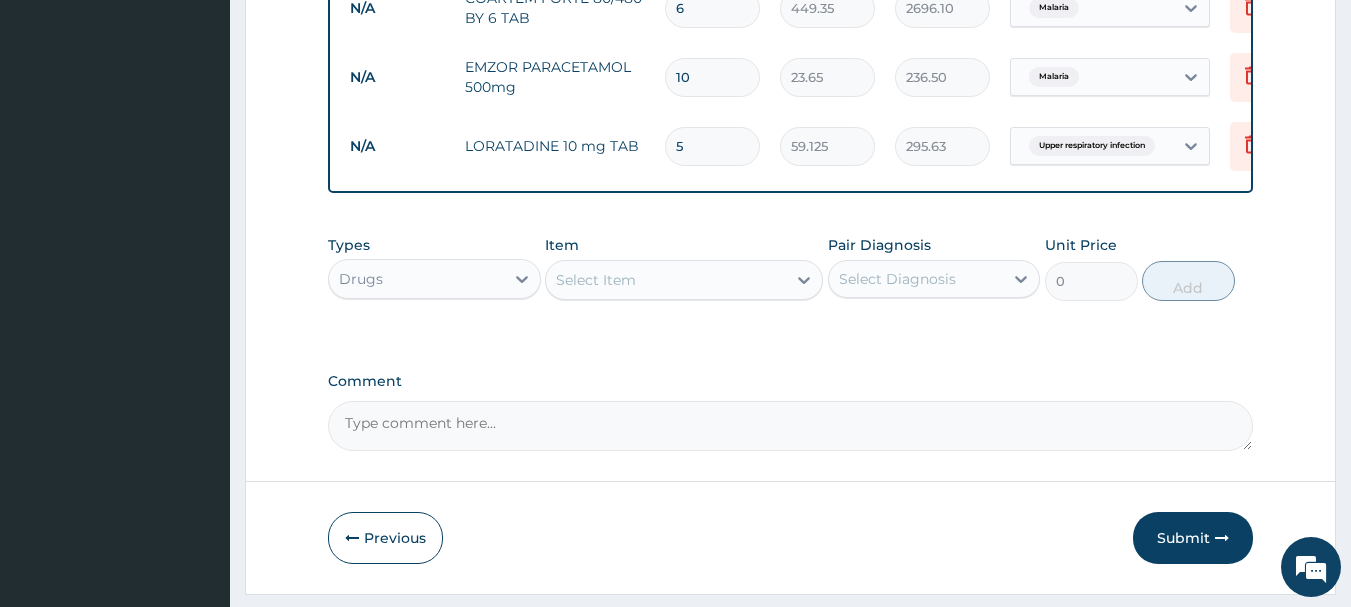 type on "5" 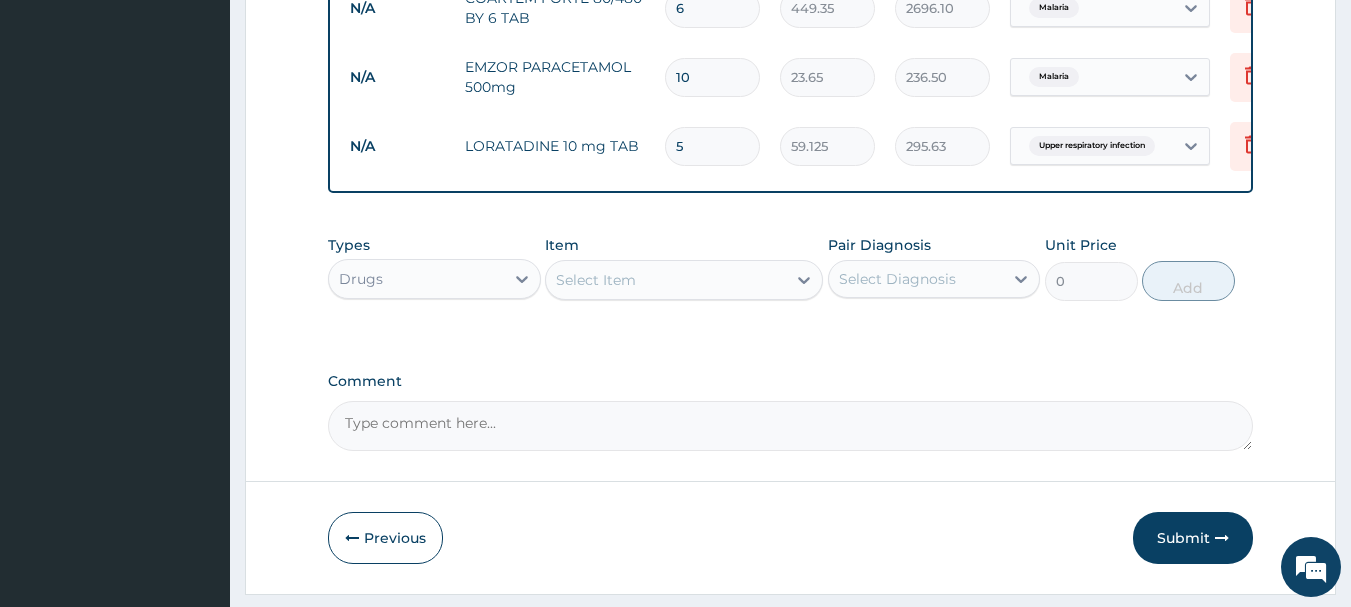 click on "Select Item" at bounding box center [666, 280] 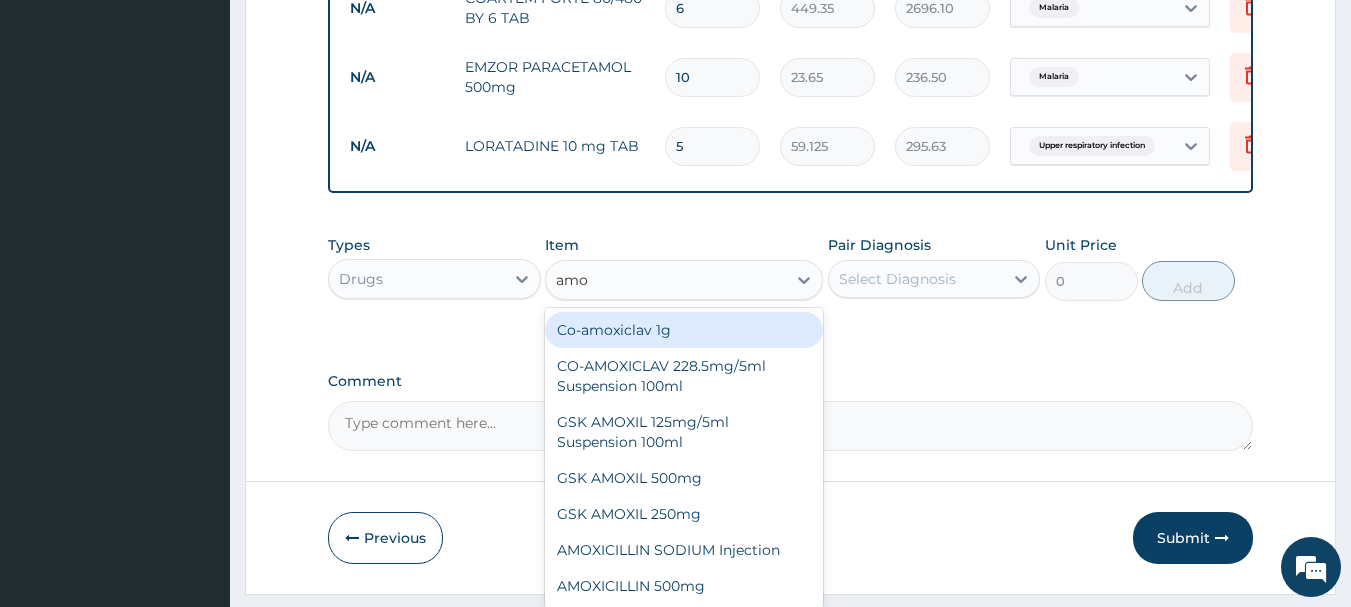 type on "amox" 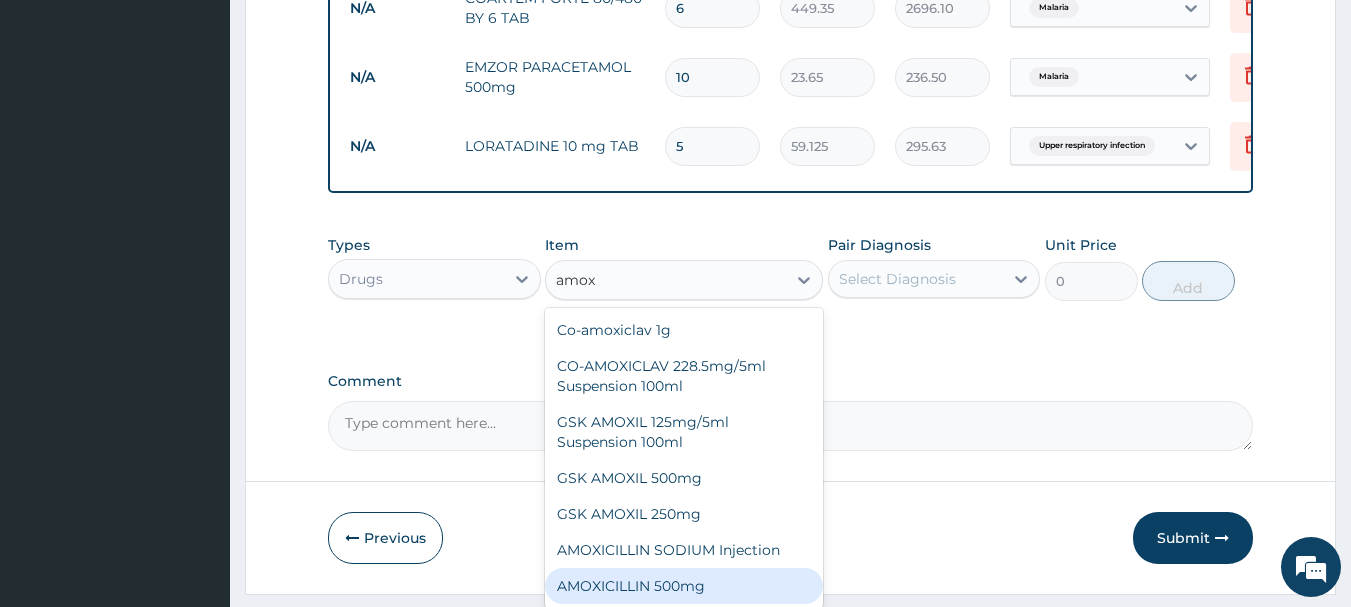 click on "AMOXICILLIN 500mg" at bounding box center [684, 586] 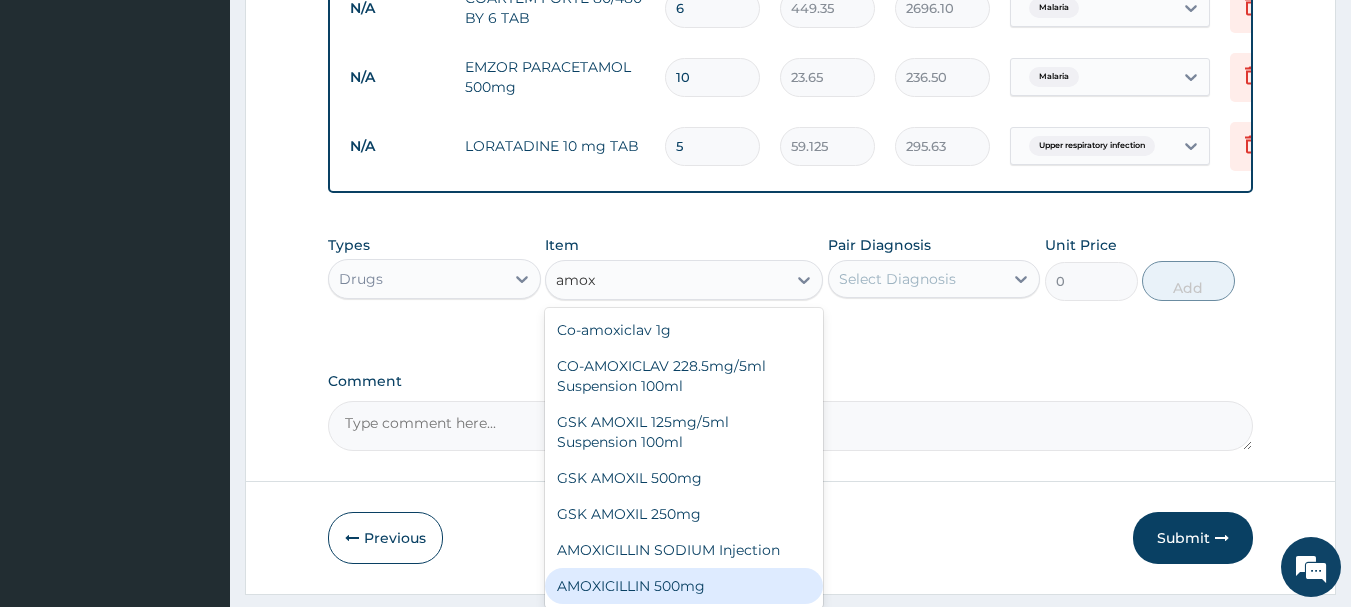 type 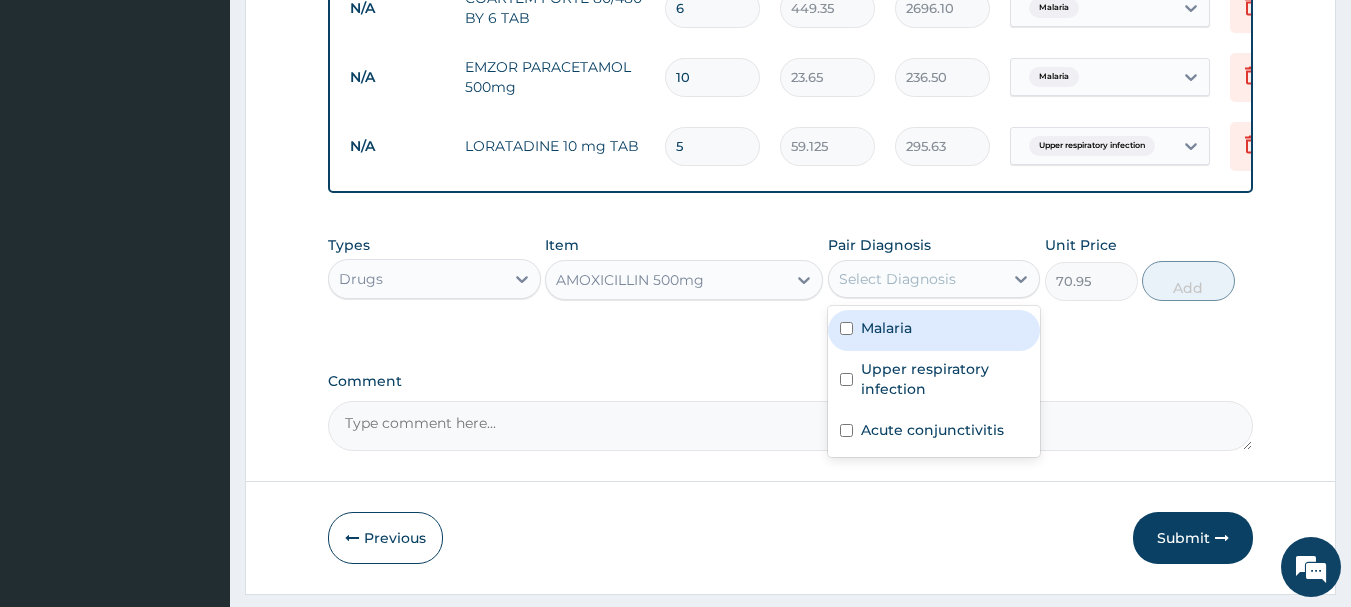 click on "Select Diagnosis" at bounding box center (897, 279) 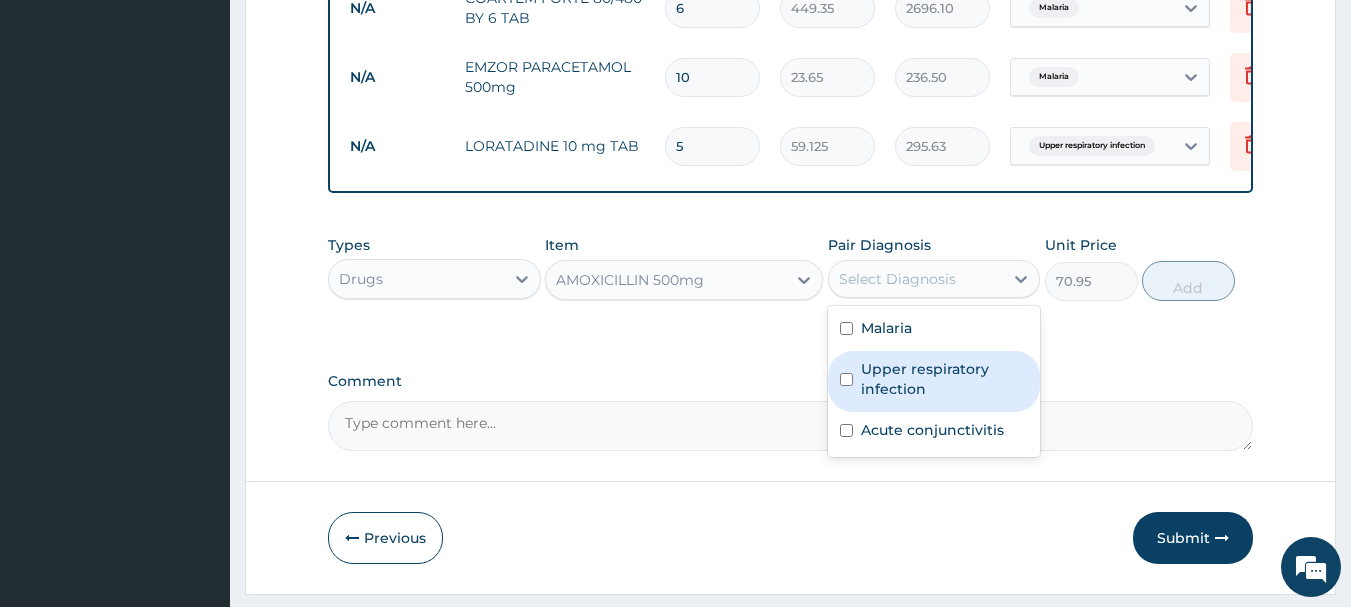 click on "Upper respiratory infection" at bounding box center [945, 379] 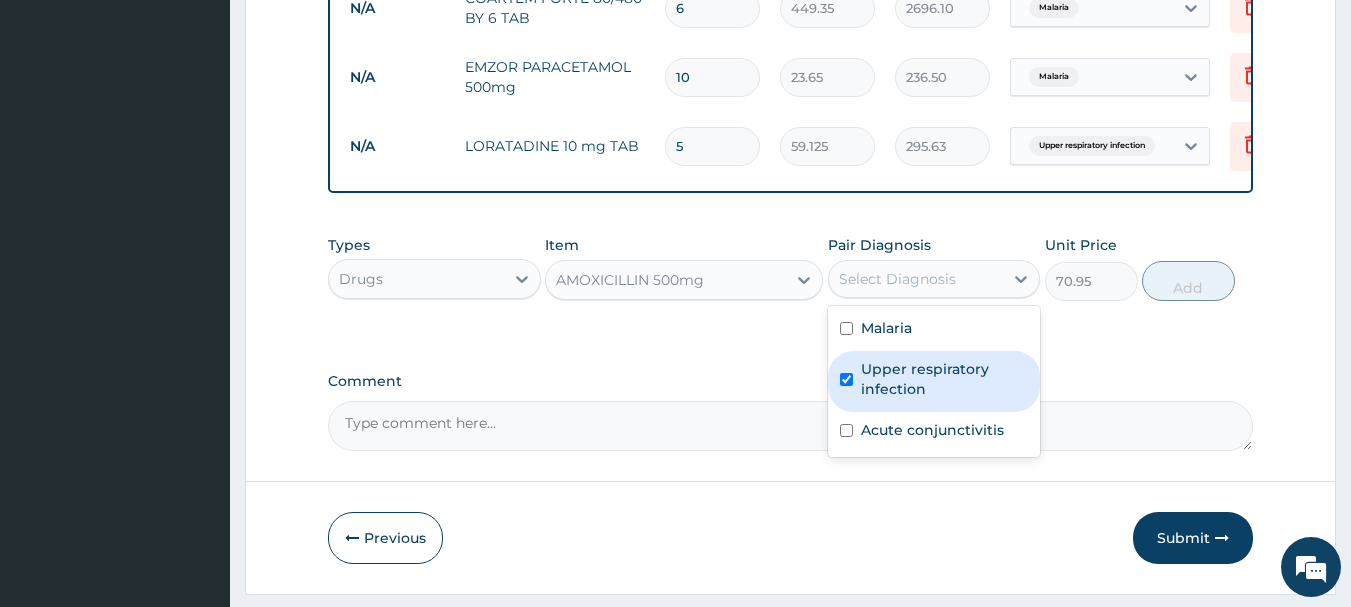 checkbox on "true" 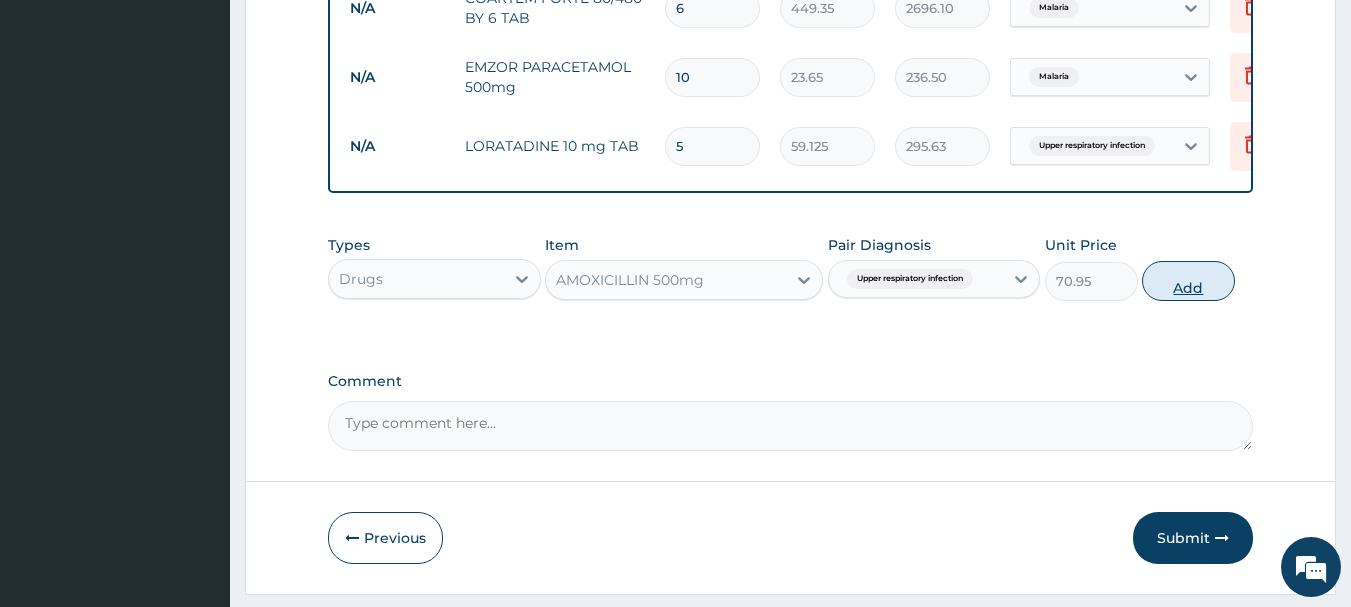 click on "Add" at bounding box center (1188, 281) 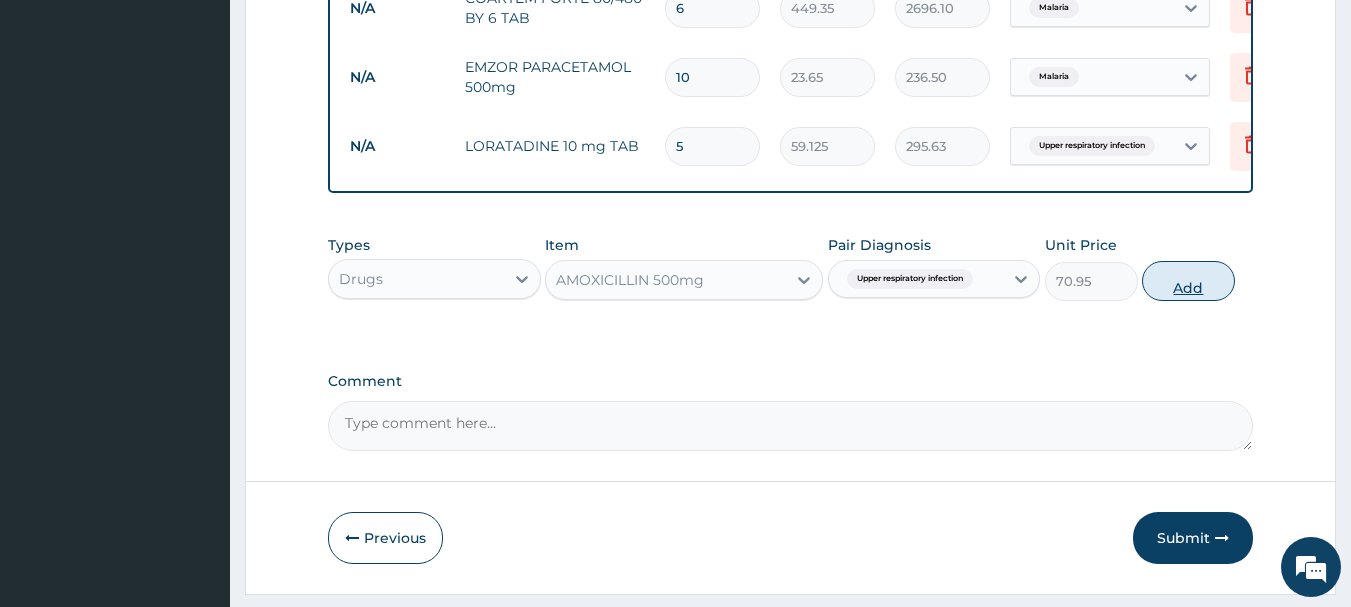 type on "0" 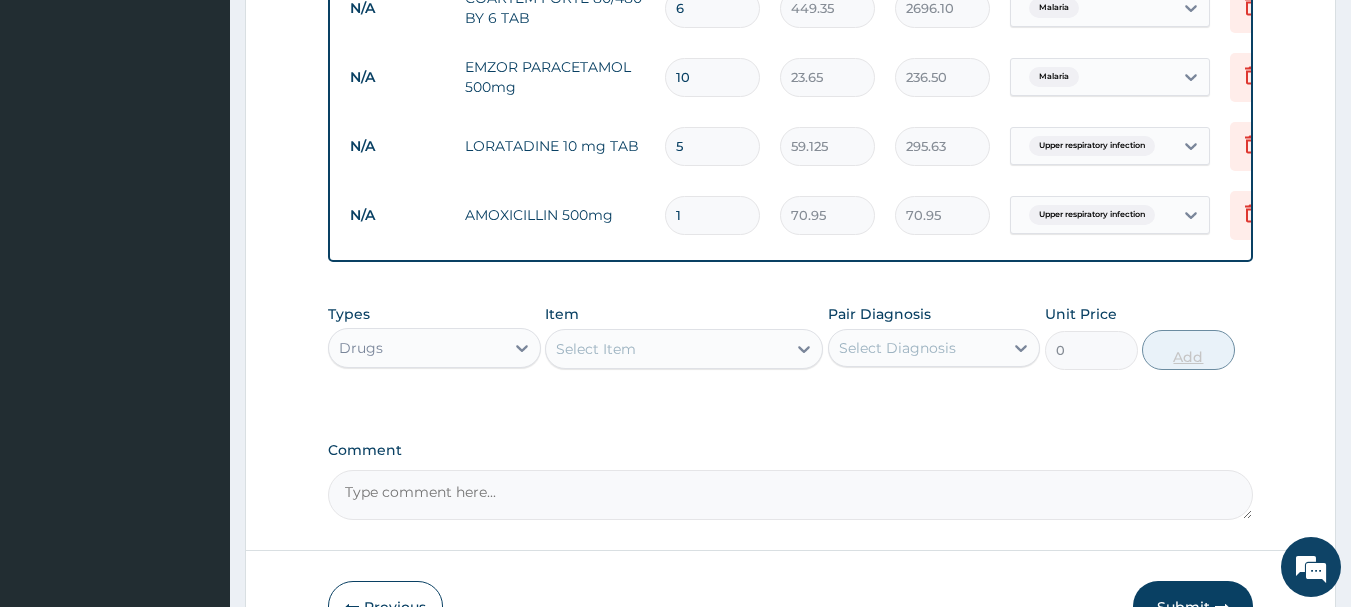 type on "15" 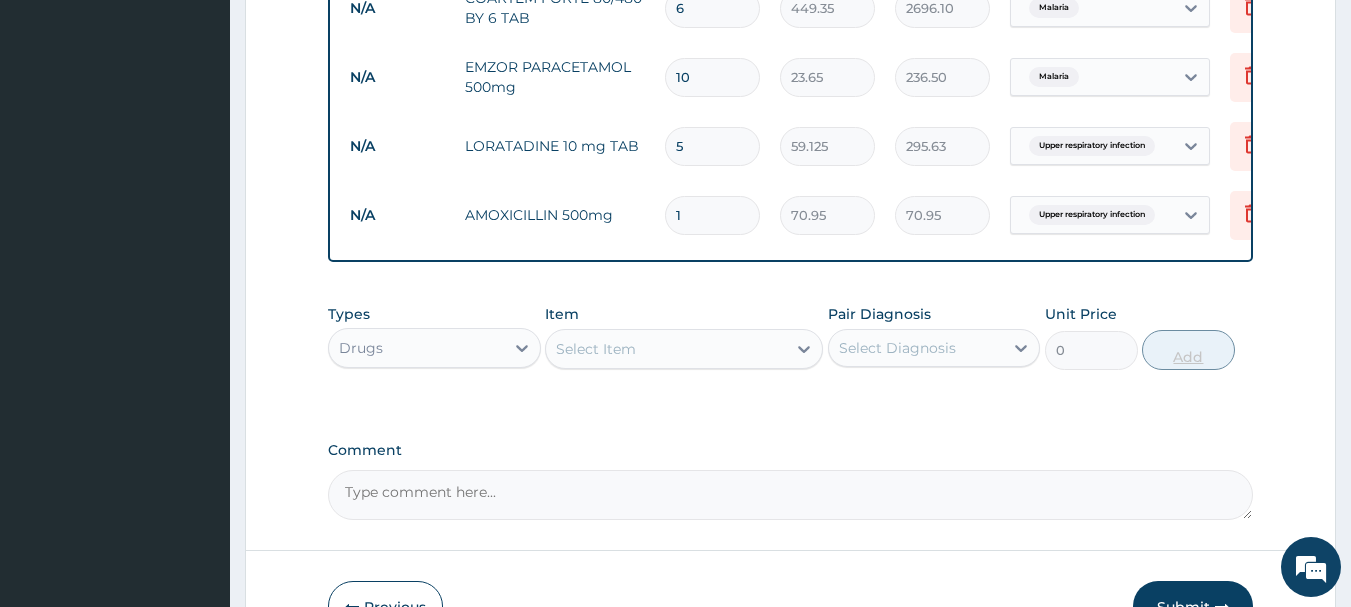 type on "1064.25" 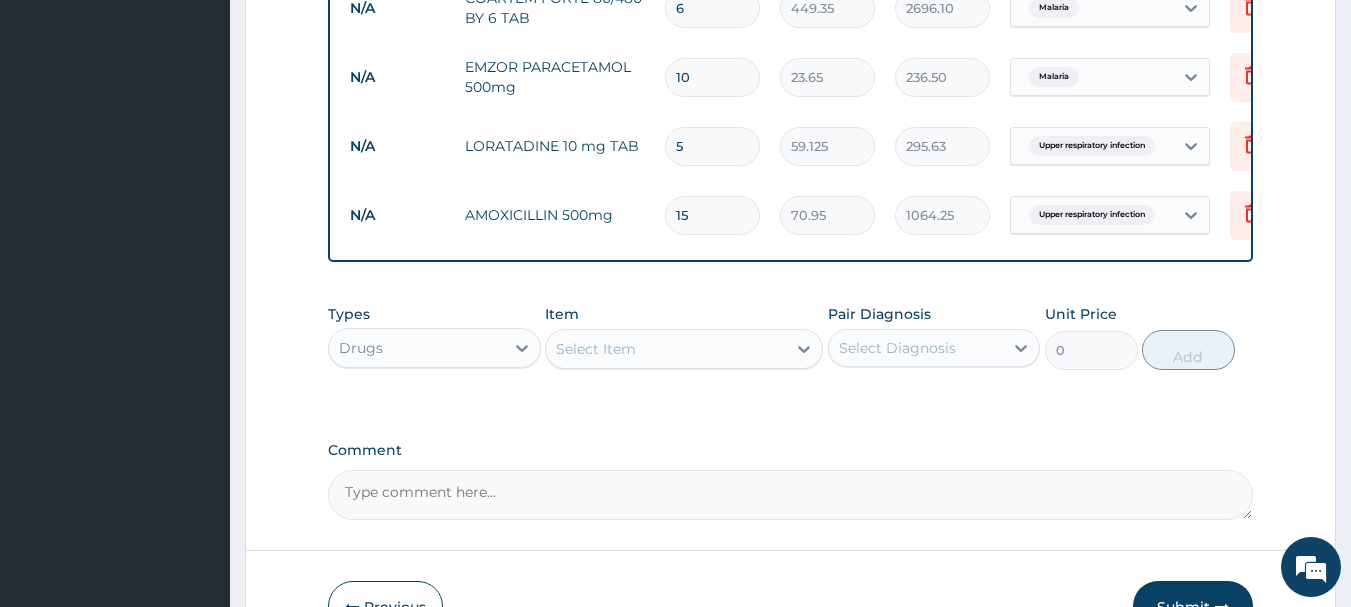 type on "15" 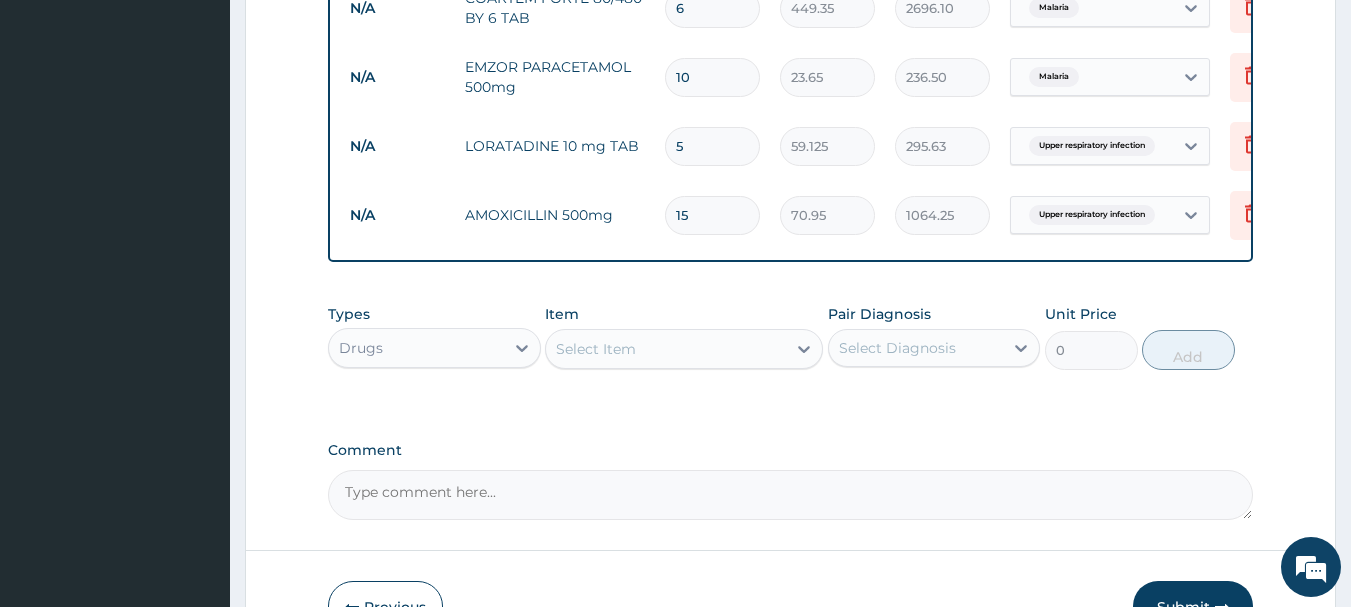 click on "Select Item" at bounding box center [666, 349] 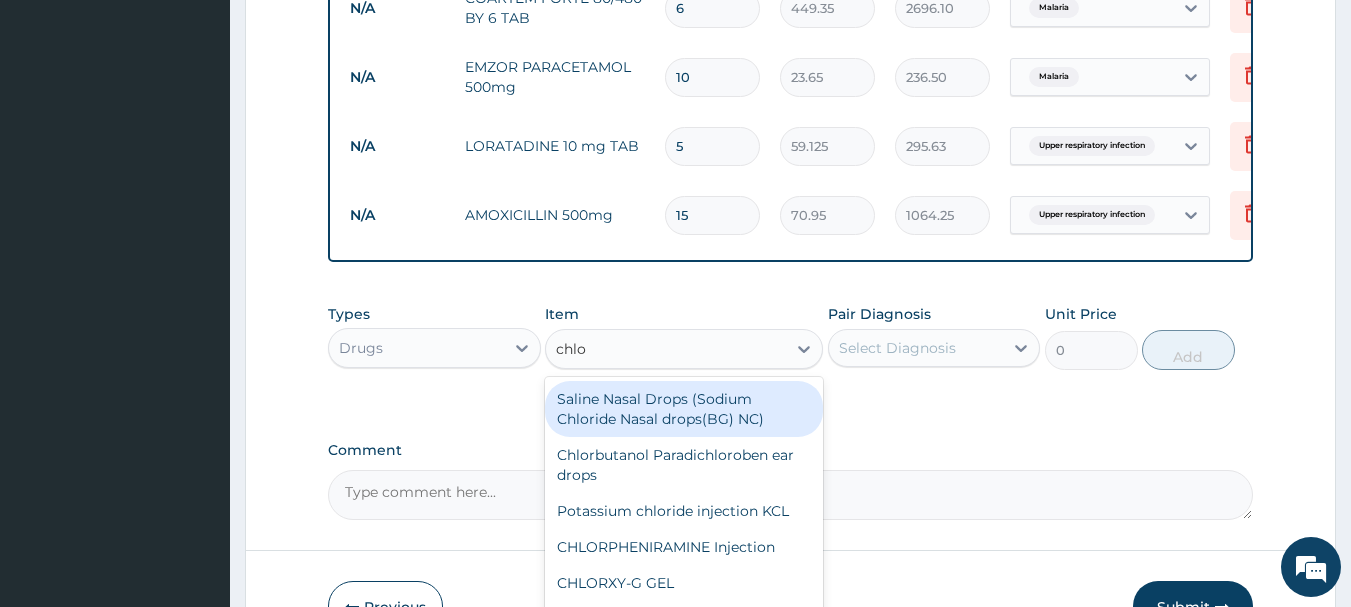 type on "chlor" 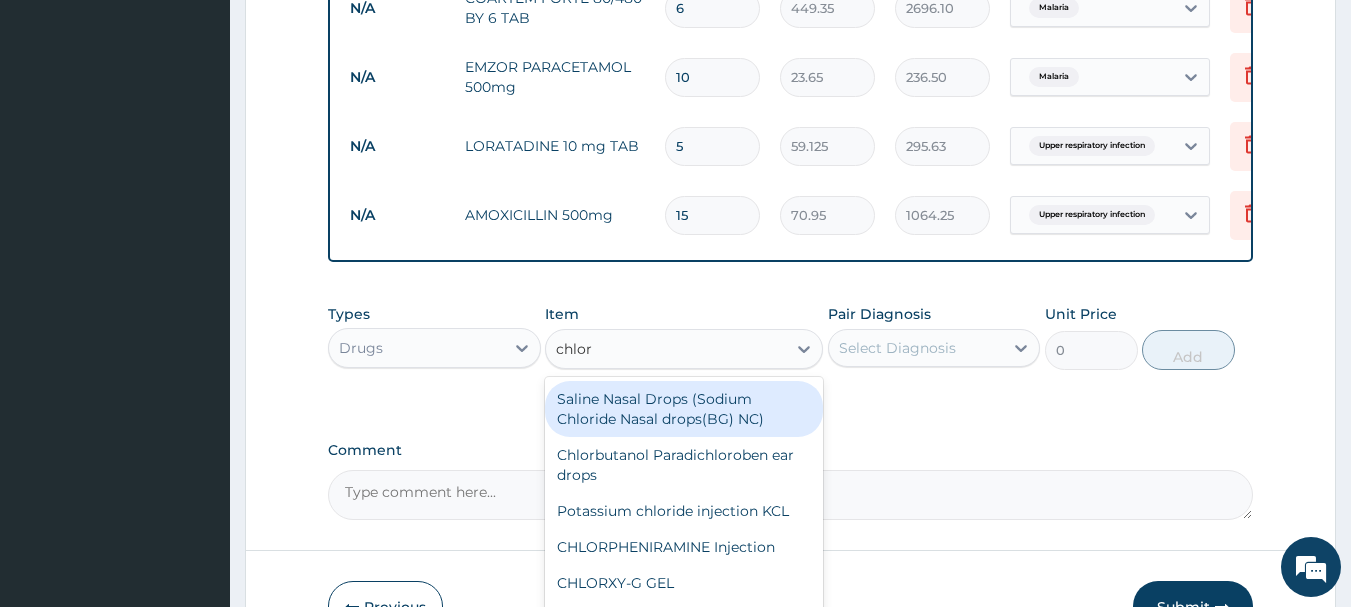 scroll, scrollTop: 1111, scrollLeft: 0, axis: vertical 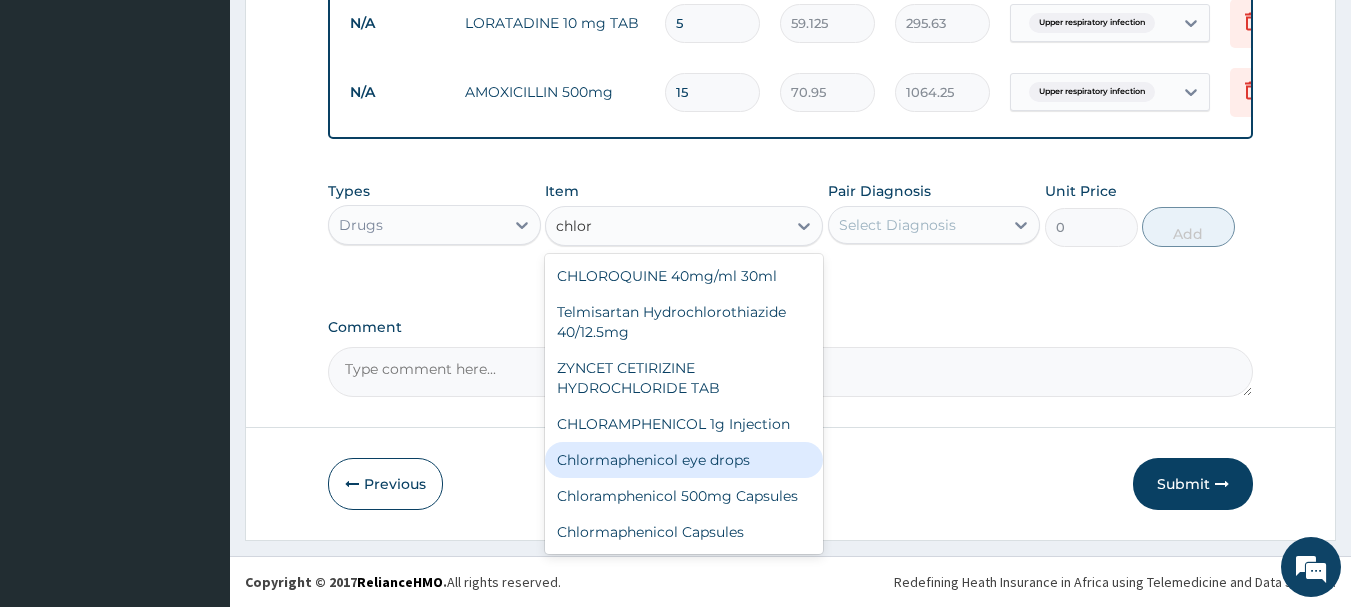 click on "Chlormaphenicol eye drops" at bounding box center [684, 460] 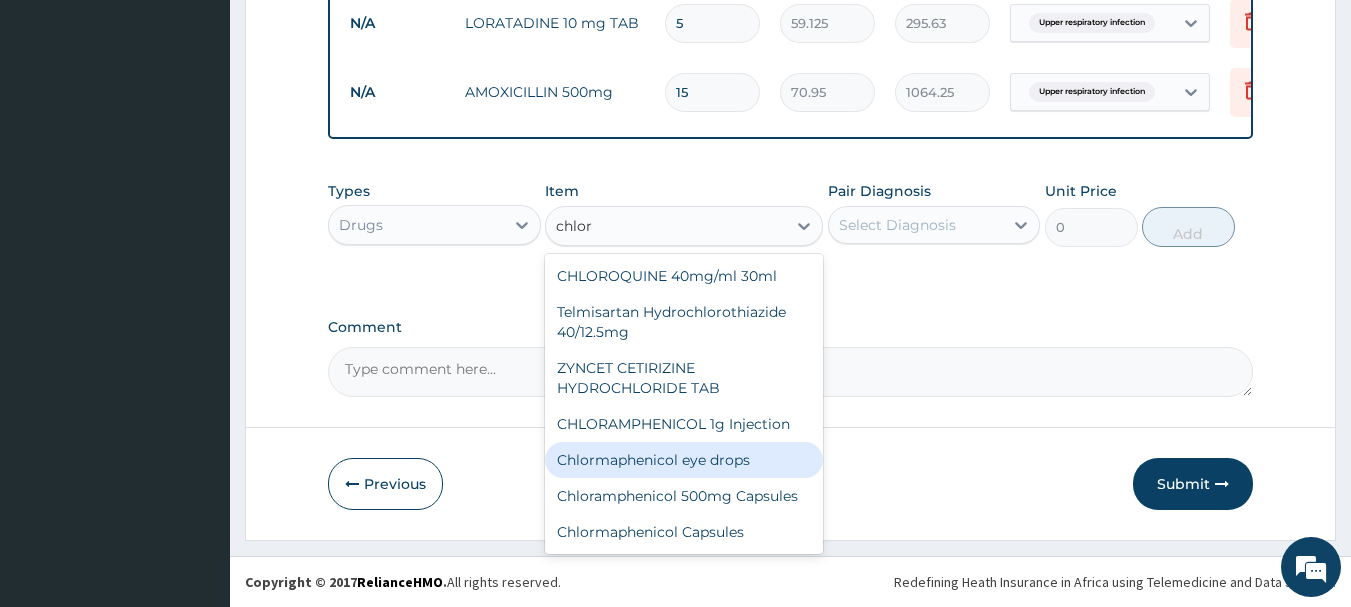 type 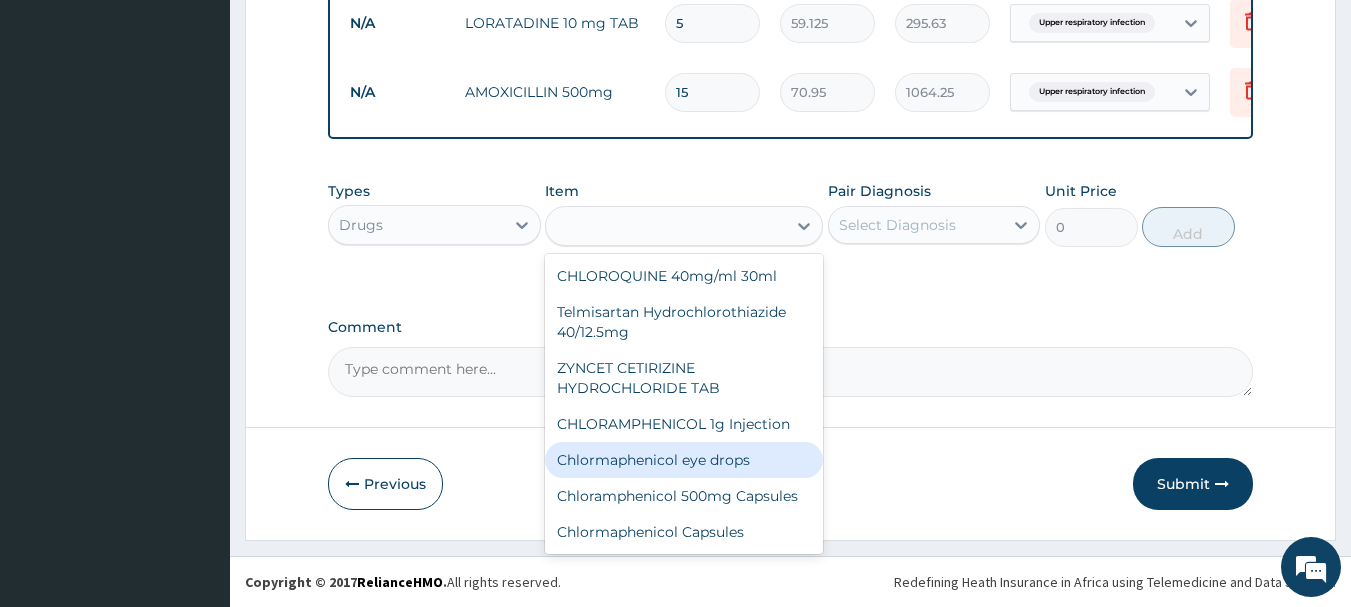 type on "946" 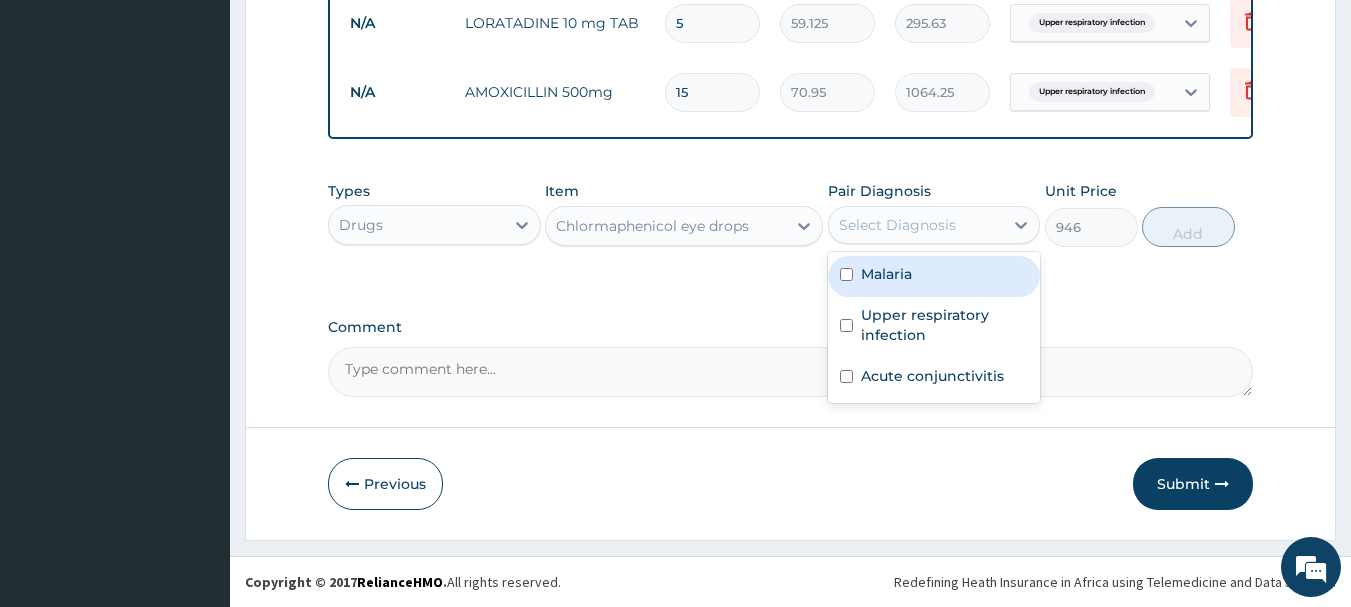 click on "Select Diagnosis" at bounding box center [897, 225] 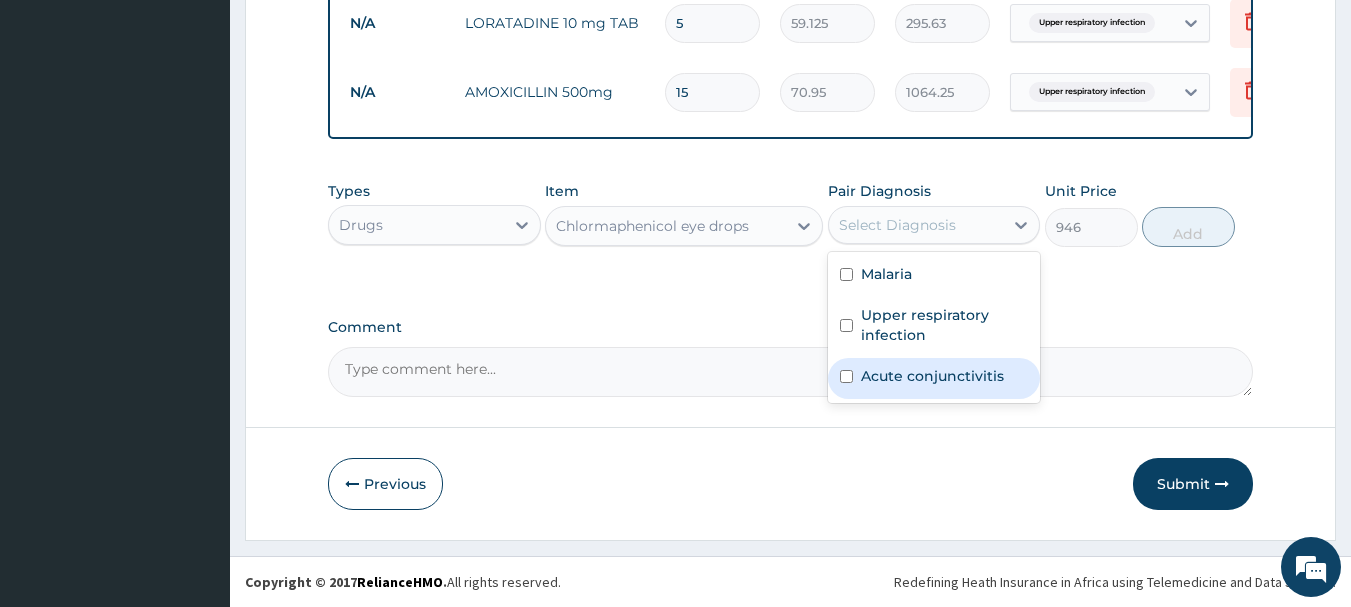 click on "Acute conjunctivitis" at bounding box center [932, 376] 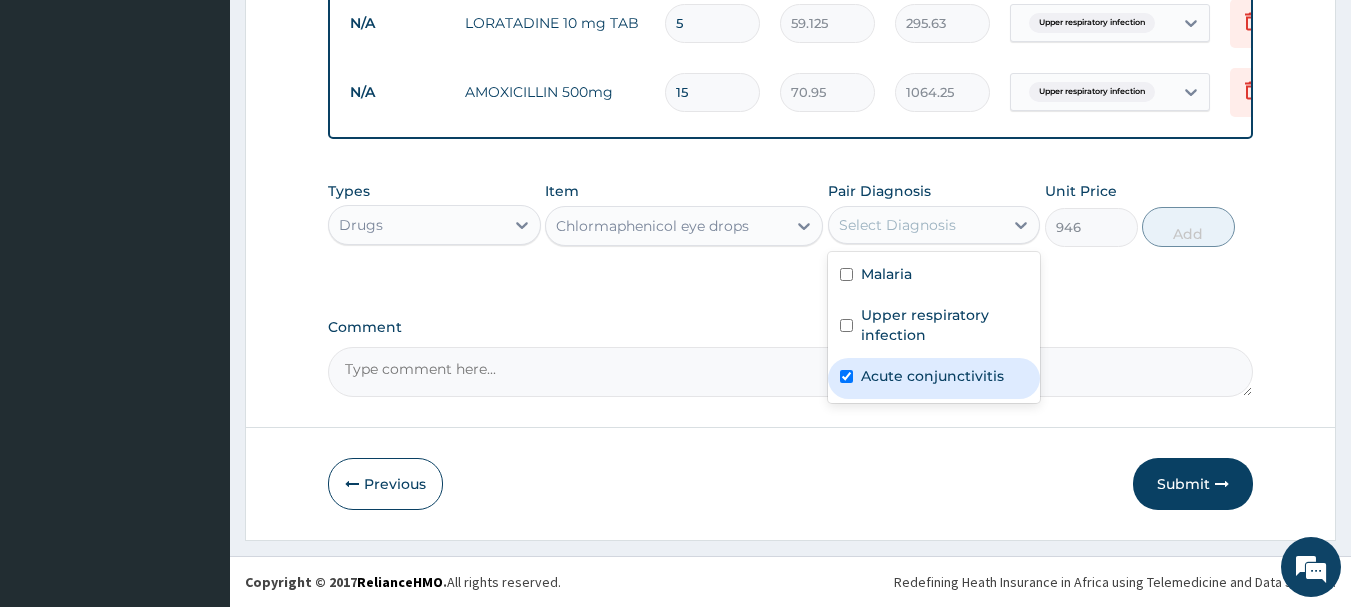 checkbox on "true" 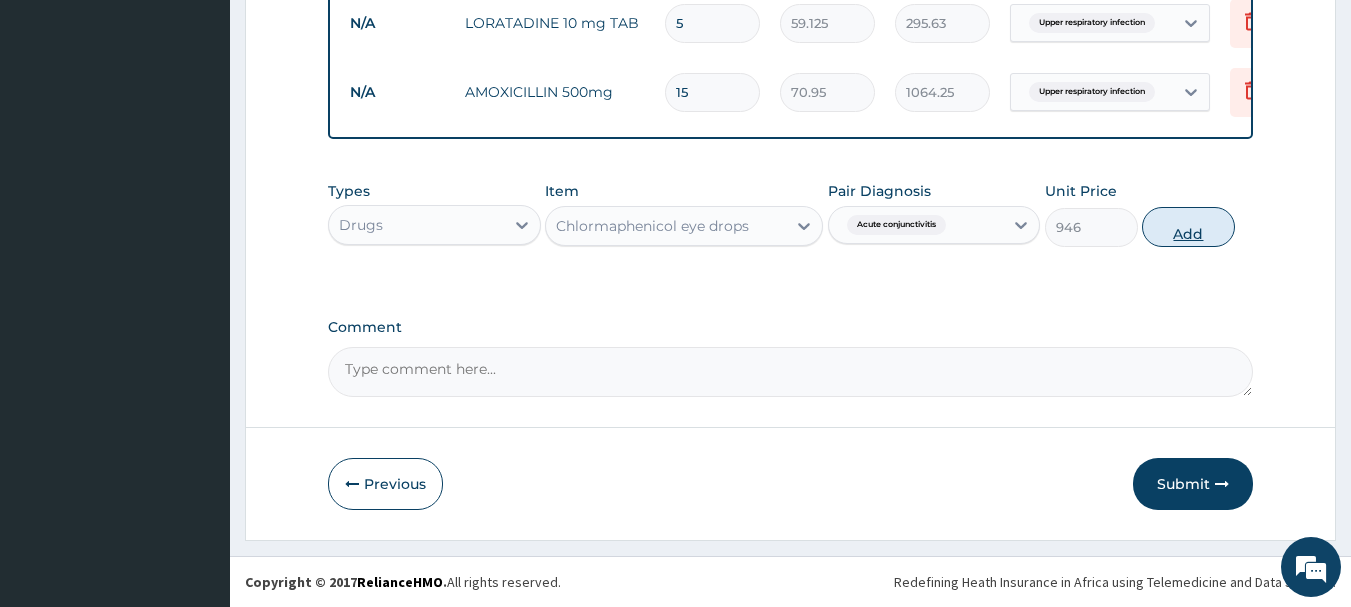 click on "Add" at bounding box center (1188, 227) 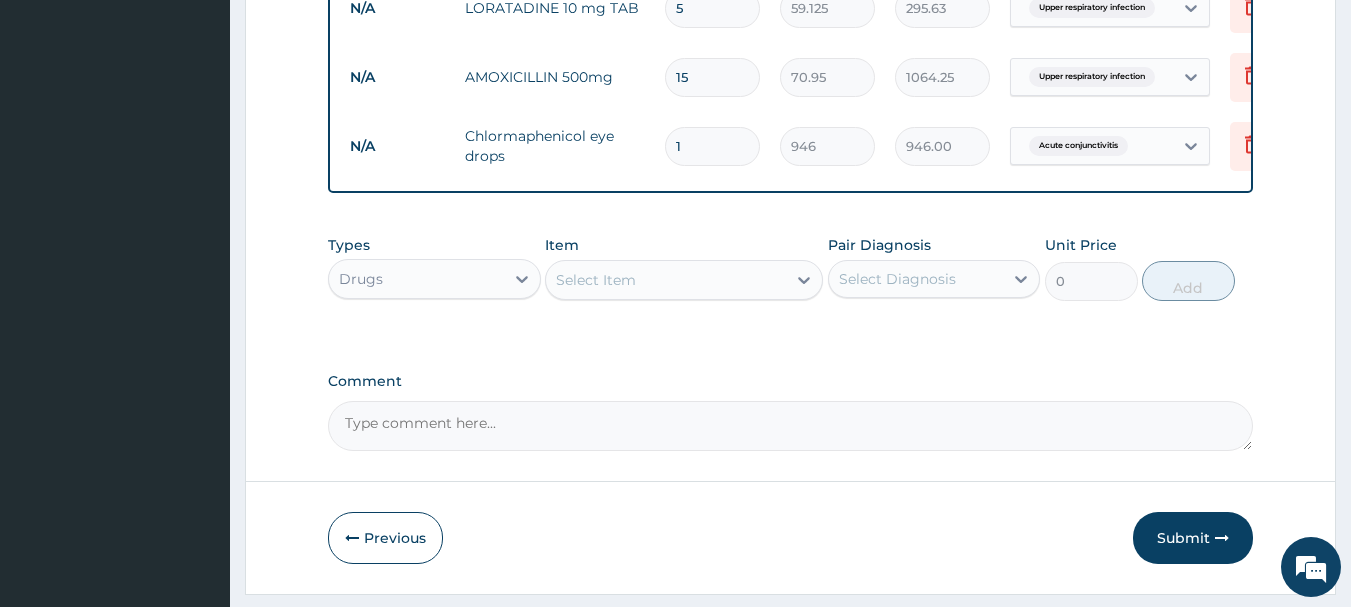 scroll, scrollTop: 1180, scrollLeft: 0, axis: vertical 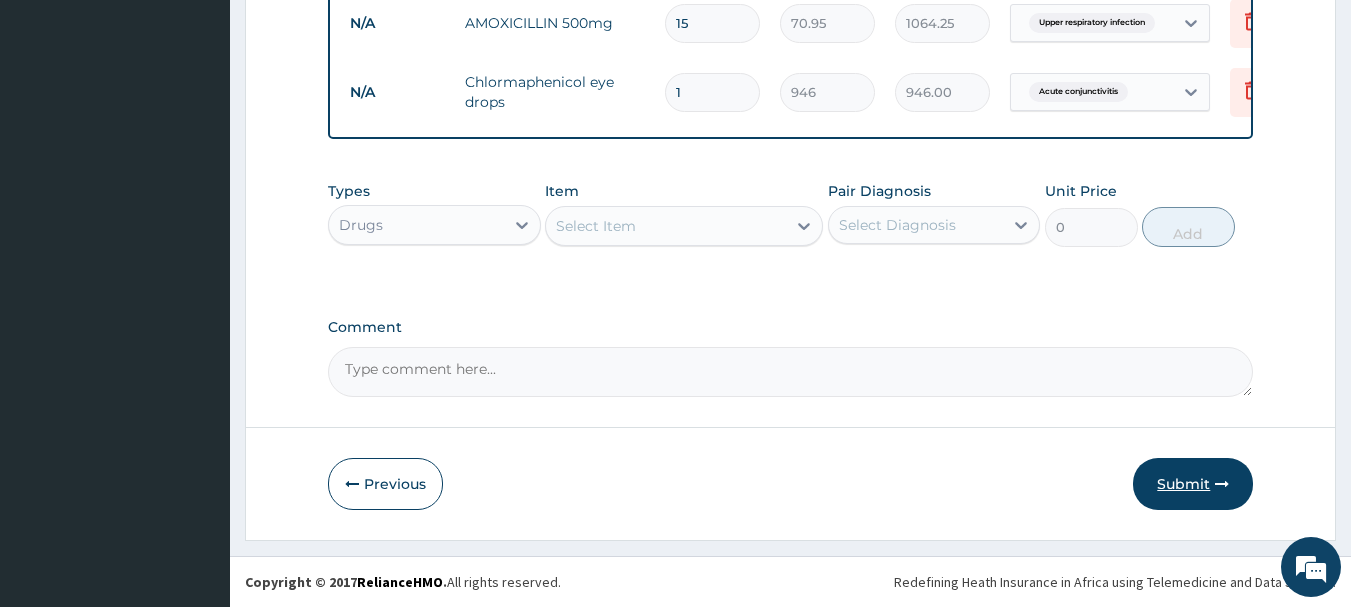 click on "Submit" at bounding box center [1193, 484] 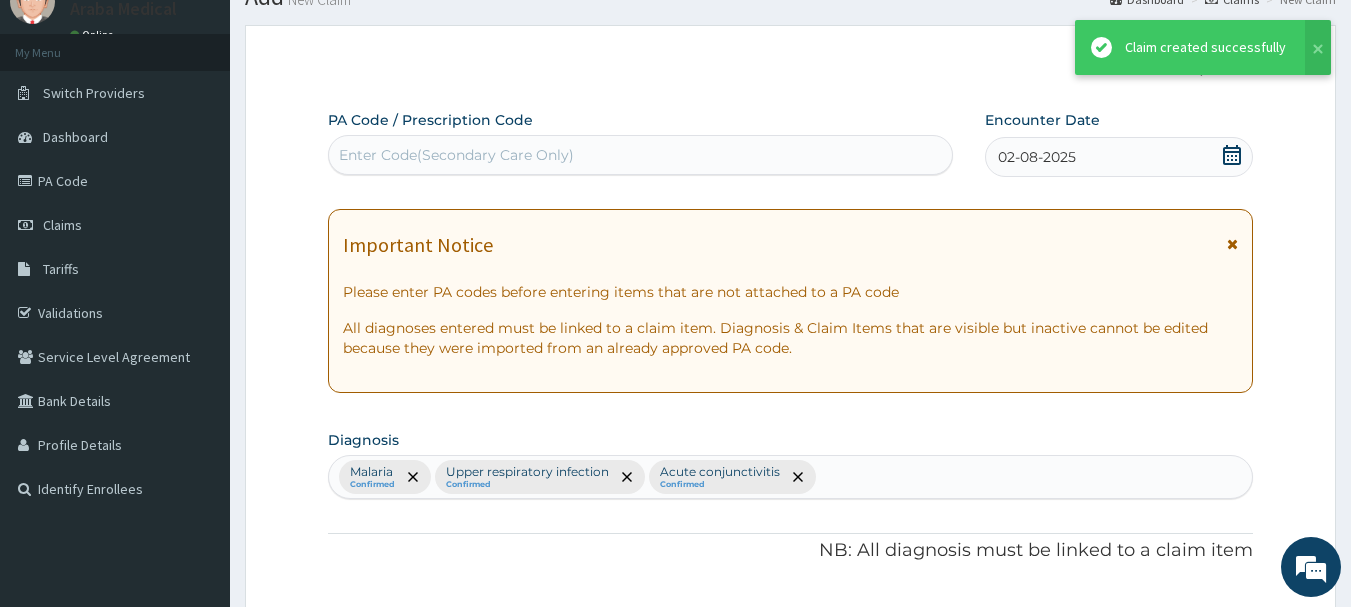 scroll, scrollTop: 1180, scrollLeft: 0, axis: vertical 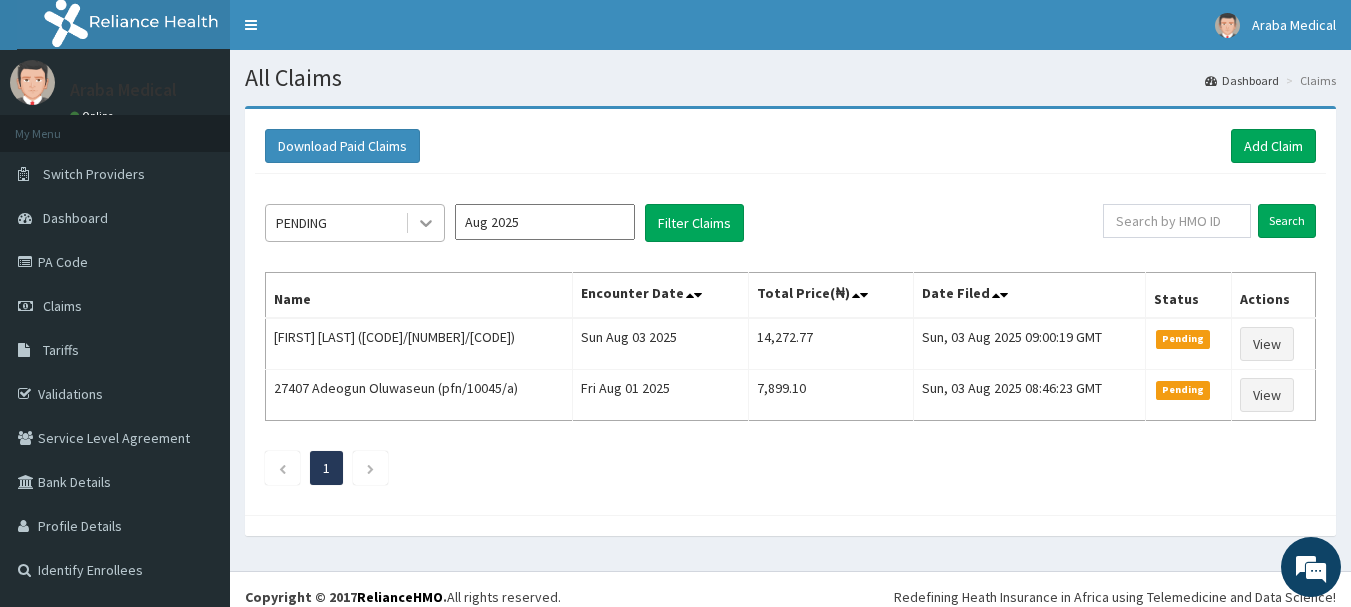 click 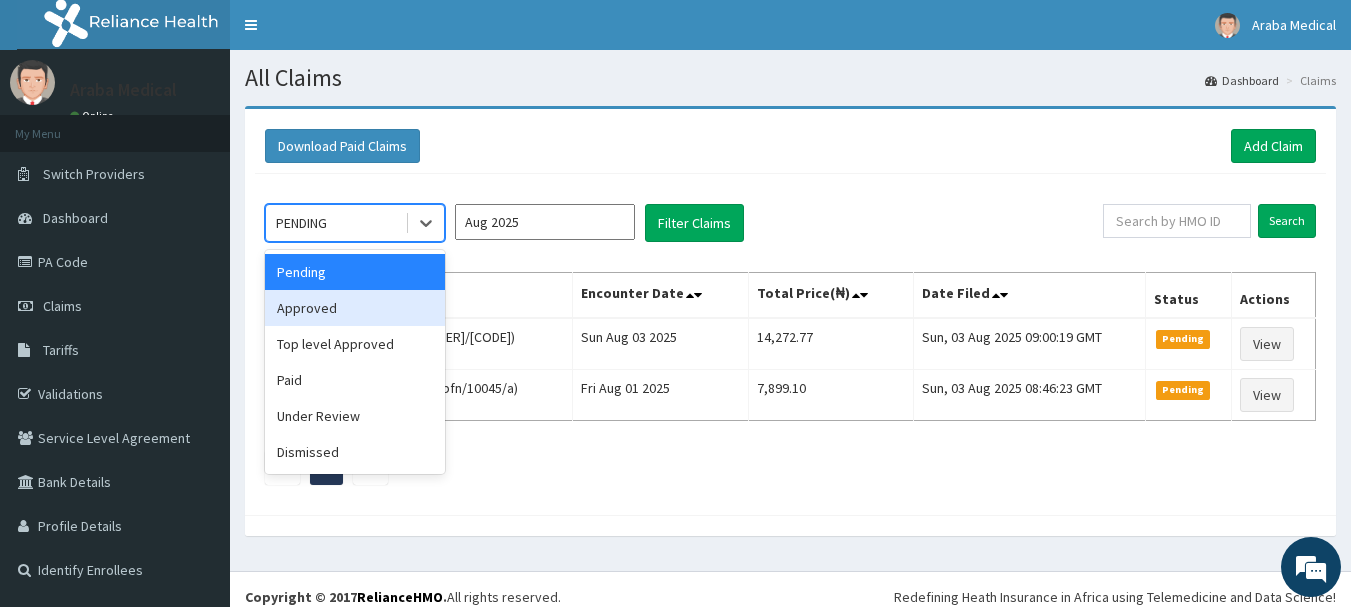 click on "Approved" at bounding box center [355, 308] 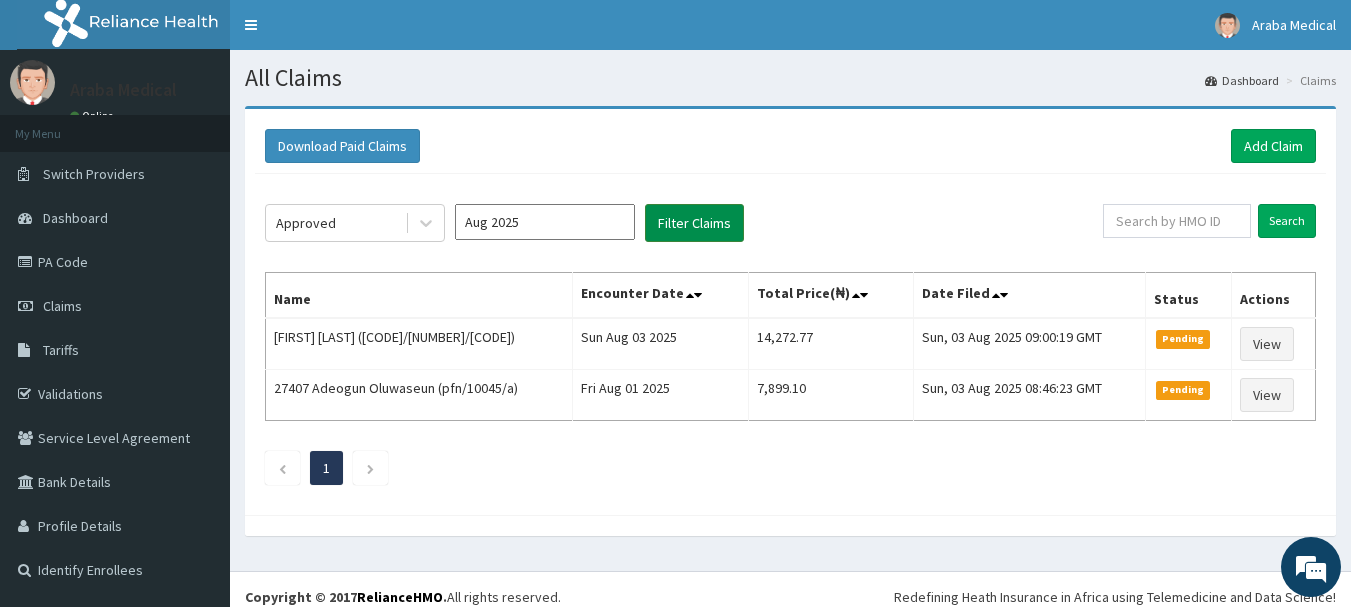 click on "Filter Claims" at bounding box center (694, 223) 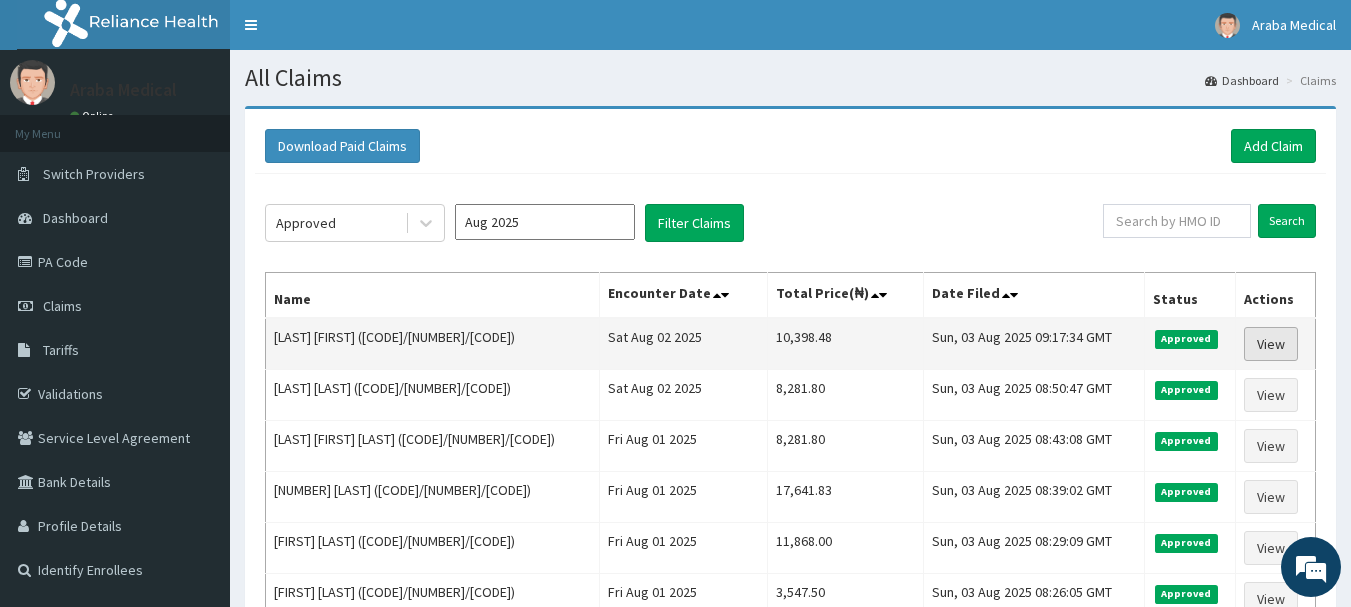 click on "View" at bounding box center [1271, 344] 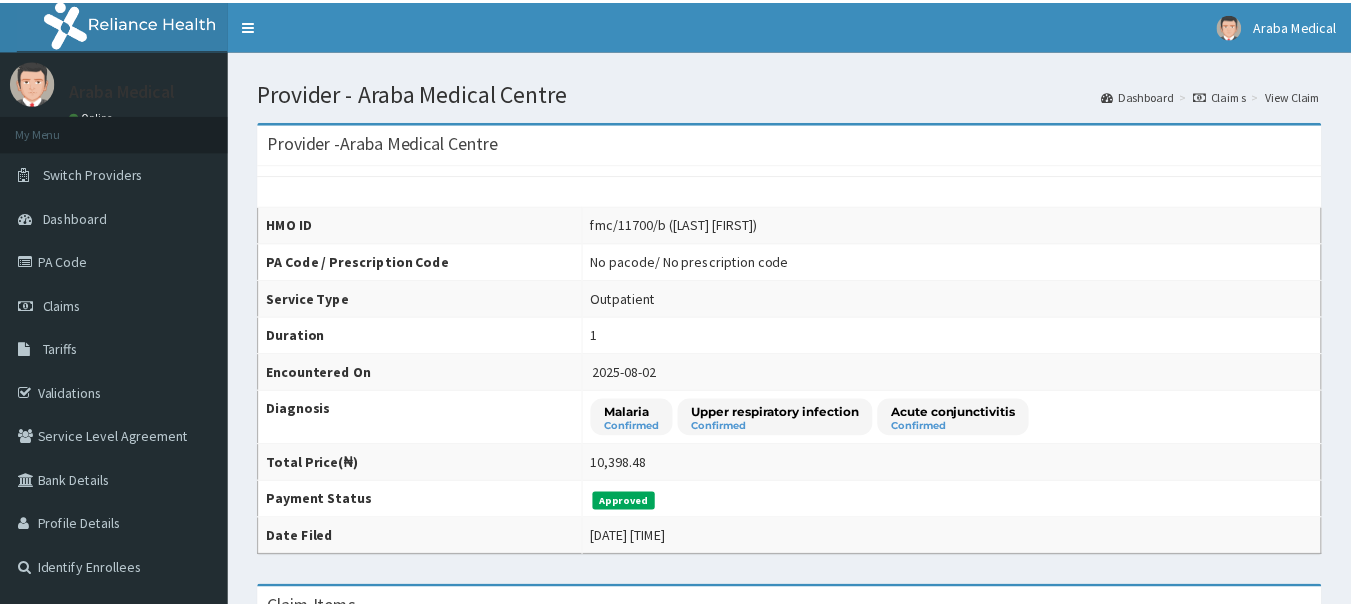scroll, scrollTop: 0, scrollLeft: 0, axis: both 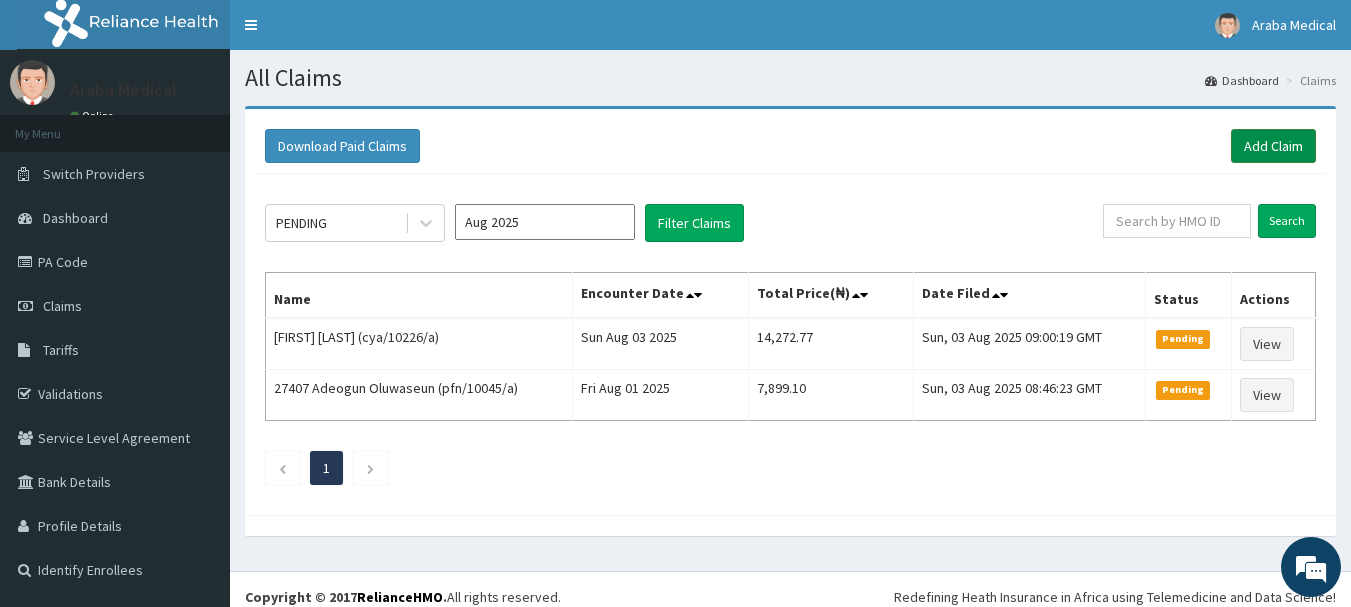 click on "Add Claim" at bounding box center (1273, 146) 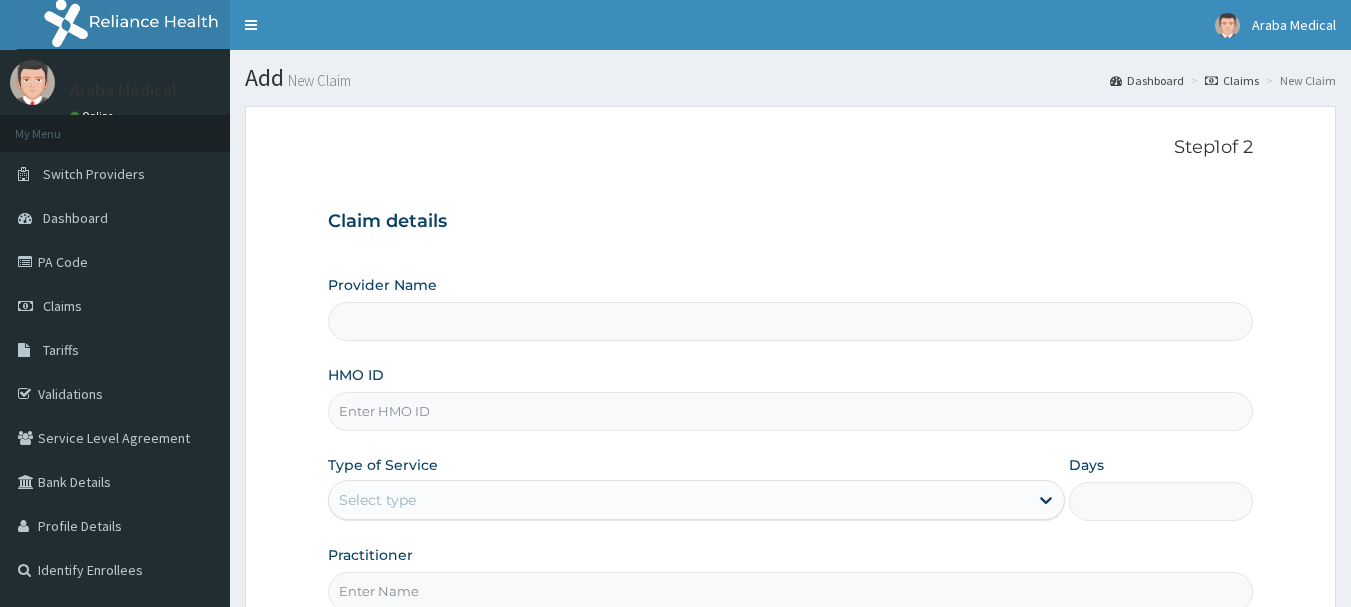 scroll, scrollTop: 0, scrollLeft: 0, axis: both 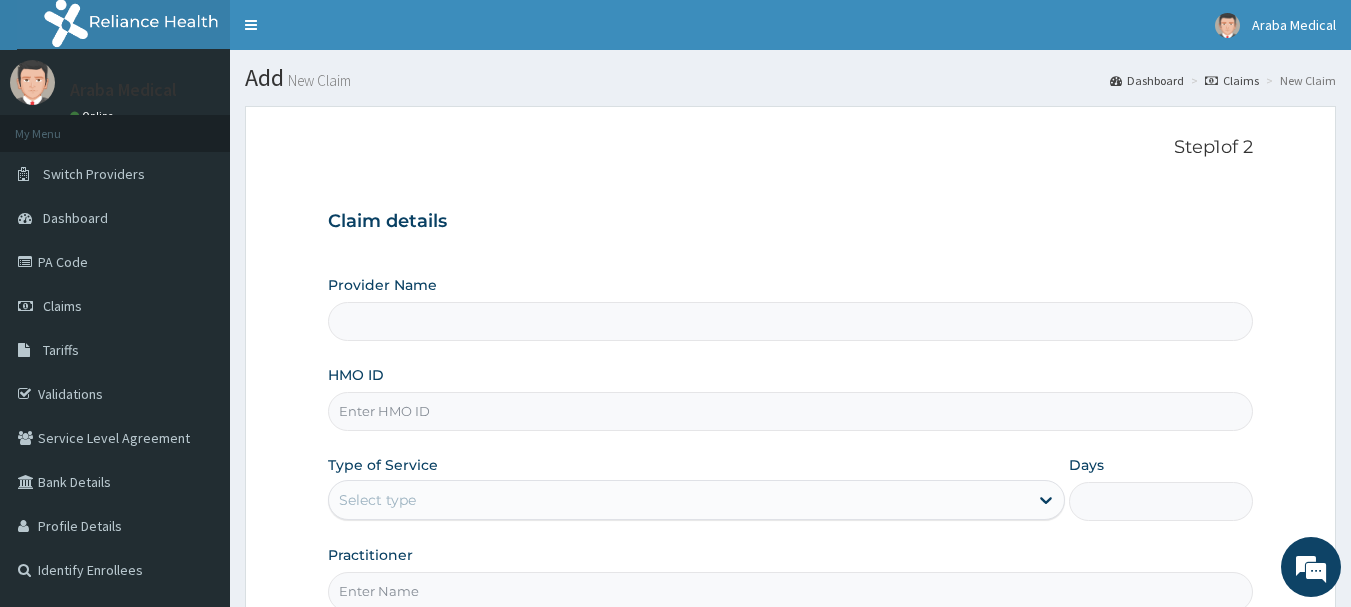 click on "Provider Name" at bounding box center [791, 321] 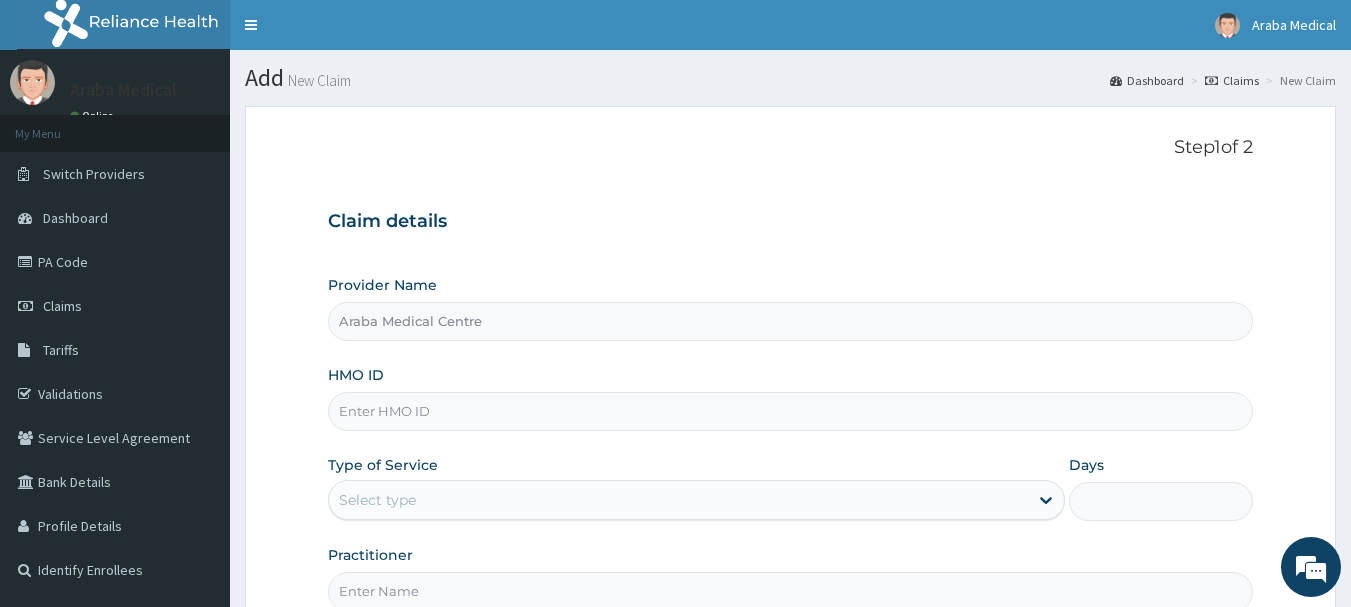 click on "HMO ID" at bounding box center [791, 411] 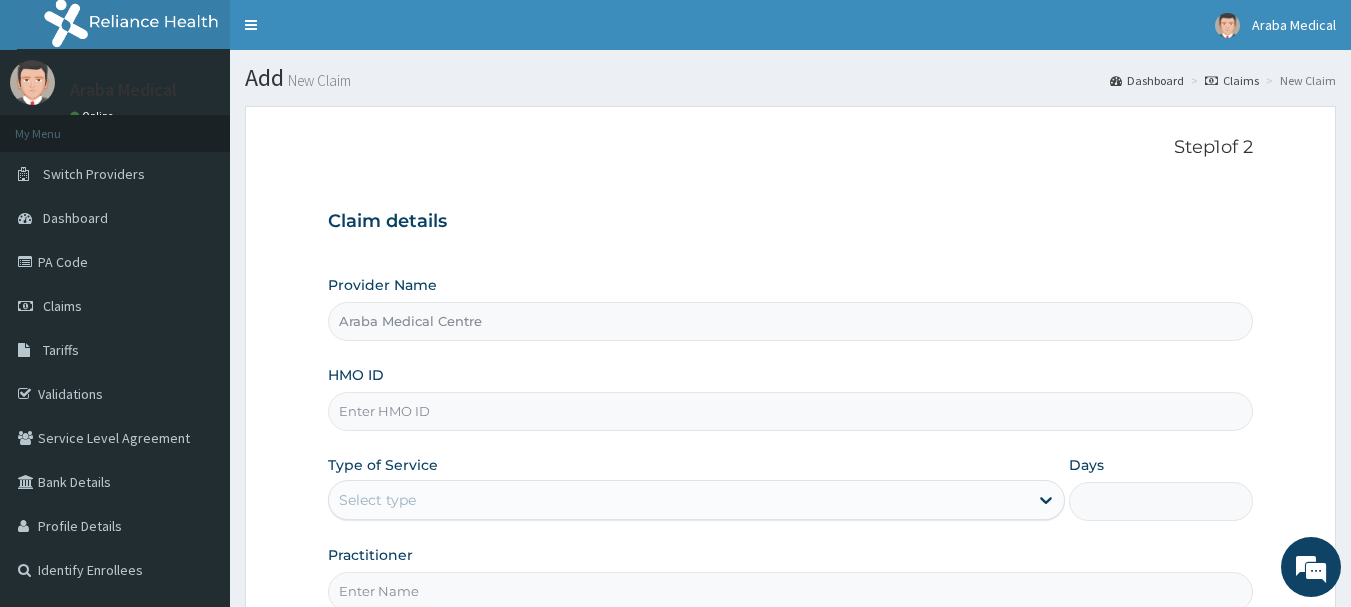 scroll, scrollTop: 0, scrollLeft: 0, axis: both 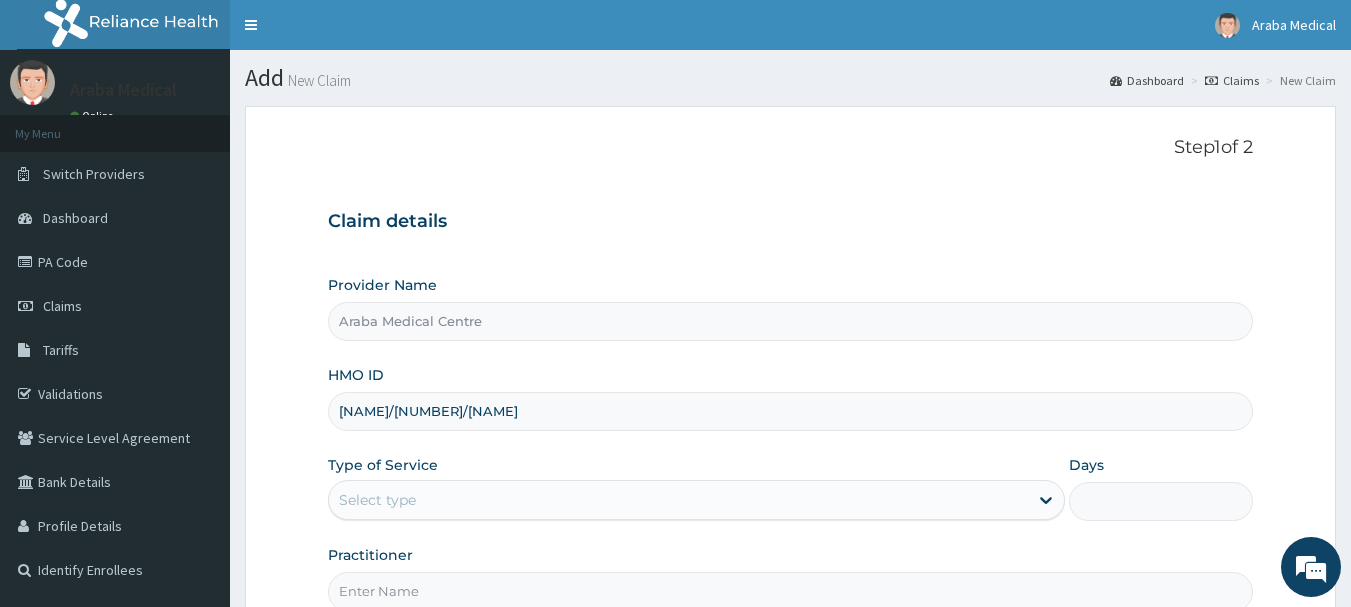 type on "[NAME]/[NUMBER]/[NAME]" 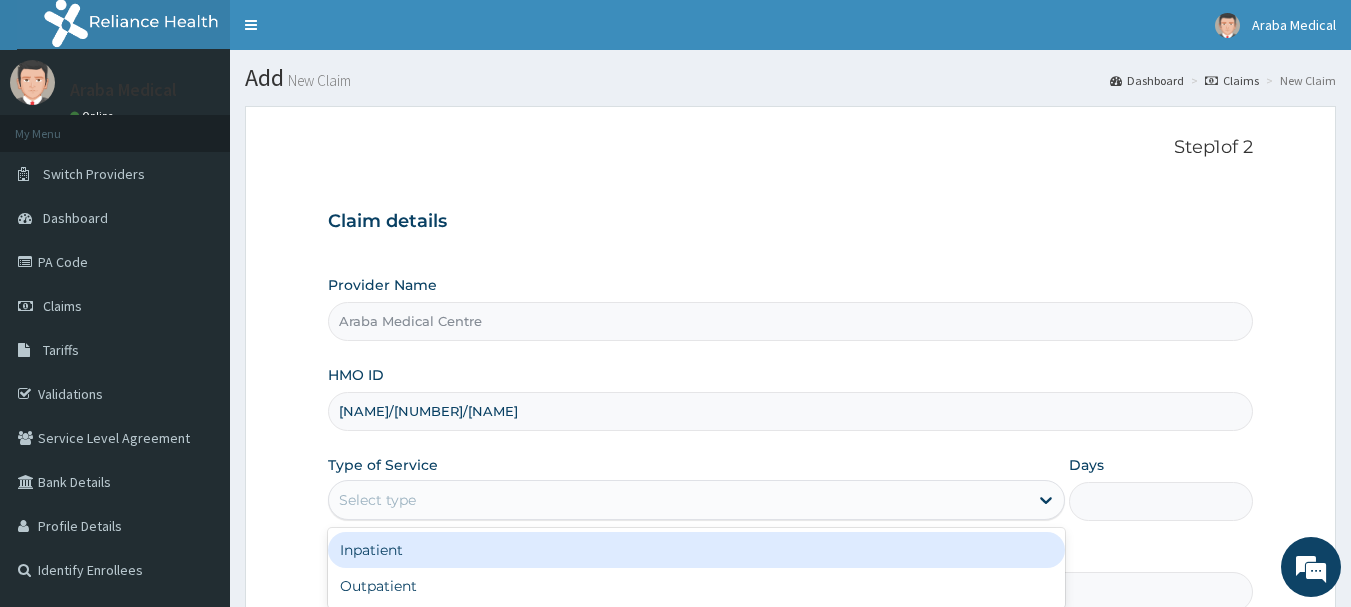 click on "Select type" at bounding box center [678, 500] 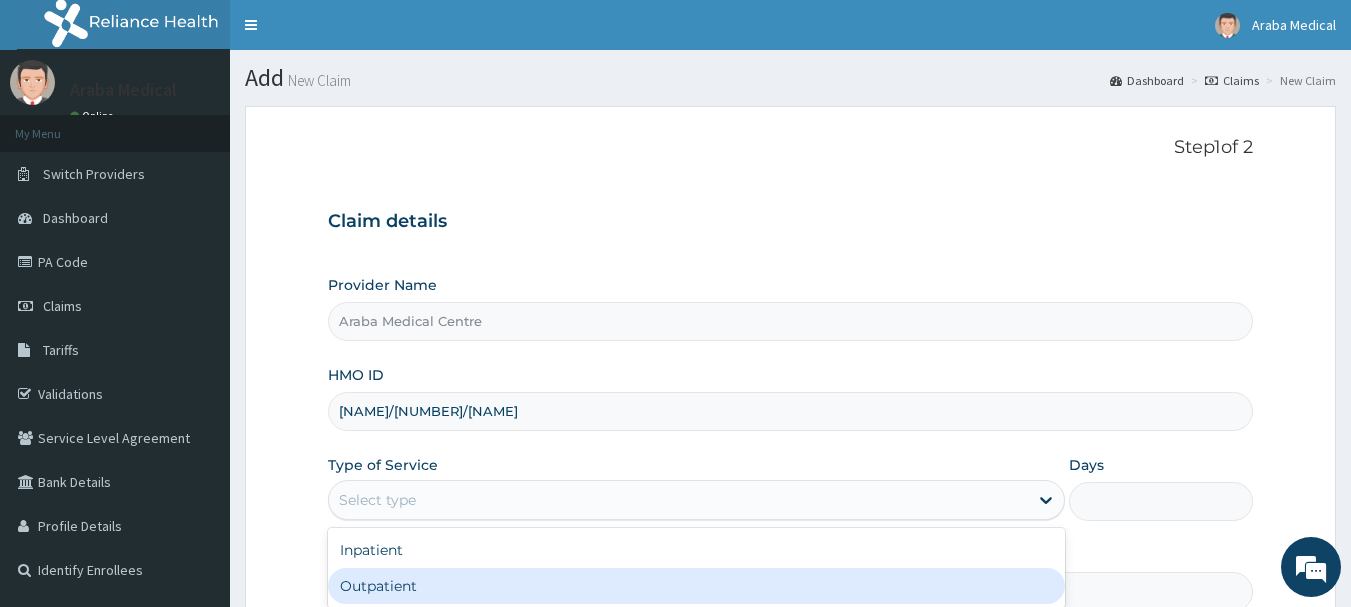click on "Outpatient" at bounding box center (696, 586) 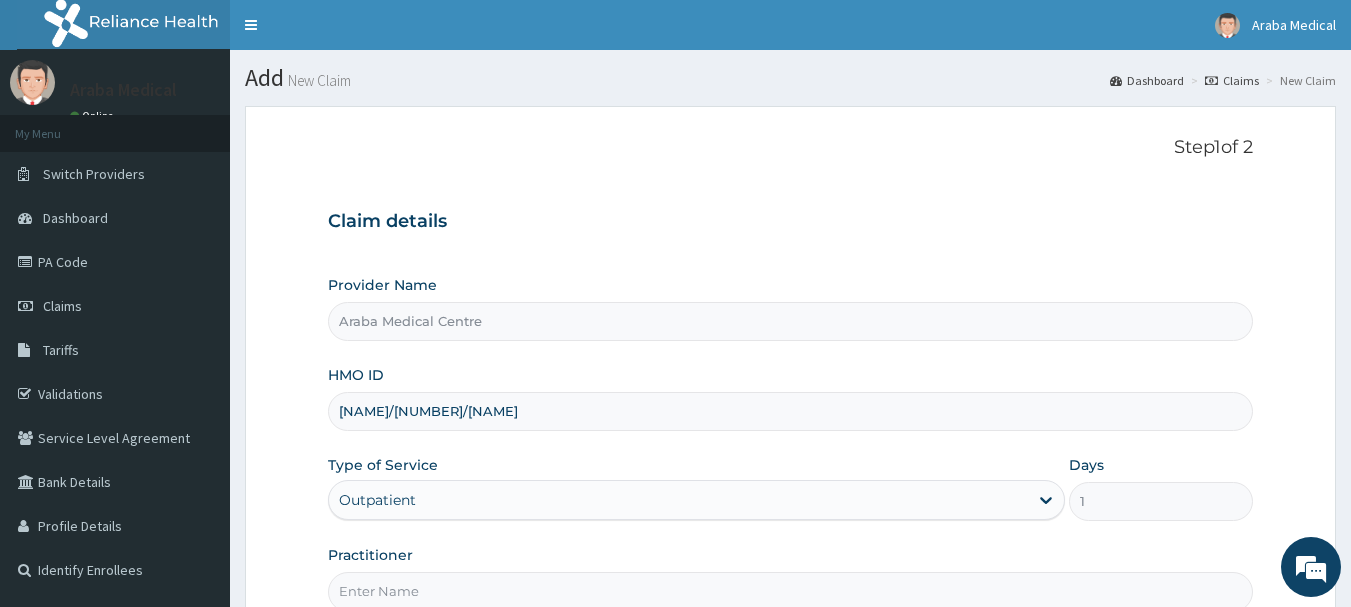 click on "Practitioner" at bounding box center [791, 591] 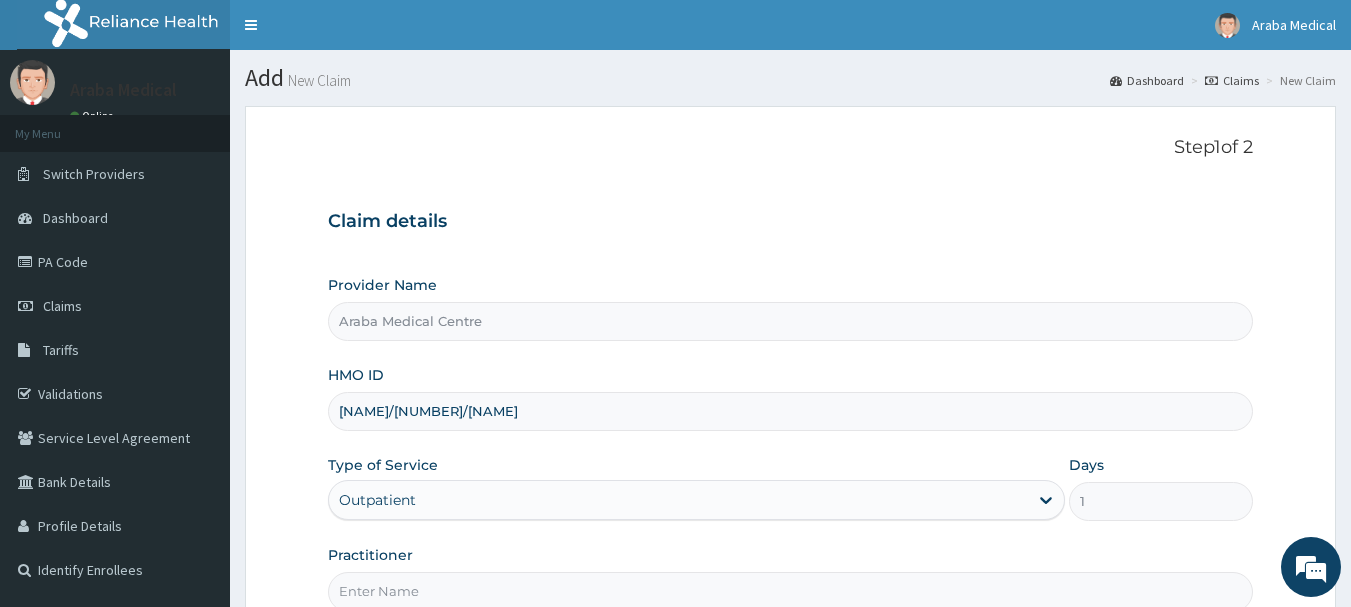 type on "[NAME] [NAME]" 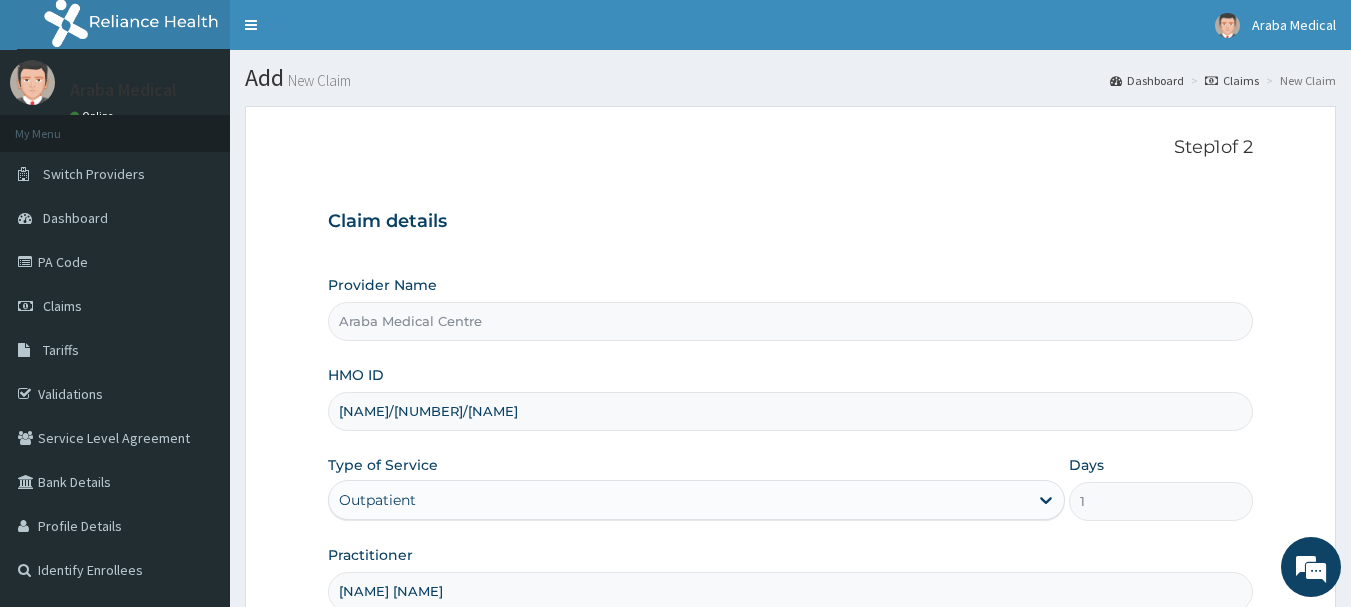 scroll, scrollTop: 215, scrollLeft: 0, axis: vertical 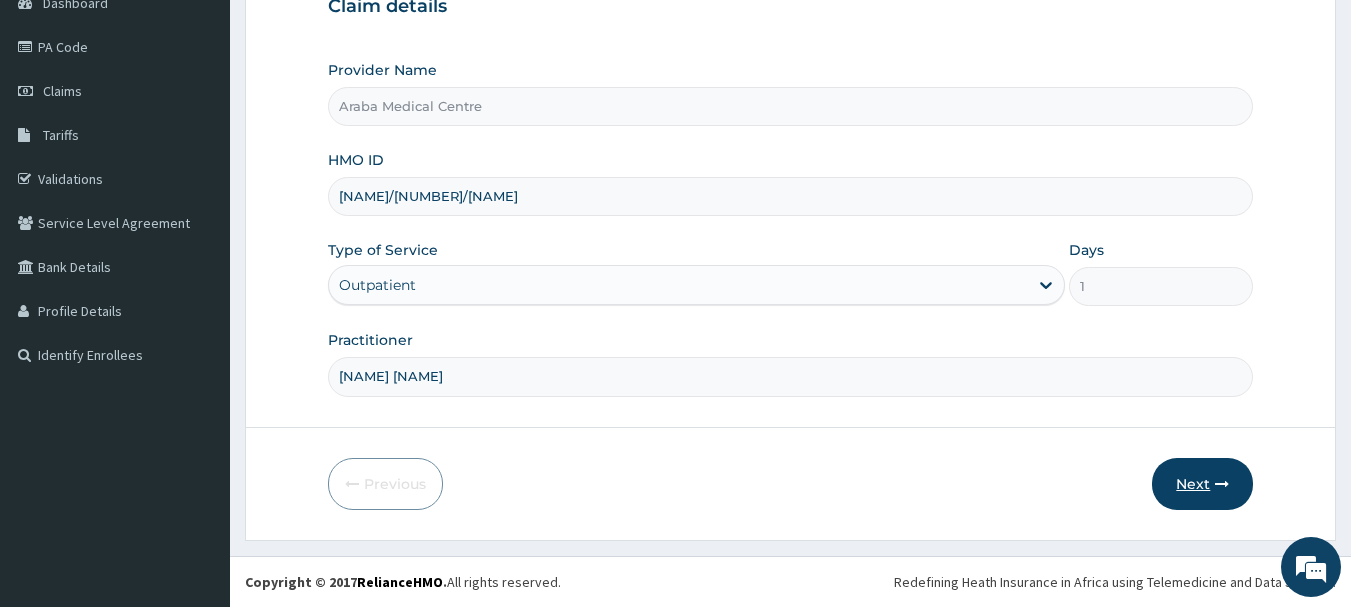 click on "Next" at bounding box center (1202, 484) 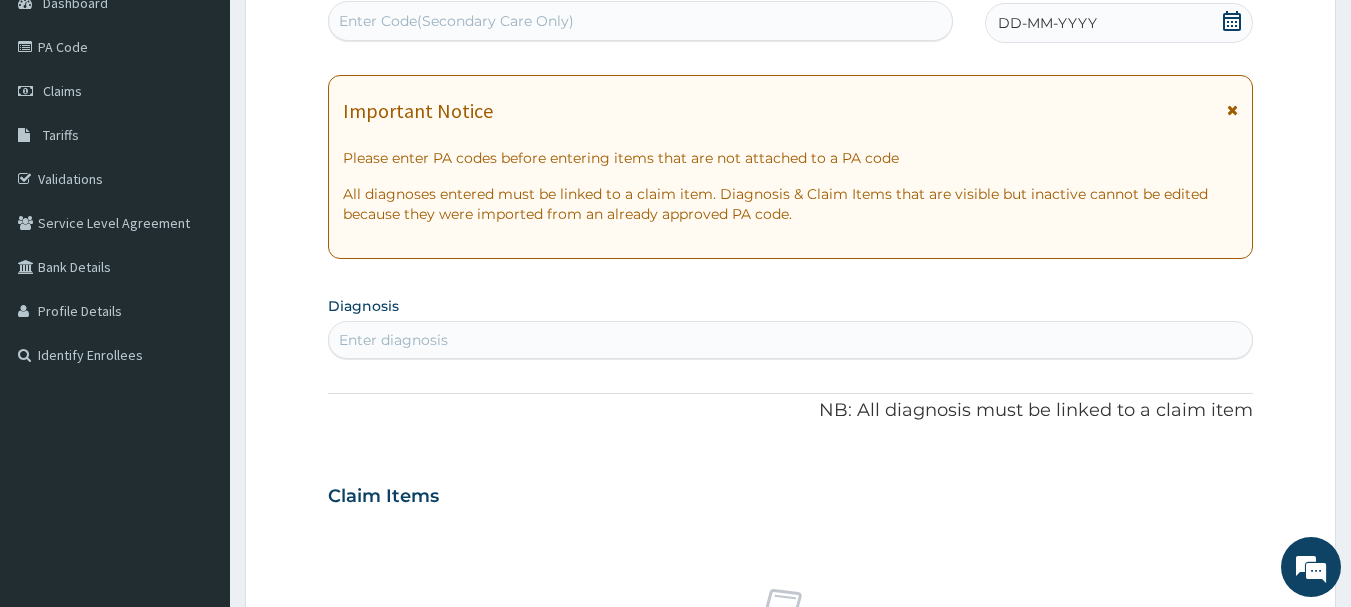 click 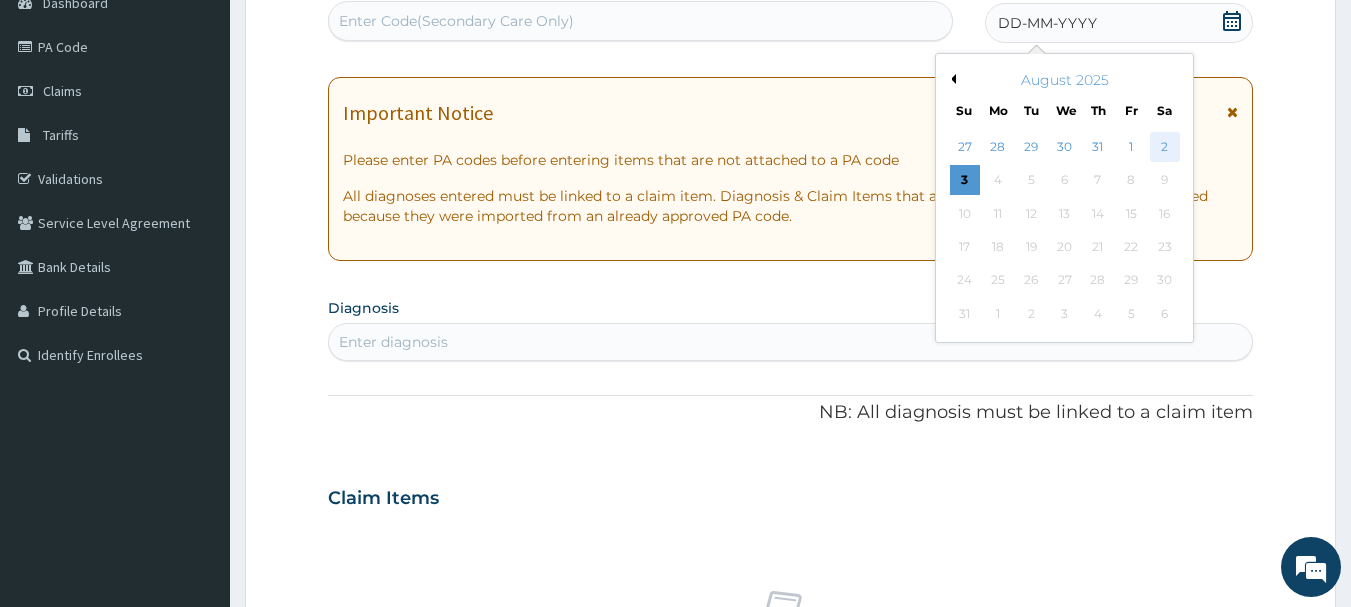 click on "2" at bounding box center [1165, 147] 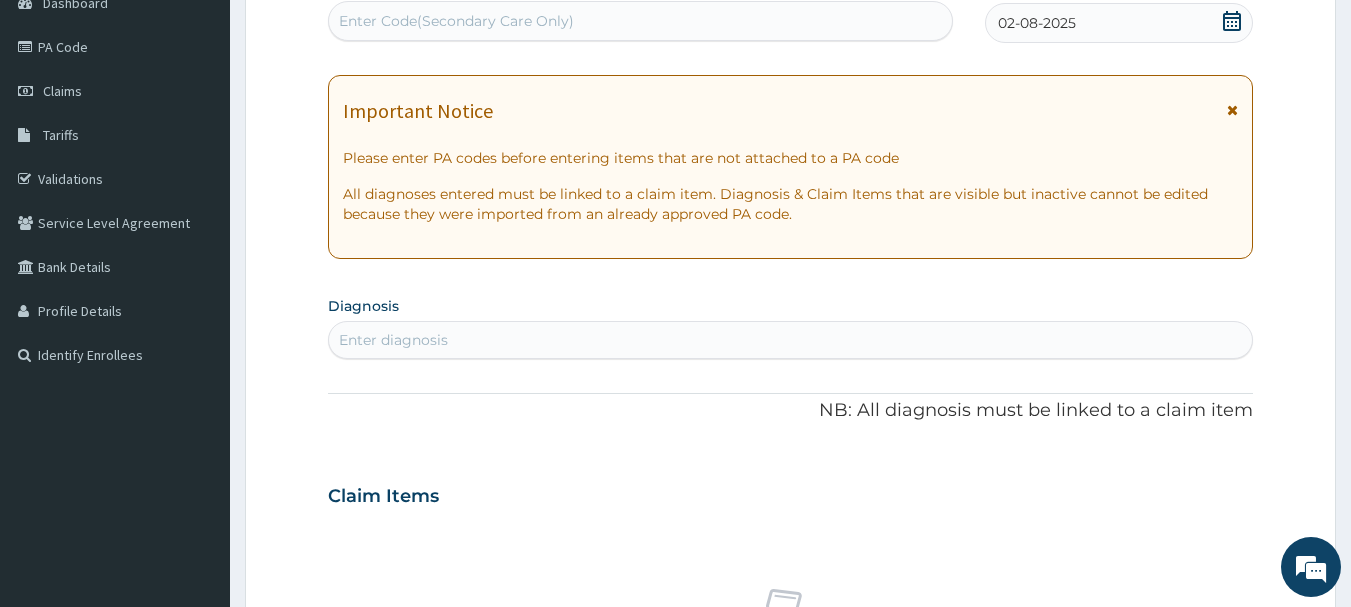 click on "Enter diagnosis" at bounding box center (791, 340) 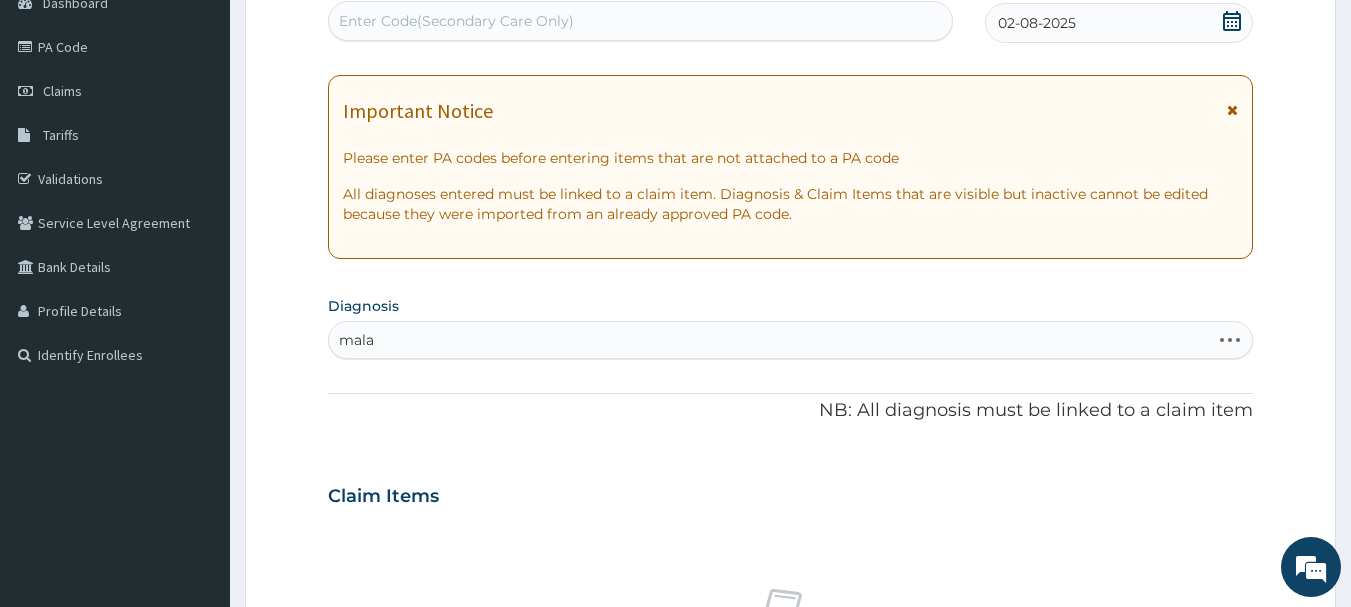 type on "malar" 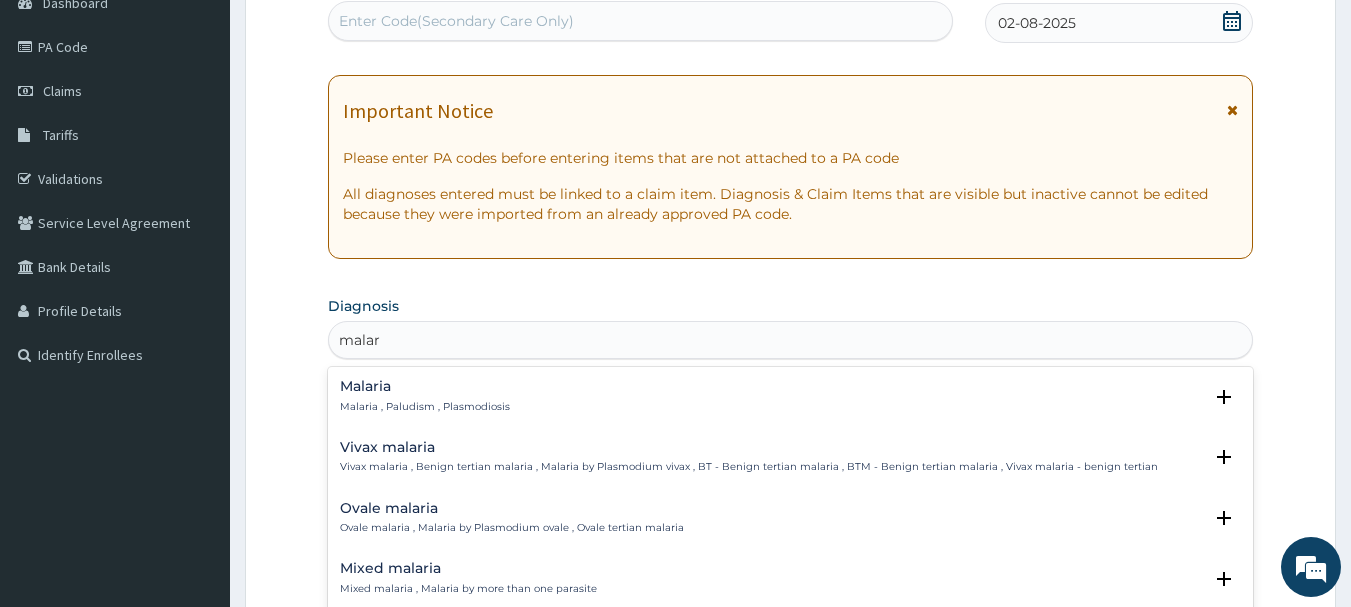 click on "Malaria Malaria , Paludism , Plasmodiosis" at bounding box center (425, 396) 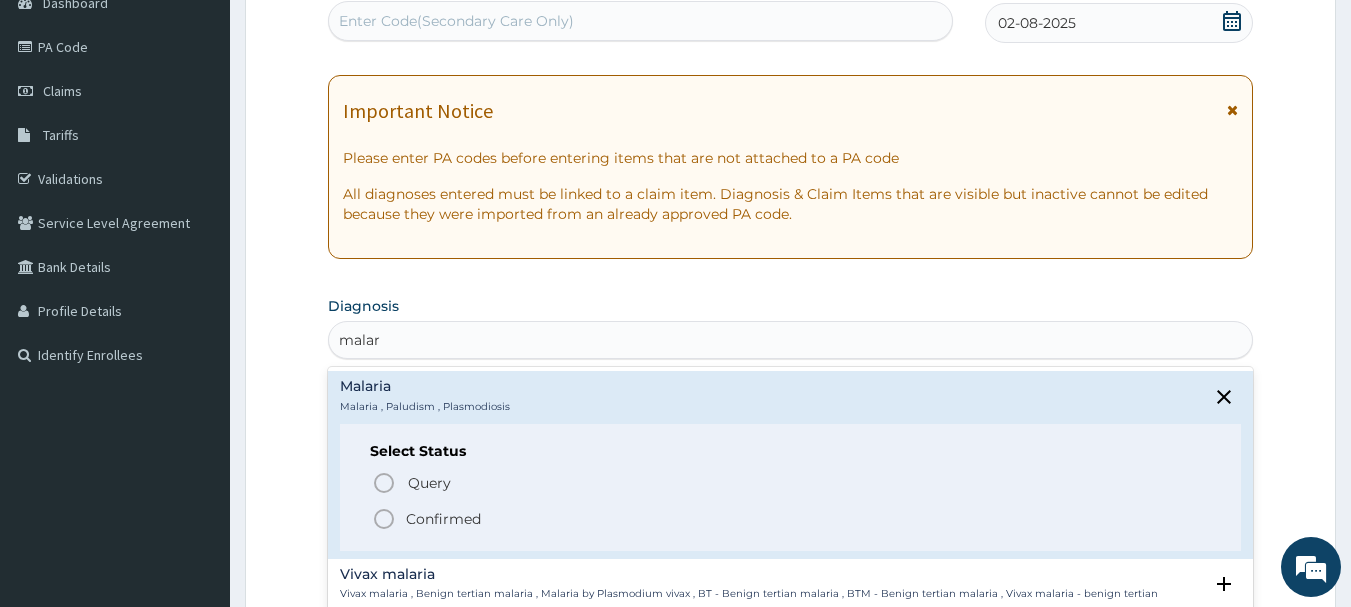 click 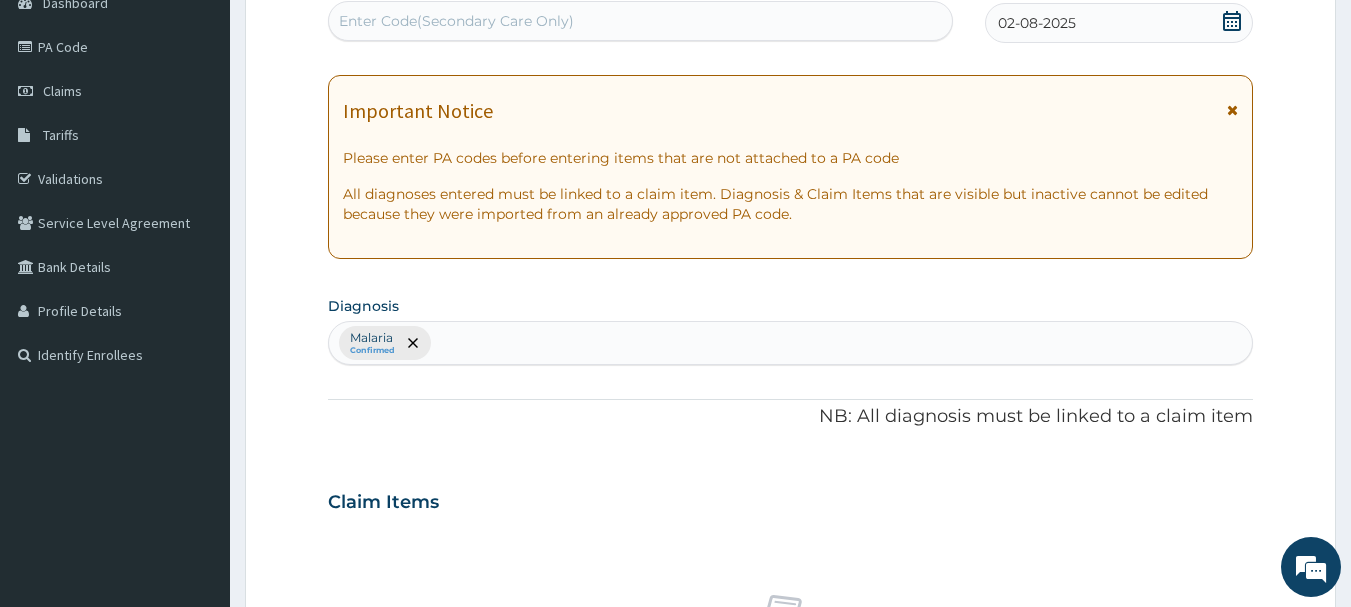 scroll, scrollTop: 746, scrollLeft: 0, axis: vertical 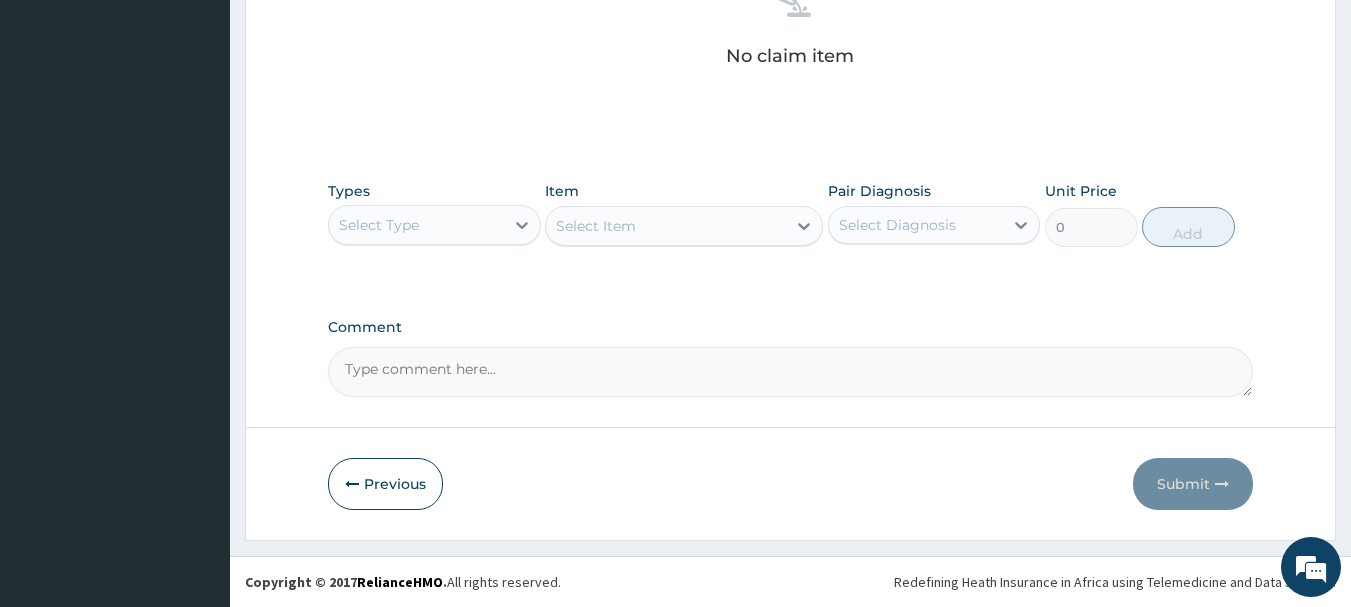 click on "Select Type" at bounding box center (416, 225) 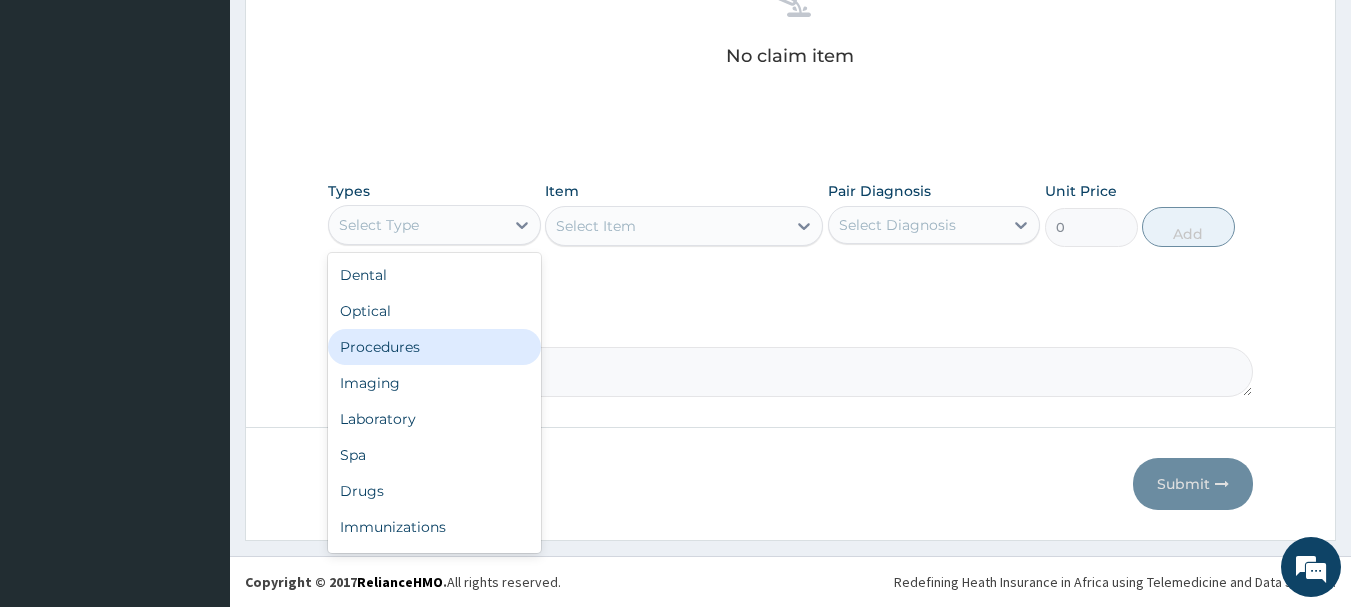 click on "Procedures" at bounding box center (434, 347) 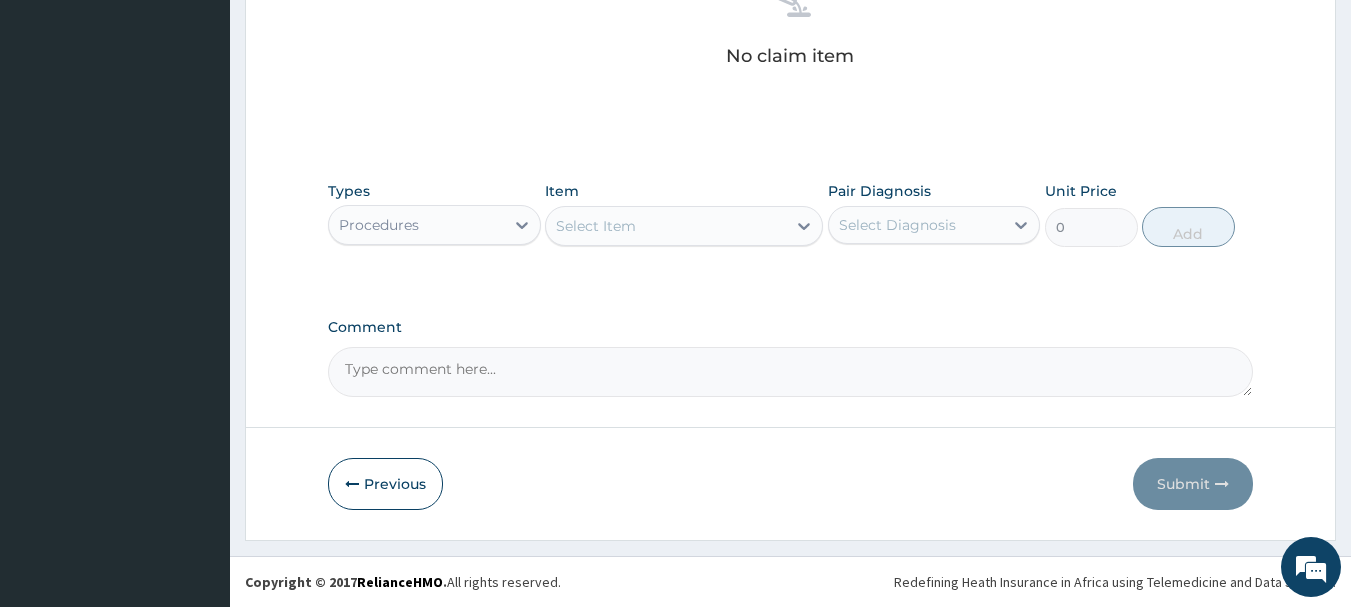click on "Select Item" at bounding box center (596, 226) 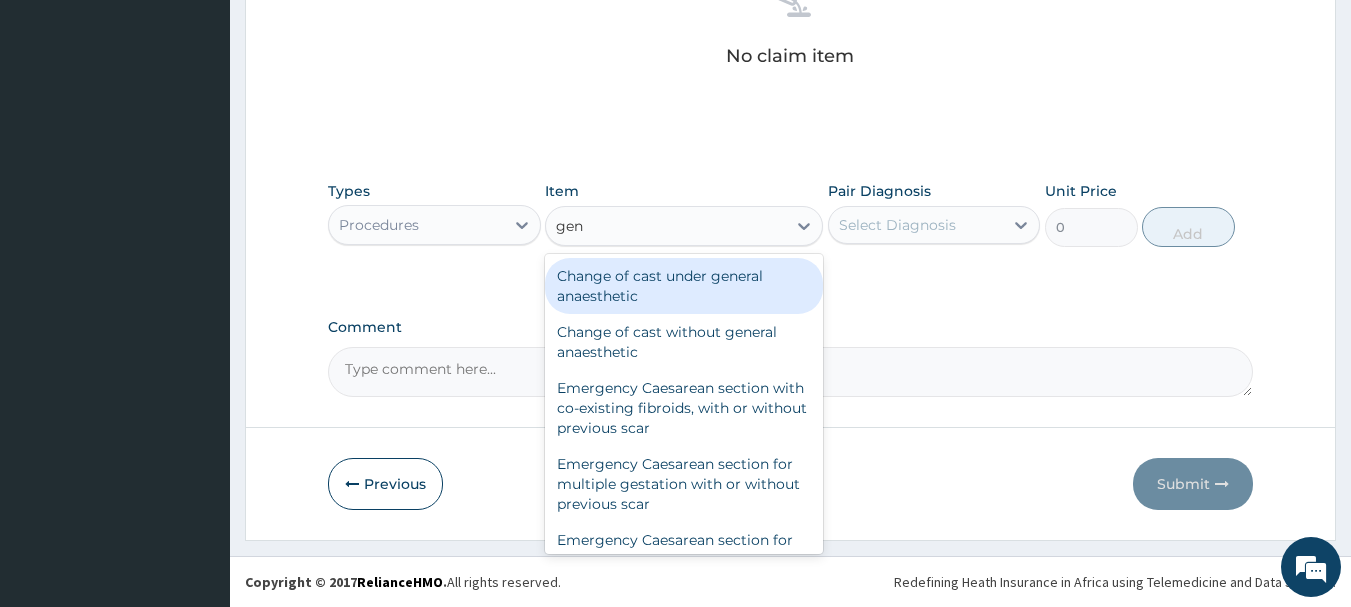 type on "gene" 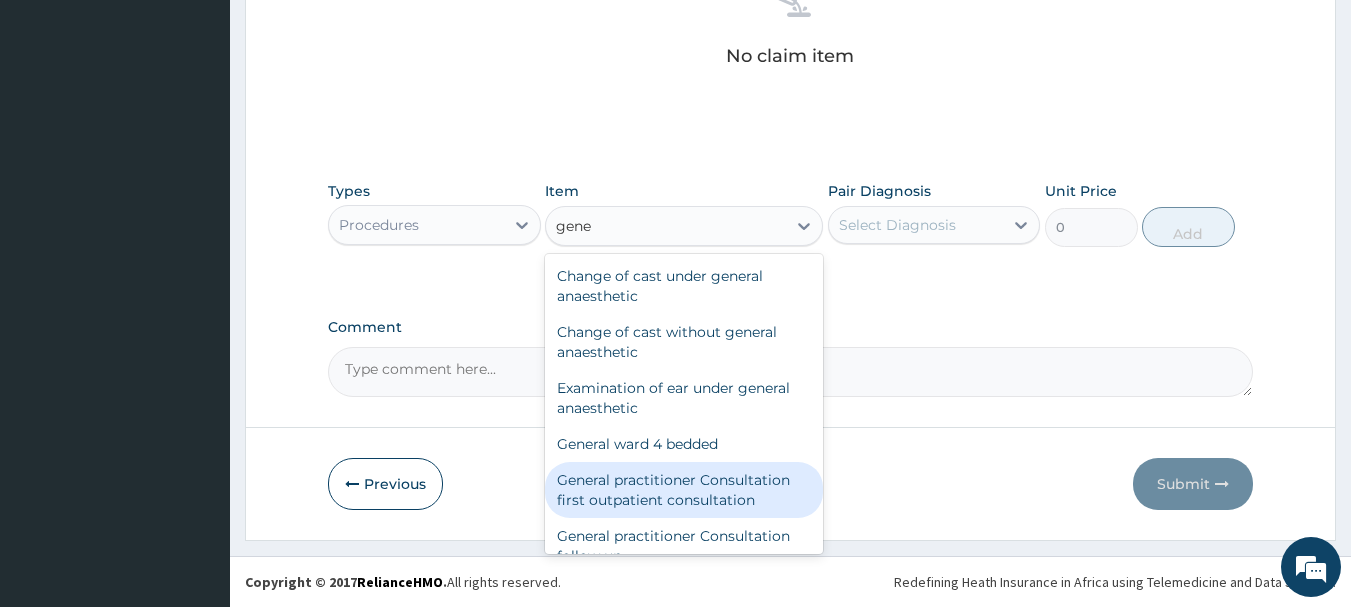 click on "General practitioner Consultation first outpatient consultation" at bounding box center [684, 490] 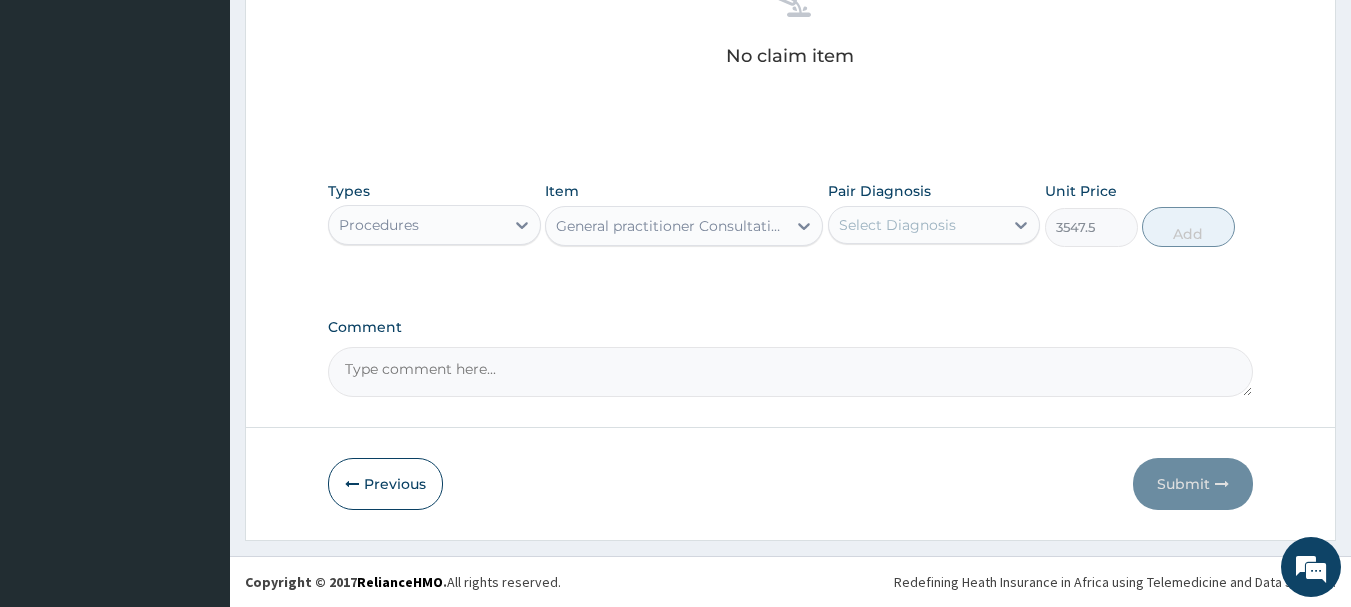 click on "Select Diagnosis" at bounding box center (897, 225) 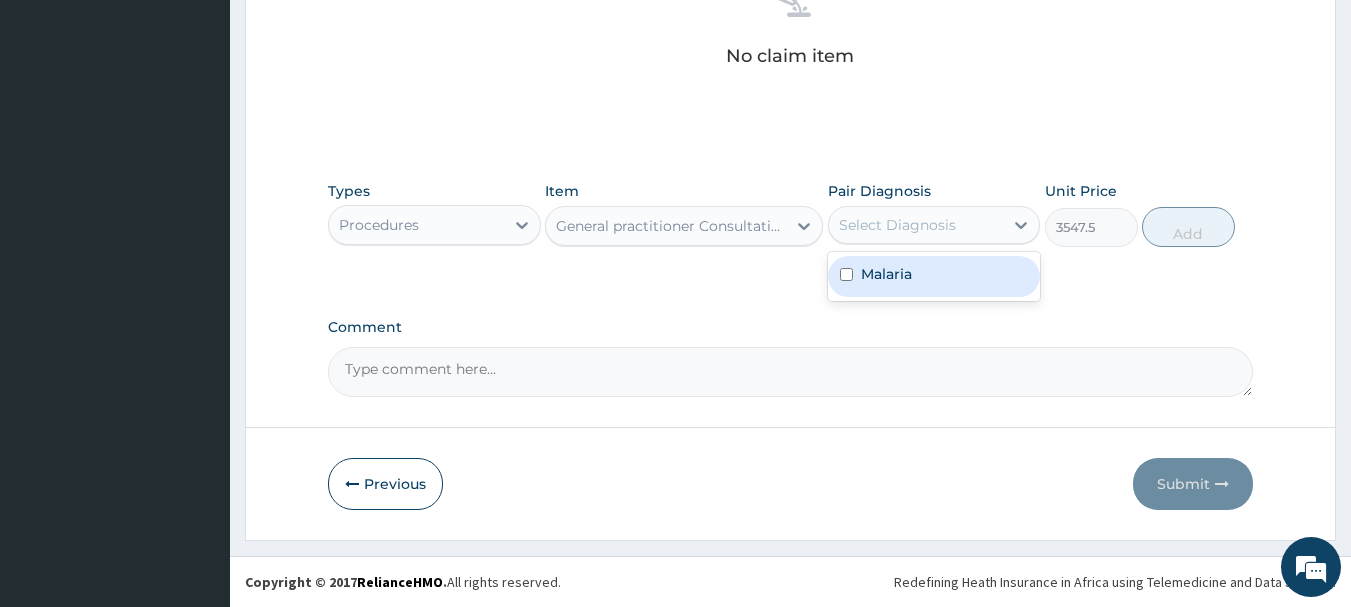 click on "Malaria" at bounding box center [934, 276] 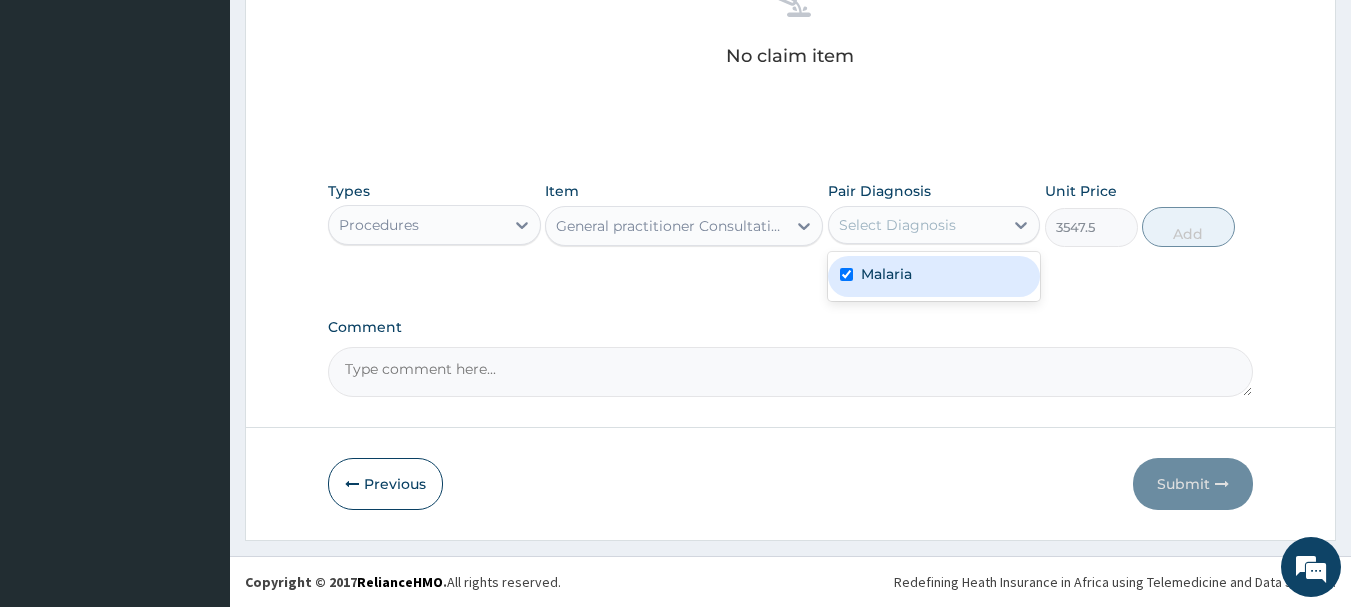 checkbox on "true" 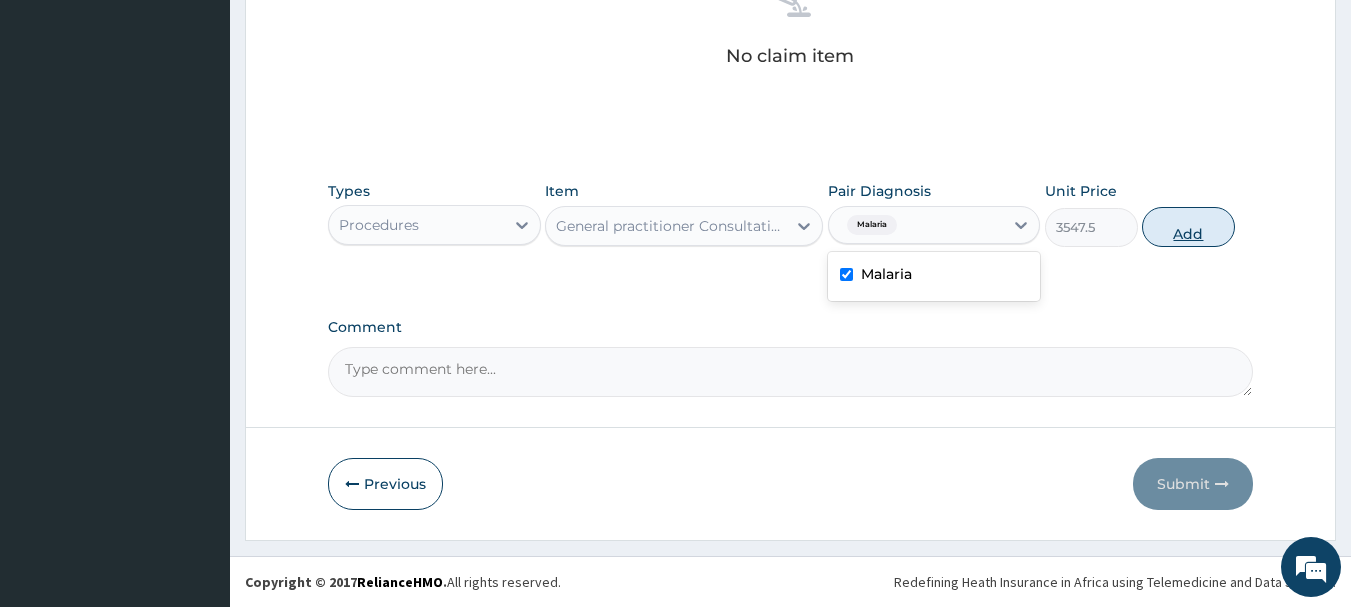click on "Add" at bounding box center [1188, 227] 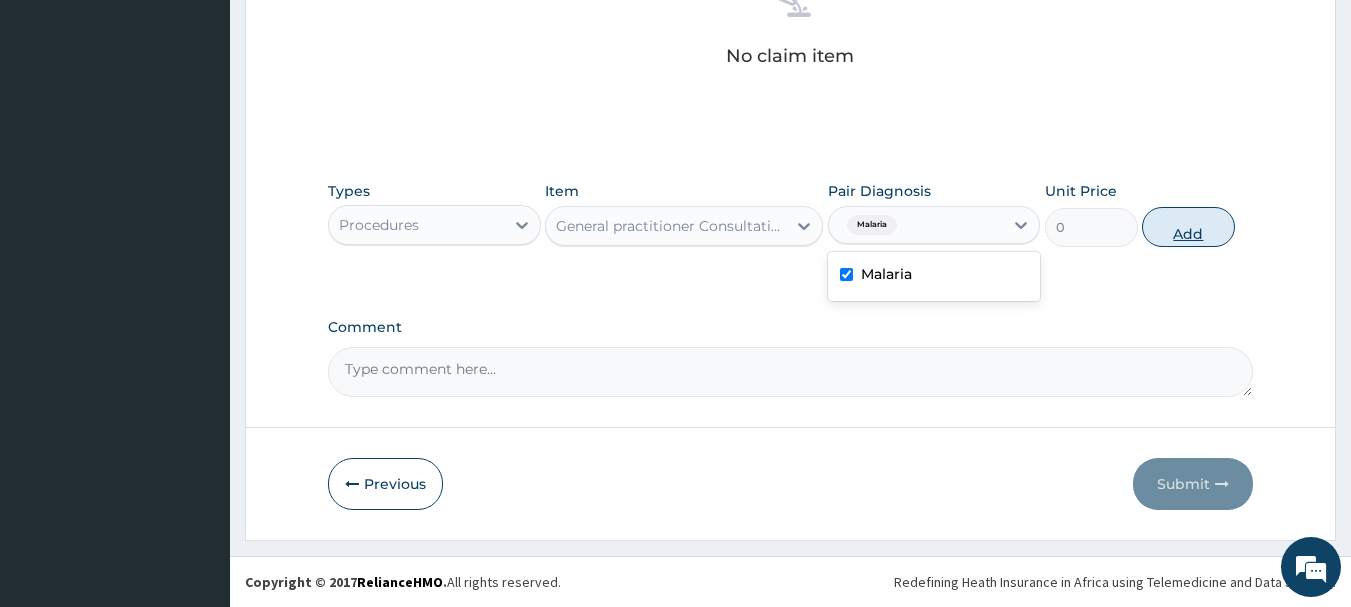 scroll, scrollTop: 766, scrollLeft: 0, axis: vertical 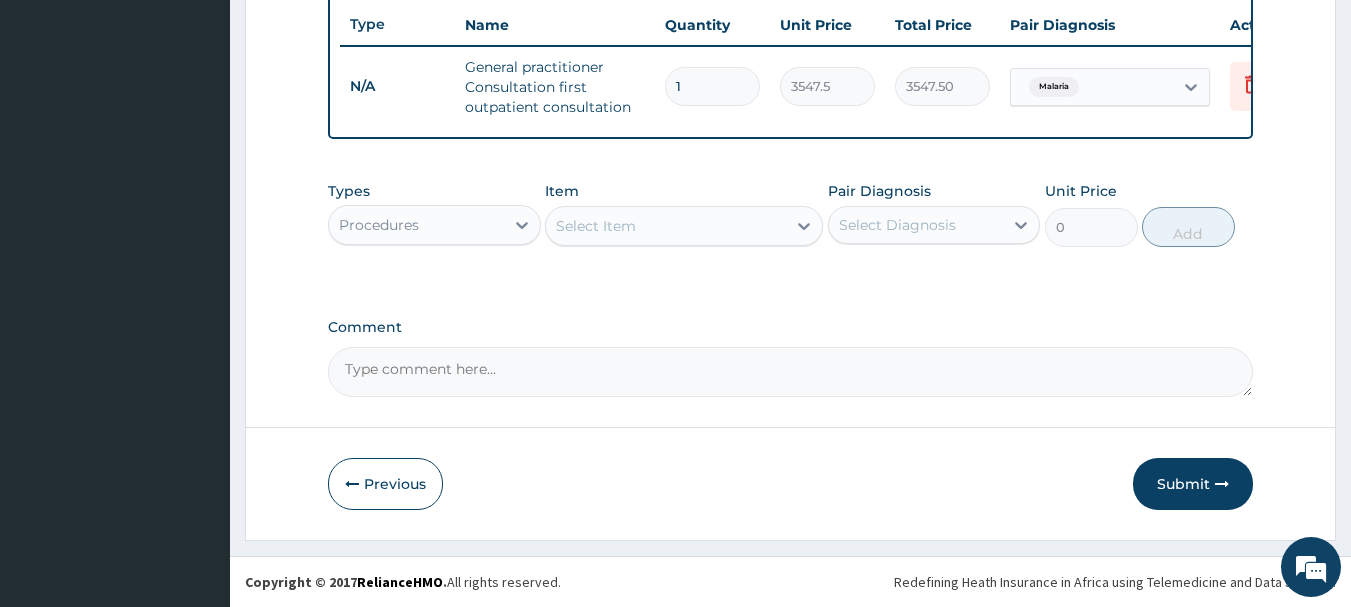 click on "Procedures" at bounding box center (416, 225) 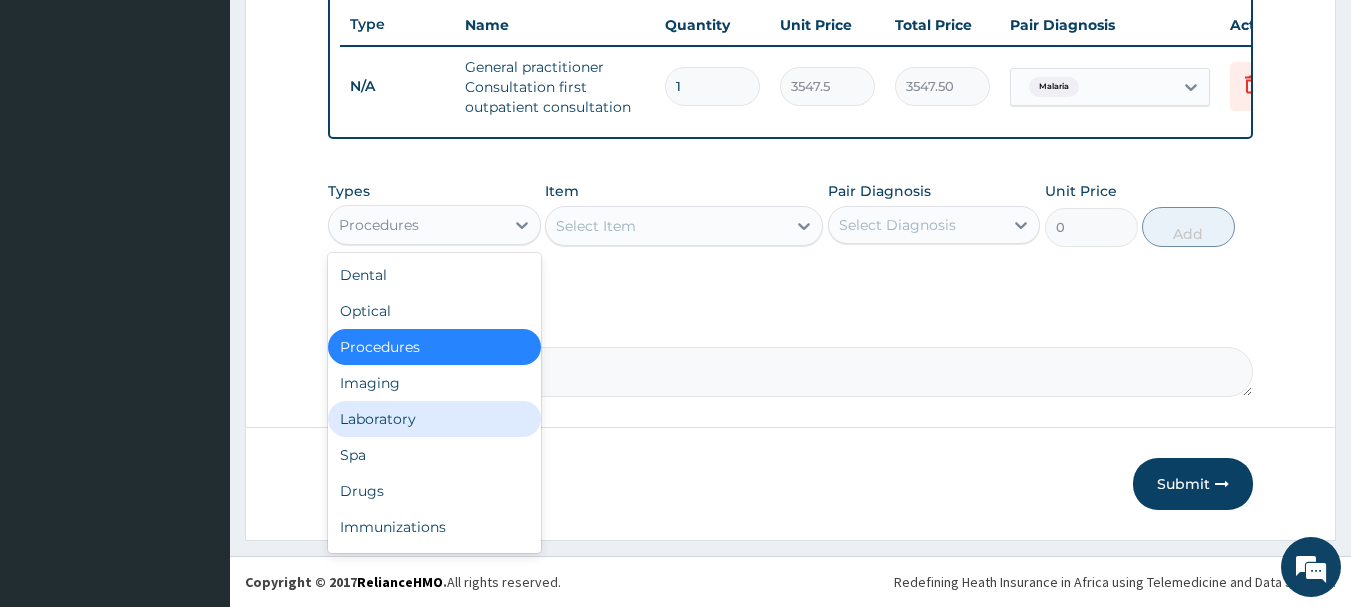 click on "Laboratory" at bounding box center [434, 419] 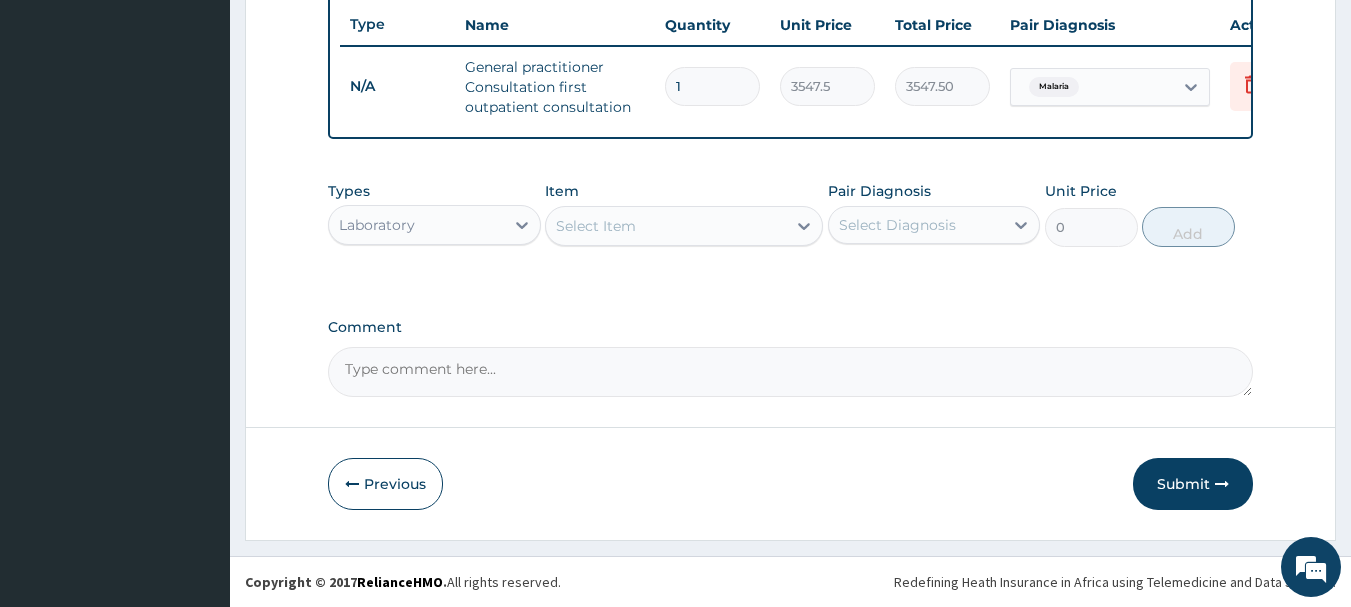 click on "Select Item" at bounding box center [666, 226] 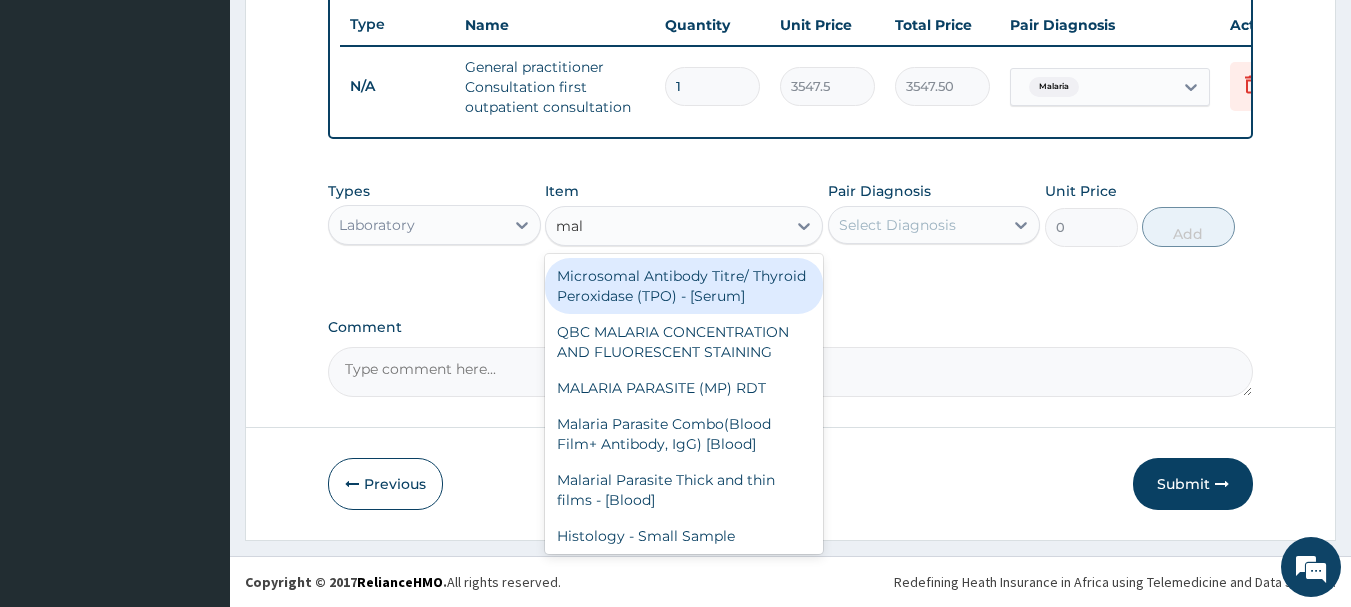 type on "mala" 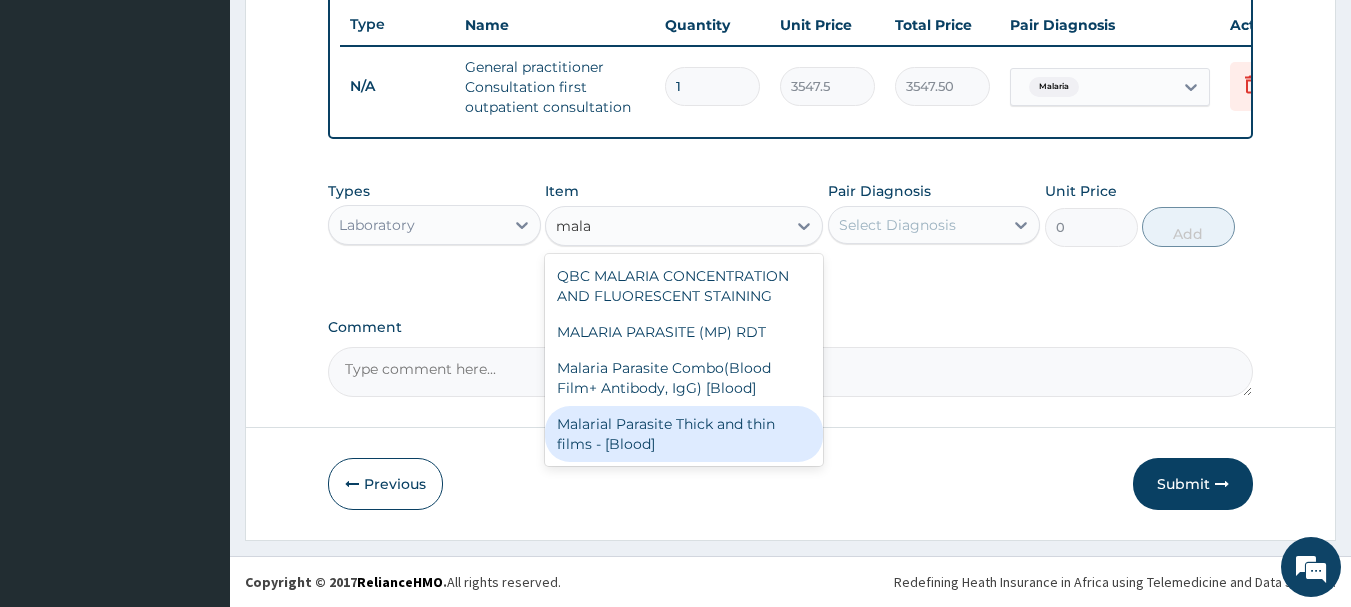 click on "Malarial Parasite Thick and thin films - [Blood]" at bounding box center [684, 434] 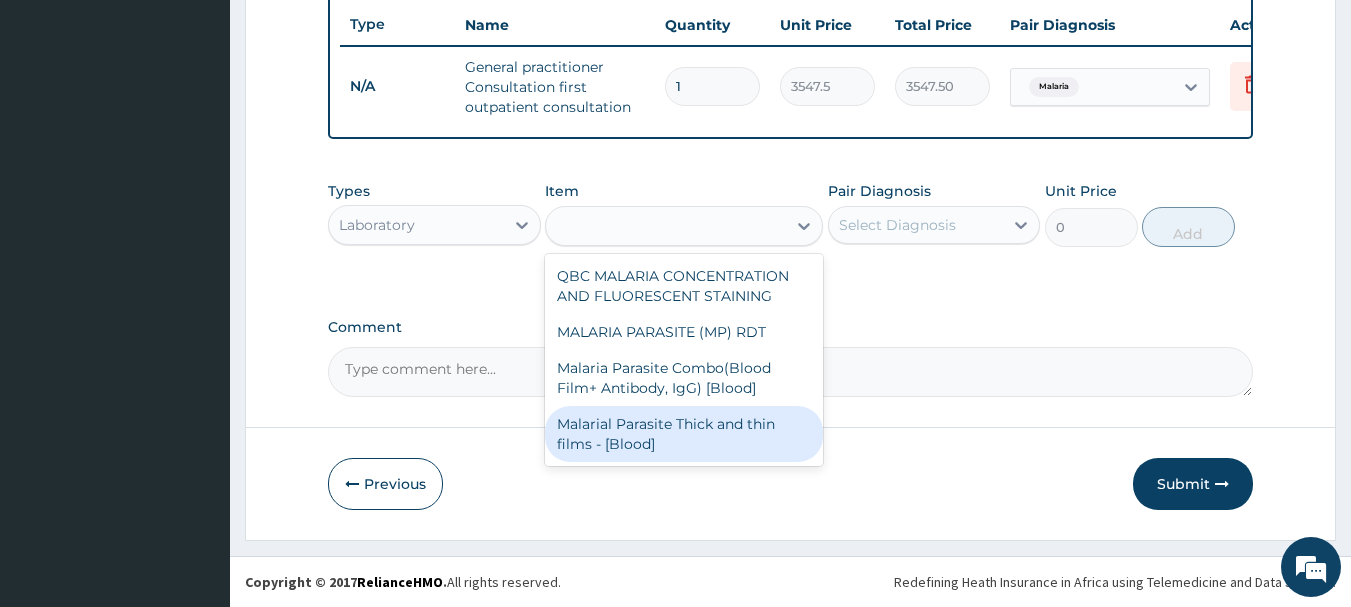 type on "1612.5" 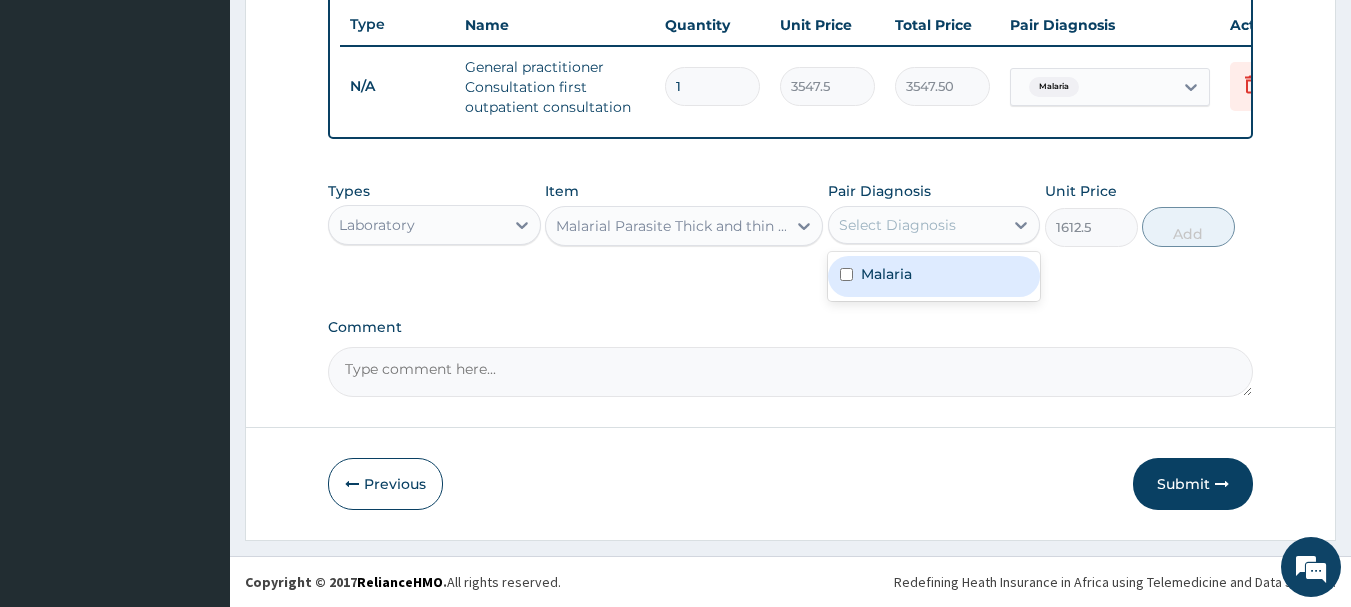 click on "Select Diagnosis" at bounding box center (897, 225) 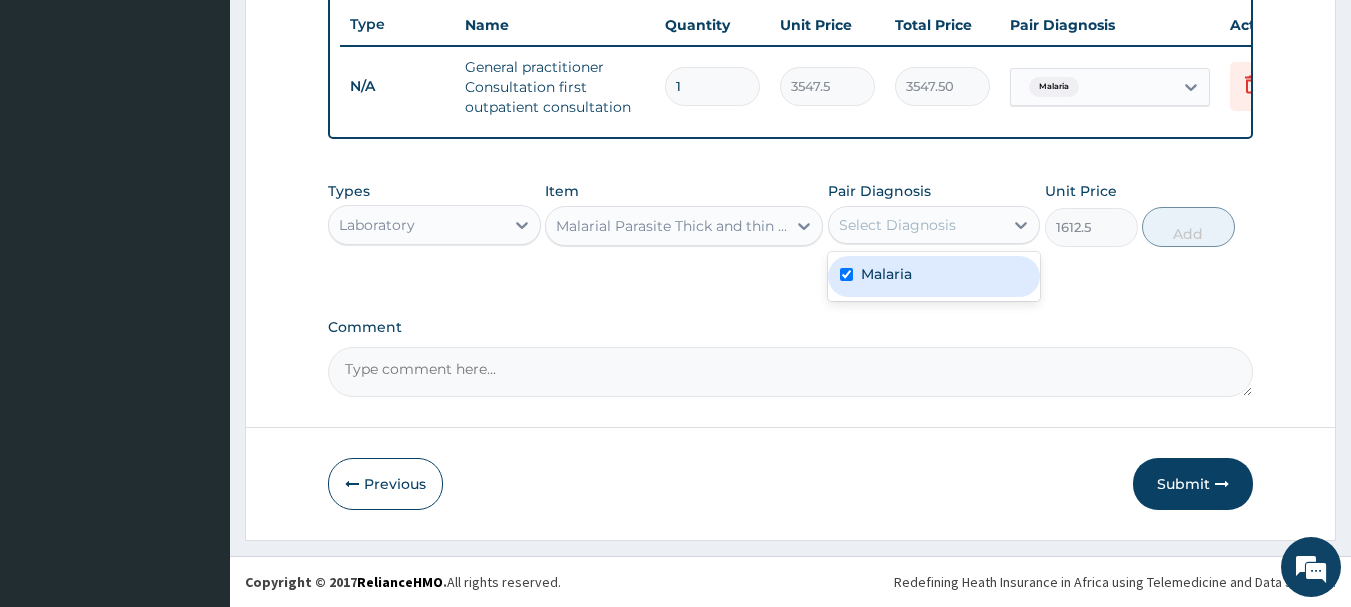 checkbox on "true" 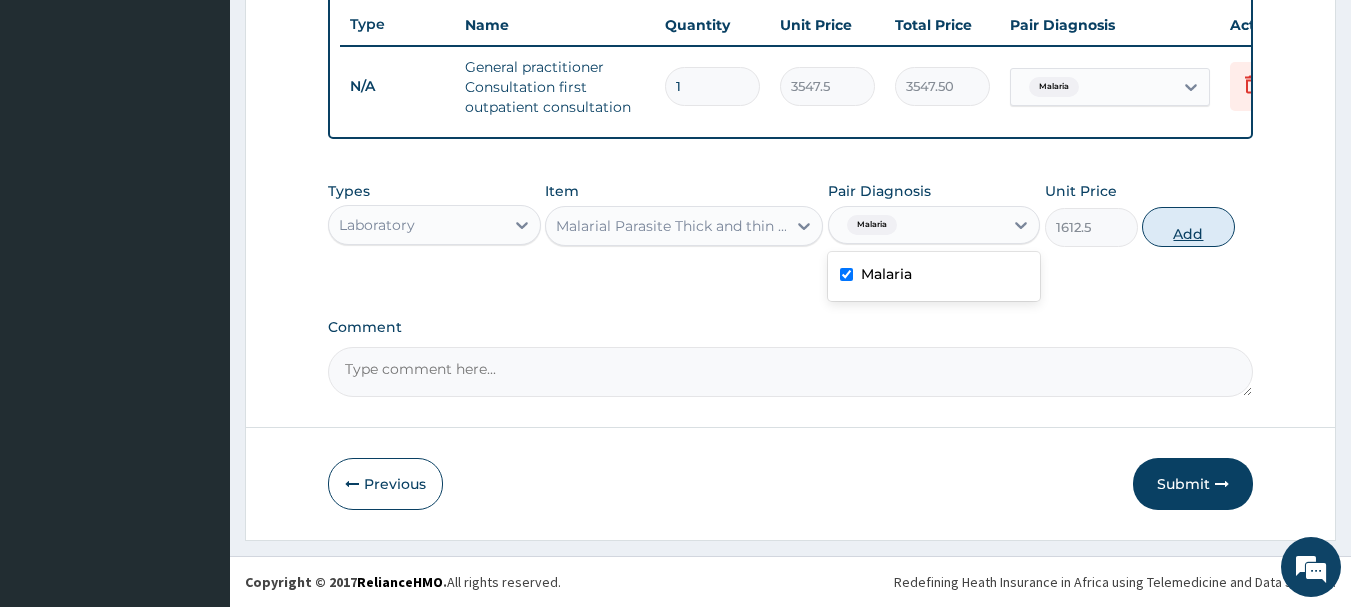 click on "Add" at bounding box center [1188, 227] 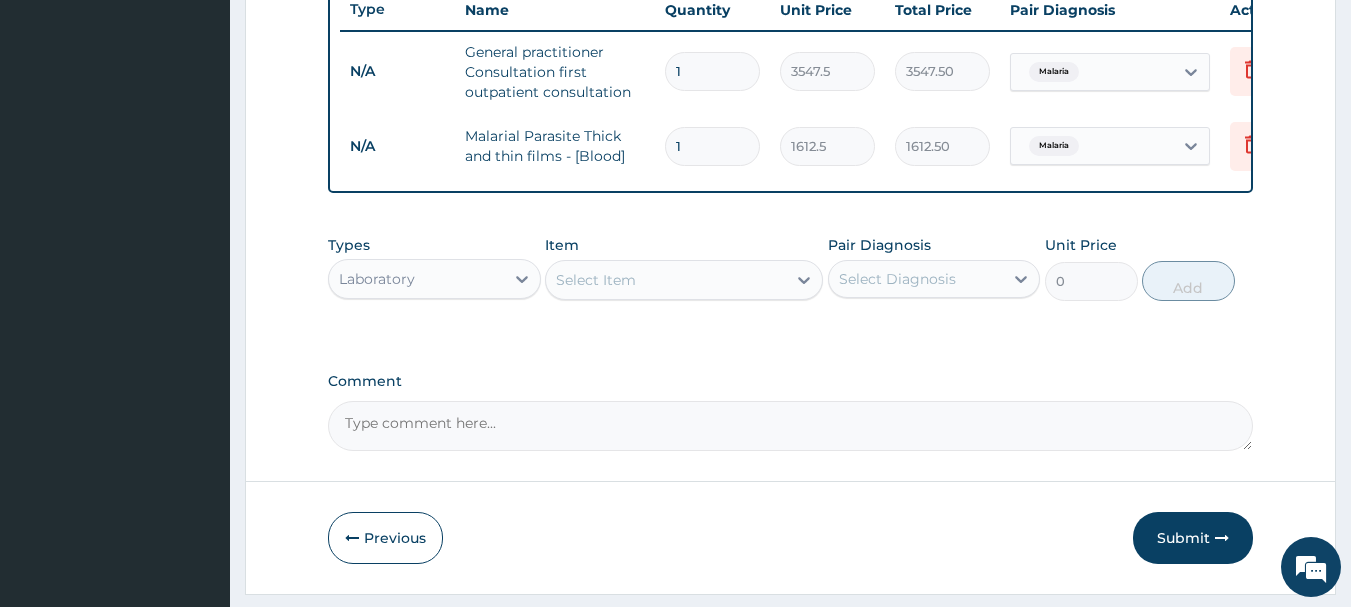 click on "Laboratory" at bounding box center (416, 279) 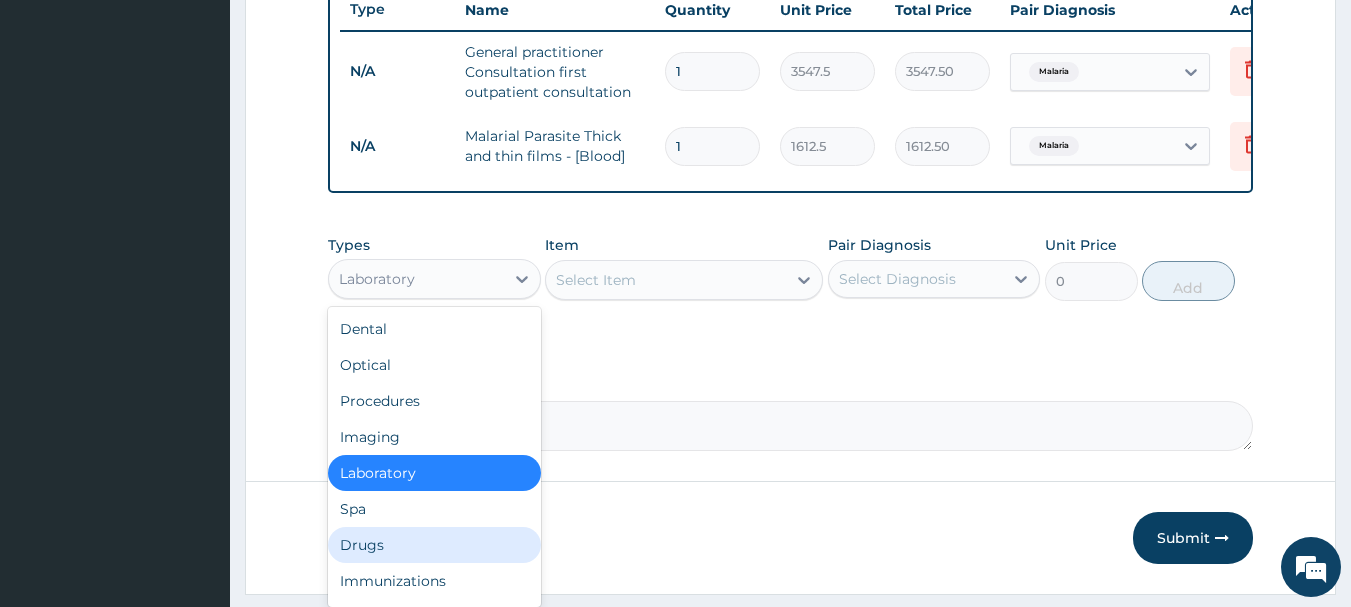 click on "Drugs" at bounding box center (434, 545) 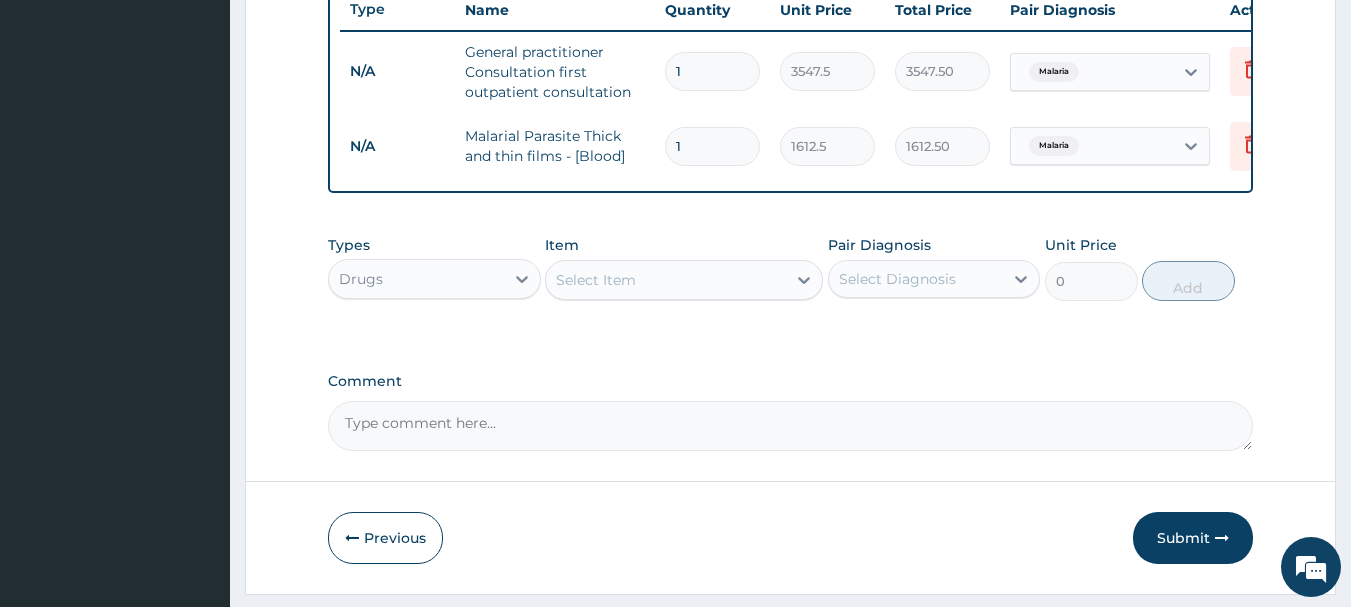 click on "Select Item" at bounding box center [666, 280] 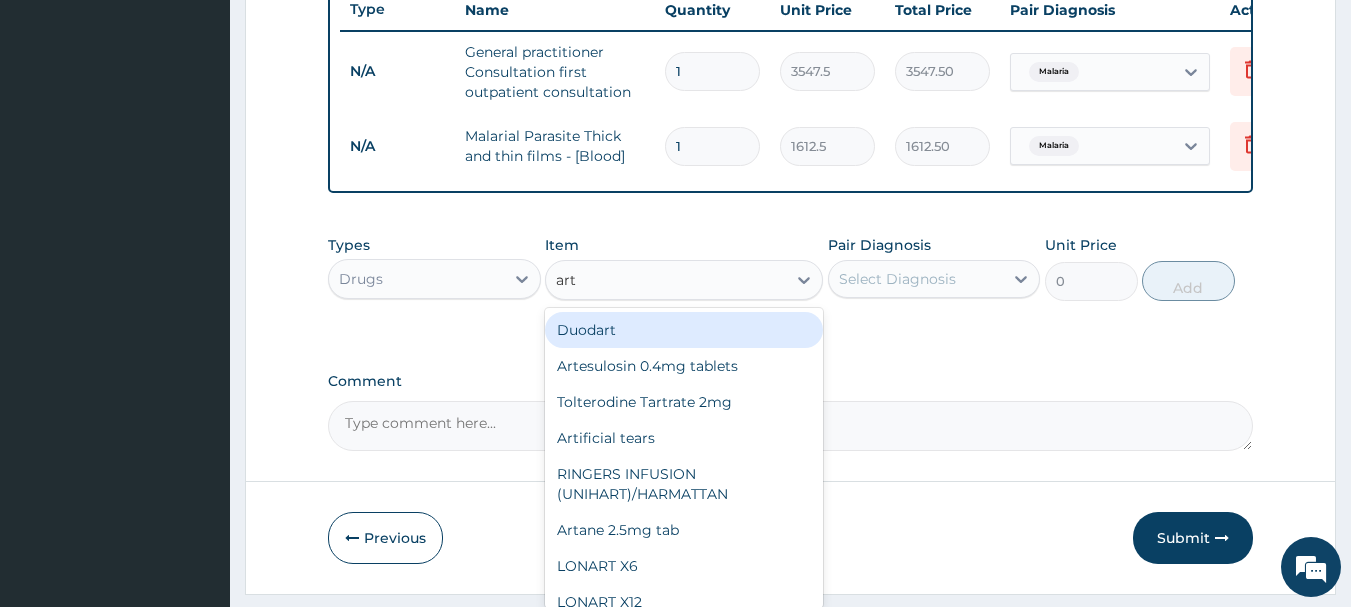 type on "arte" 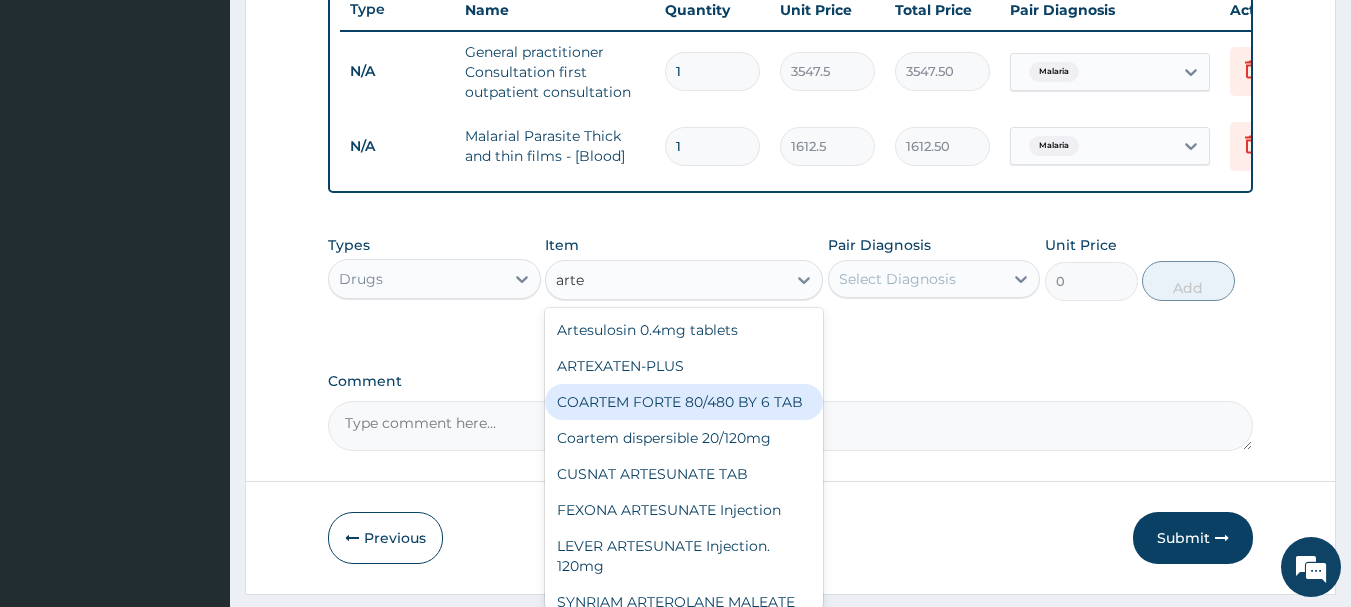 click on "COARTEM FORTE 80/480 BY 6 TAB" at bounding box center [684, 402] 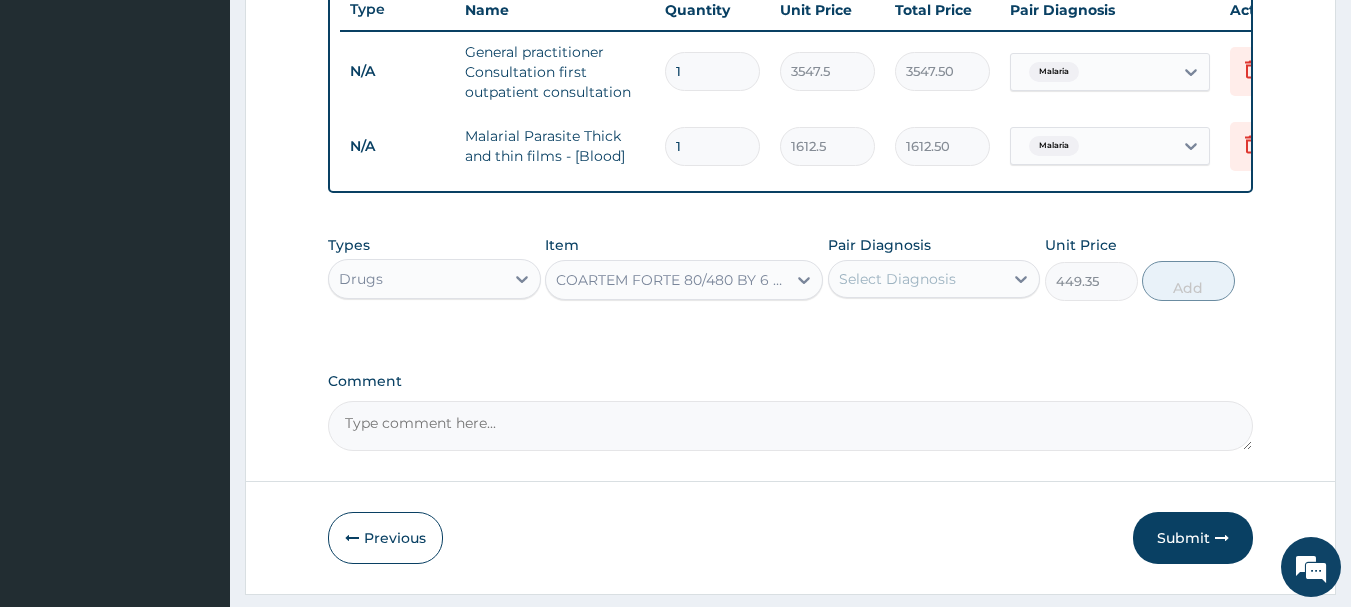 click on "Select Diagnosis" at bounding box center [897, 279] 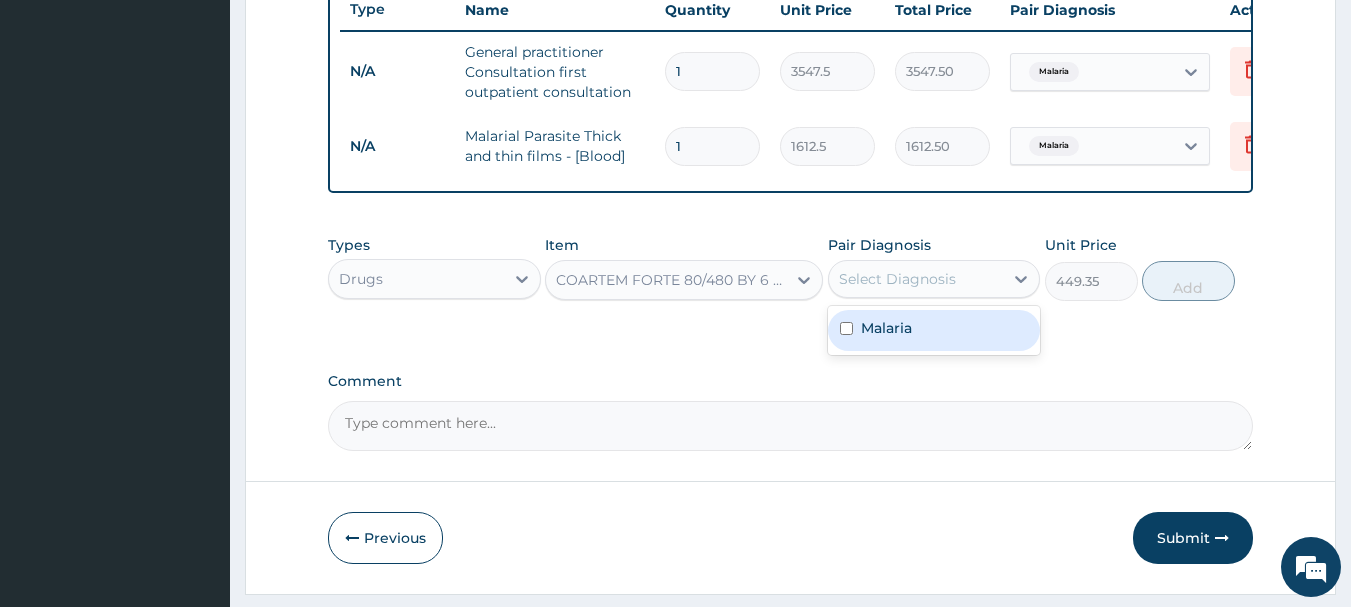 click on "Malaria" at bounding box center [934, 330] 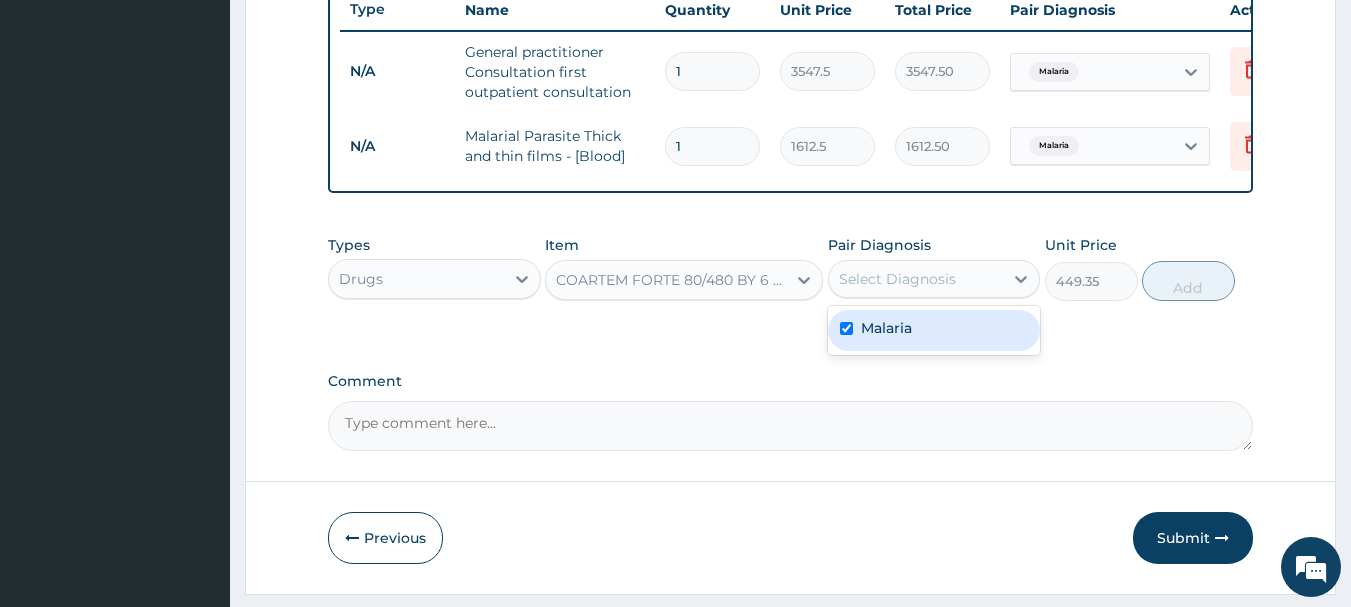 checkbox on "true" 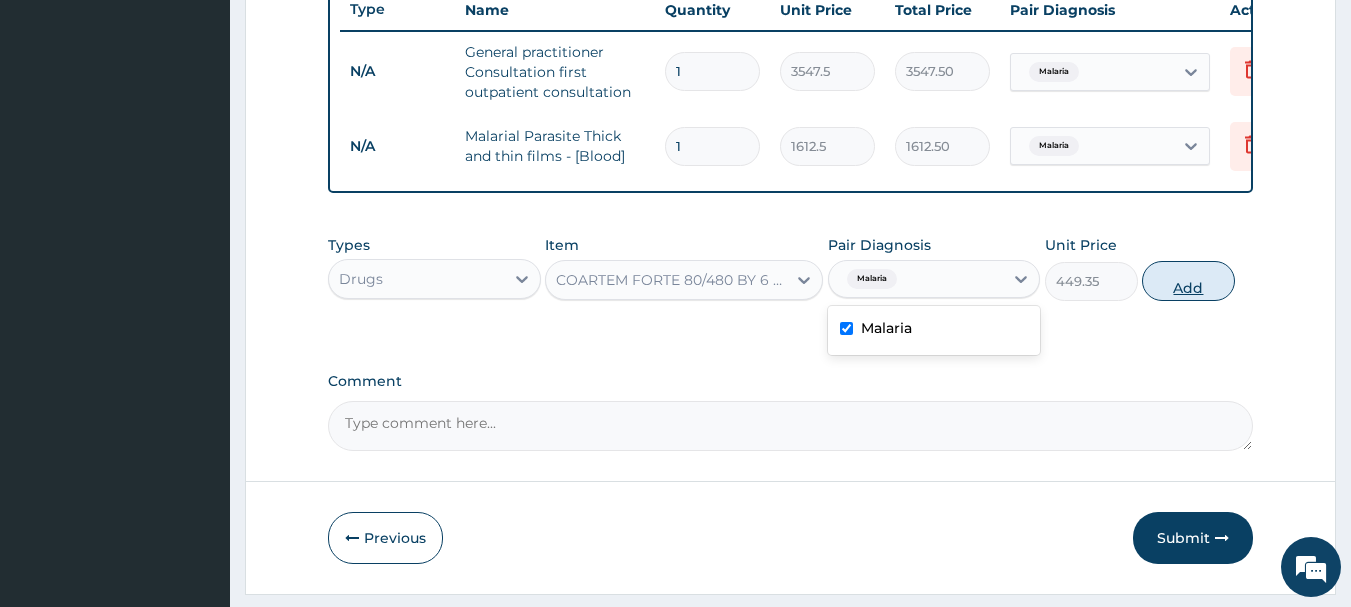 click on "Add" at bounding box center [1188, 281] 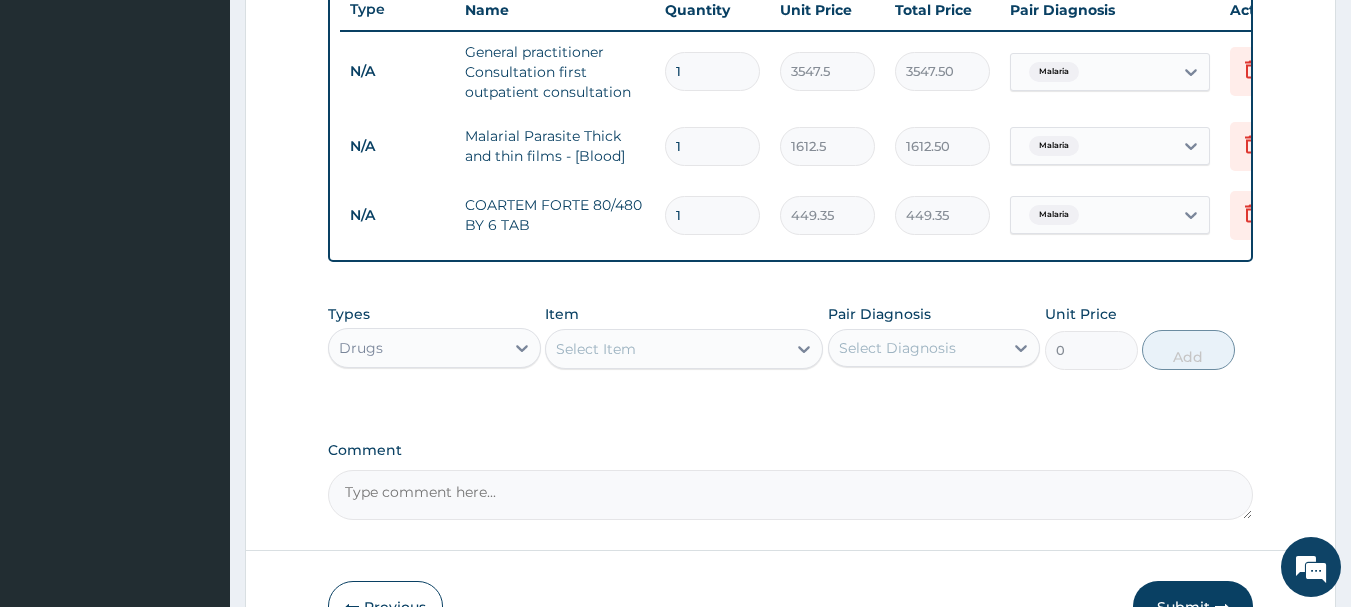 type on "18" 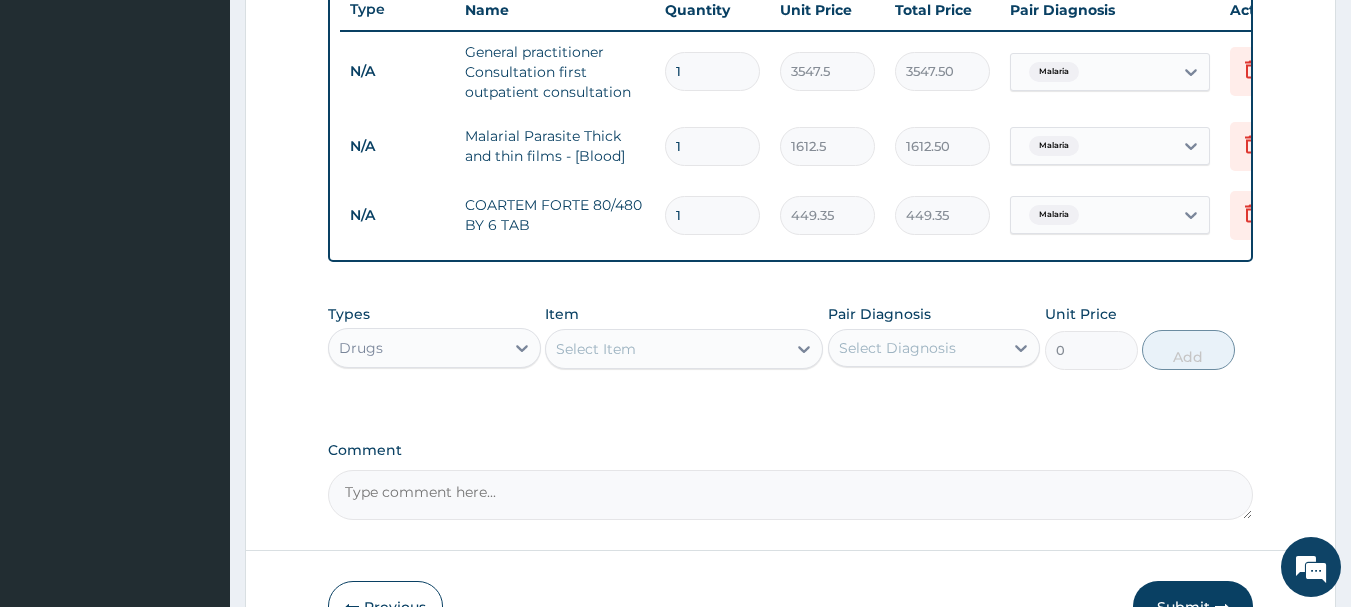 type on "8088.30" 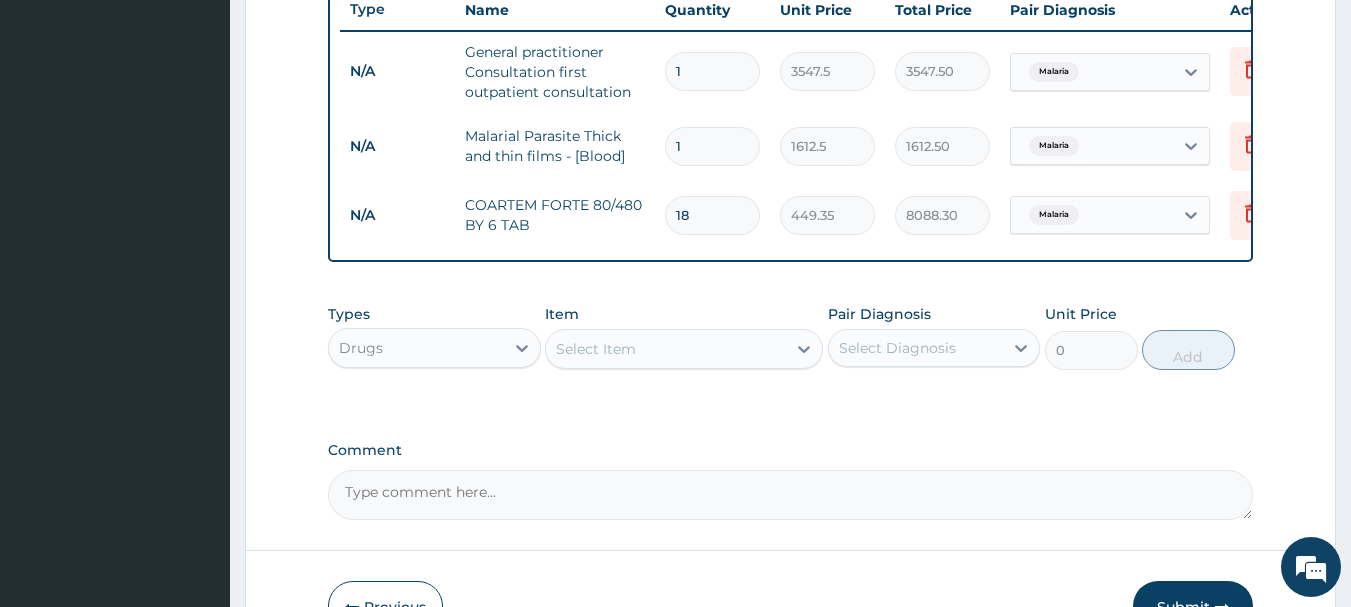 type on "18" 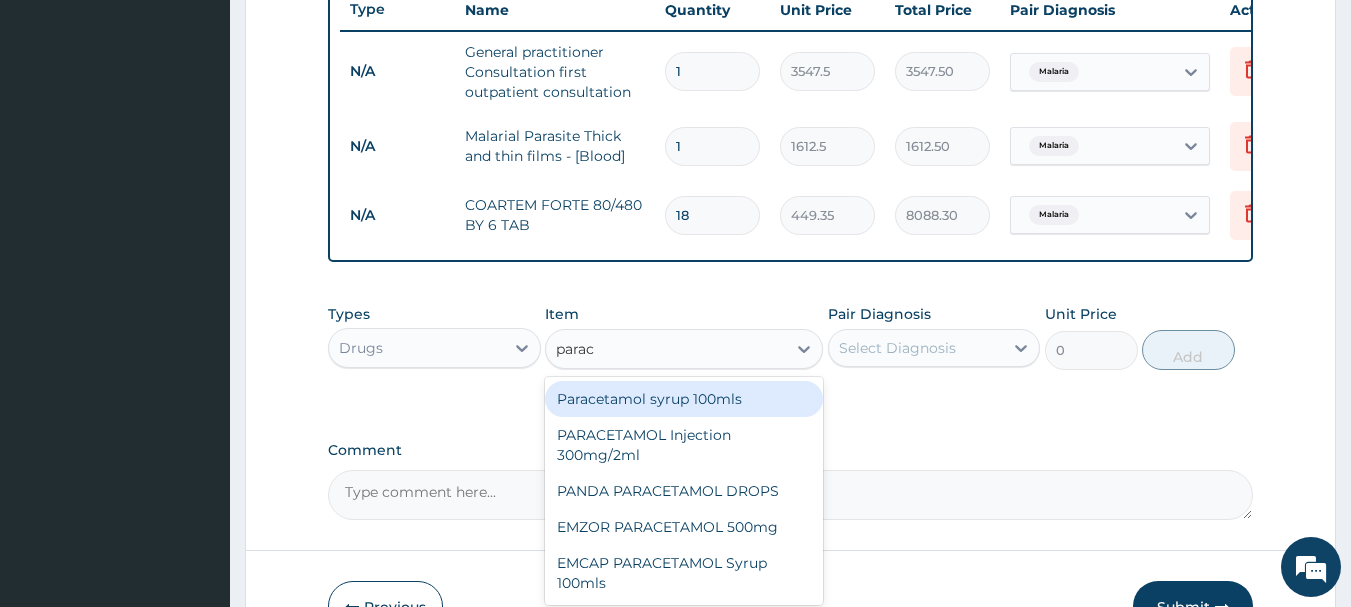 type on "parace" 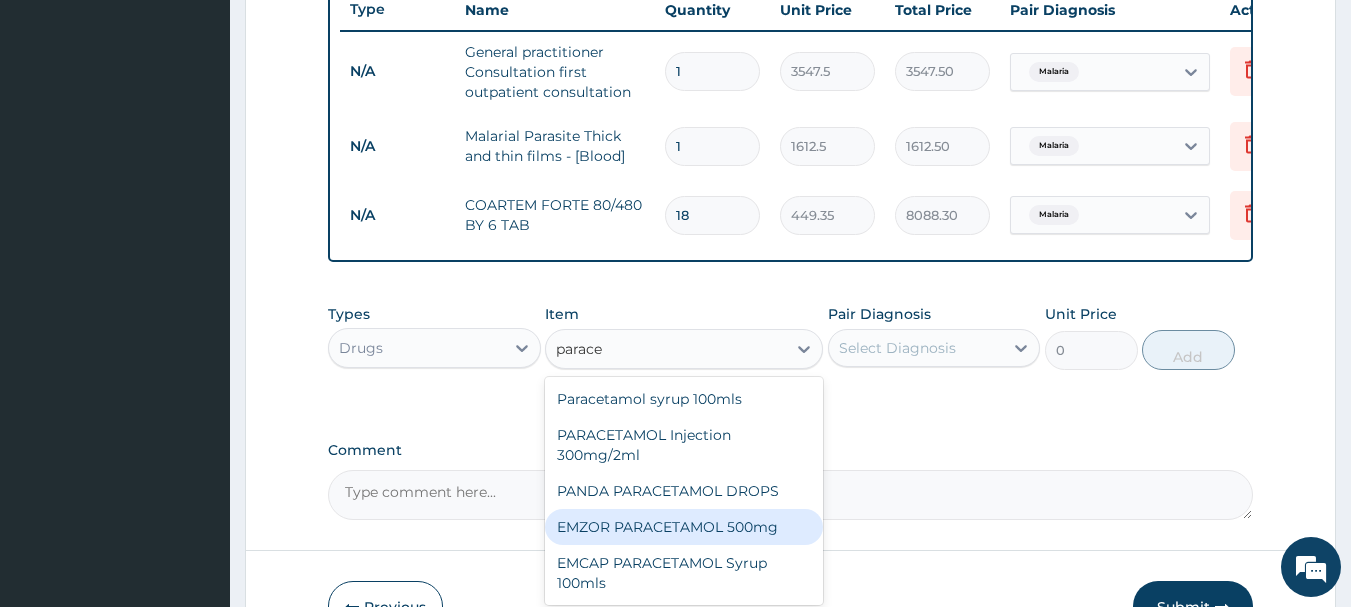 click on "EMZOR PARACETAMOL 500mg" at bounding box center (684, 527) 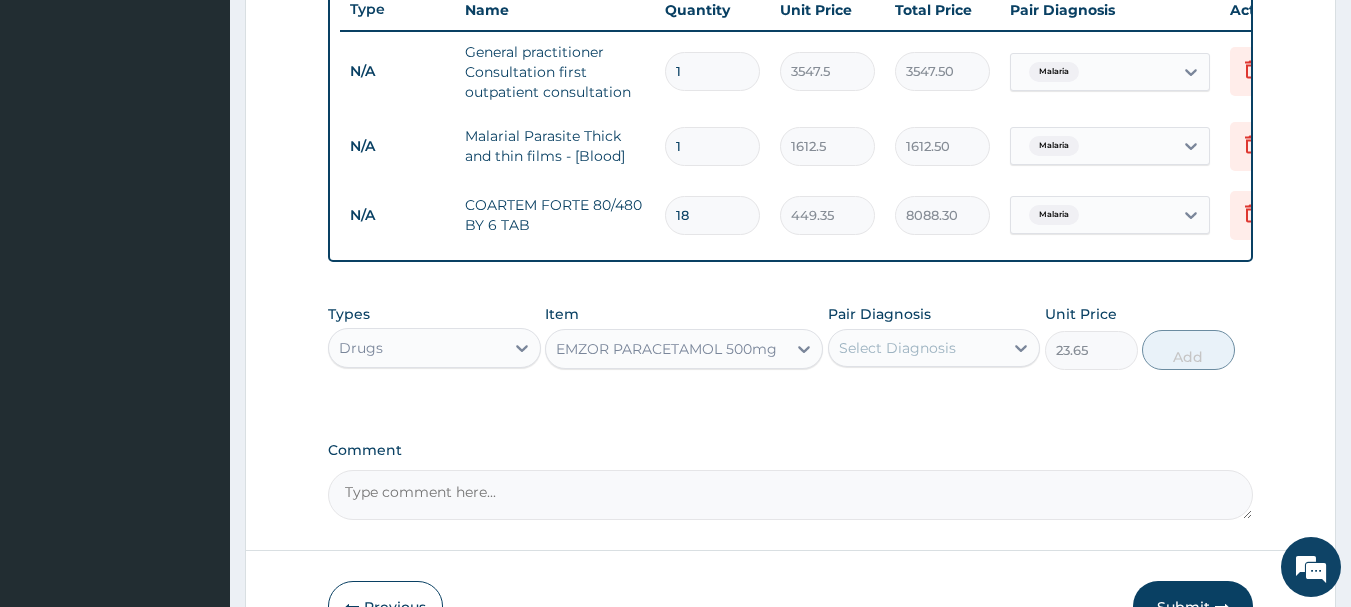 click on "Select Diagnosis" at bounding box center (916, 348) 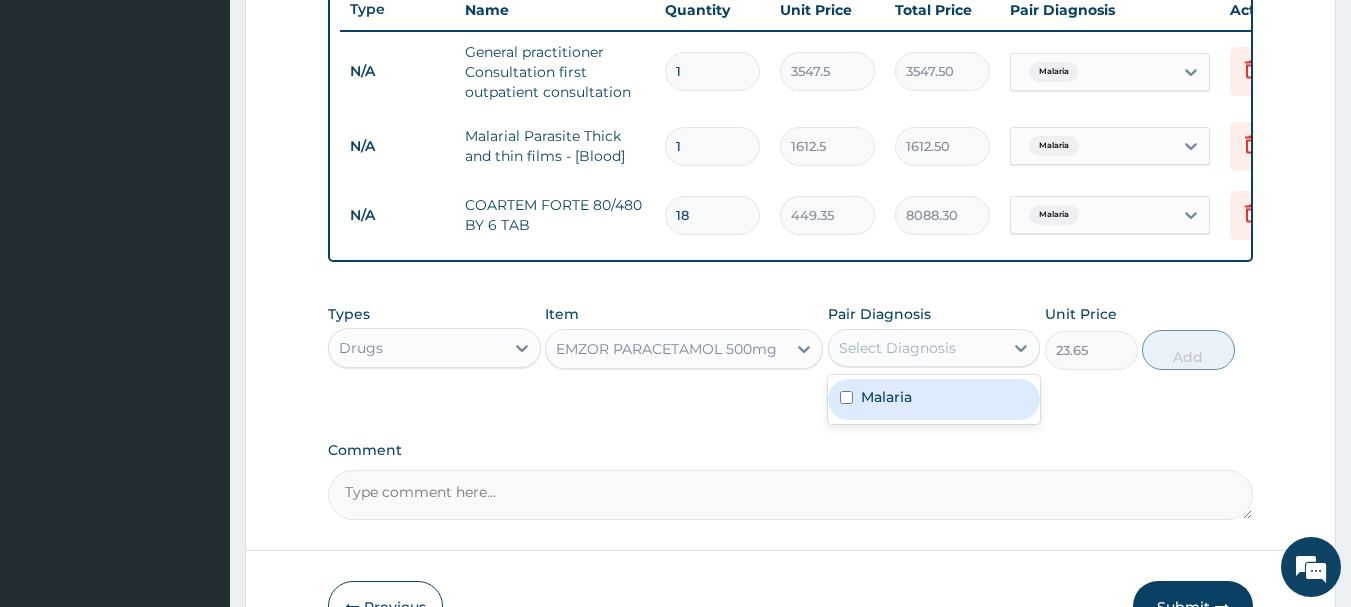 click on "Malaria" at bounding box center [934, 399] 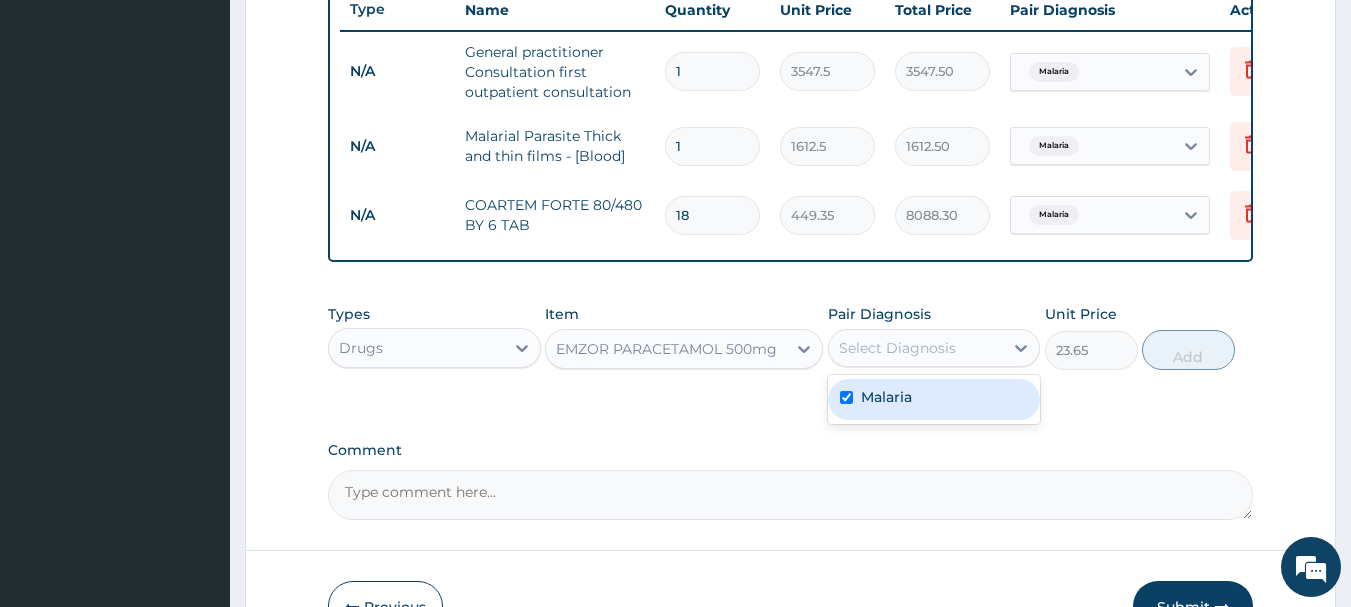 checkbox on "true" 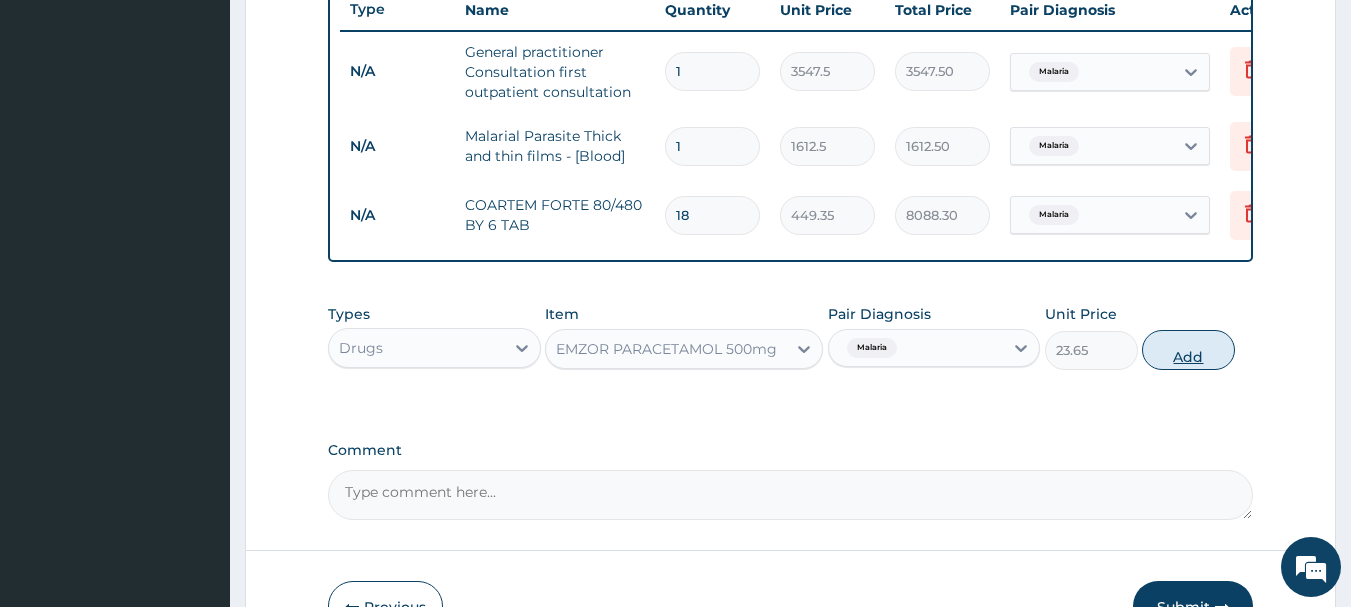 click on "Add" at bounding box center [1188, 350] 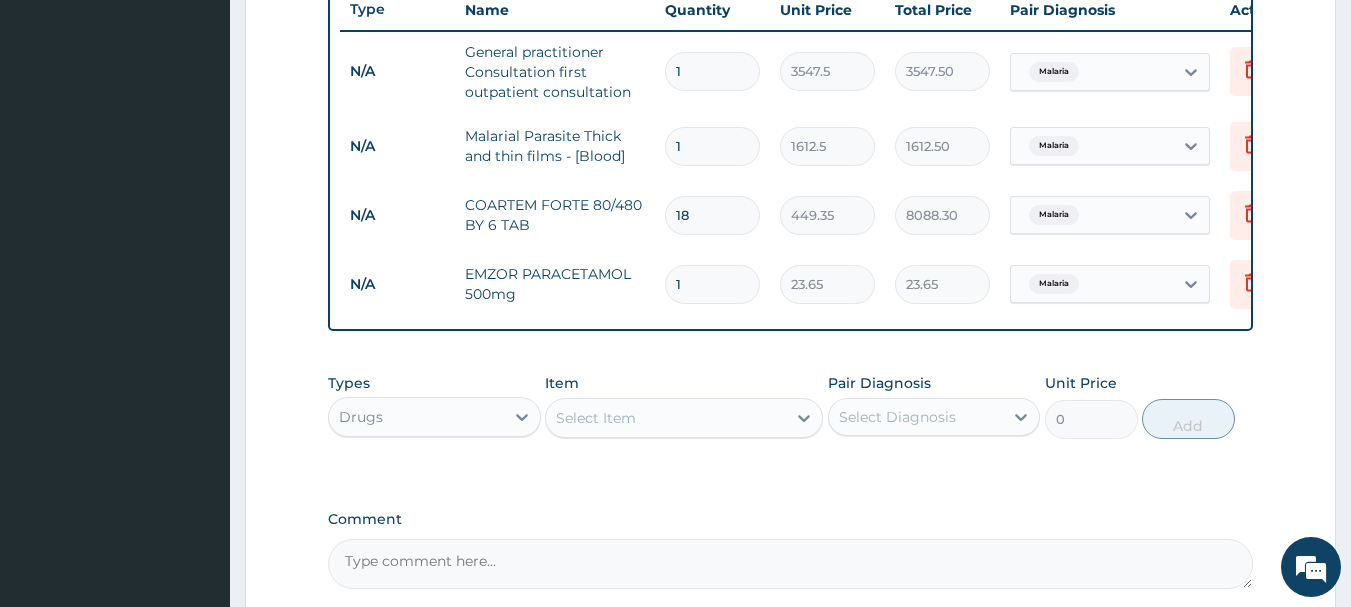 click on "18" at bounding box center [712, 215] 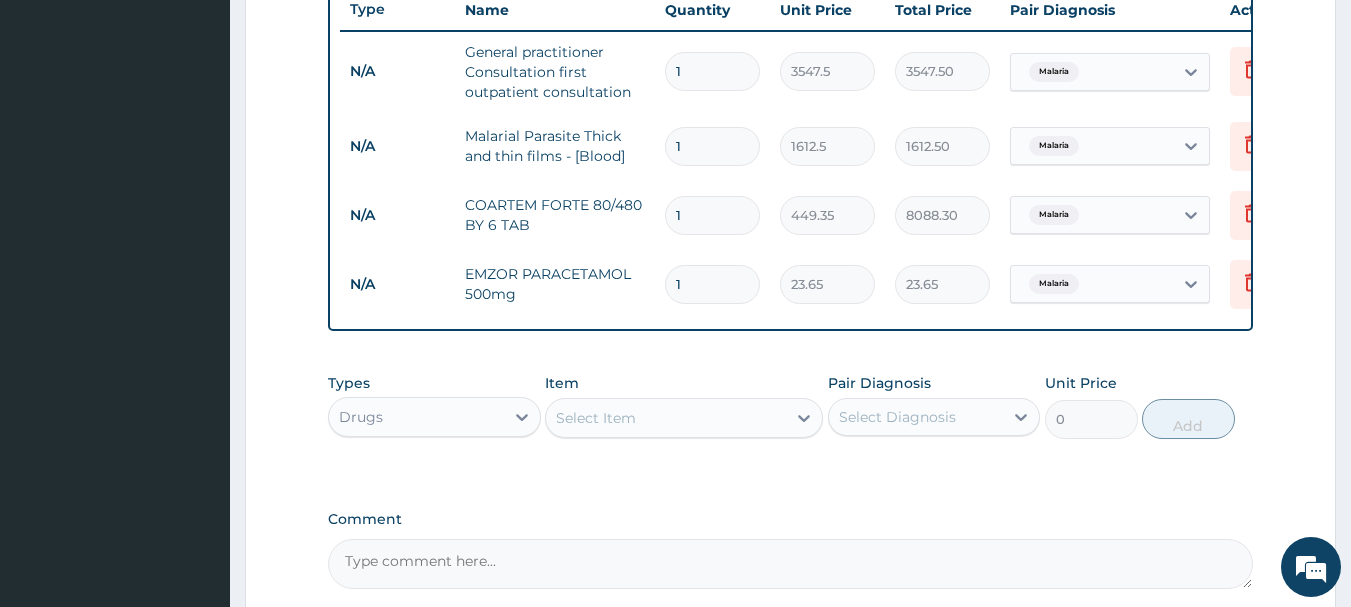 type on "449.35" 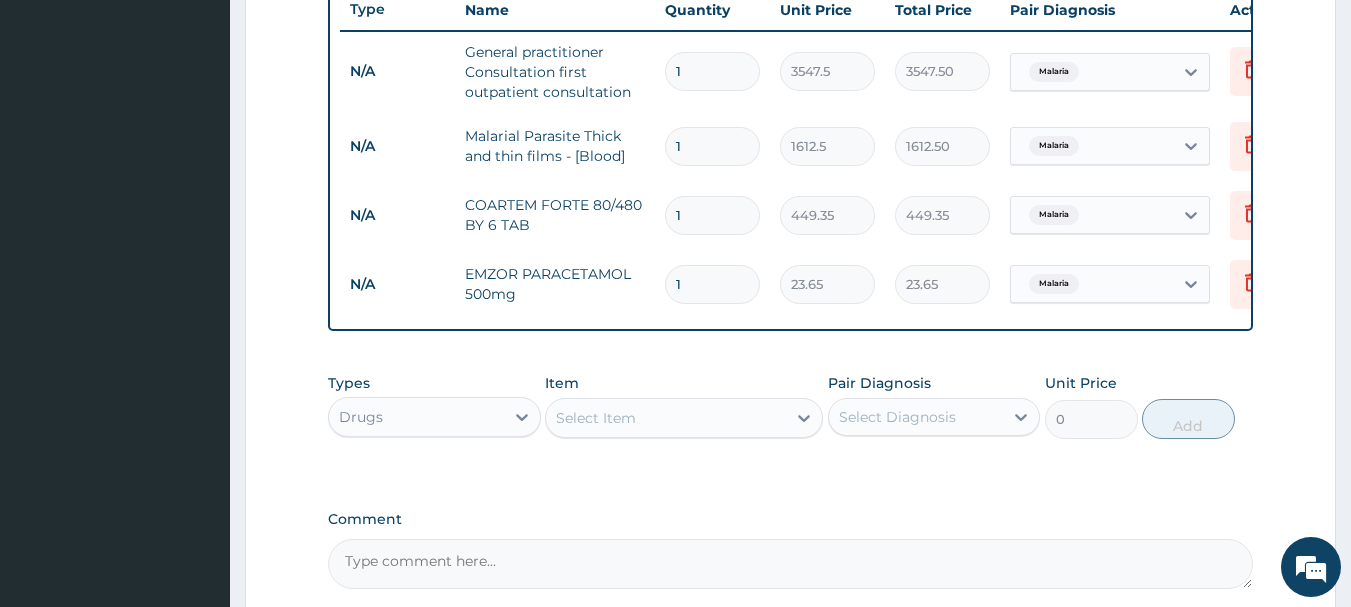 type 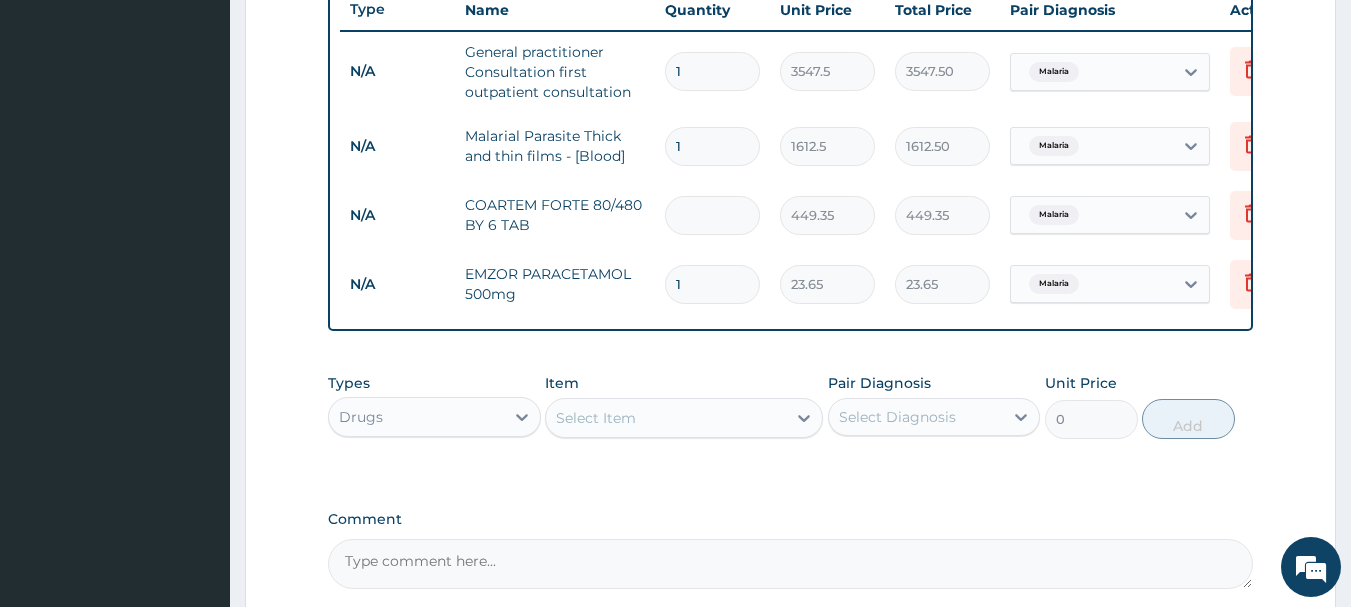 type on "0.00" 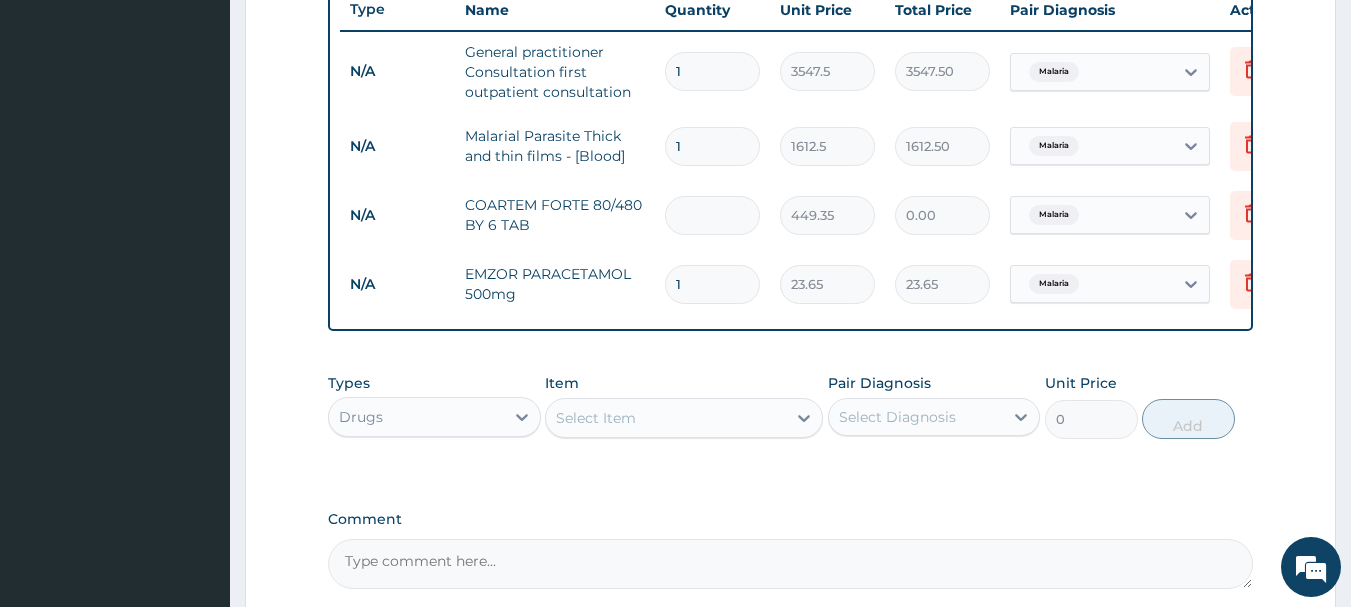 type on "6" 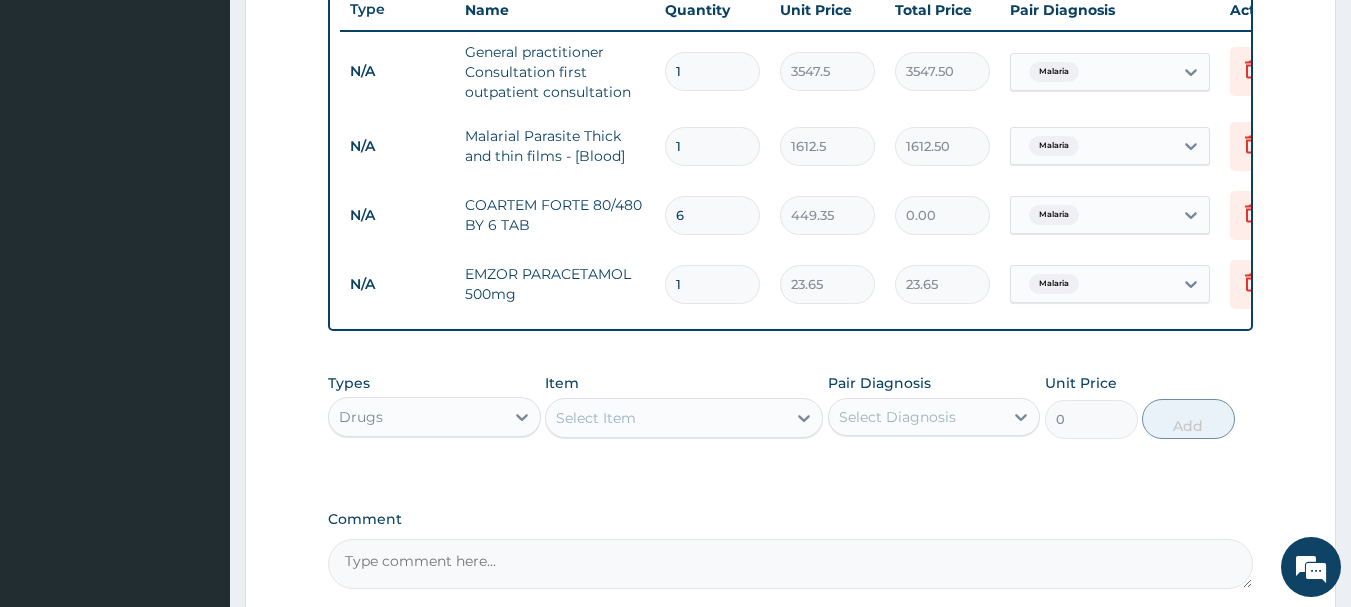 type on "2696.10" 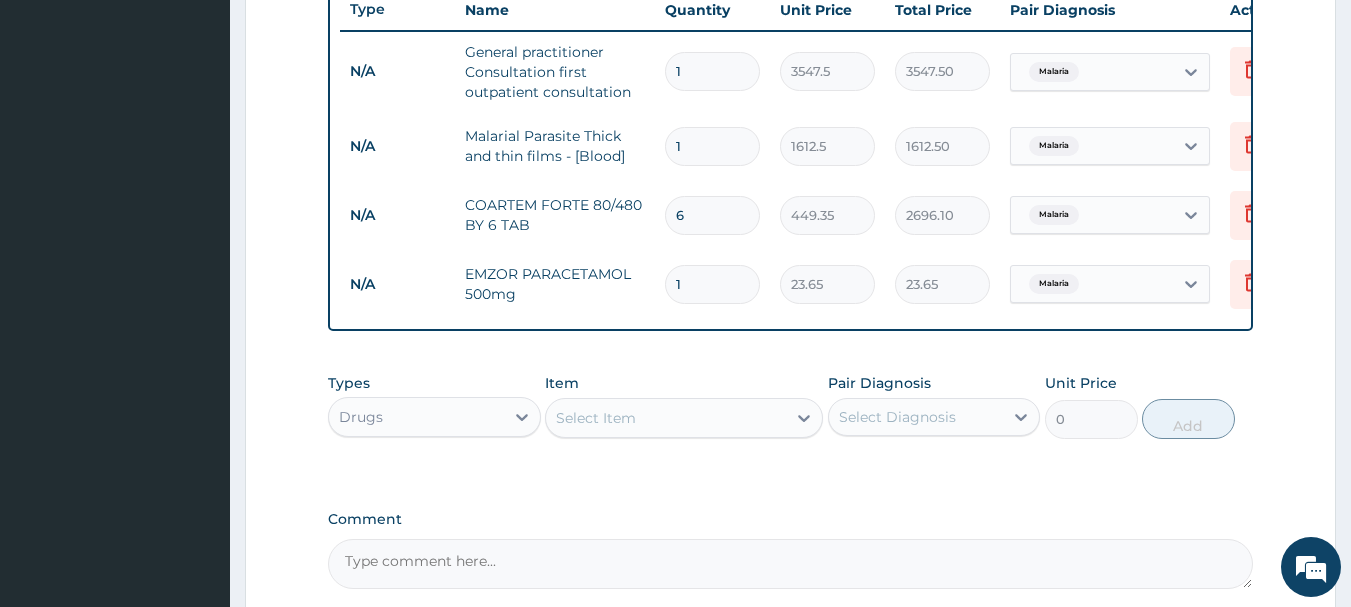 type on "6" 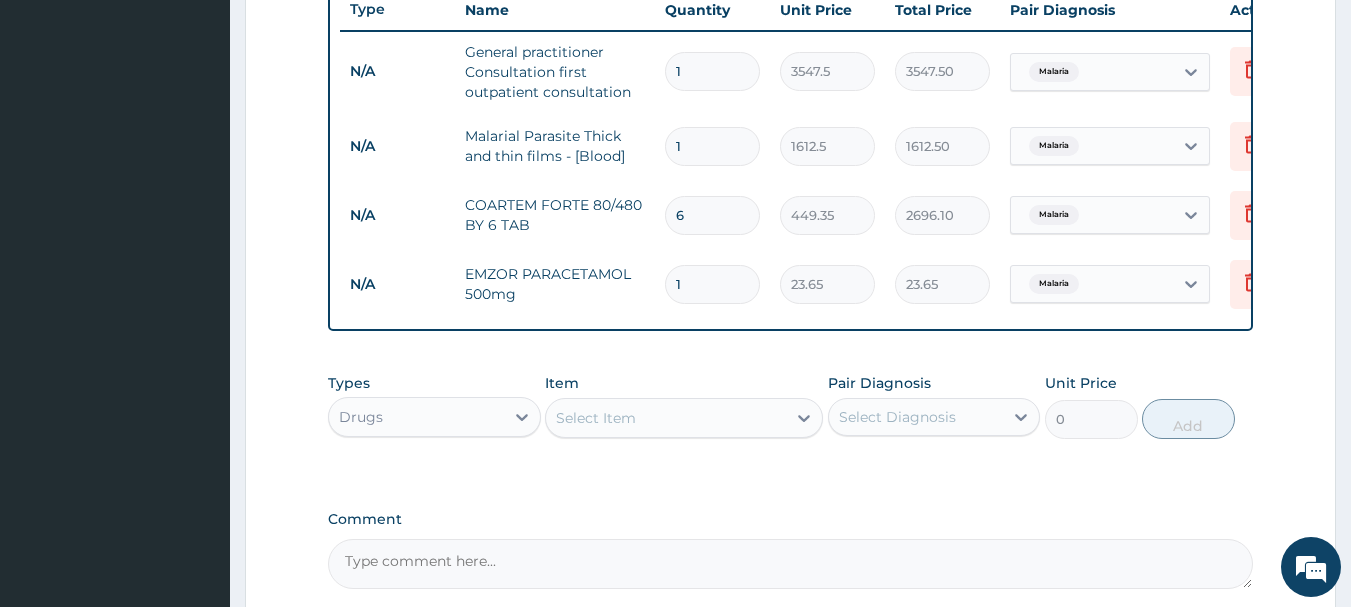 click on "1" at bounding box center [712, 284] 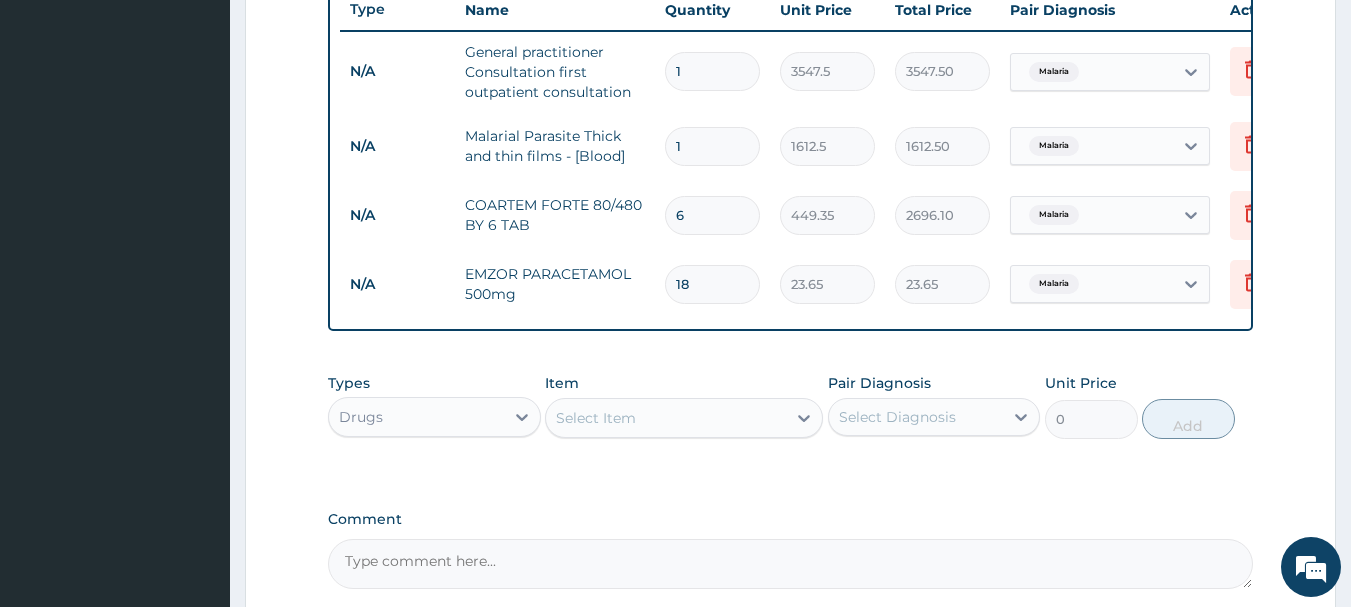 type on "425.70" 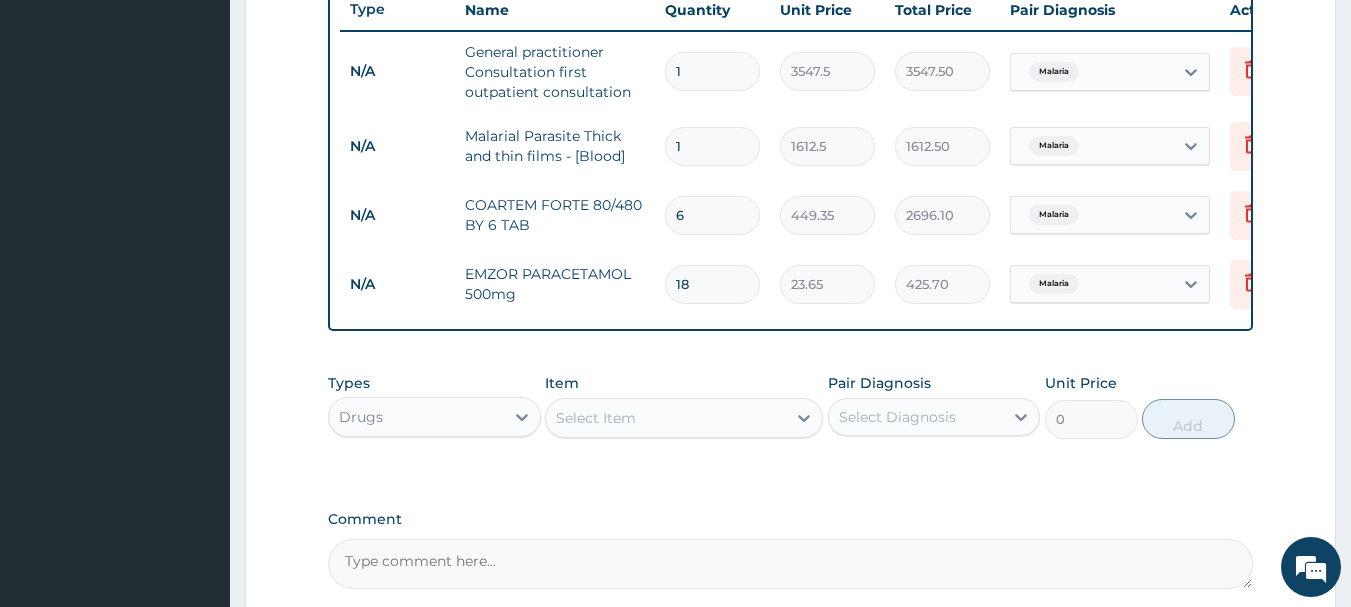 scroll, scrollTop: 973, scrollLeft: 0, axis: vertical 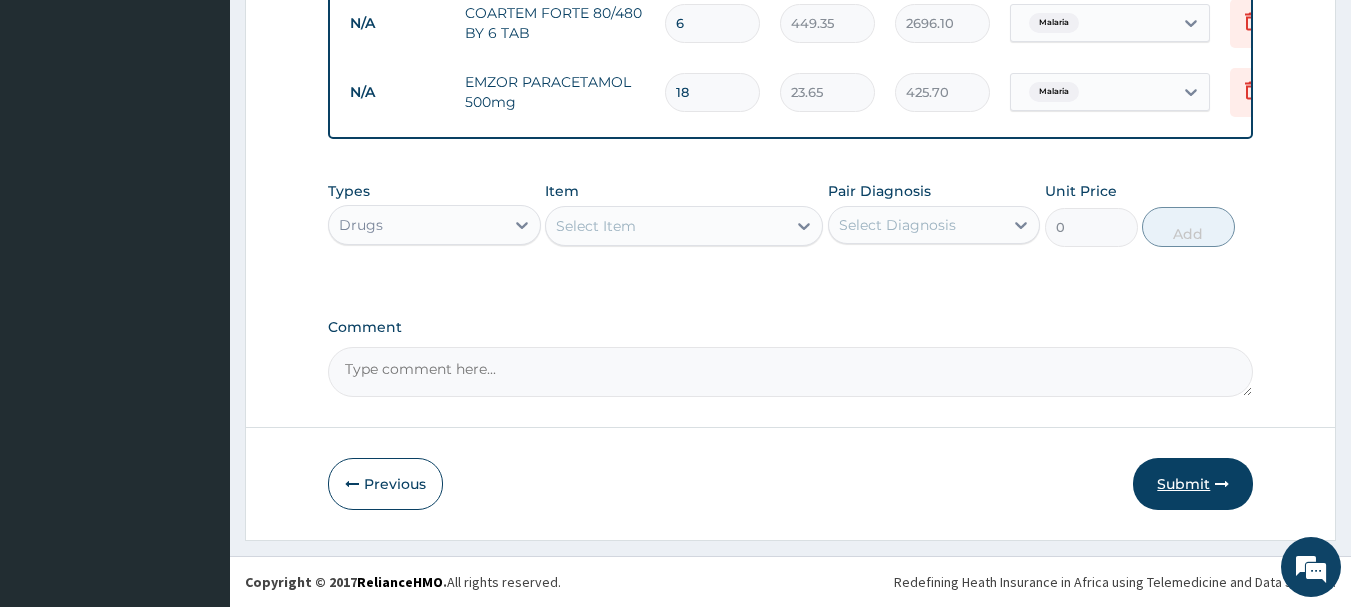 type on "18" 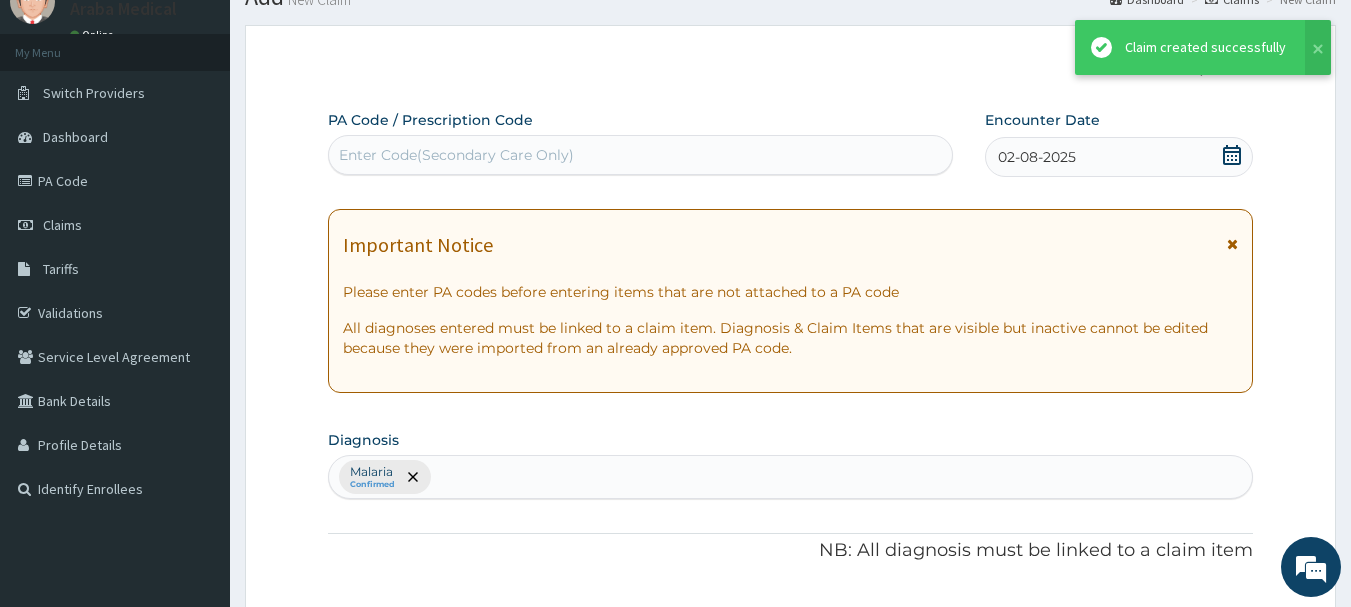 scroll, scrollTop: 973, scrollLeft: 0, axis: vertical 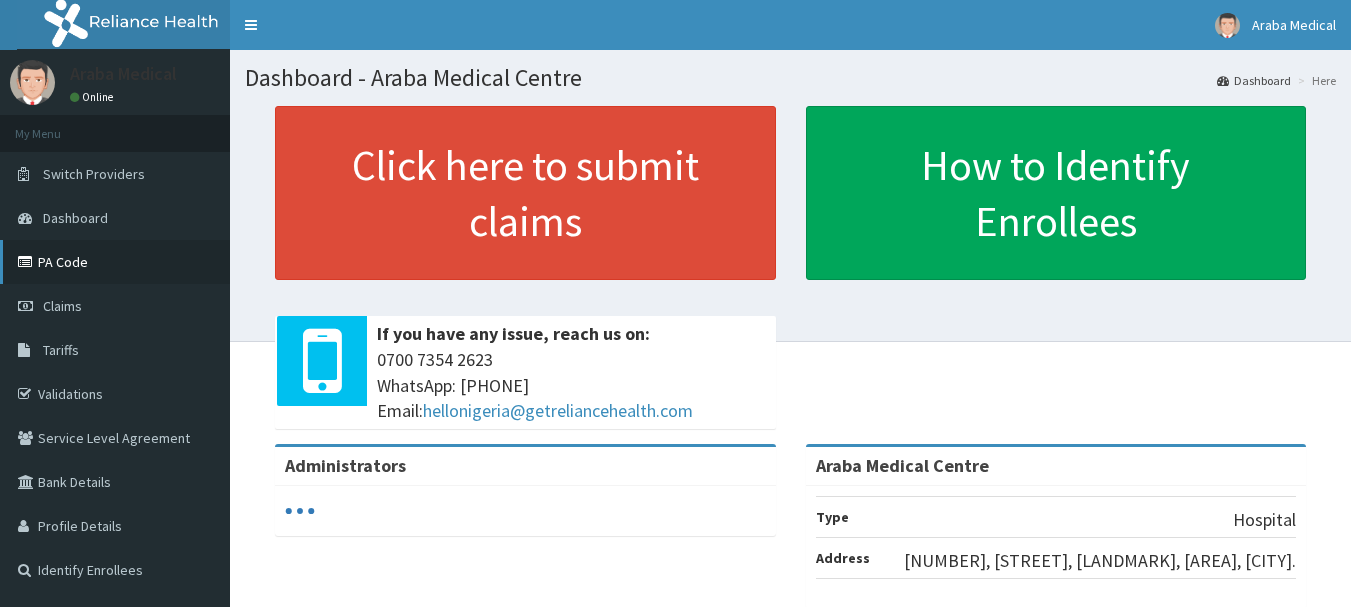 click on "PA Code" at bounding box center [115, 262] 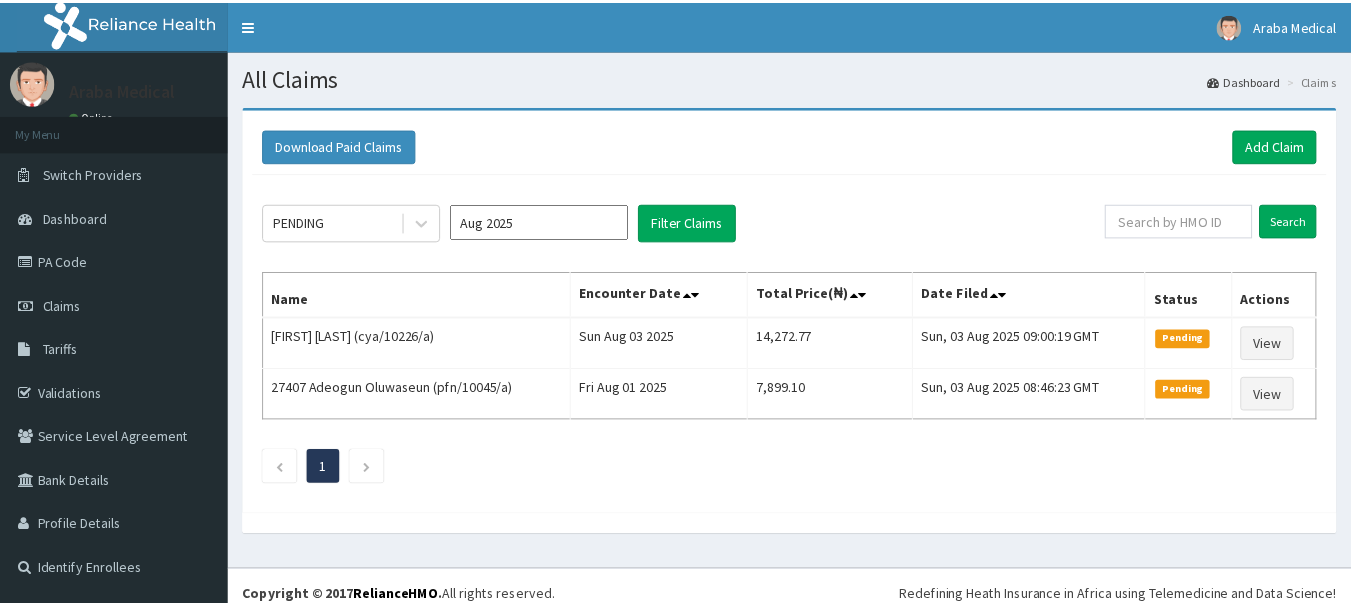 scroll, scrollTop: 0, scrollLeft: 0, axis: both 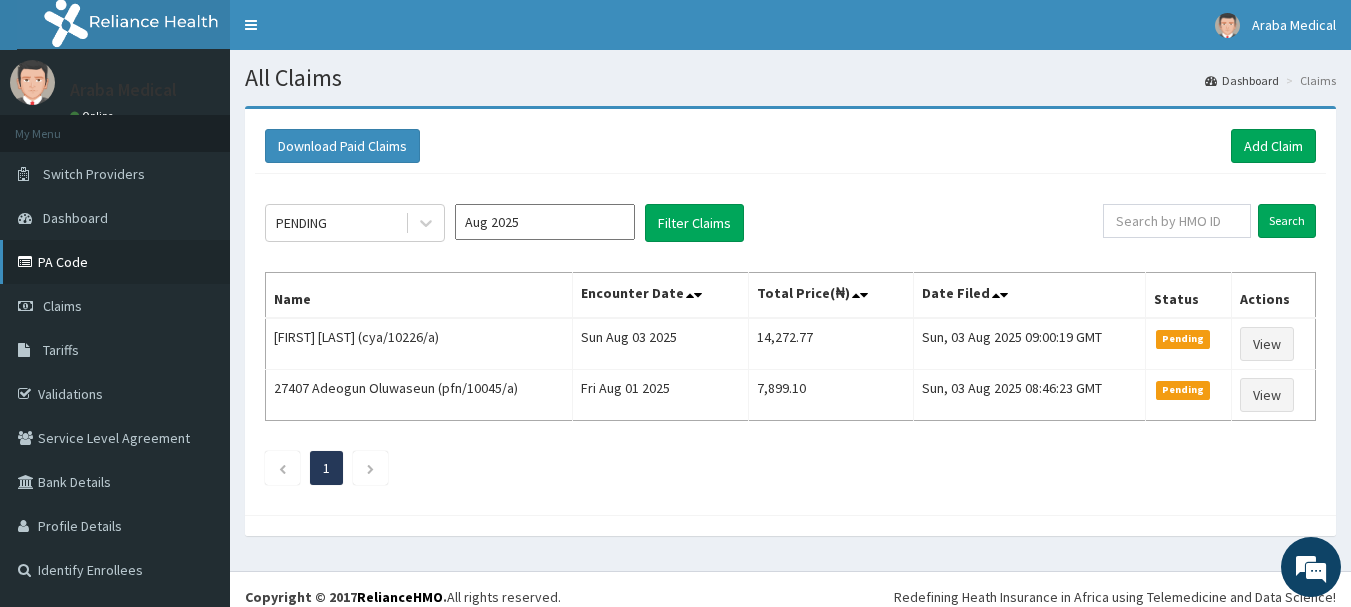 click on "PA Code" at bounding box center [115, 262] 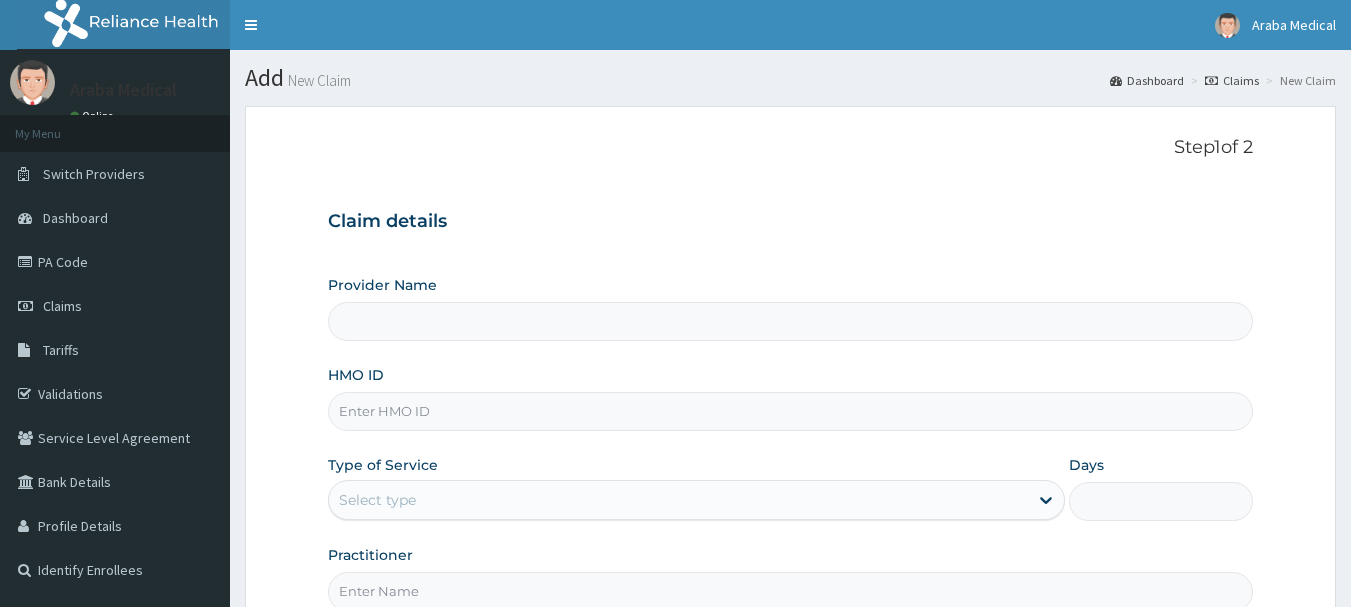scroll, scrollTop: 0, scrollLeft: 0, axis: both 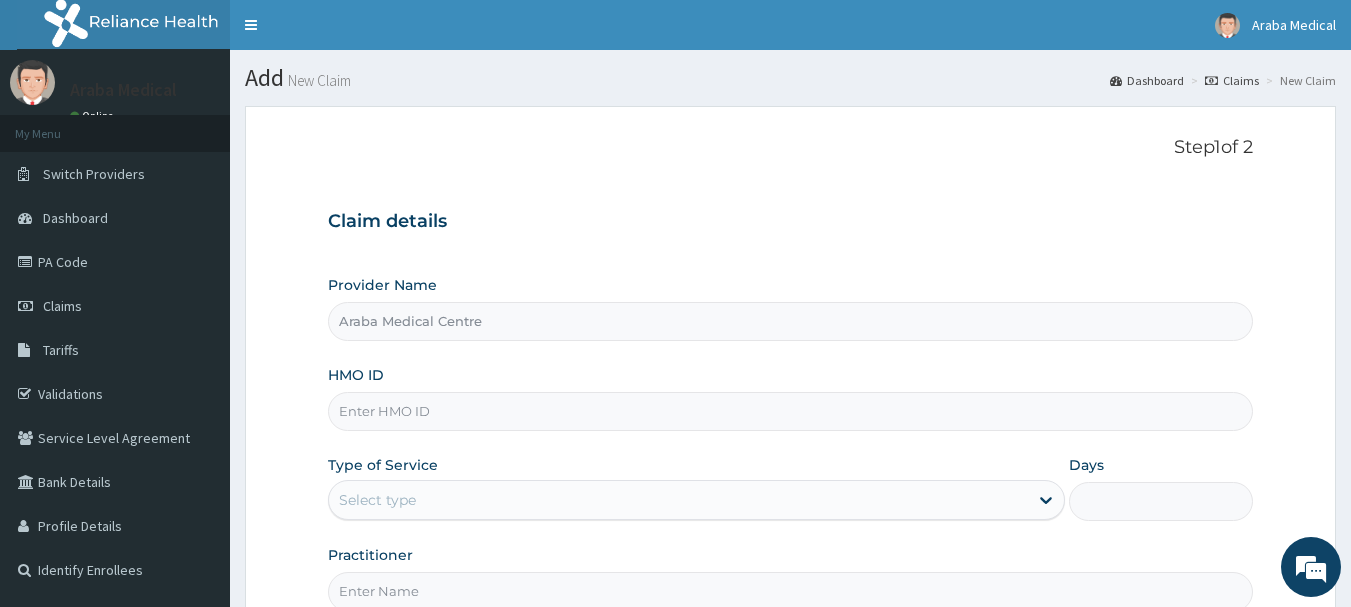 click on "HMO ID" at bounding box center [791, 411] 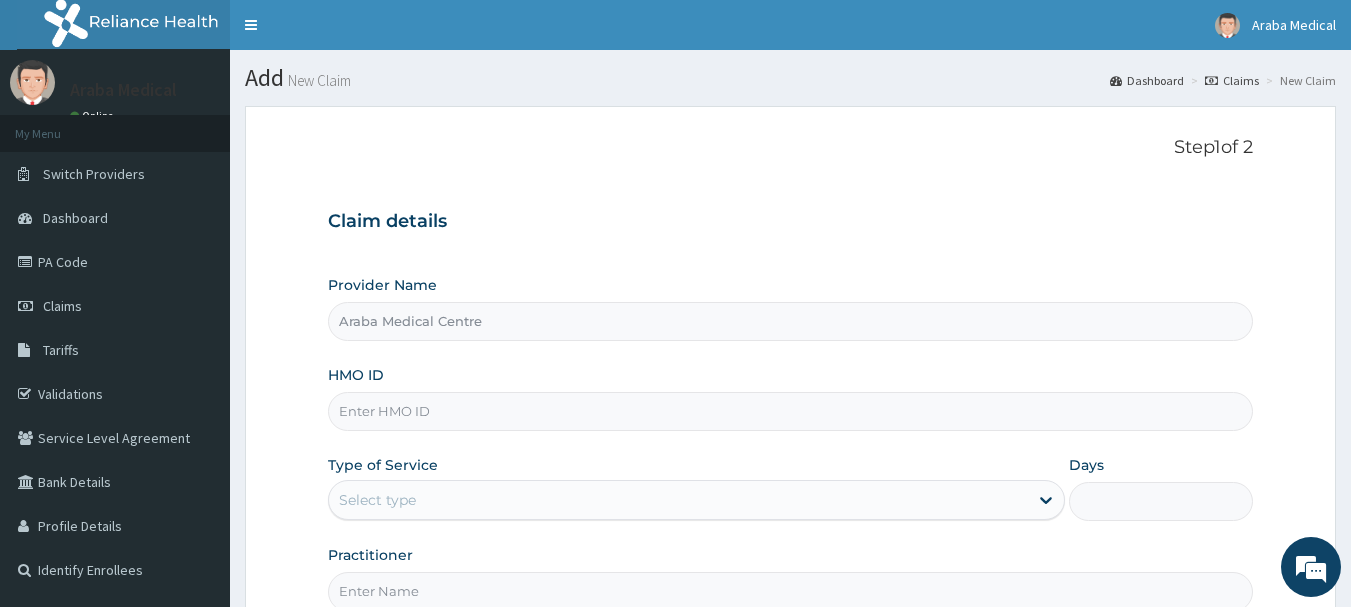 paste on "YSS/10146/B" 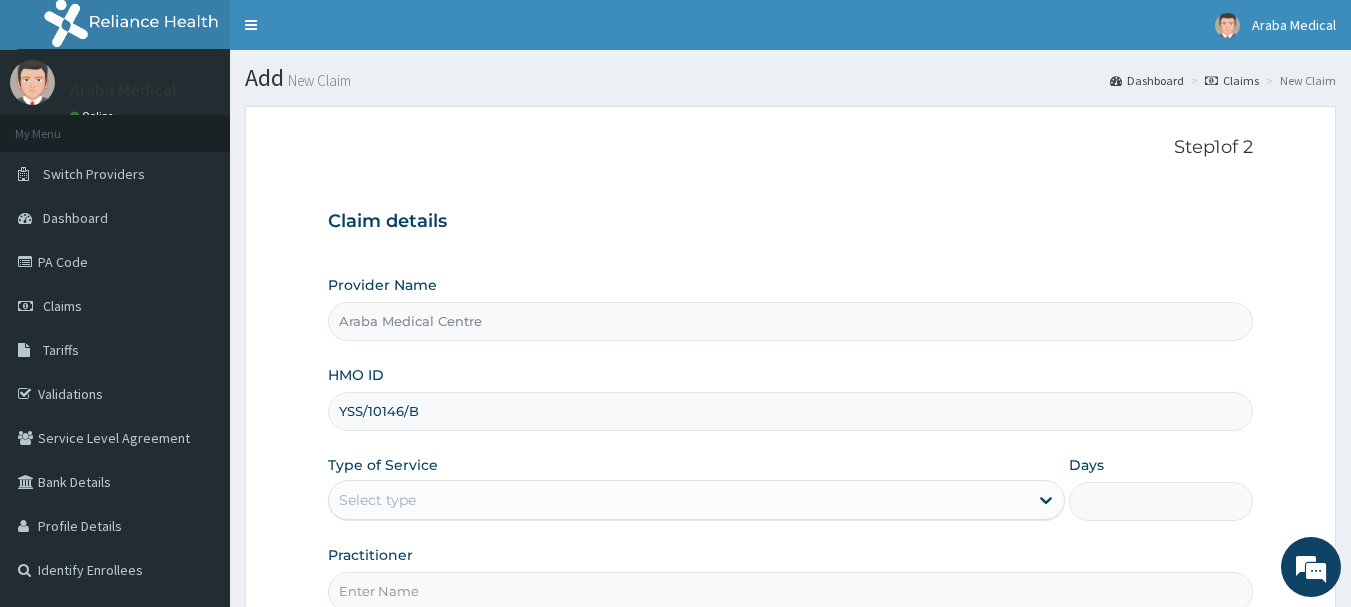 type on "YSS/10146/B" 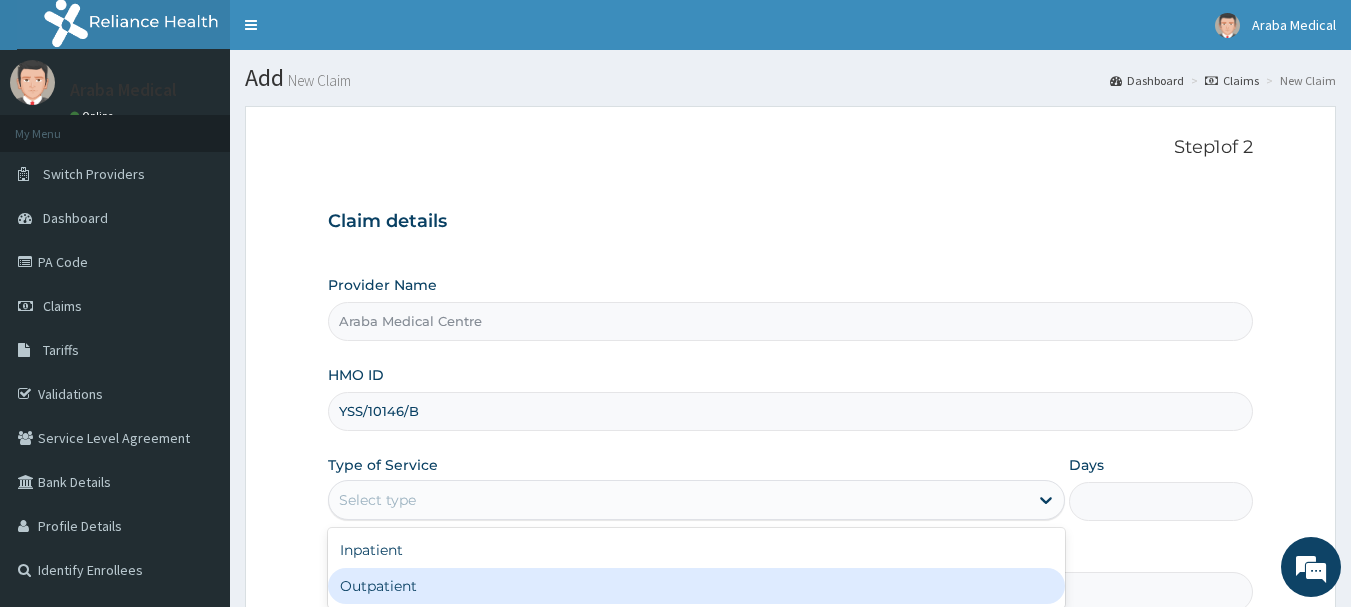 click on "Outpatient" at bounding box center (696, 586) 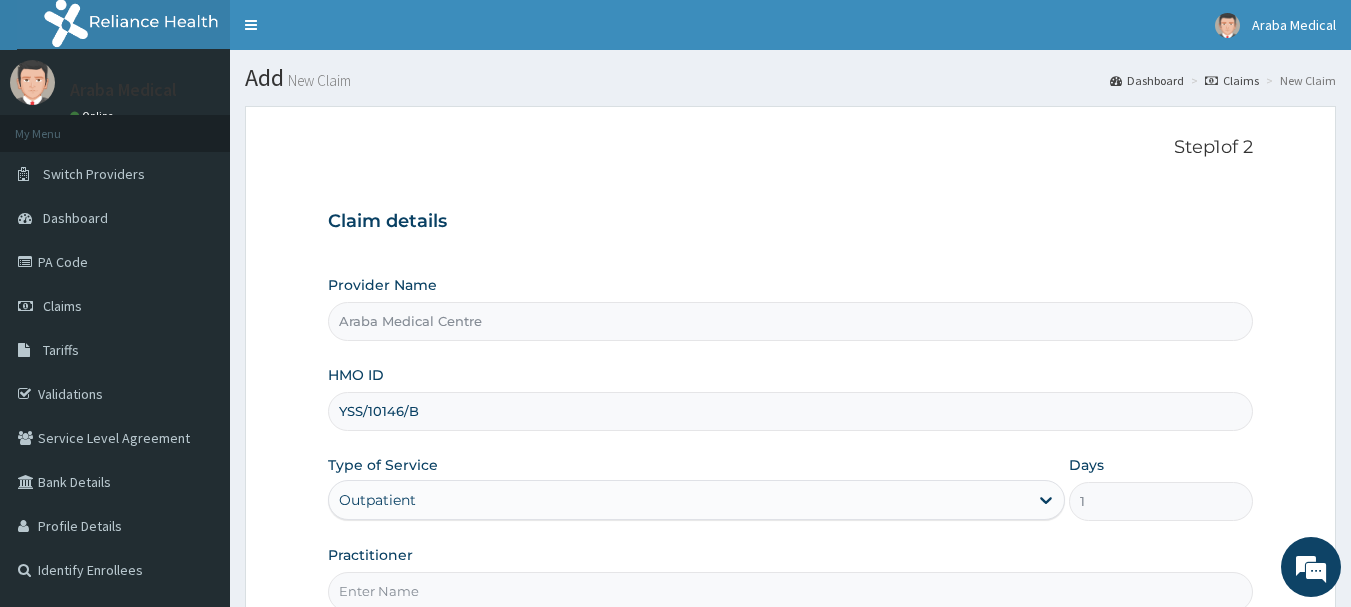 click on "Practitioner" at bounding box center (791, 591) 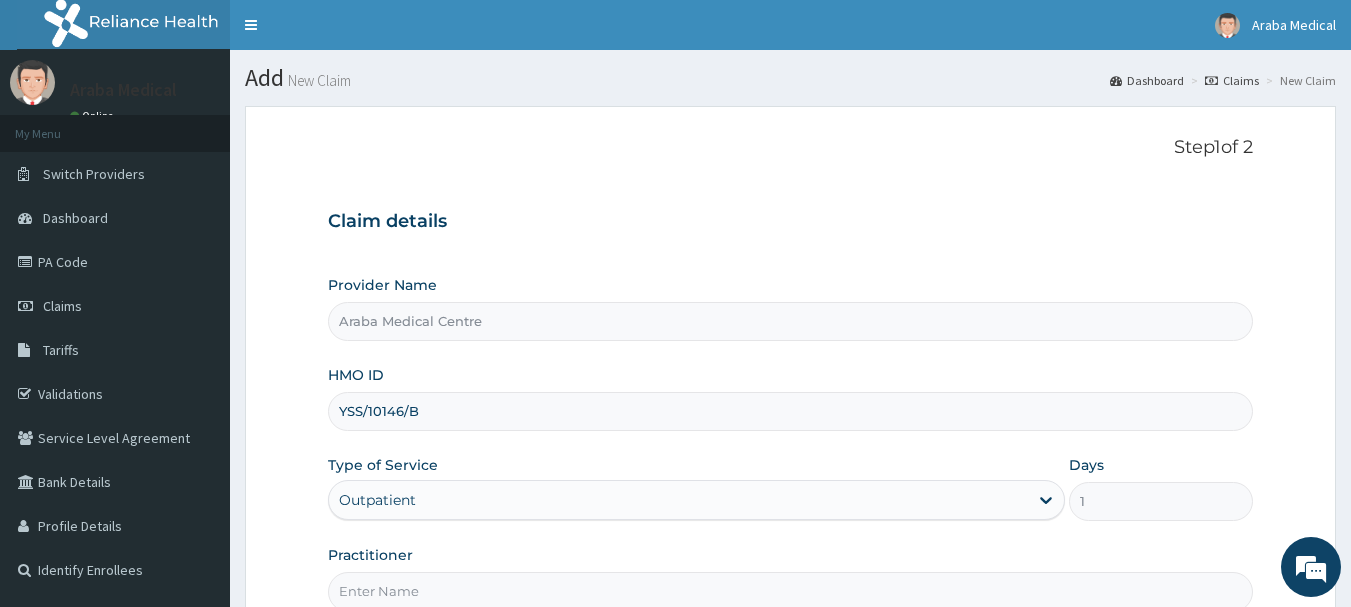 type on "DR OMOBOLANLE" 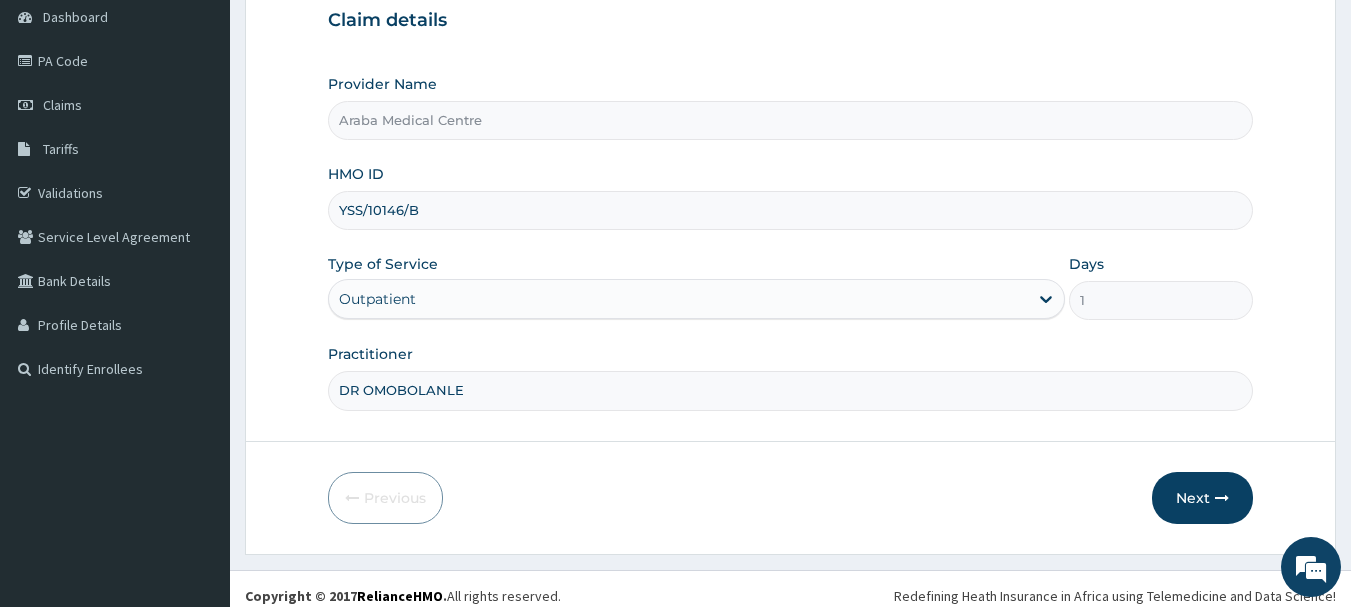 scroll, scrollTop: 215, scrollLeft: 0, axis: vertical 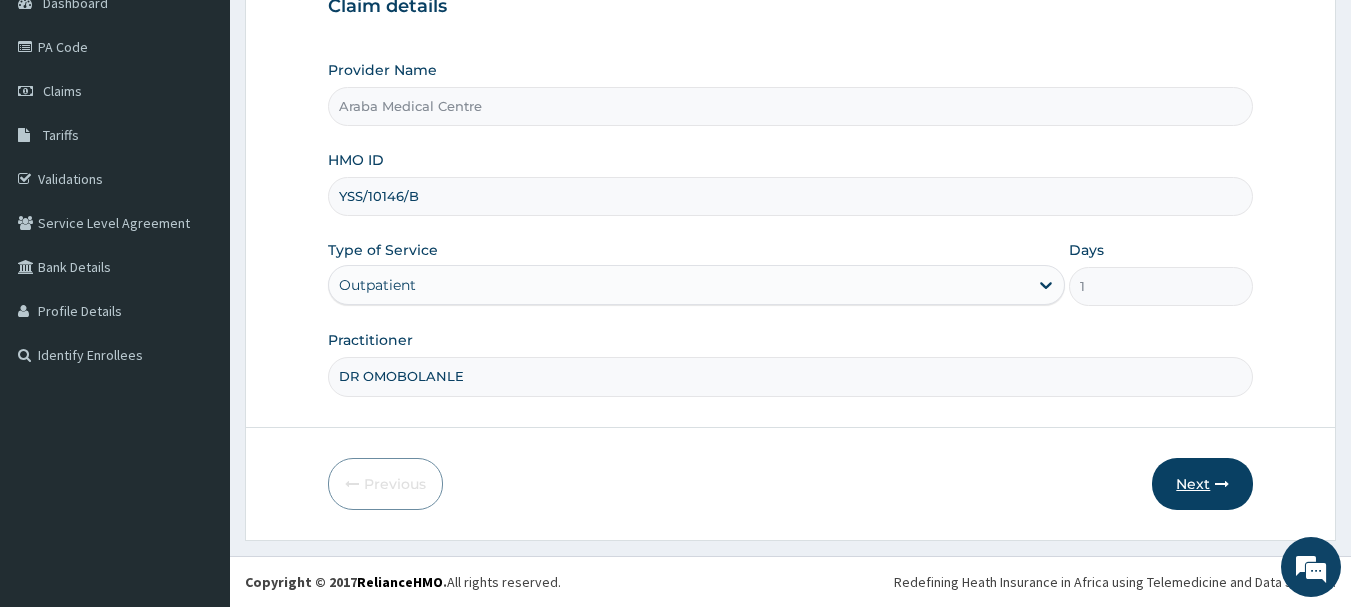 click at bounding box center (1222, 484) 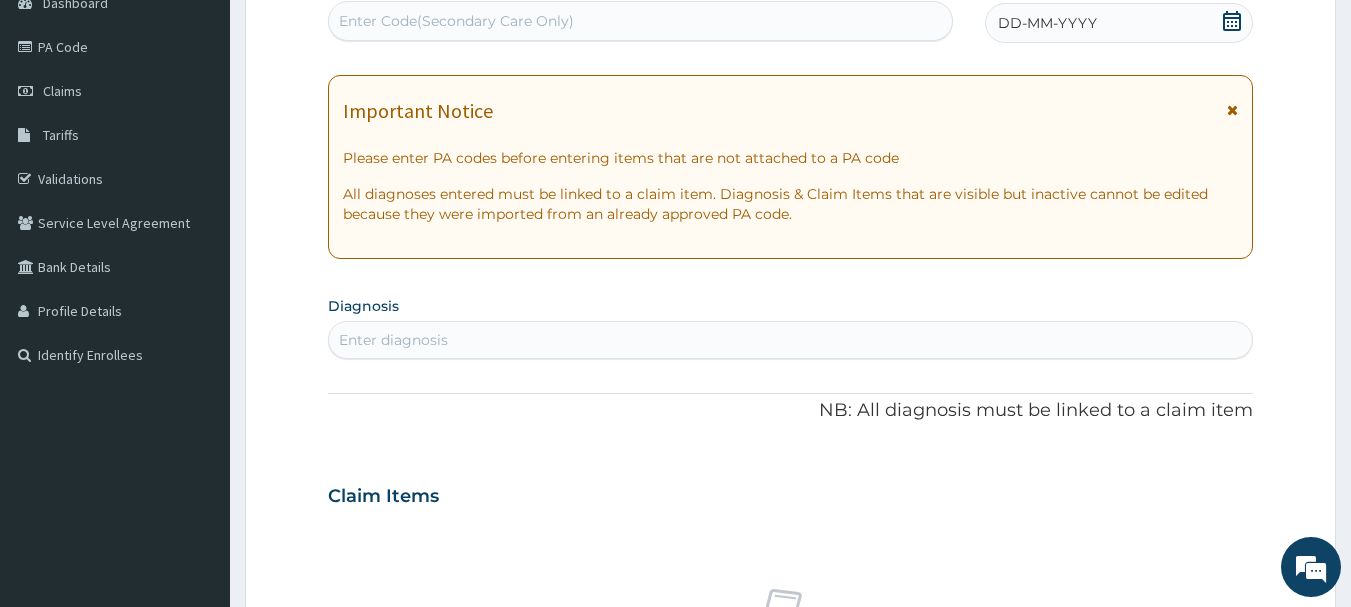 click 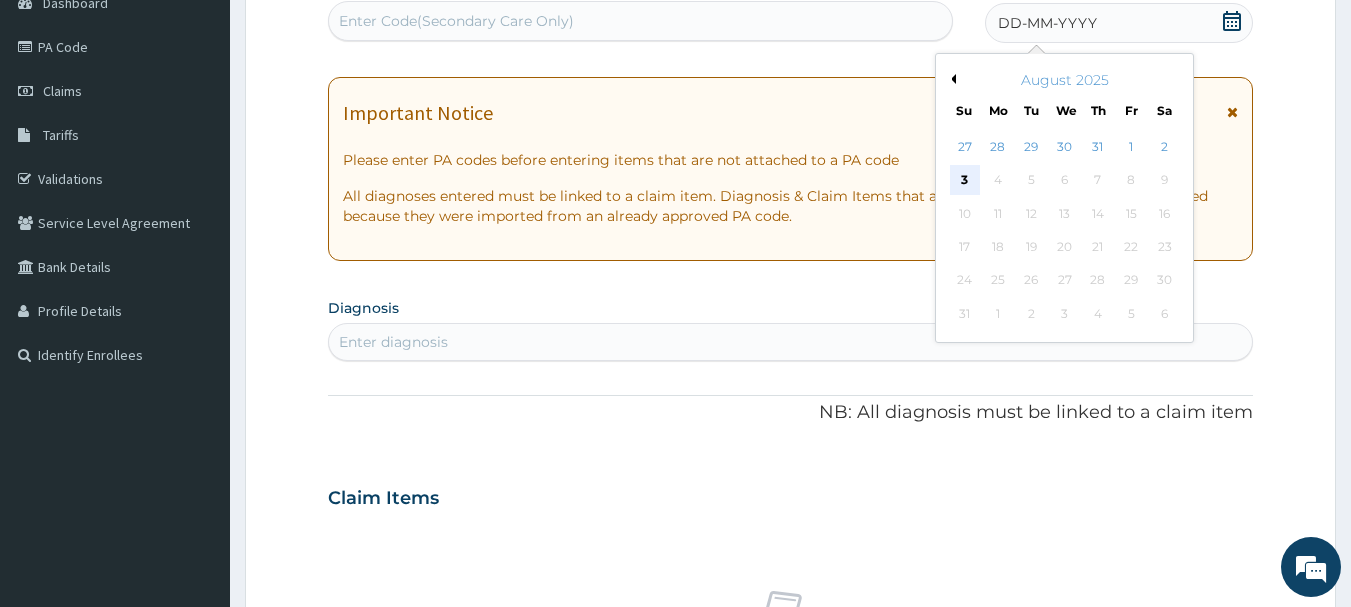 click on "3" at bounding box center (965, 181) 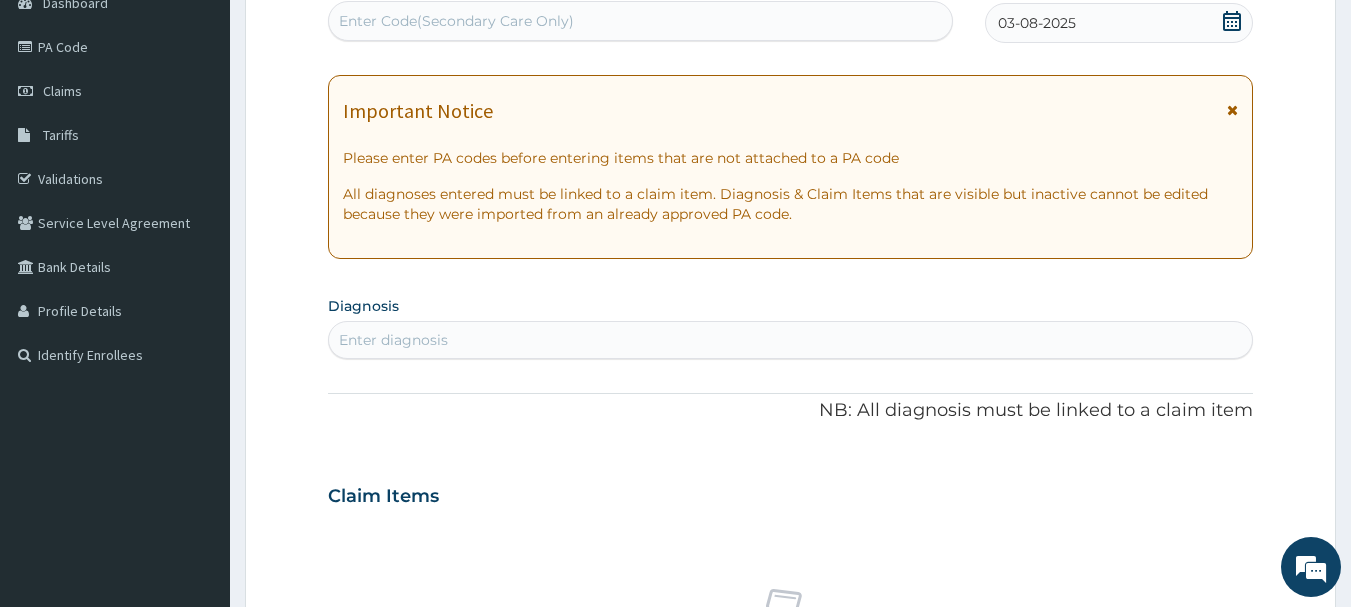 click on "Enter Code(Secondary Care Only)" at bounding box center (641, 21) 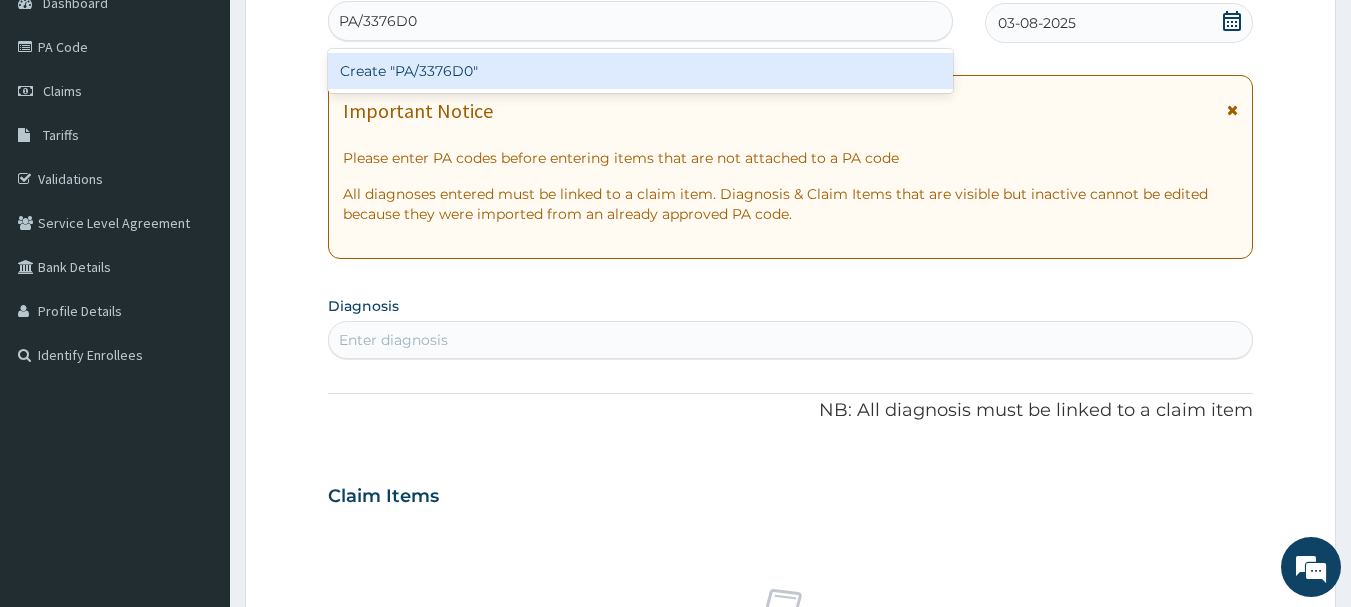 type 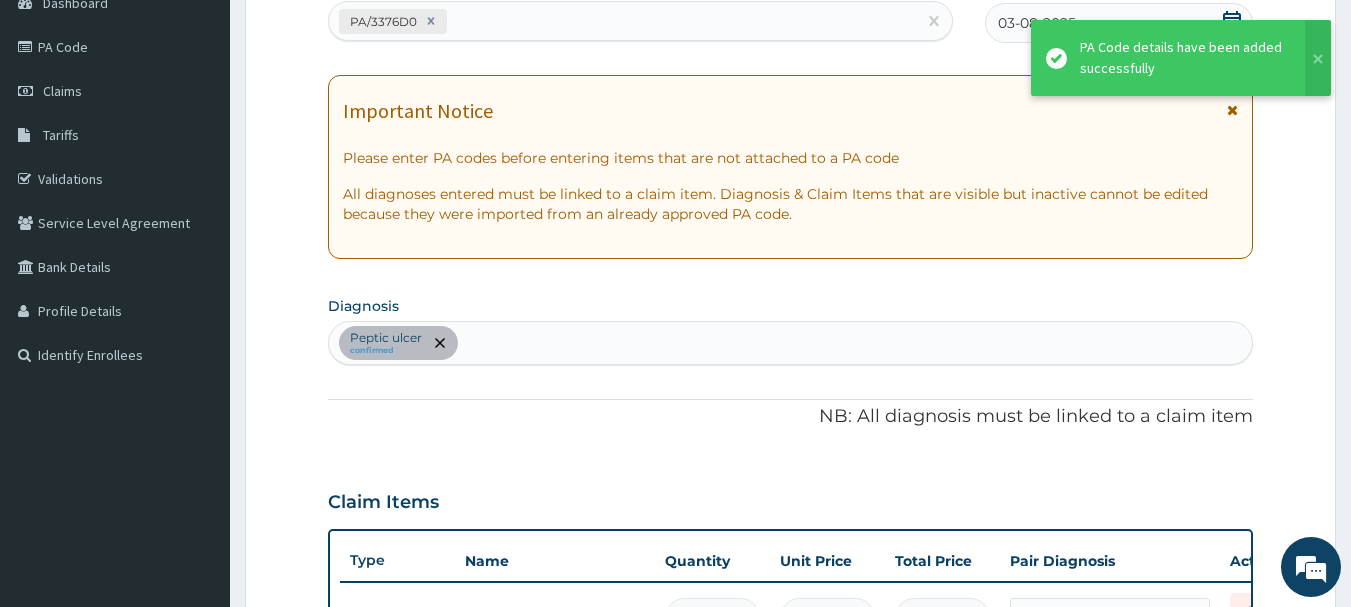 scroll, scrollTop: 598, scrollLeft: 0, axis: vertical 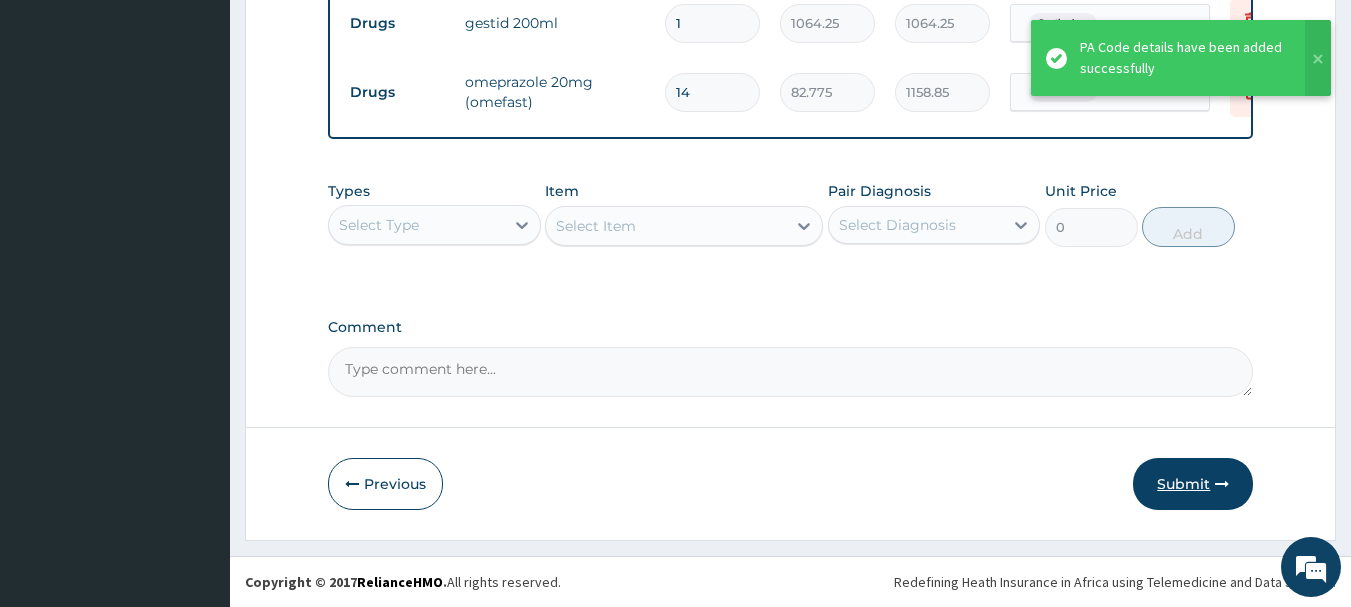 click on "Submit" at bounding box center [1193, 484] 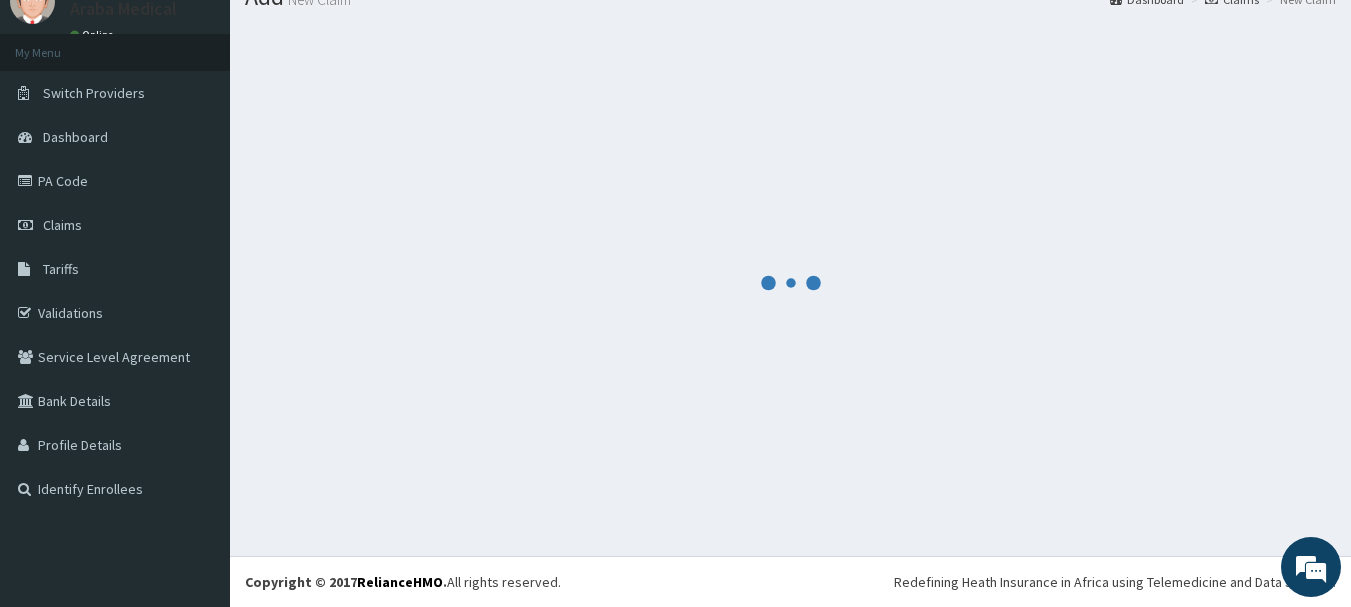 scroll, scrollTop: 824, scrollLeft: 0, axis: vertical 